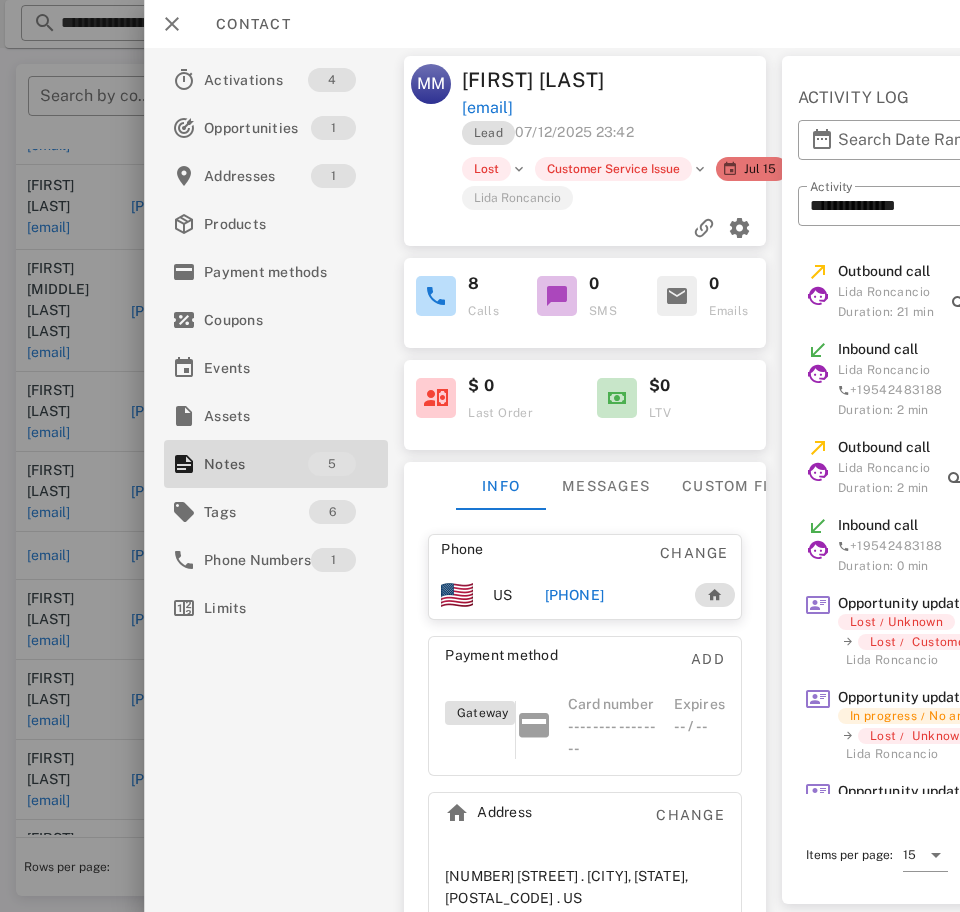 type on "**********" 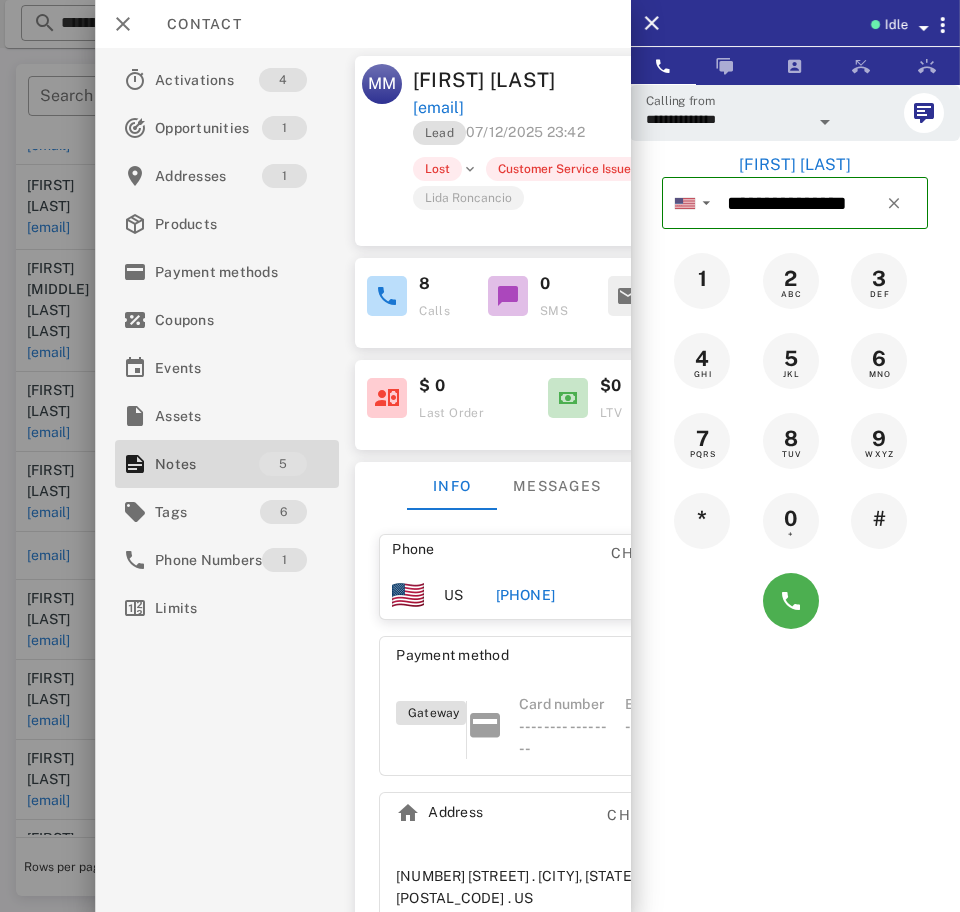 click at bounding box center (825, 122) 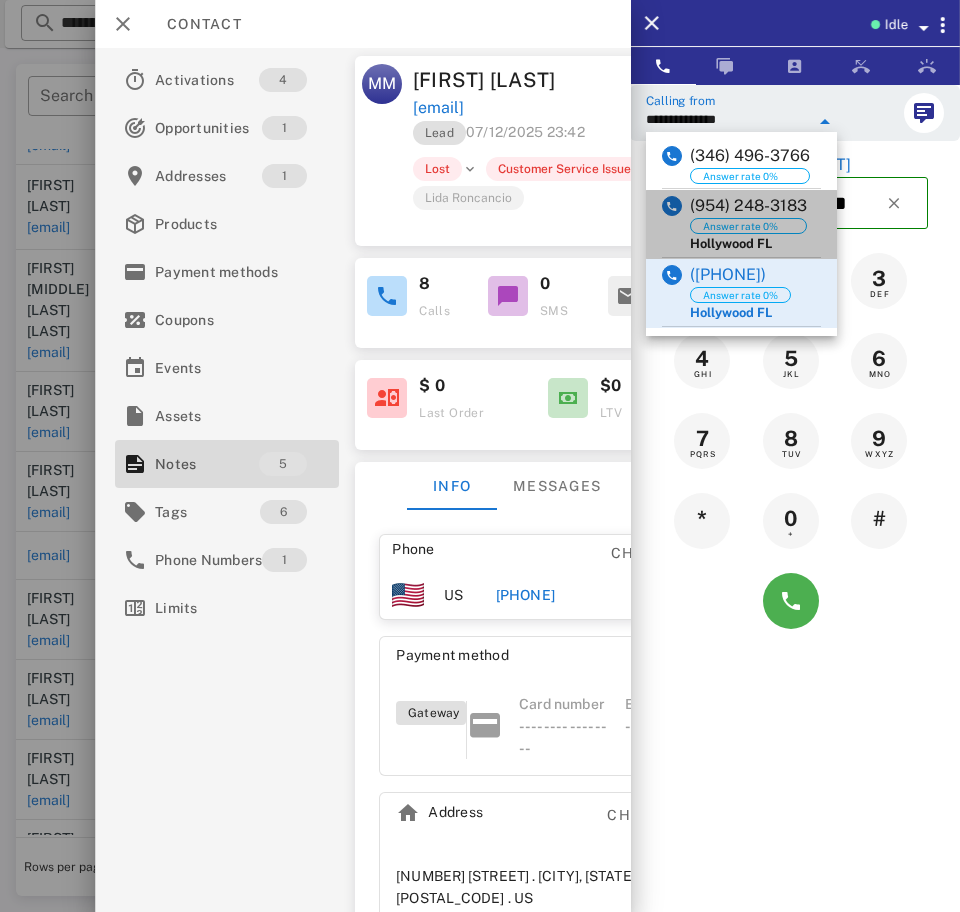 click on "([PHONE]) Answer rate 0% [CITY] [STATE]" at bounding box center (741, 224) 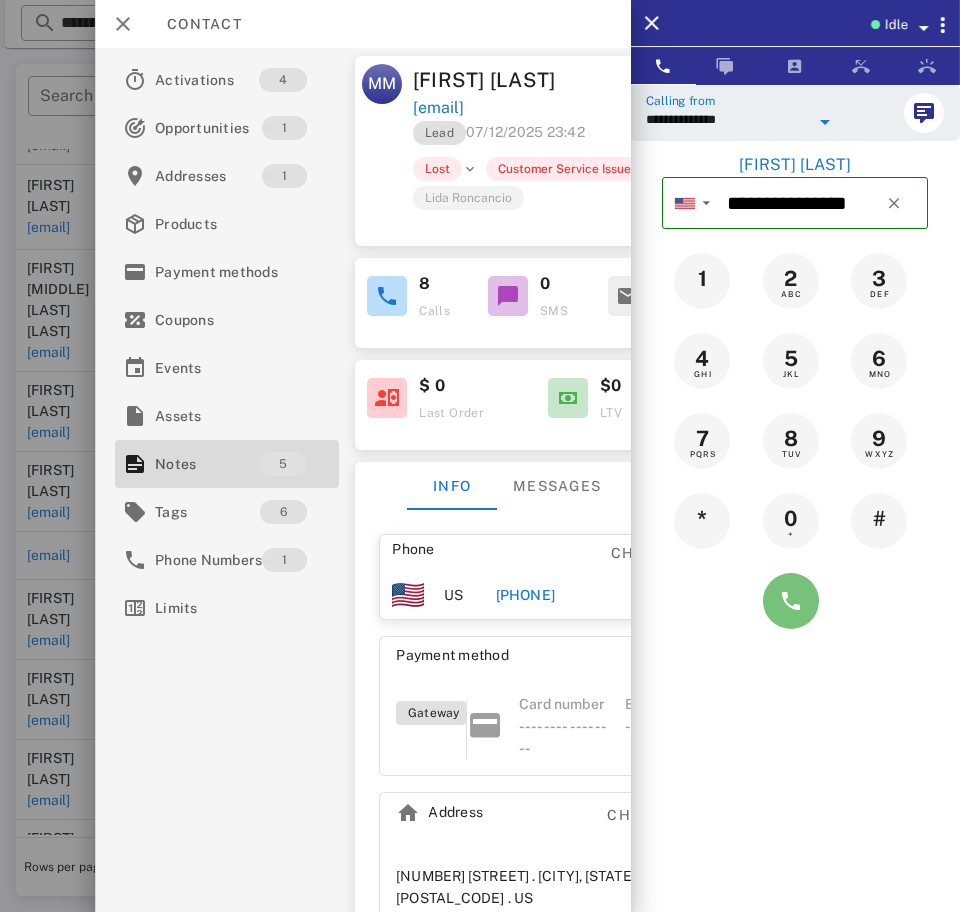 click at bounding box center [791, 601] 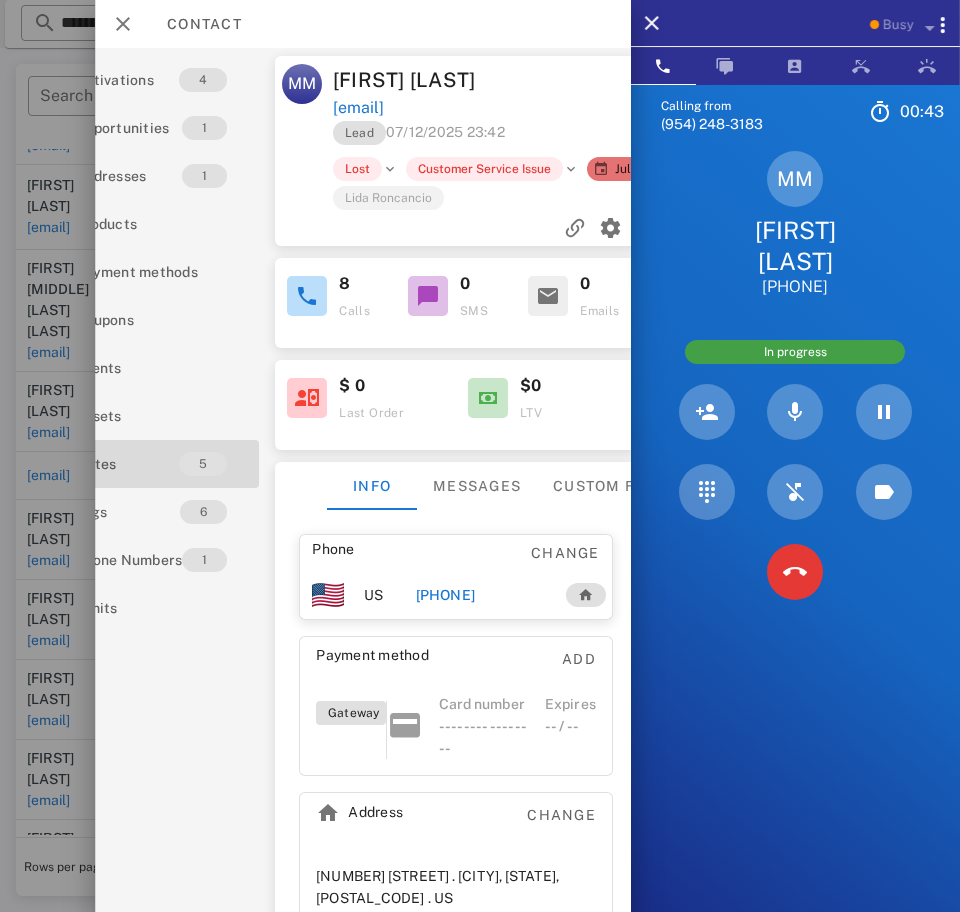 scroll, scrollTop: 0, scrollLeft: 86, axis: horizontal 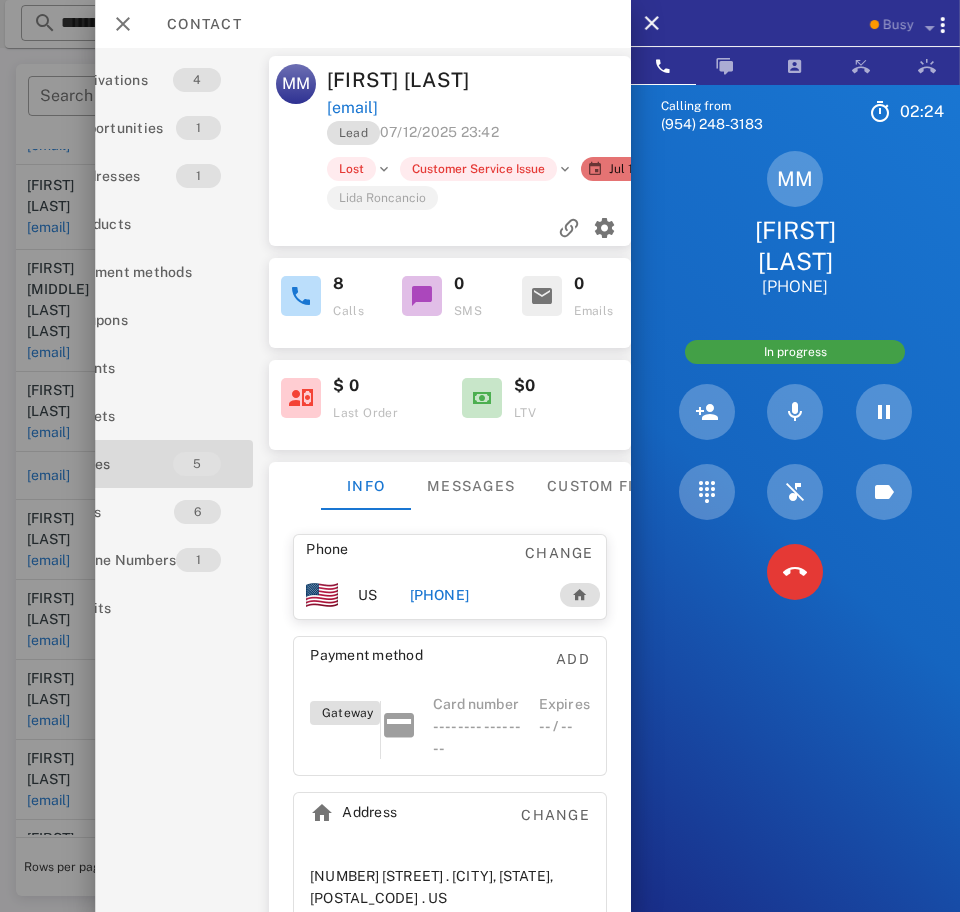 click at bounding box center (795, 572) 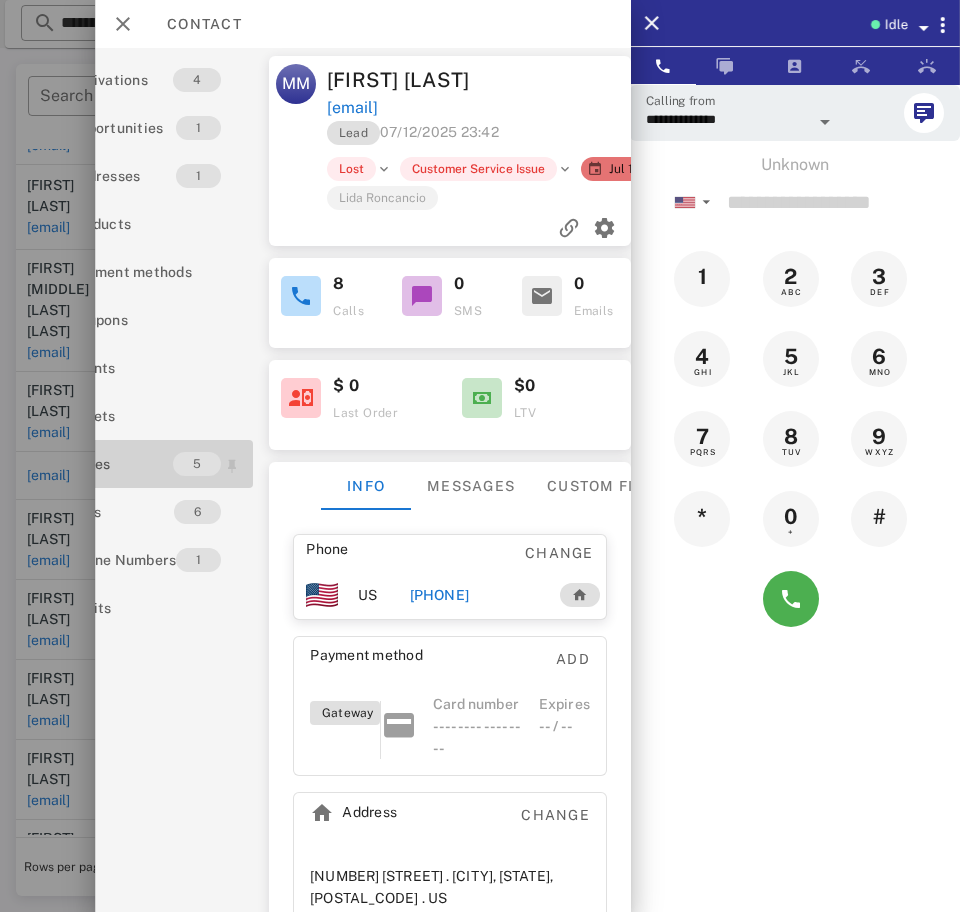 click on "Notes" at bounding box center [121, 464] 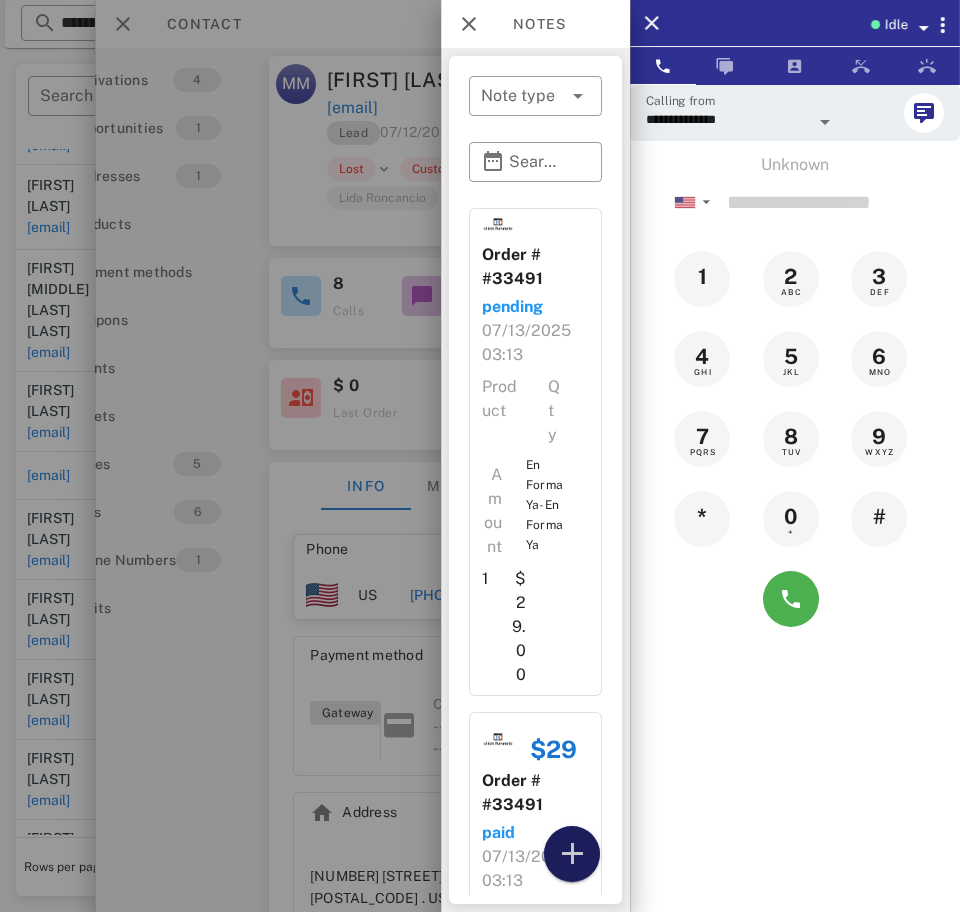 click at bounding box center [572, 854] 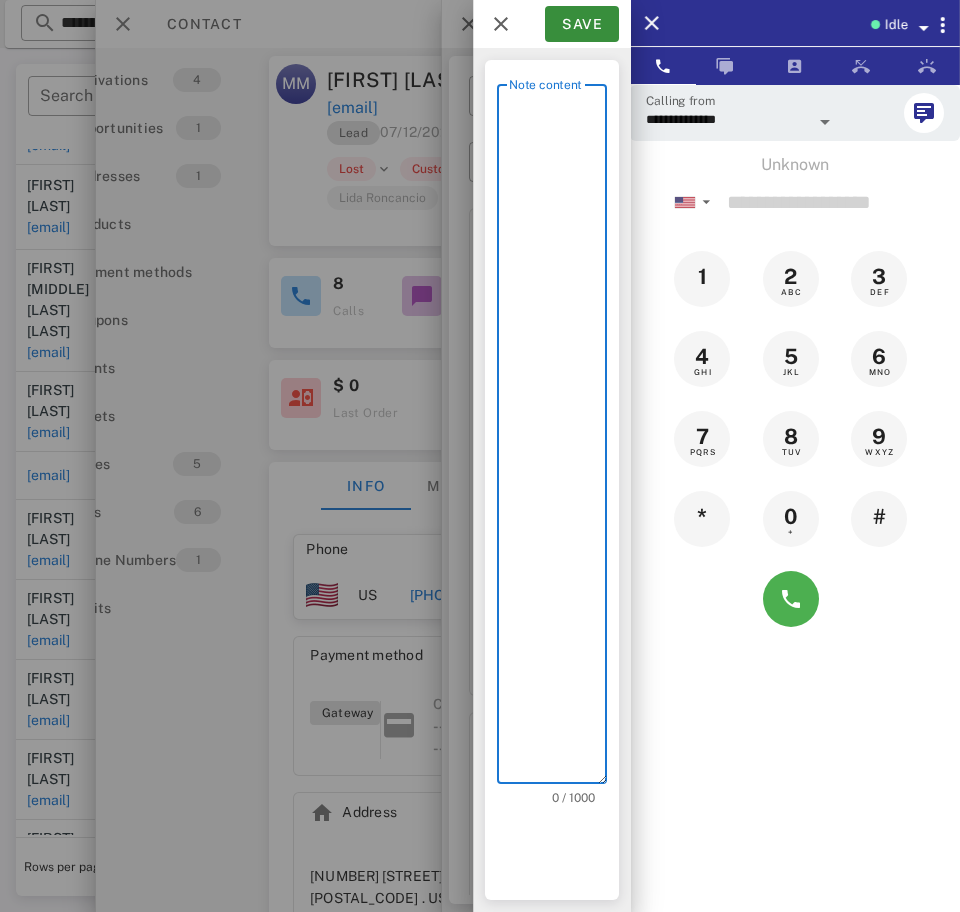 click on "Note content" at bounding box center [558, 439] 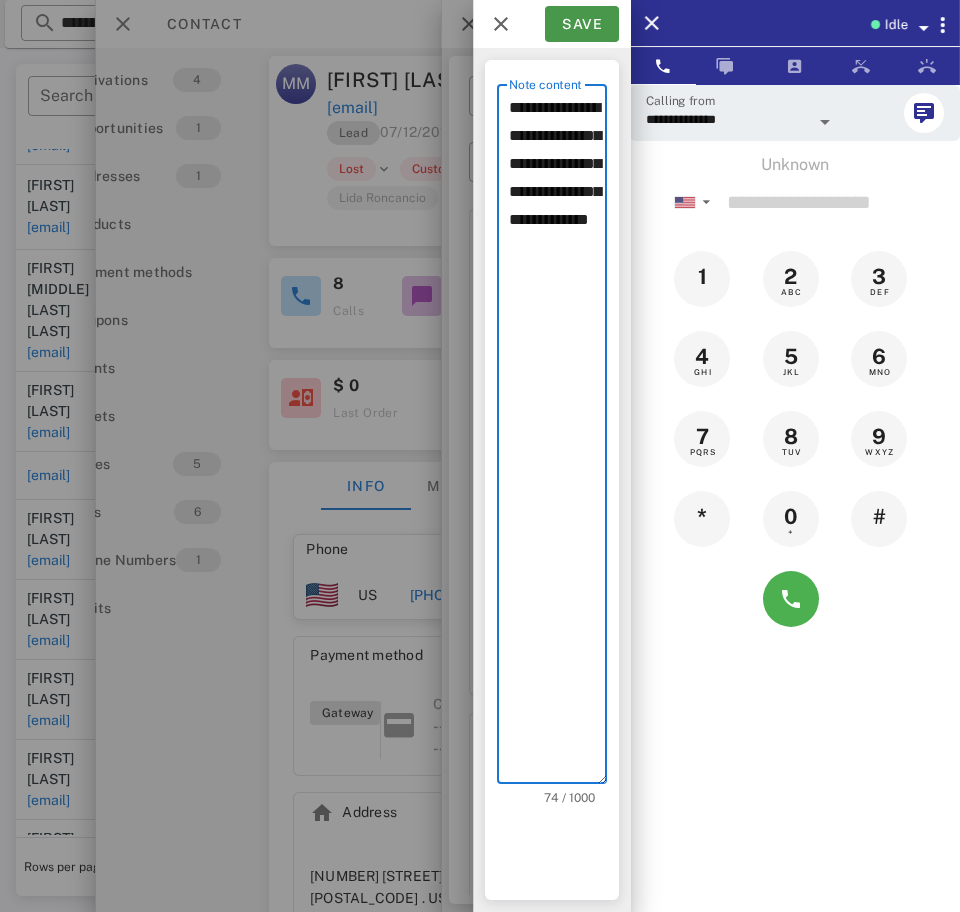 type on "**********" 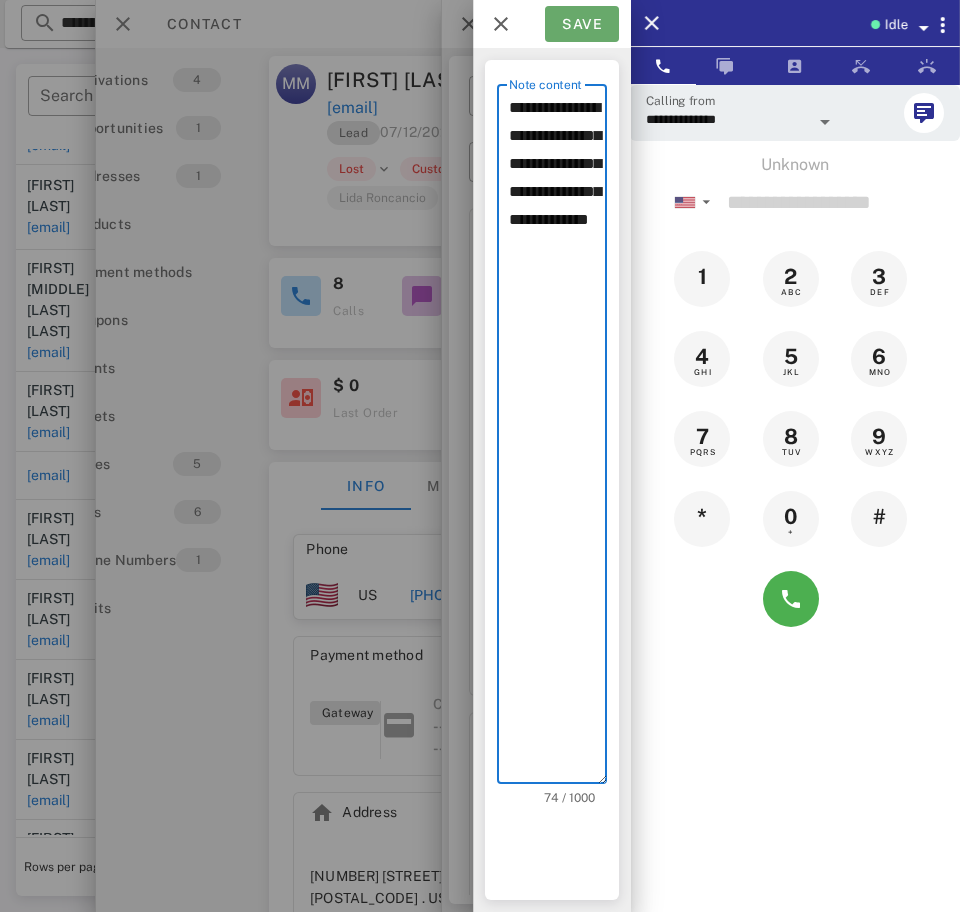 click on "Save" at bounding box center (582, 24) 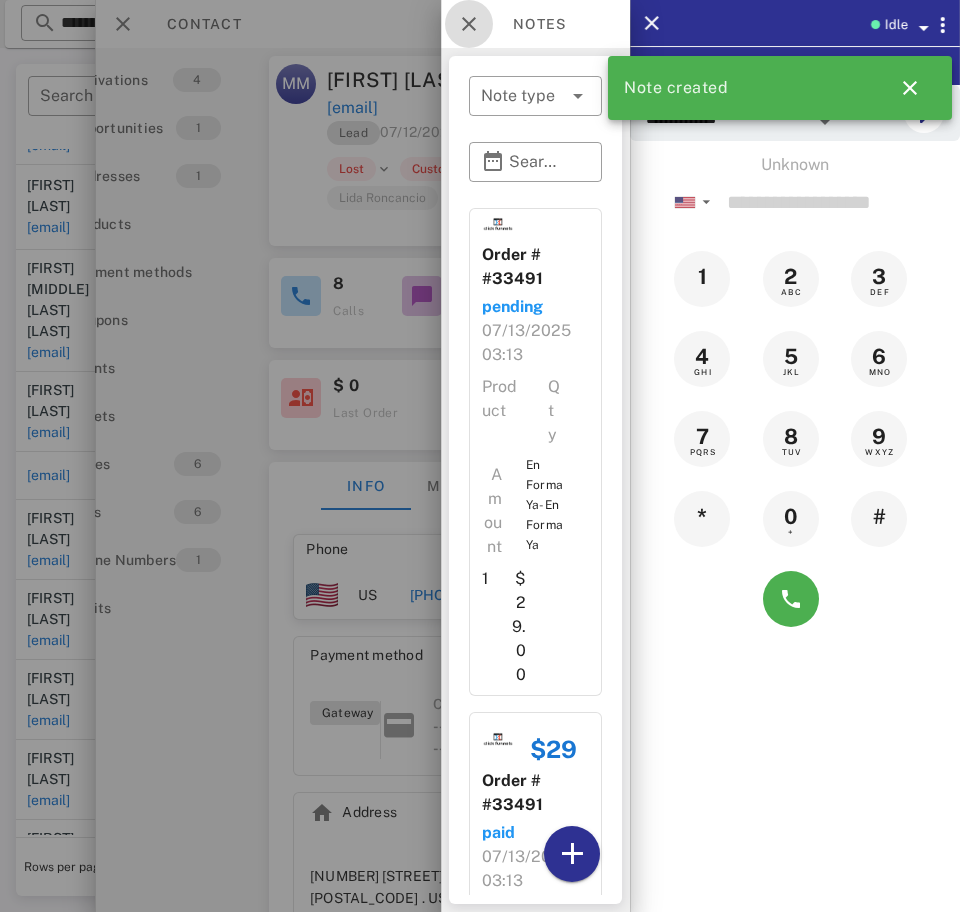 click at bounding box center [469, 24] 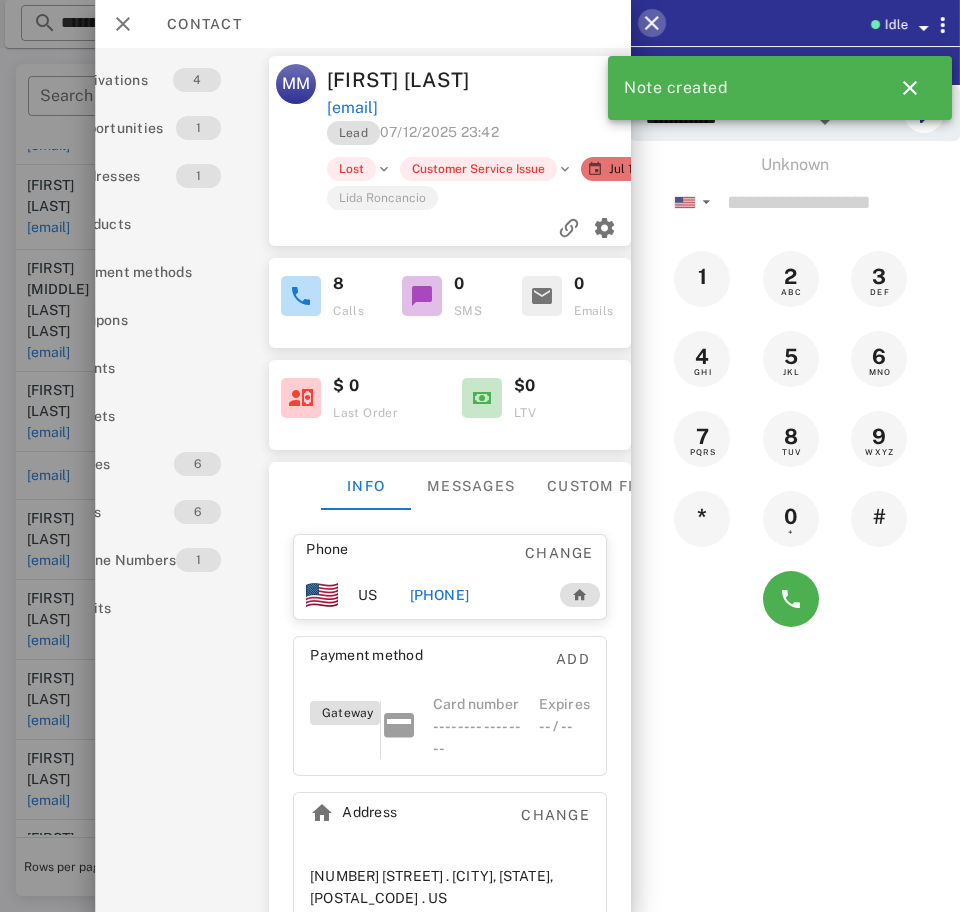 click at bounding box center [652, 23] 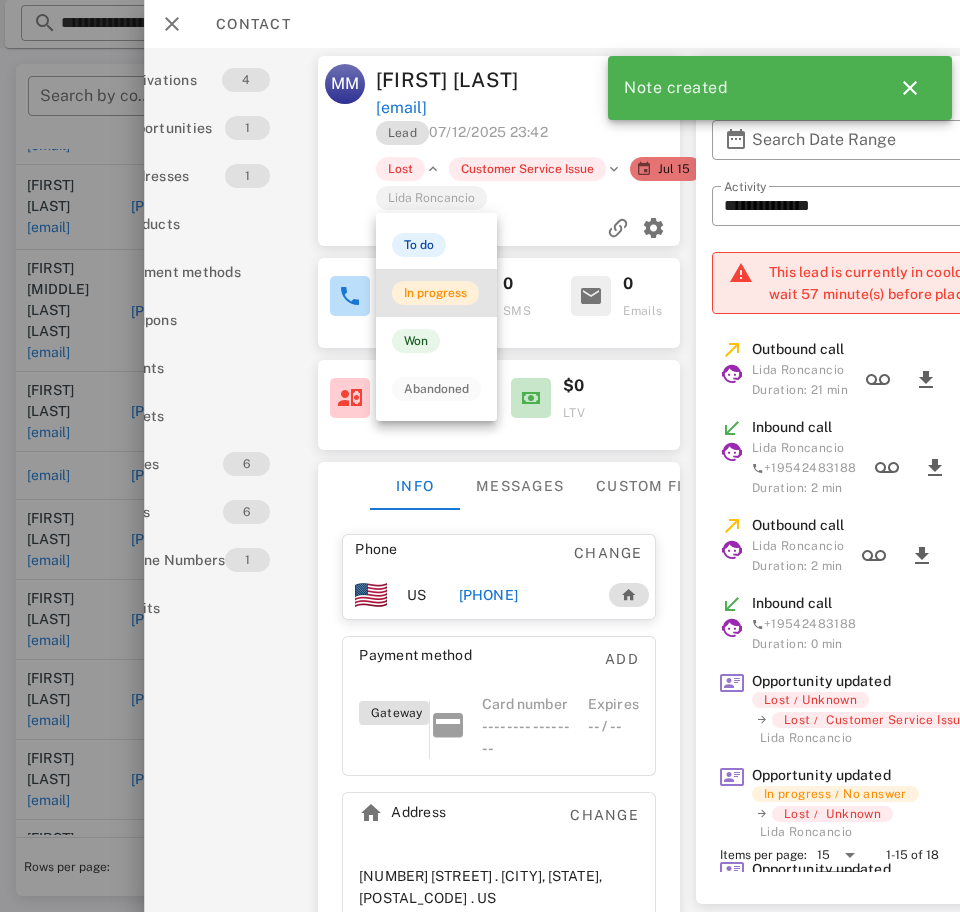 click on "In progress" at bounding box center [435, 293] 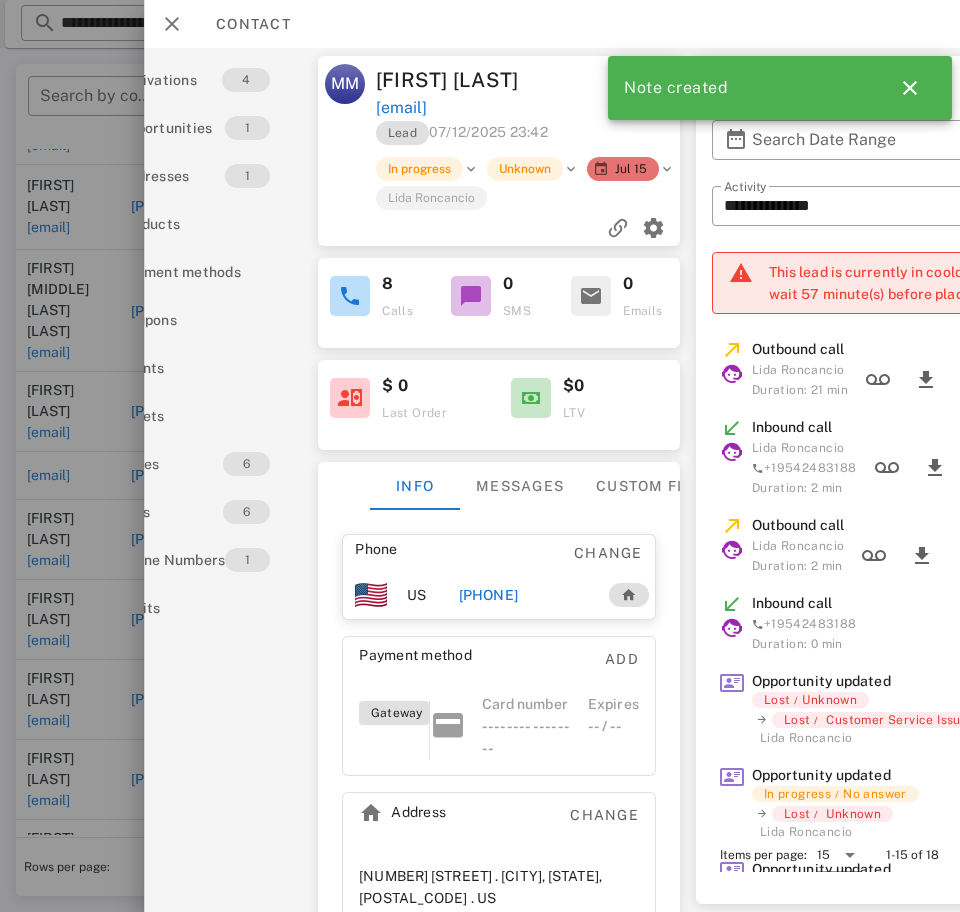 drag, startPoint x: 610, startPoint y: 143, endPoint x: 372, endPoint y: 77, distance: 246.98178 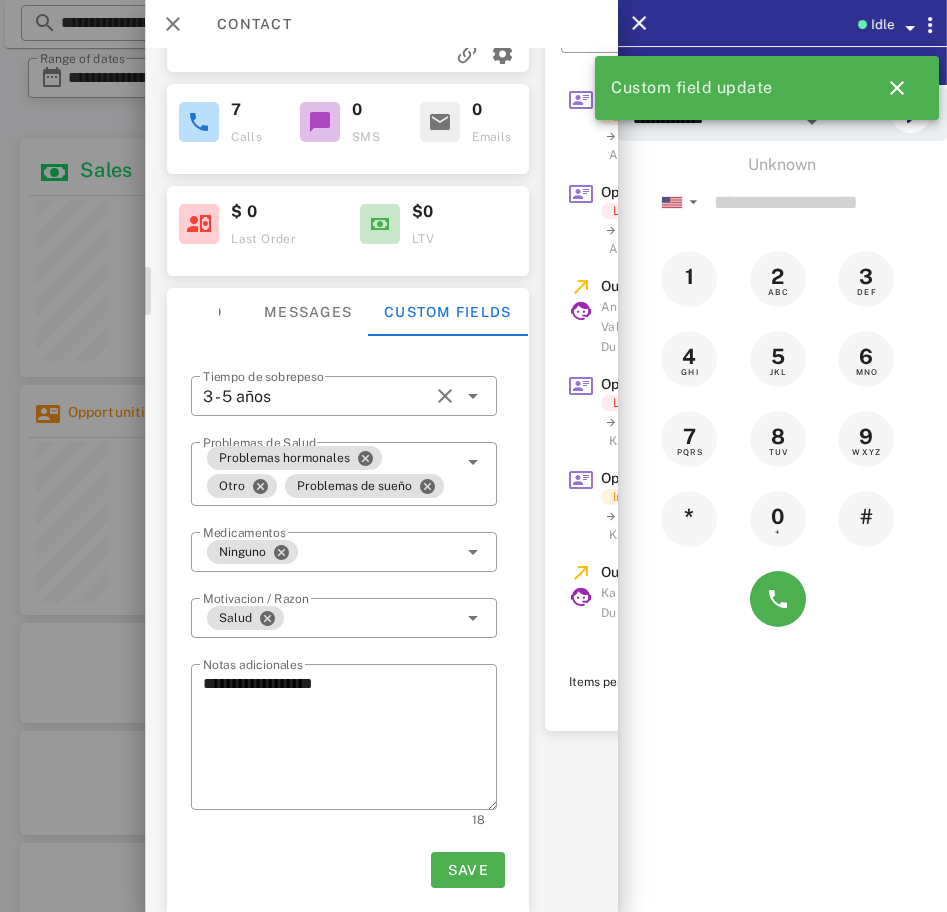 click on "Info   Messages   Custom fields" at bounding box center (348, 312) 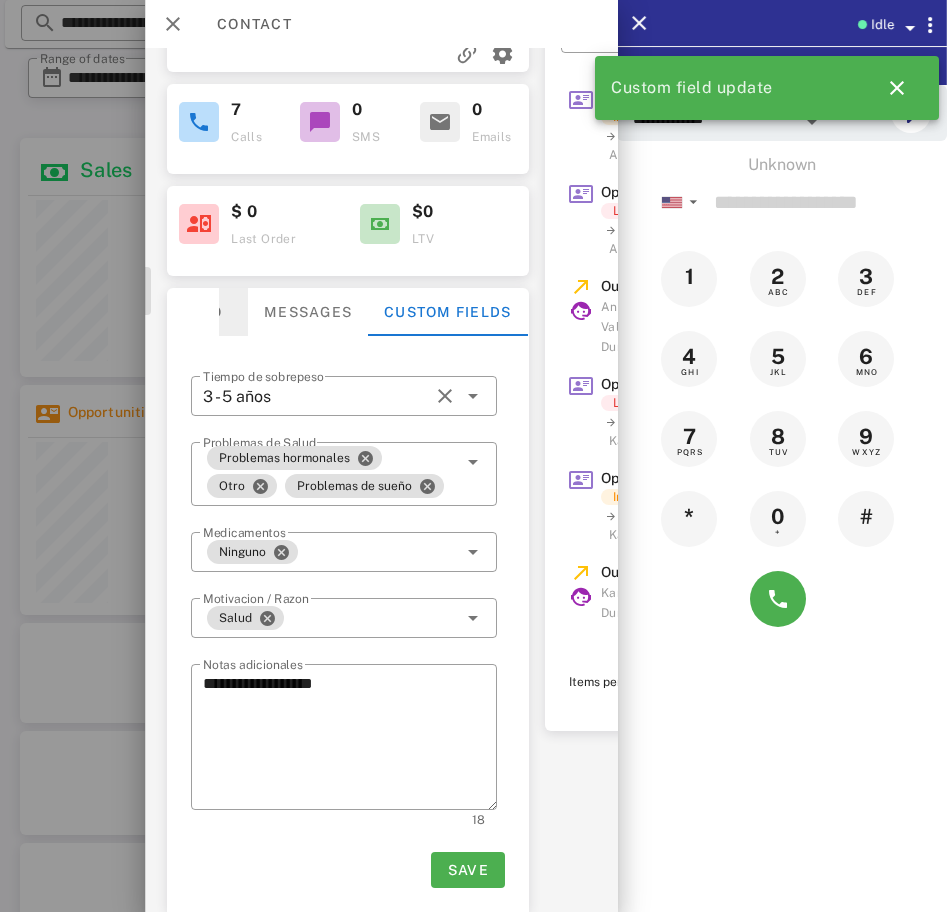 click on "Info" at bounding box center (203, 312) 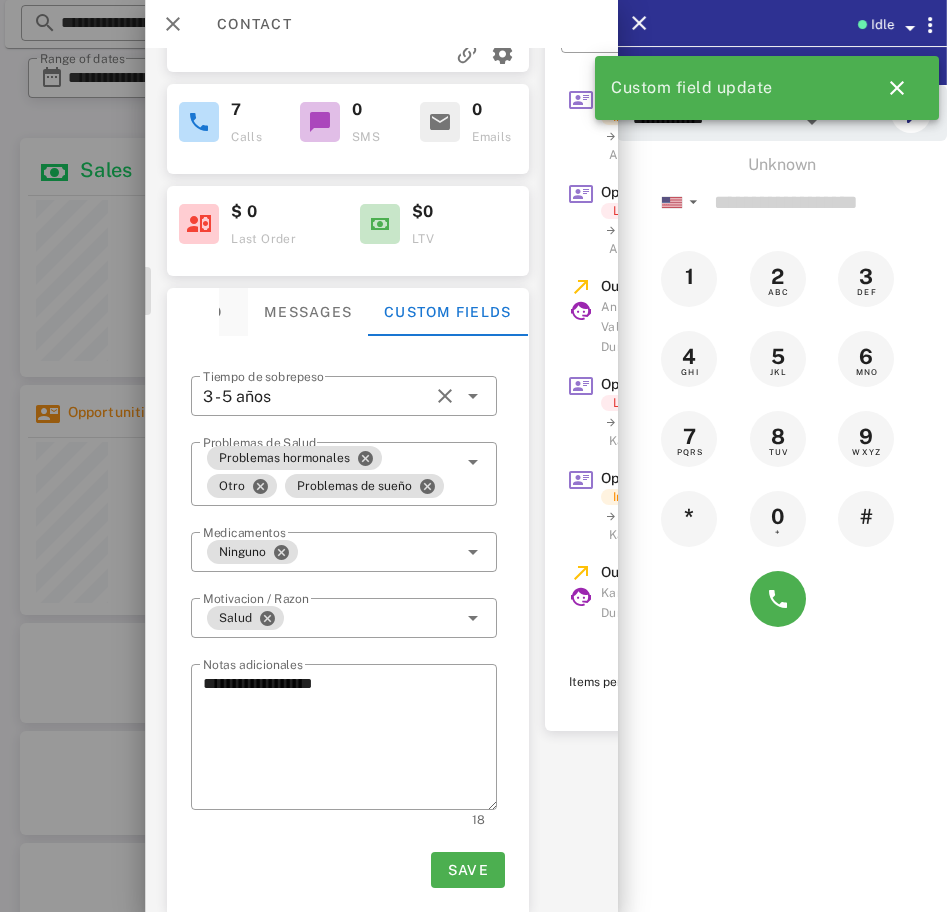 scroll, scrollTop: 76, scrollLeft: 238, axis: both 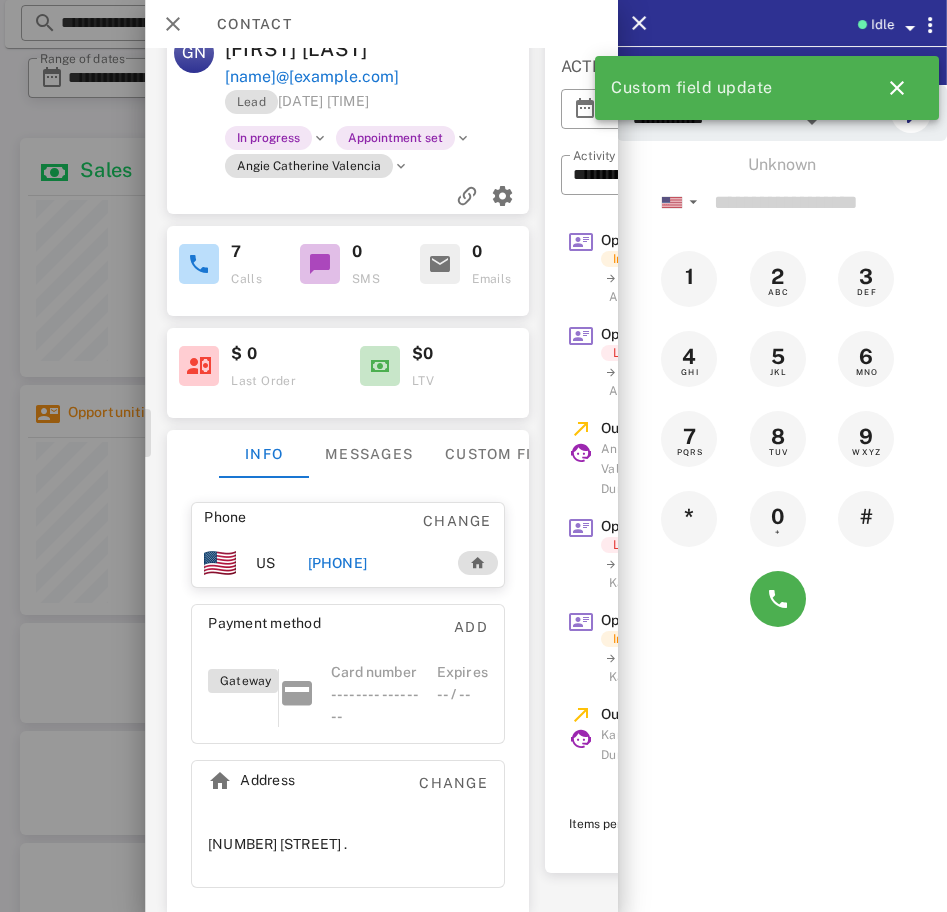 click on "+19092511492" at bounding box center (337, 563) 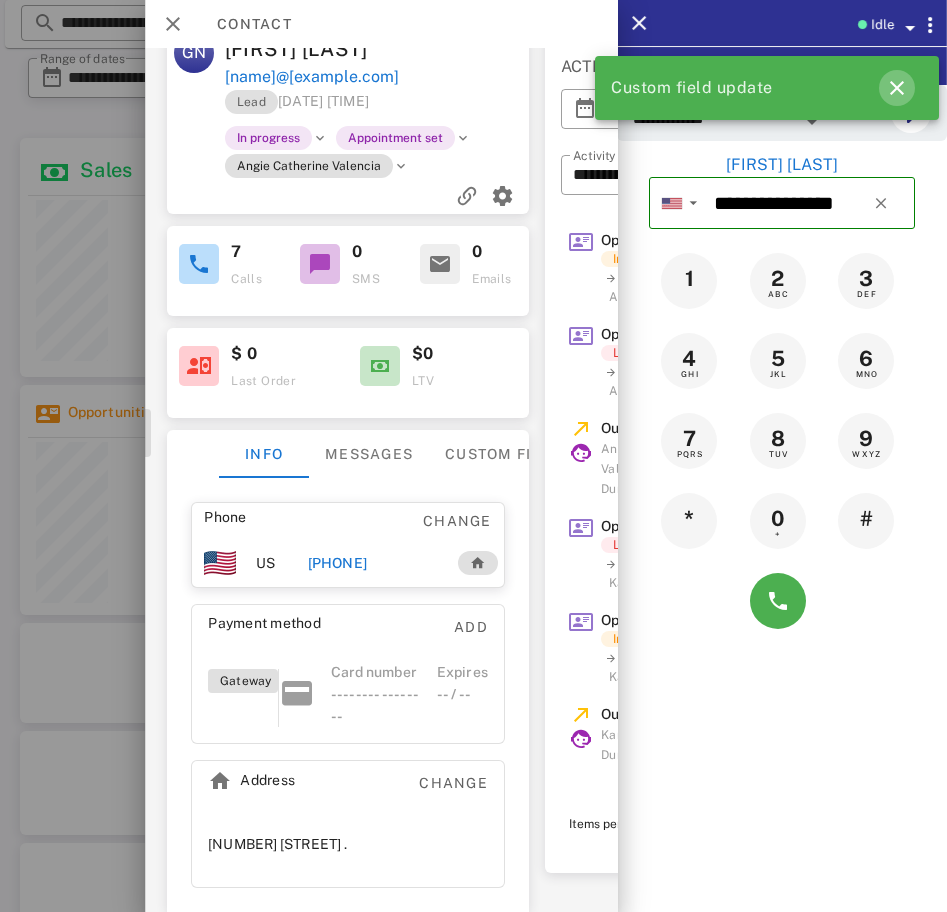 click at bounding box center (897, 88) 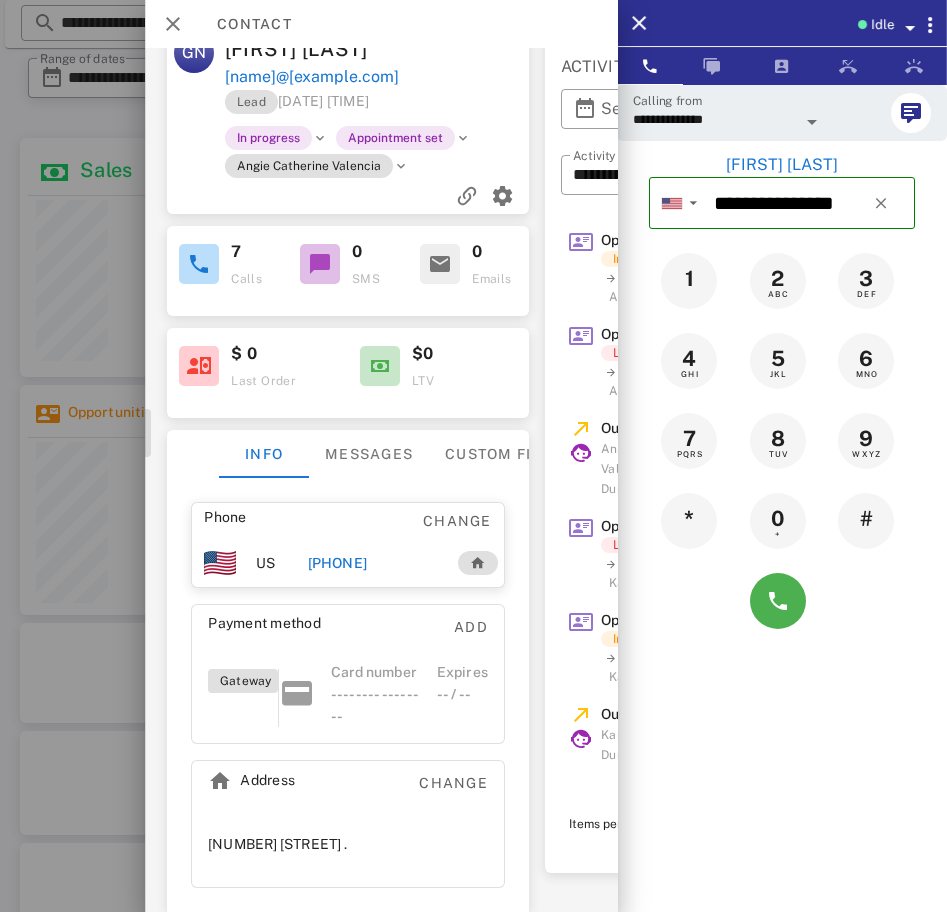 click at bounding box center (812, 122) 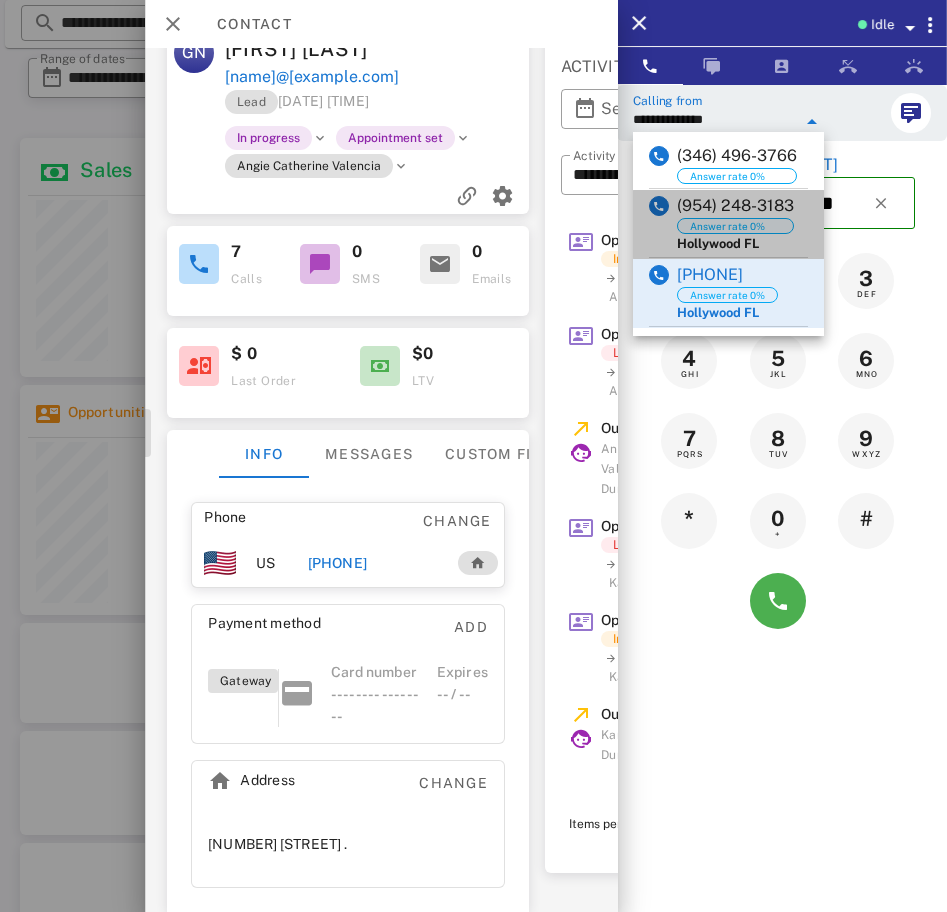 click on "Answer rate 0%" at bounding box center [735, 226] 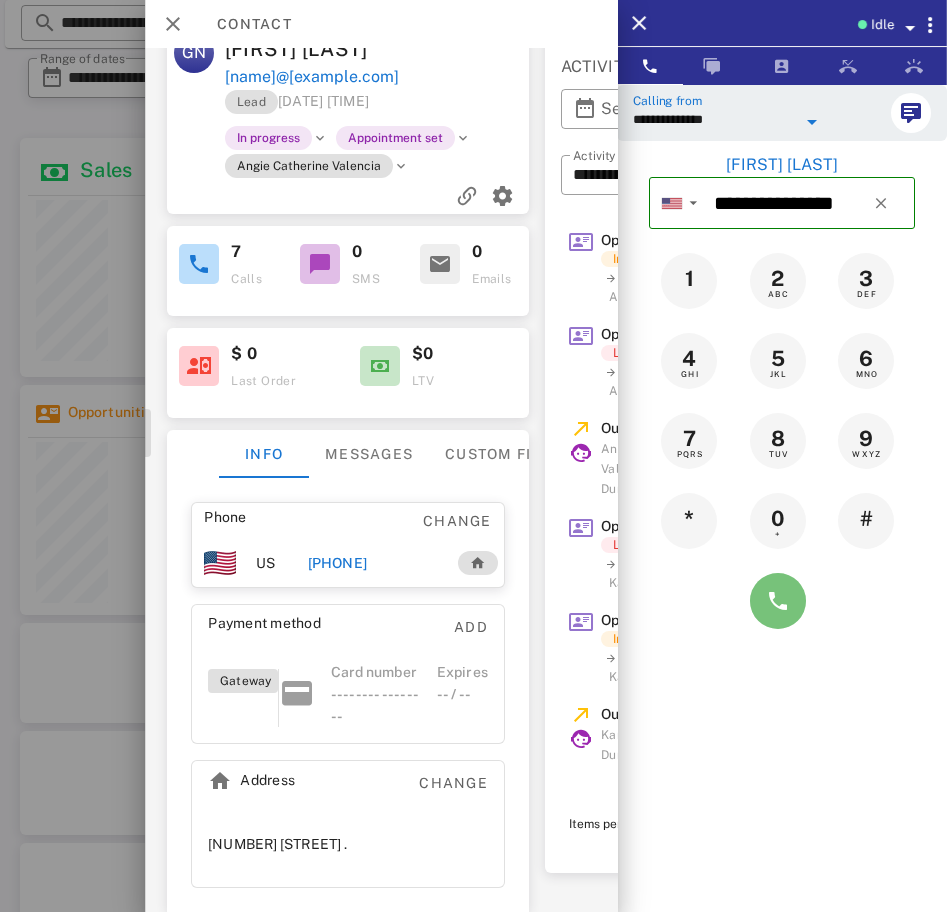 click at bounding box center [778, 601] 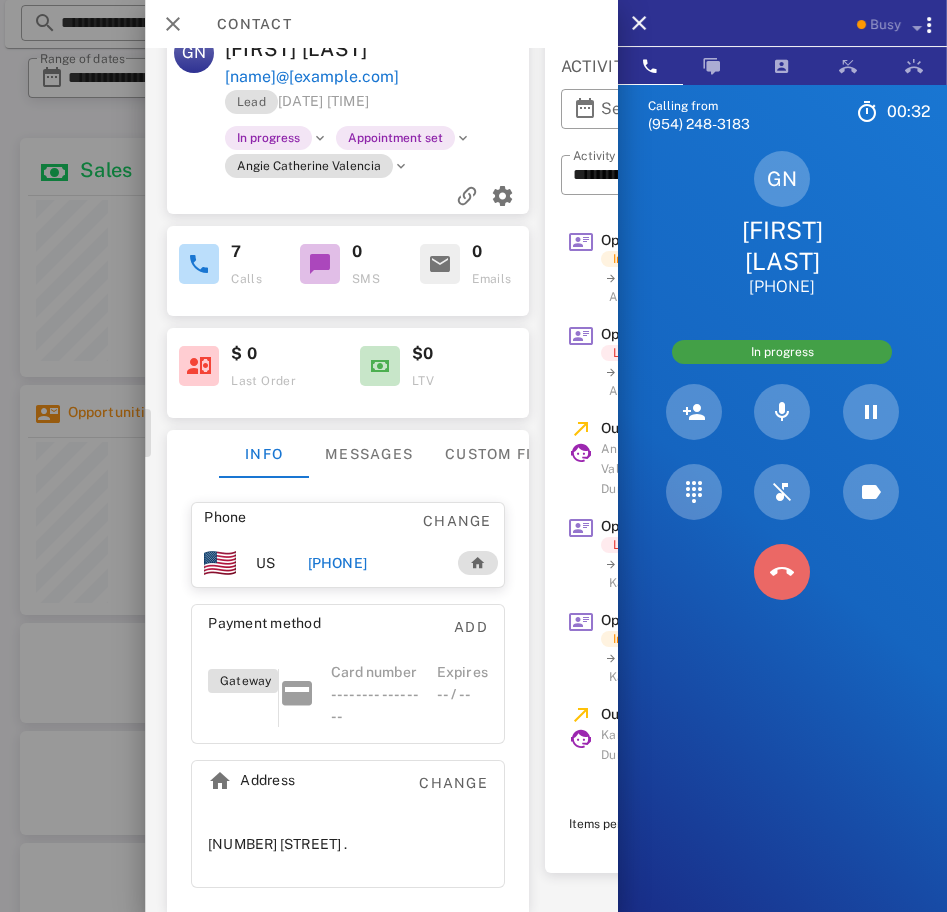 click at bounding box center (782, 572) 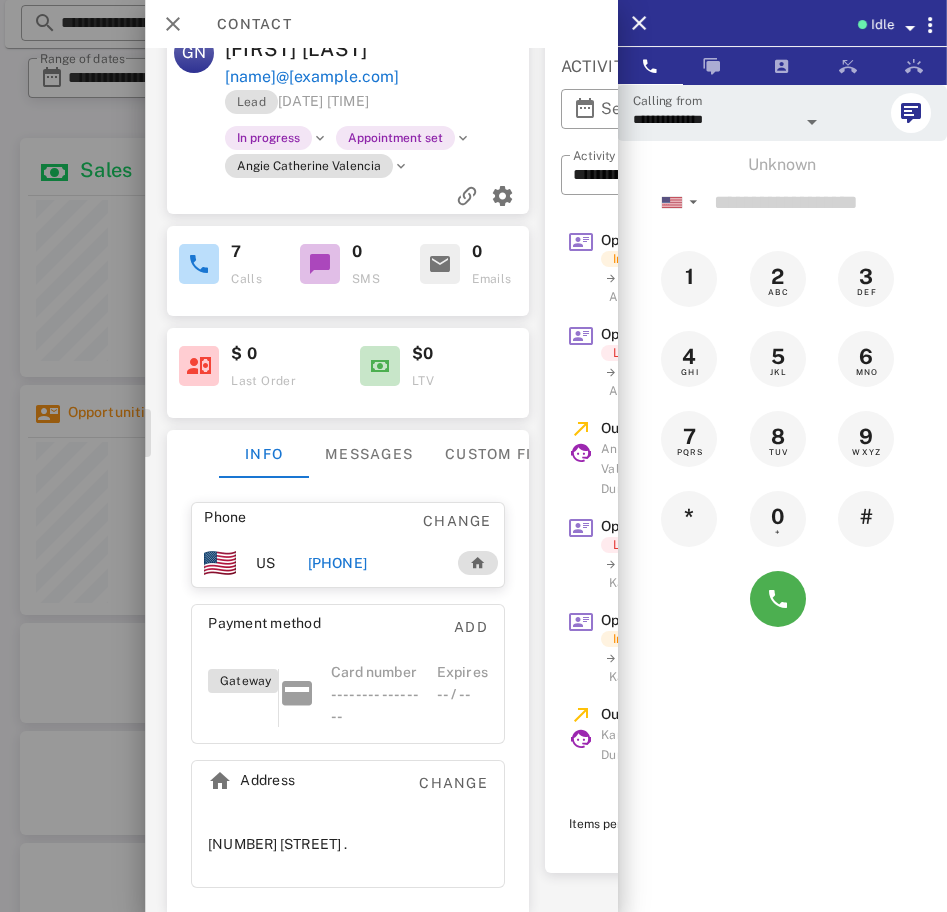 click on "+19092511492" at bounding box center [337, 563] 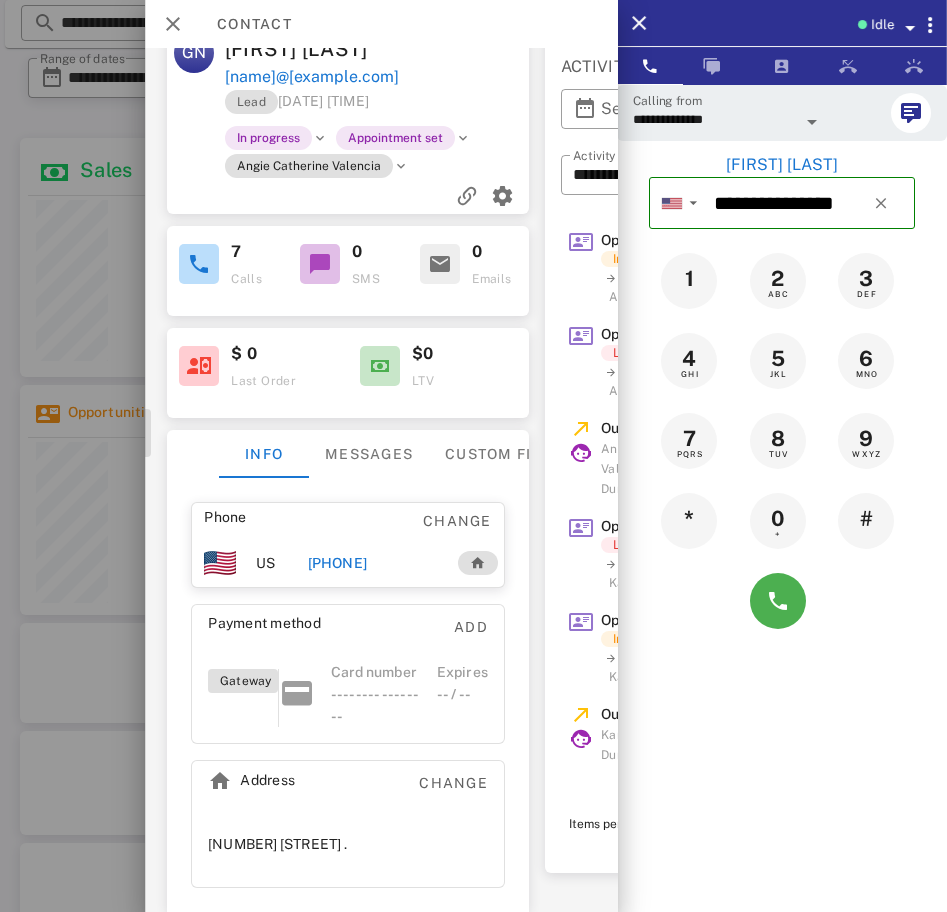 click on "**********" at bounding box center (714, 119) 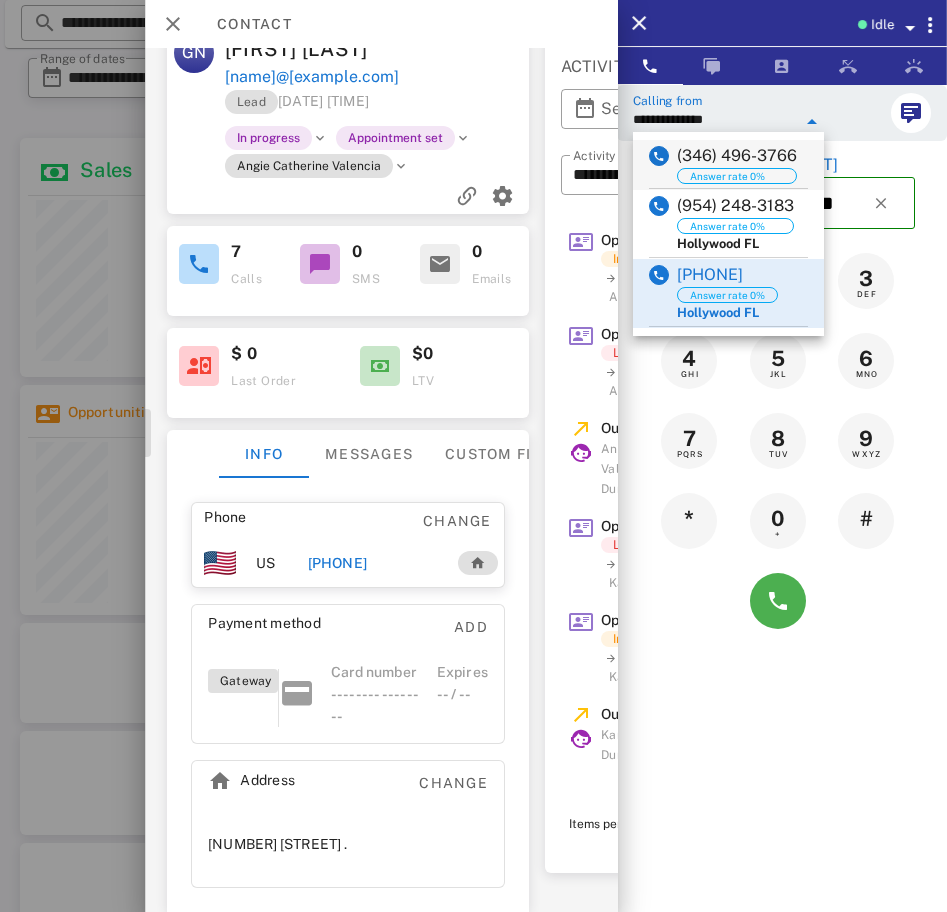 click on "(346) 496-3766   Answer rate 0%" at bounding box center (728, 164) 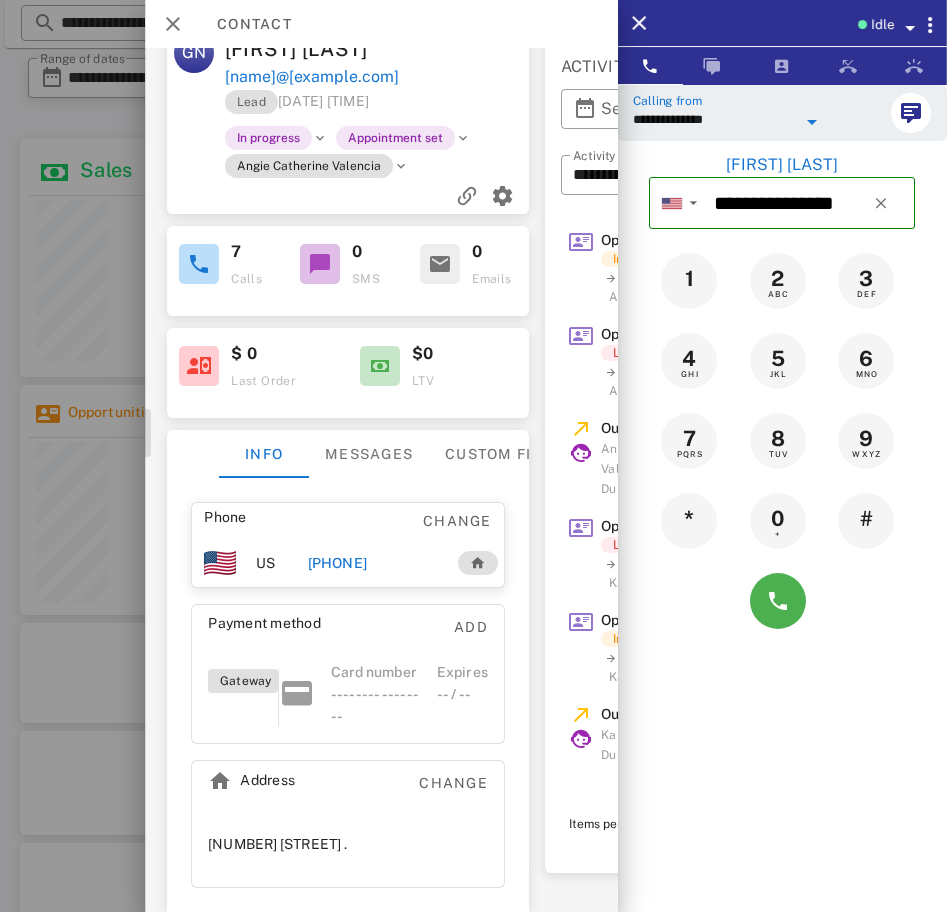 click on "**********" at bounding box center (714, 119) 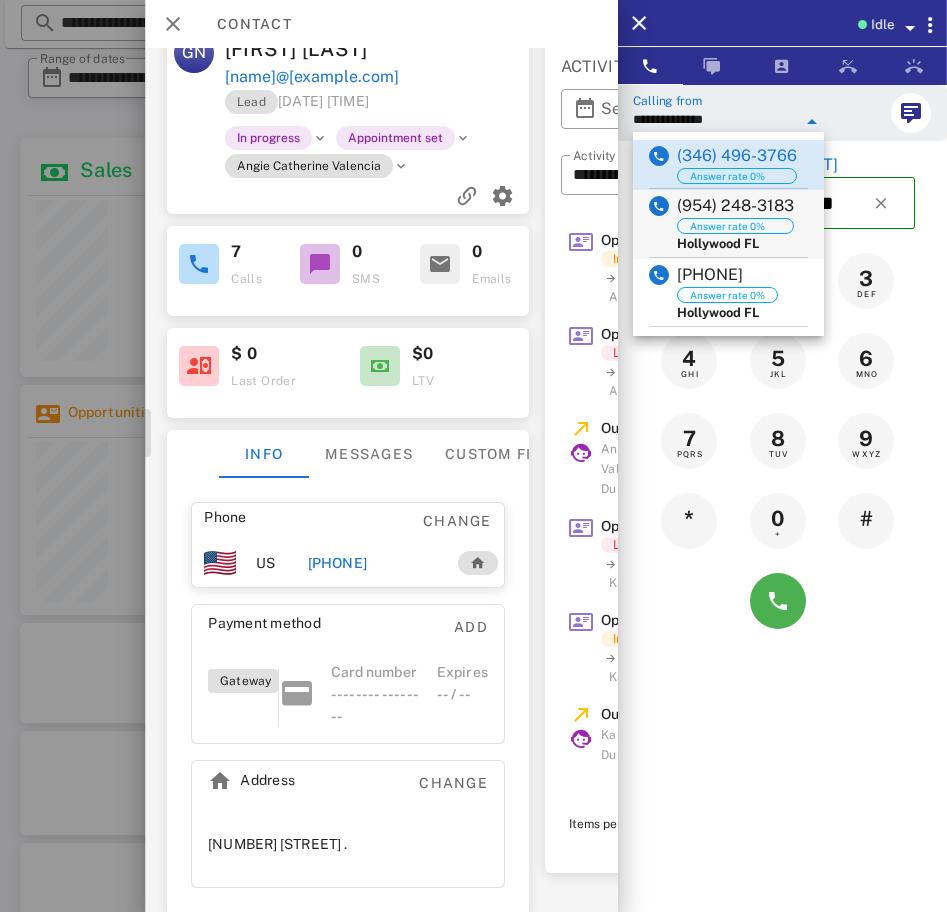 click on "([PHONE]) Answer rate 0% [CITY] [STATE]" at bounding box center (728, 224) 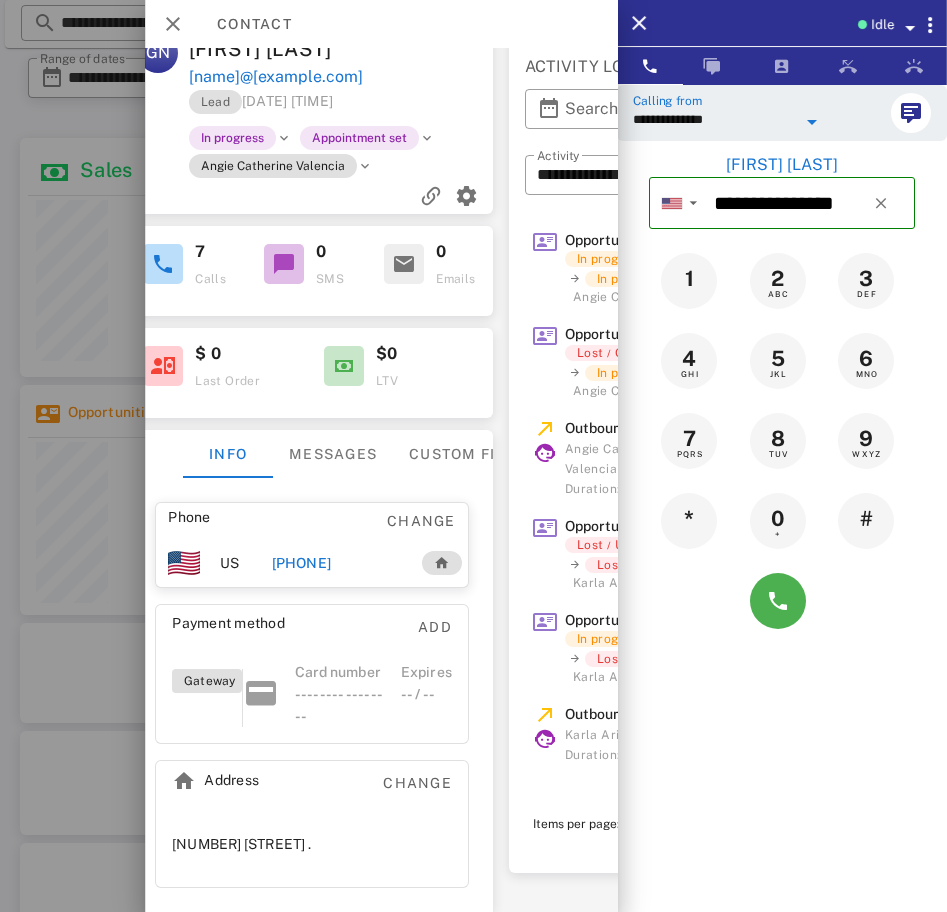 scroll, scrollTop: 76, scrollLeft: 273, axis: both 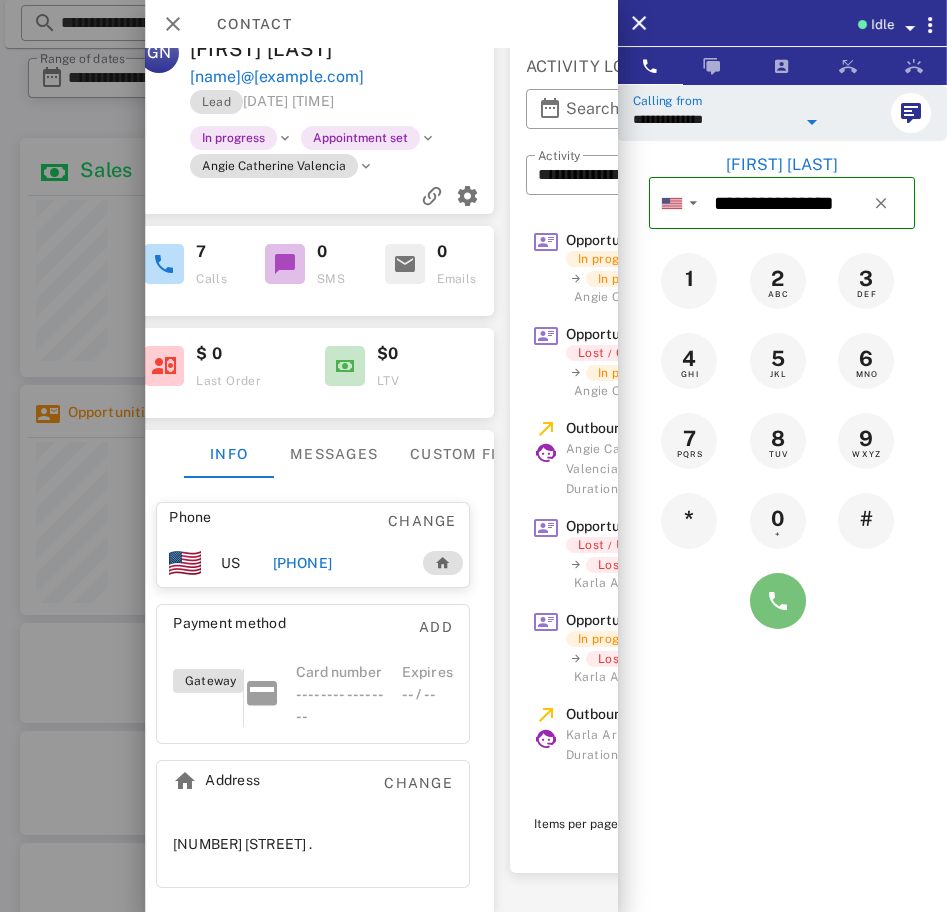 click at bounding box center [778, 601] 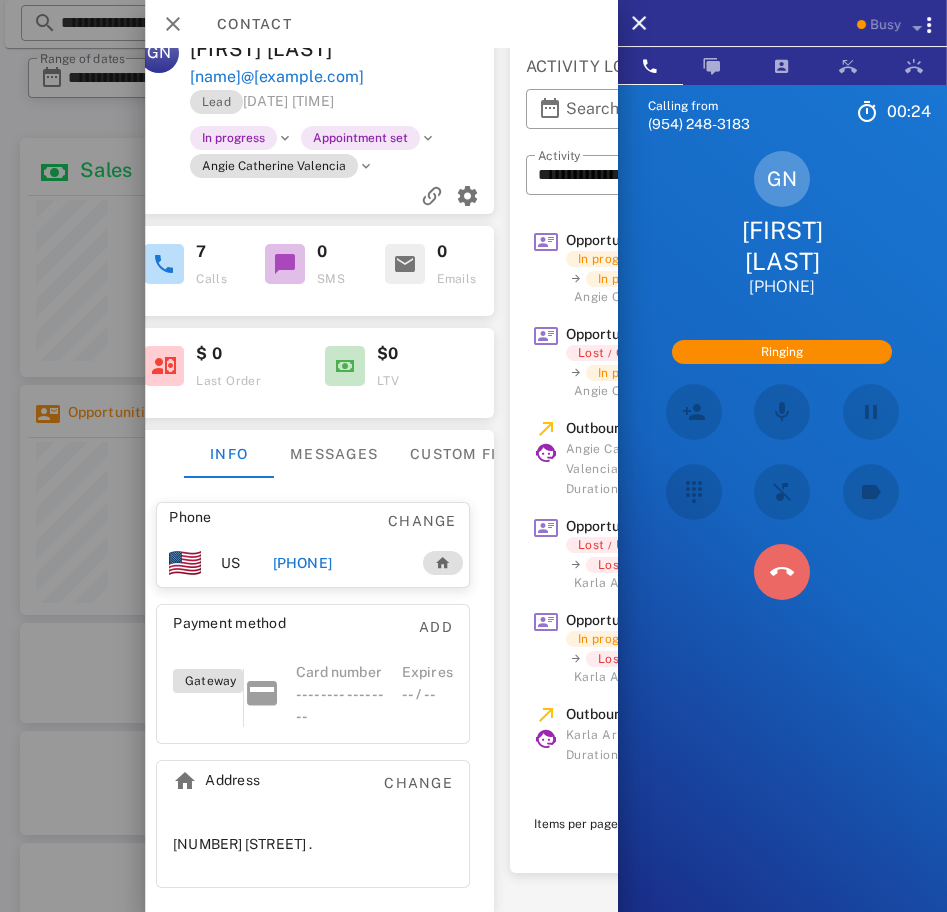 click at bounding box center [782, 572] 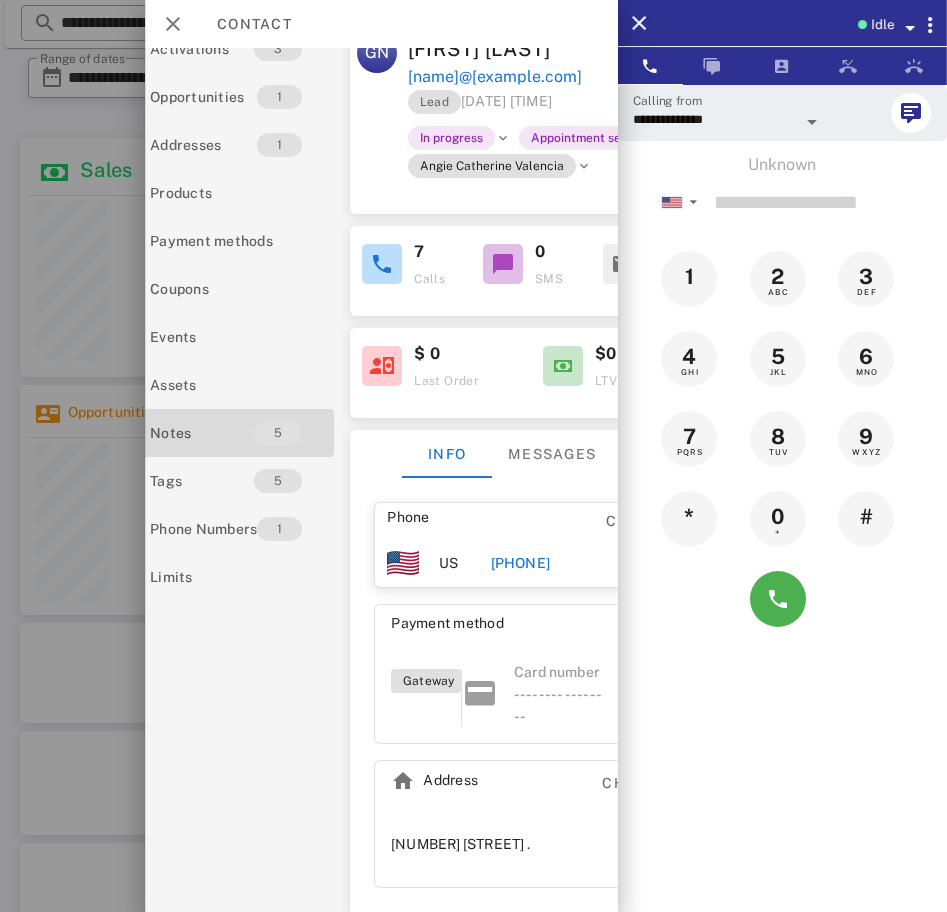 scroll, scrollTop: 76, scrollLeft: 50, axis: both 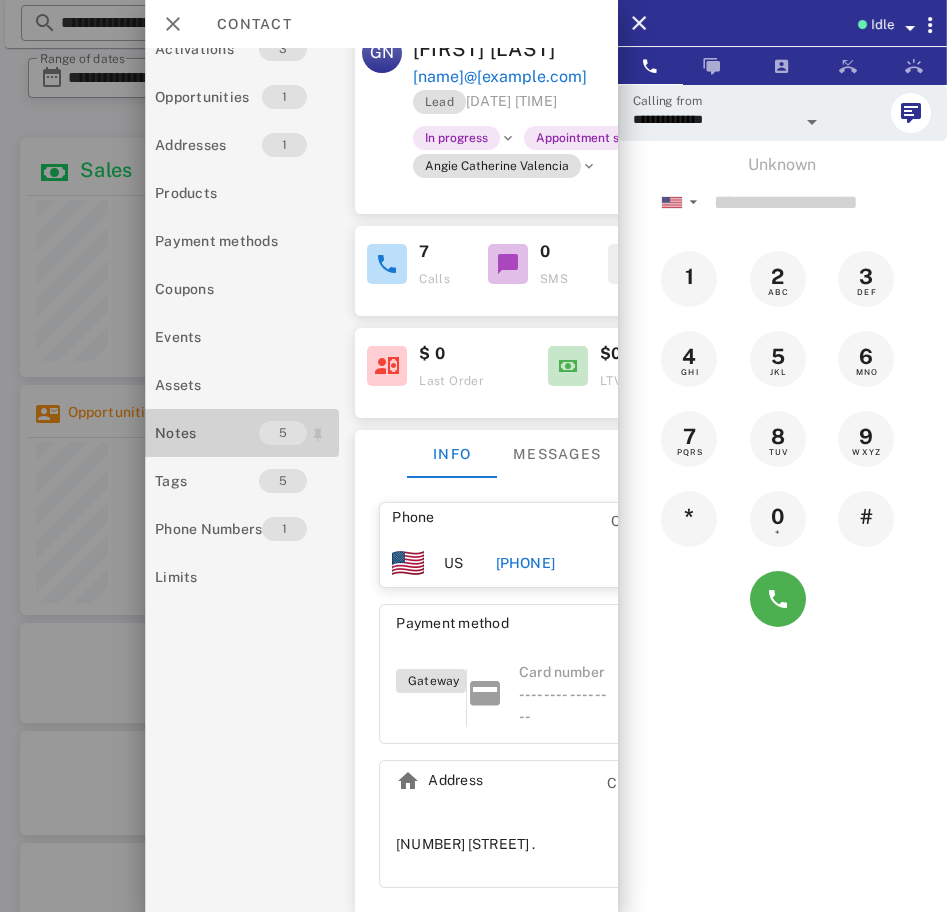 click on "Notes" at bounding box center (207, 433) 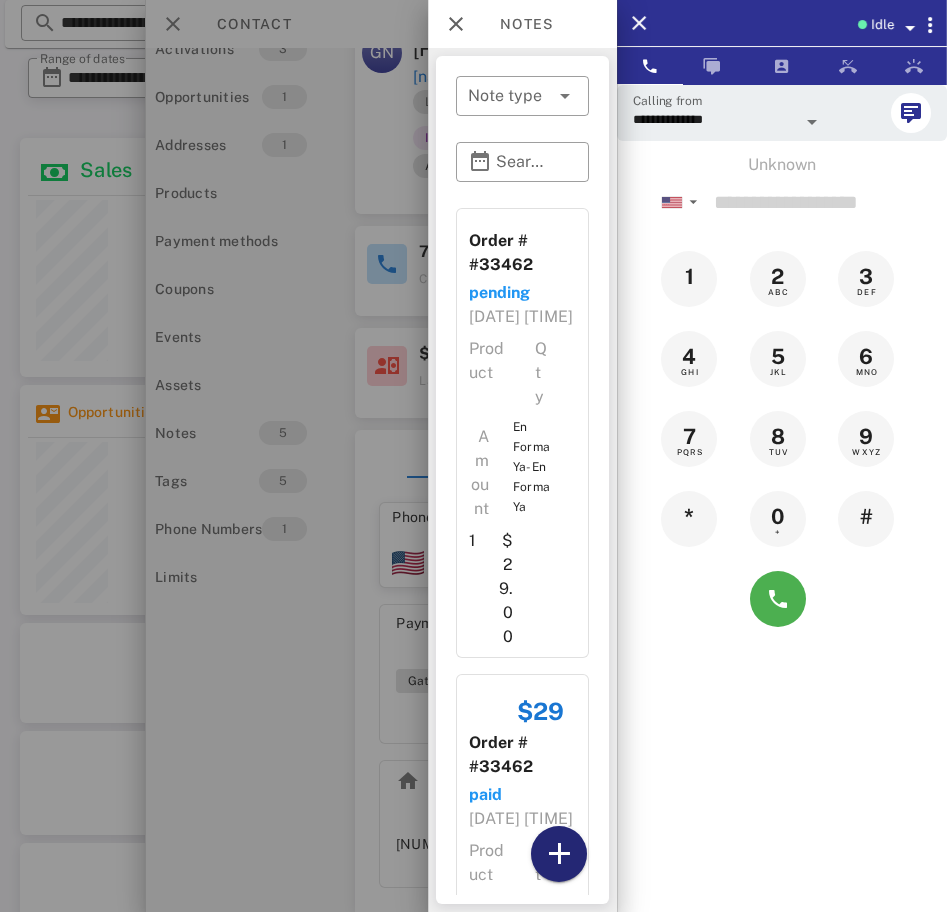 click at bounding box center [559, 854] 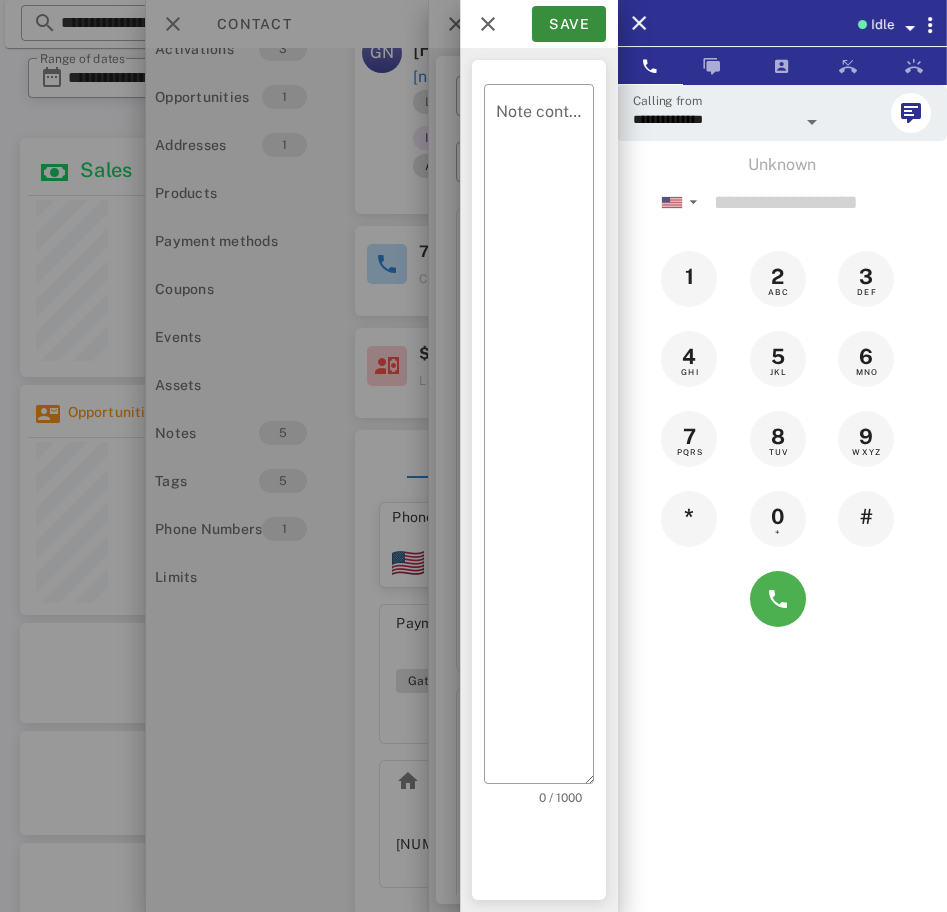 click on "​ Note content 0 / 1000" at bounding box center [539, 480] 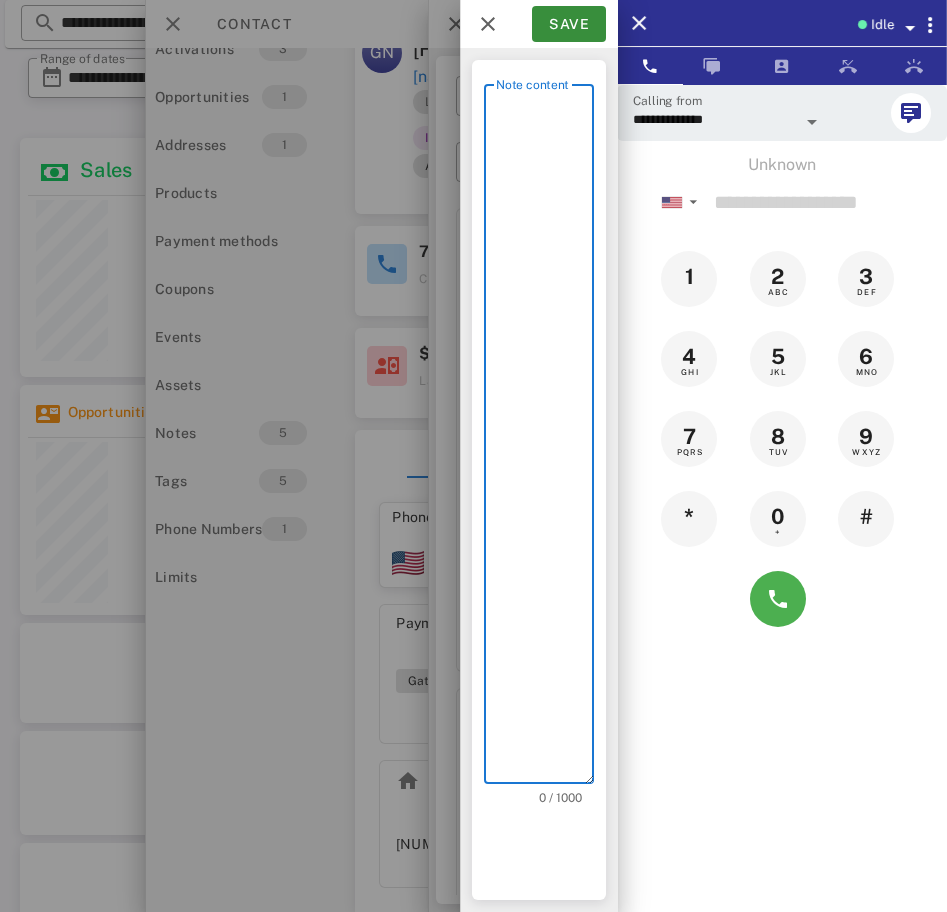 click on "Note content" at bounding box center (545, 439) 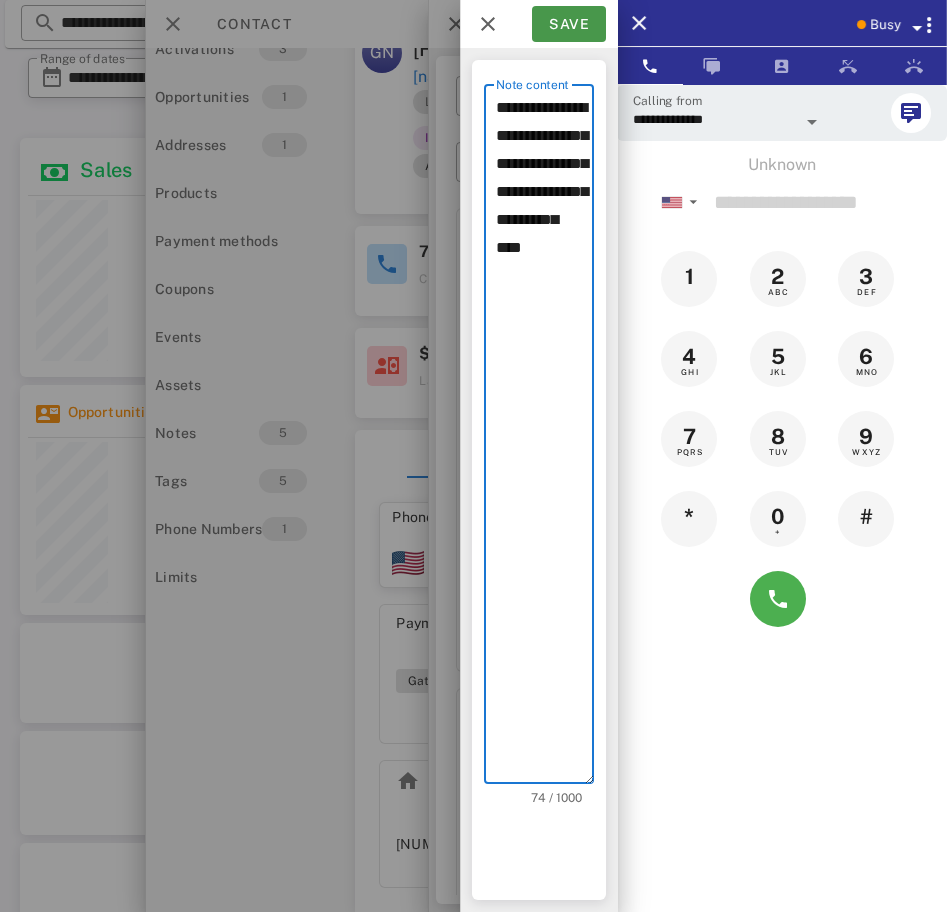 type on "**********" 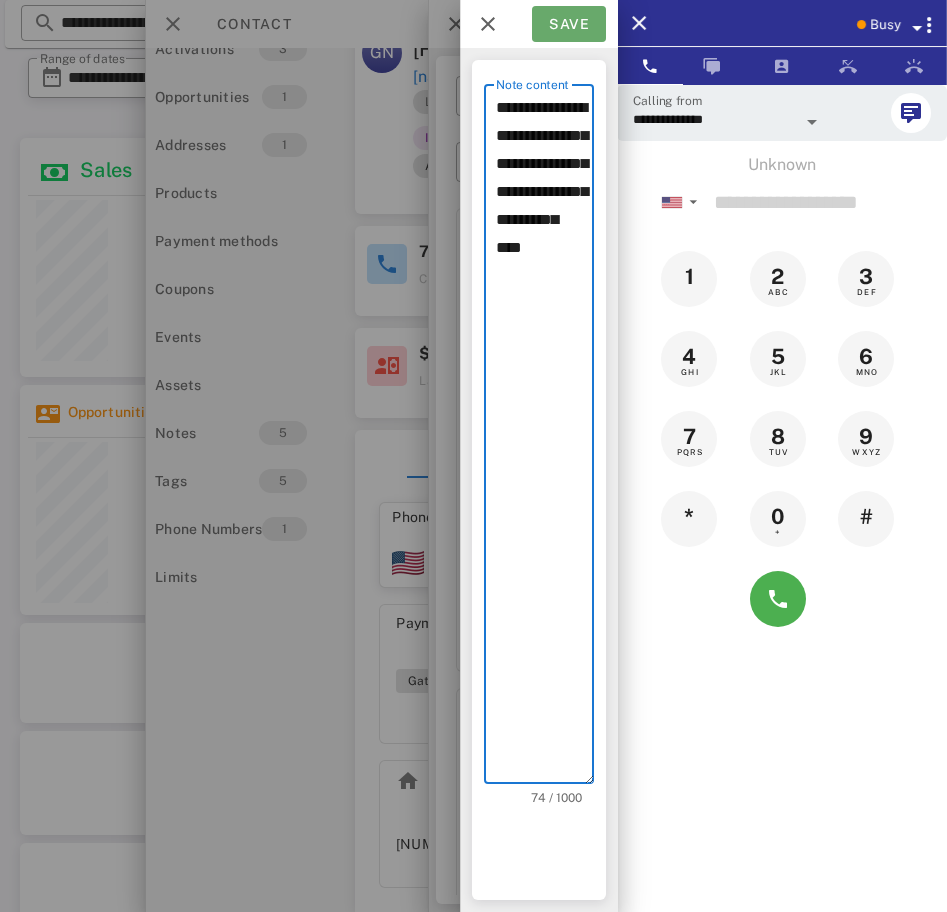 click on "Save" at bounding box center (569, 24) 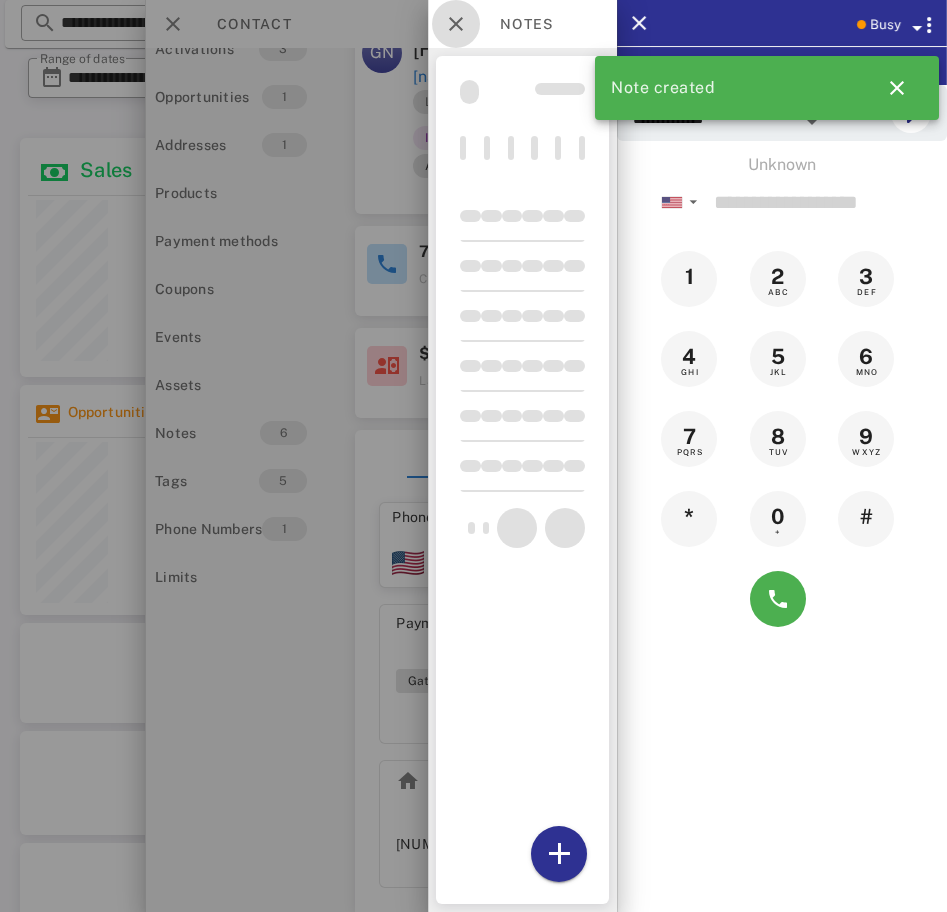 click at bounding box center (456, 24) 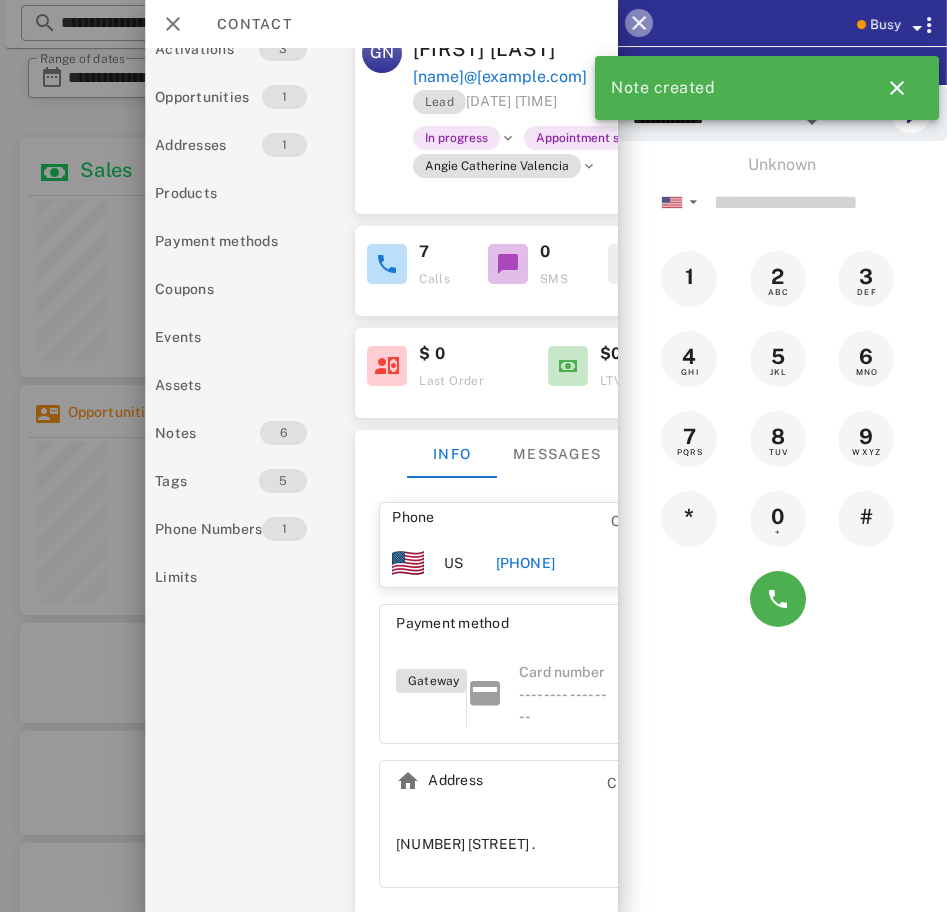 click at bounding box center (639, 23) 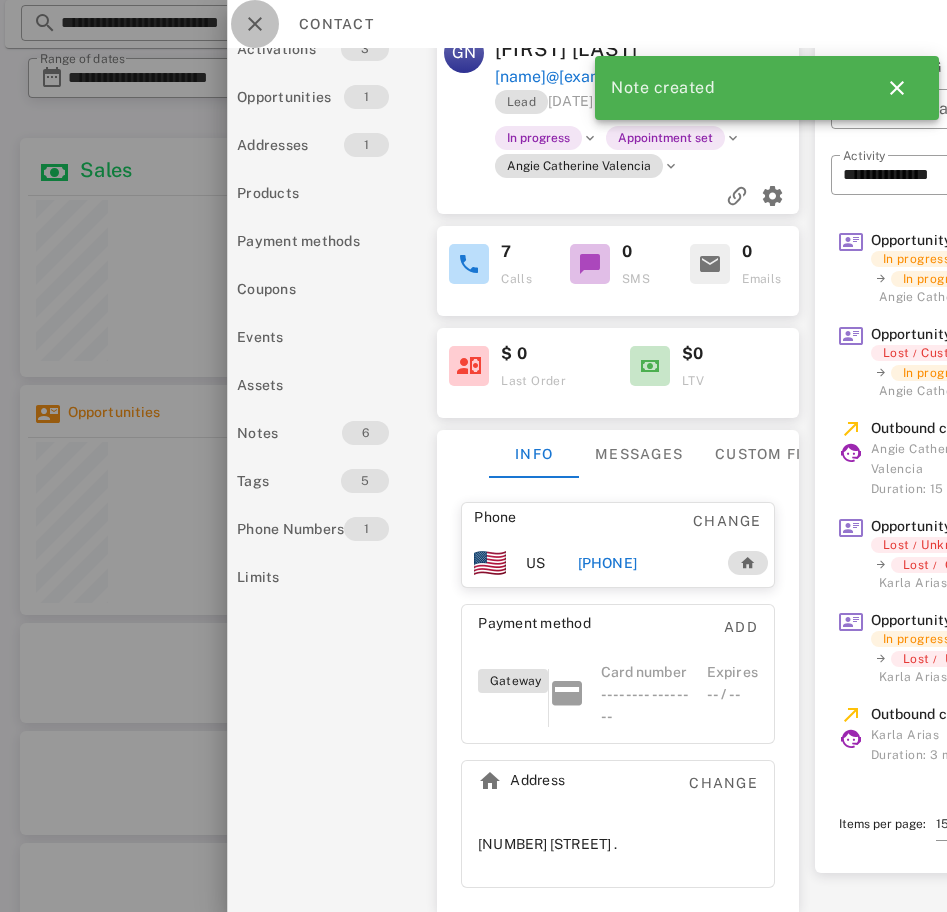 click at bounding box center [255, 24] 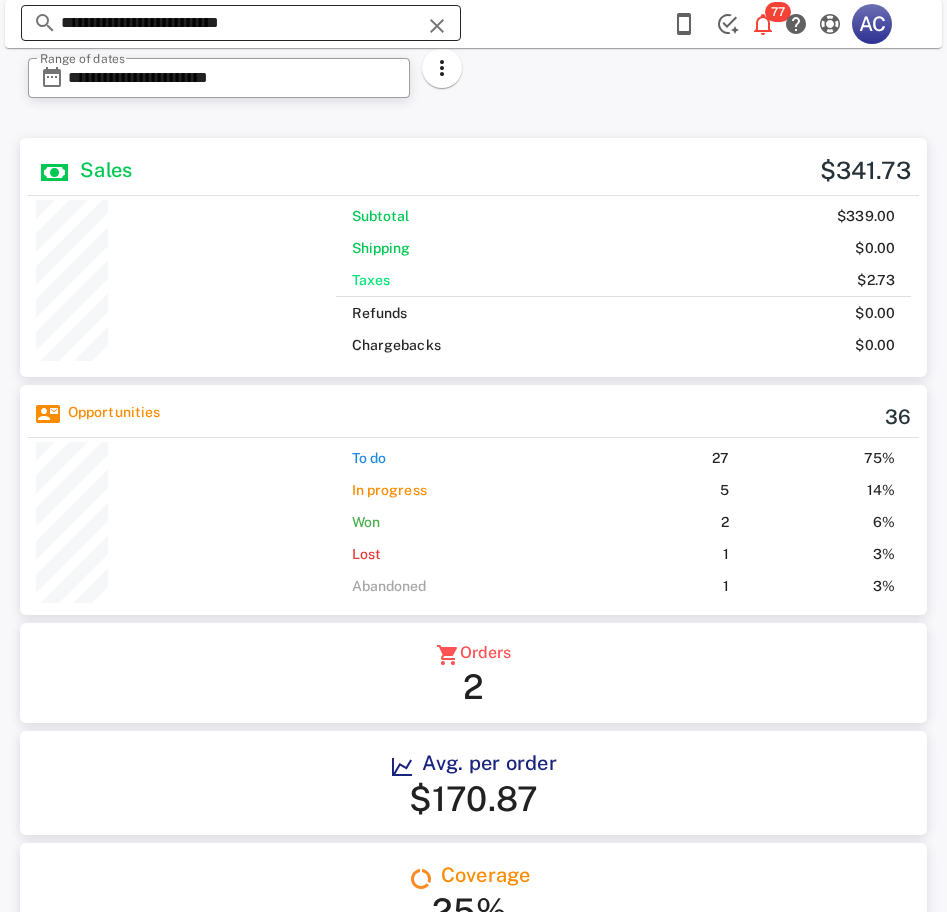 click on "**********" at bounding box center (241, 23) 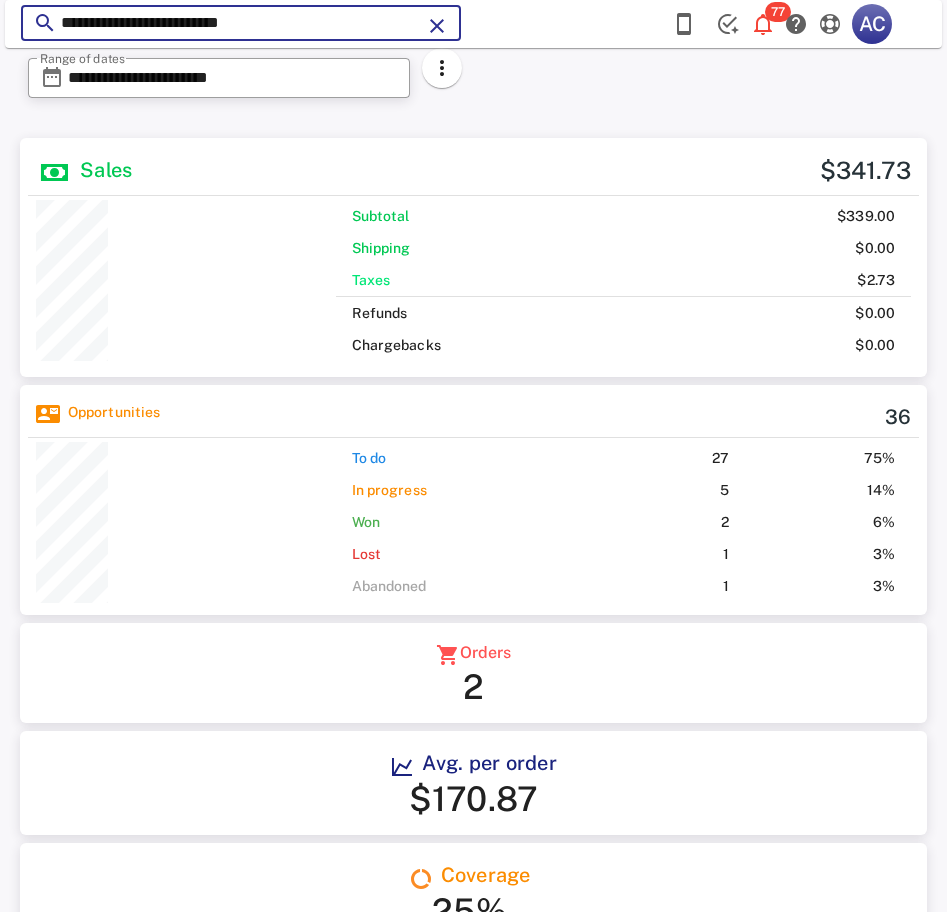click on "**********" at bounding box center [241, 23] 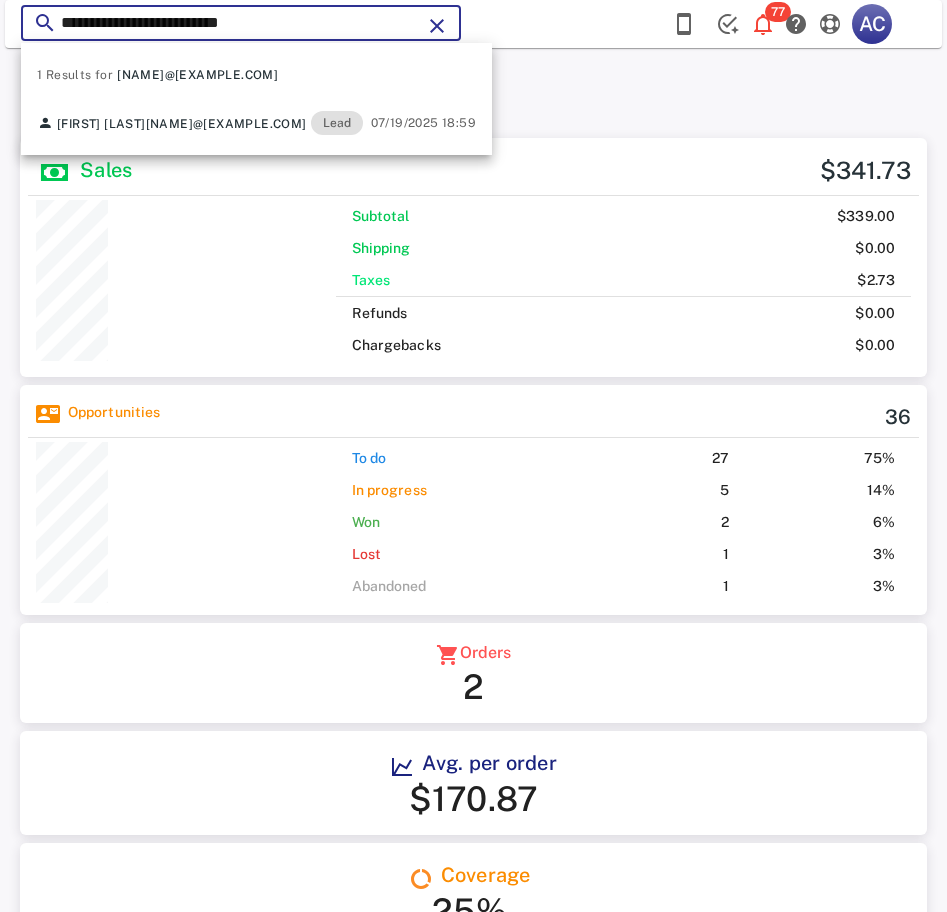 click on "**********" at bounding box center (241, 23) 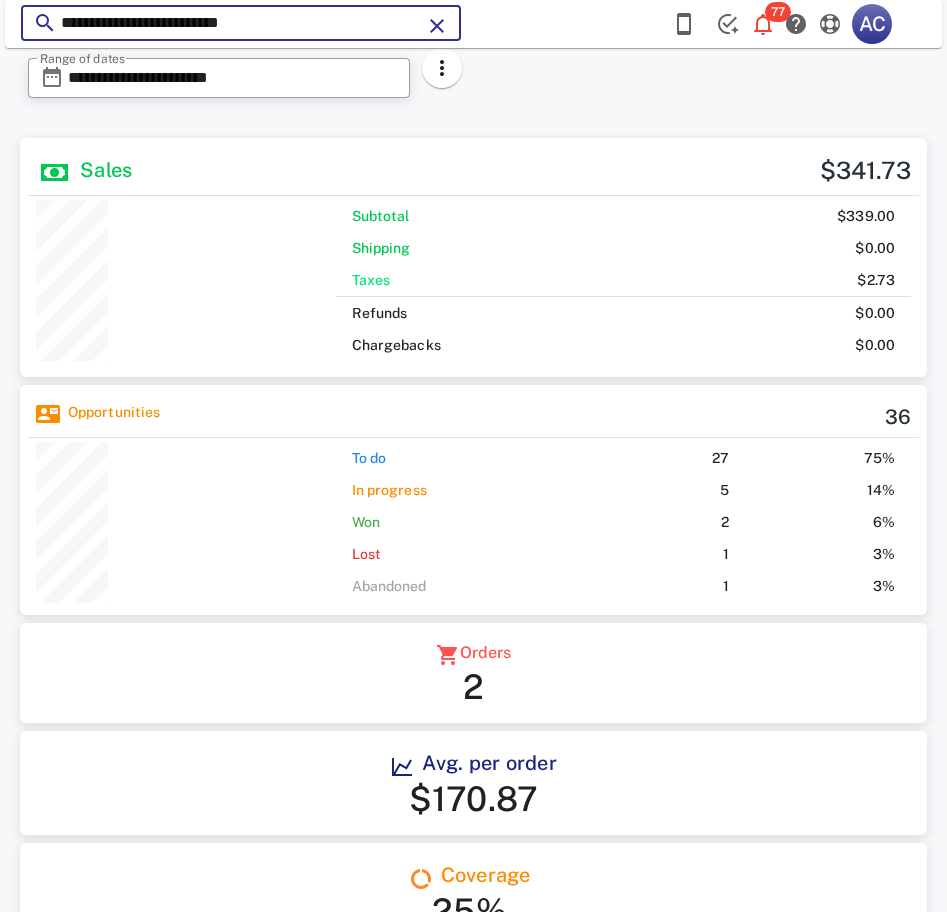 click on "**********" at bounding box center (241, 23) 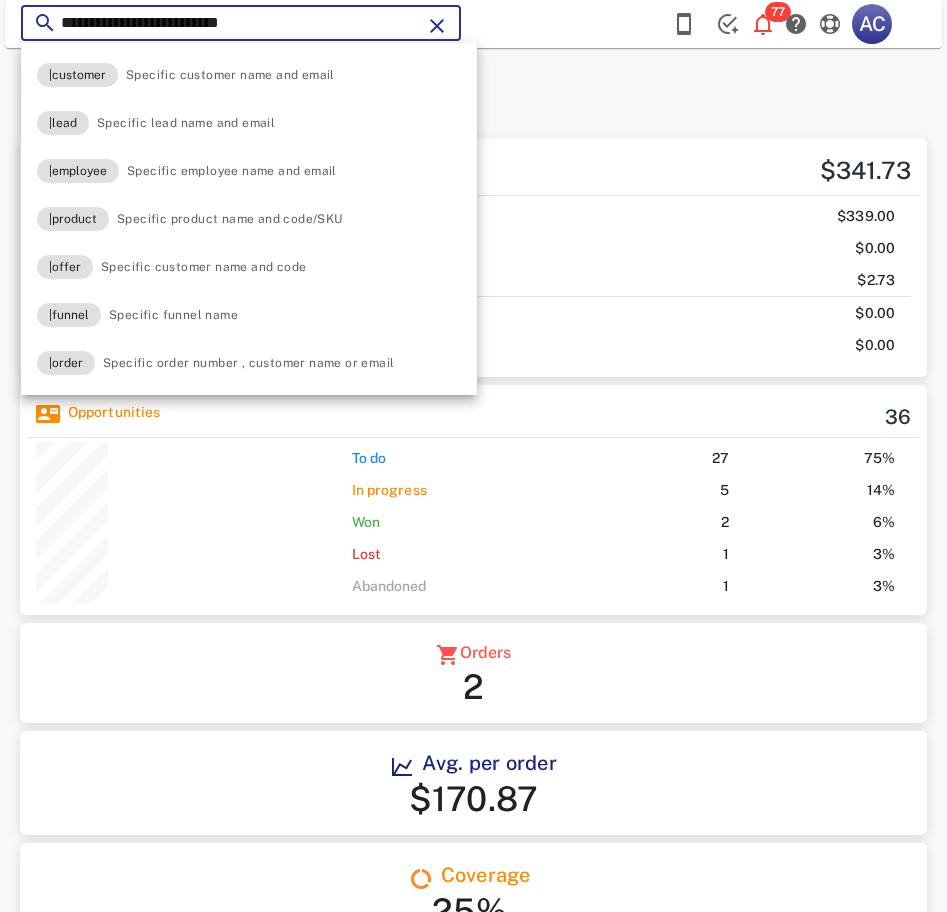 paste 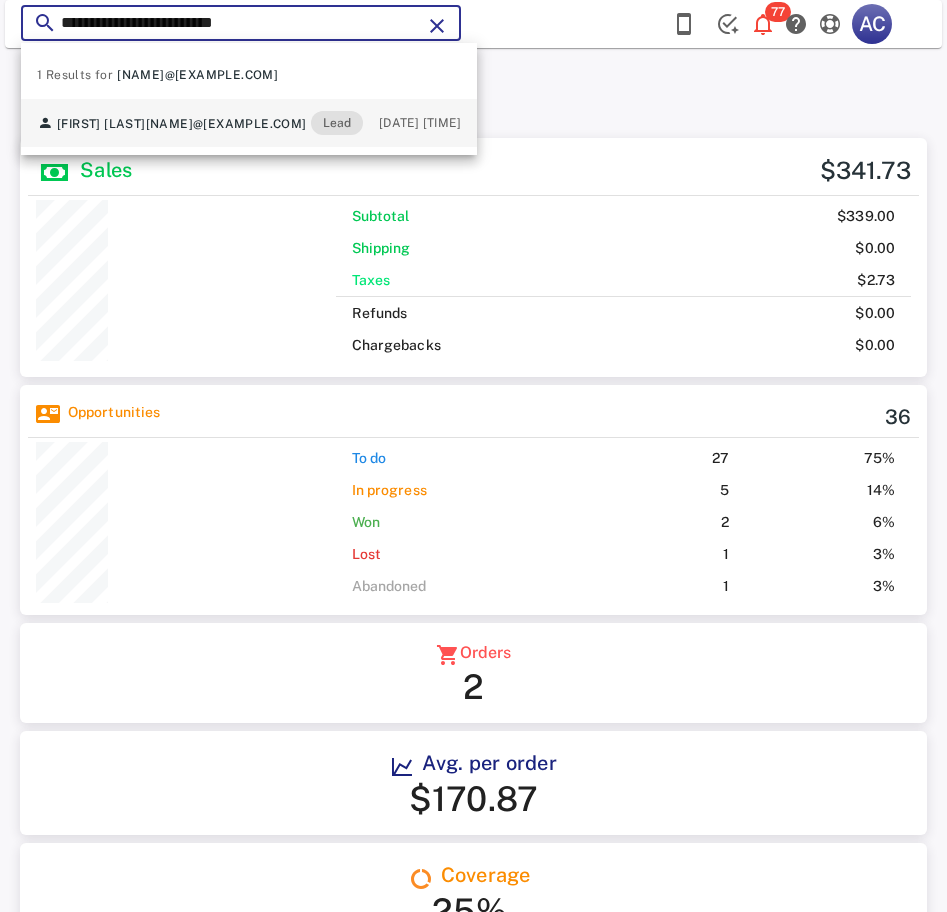 type on "**********" 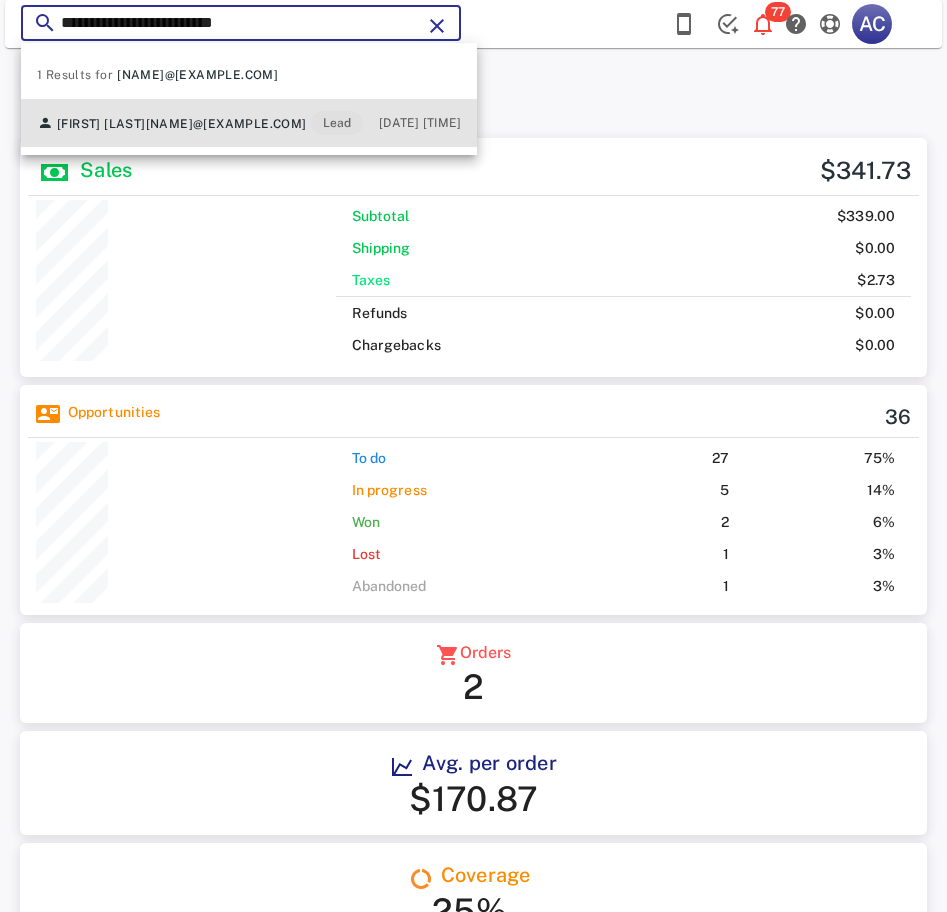 click on "1996industriale@gmail.com" at bounding box center [226, 124] 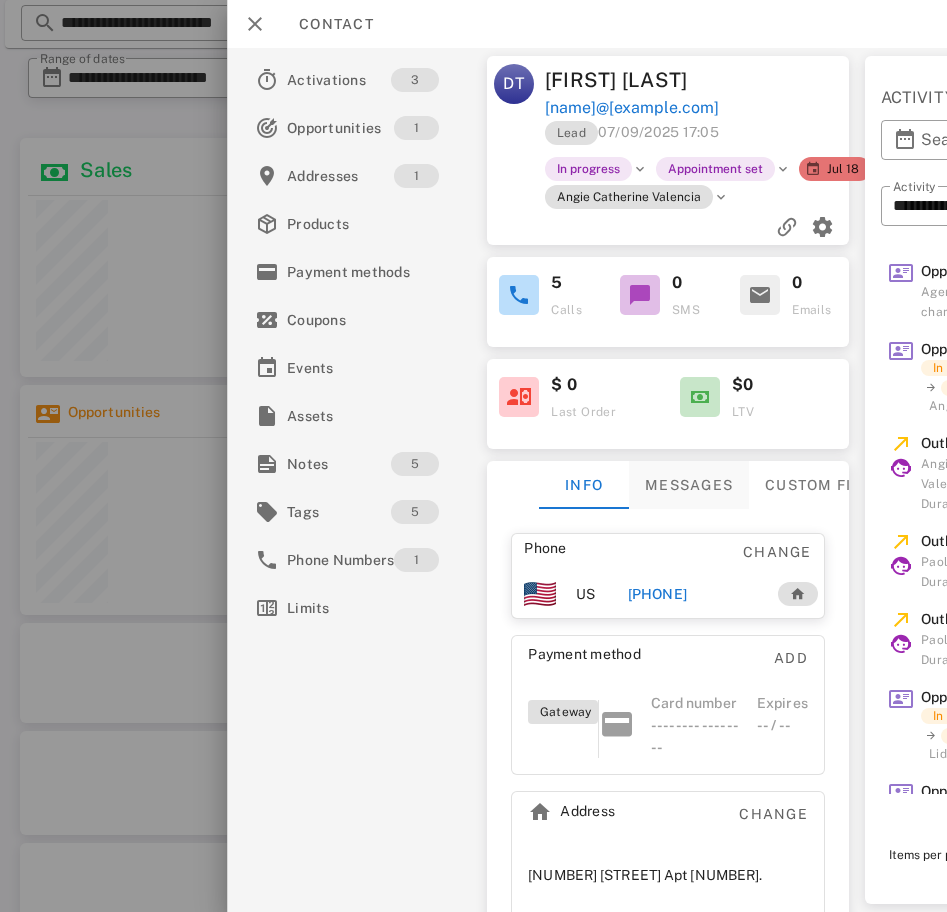 scroll, scrollTop: 0, scrollLeft: 378, axis: horizontal 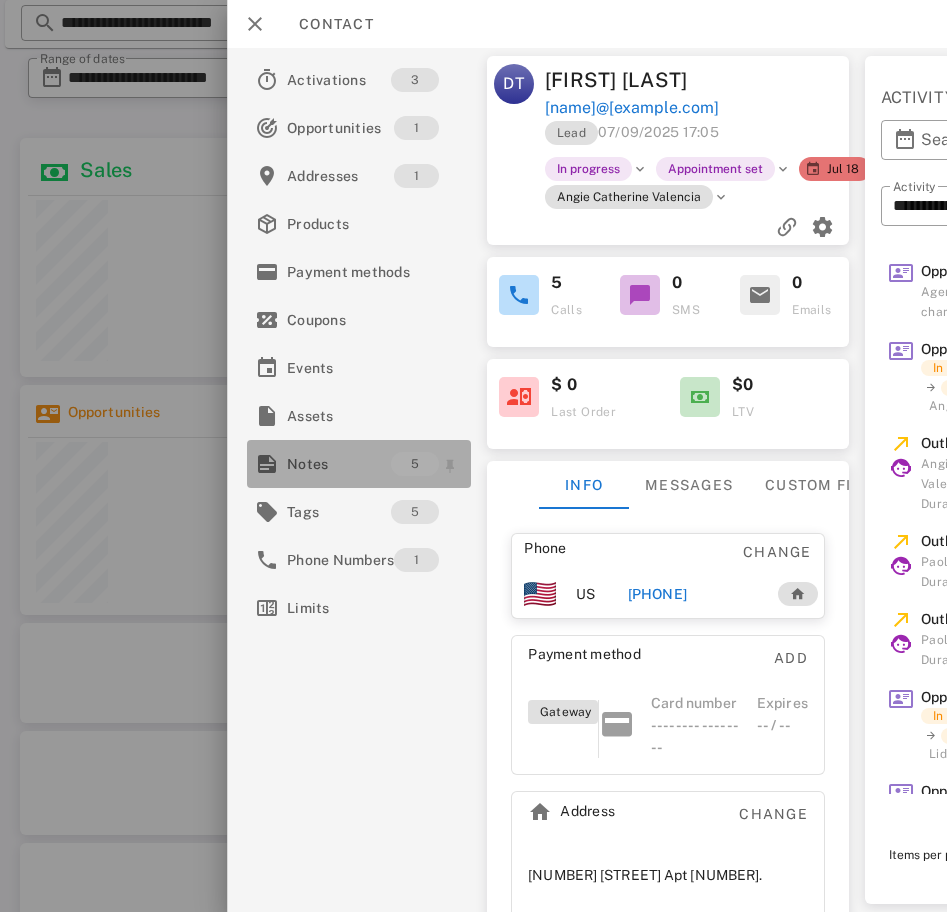 click on "Notes" at bounding box center (339, 464) 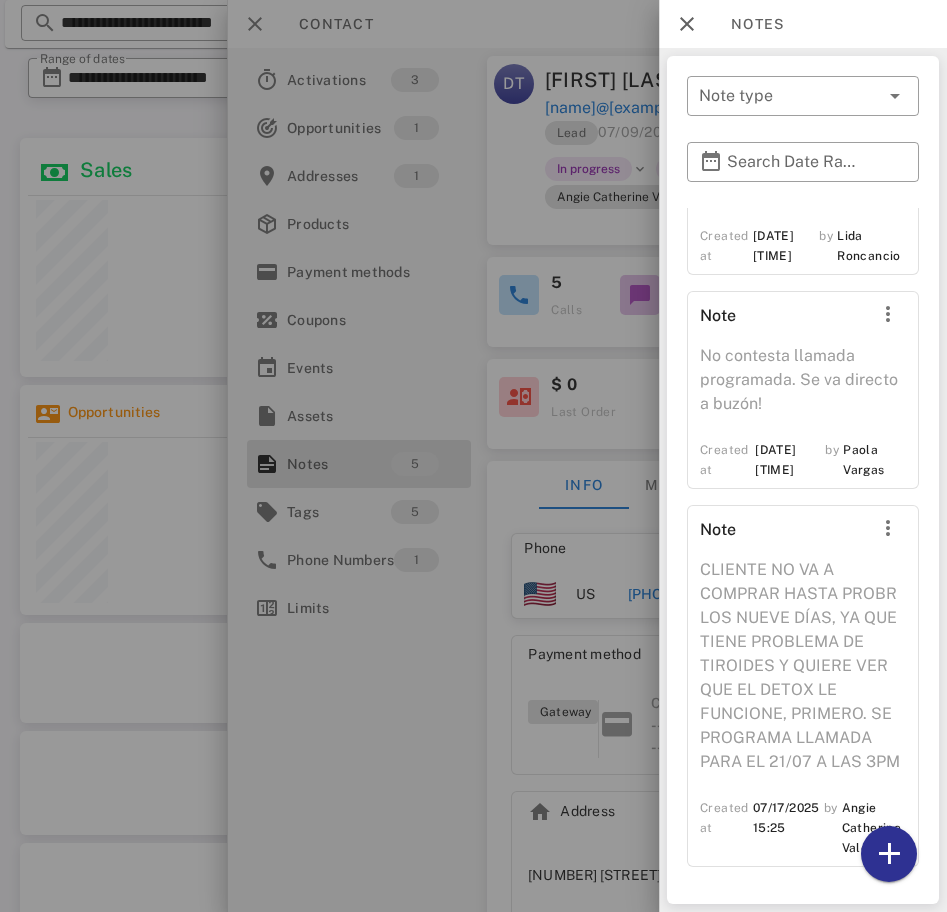 scroll, scrollTop: 733, scrollLeft: 0, axis: vertical 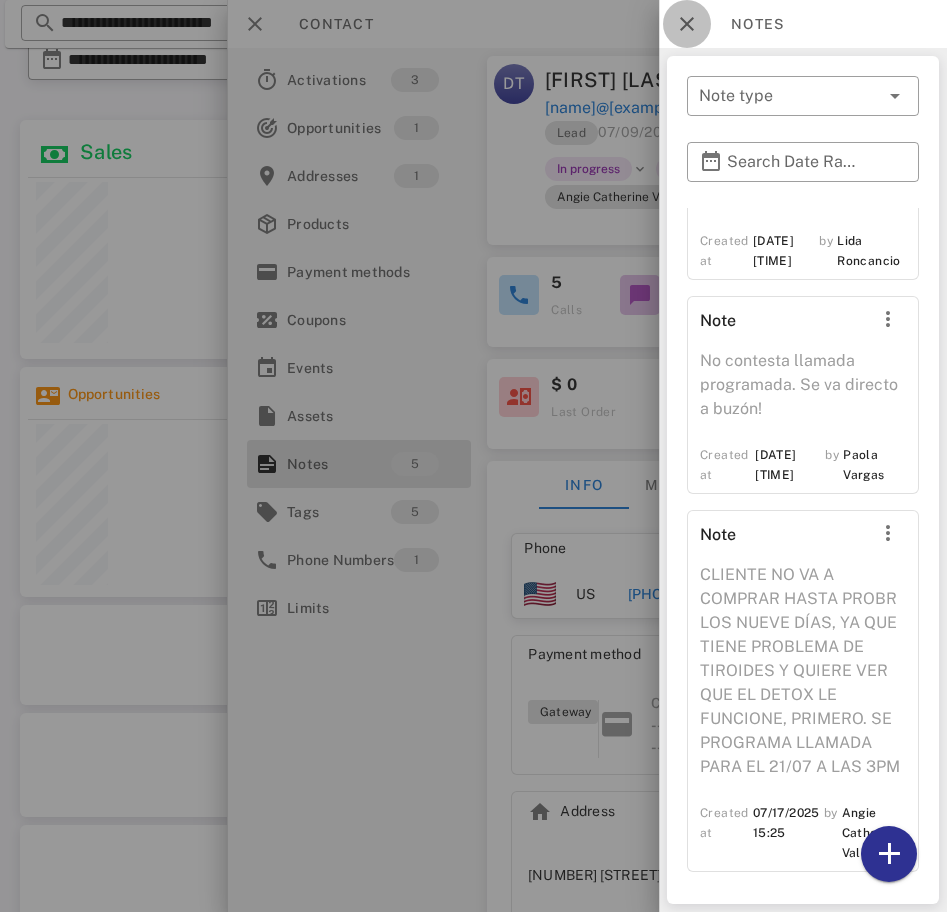 click at bounding box center [687, 24] 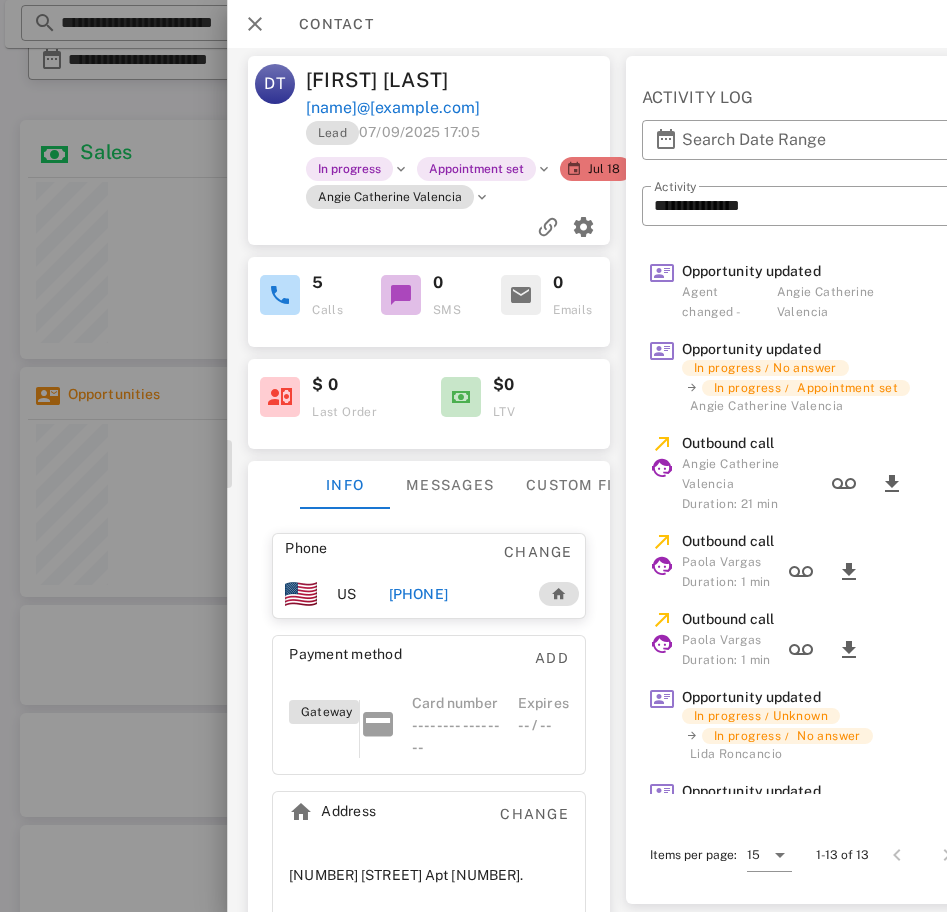 scroll, scrollTop: 0, scrollLeft: 240, axis: horizontal 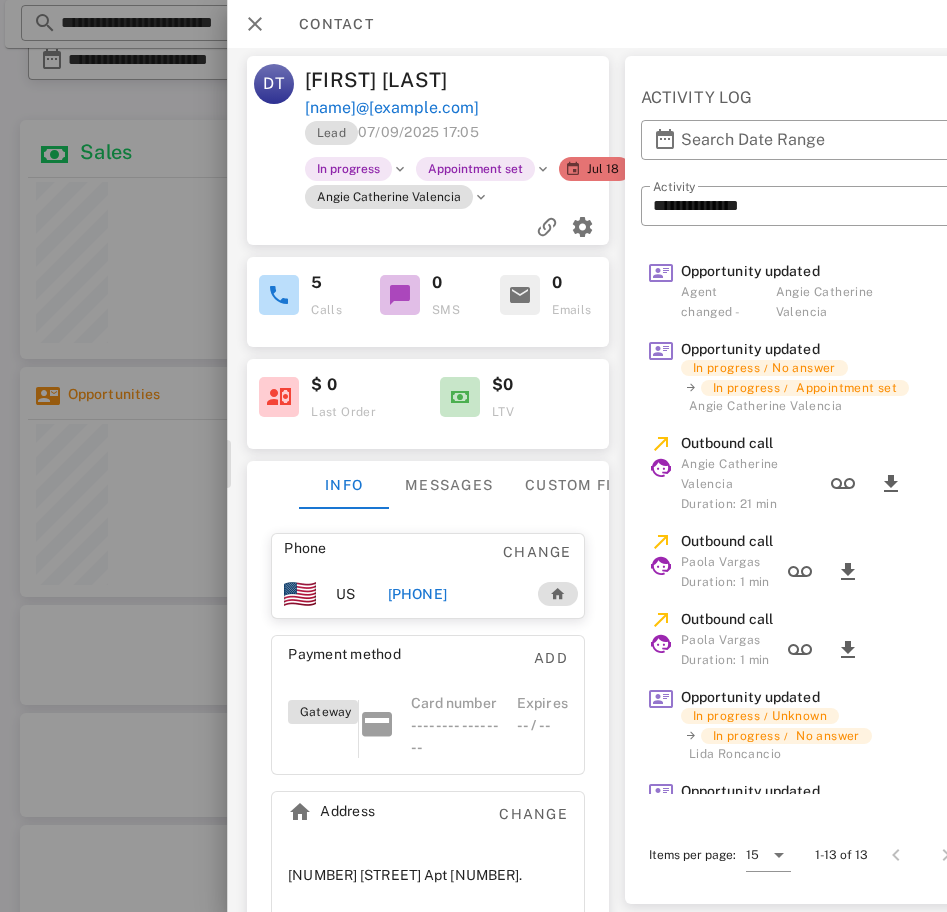 click on "+17138378931" at bounding box center (417, 594) 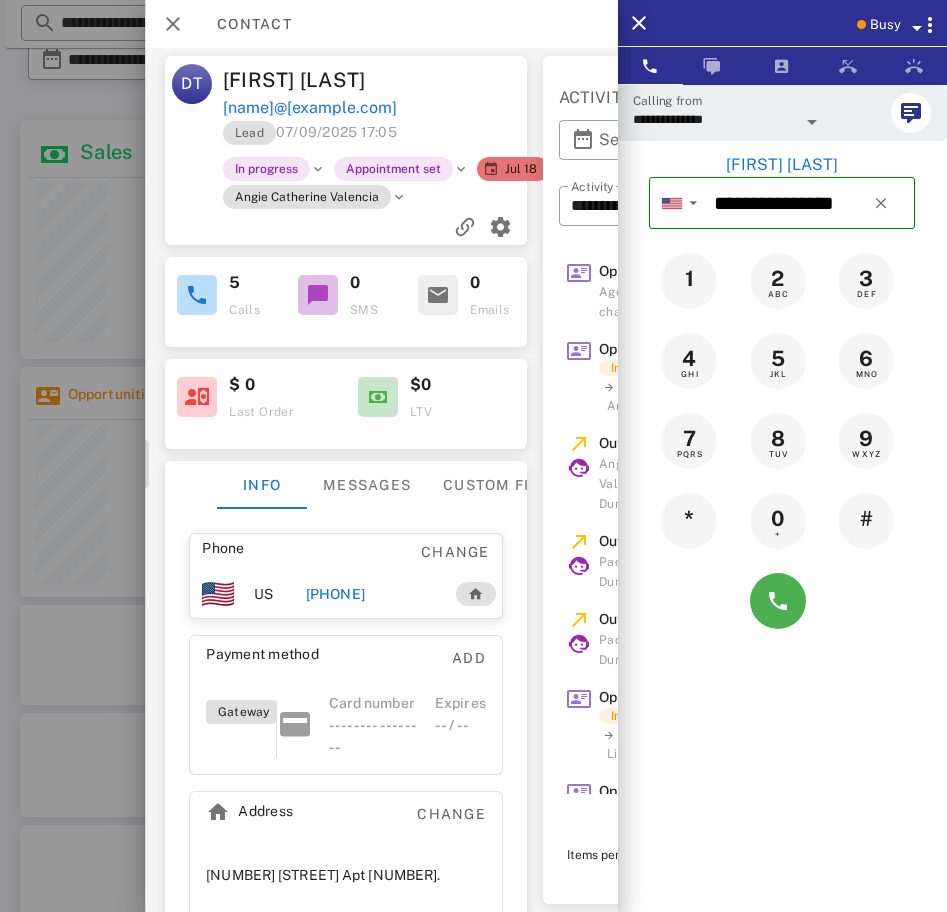 click on "**********" at bounding box center (714, 119) 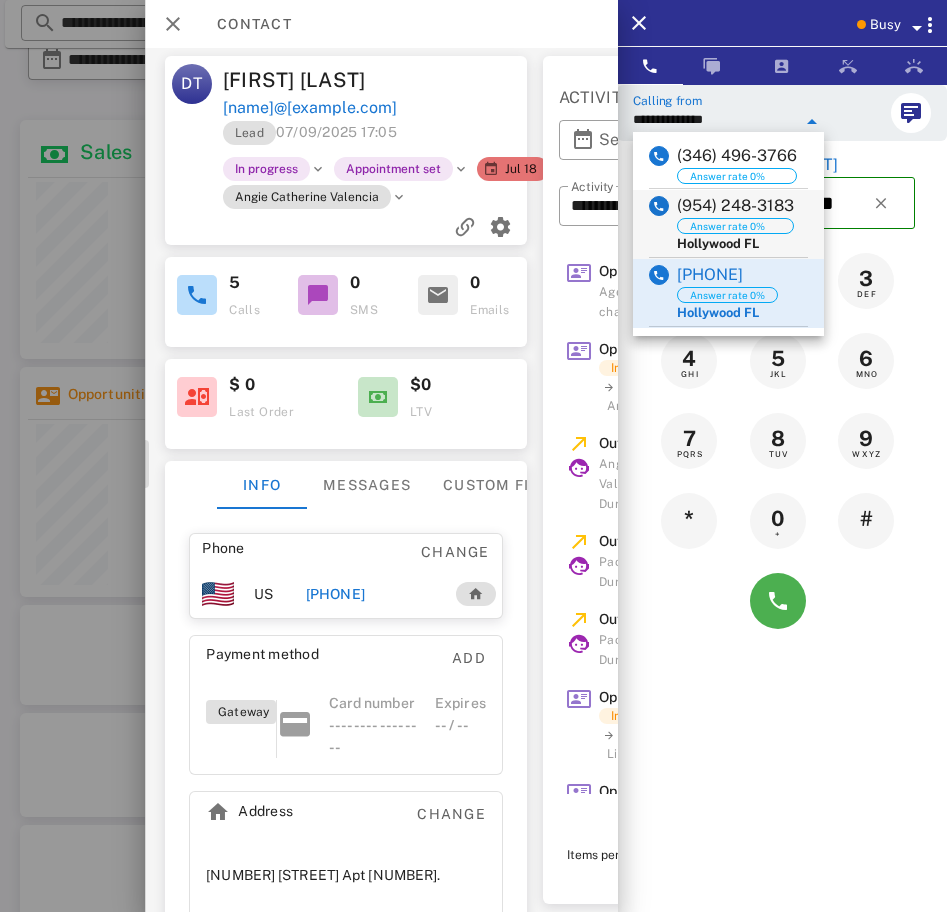 click on "(954) 248-3183" at bounding box center [735, 206] 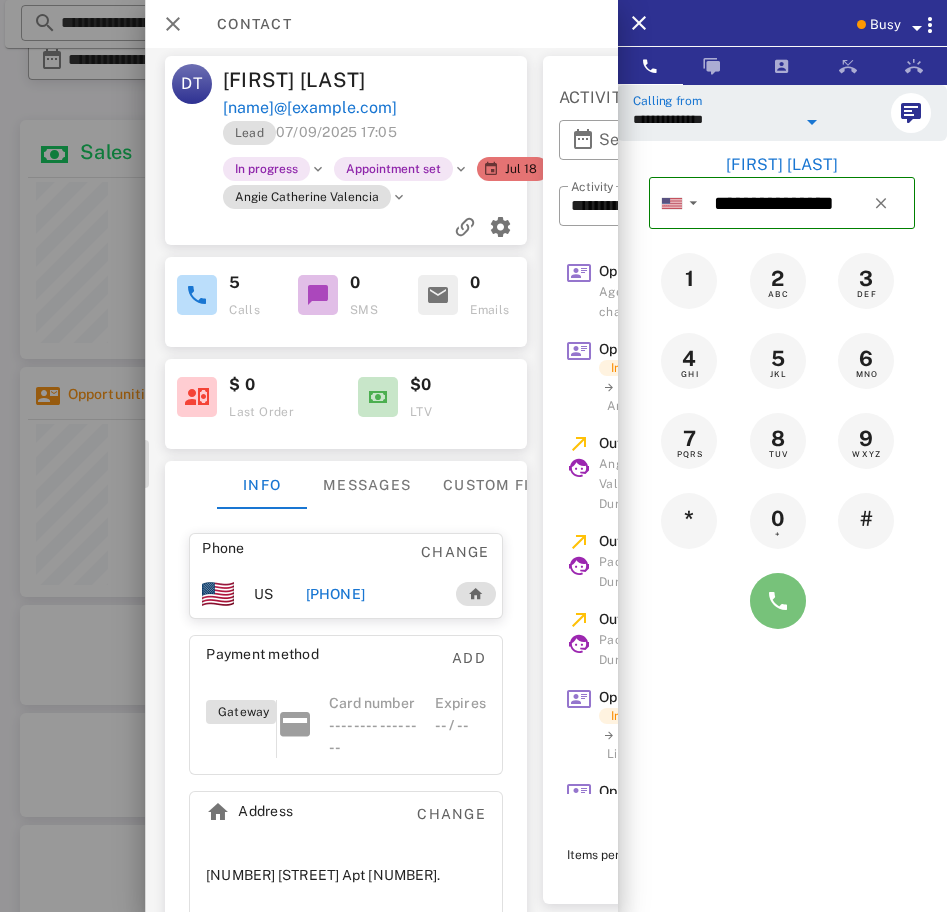 click at bounding box center [778, 601] 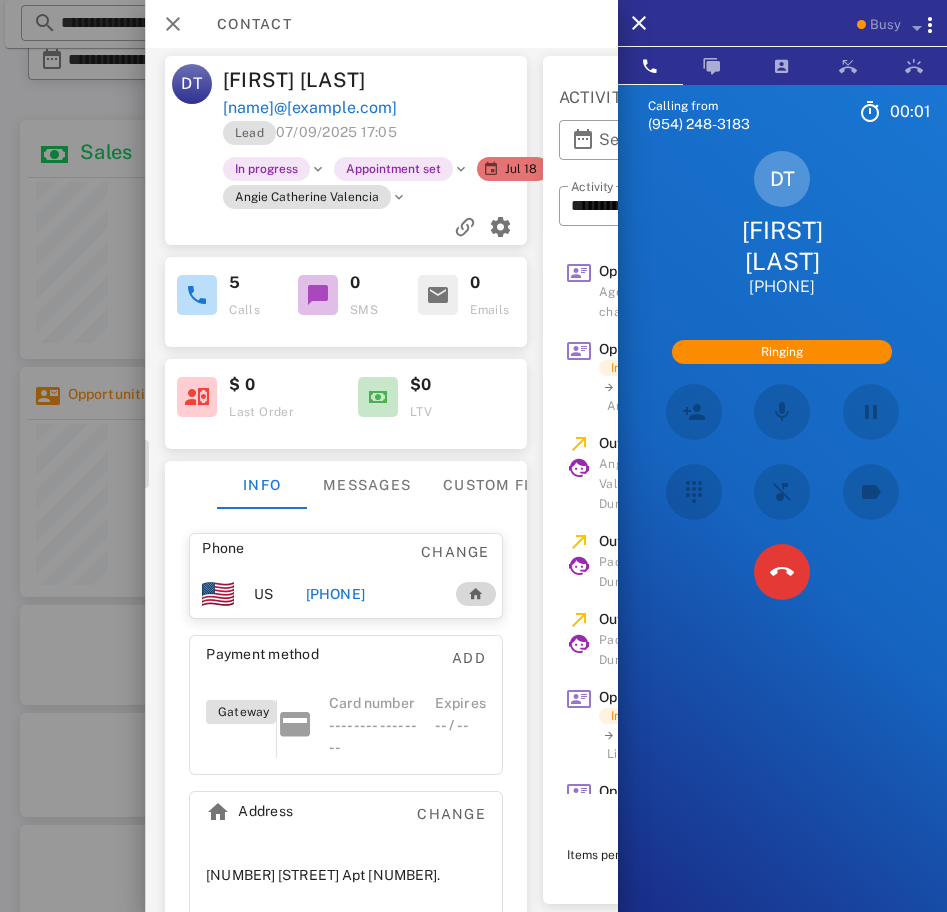 scroll, scrollTop: 0, scrollLeft: 333, axis: horizontal 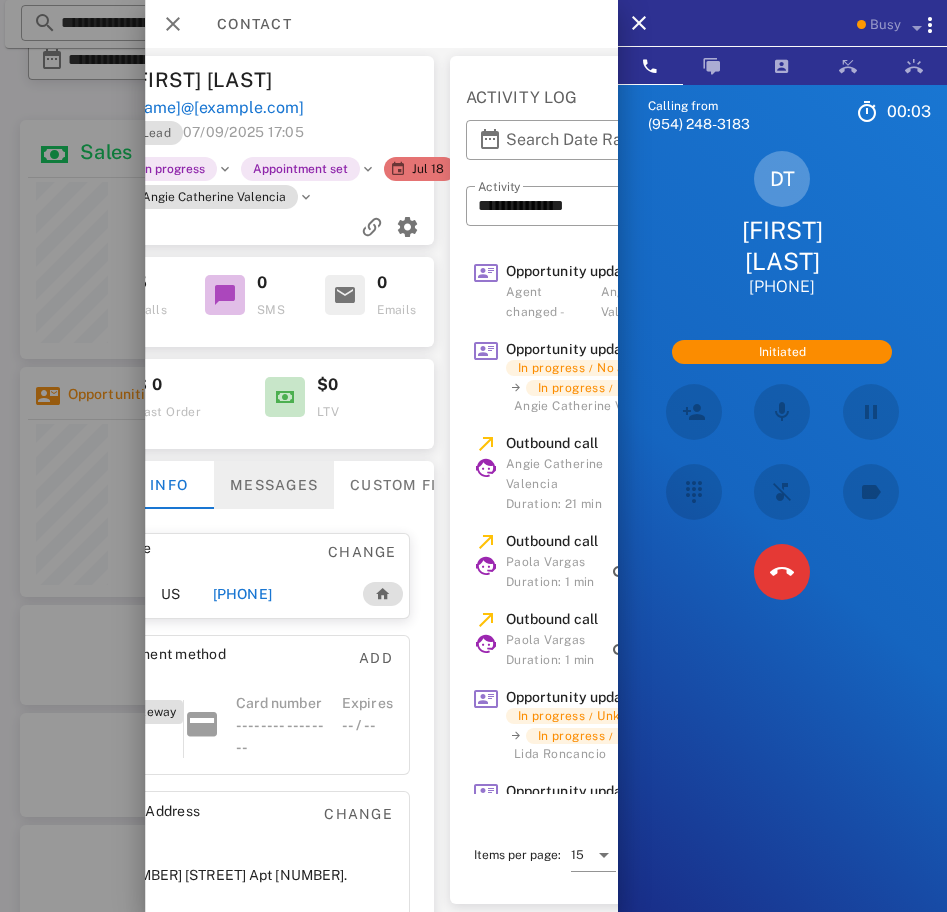 click on "Messages" at bounding box center [274, 485] 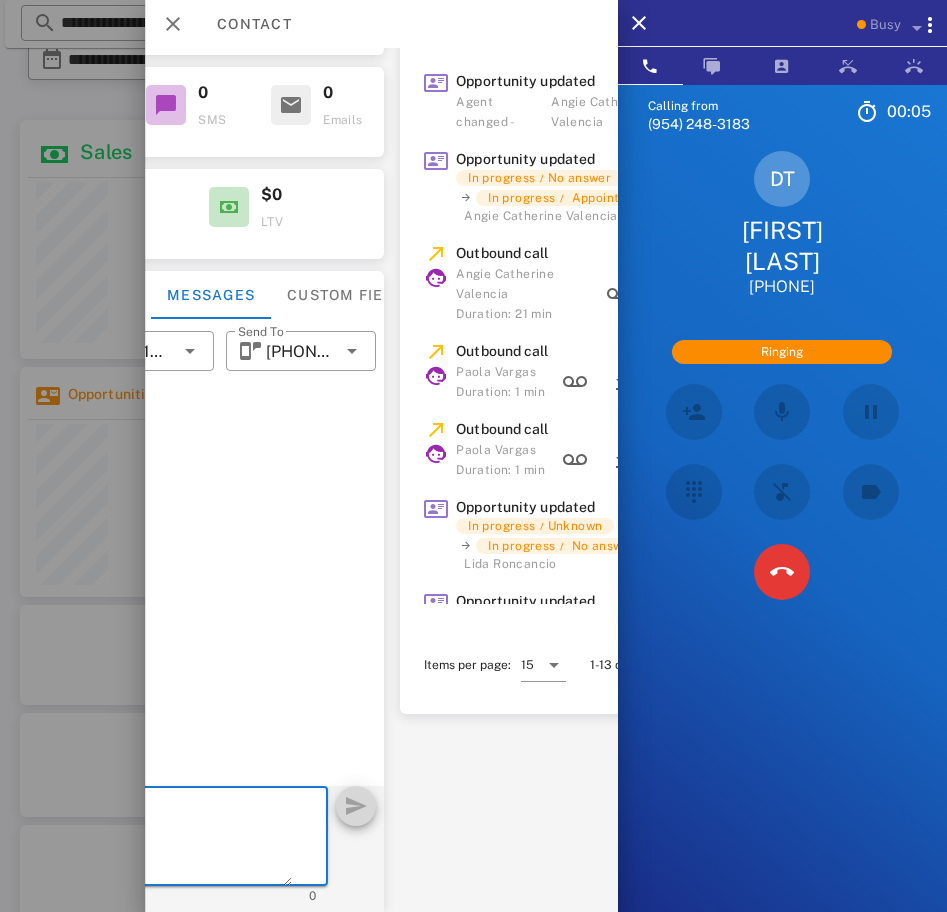 scroll, scrollTop: 203, scrollLeft: 400, axis: both 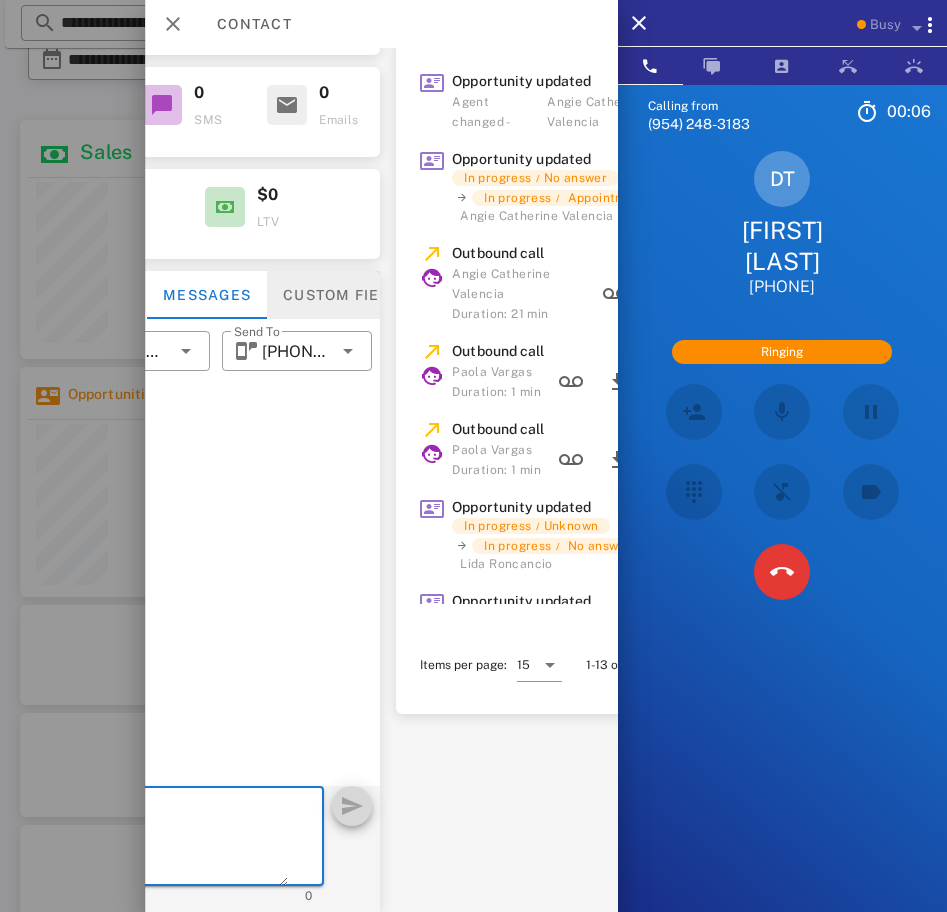 click on "Custom fields" at bounding box center [346, 295] 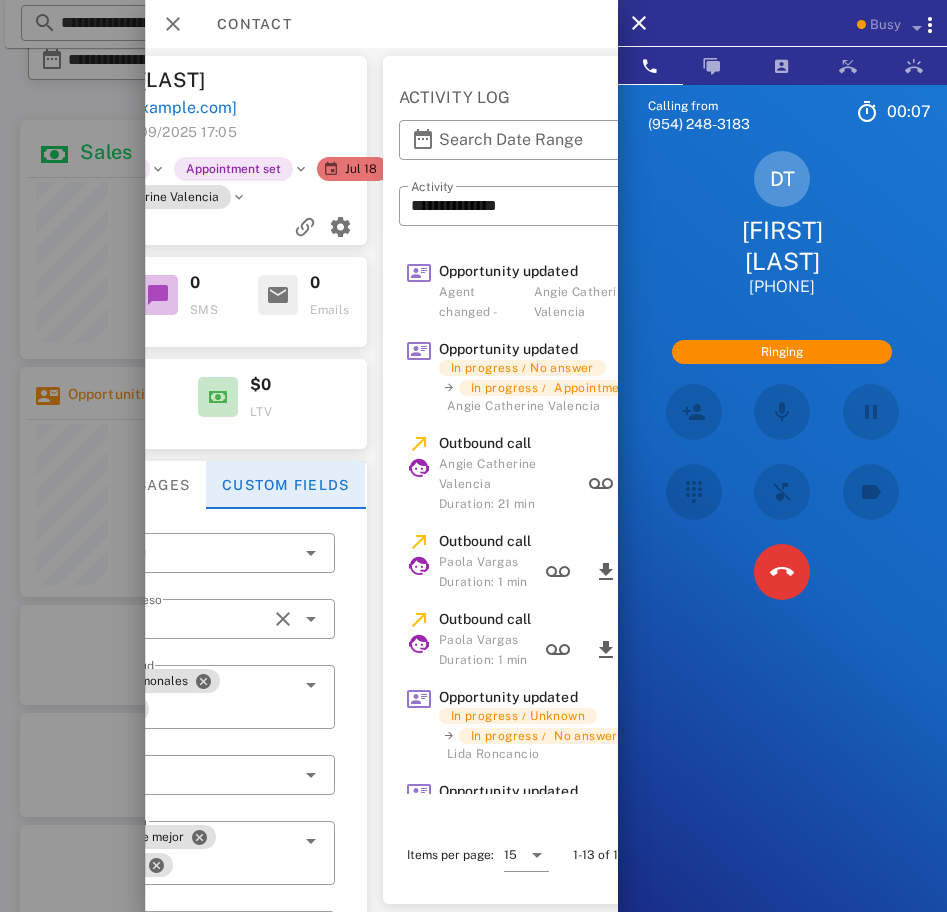 scroll, scrollTop: 0, scrollLeft: 228, axis: horizontal 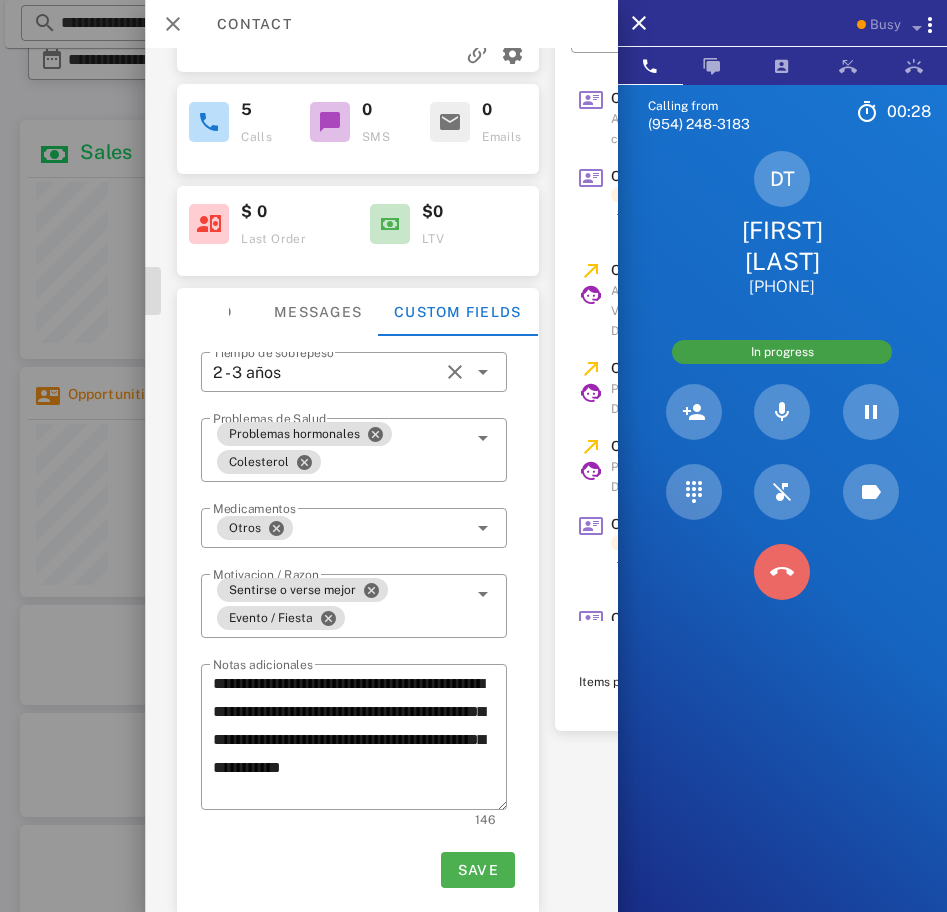 click at bounding box center (782, 572) 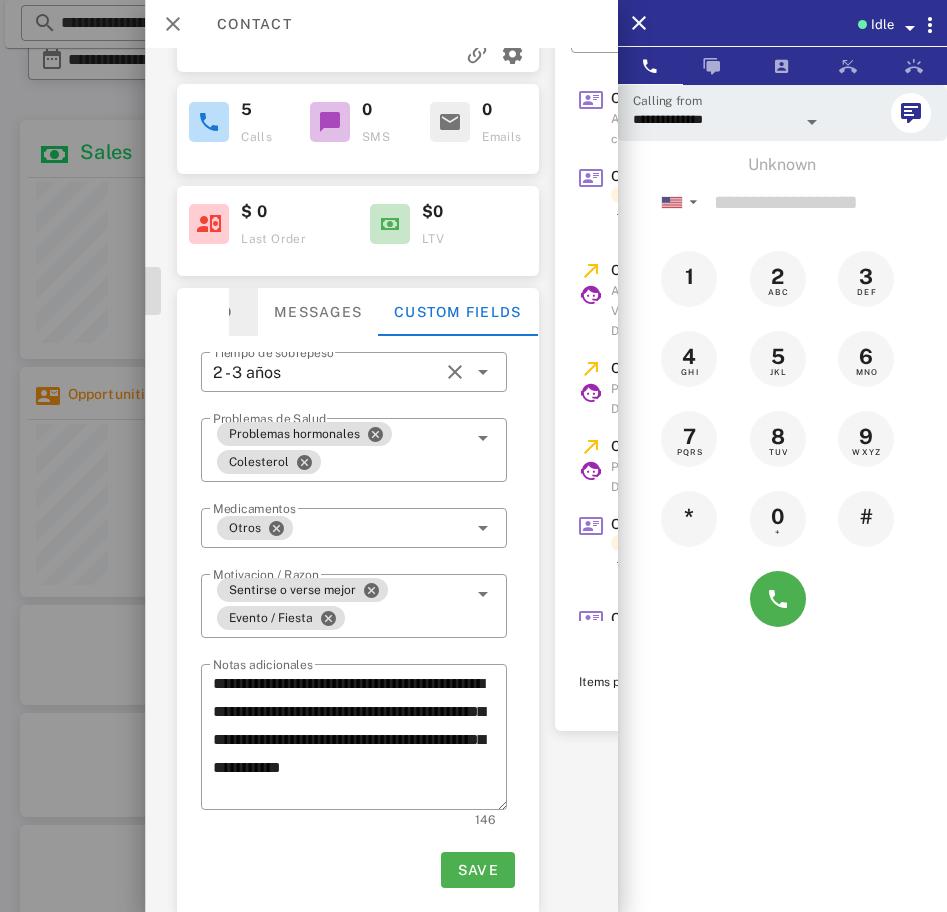 click on "Info" at bounding box center (213, 312) 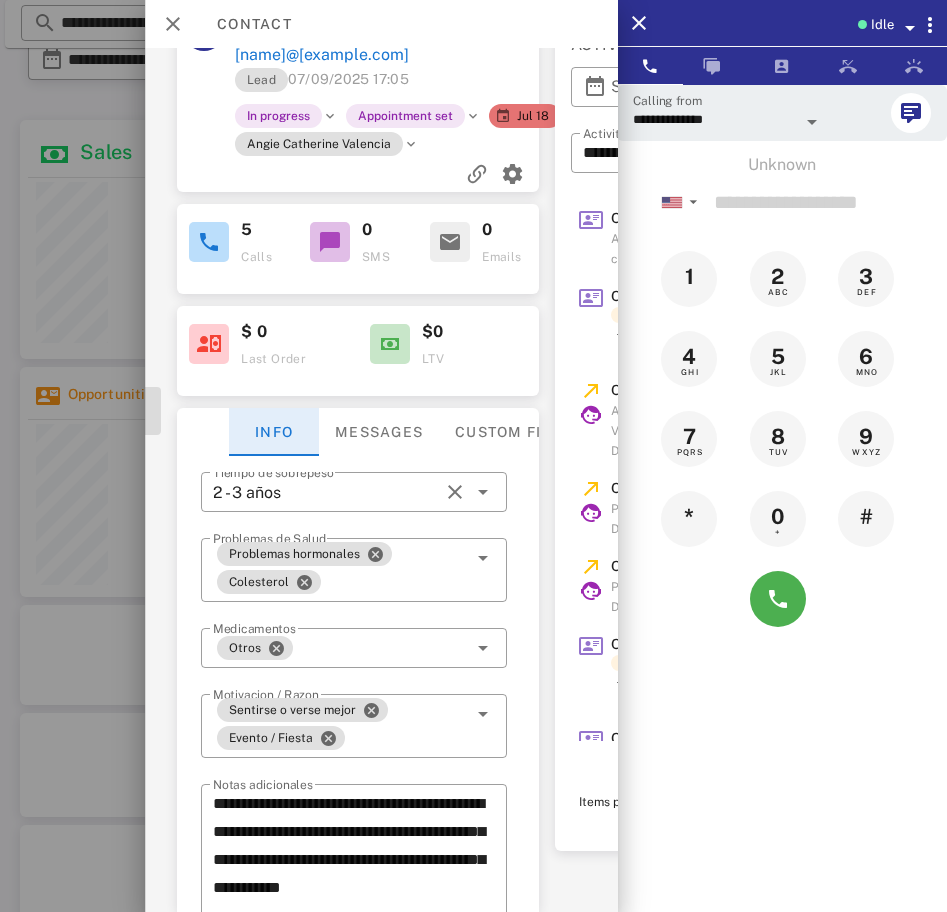 scroll, scrollTop: 98, scrollLeft: 228, axis: both 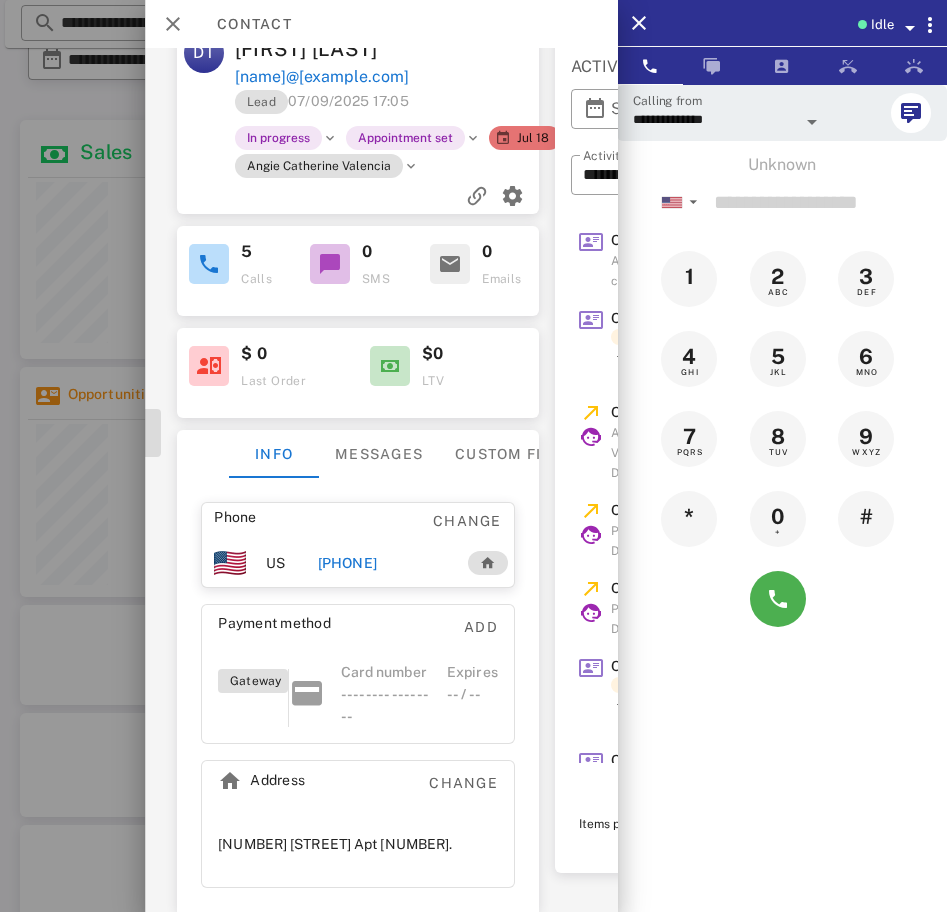 click on "+17138378931" at bounding box center [347, 563] 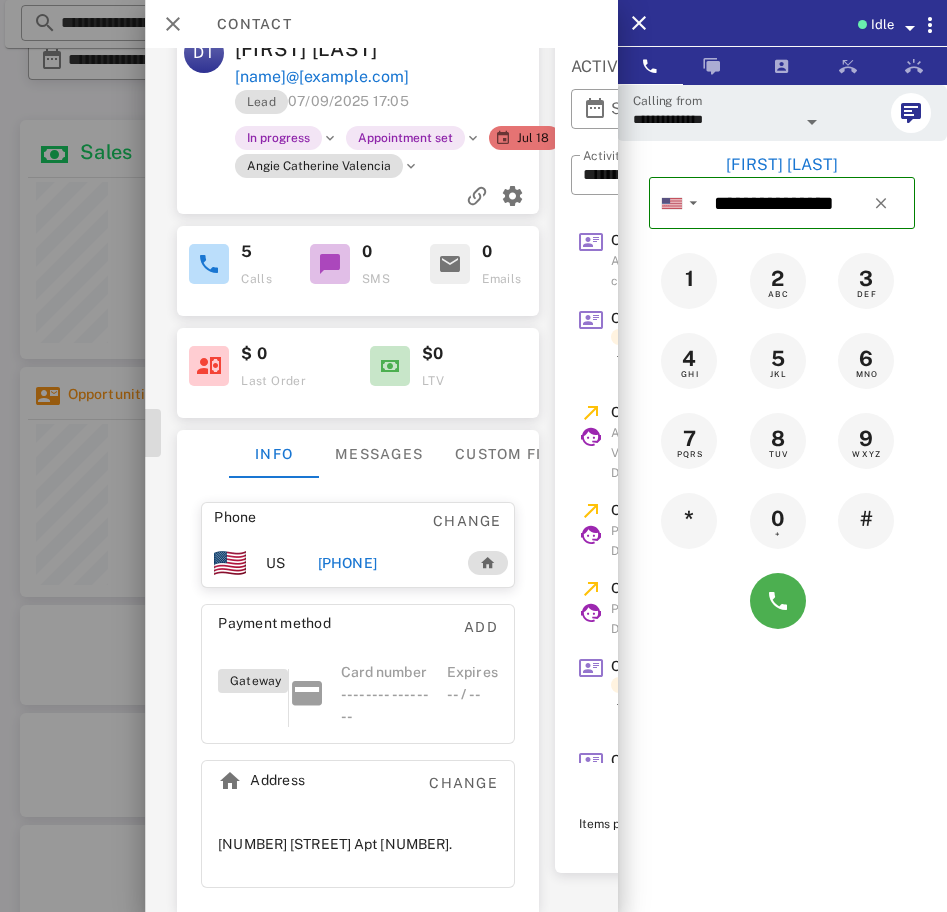 click on "**********" at bounding box center [714, 119] 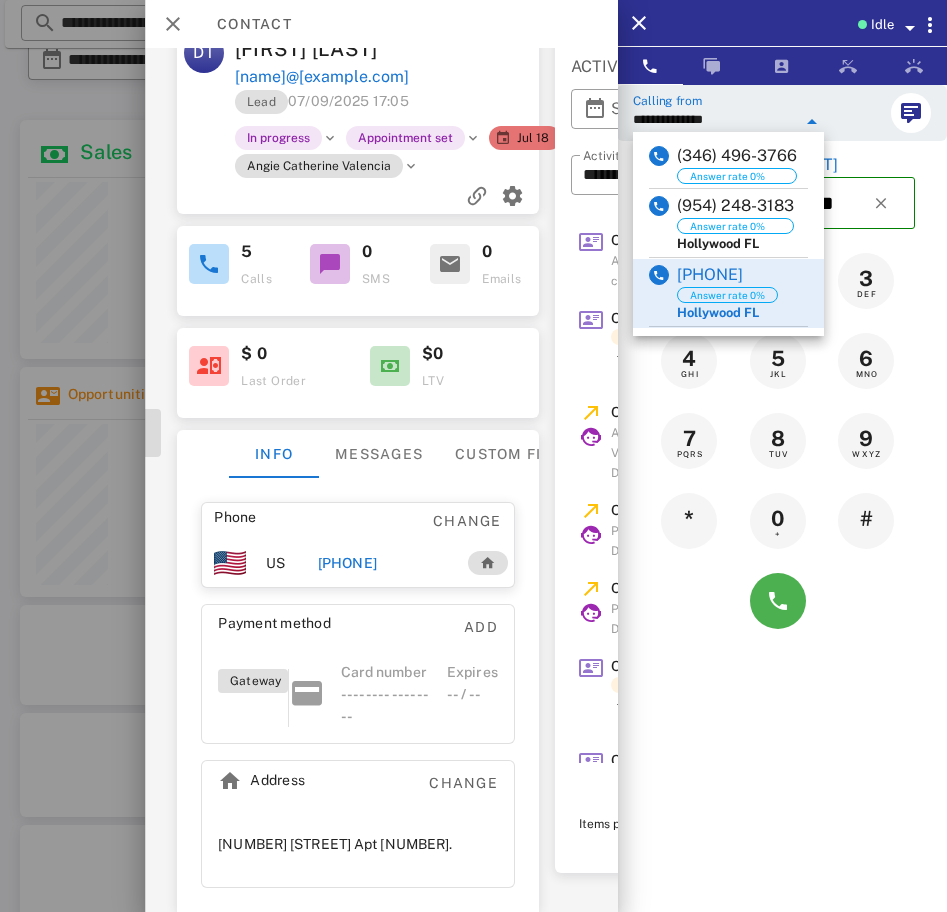 click on "Answer rate 0%" at bounding box center [735, 226] 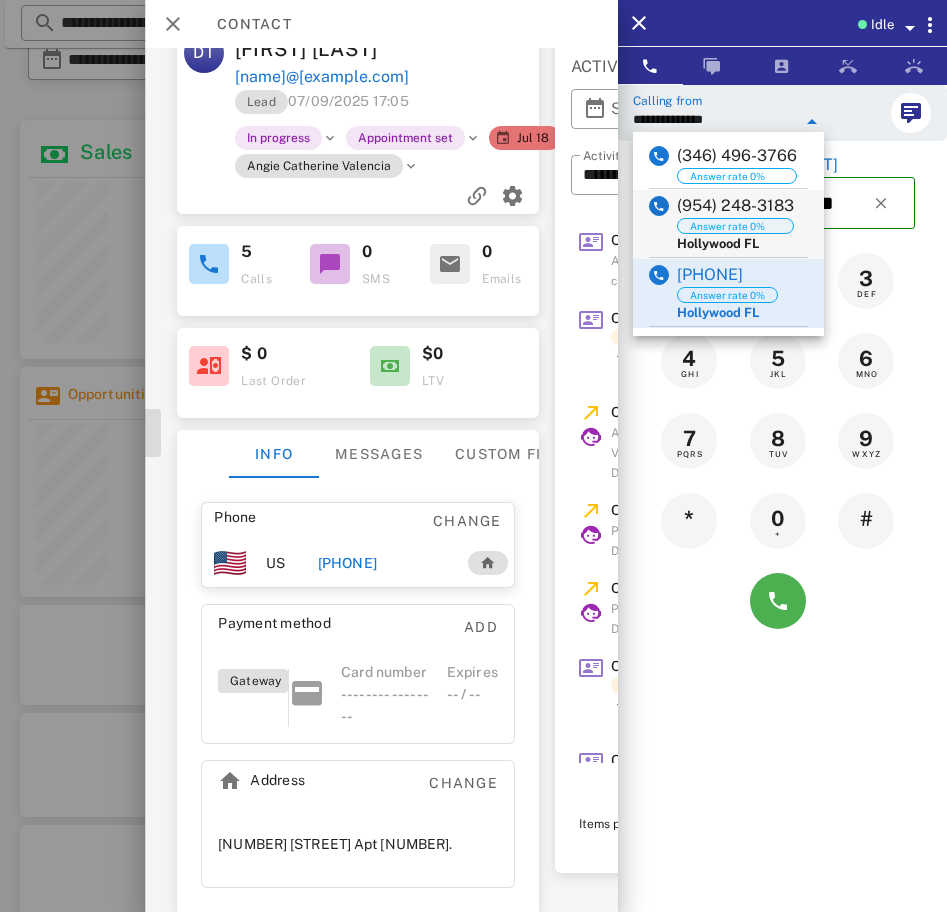 type on "**********" 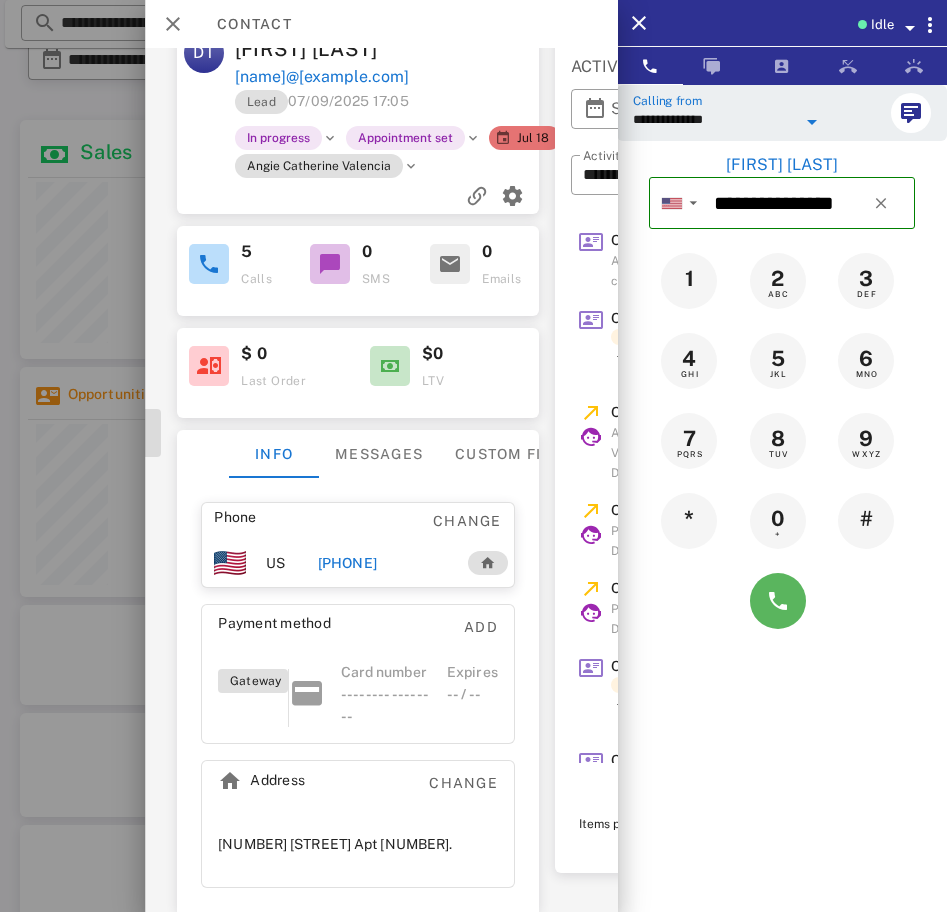 click at bounding box center (778, 601) 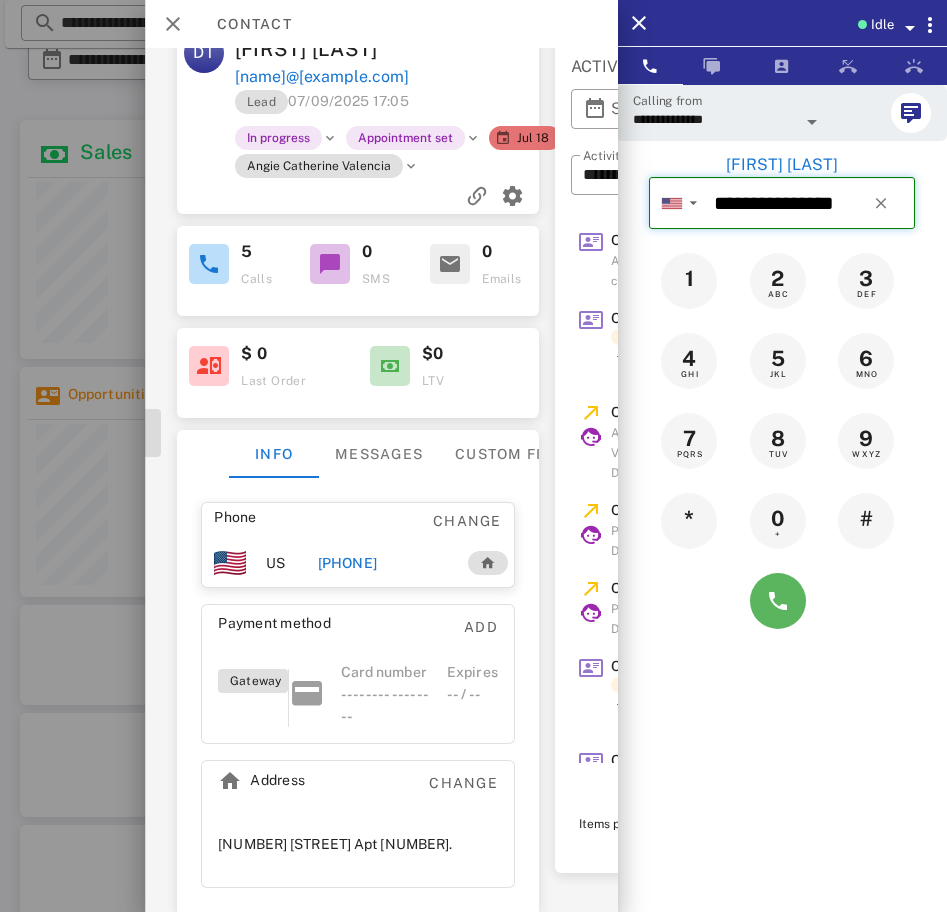 type 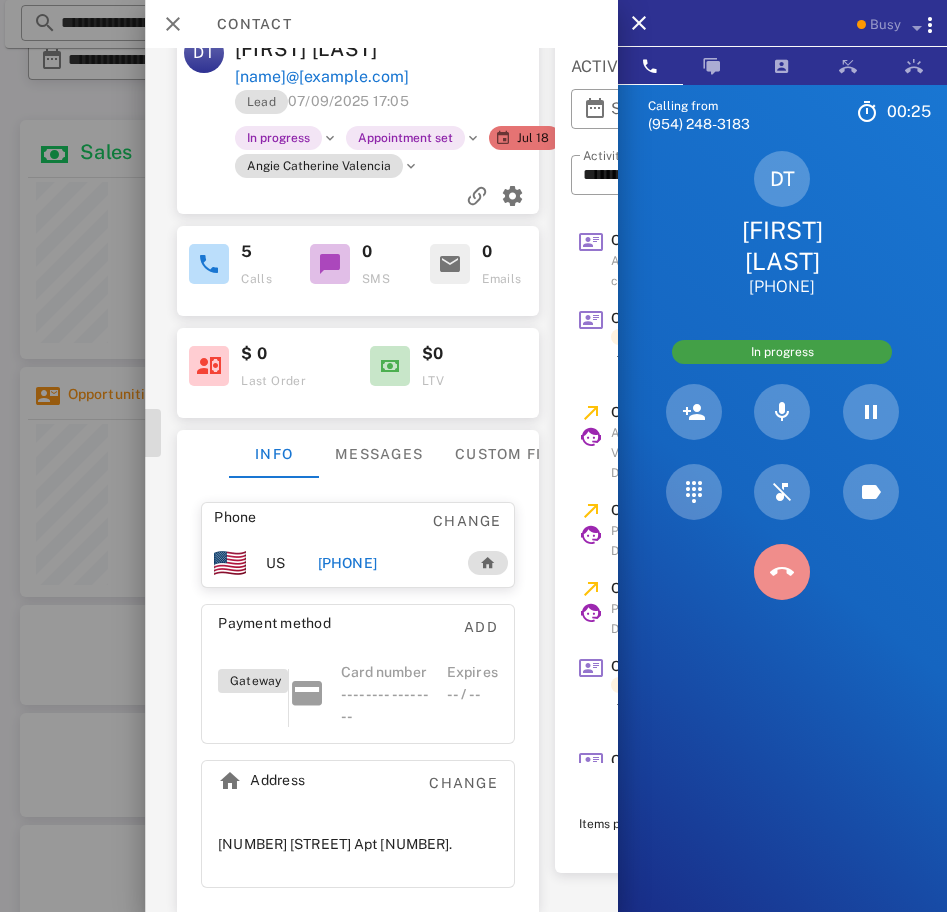 click at bounding box center [782, 572] 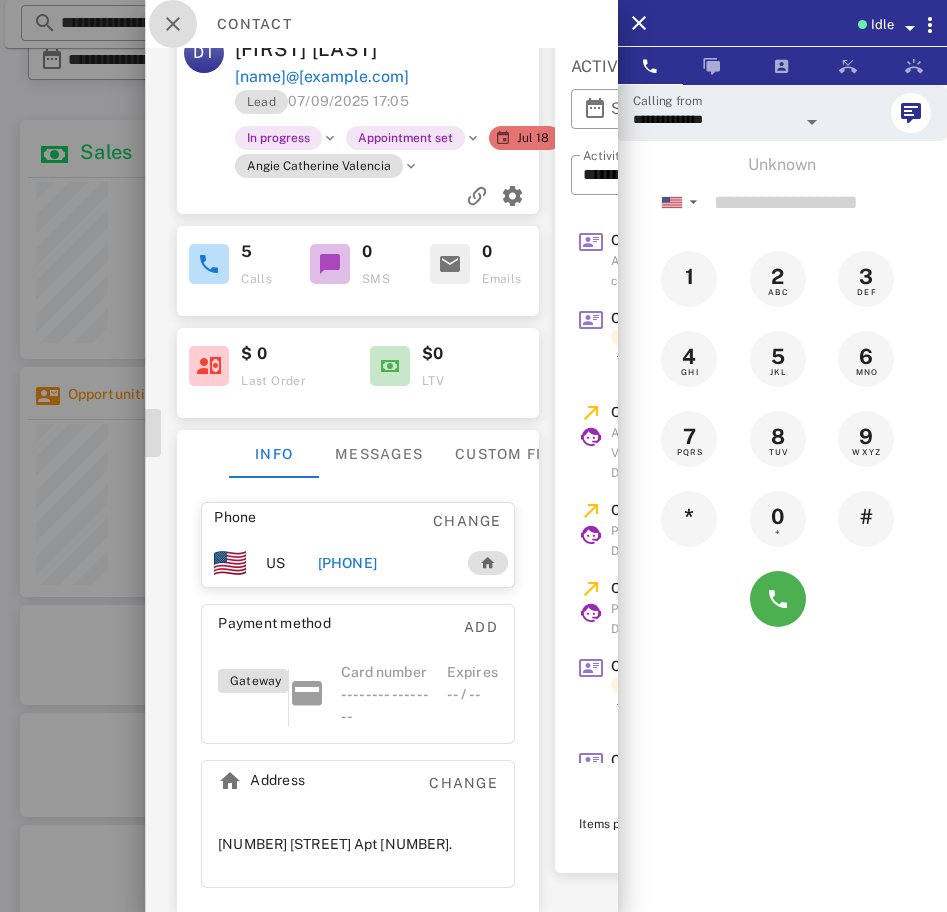 click at bounding box center [173, 24] 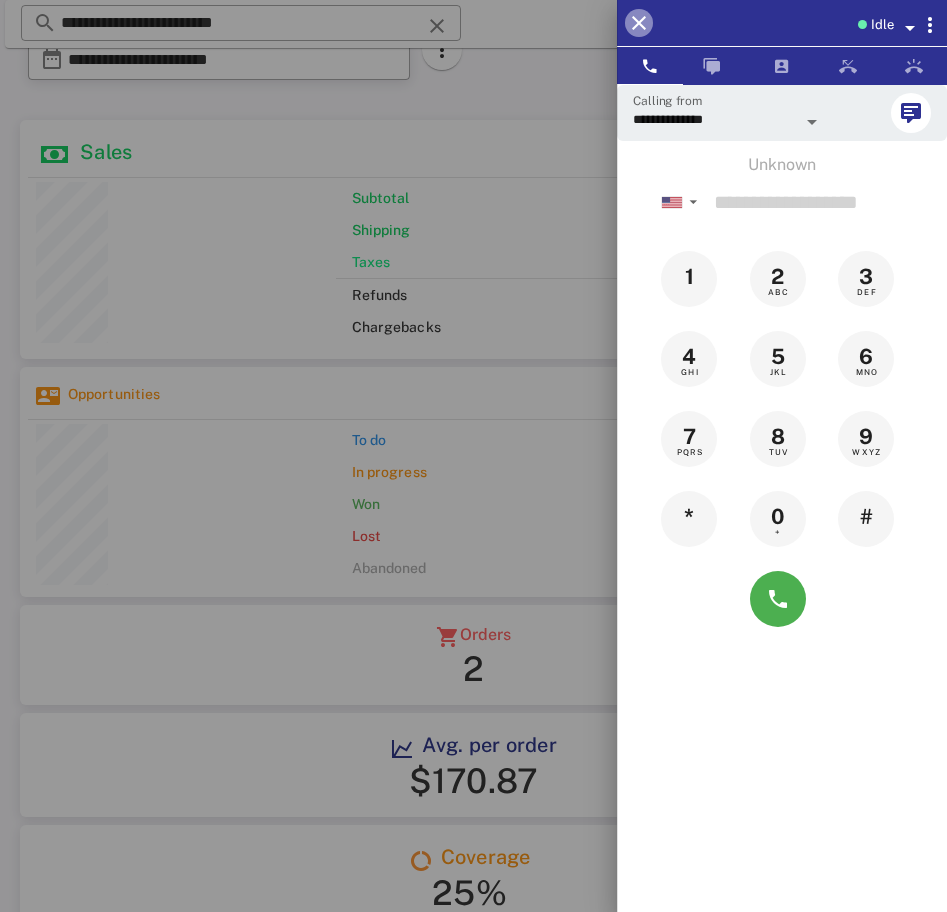 click at bounding box center [639, 23] 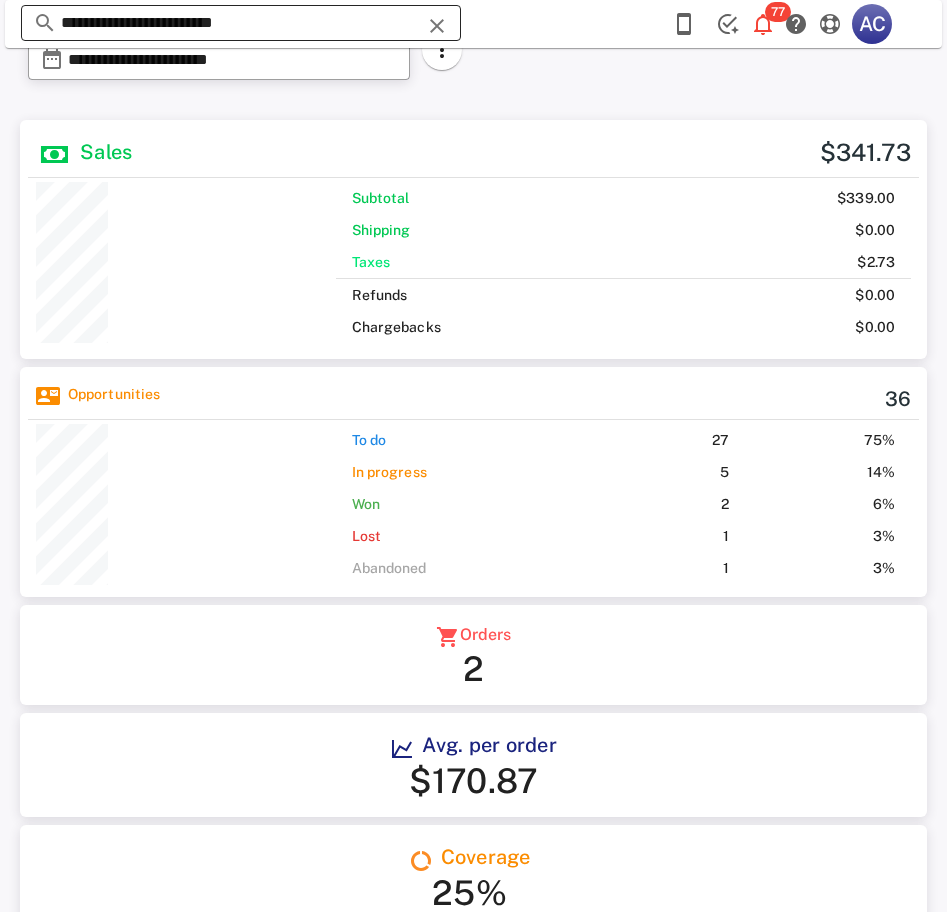 click on "**********" at bounding box center [241, 23] 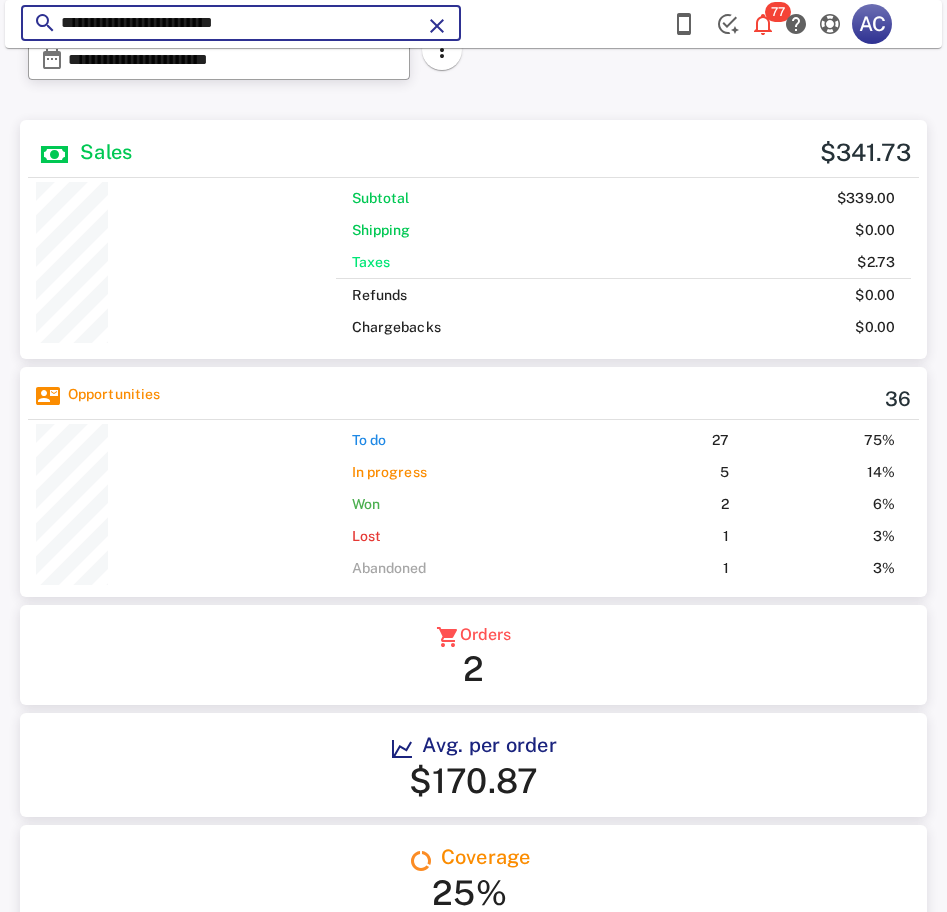 click on "**********" at bounding box center [241, 23] 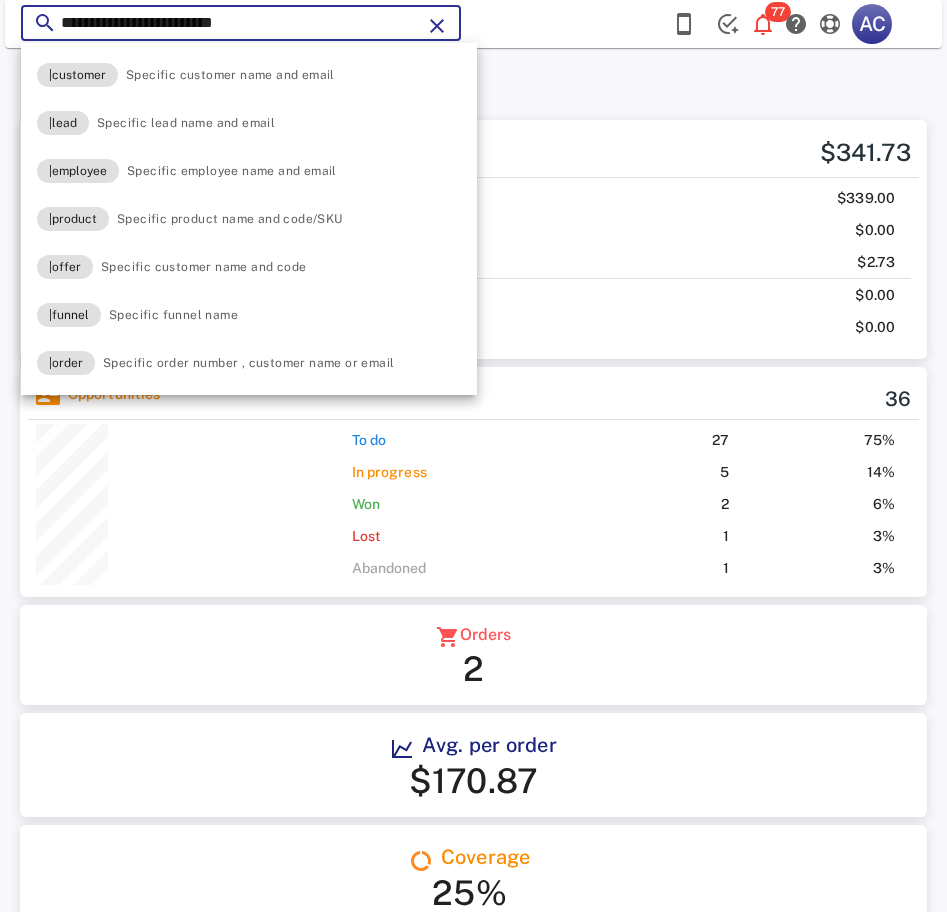 paste 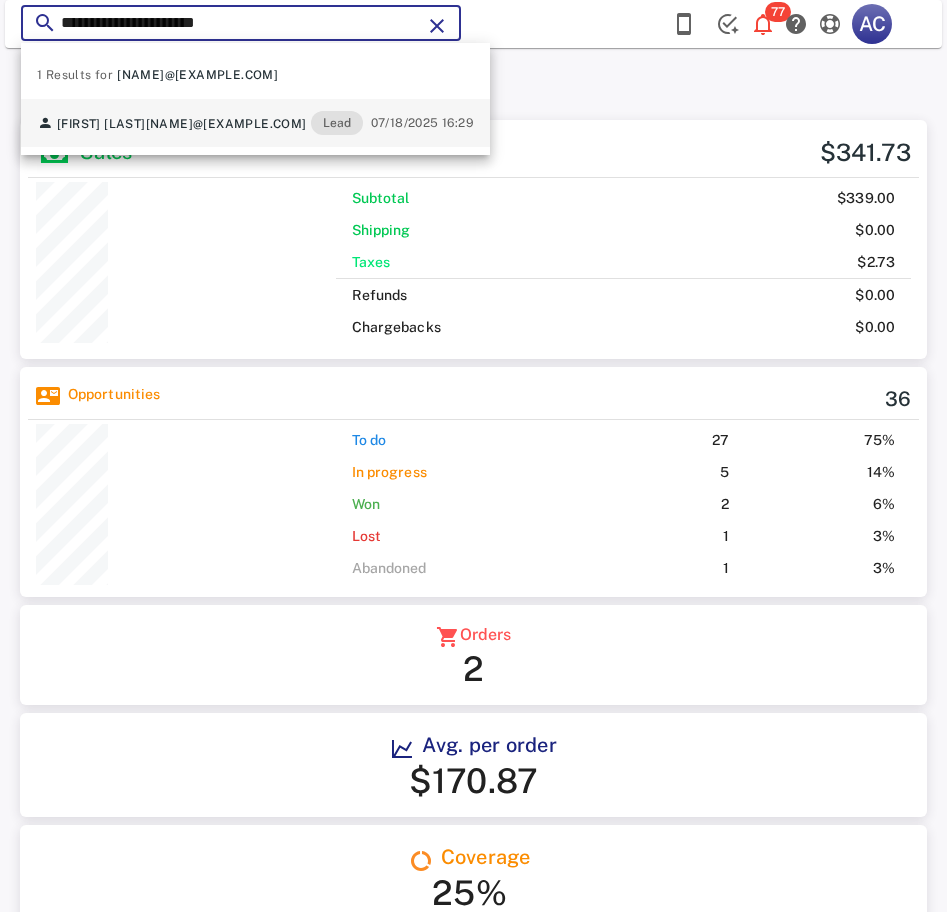 type on "**********" 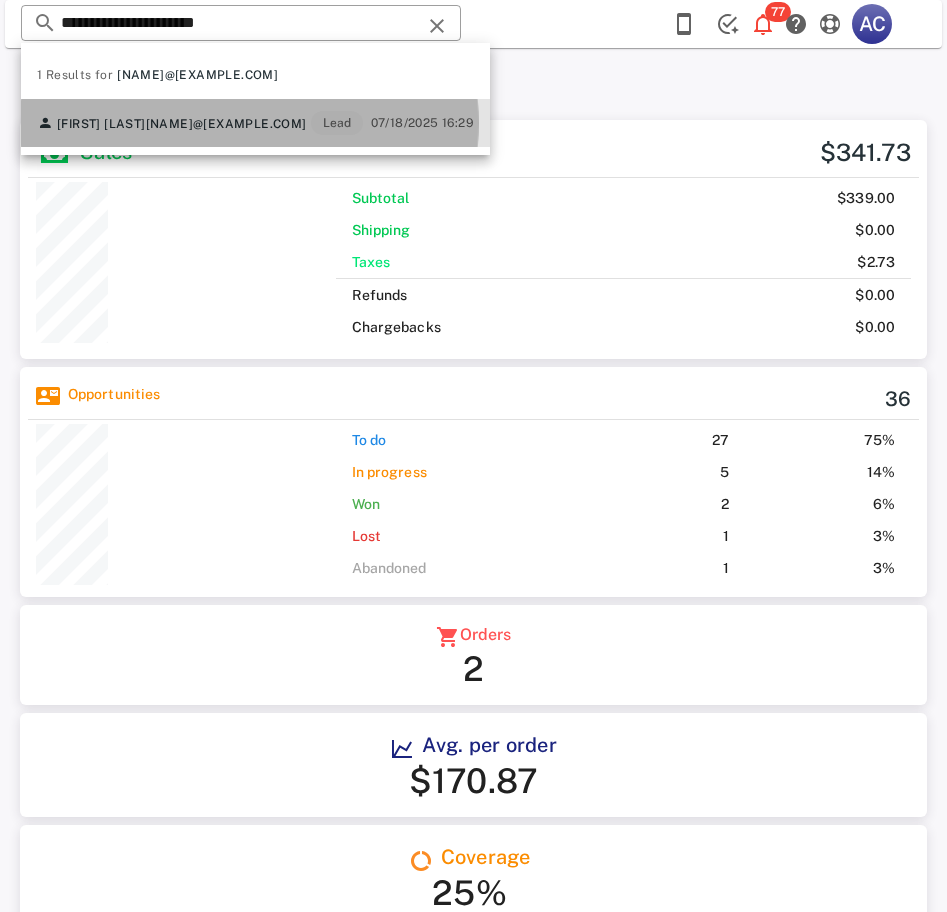 click on "naranjoivis@yahoo.com" at bounding box center [226, 124] 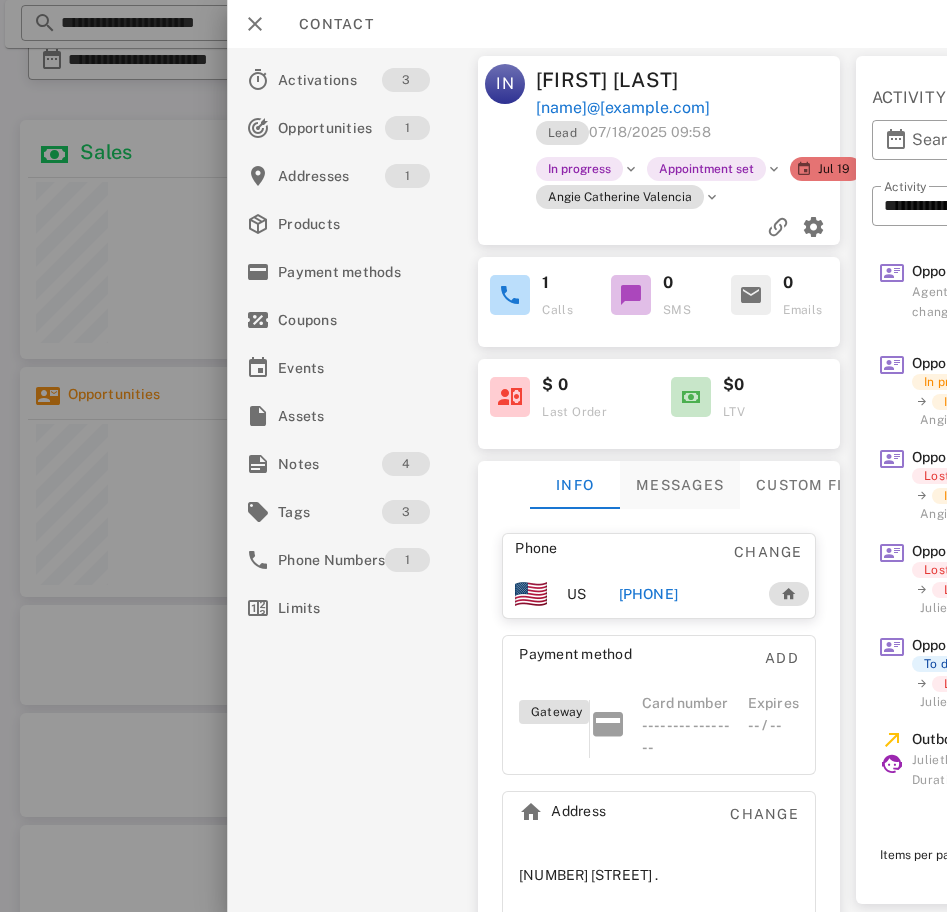 scroll, scrollTop: 0, scrollLeft: 0, axis: both 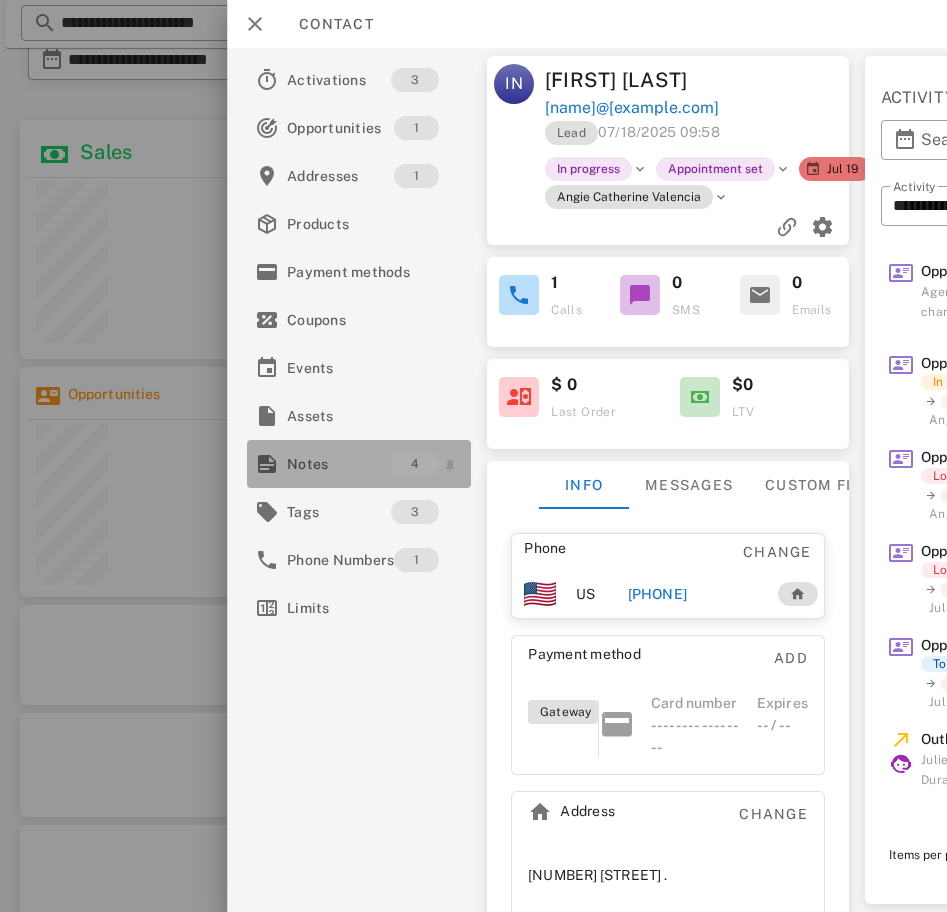 click on "Notes" at bounding box center (339, 464) 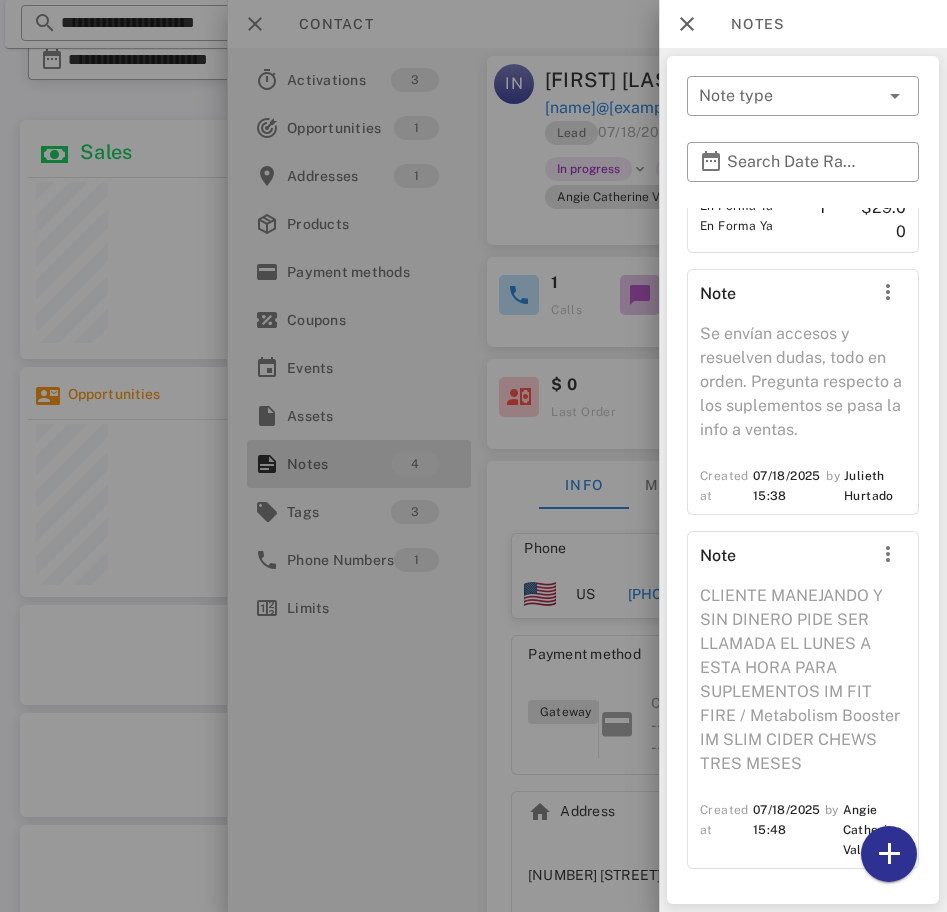 scroll, scrollTop: 0, scrollLeft: 0, axis: both 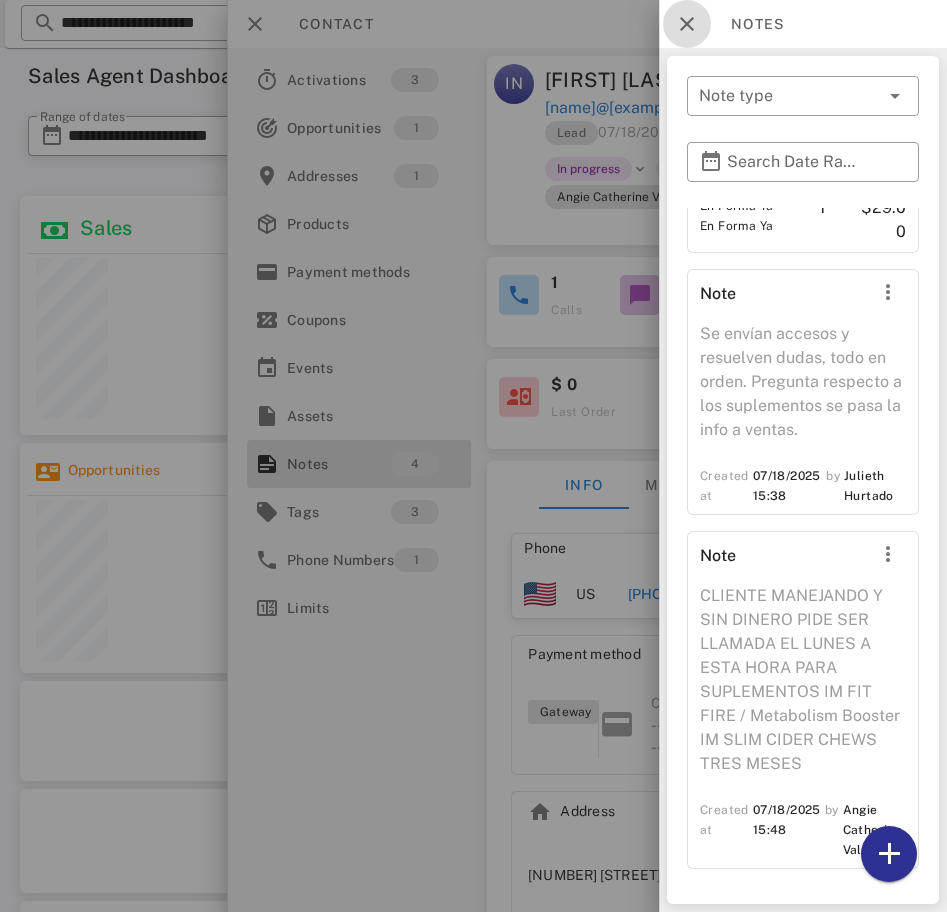 click at bounding box center (687, 24) 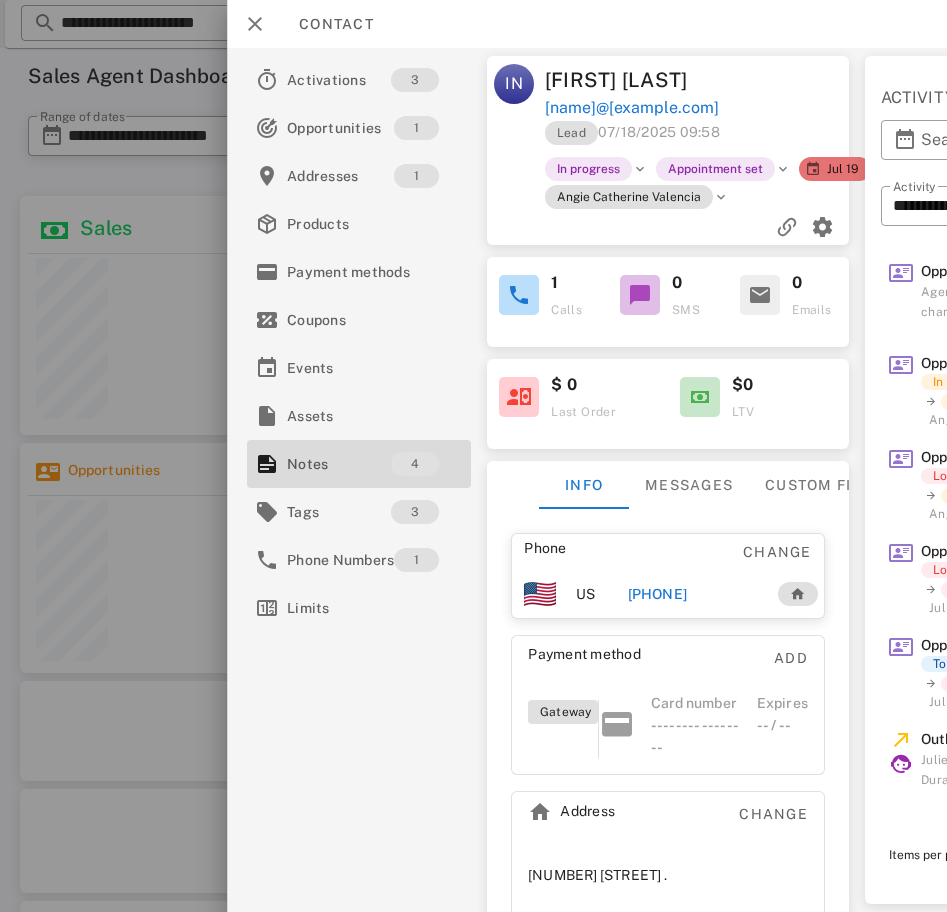 click on "+17864632566" at bounding box center [694, 594] 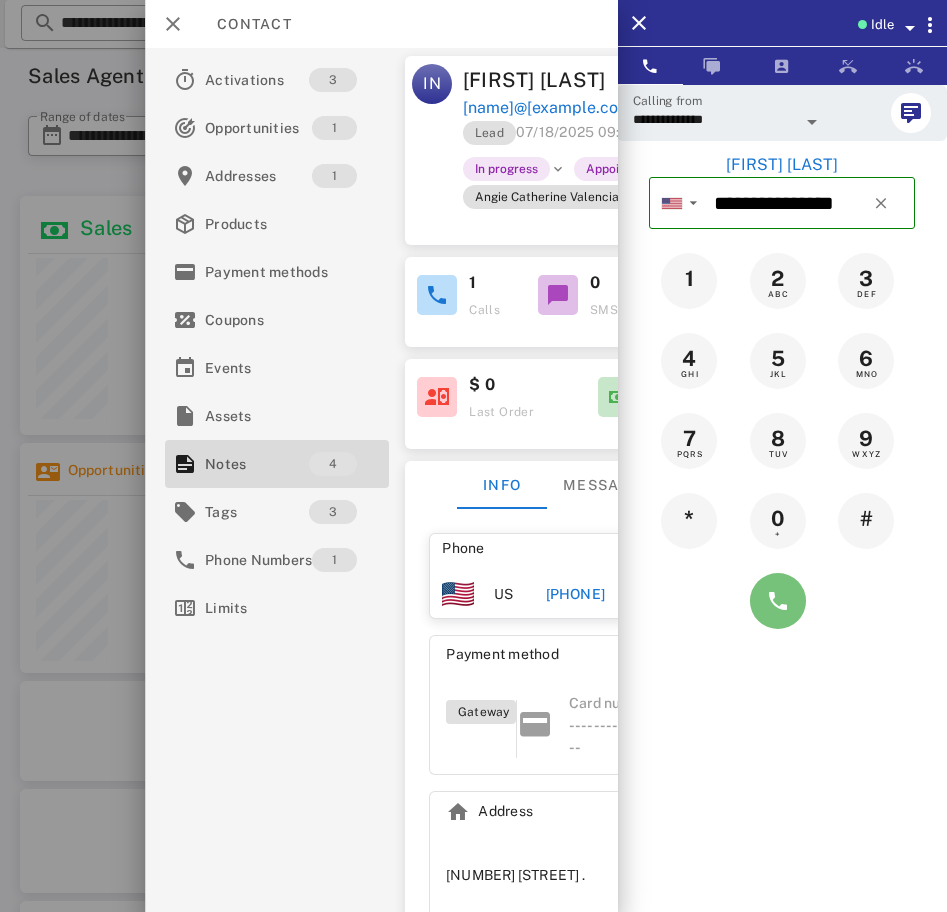 click at bounding box center (778, 601) 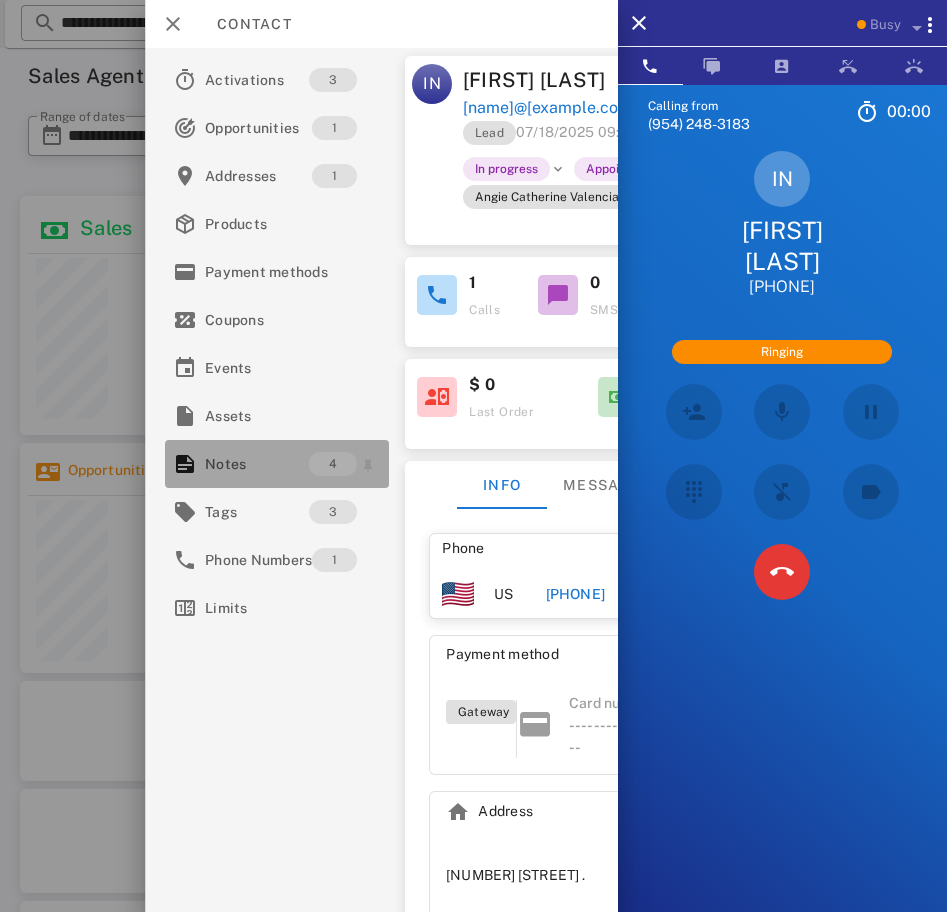 click on "Notes" at bounding box center [257, 464] 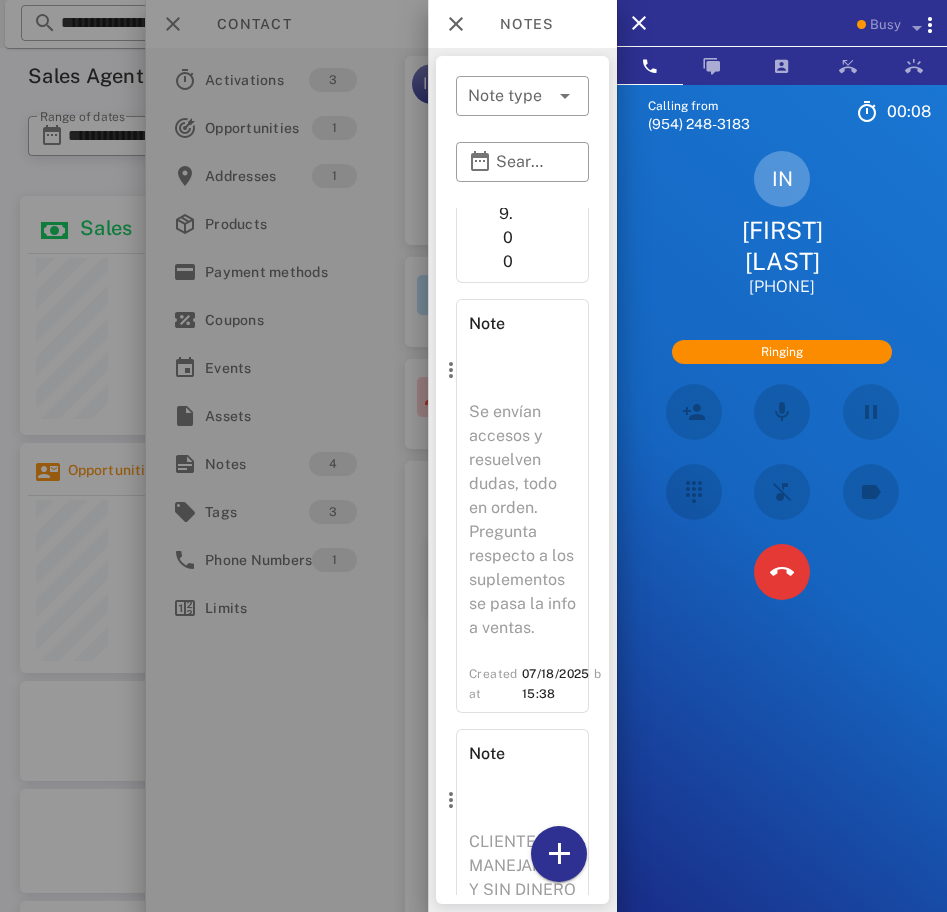 scroll, scrollTop: 710, scrollLeft: 0, axis: vertical 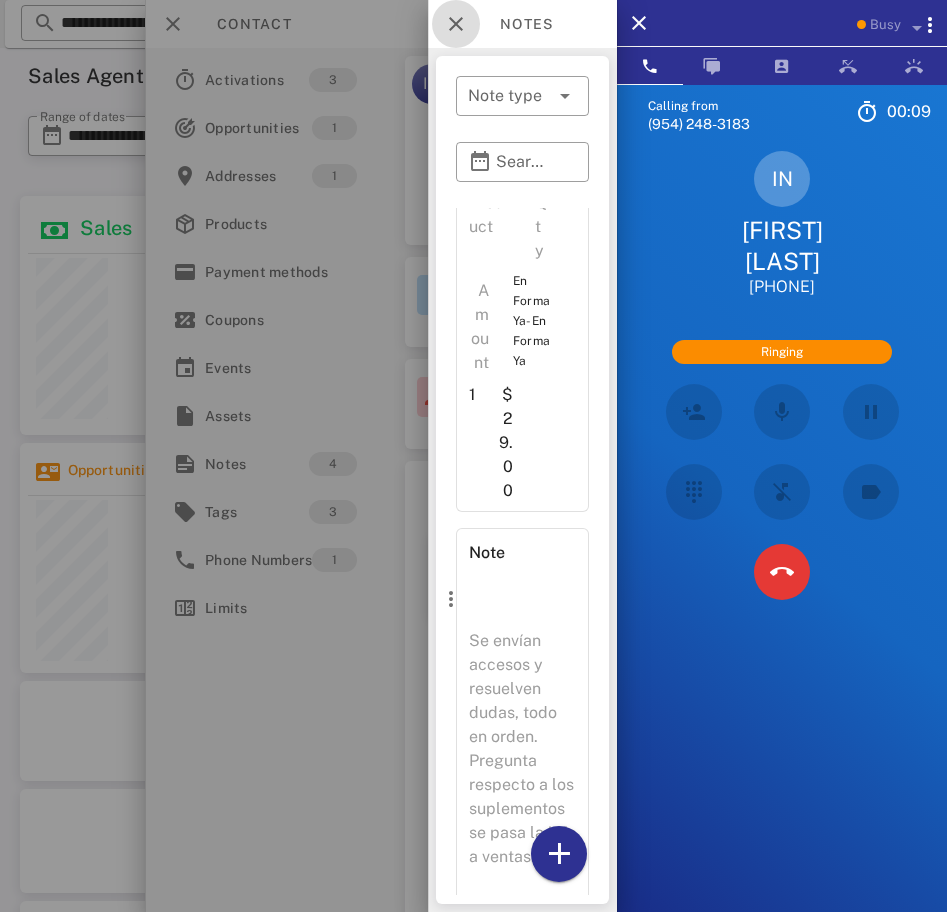 click at bounding box center (456, 24) 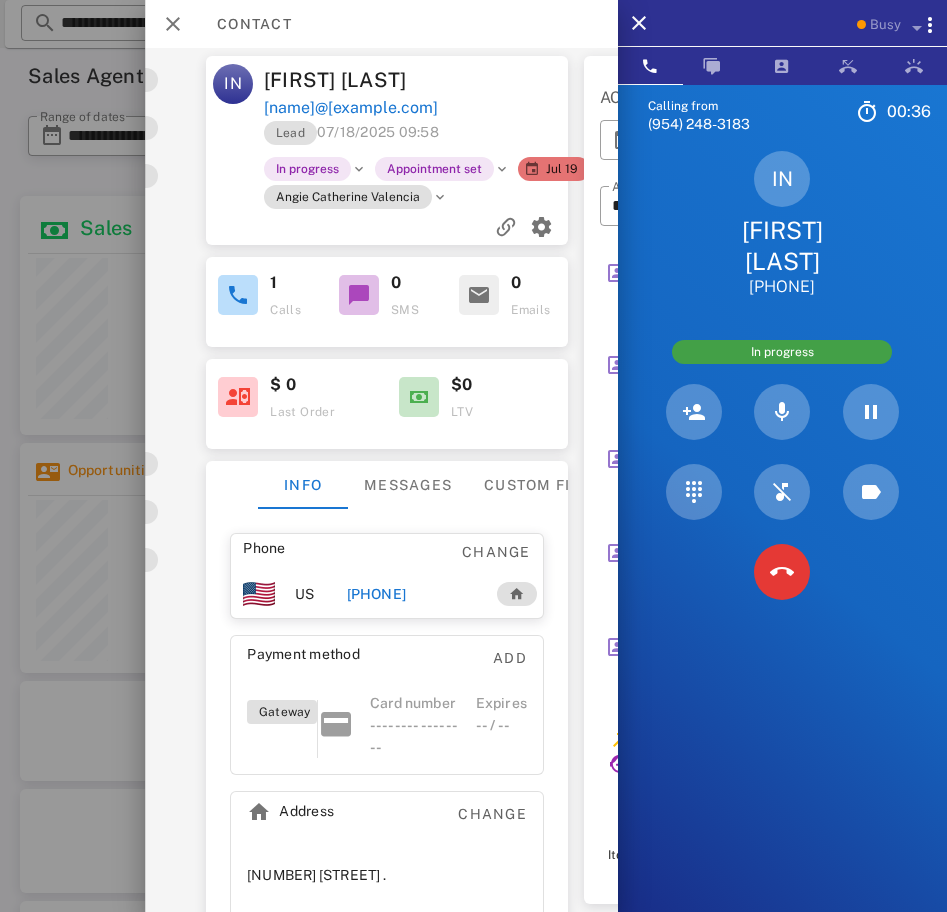 scroll, scrollTop: 0, scrollLeft: 41, axis: horizontal 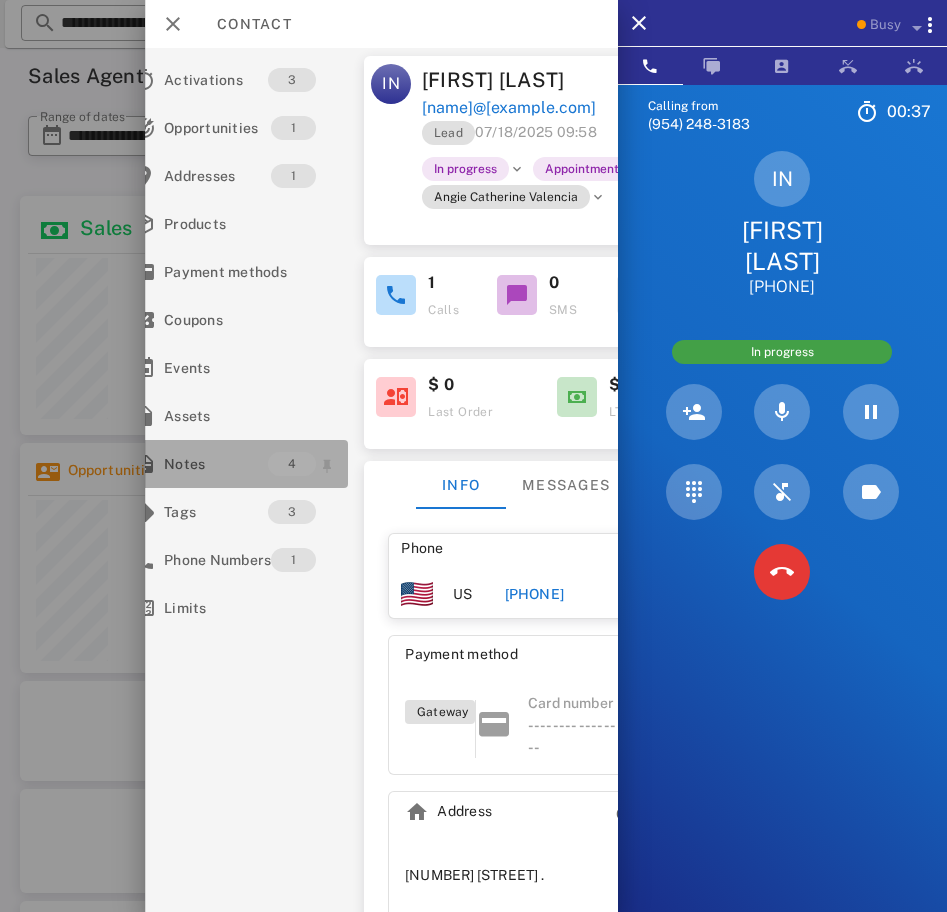 click on "Notes" at bounding box center (216, 464) 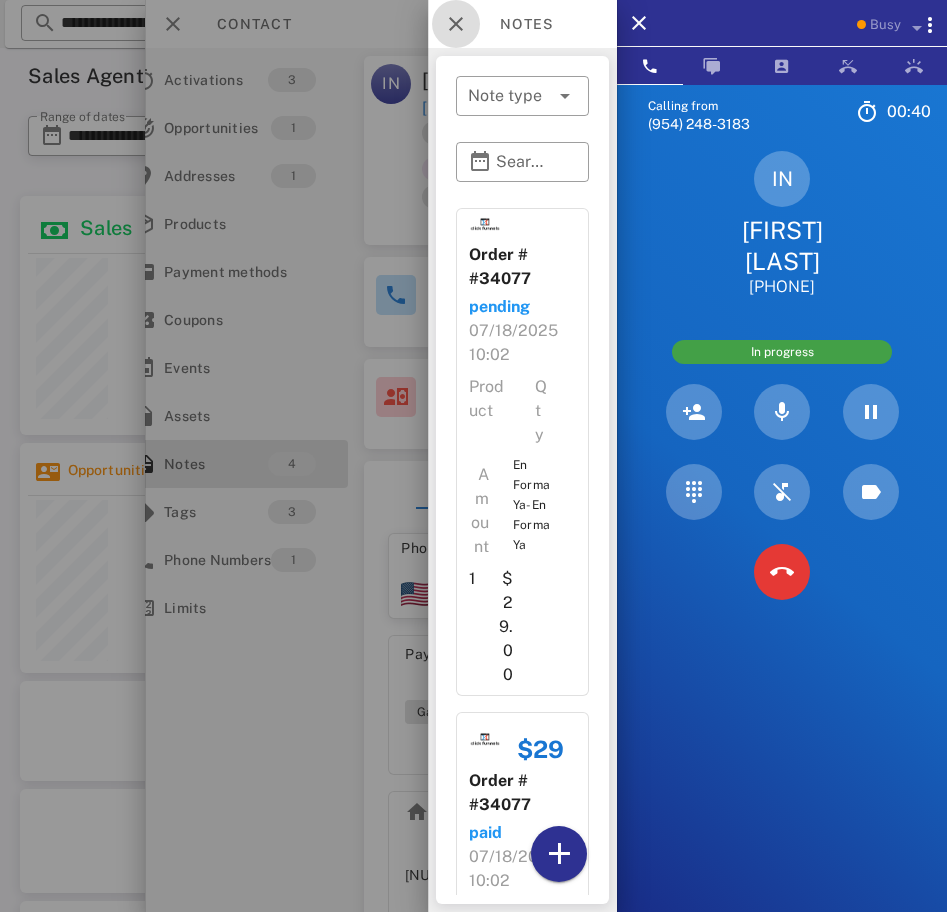 click at bounding box center (456, 24) 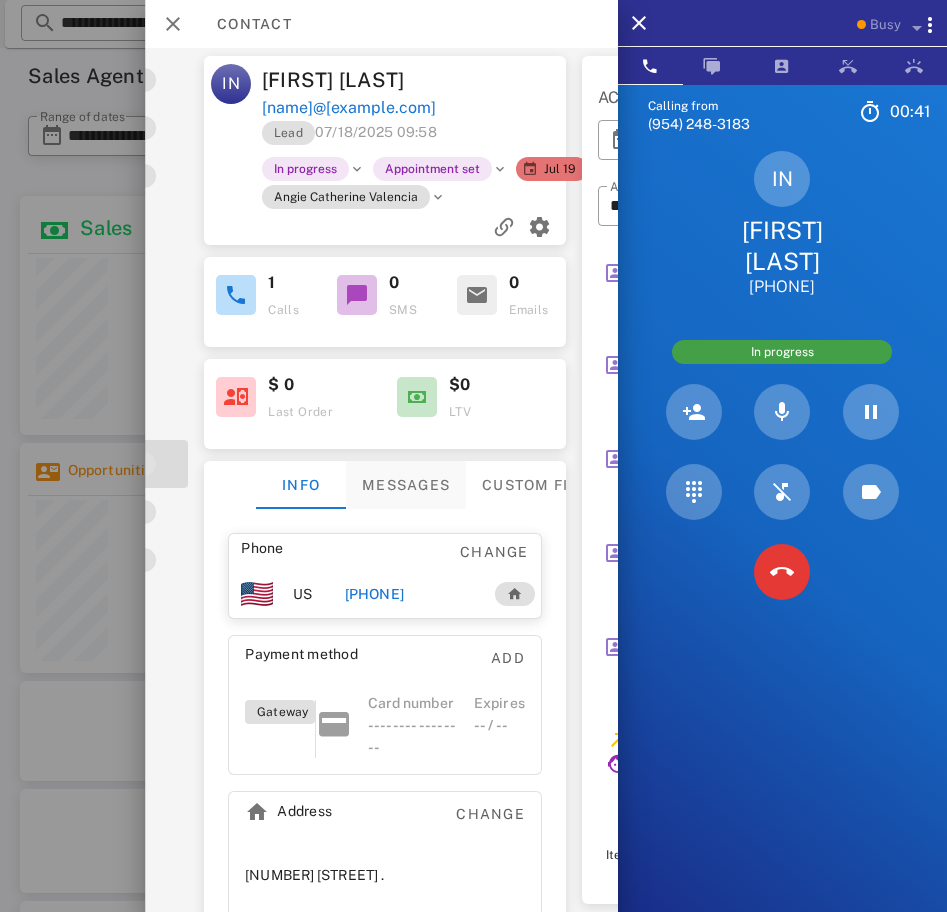 scroll, scrollTop: 0, scrollLeft: 206, axis: horizontal 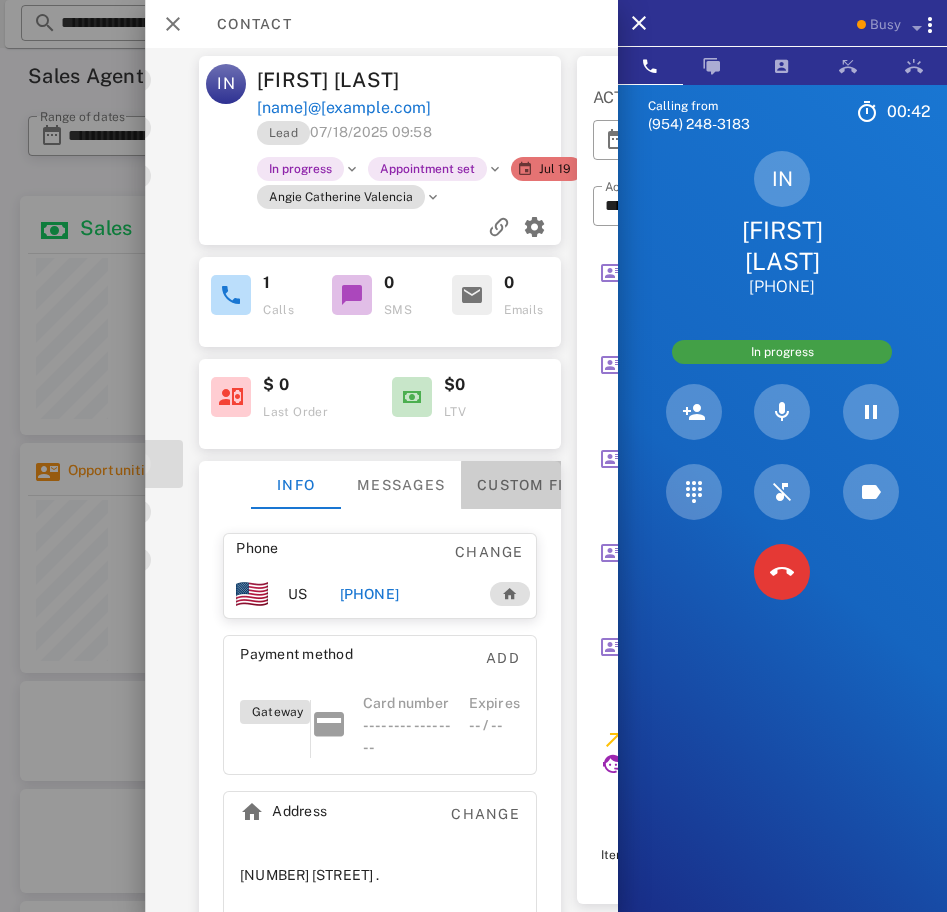 click on "Custom fields" at bounding box center (540, 485) 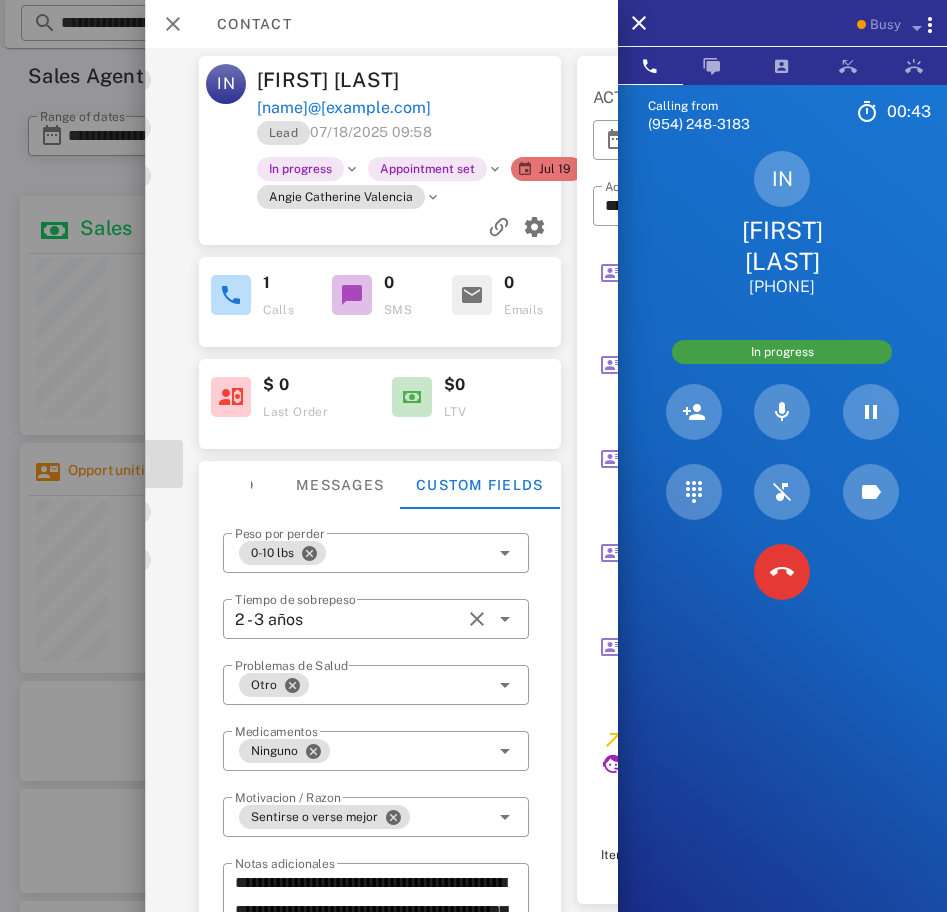 scroll, scrollTop: 26, scrollLeft: 0, axis: vertical 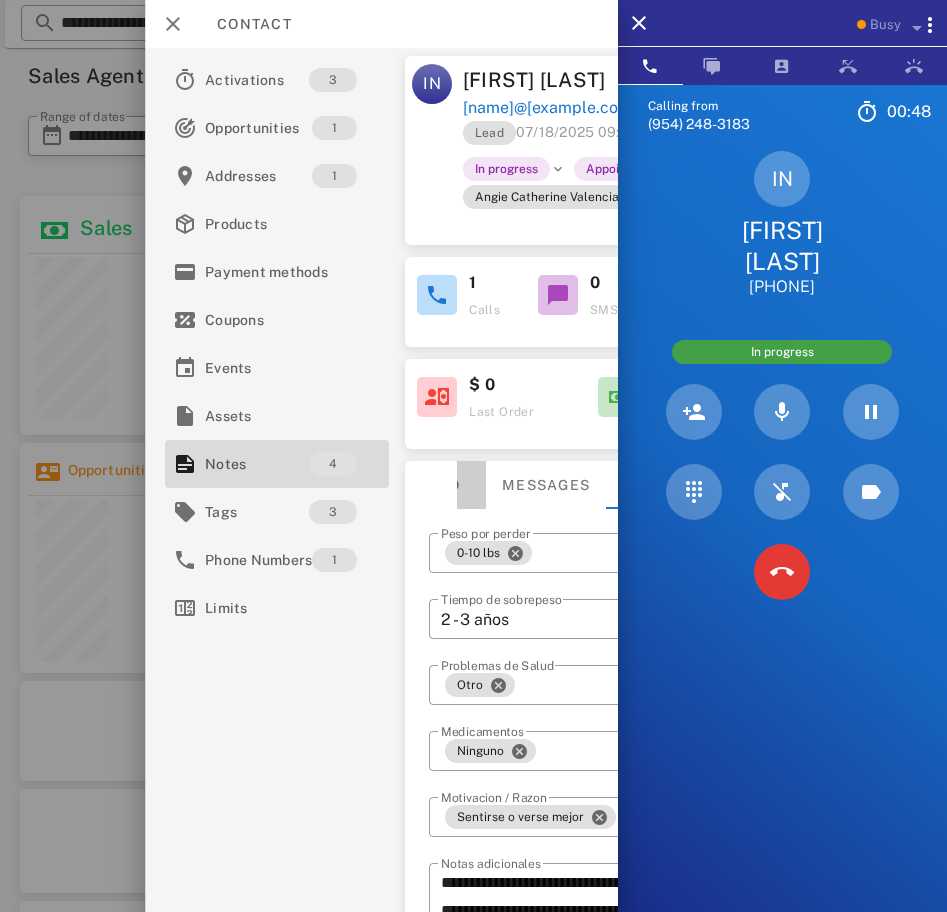 click on "Info" at bounding box center (441, 485) 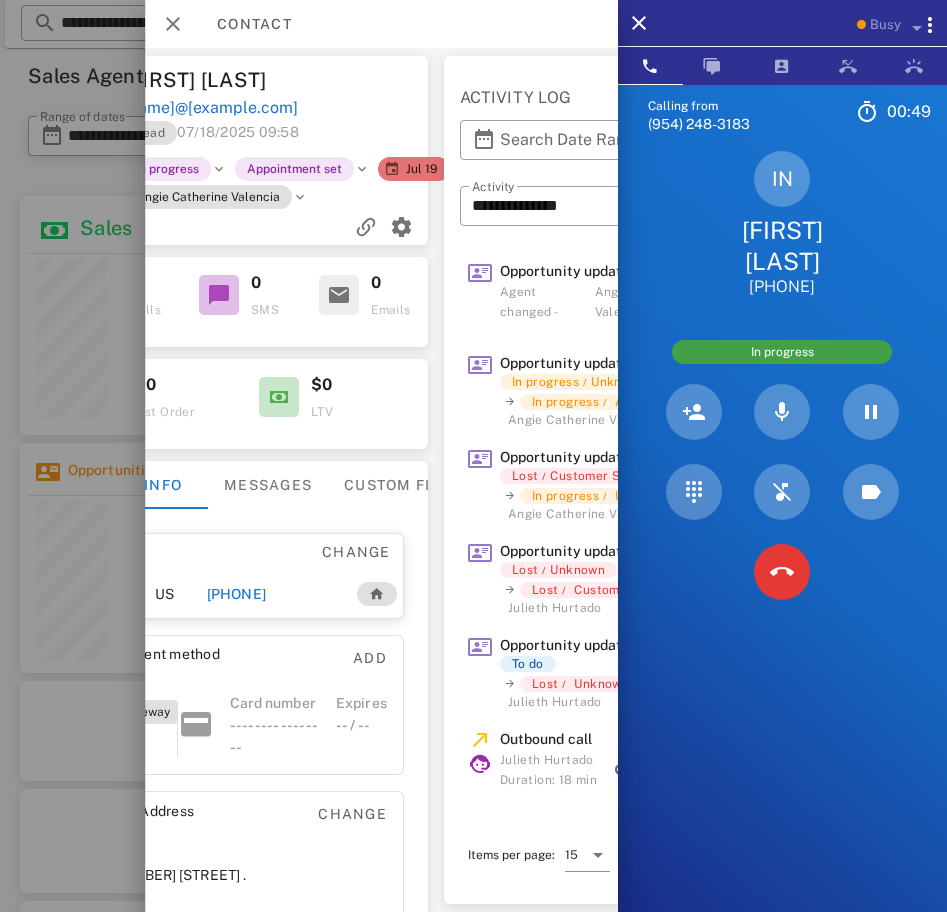 scroll, scrollTop: 0, scrollLeft: 343, axis: horizontal 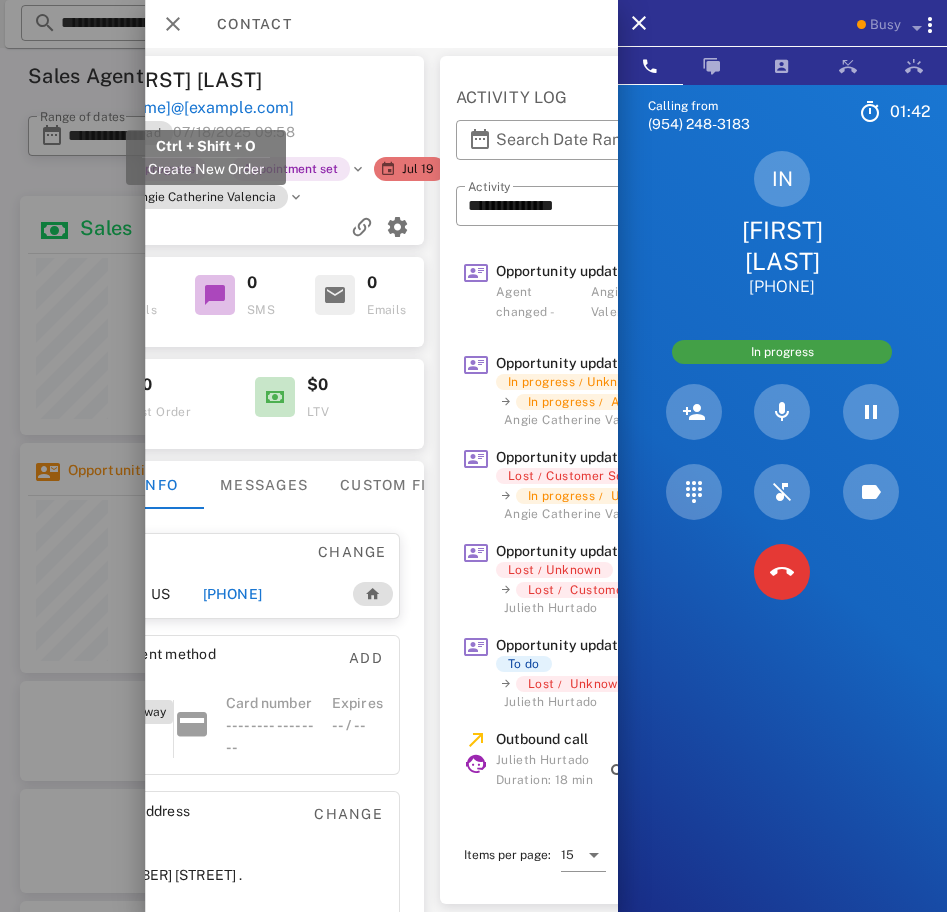 click on "naranjoivis@yahoo.com" at bounding box center (206, 108) 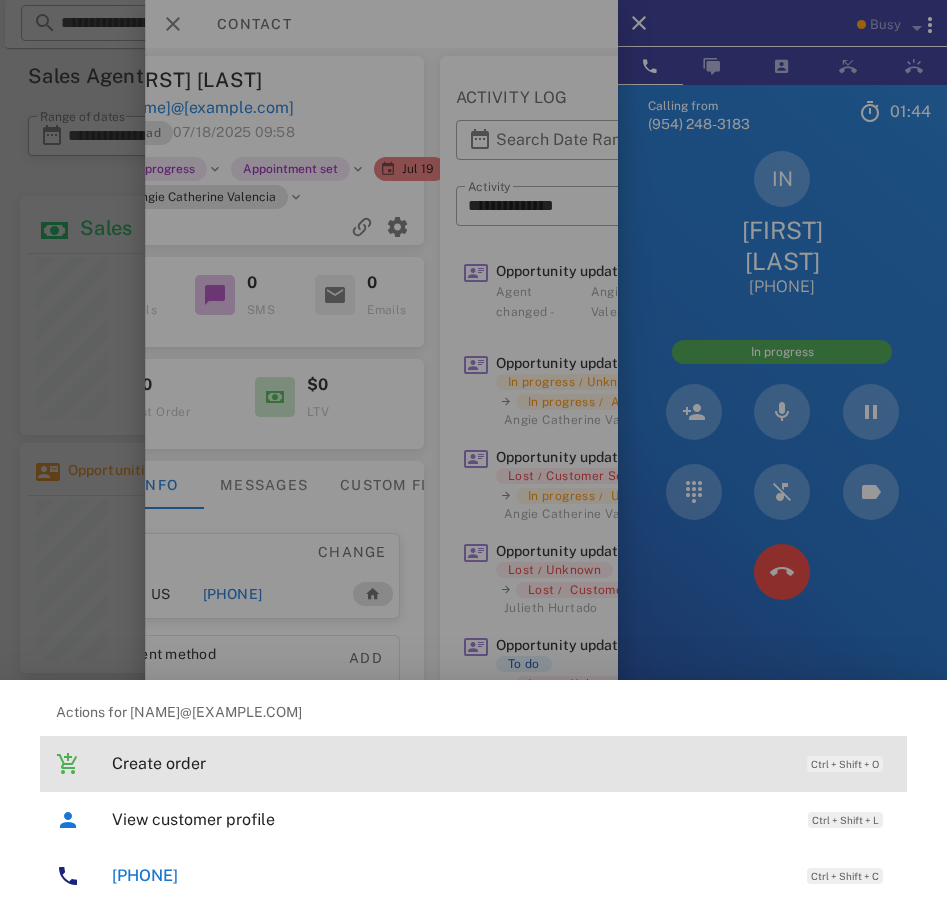 click on "Create order" at bounding box center (449, 763) 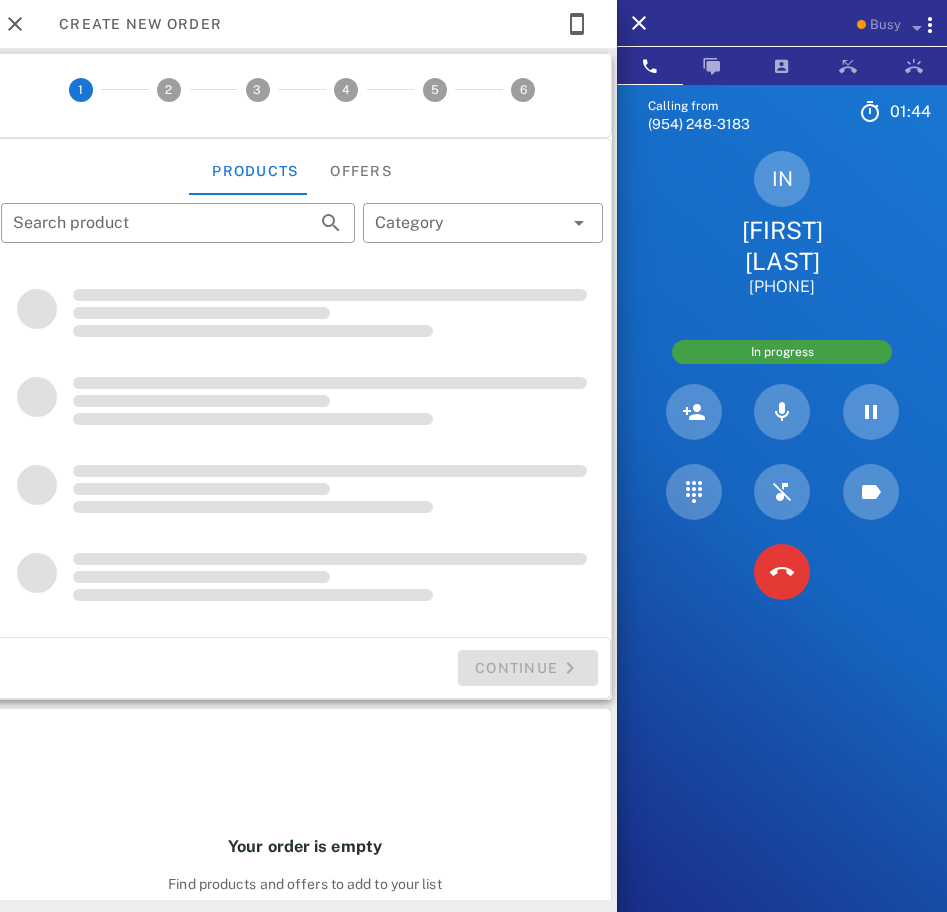 type on "**********" 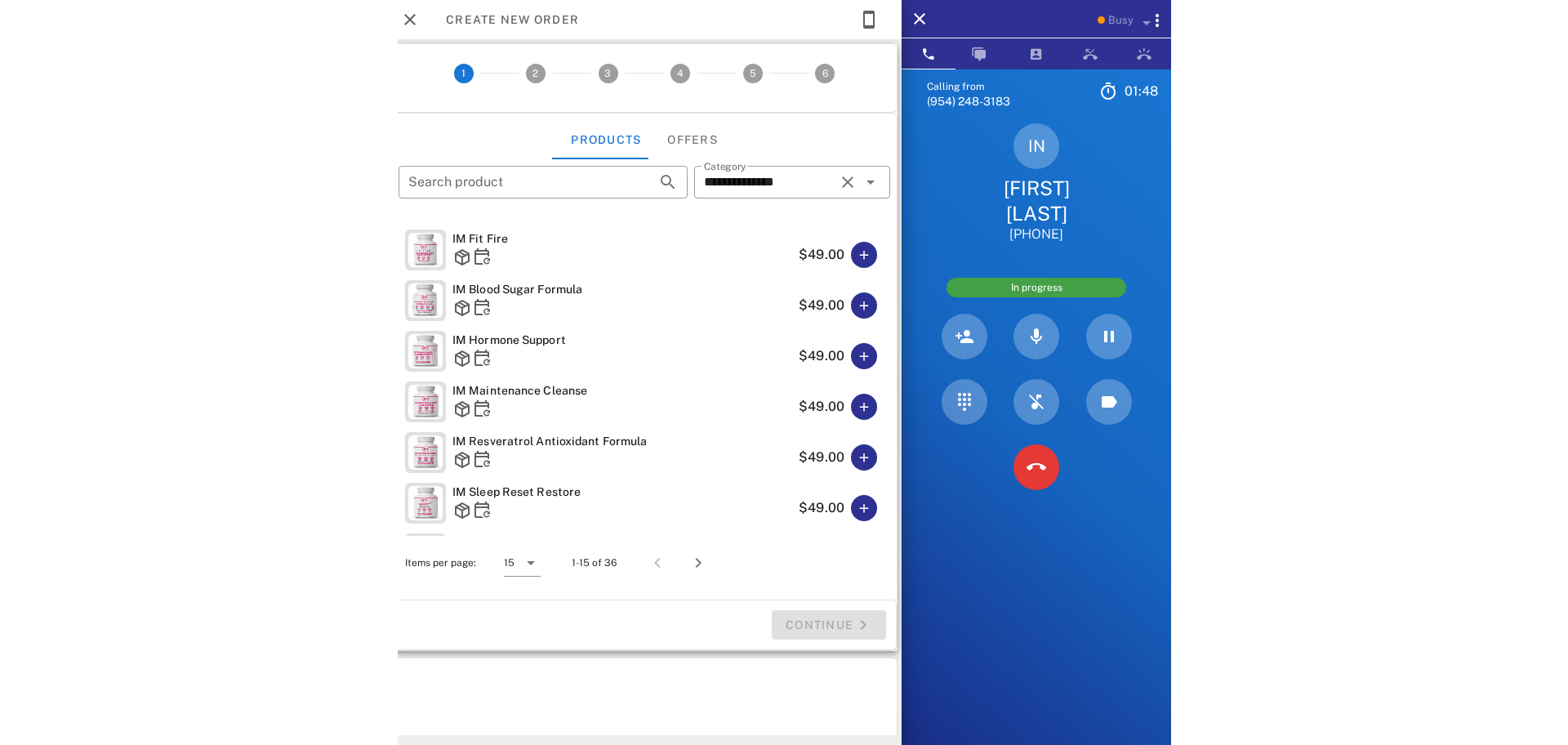 scroll, scrollTop: 7, scrollLeft: 0, axis: vertical 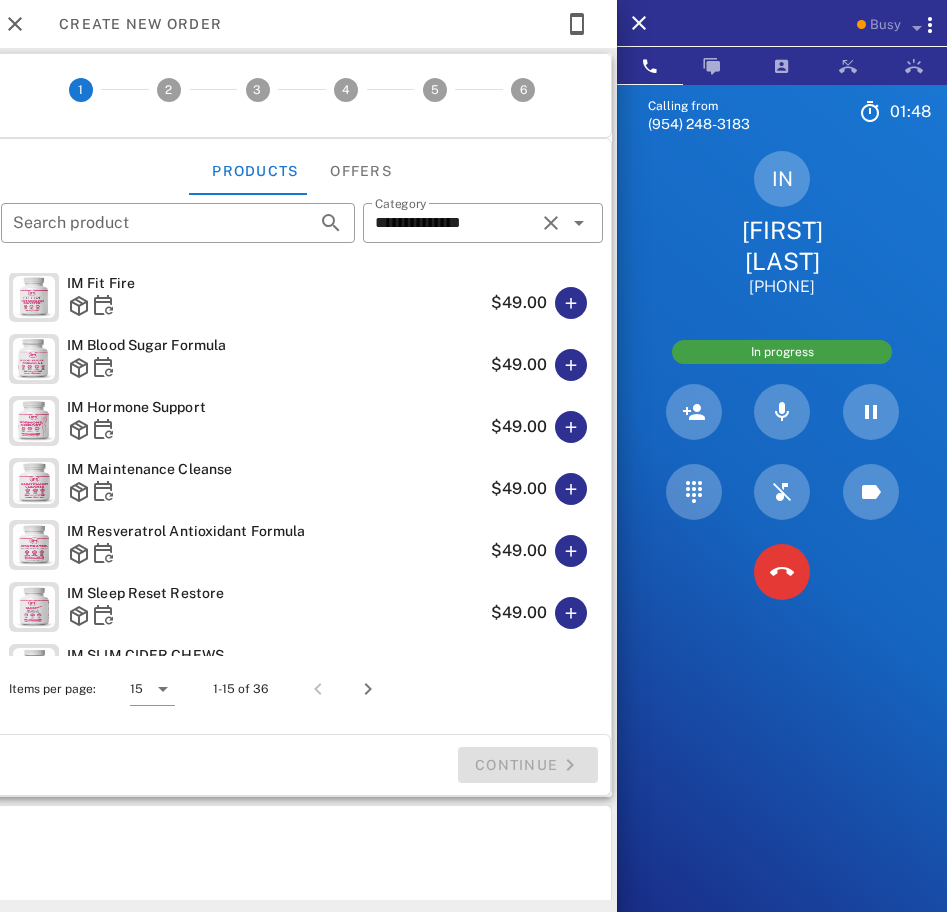 type on "****" 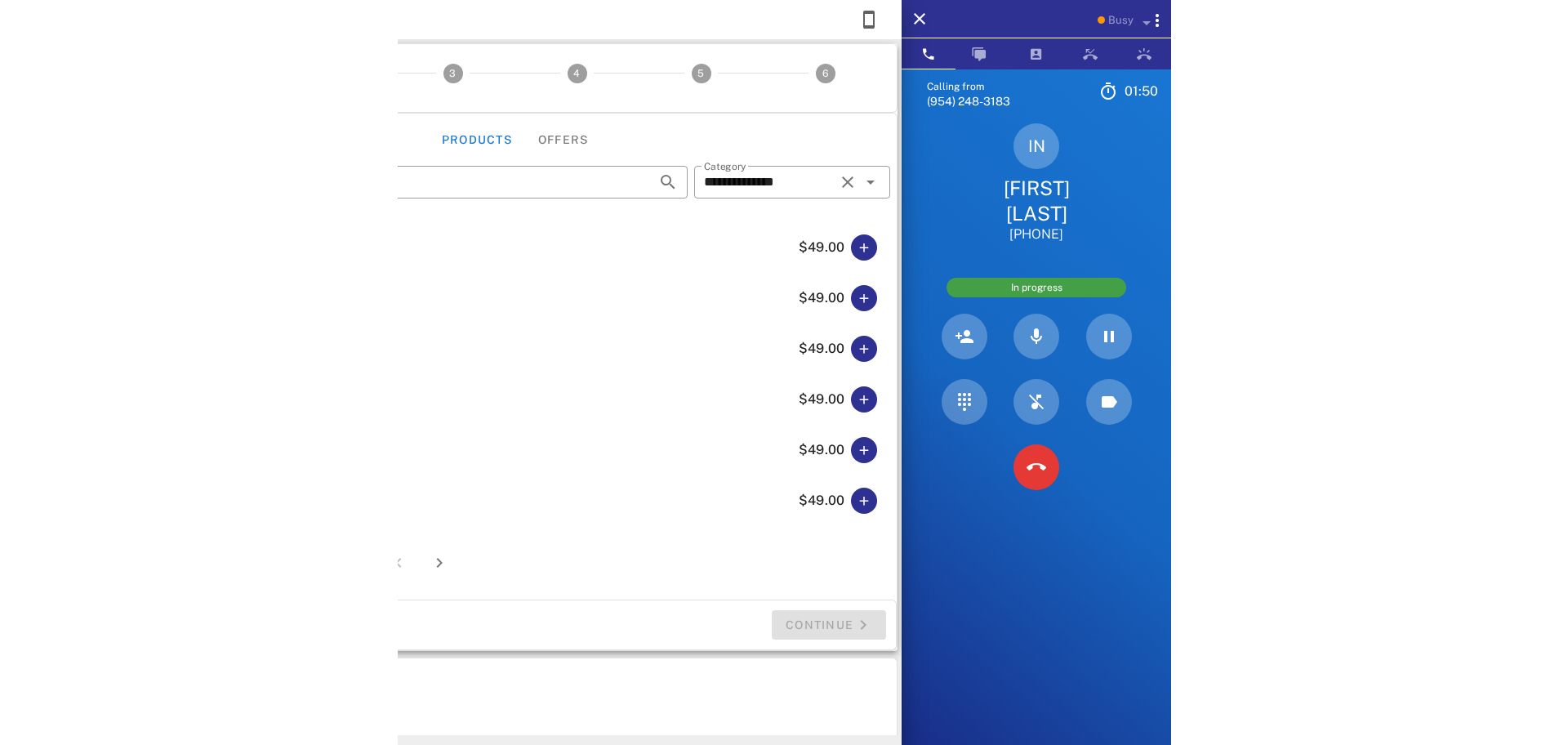 scroll, scrollTop: 816691, scrollLeft: 816160, axis: both 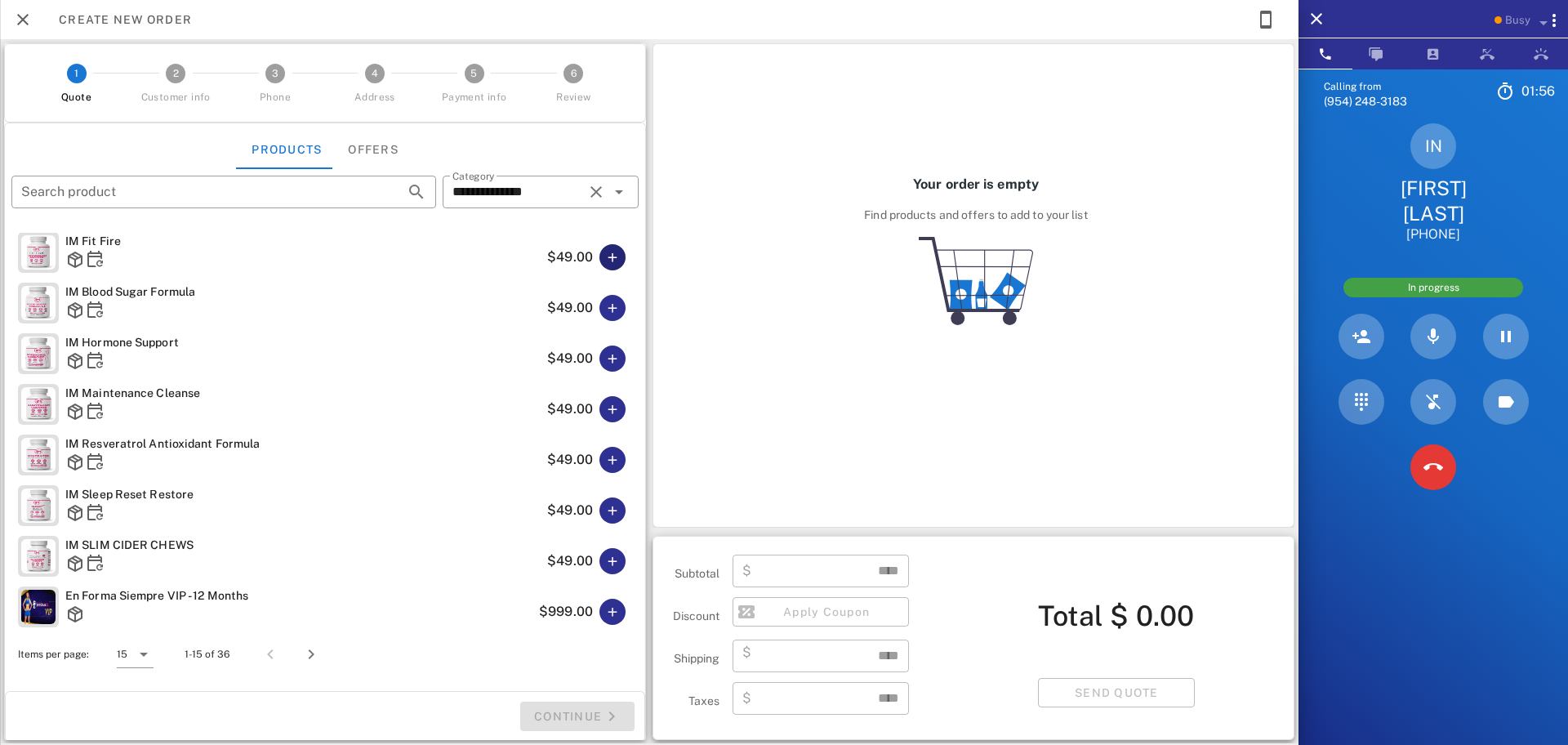 click at bounding box center [612, 257] 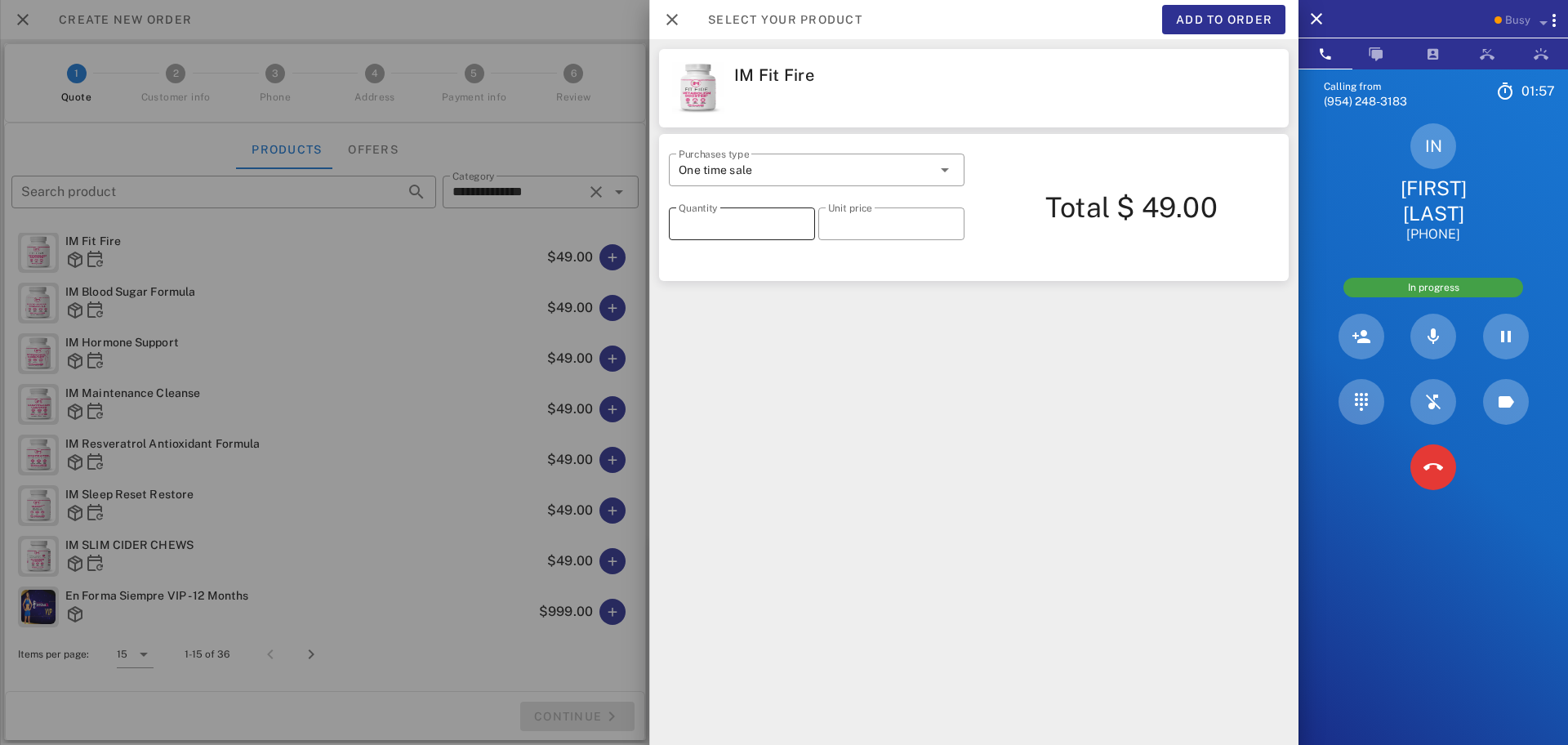 click on "*" at bounding box center (742, 224) 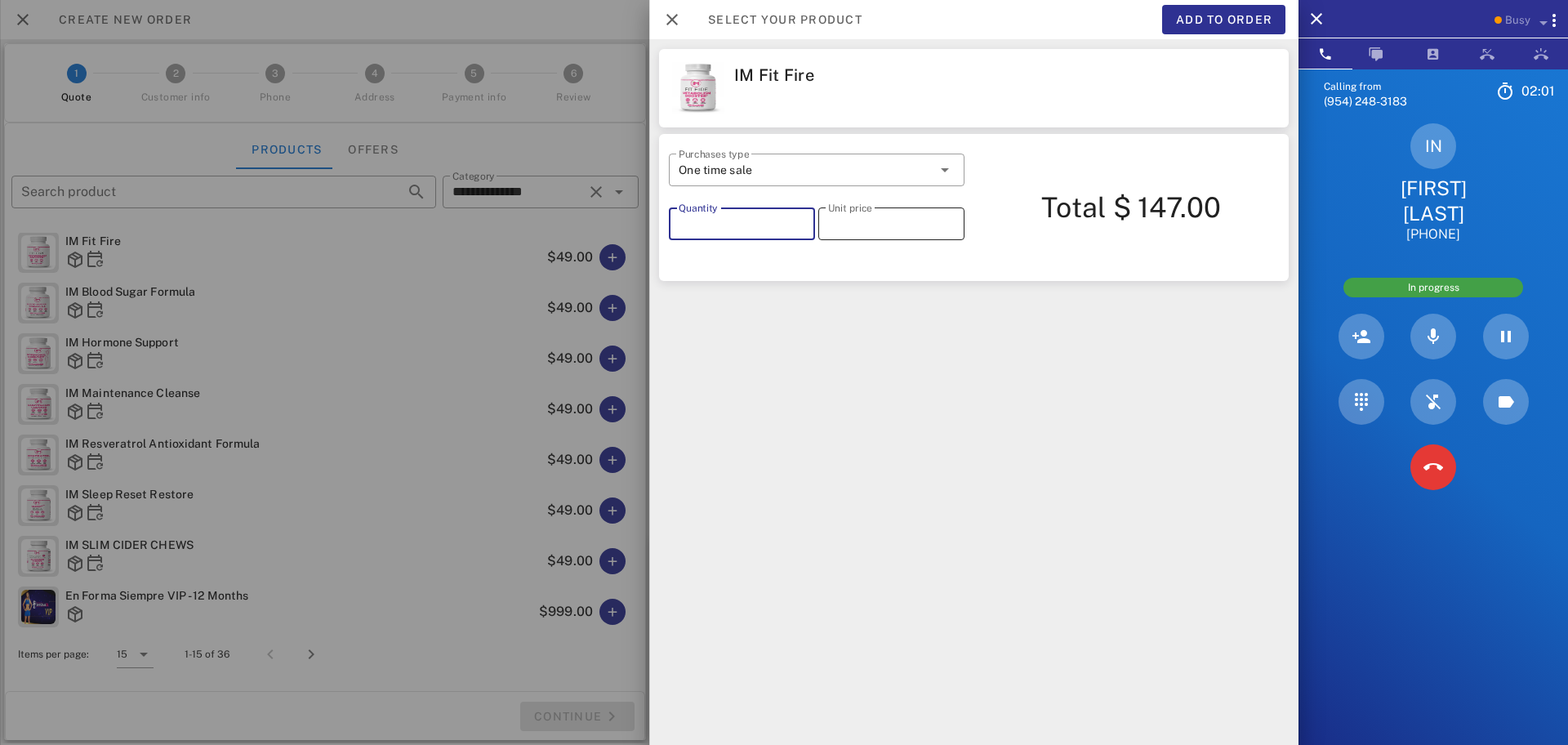 type on "*" 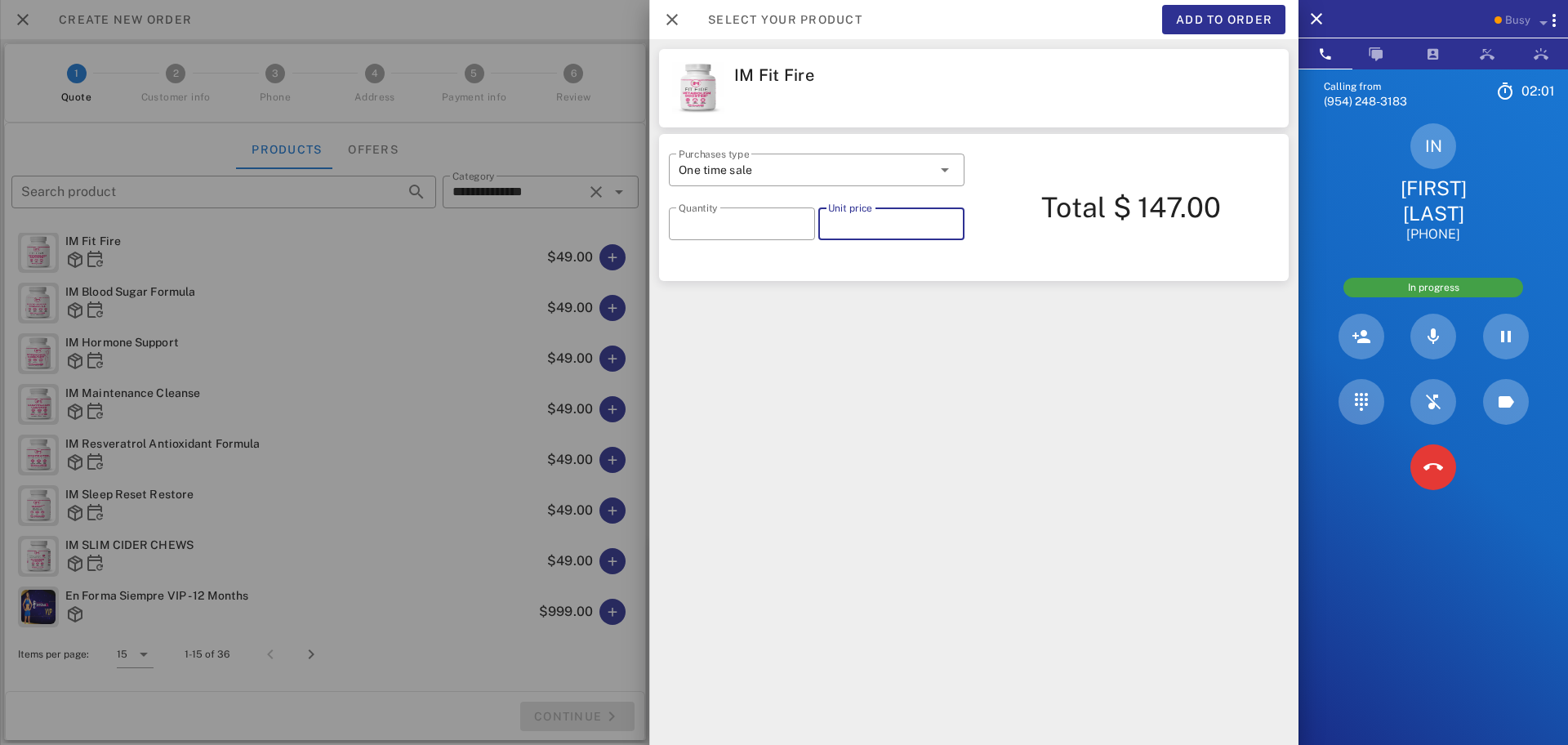 click on "*****" at bounding box center [891, 224] 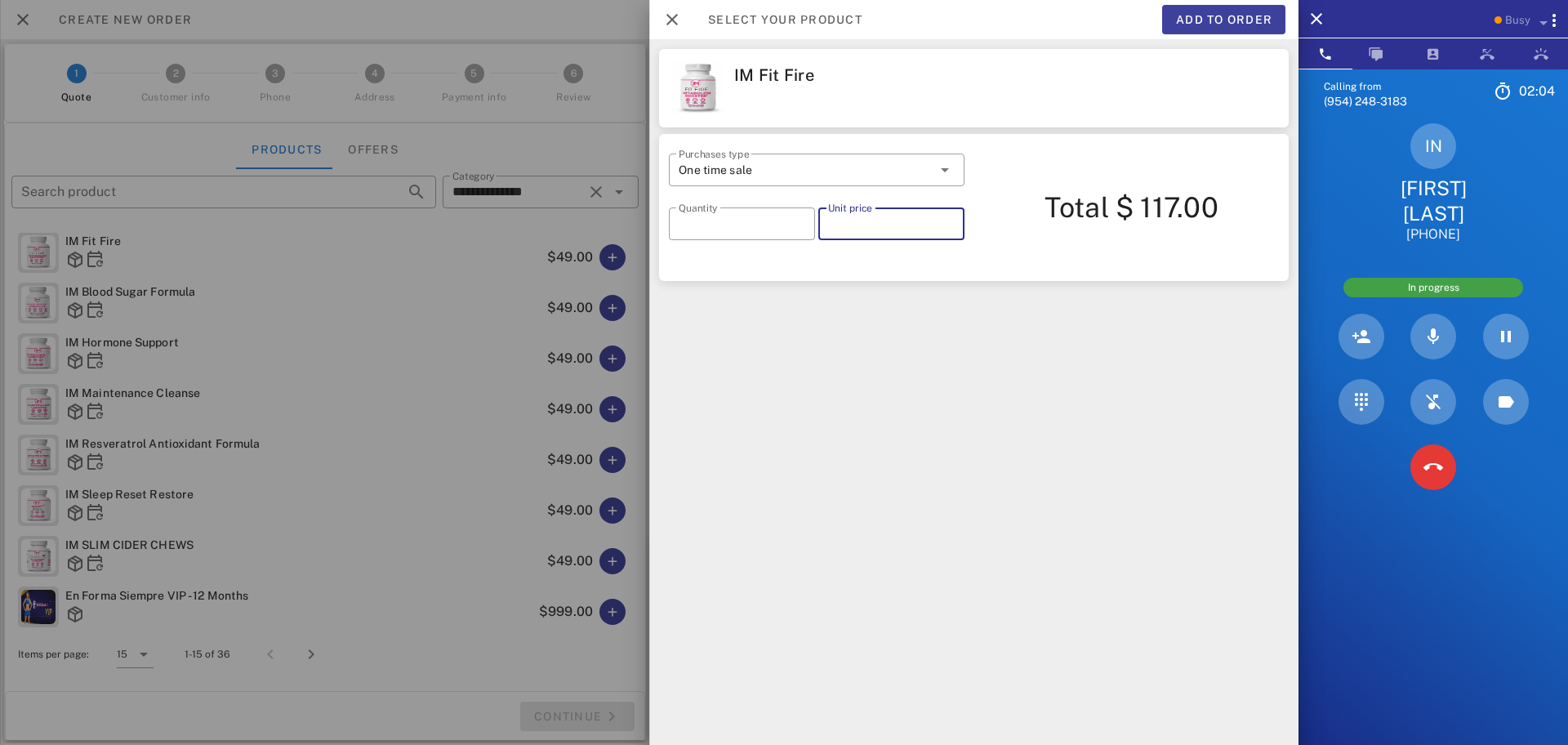 type on "*****" 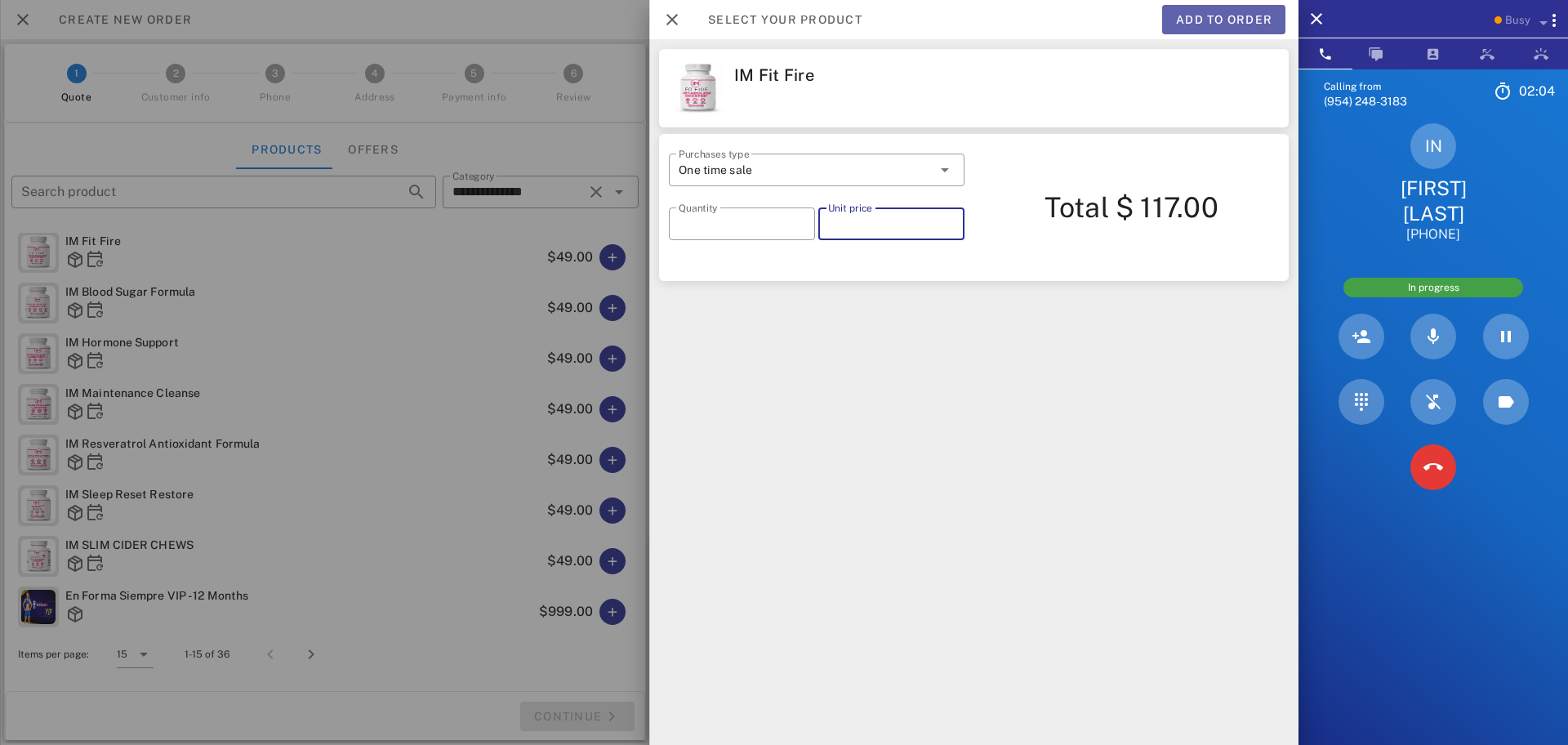 click on "Add to order" at bounding box center (1223, 20) 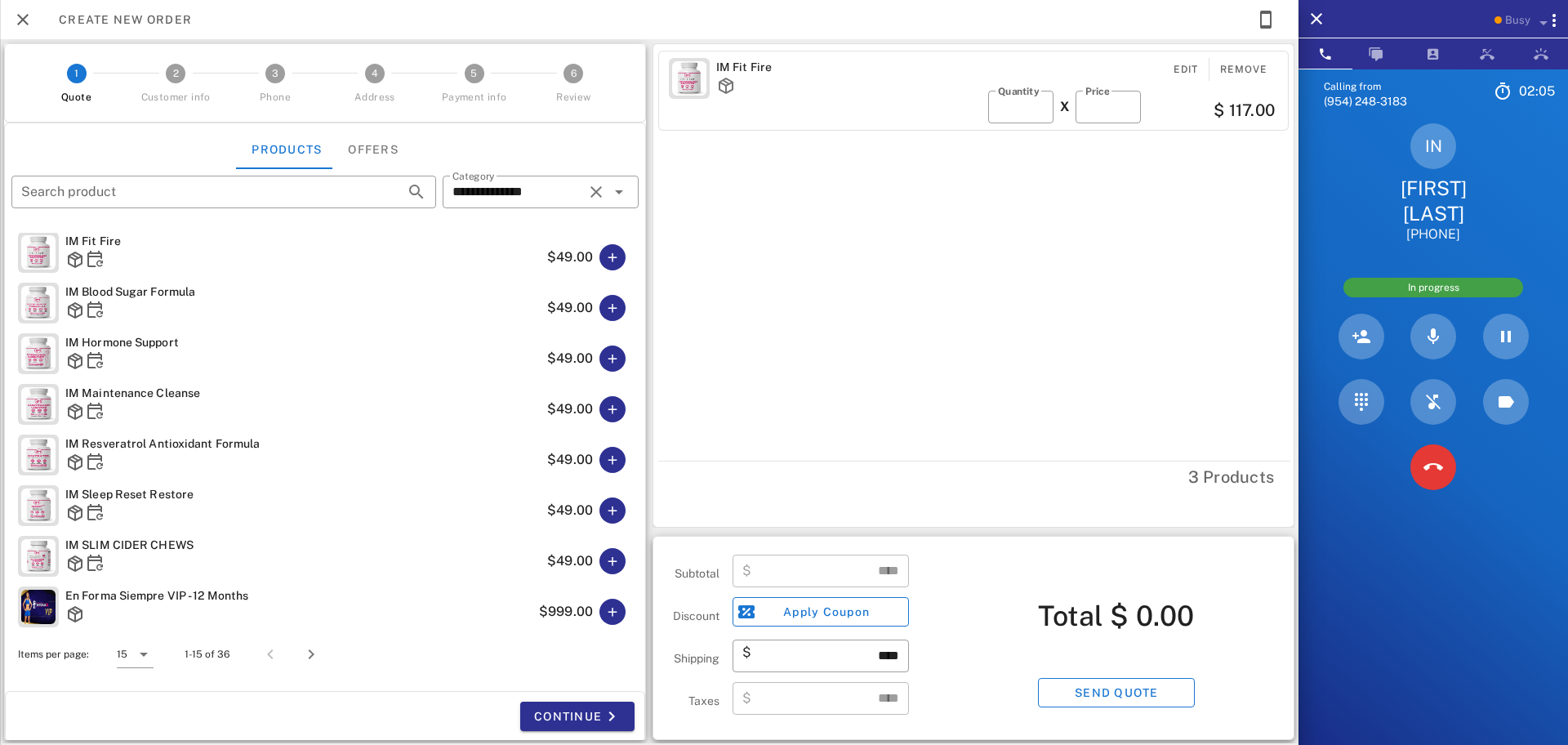 type on "******" 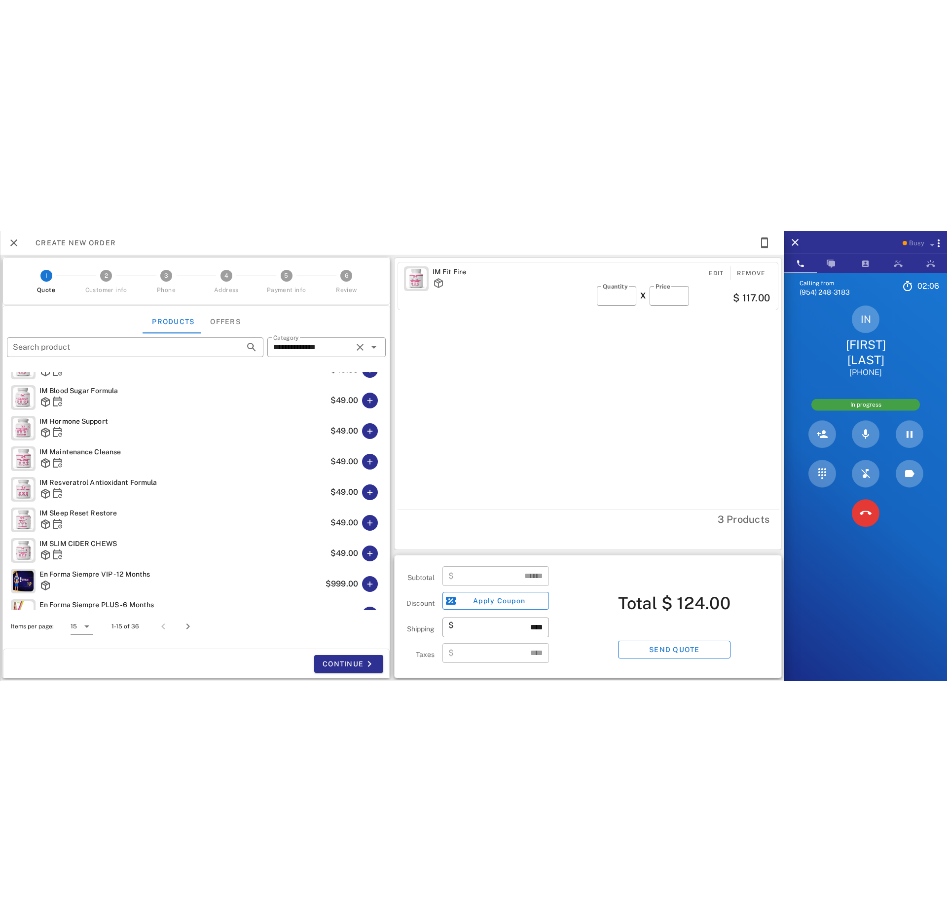 scroll, scrollTop: 0, scrollLeft: 0, axis: both 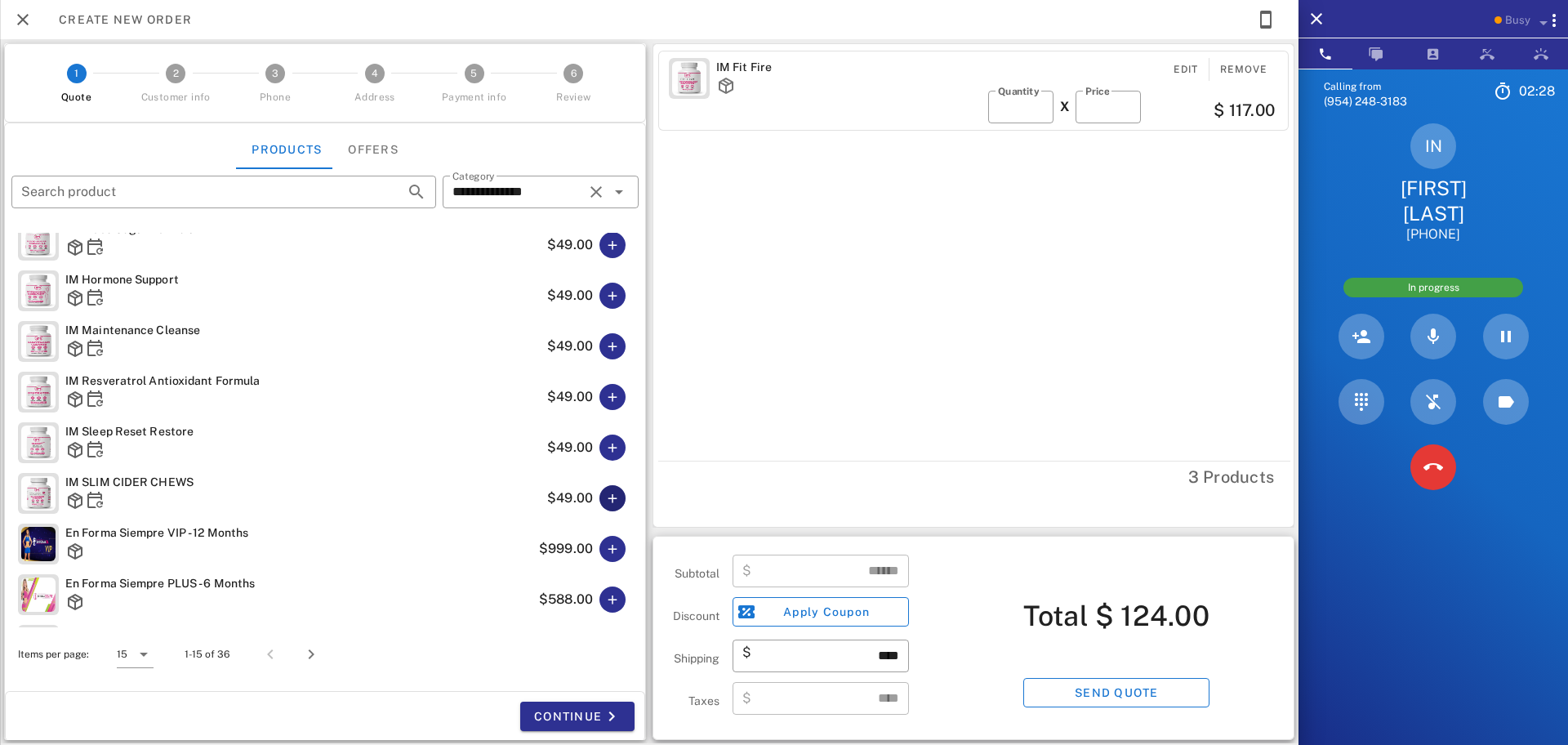 click at bounding box center (612, 498) 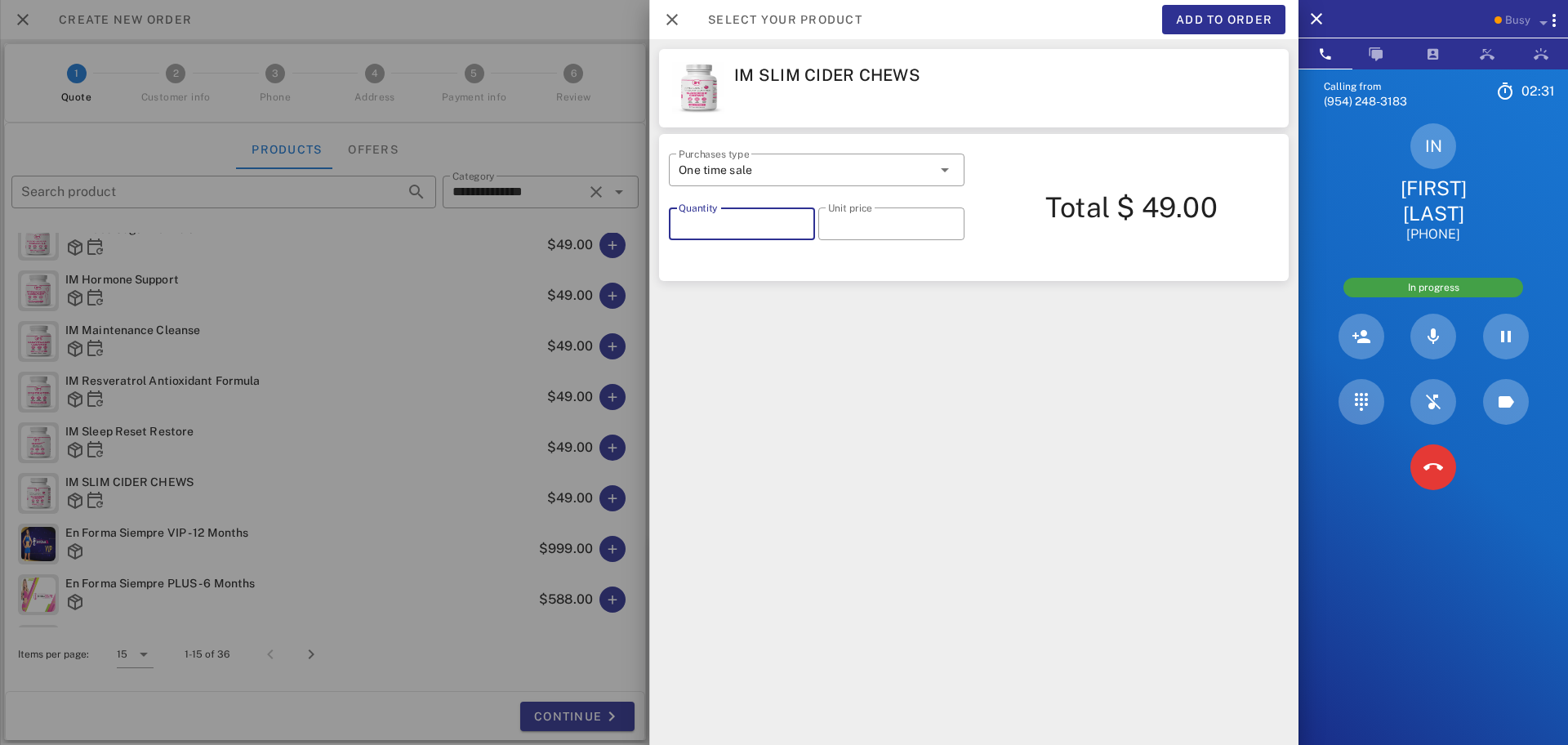 click on "*" at bounding box center (742, 224) 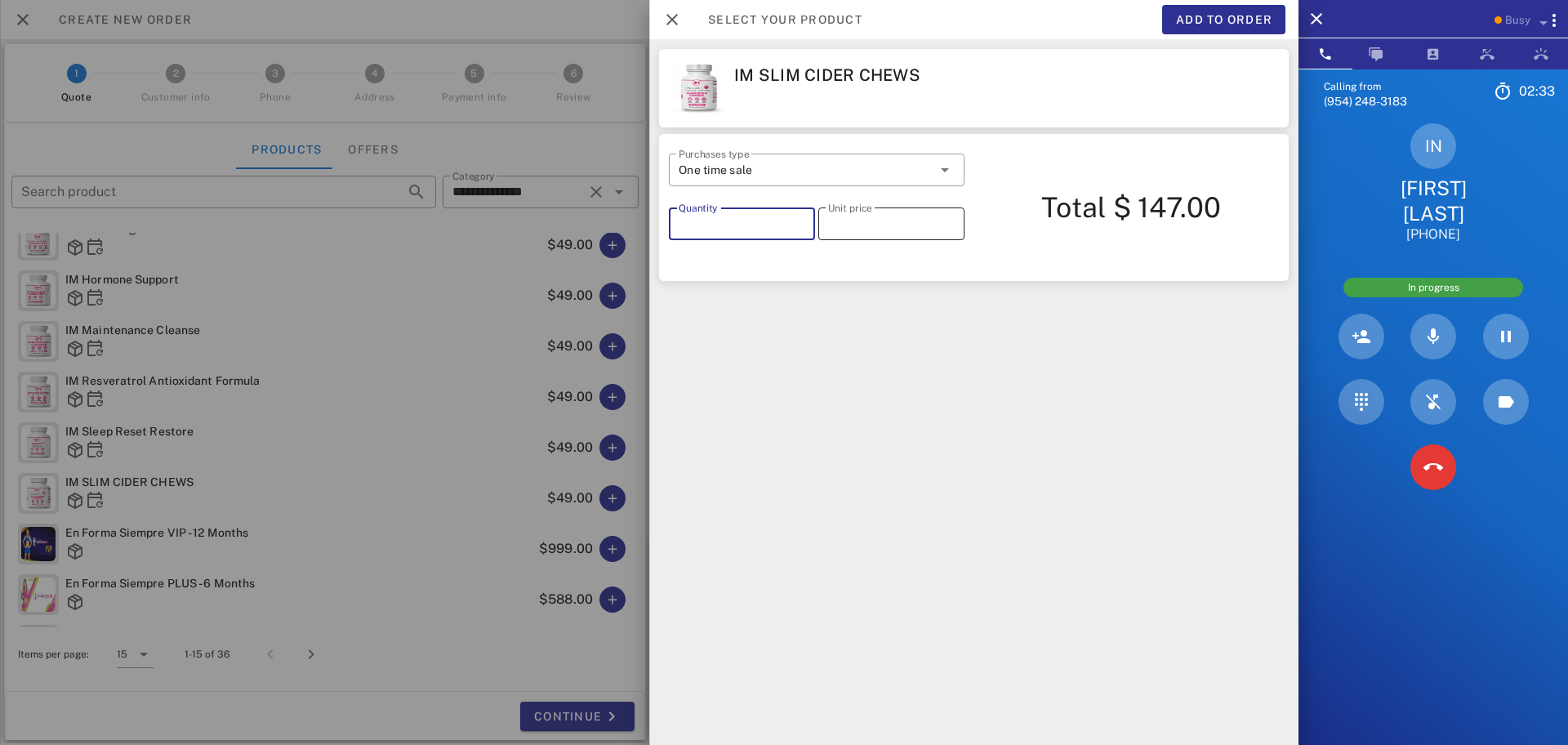 type on "*" 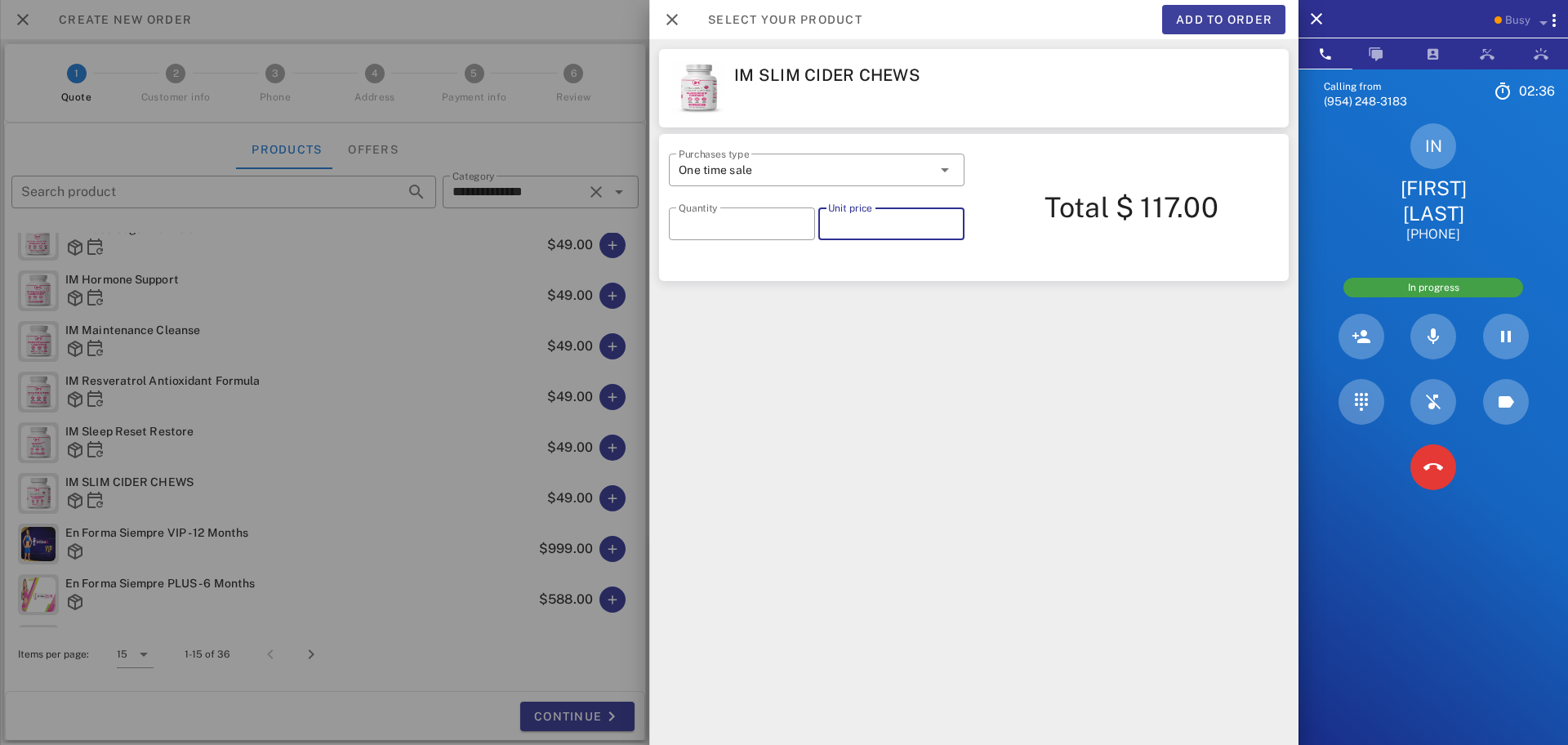 type on "*****" 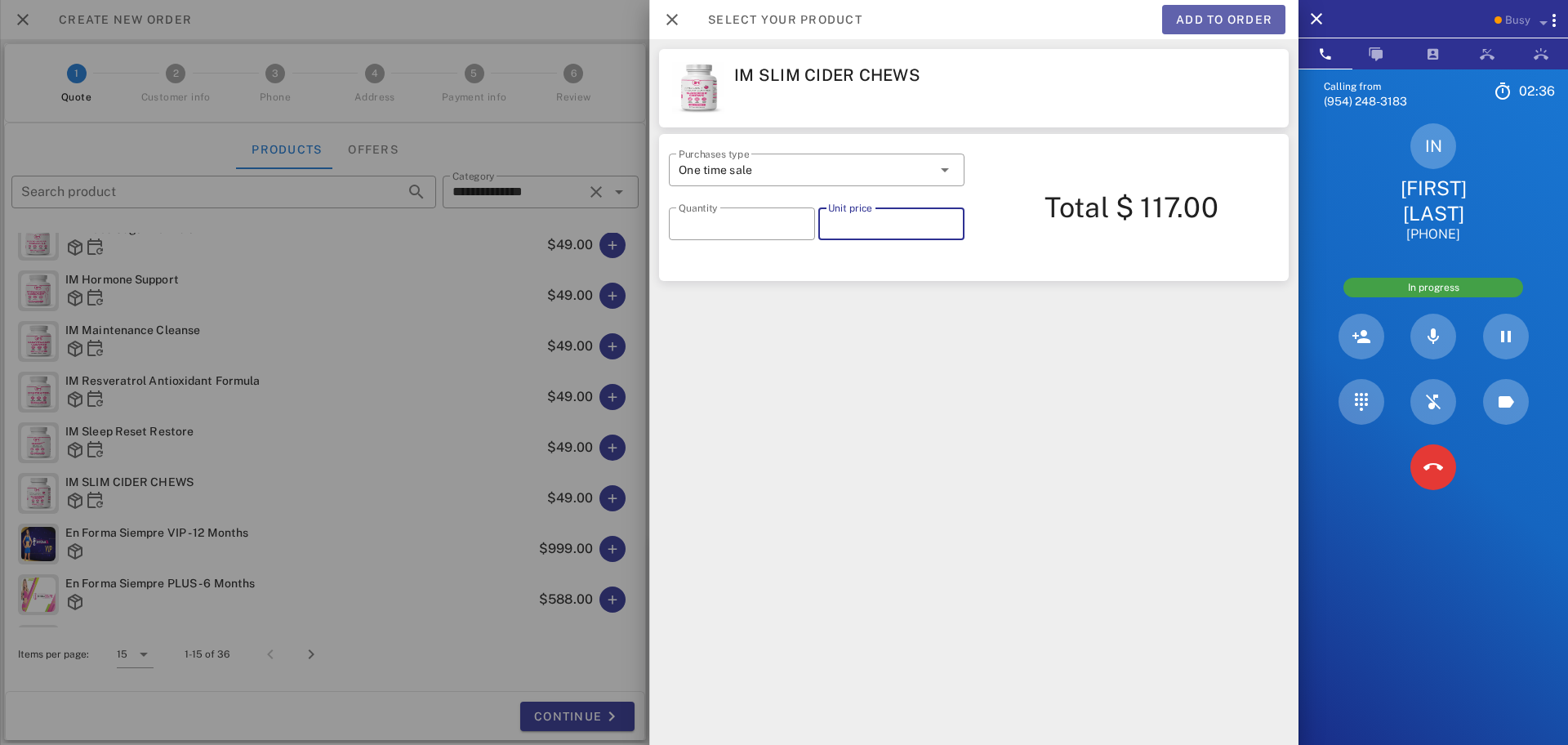 click on "Add to order" at bounding box center (1223, 20) 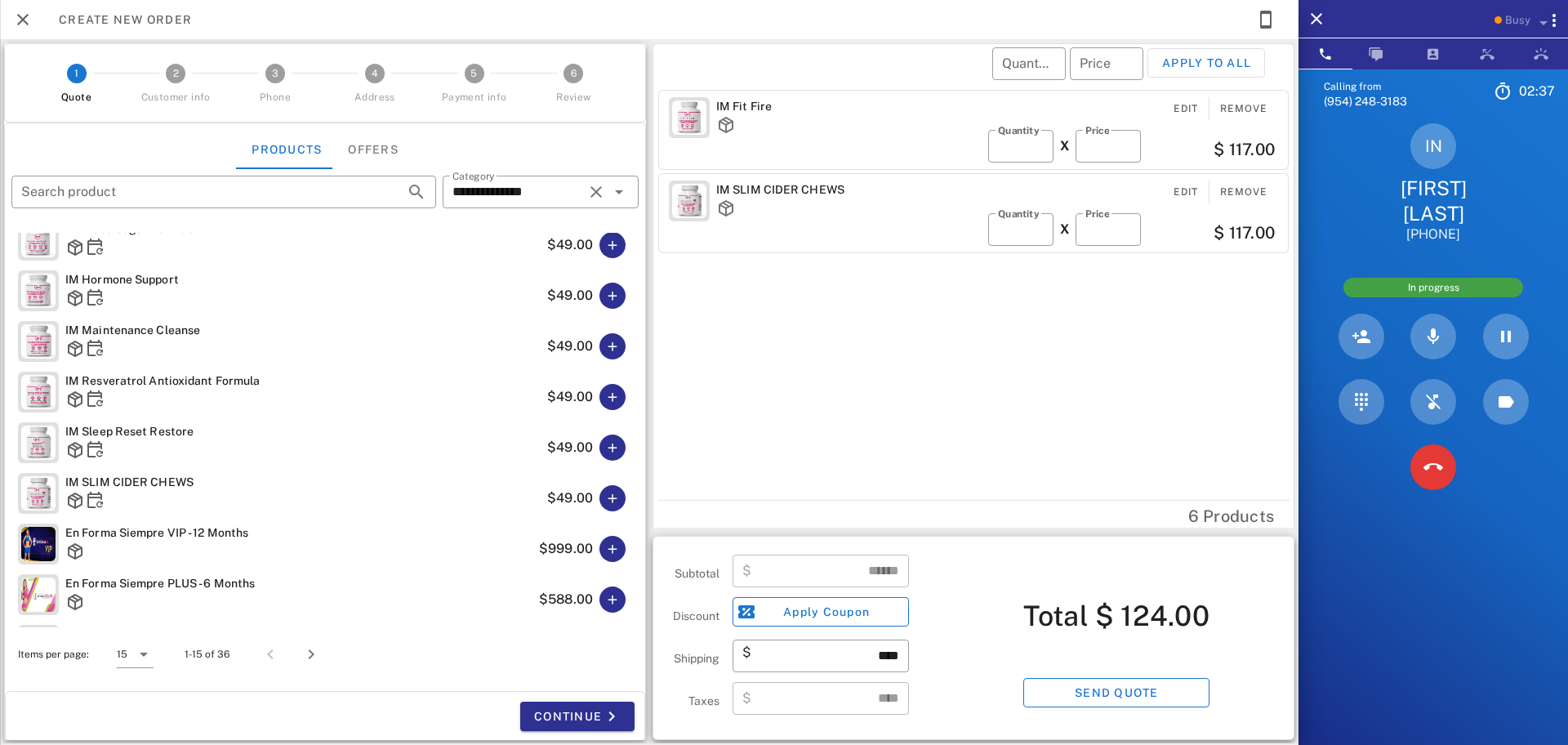 type on "******" 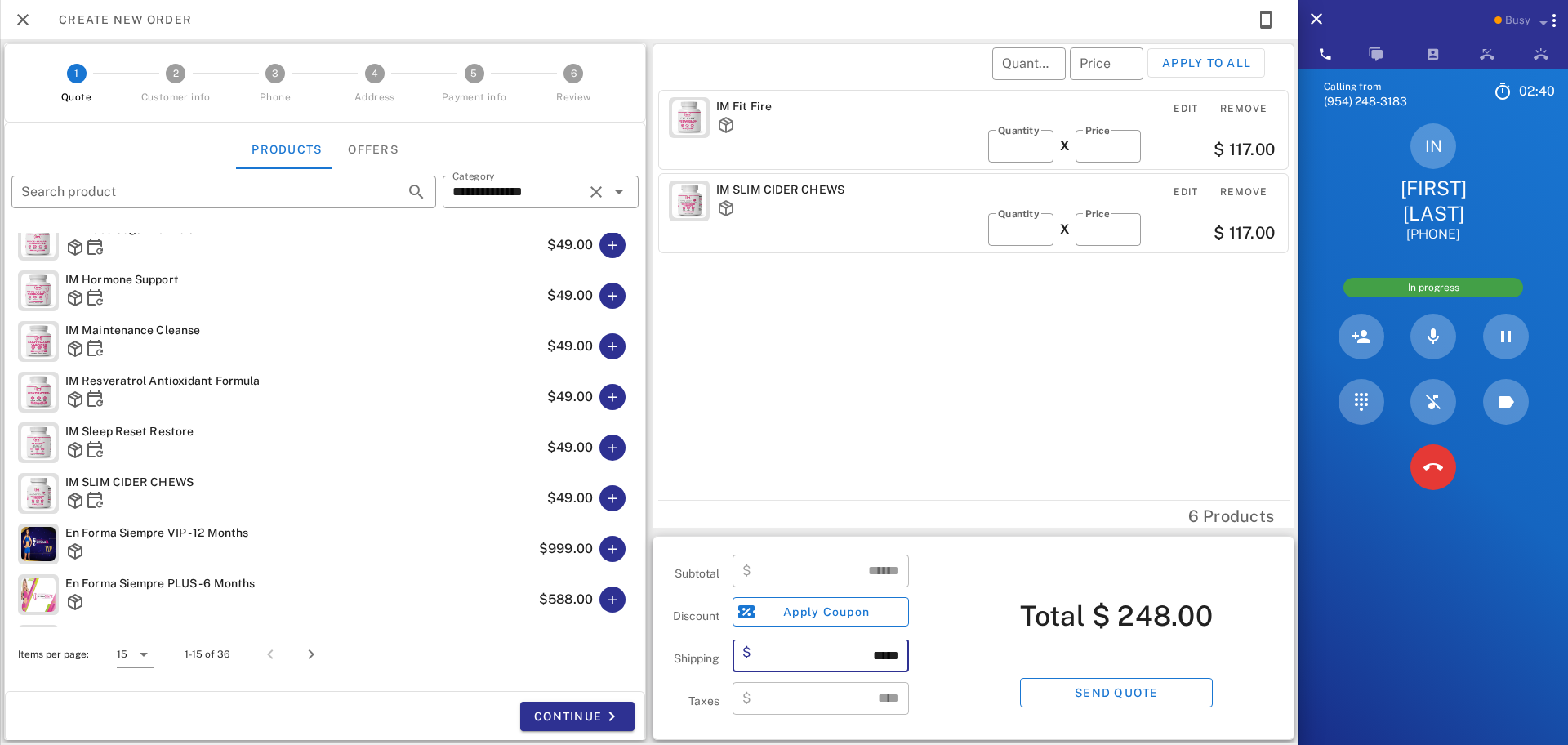 click on "*****" at bounding box center [826, 656] 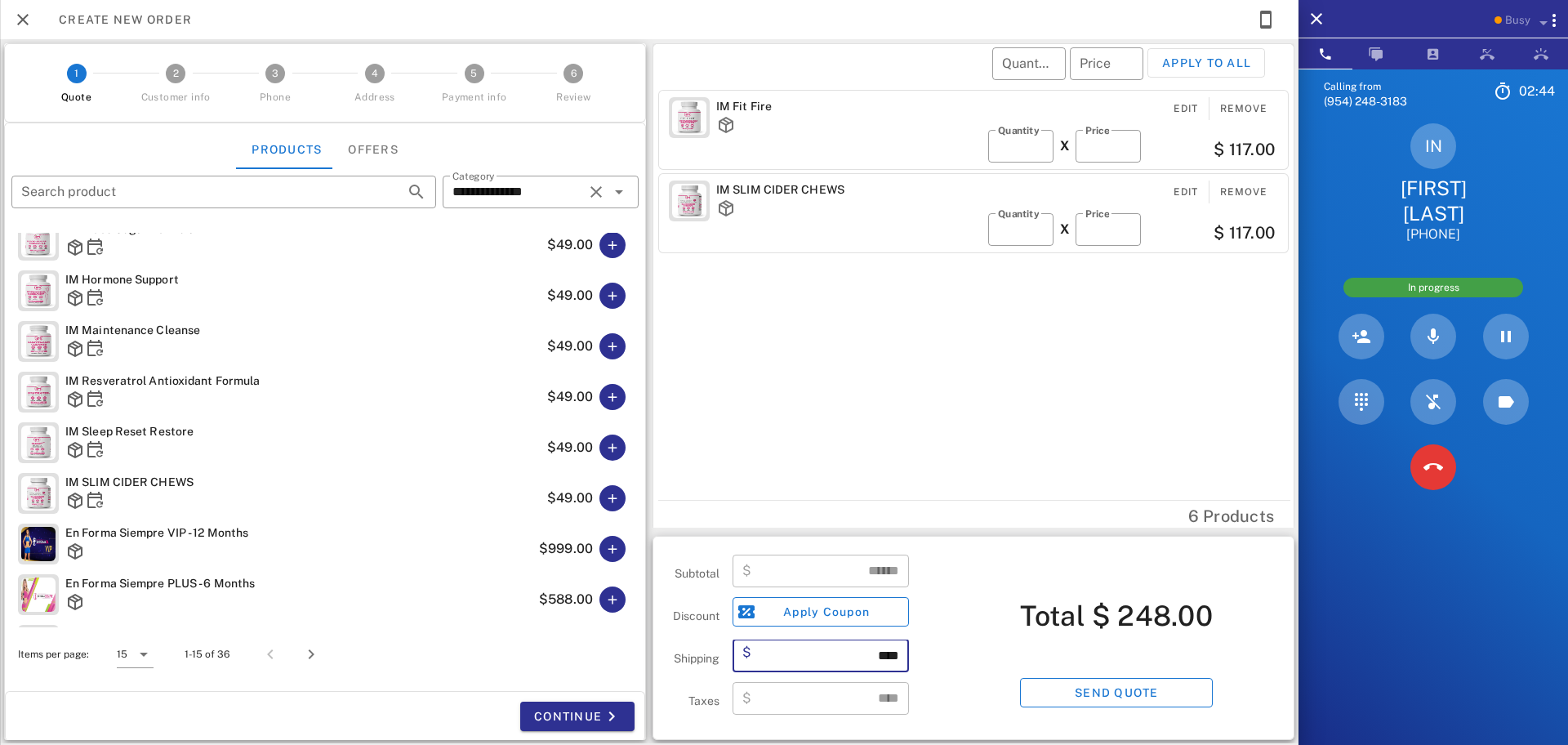 type on "****" 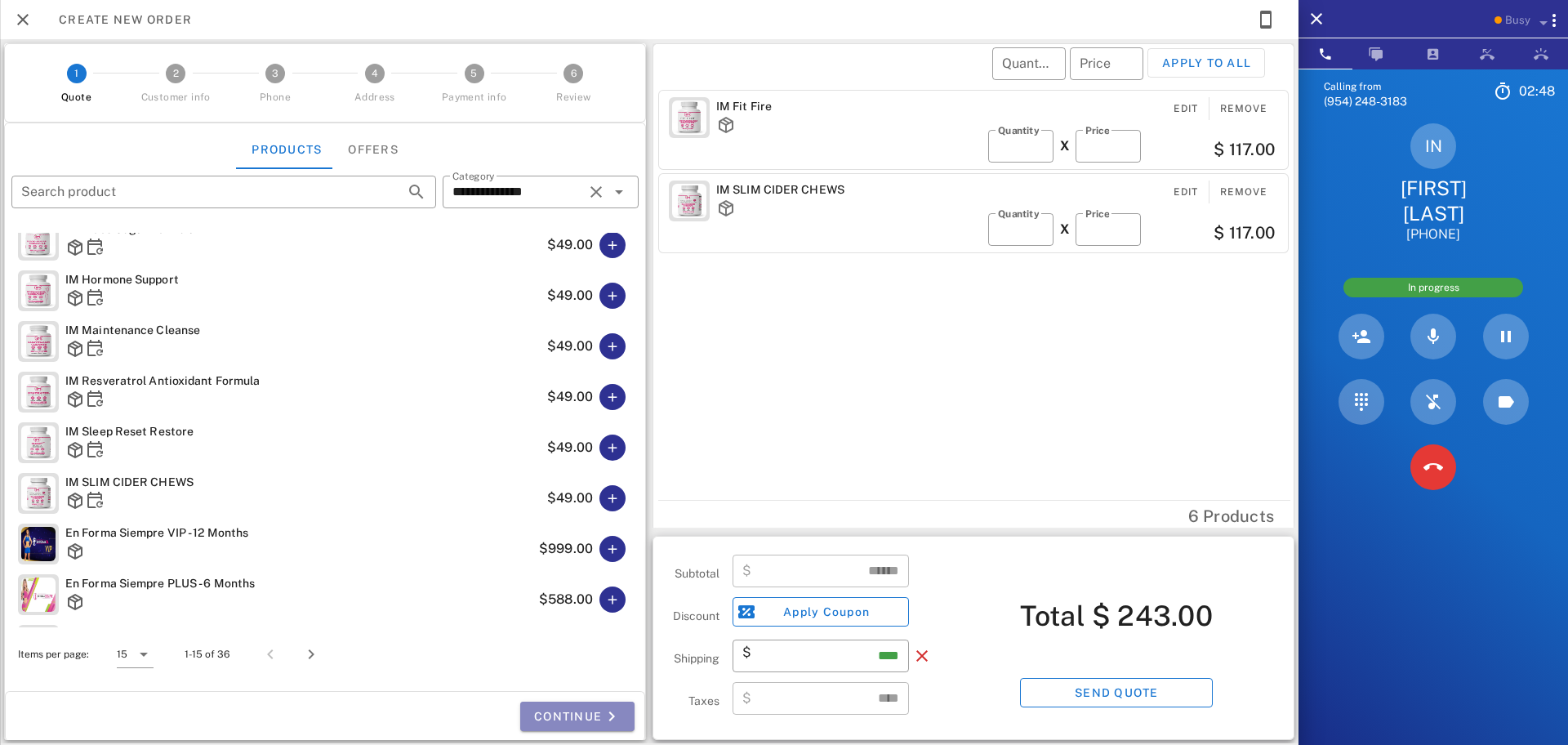 click on "Continue" at bounding box center (577, 716) 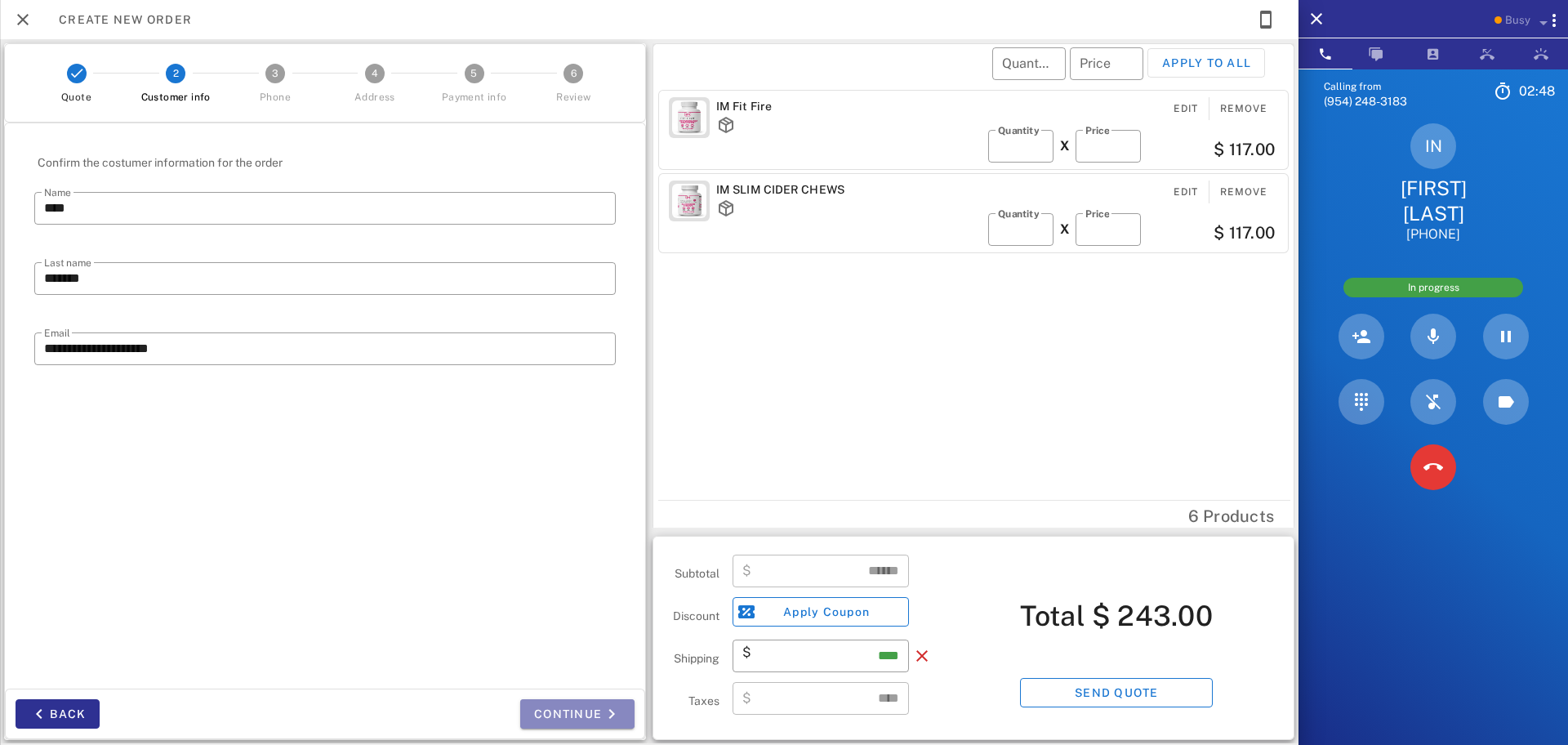 click on "Continue" at bounding box center (577, 714) 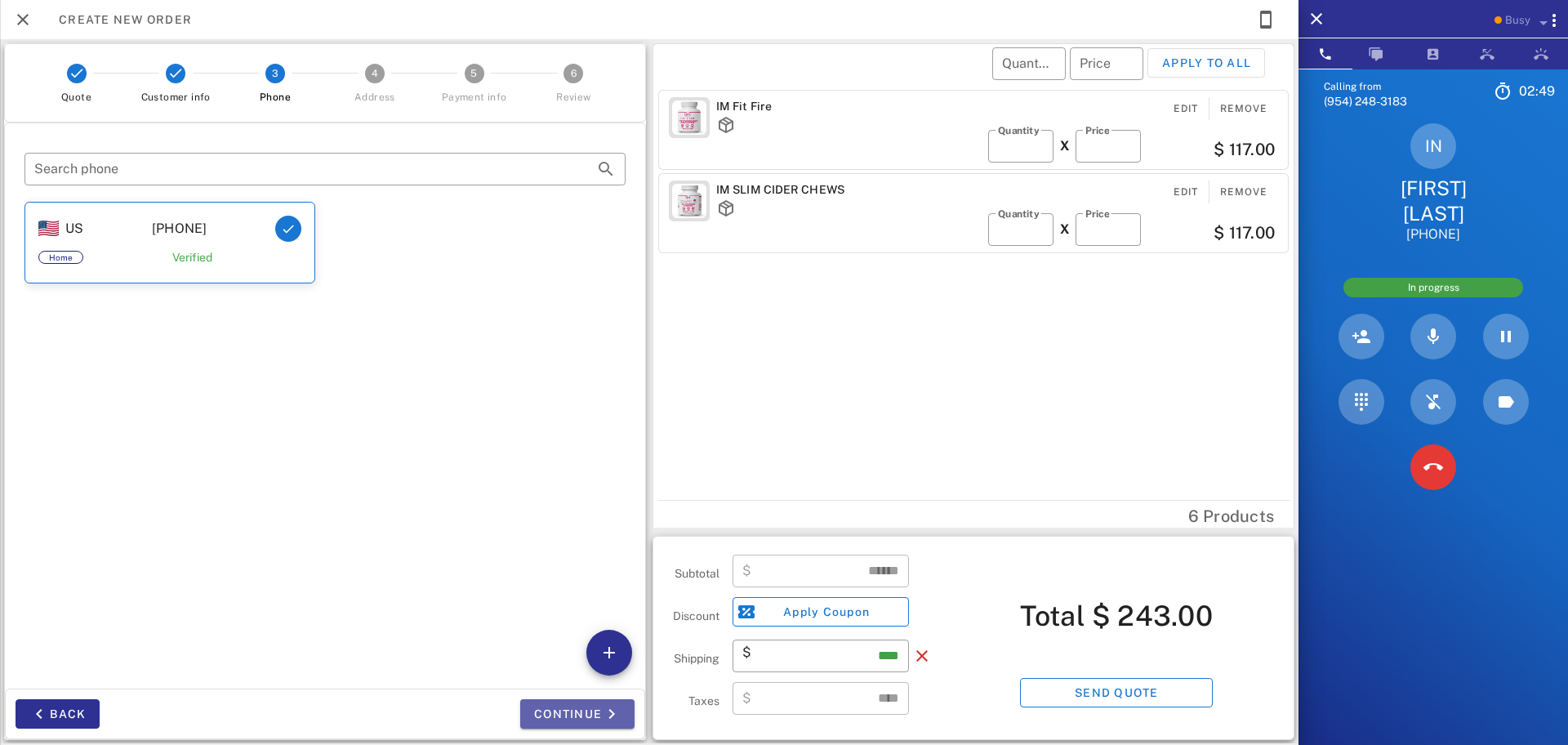 click on "Continue" at bounding box center [577, 714] 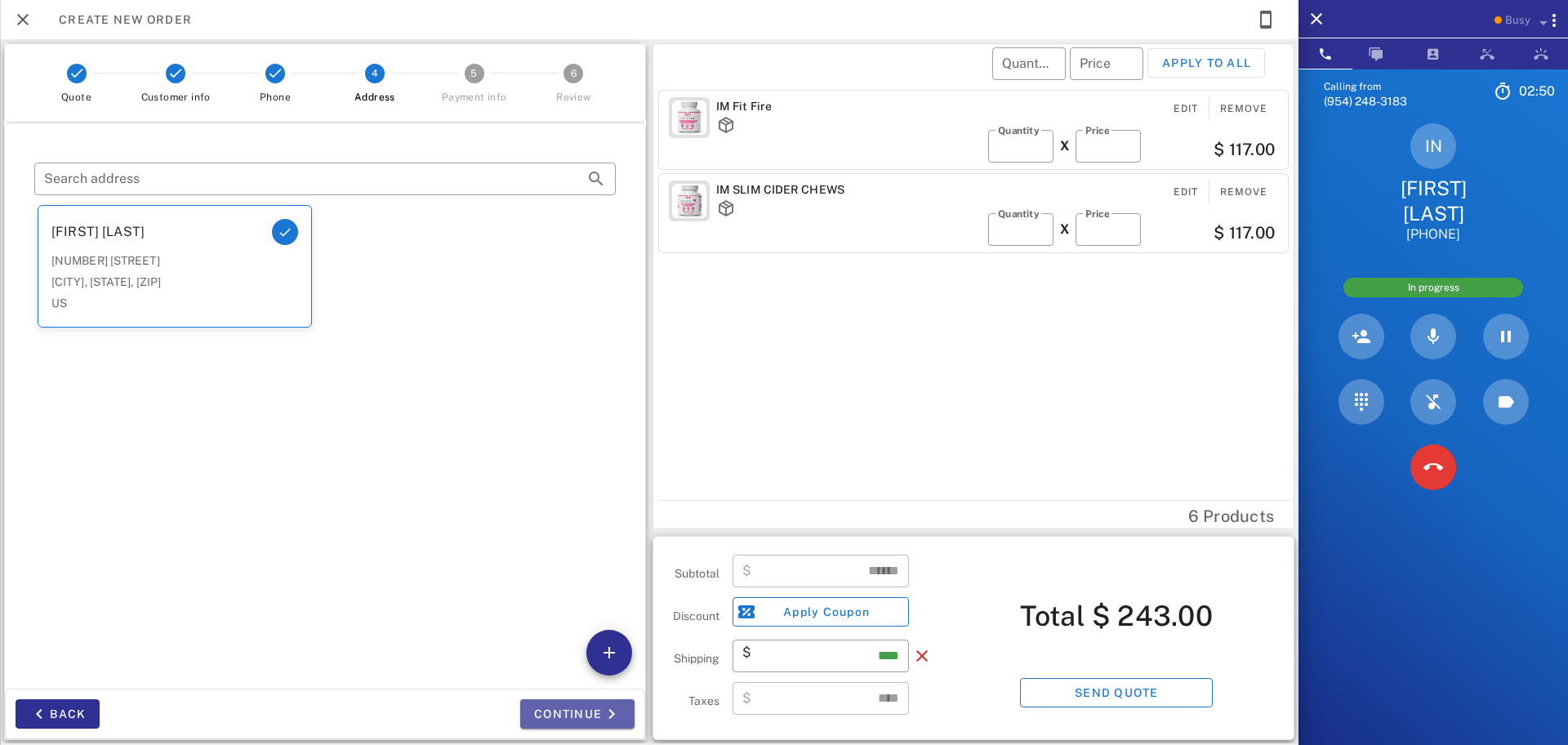 click on "Continue" at bounding box center [577, 714] 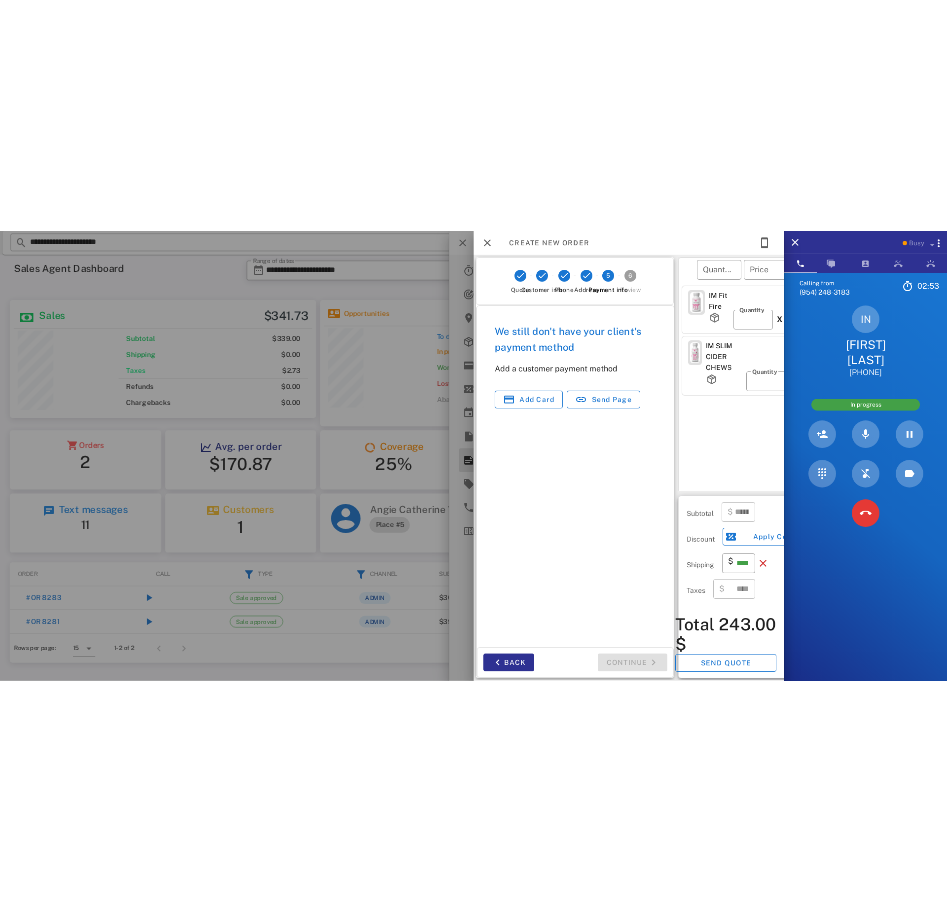 scroll, scrollTop: 999748, scrollLeft: 999703, axis: both 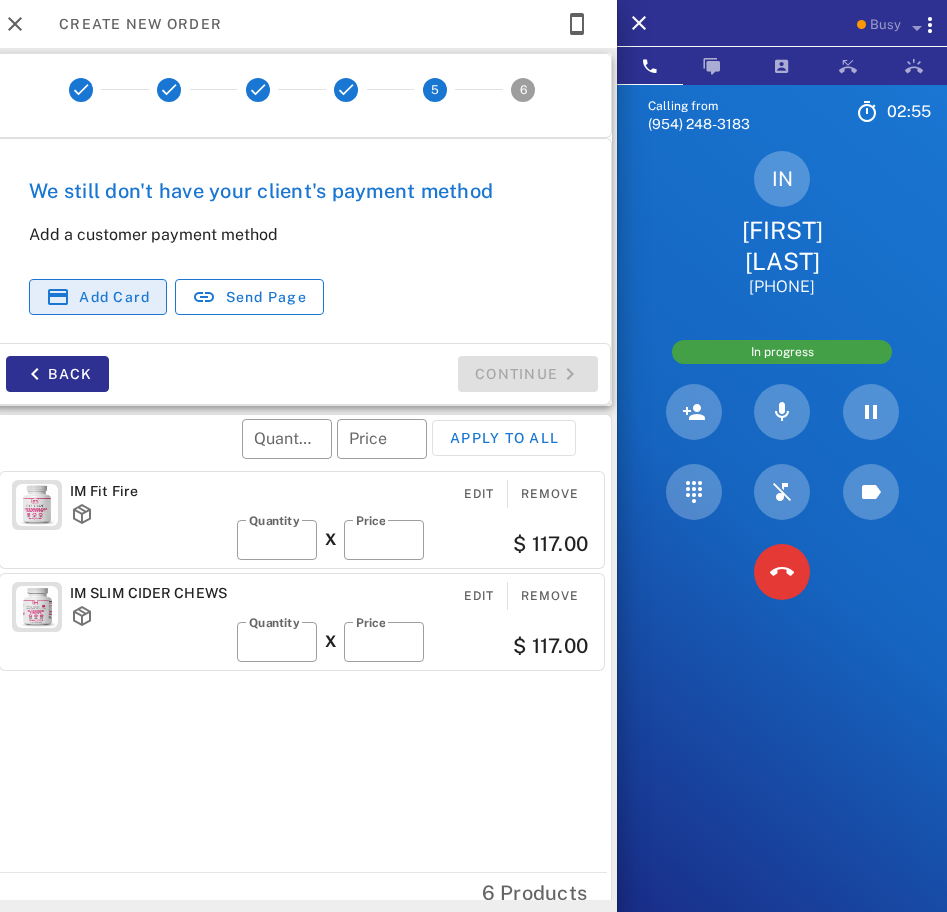 click on "Add card" at bounding box center [98, 297] 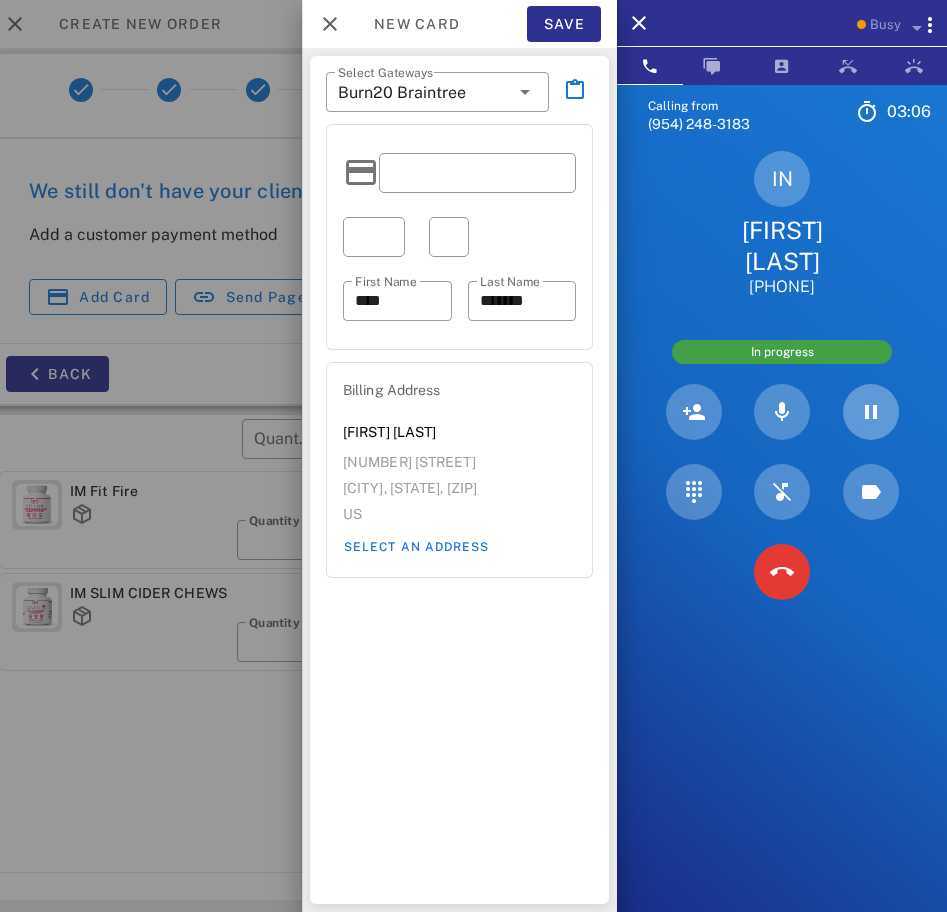 click at bounding box center [871, 412] 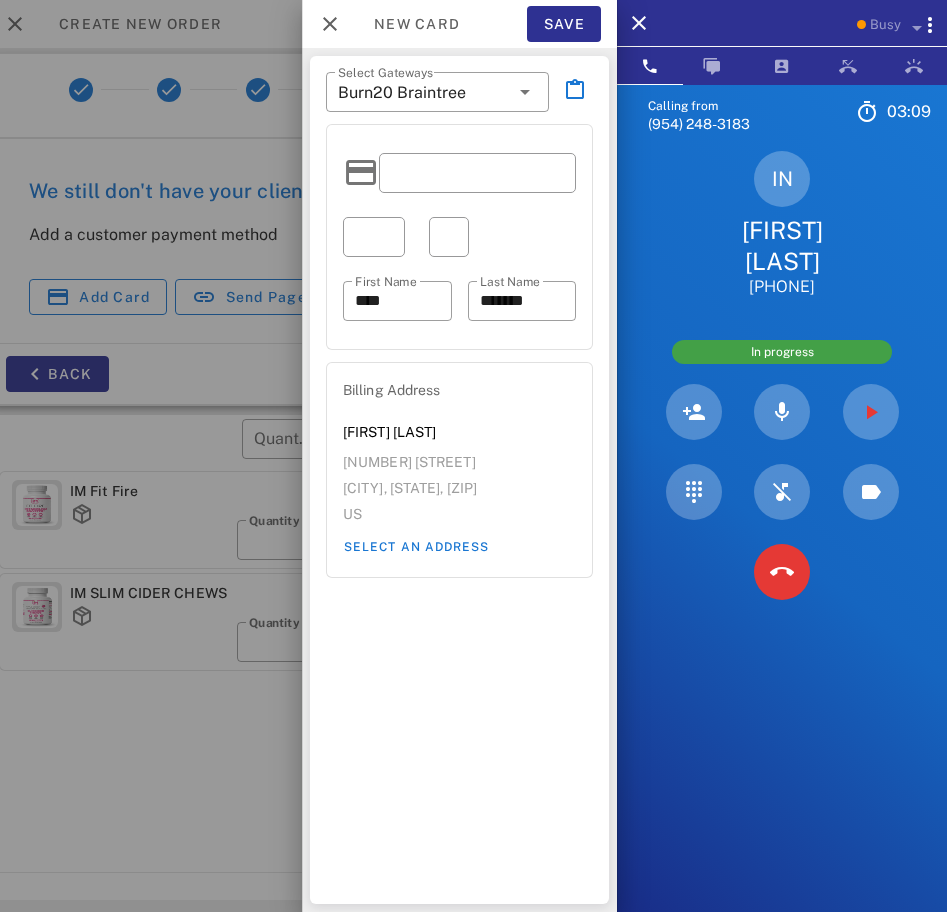 click at bounding box center (477, 173) 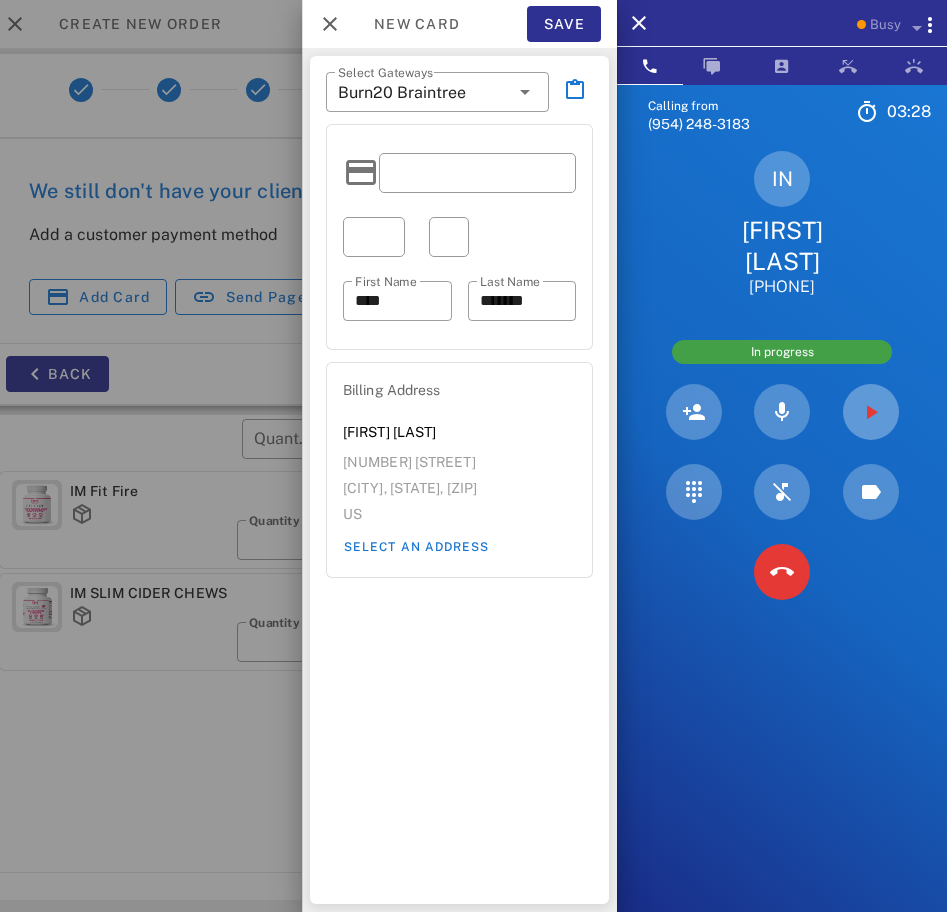 click at bounding box center [871, 412] 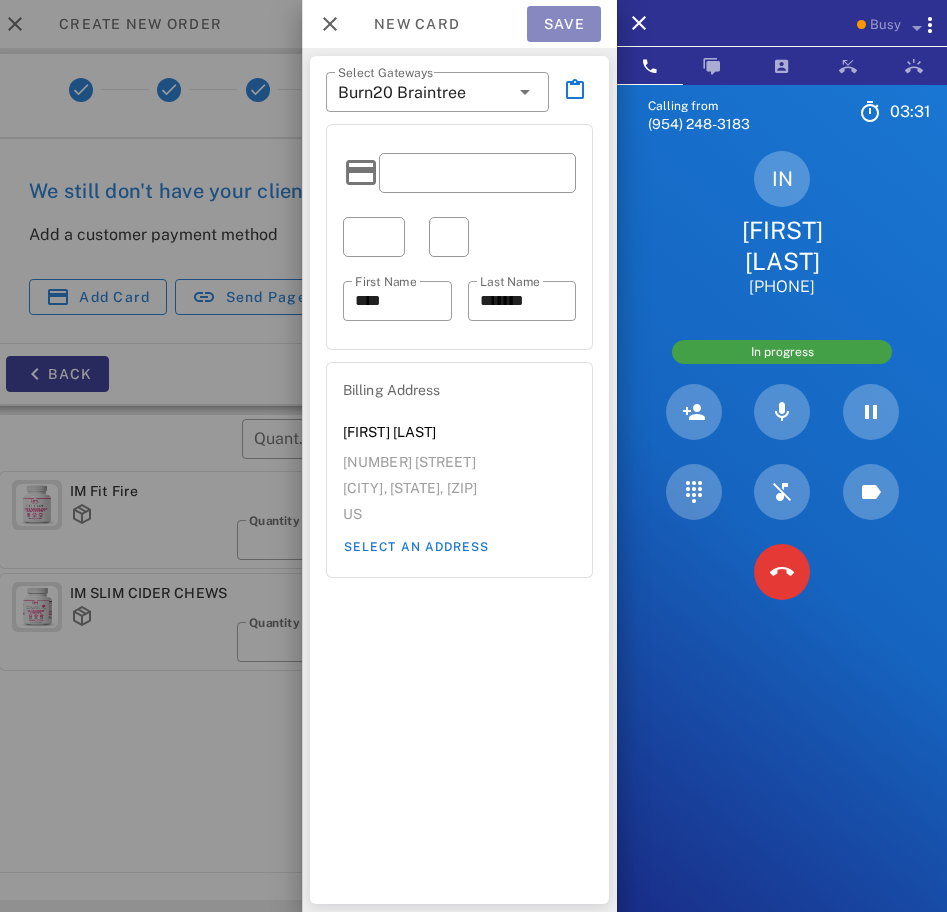 click on "Save" at bounding box center (564, 24) 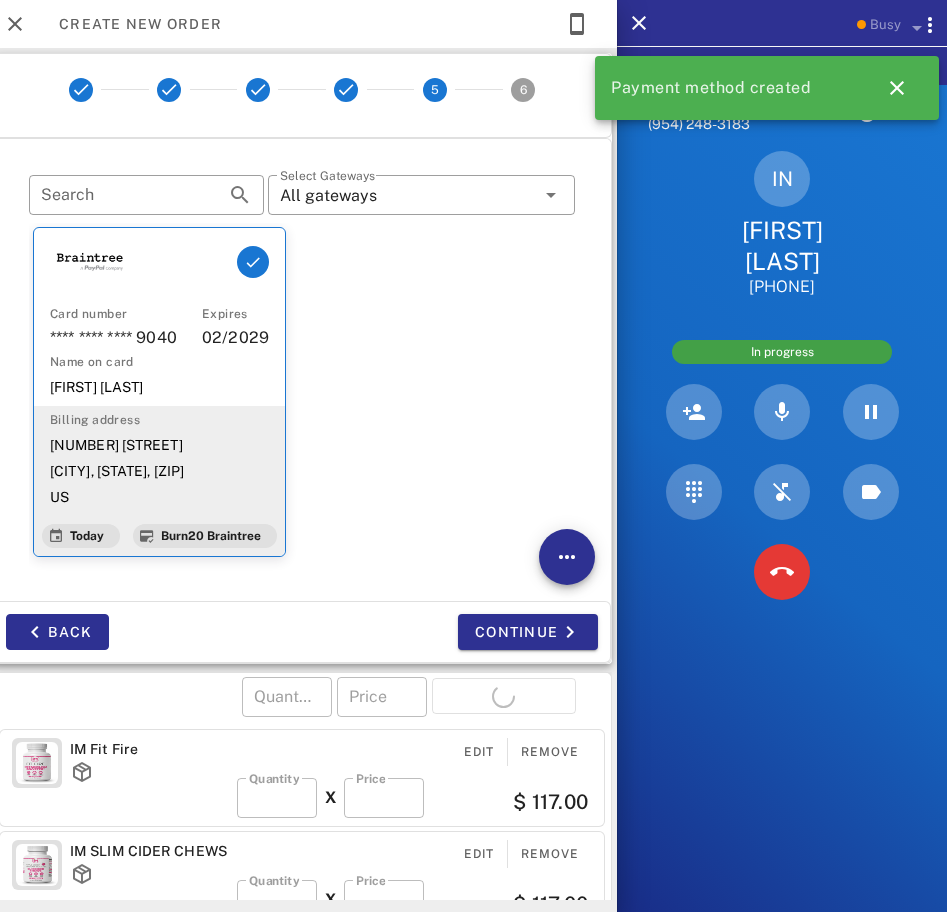 type on "*****" 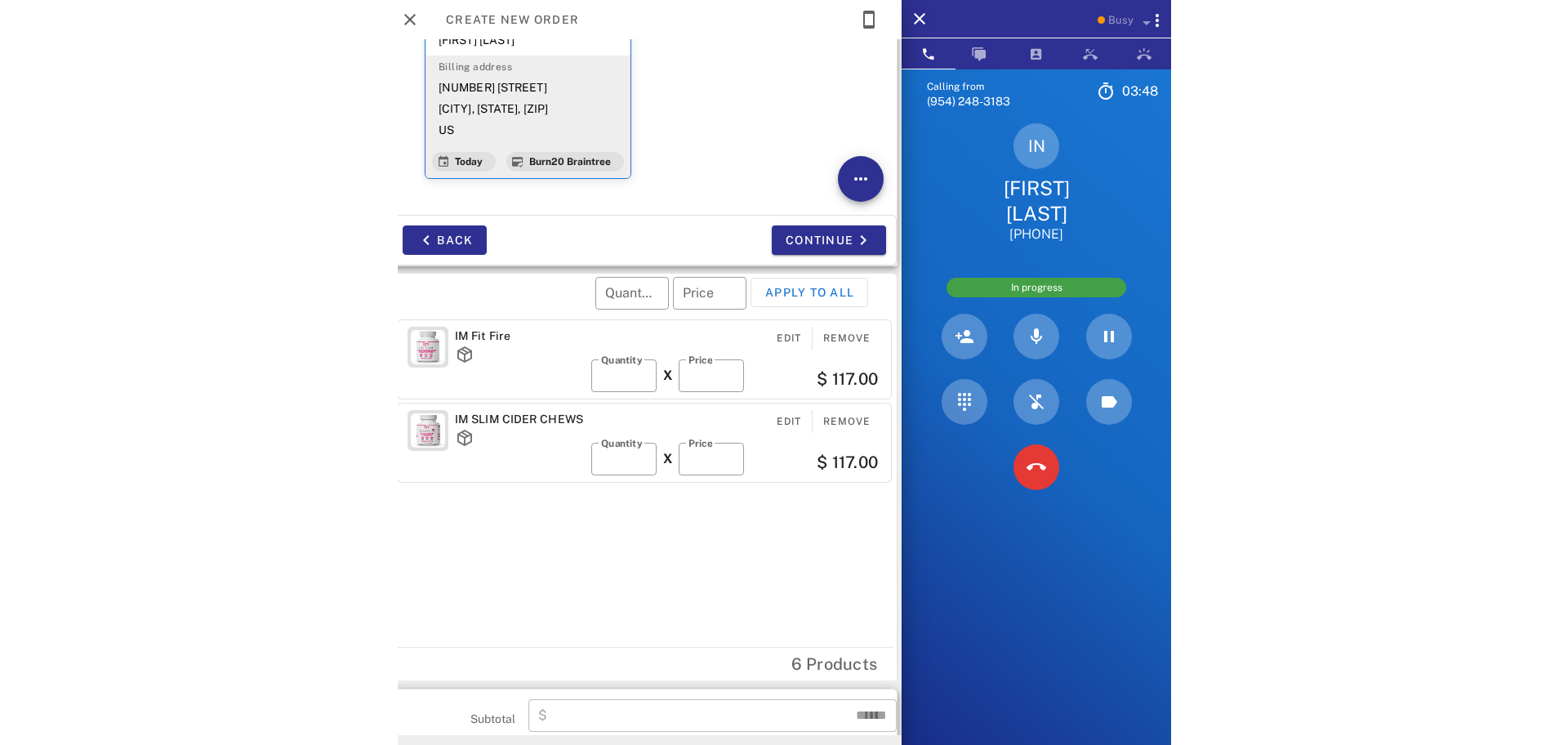 scroll, scrollTop: 278, scrollLeft: 0, axis: vertical 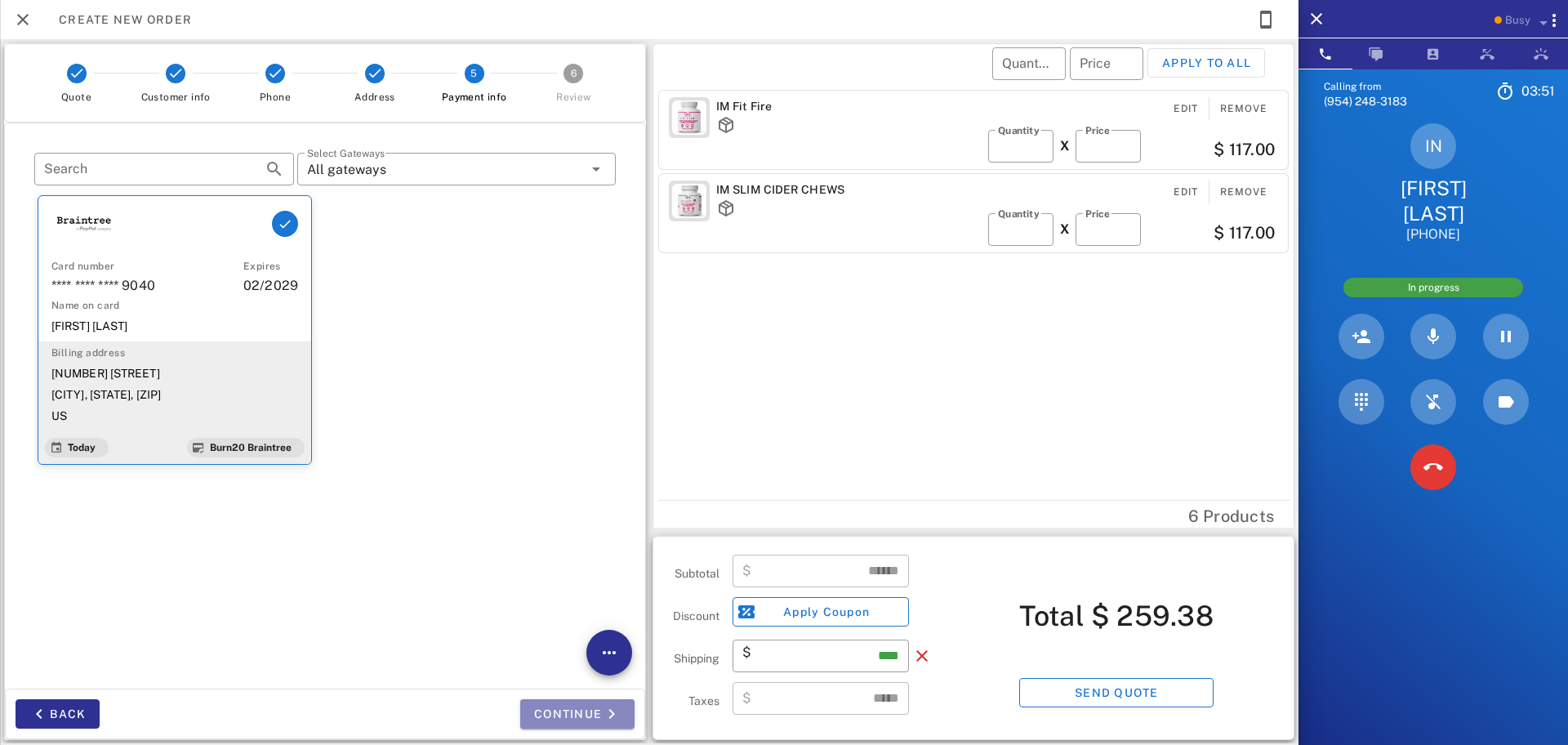 click on "Continue" at bounding box center (577, 714) 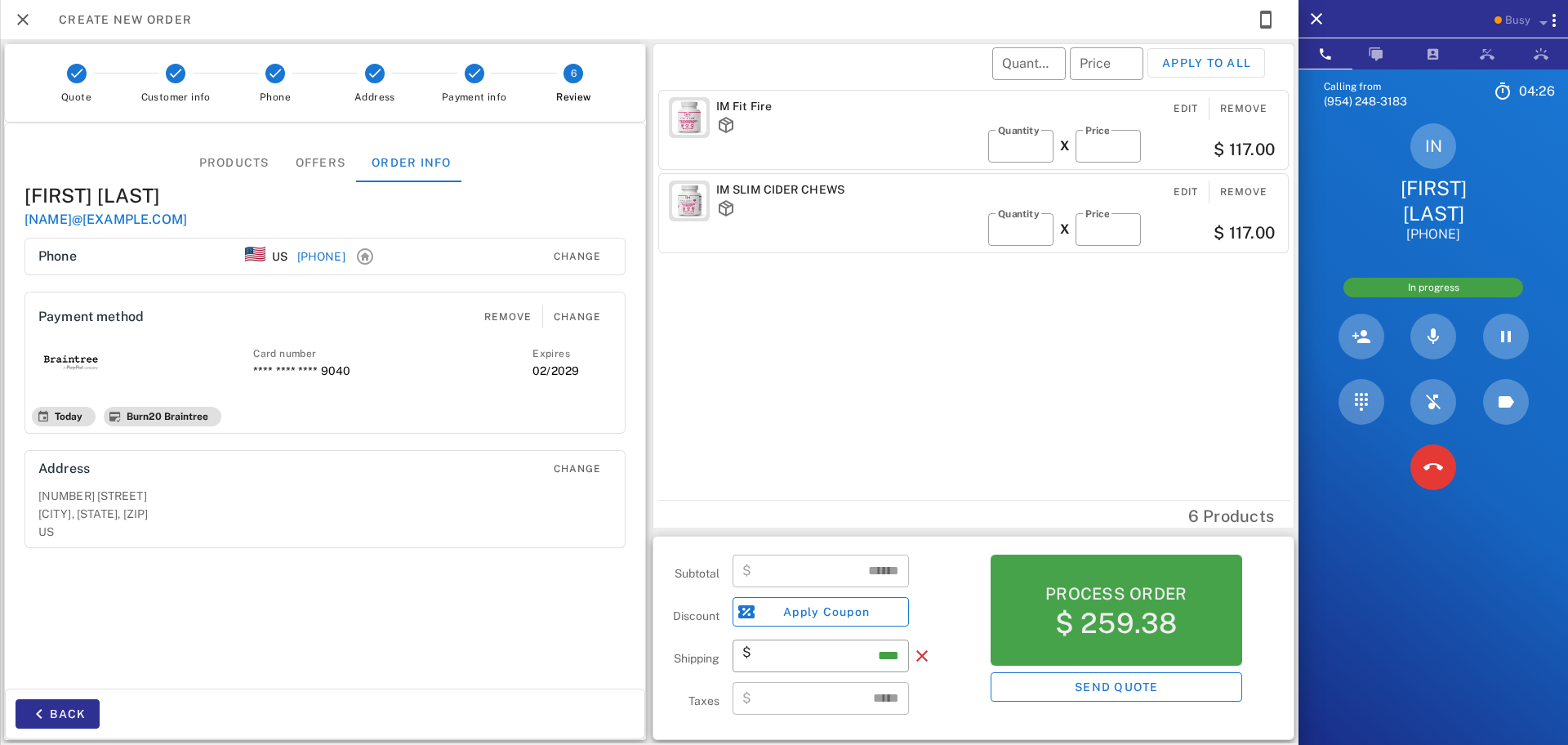click on "$ 259.38" at bounding box center (1116, 623) 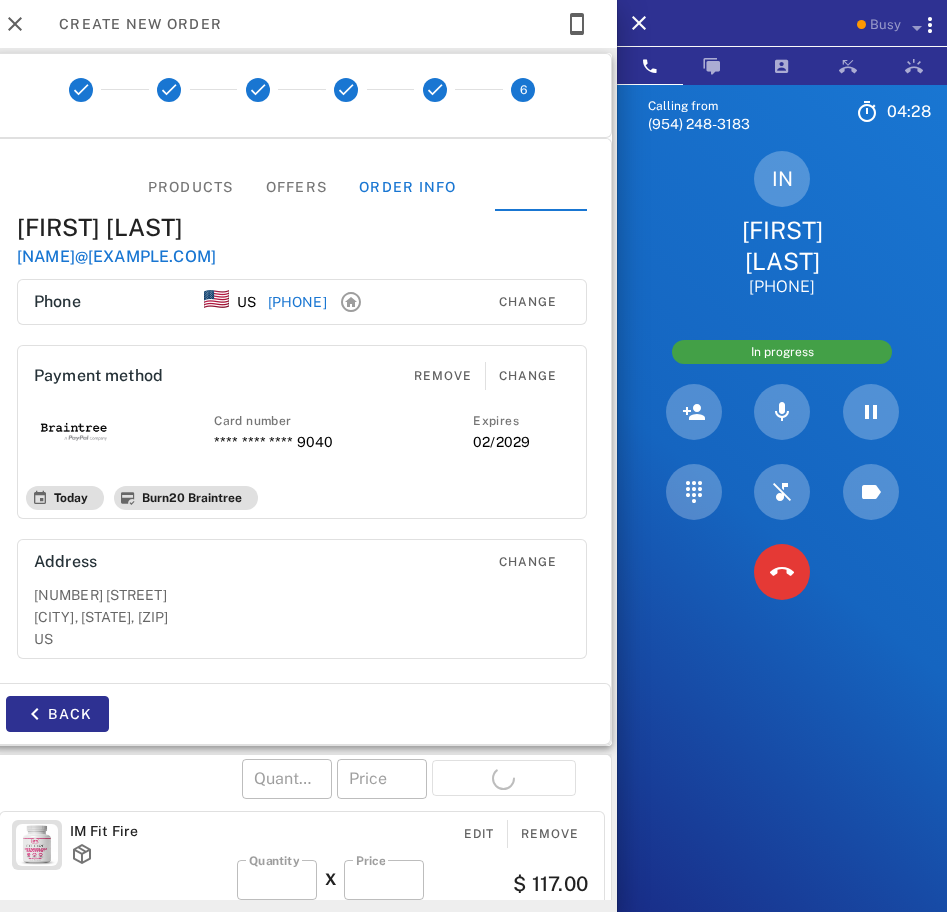 scroll, scrollTop: 999748, scrollLeft: 999703, axis: both 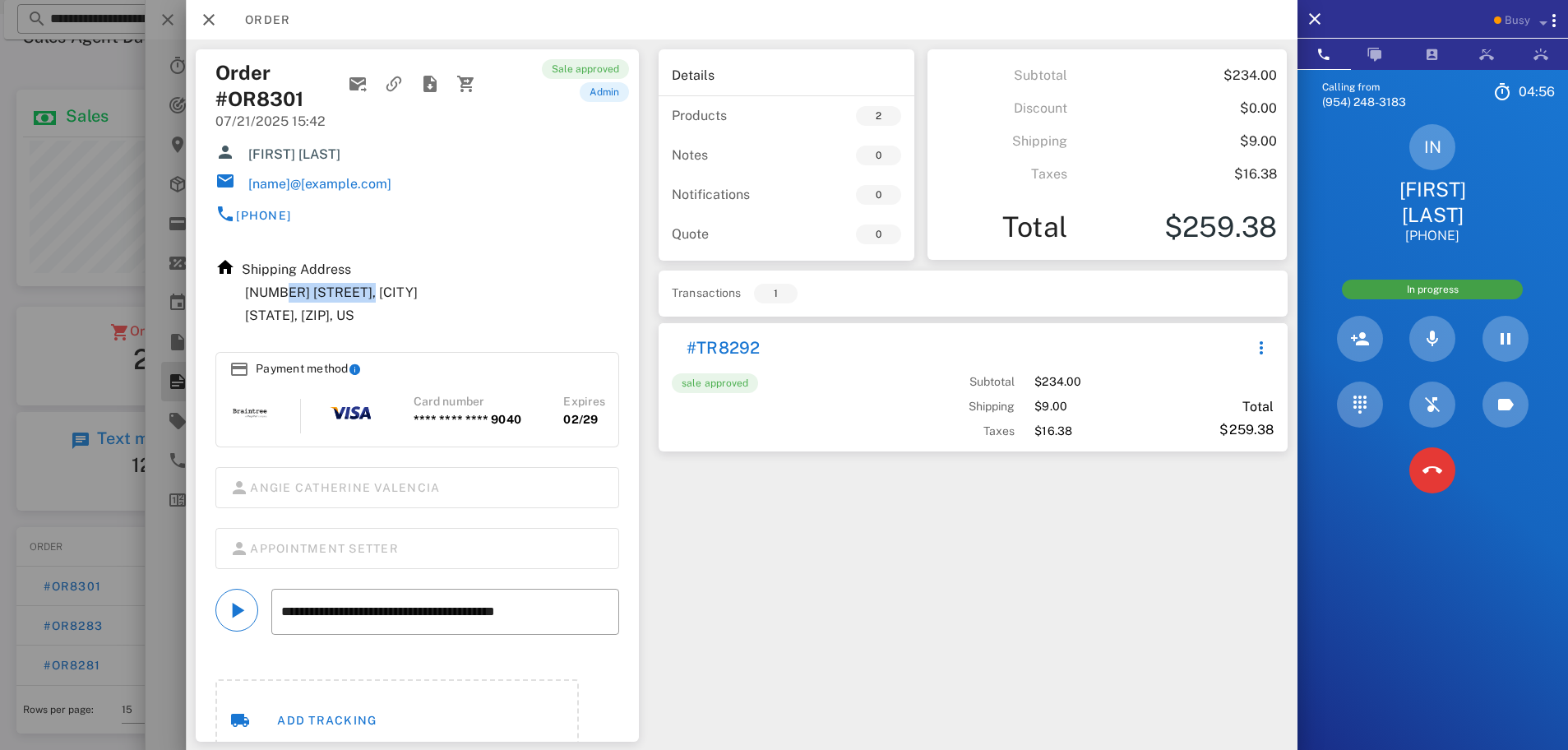 drag, startPoint x: 362, startPoint y: 291, endPoint x: 274, endPoint y: 291, distance: 88 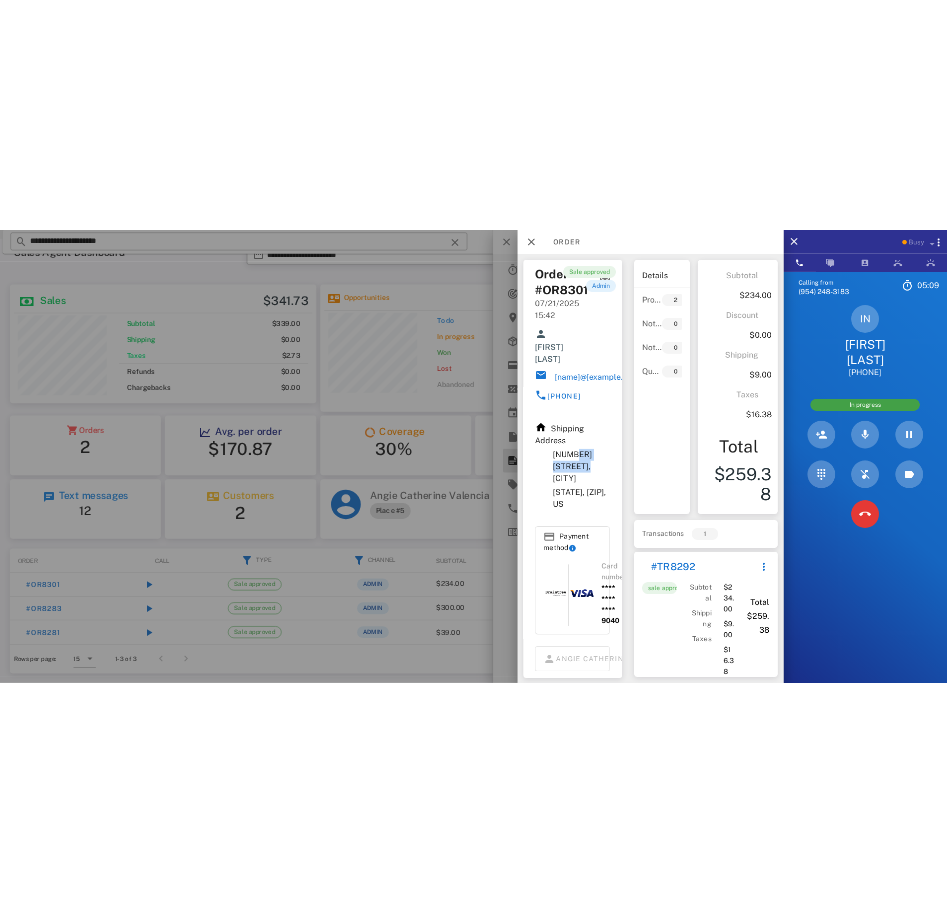 scroll, scrollTop: 999748, scrollLeft: 999703, axis: both 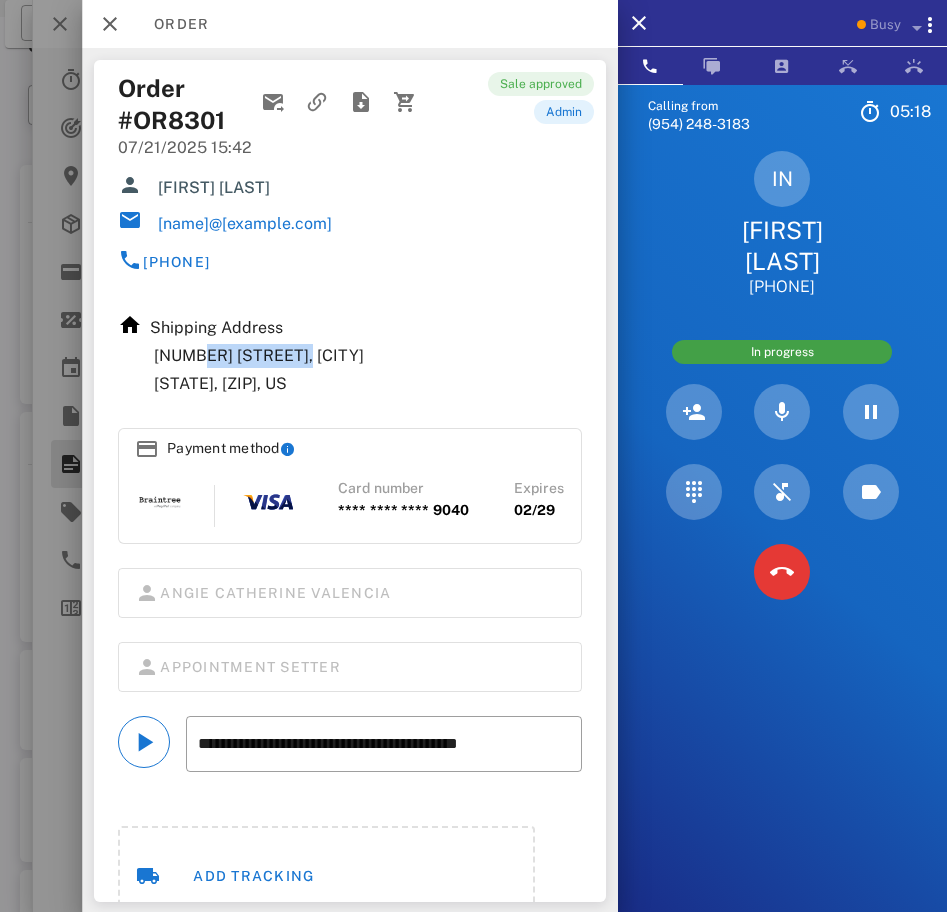 click on "13080 SW 260th St, Homestead" at bounding box center (368, 356) 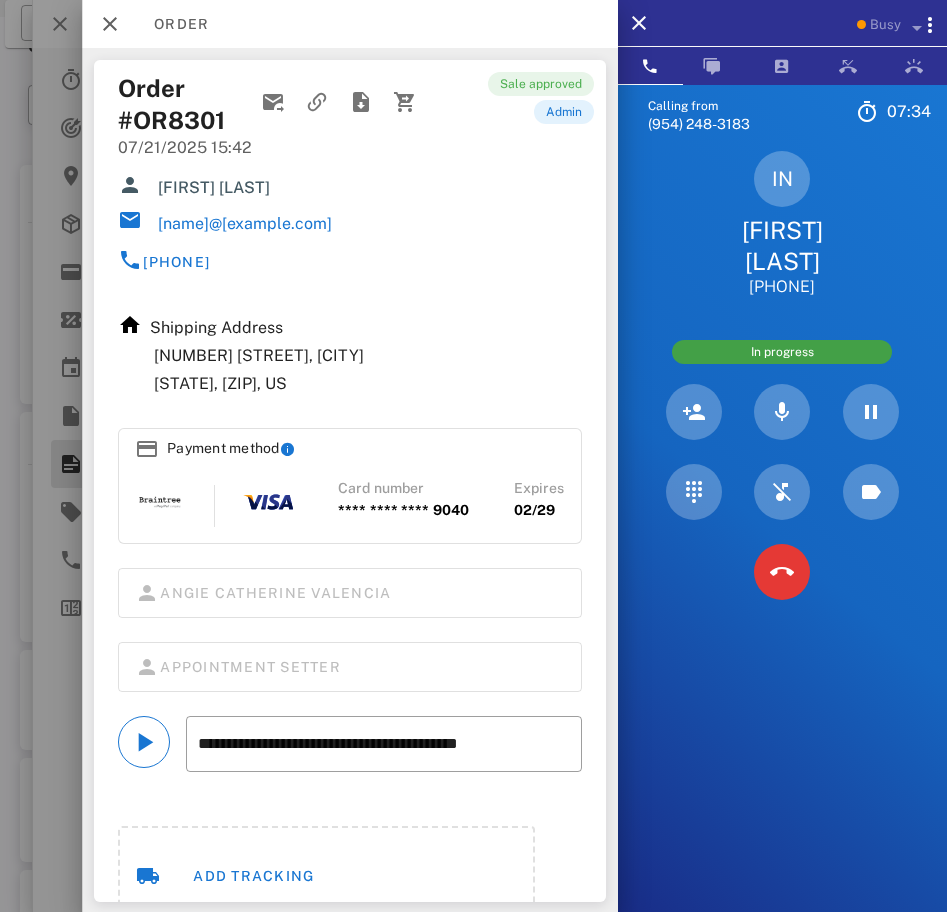 scroll, scrollTop: 0, scrollLeft: 0, axis: both 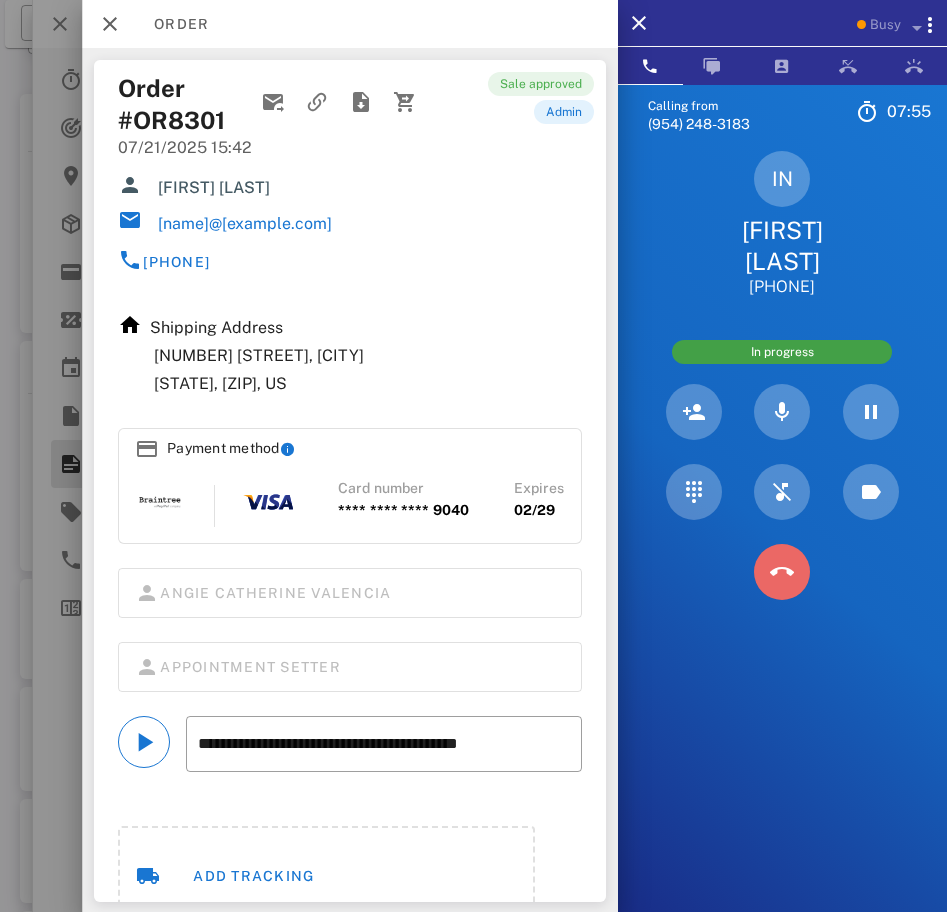 click at bounding box center (782, 572) 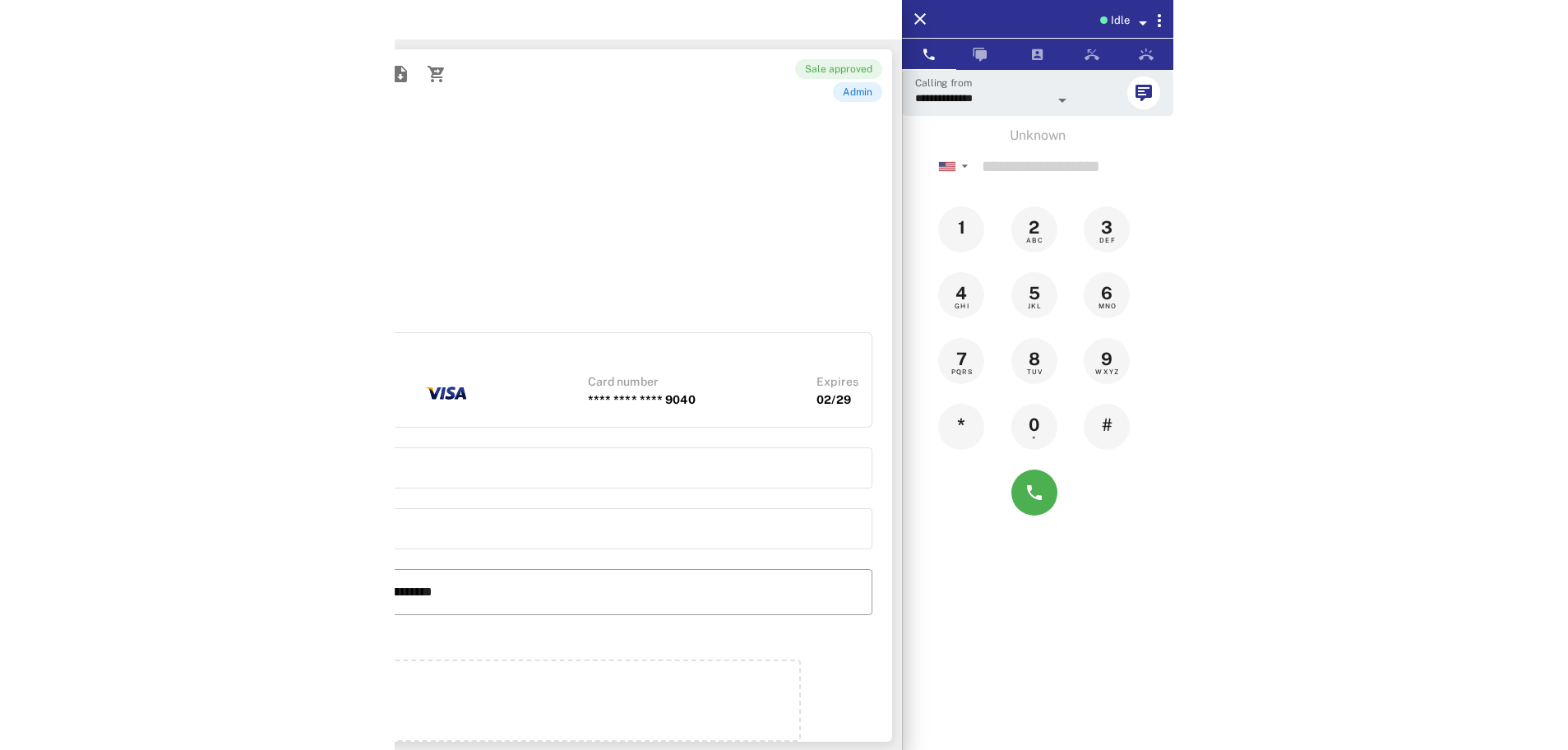 scroll, scrollTop: 25, scrollLeft: 0, axis: vertical 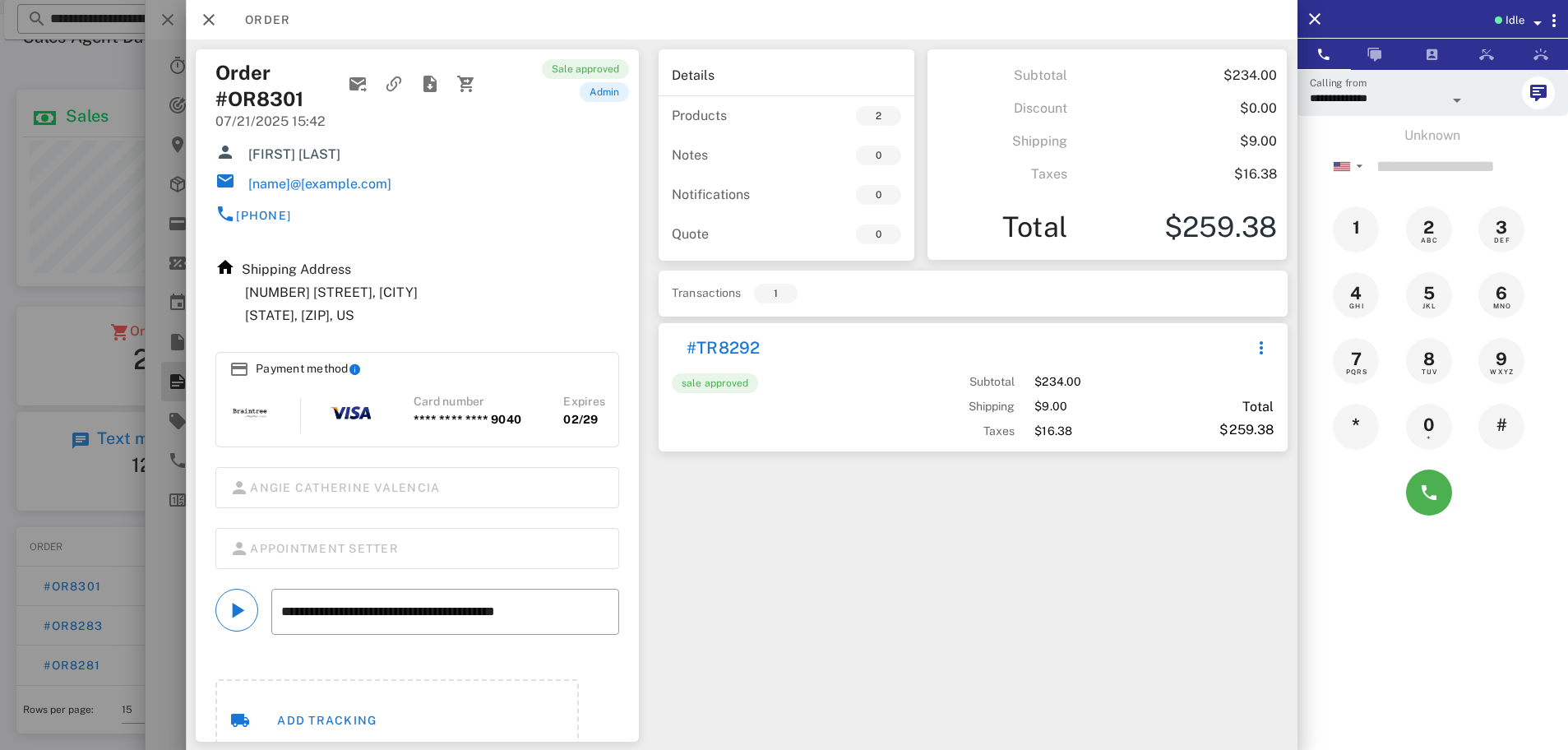 drag, startPoint x: 406, startPoint y: 188, endPoint x: 249, endPoint y: 184, distance: 157.05095 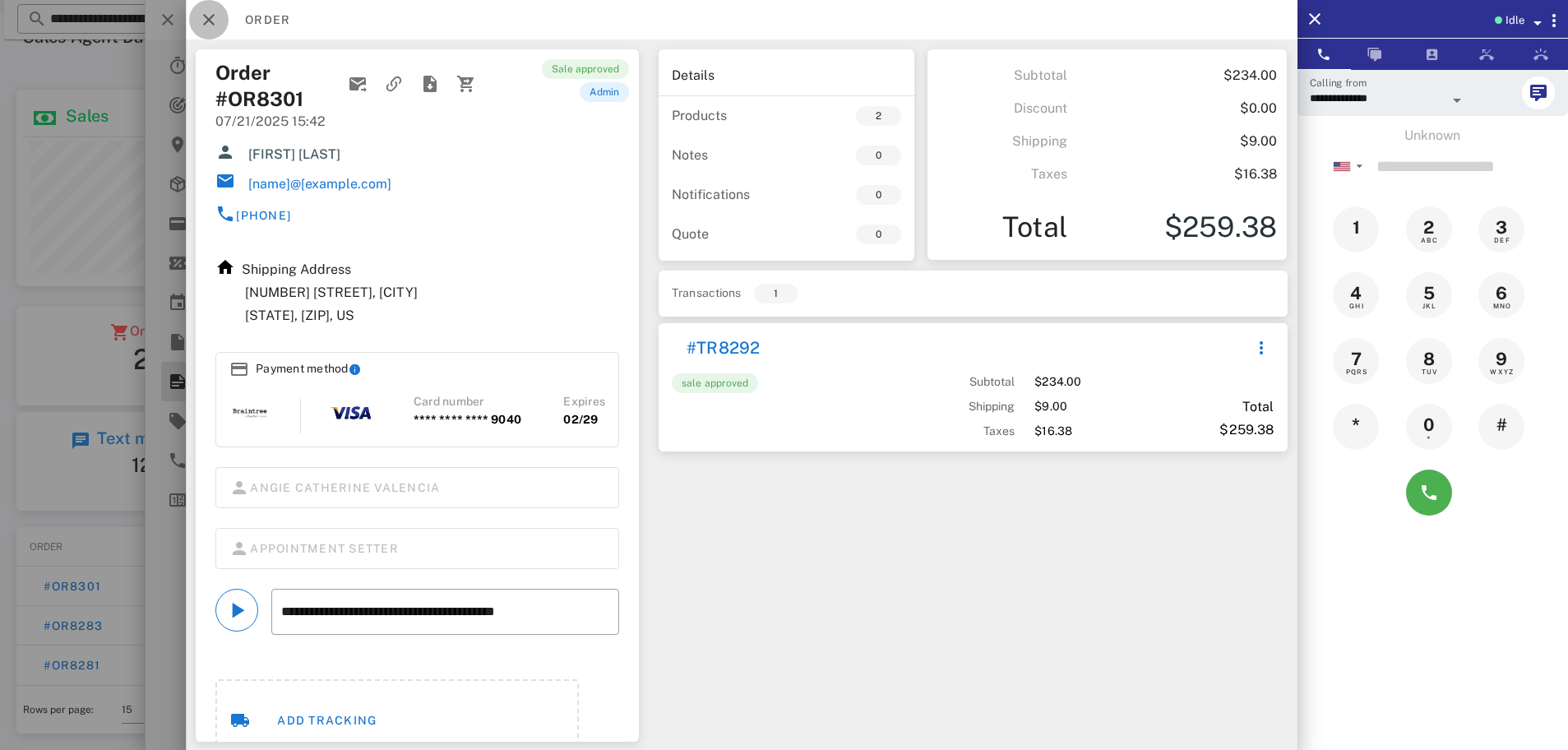 click at bounding box center (209, 20) 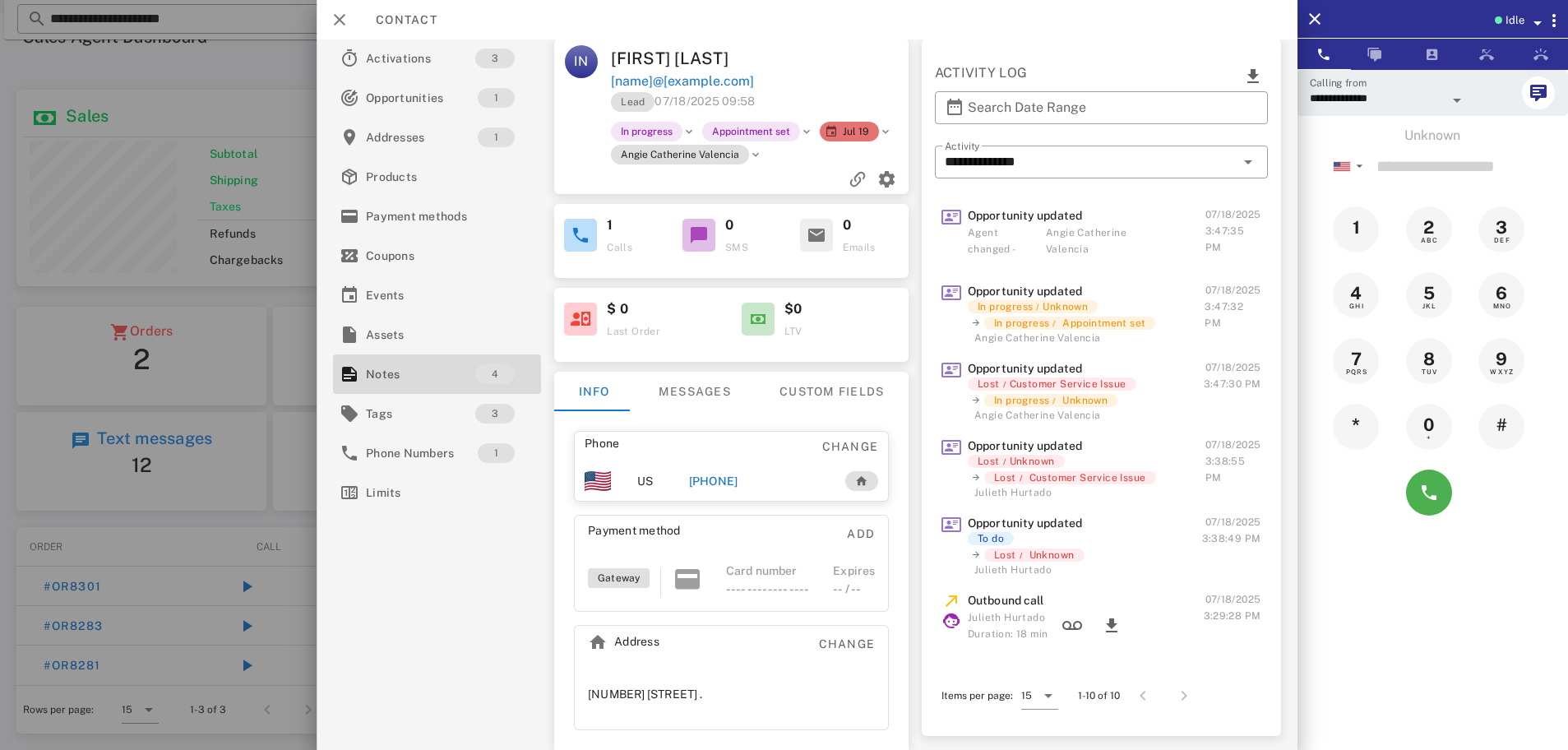 scroll, scrollTop: 0, scrollLeft: 0, axis: both 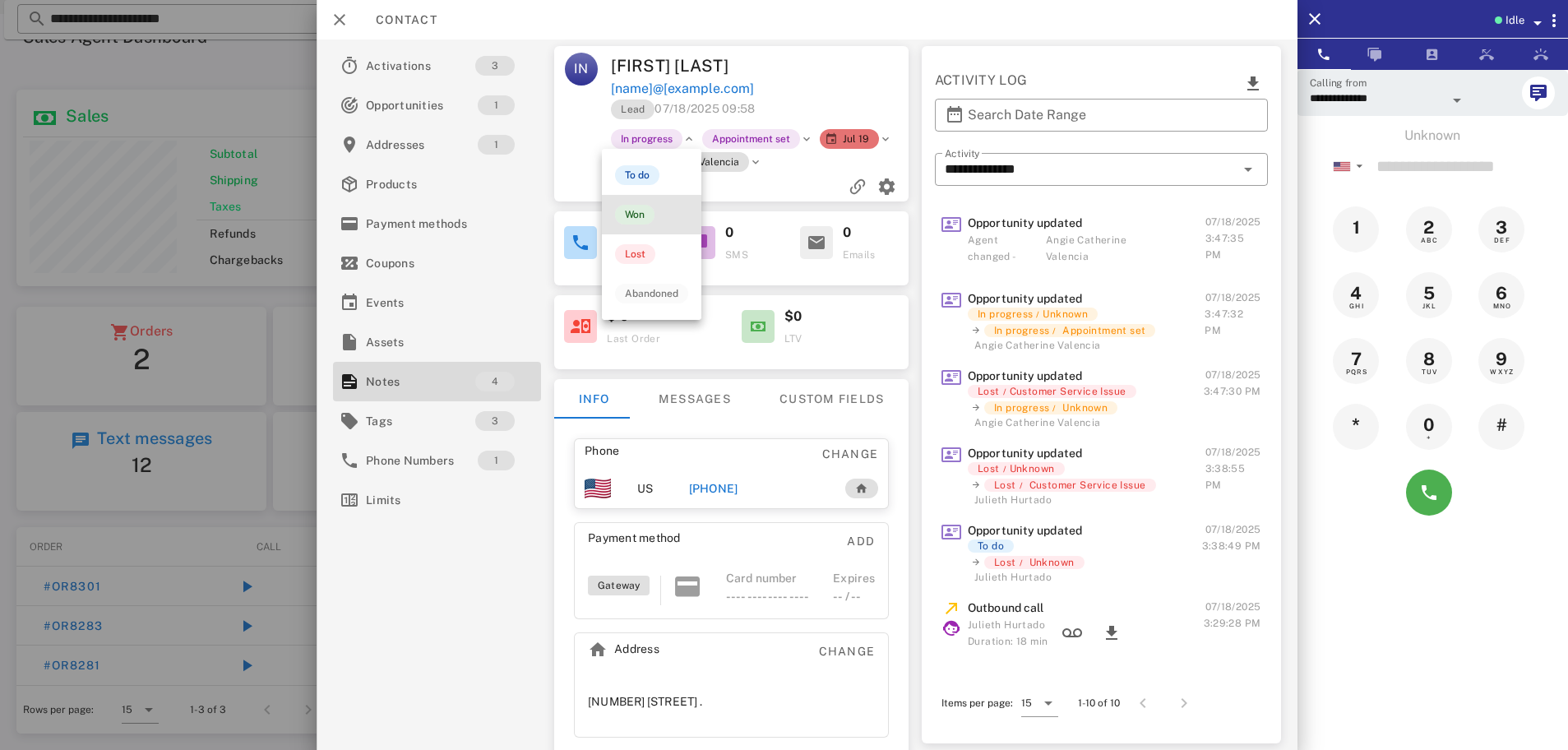 click on "Won" at bounding box center (635, 215) 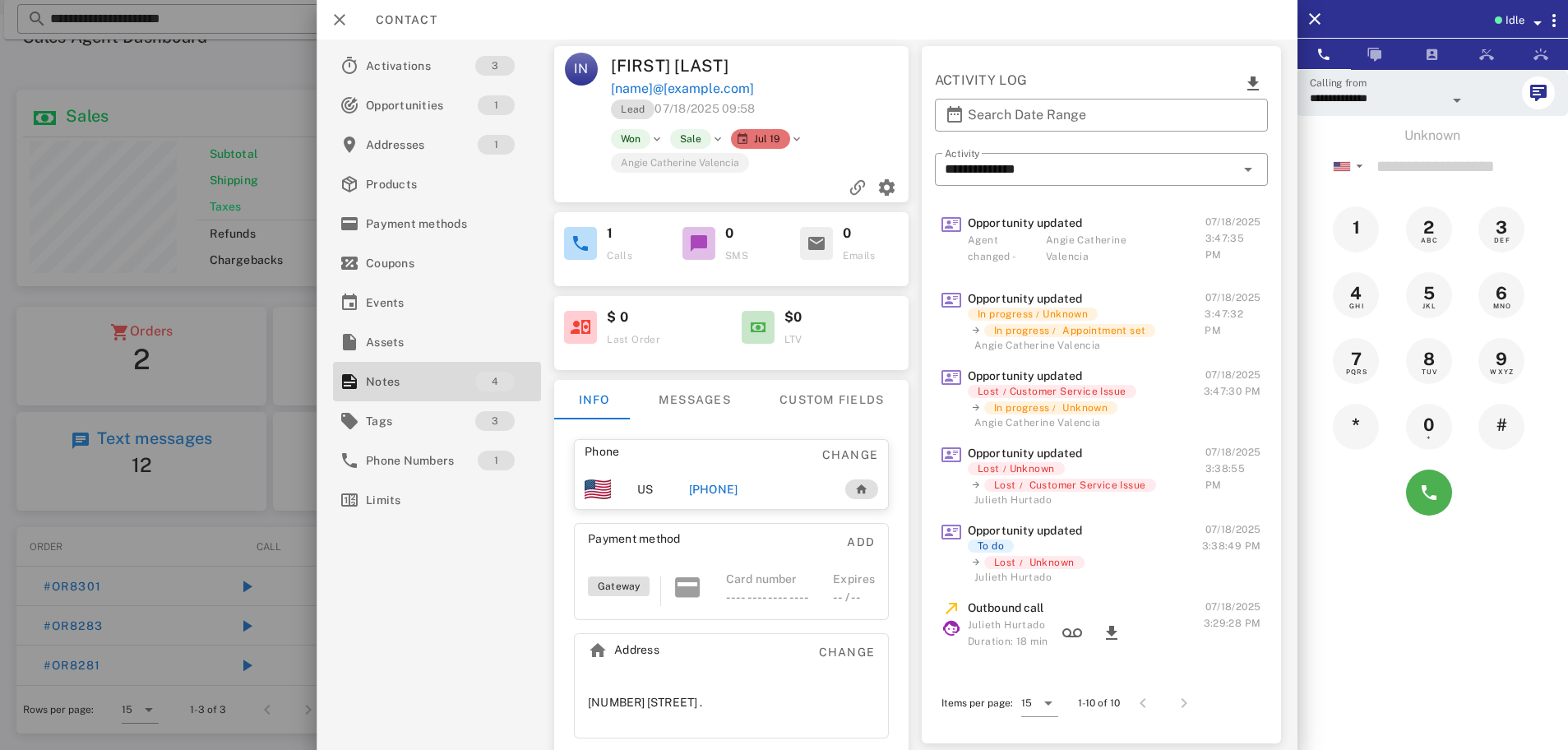 click on "naranjoivis@yahoo.com" at bounding box center [682, 89] 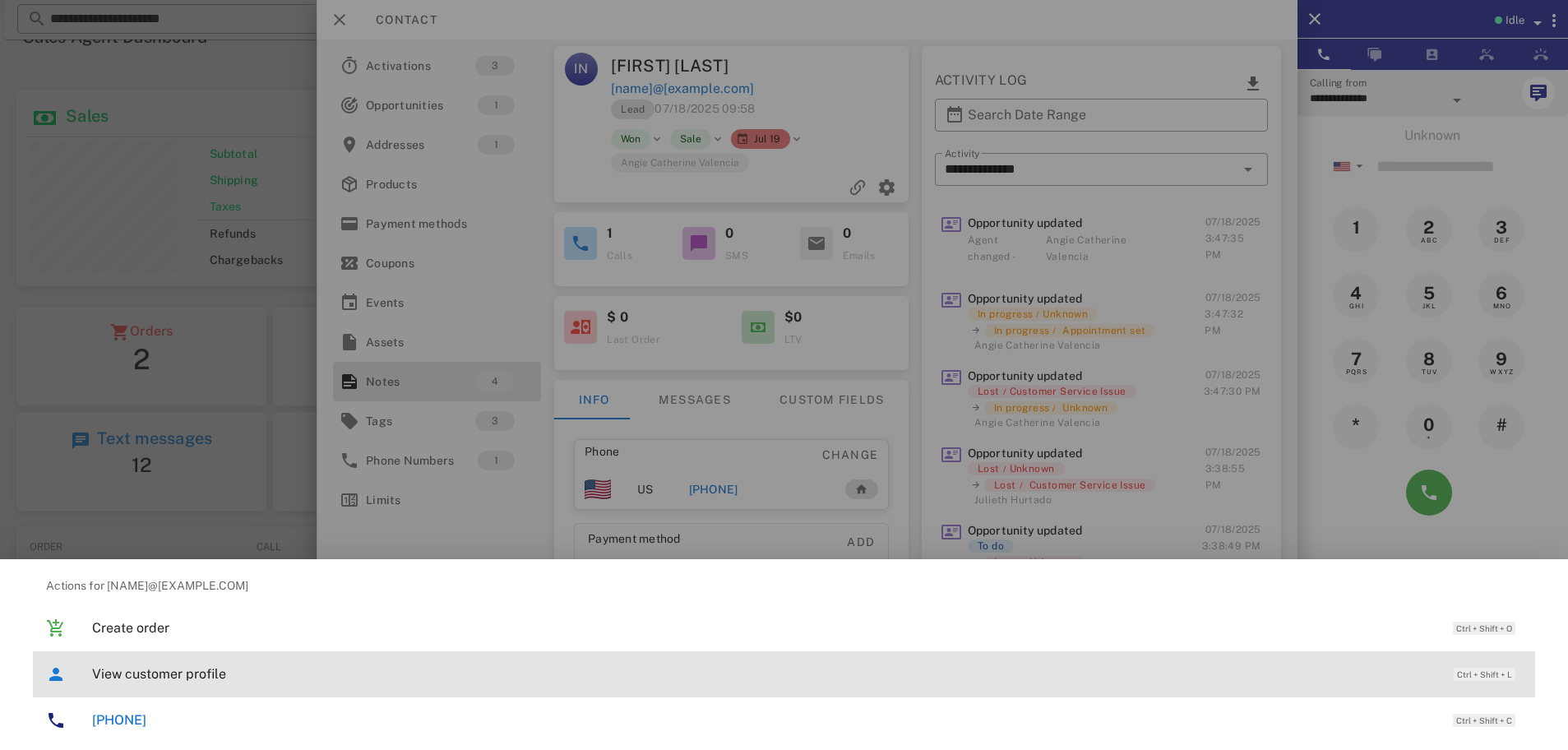 click on "View customer profile" at bounding box center [765, 674] 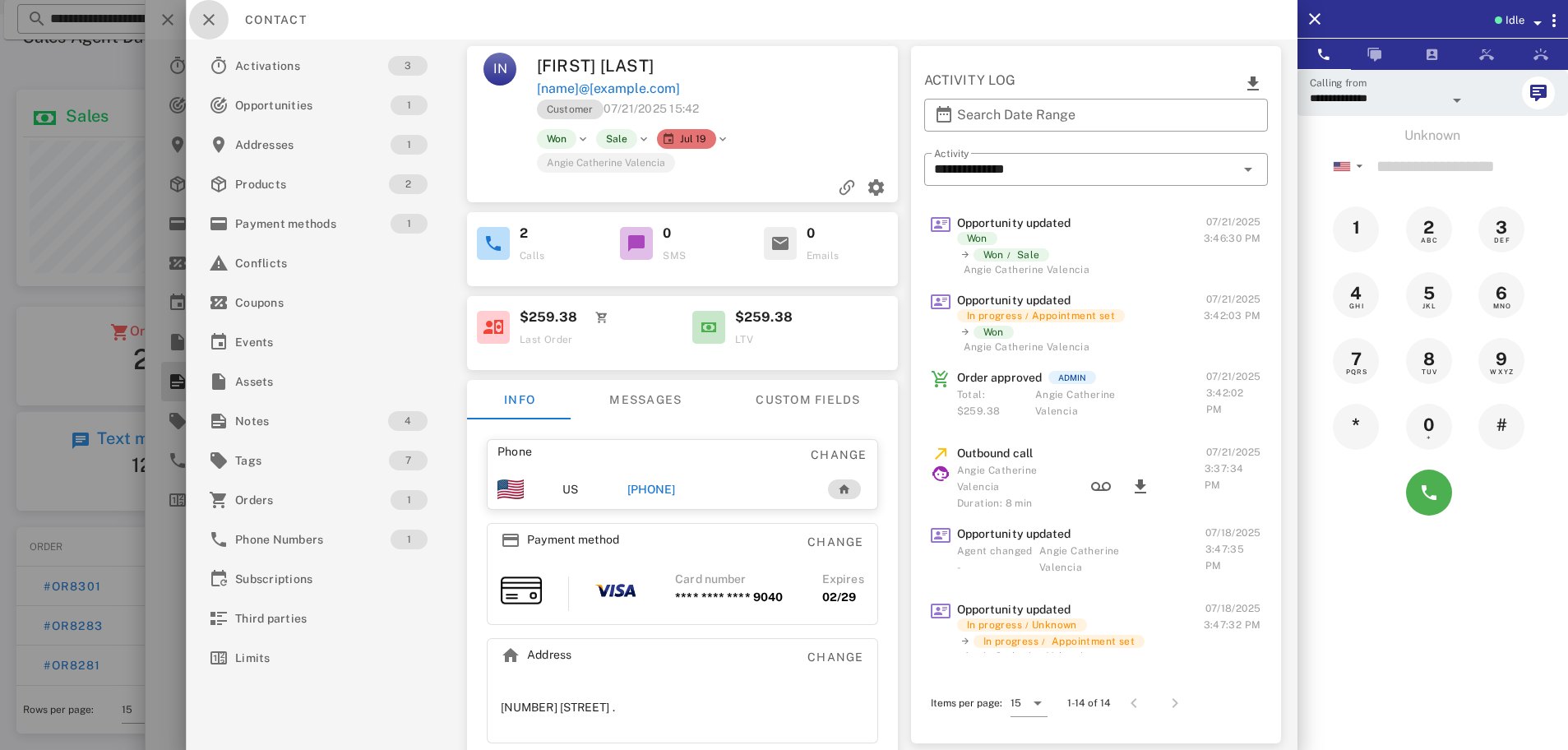 click at bounding box center (209, 20) 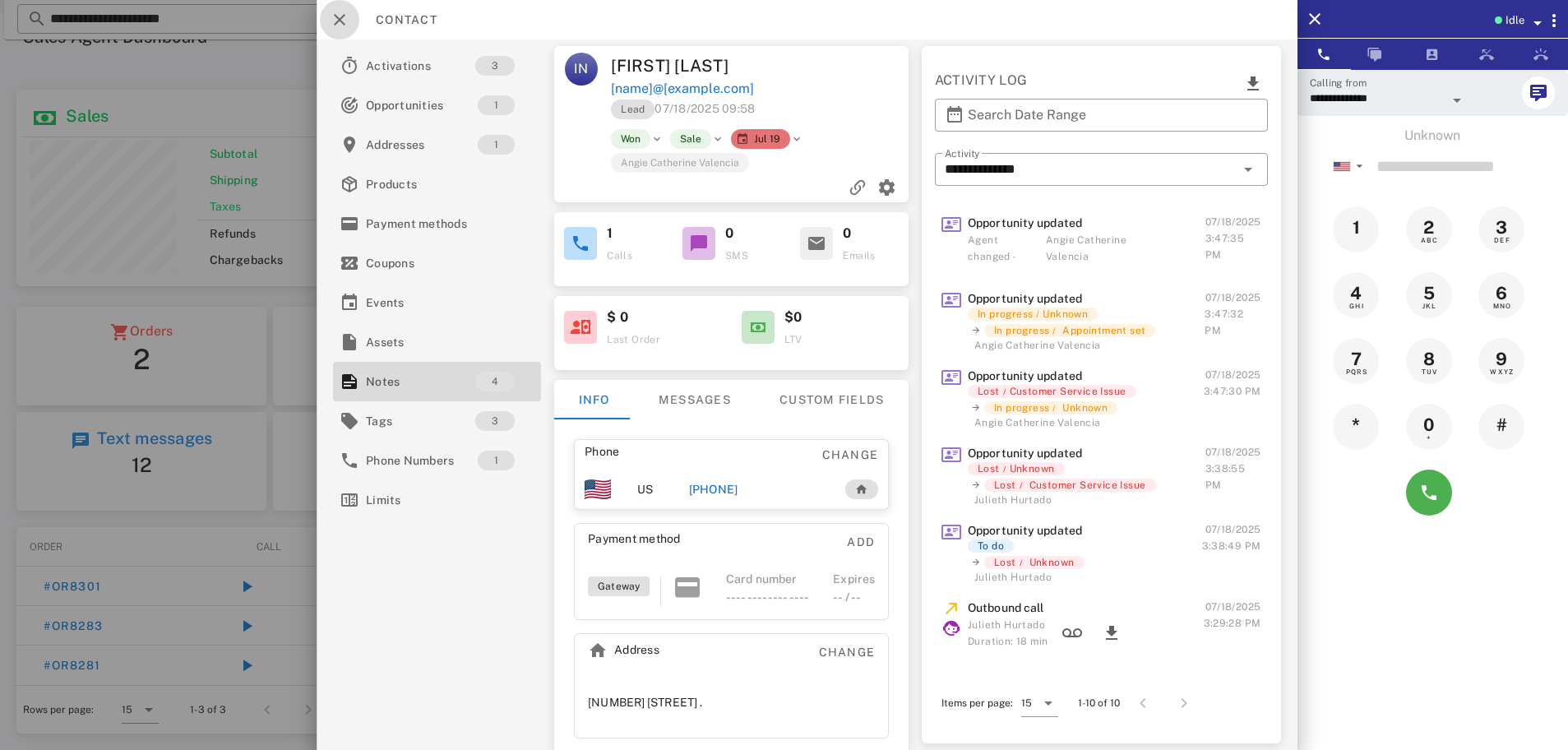 click at bounding box center [340, 20] 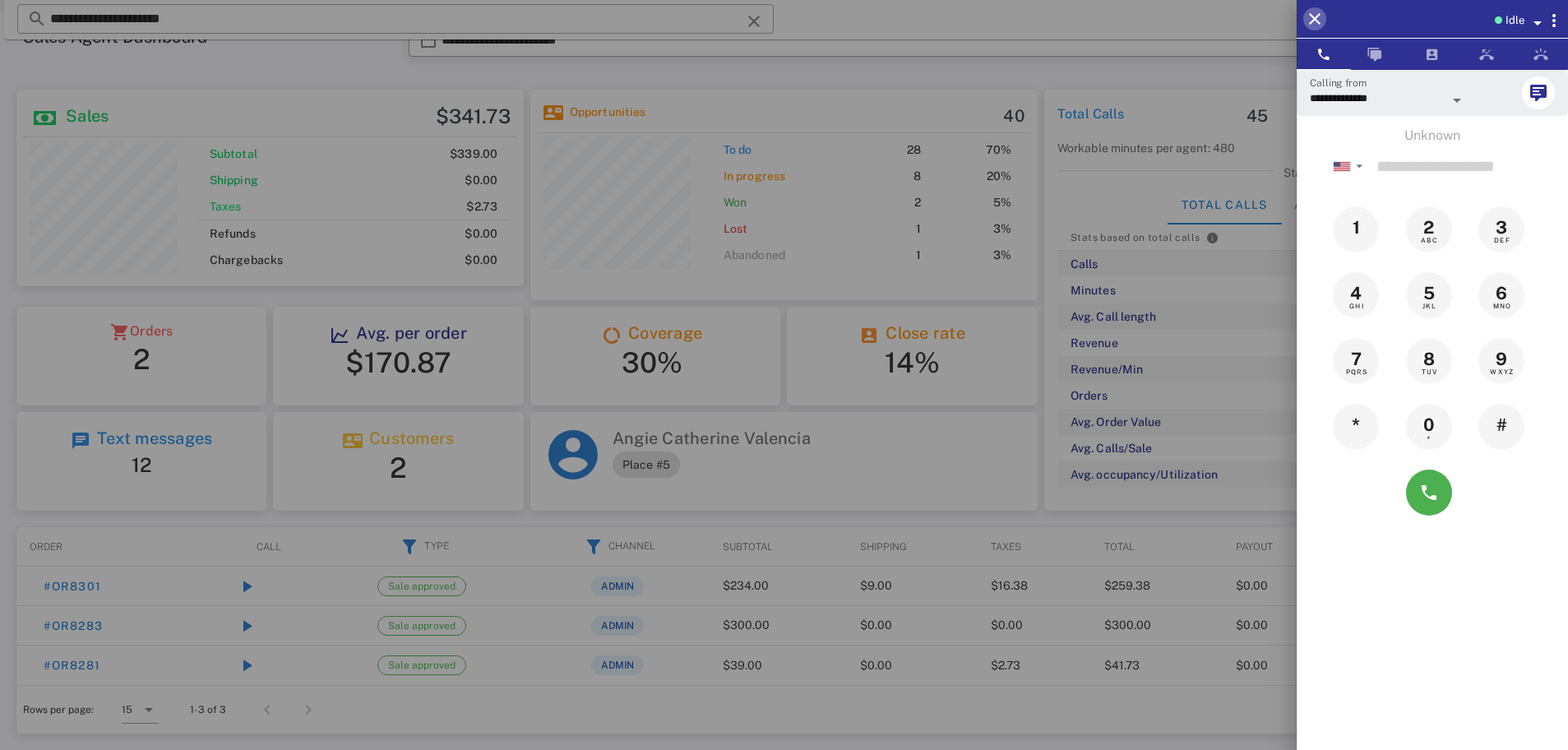 click at bounding box center (1315, 19) 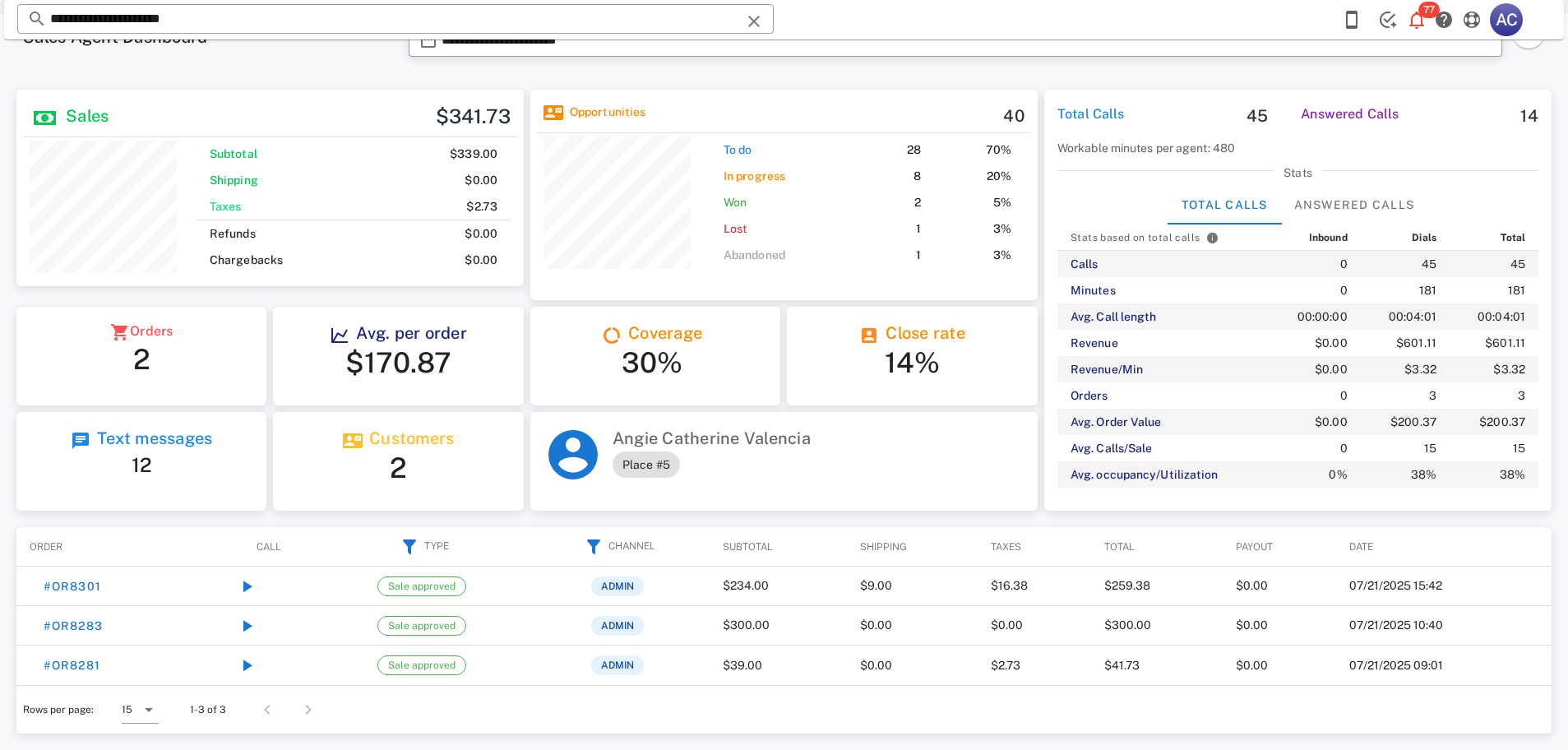 scroll, scrollTop: 0, scrollLeft: 0, axis: both 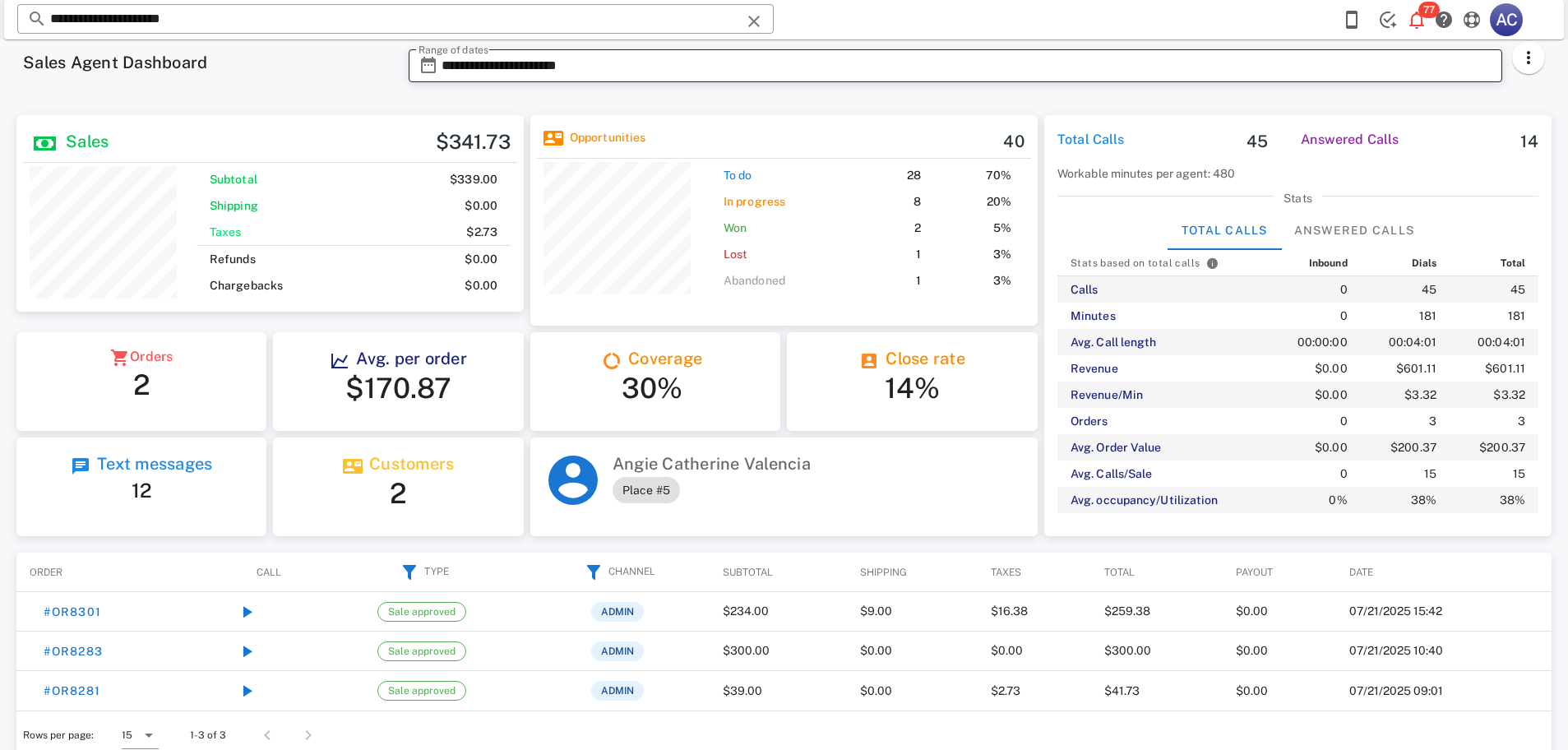 click on "**********" at bounding box center (967, 66) 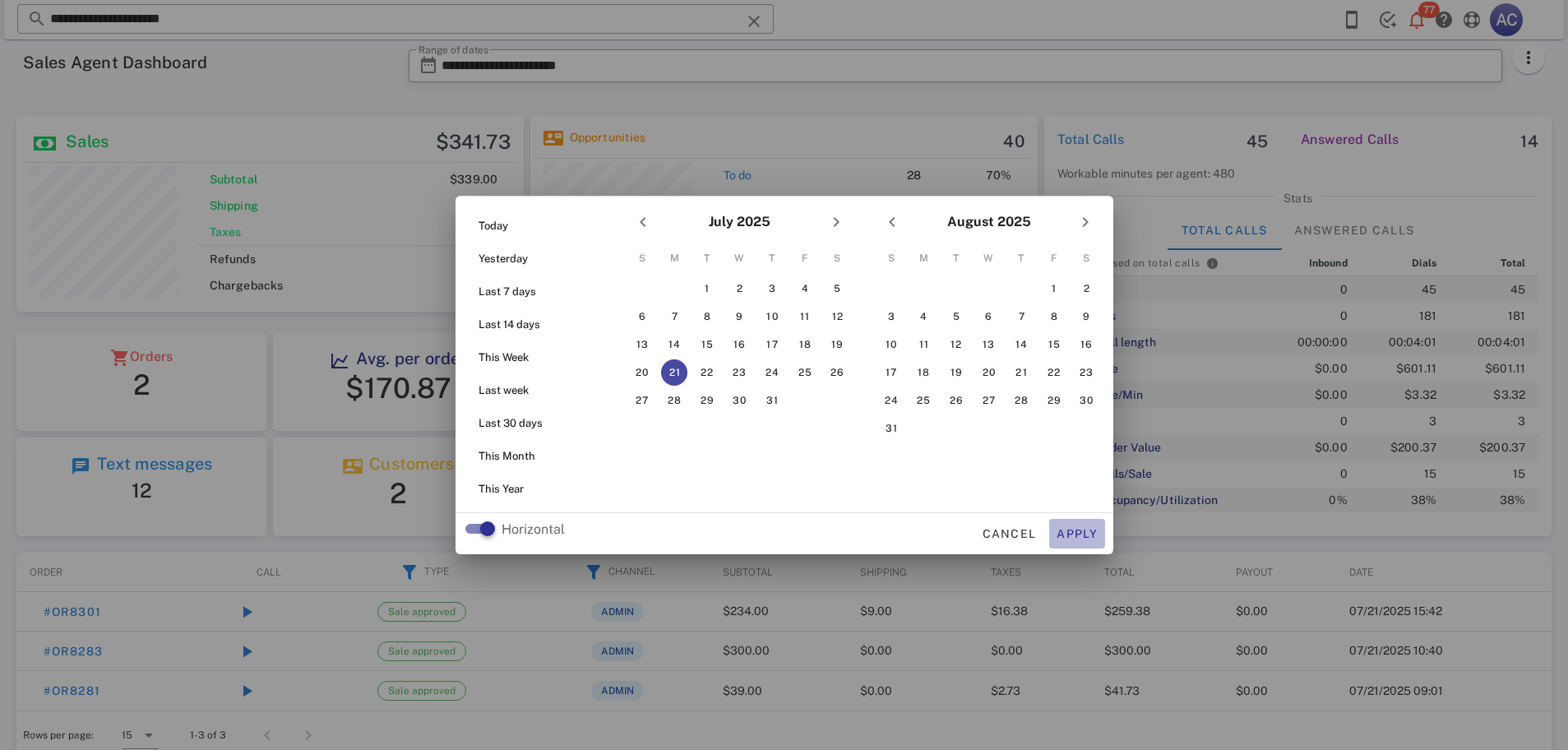 click on "Apply" at bounding box center (1077, 534) 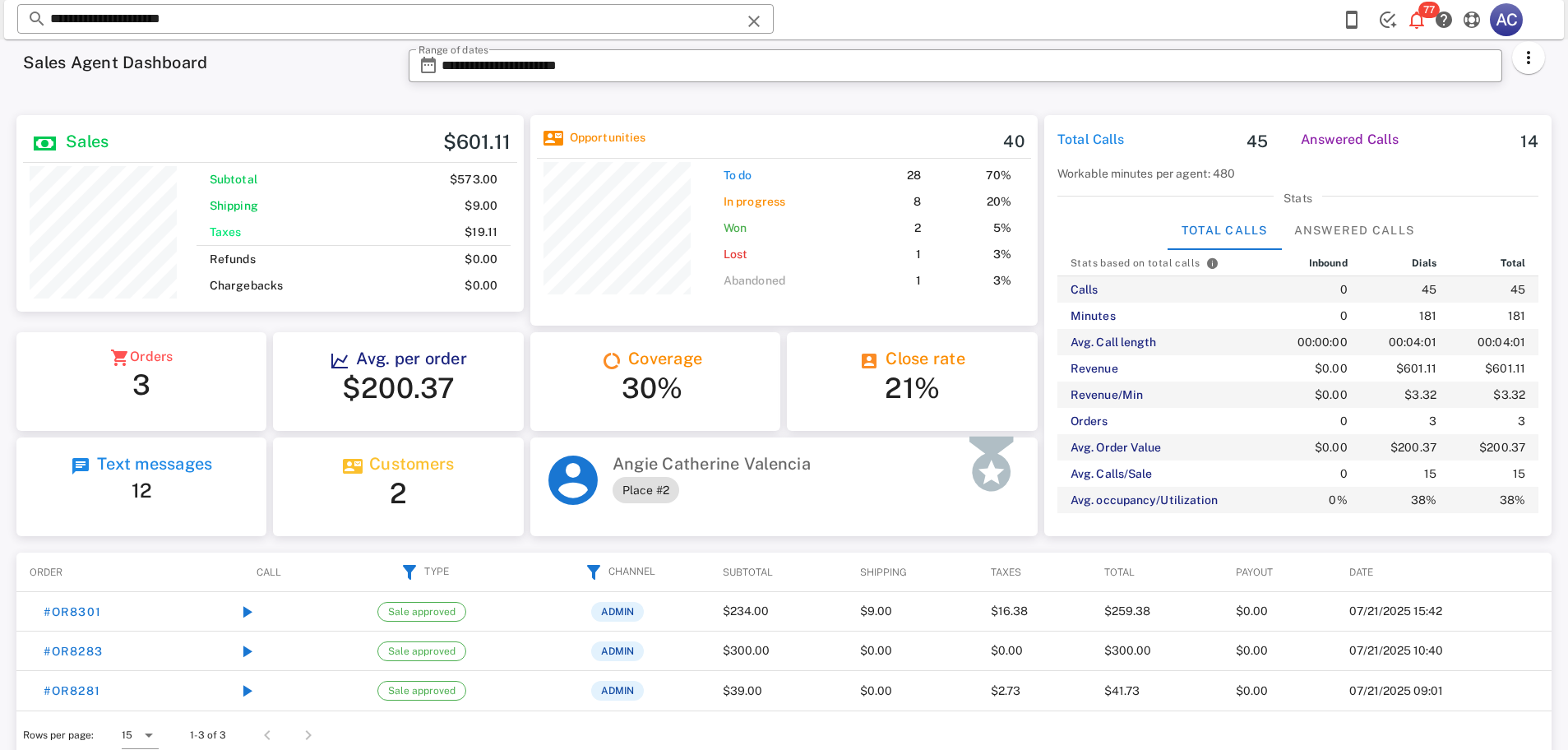 scroll, scrollTop: 822158, scrollLeft: 821727, axis: both 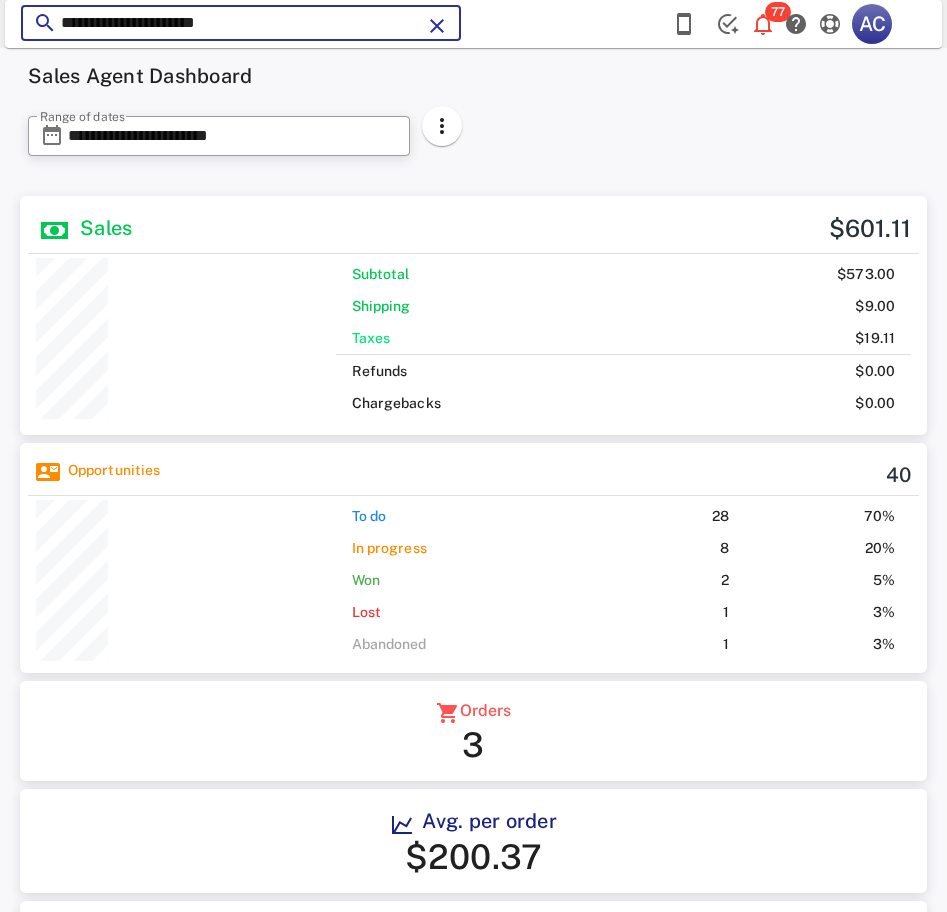 click on "**********" at bounding box center (241, 23) 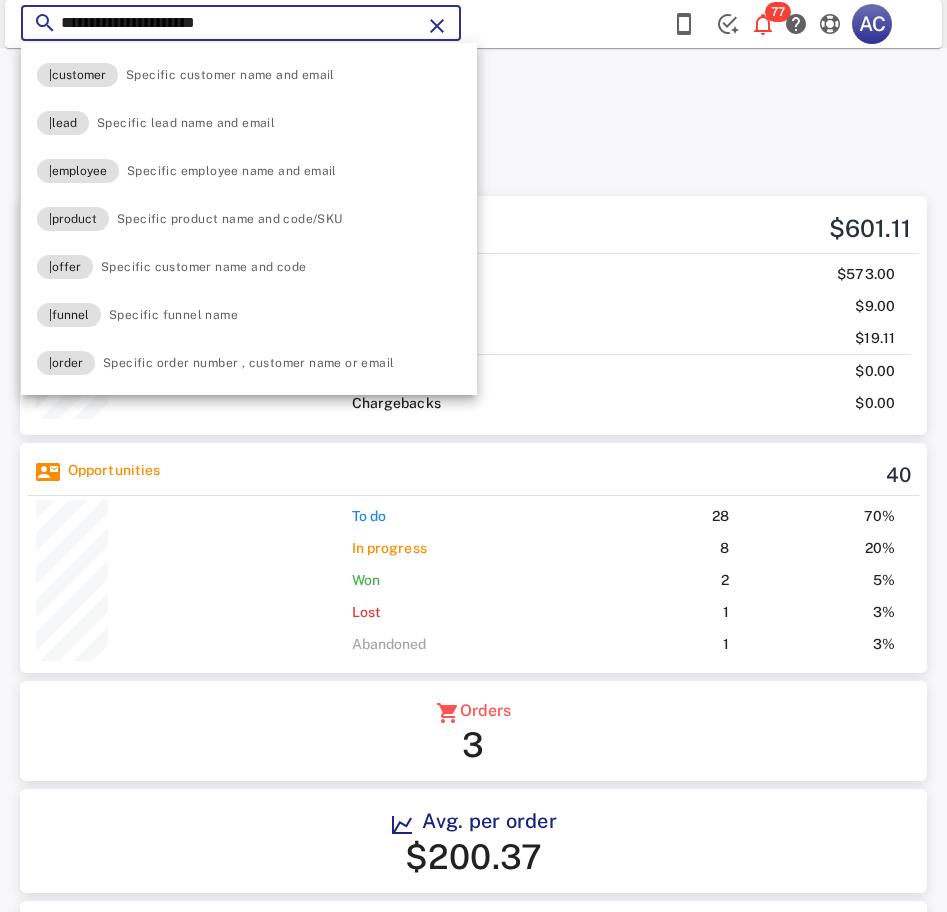 paste 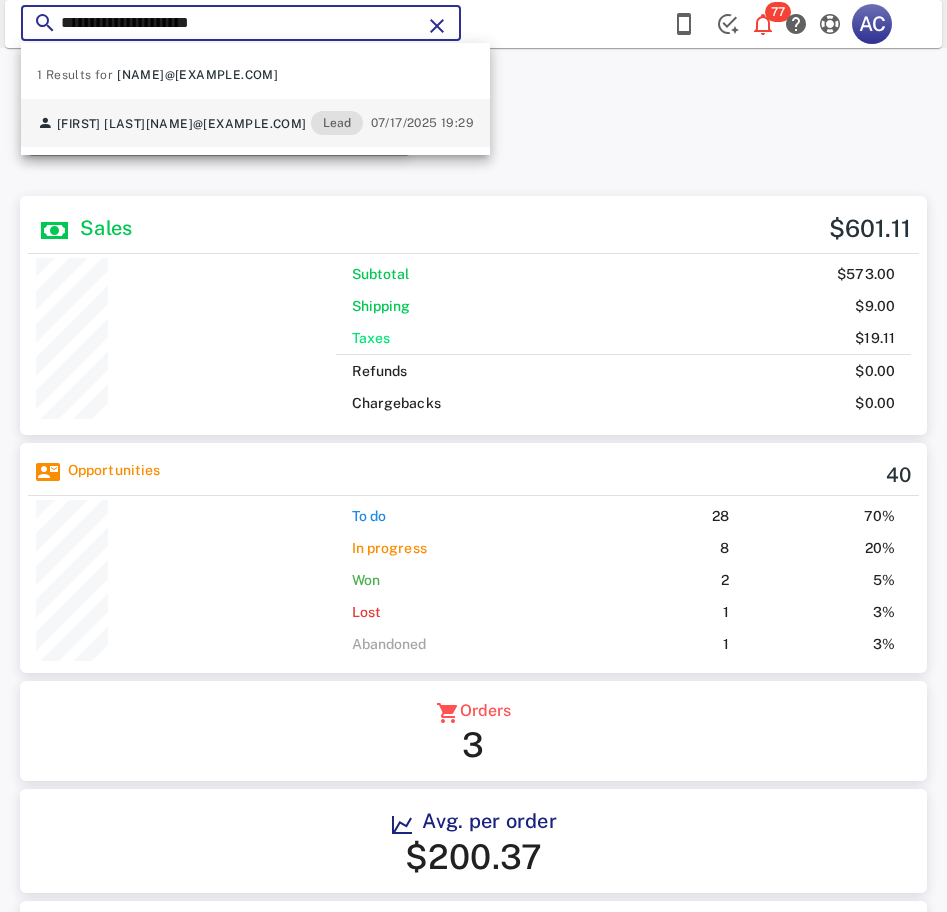 type on "**********" 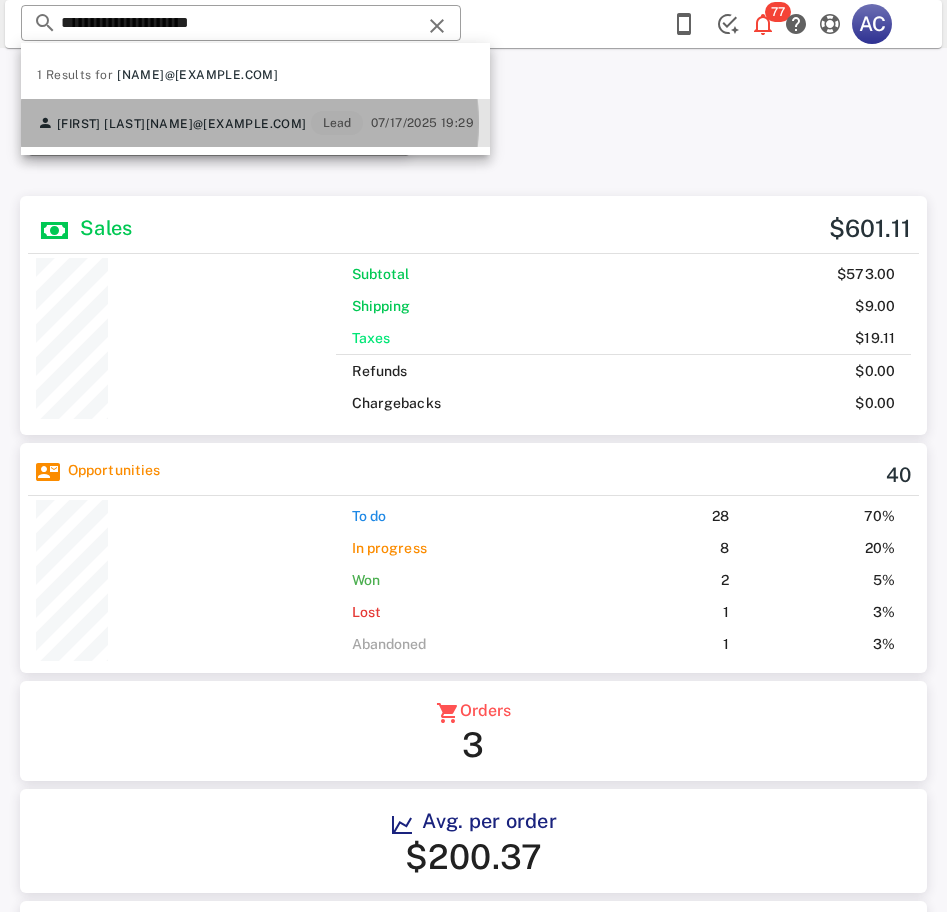 click on "yepeznubia@icloud.com" at bounding box center [226, 124] 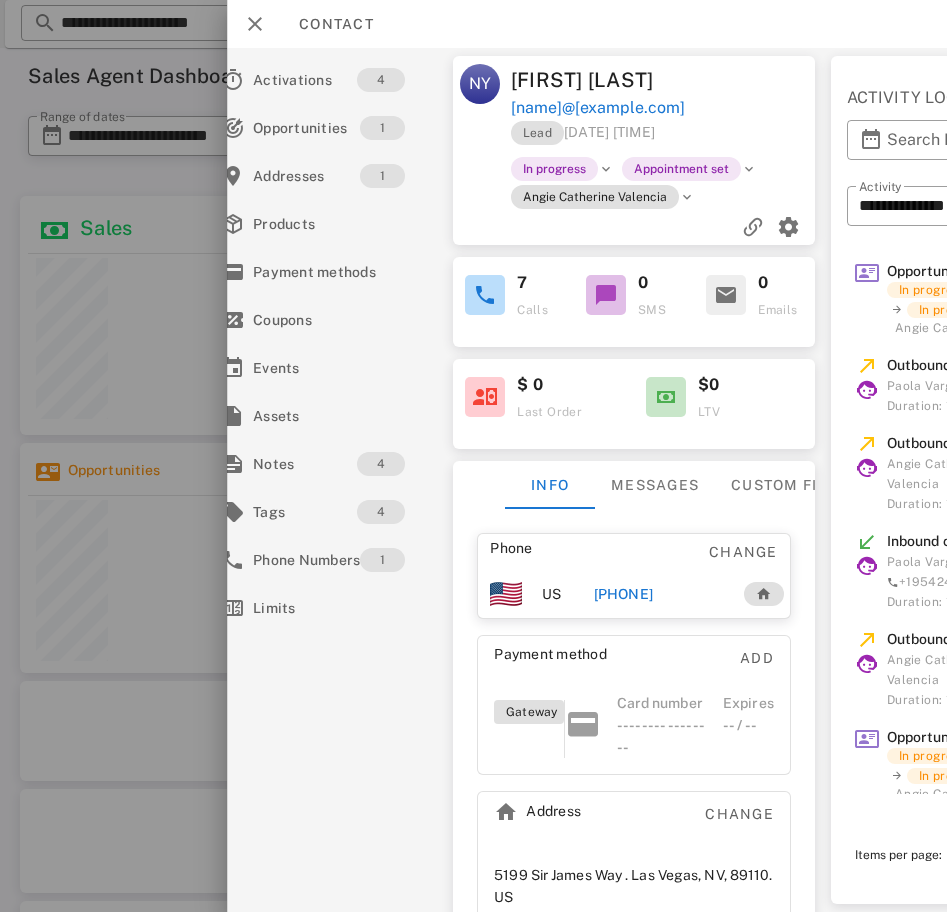 scroll, scrollTop: 0, scrollLeft: 0, axis: both 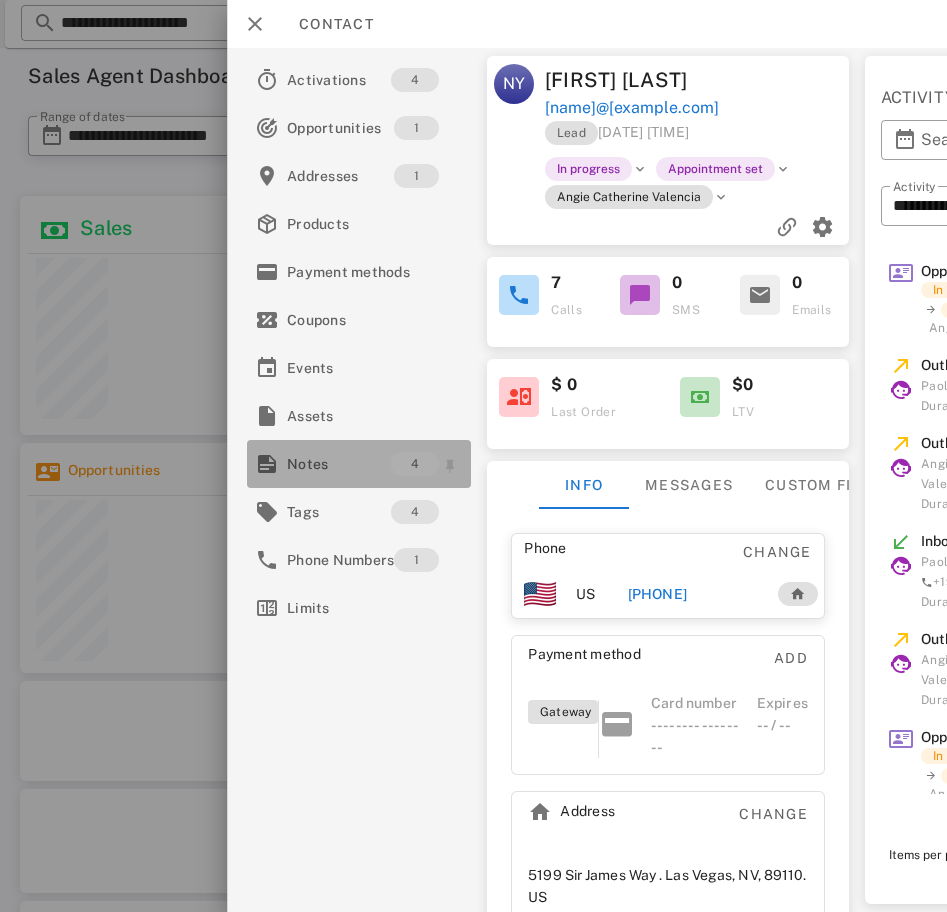 click on "Notes" at bounding box center [339, 464] 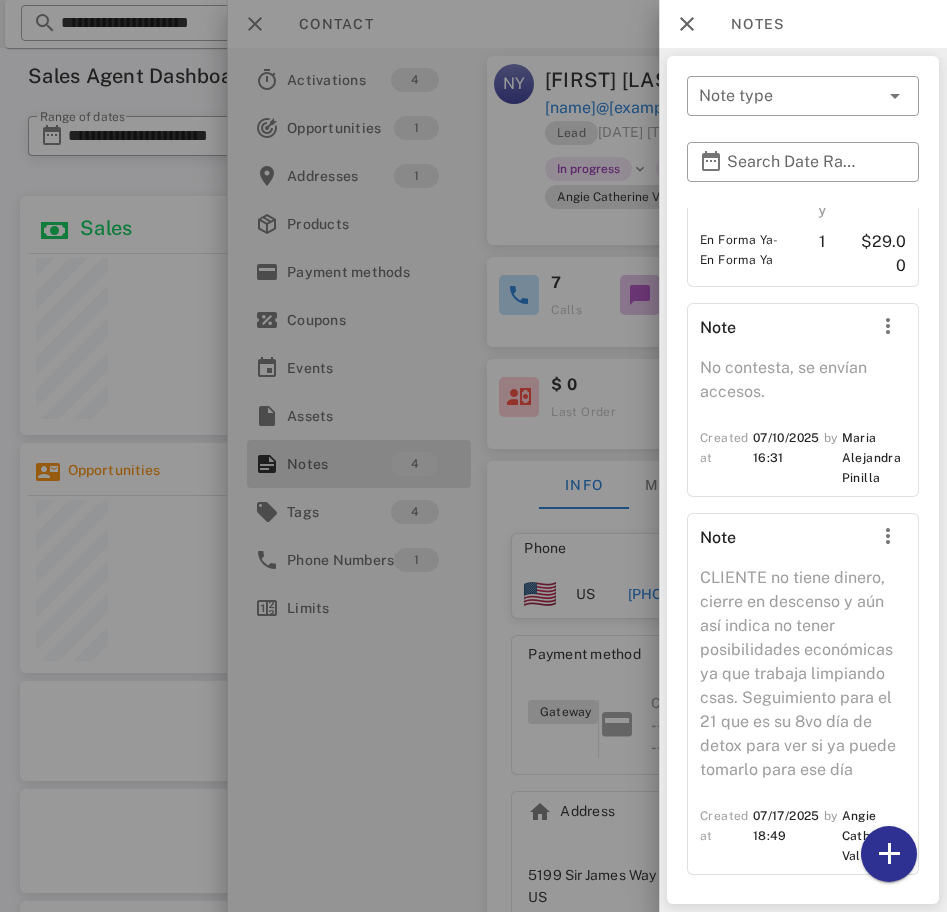 scroll, scrollTop: 491, scrollLeft: 0, axis: vertical 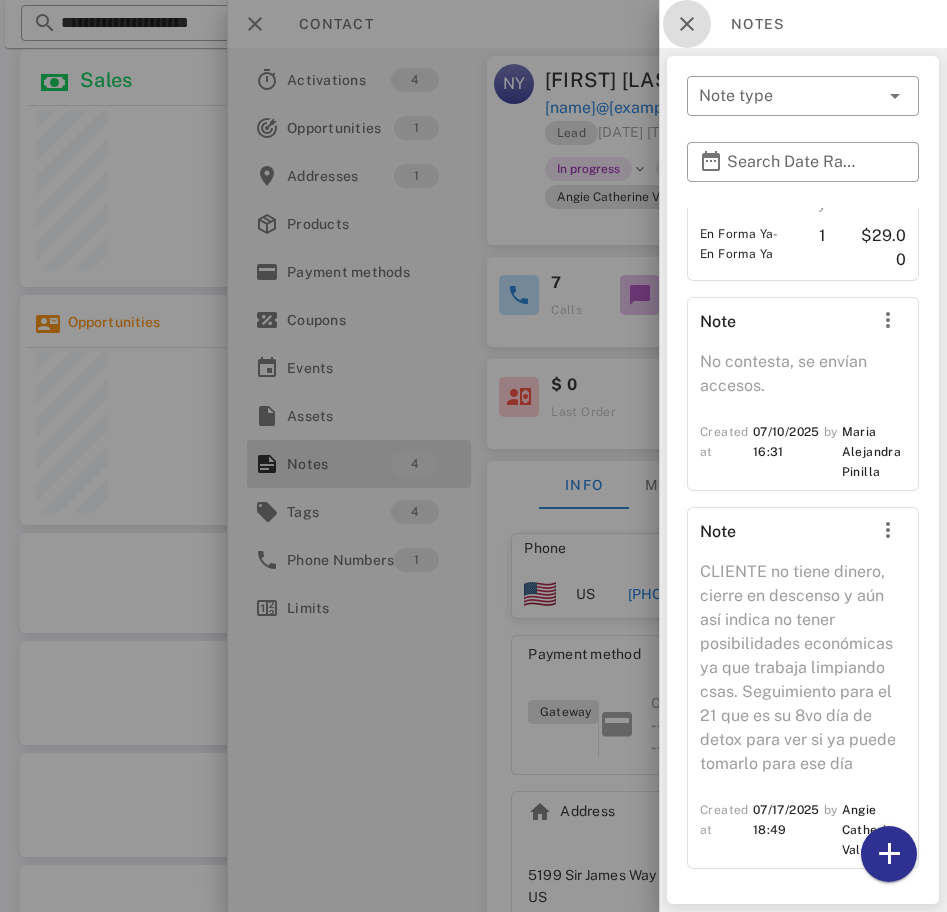 click at bounding box center (687, 24) 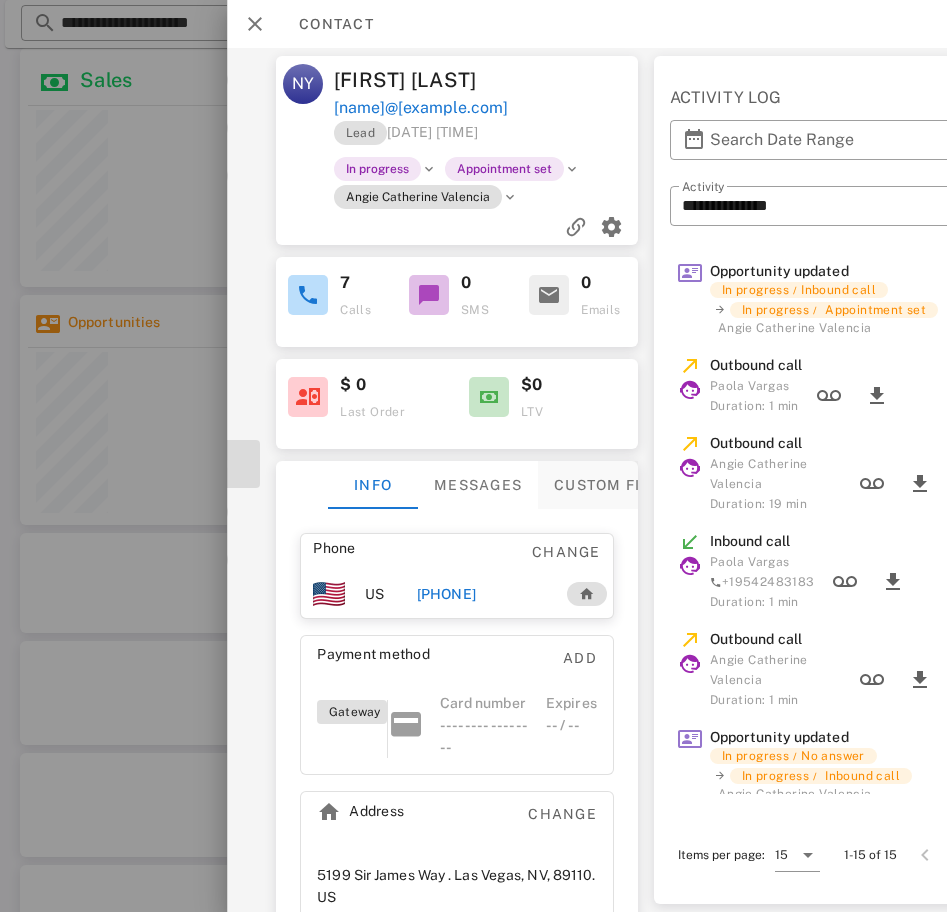 scroll, scrollTop: 0, scrollLeft: 199, axis: horizontal 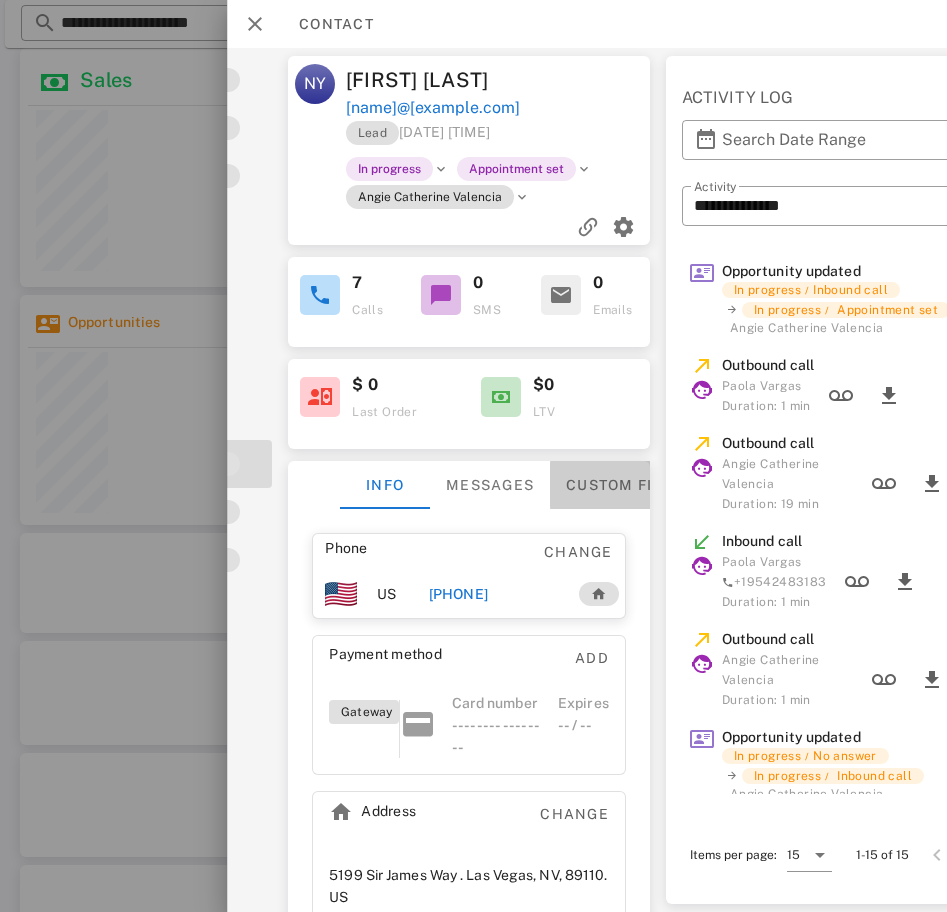 click on "Custom fields" at bounding box center (629, 485) 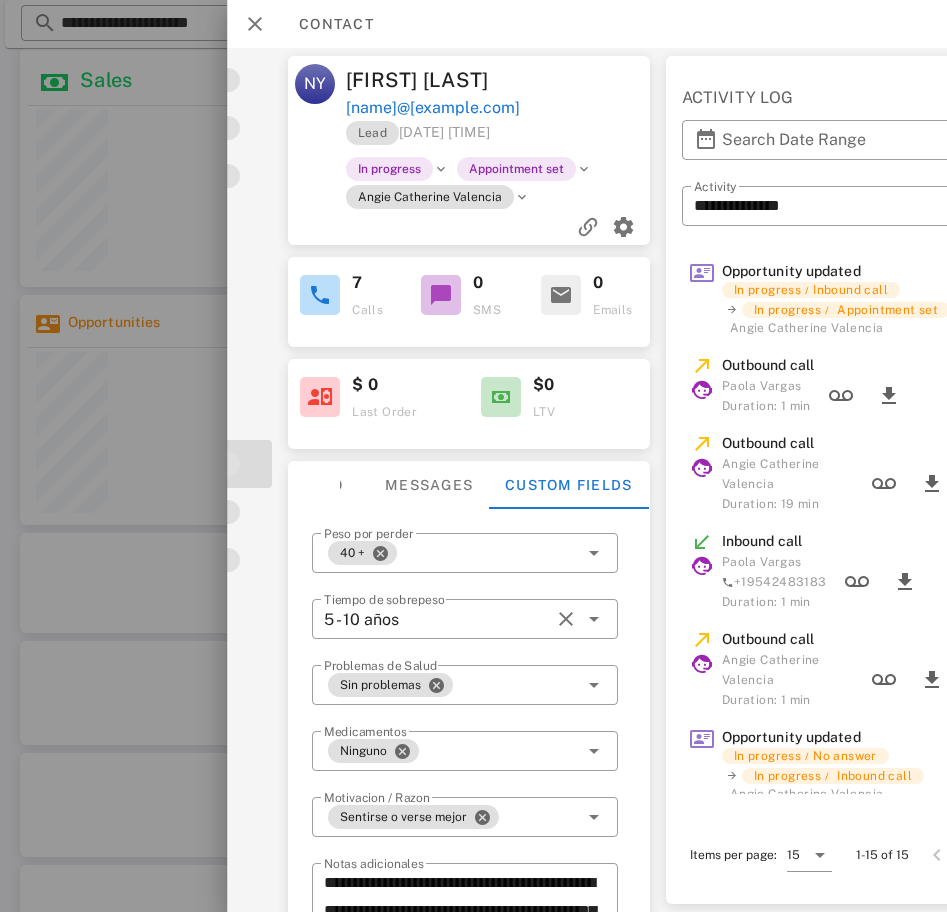 scroll, scrollTop: 26, scrollLeft: 0, axis: vertical 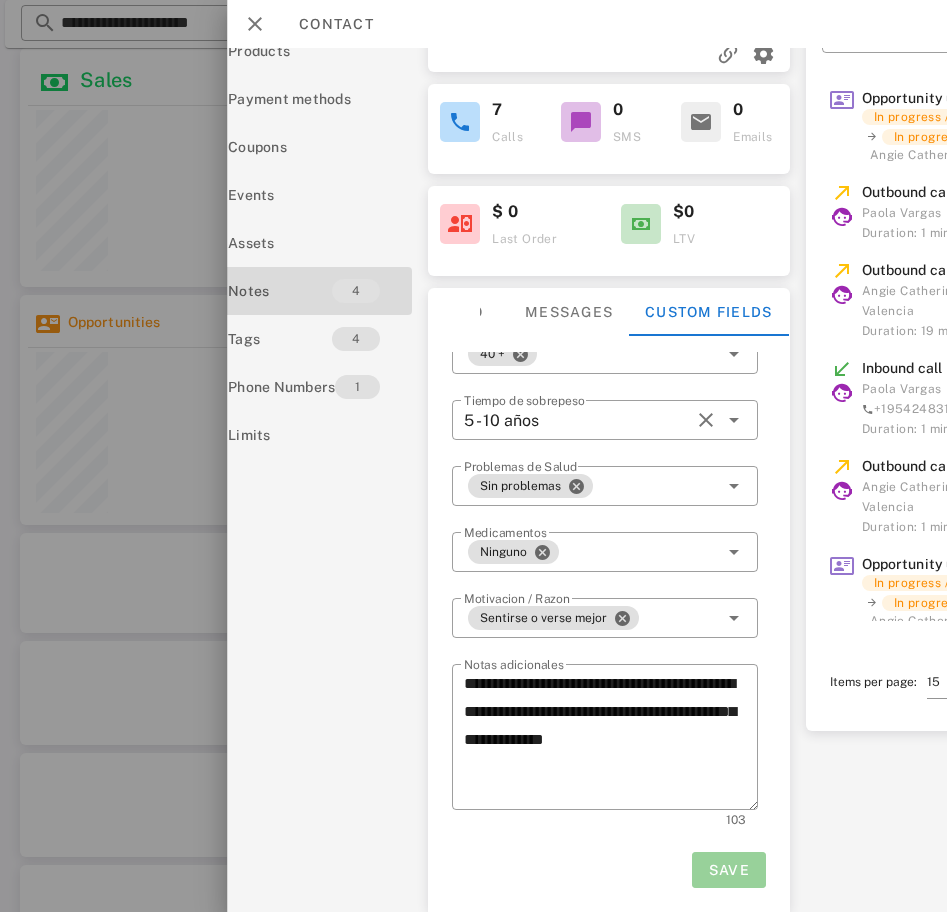 click on "Save" at bounding box center (729, 870) 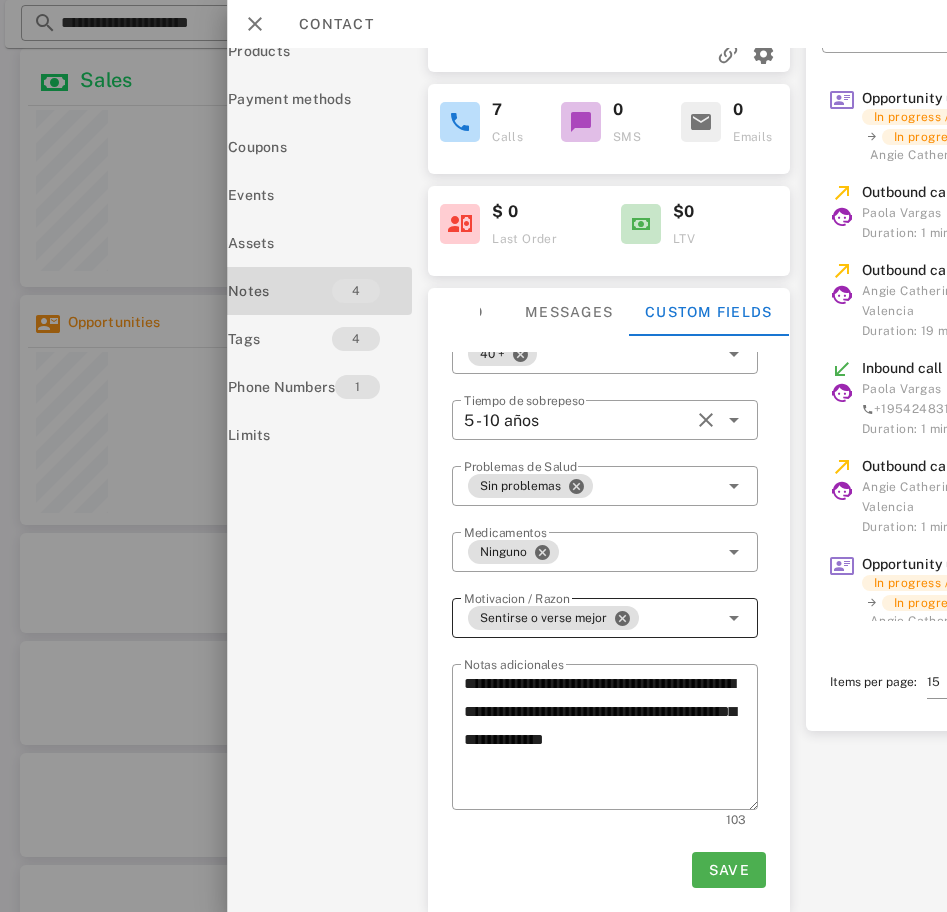 scroll, scrollTop: 0, scrollLeft: 0, axis: both 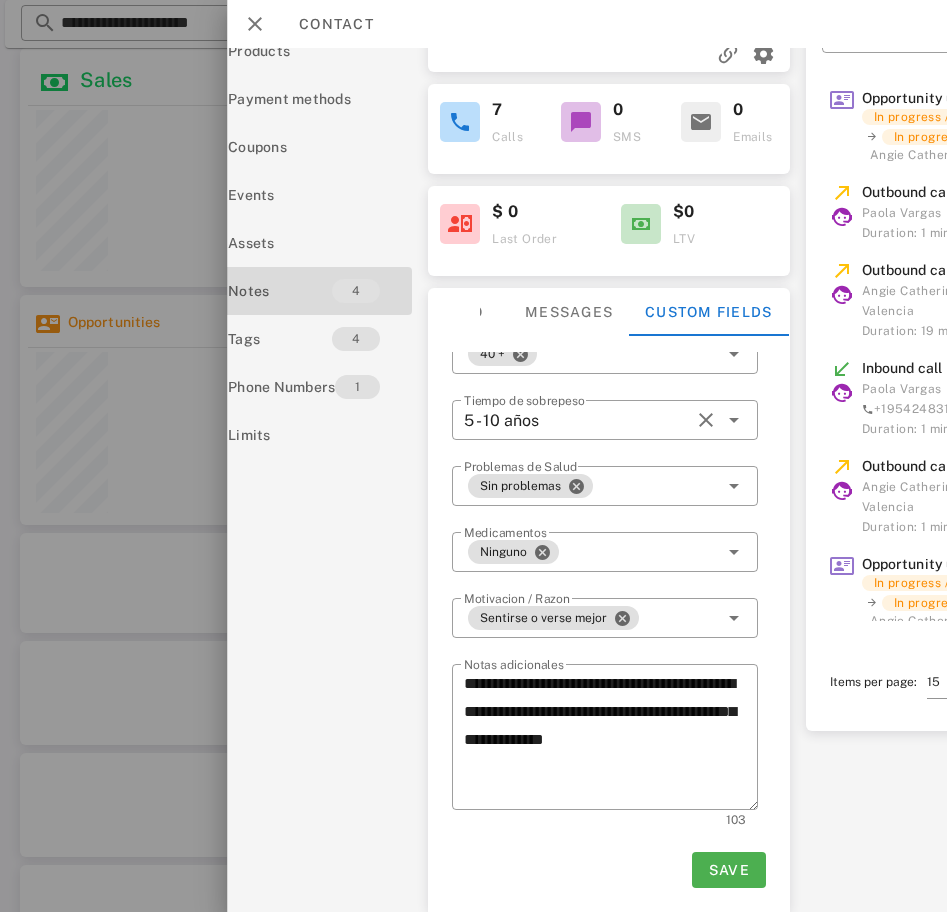 click on "Info   Messages   Custom fields" at bounding box center [609, 312] 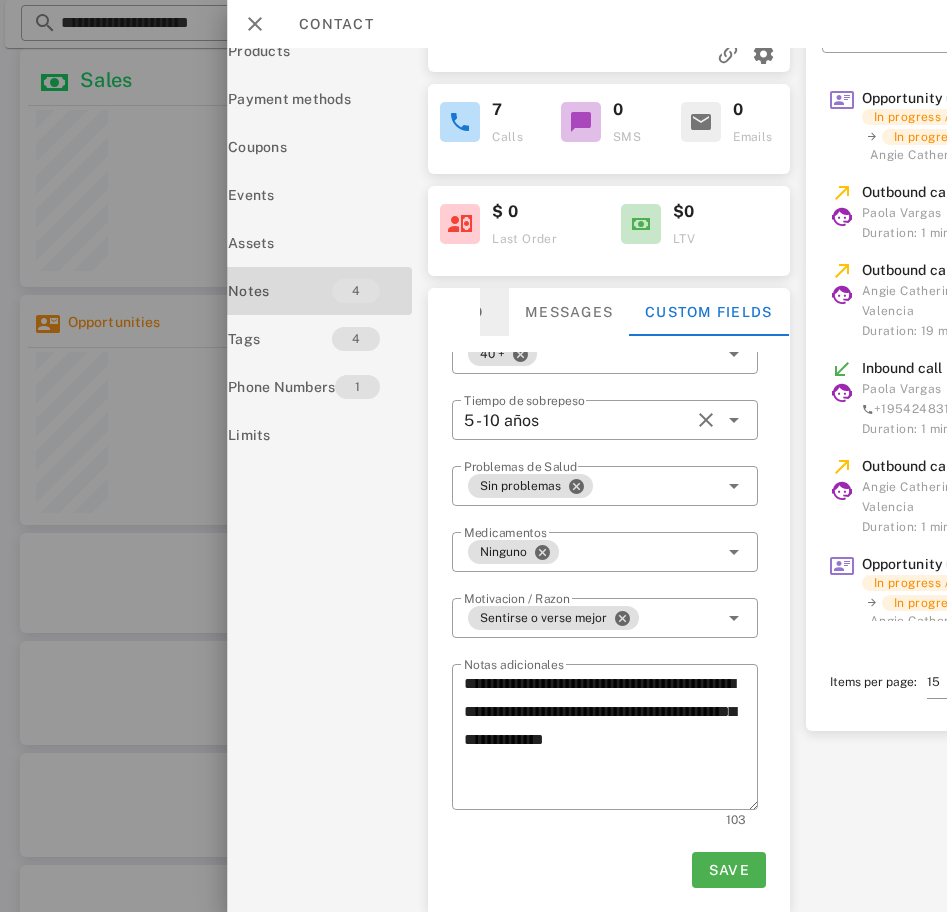 click on "Info" at bounding box center (464, 312) 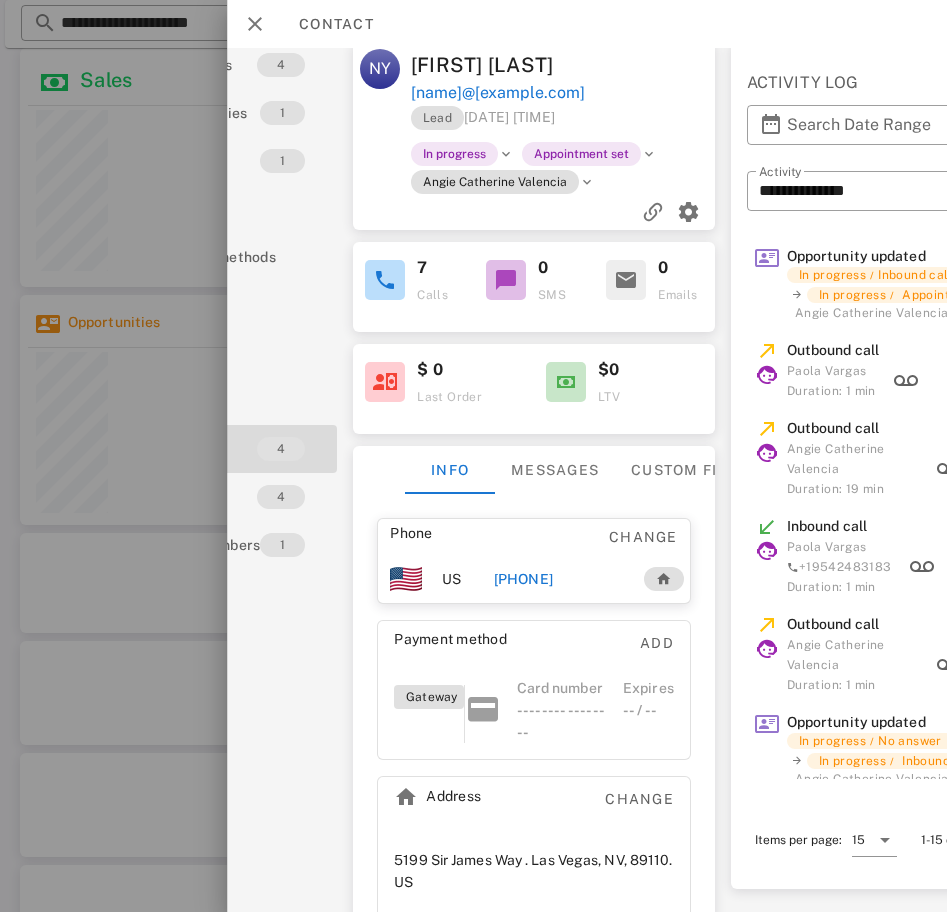 scroll, scrollTop: 15, scrollLeft: 133, axis: both 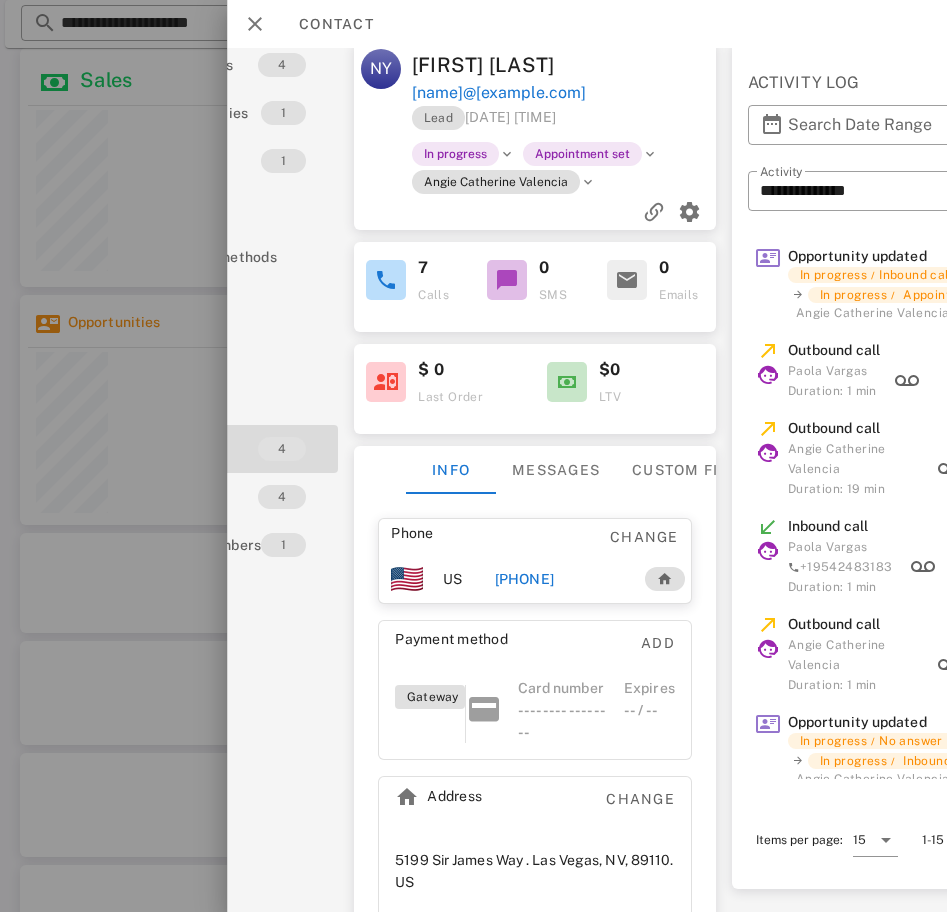 click on "+17025093154" at bounding box center (524, 579) 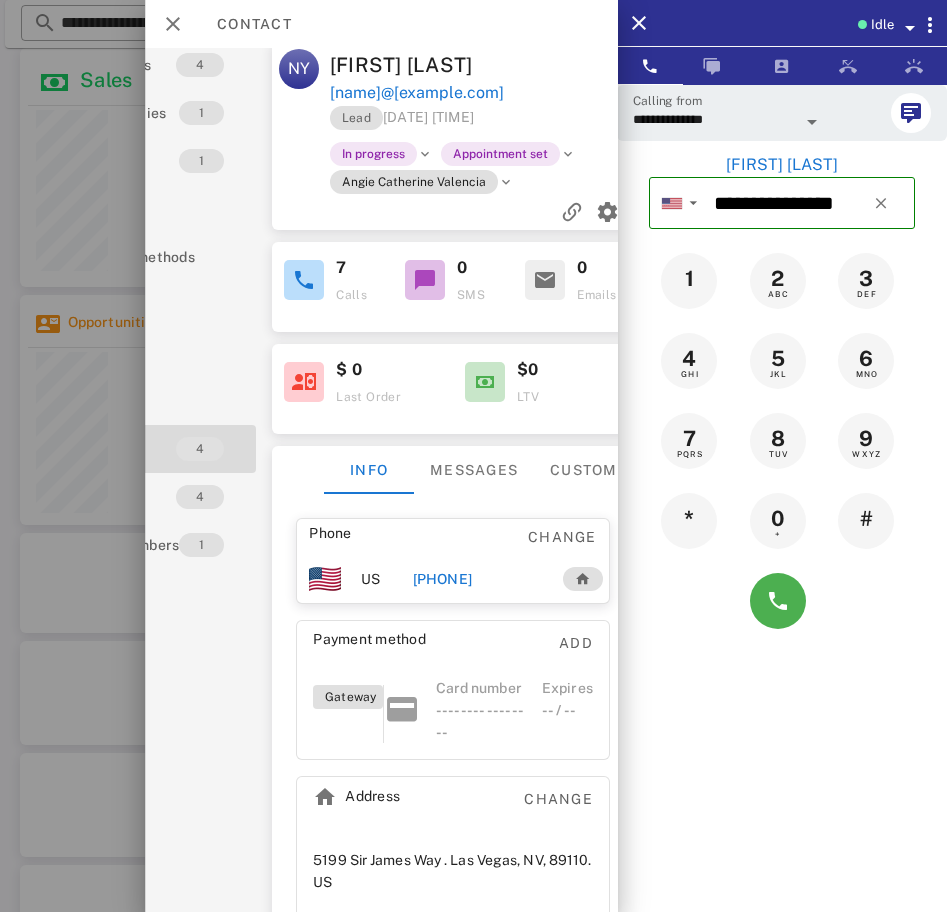 click on "**********" at bounding box center (714, 119) 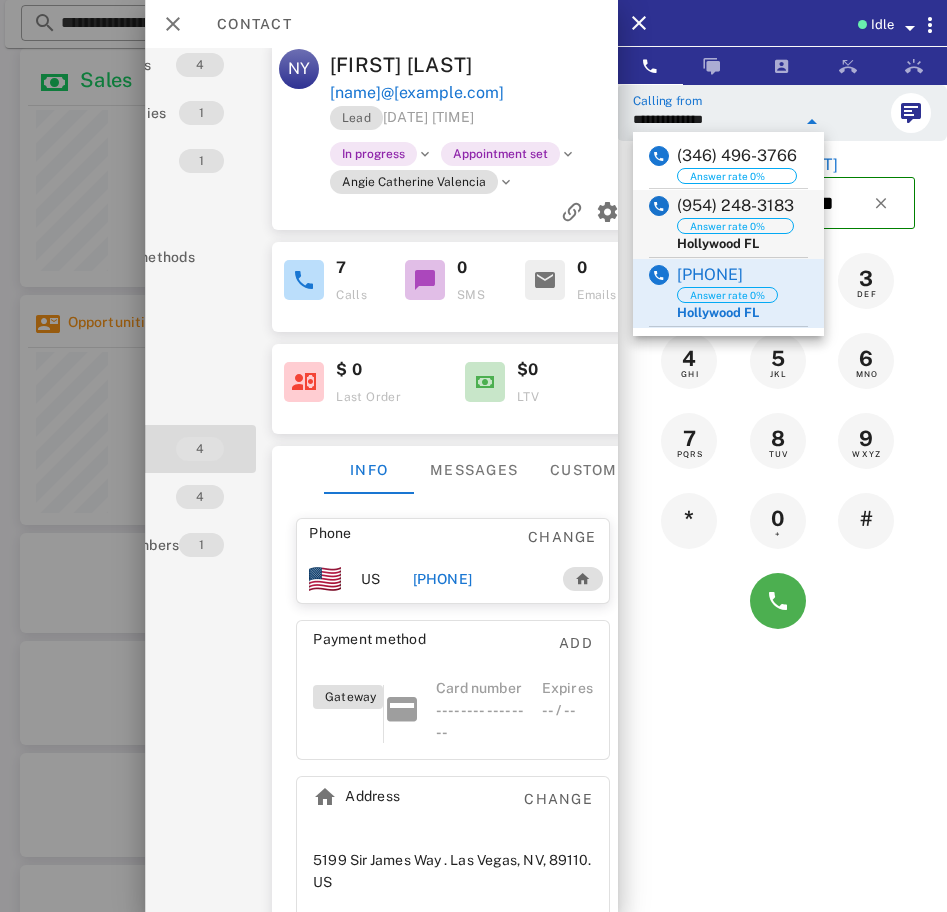 click on "([PHONE]) Answer rate 0% [CITY] [STATE]" at bounding box center (728, 224) 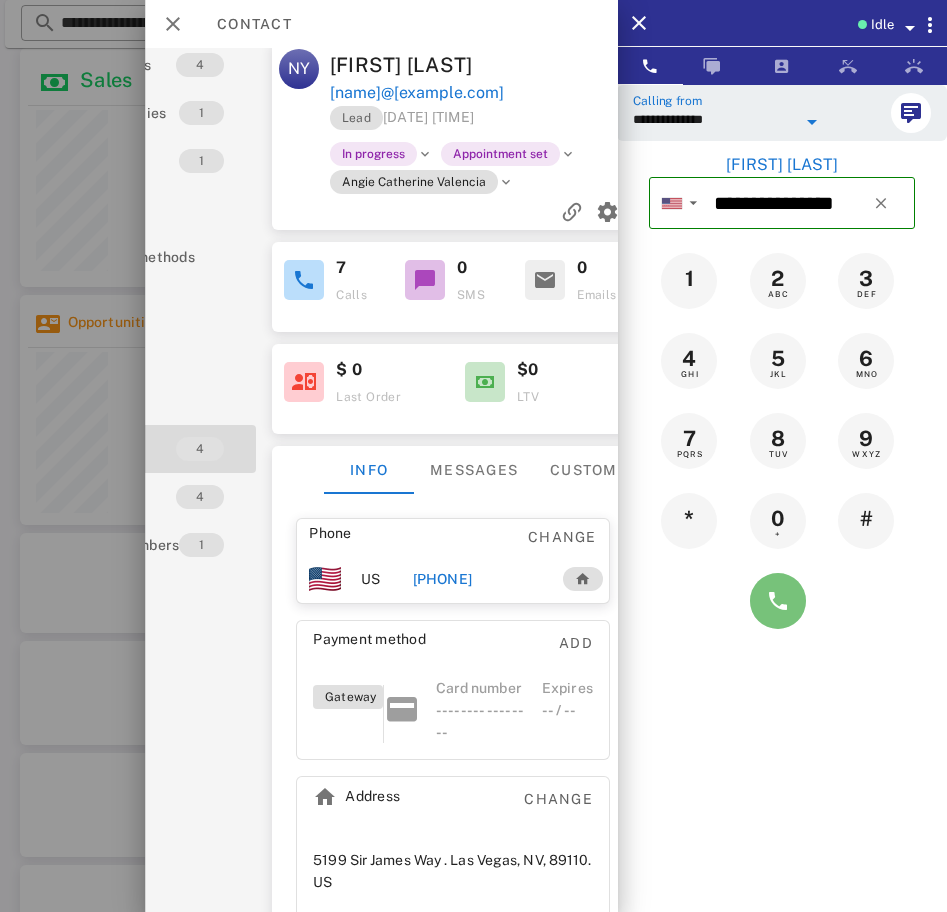 click at bounding box center [778, 601] 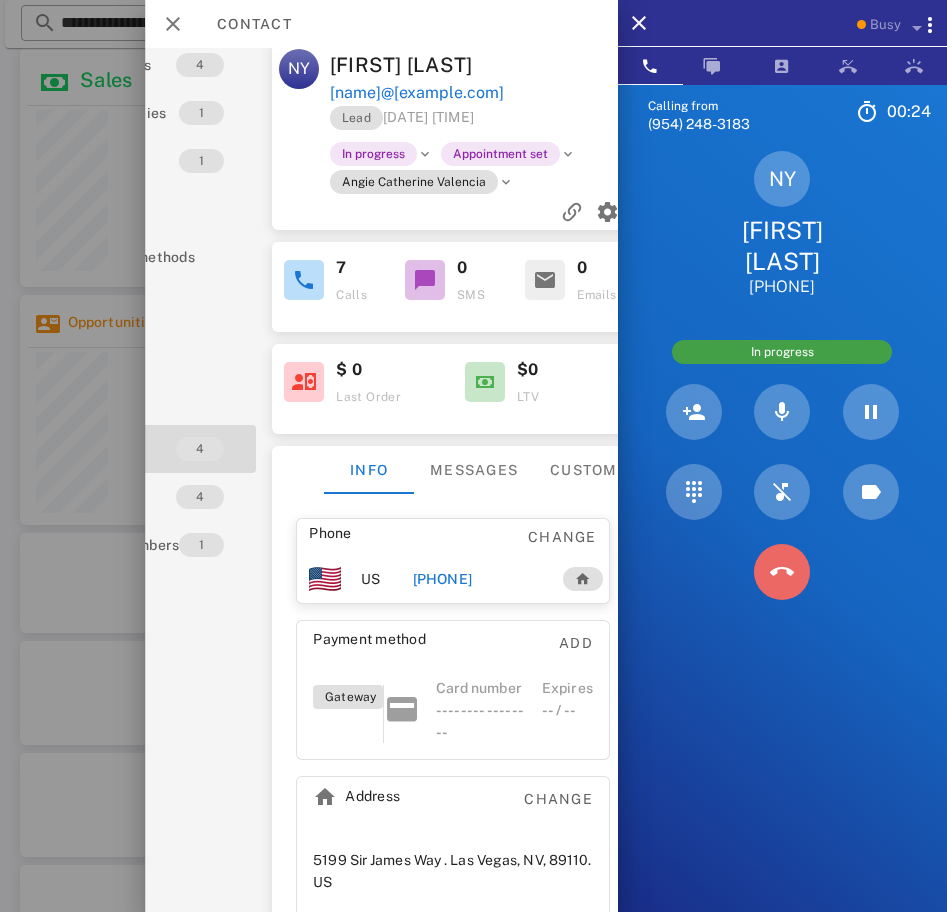 click at bounding box center [782, 572] 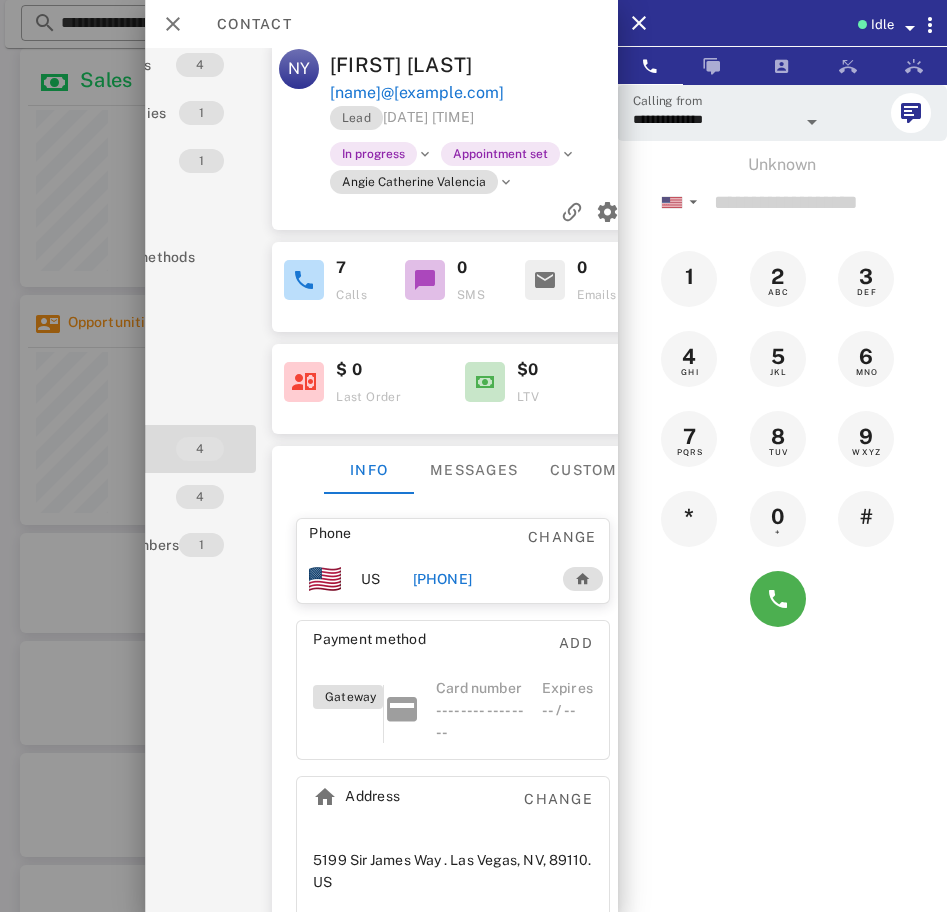 click on "+17025093154" at bounding box center (442, 579) 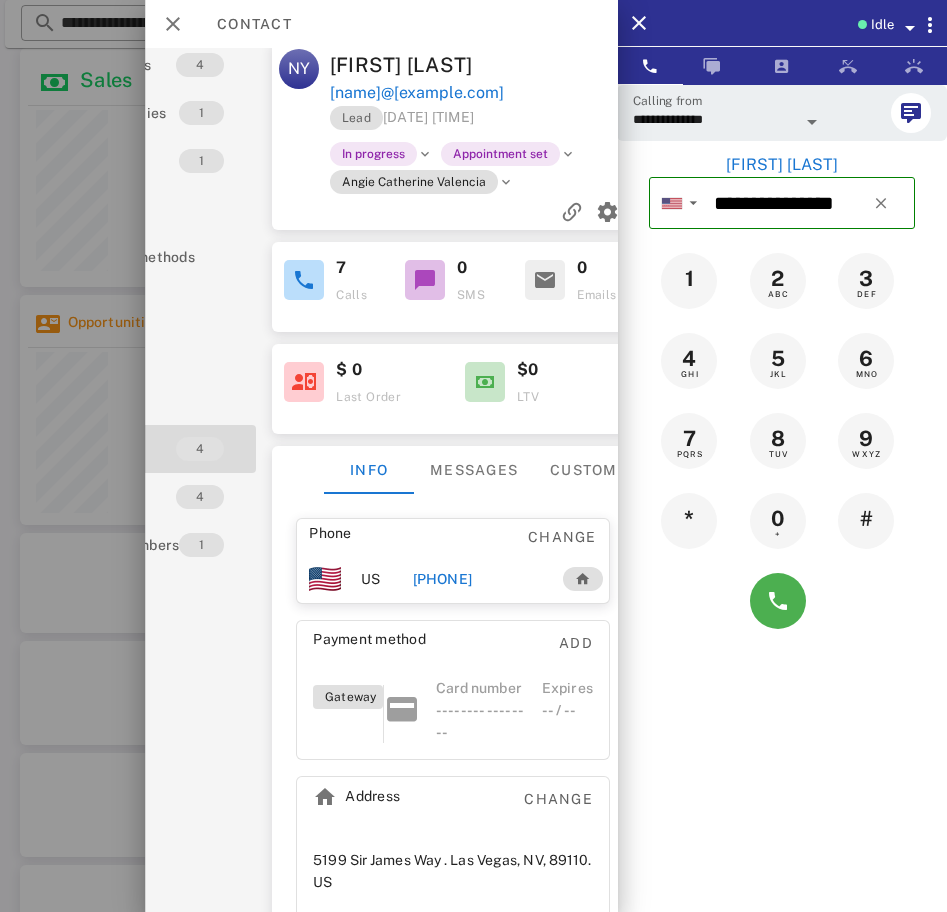 click on "**********" at bounding box center (714, 119) 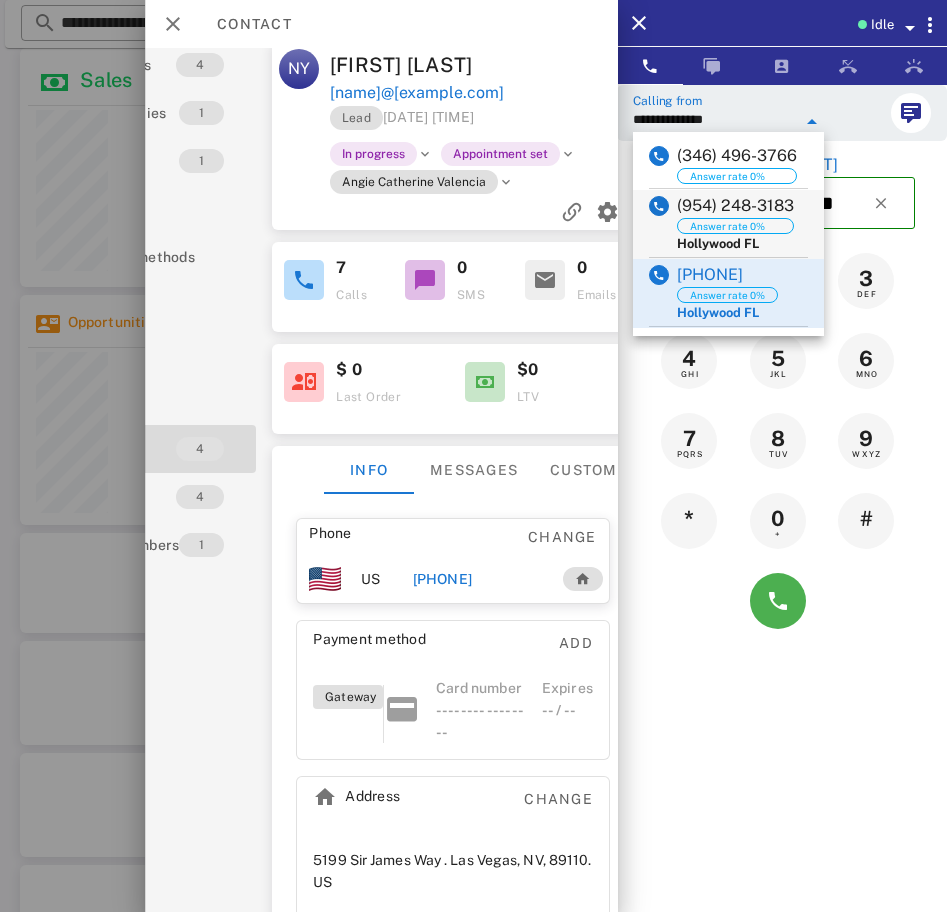 click on "(954) 248-3183" at bounding box center (735, 206) 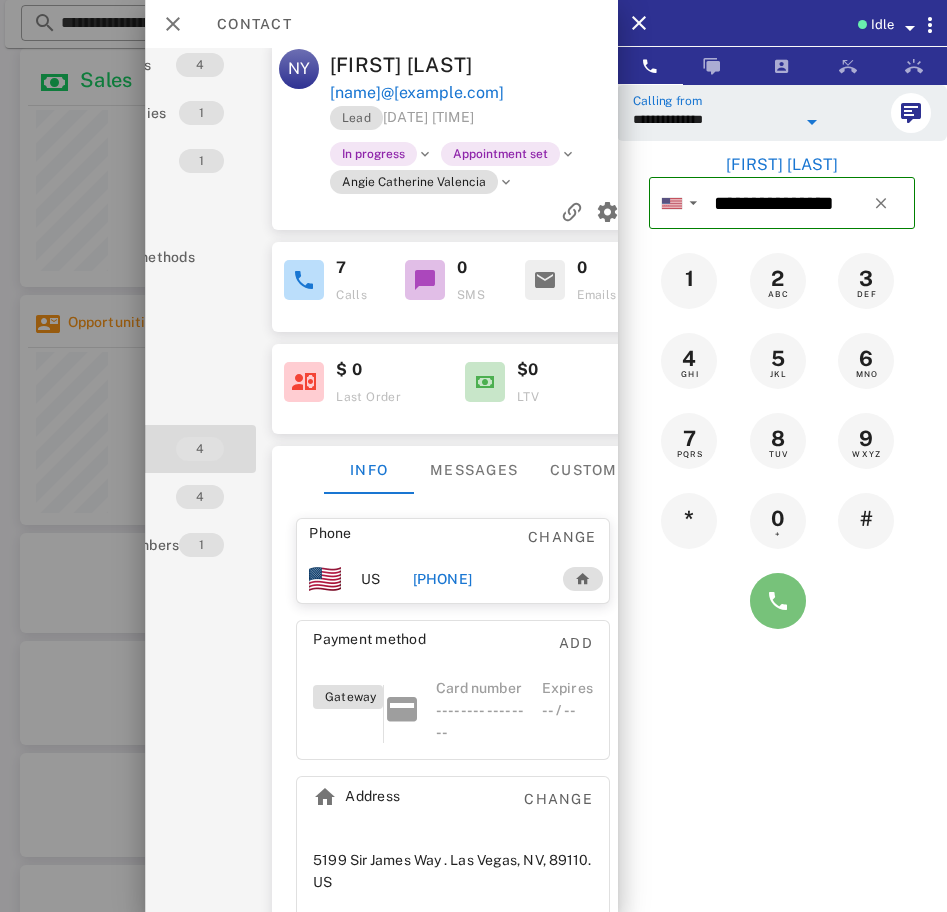 click at bounding box center (778, 601) 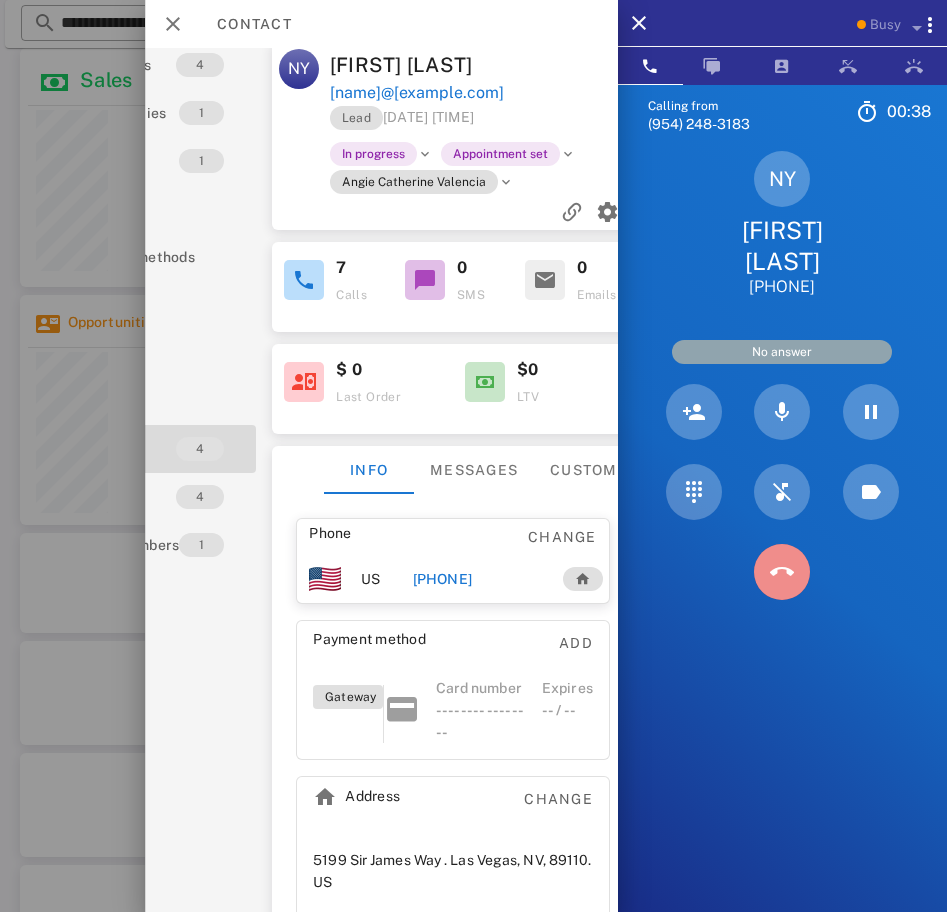 click at bounding box center (782, 572) 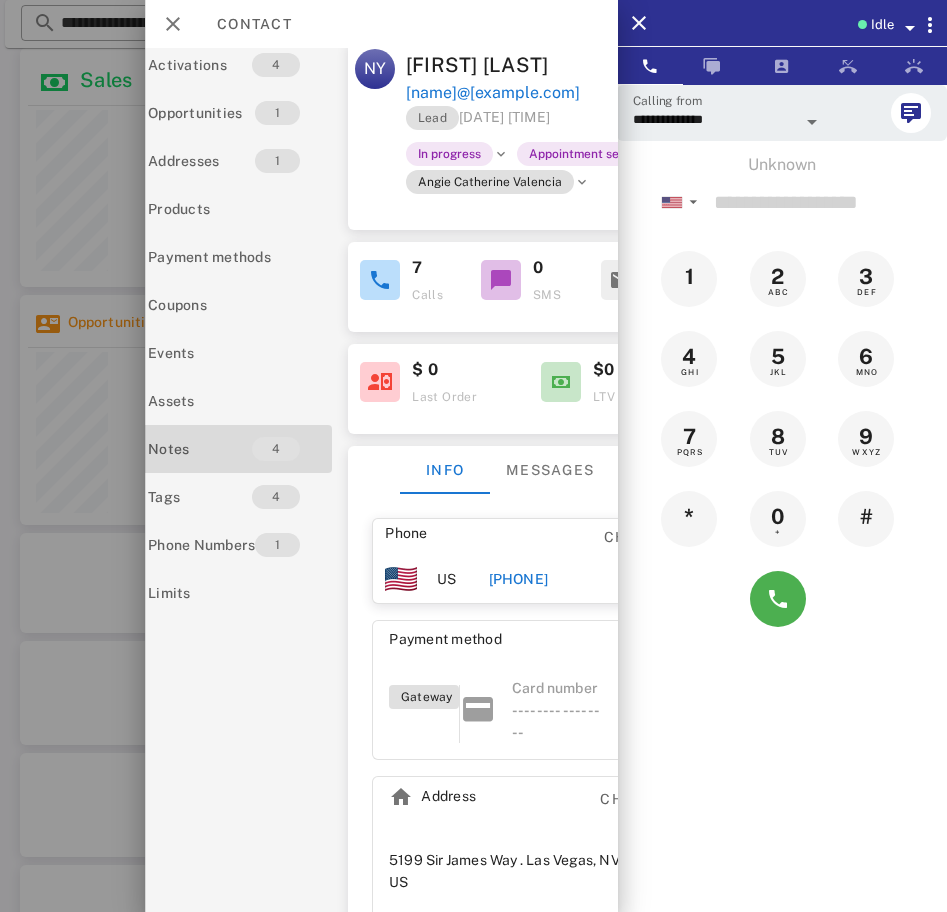scroll, scrollTop: 15, scrollLeft: 0, axis: vertical 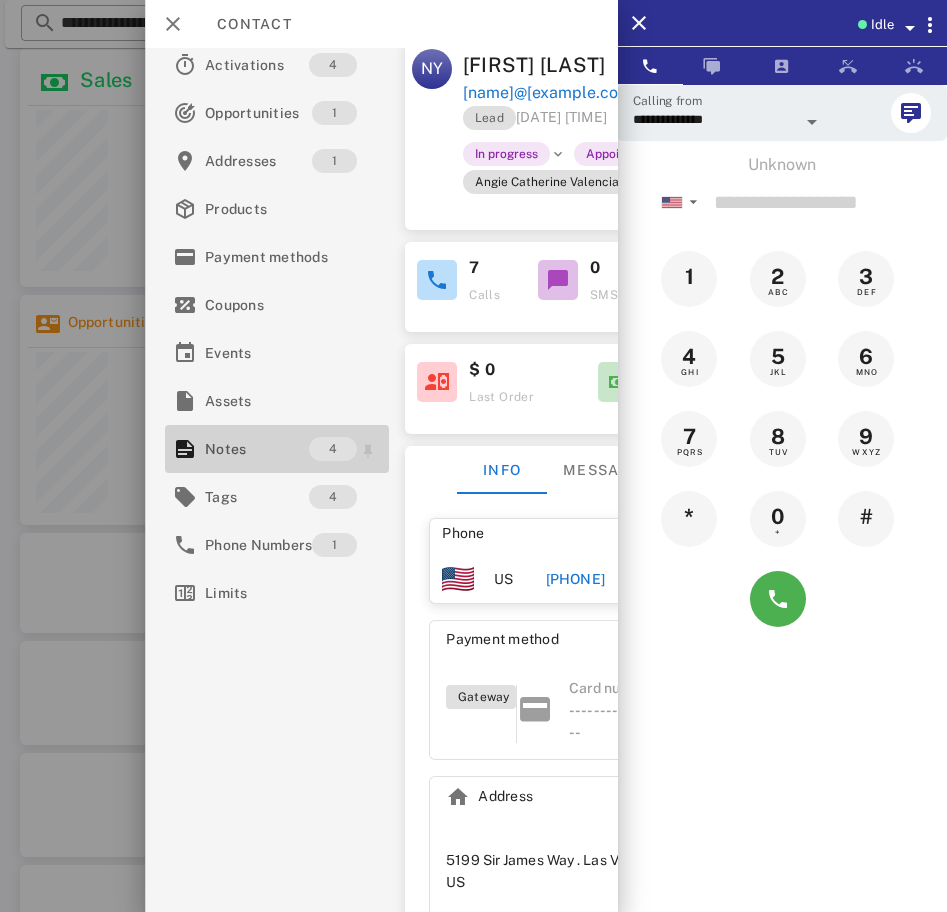 click on "Notes" at bounding box center (257, 449) 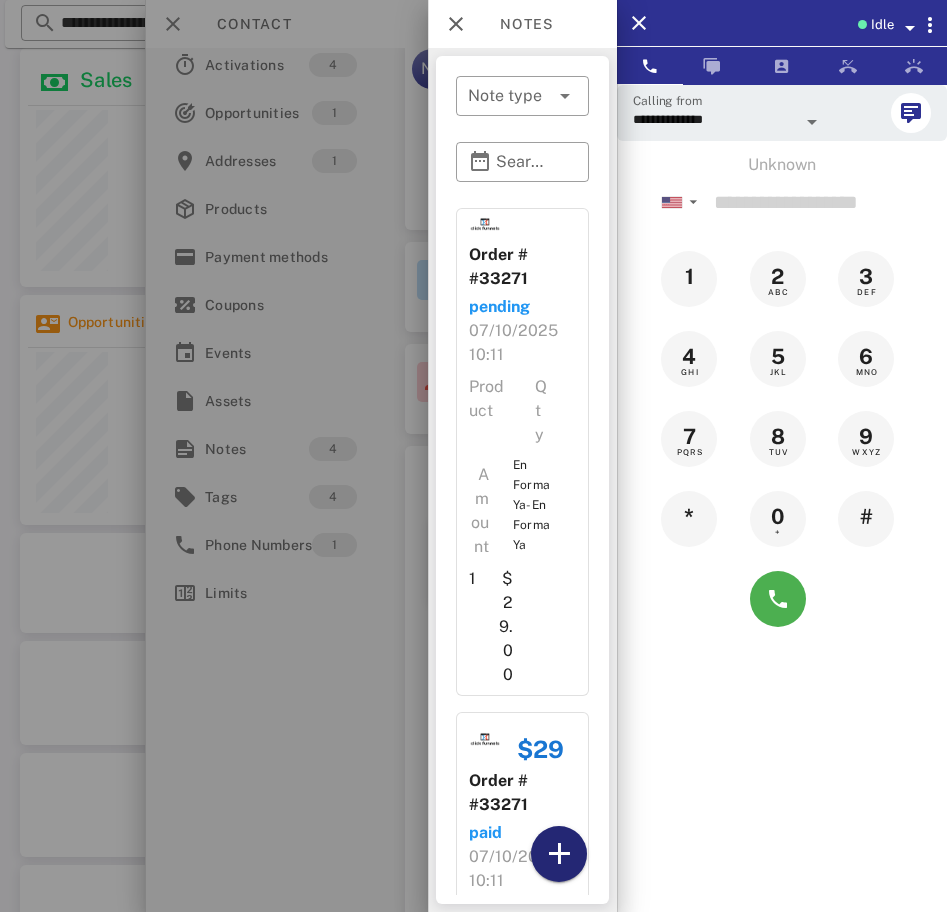 click at bounding box center [559, 854] 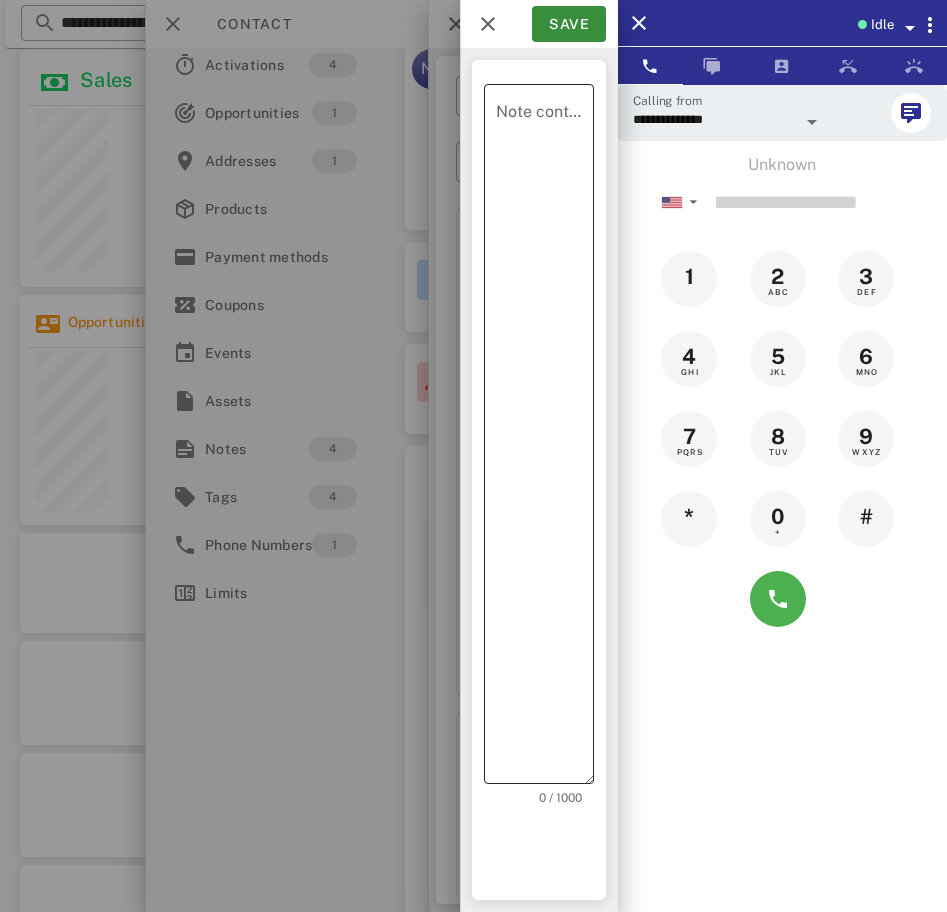 click on "Note content" at bounding box center (545, 439) 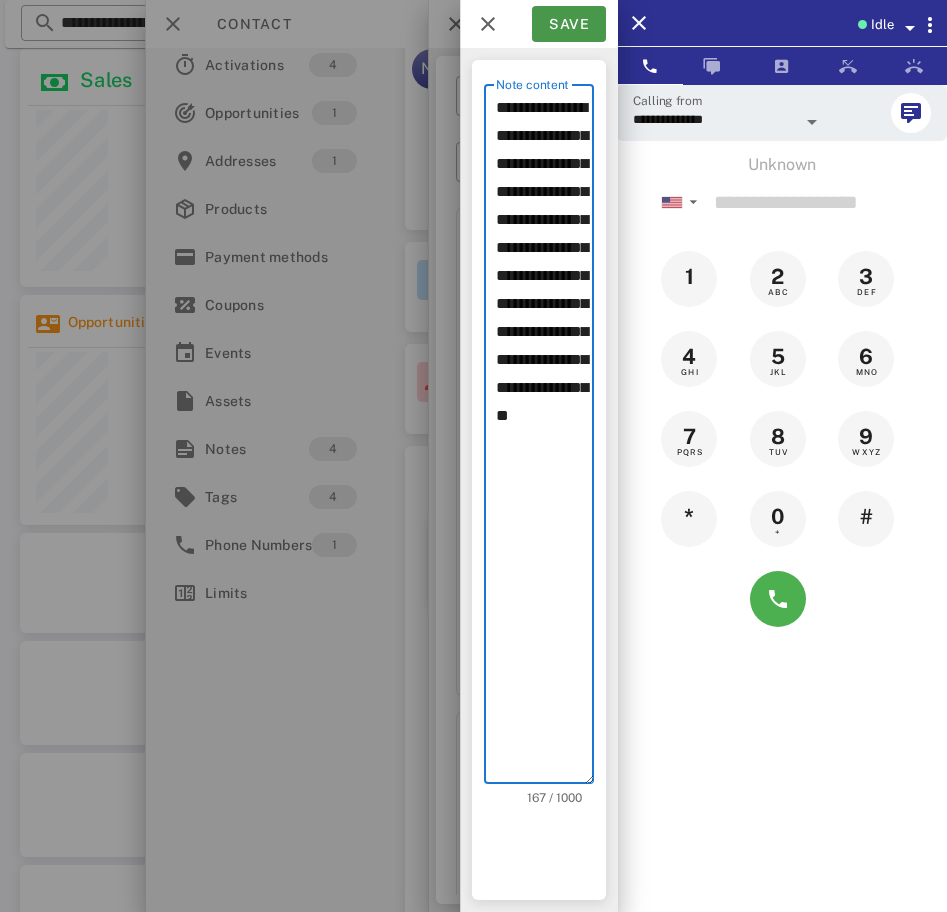 type on "**********" 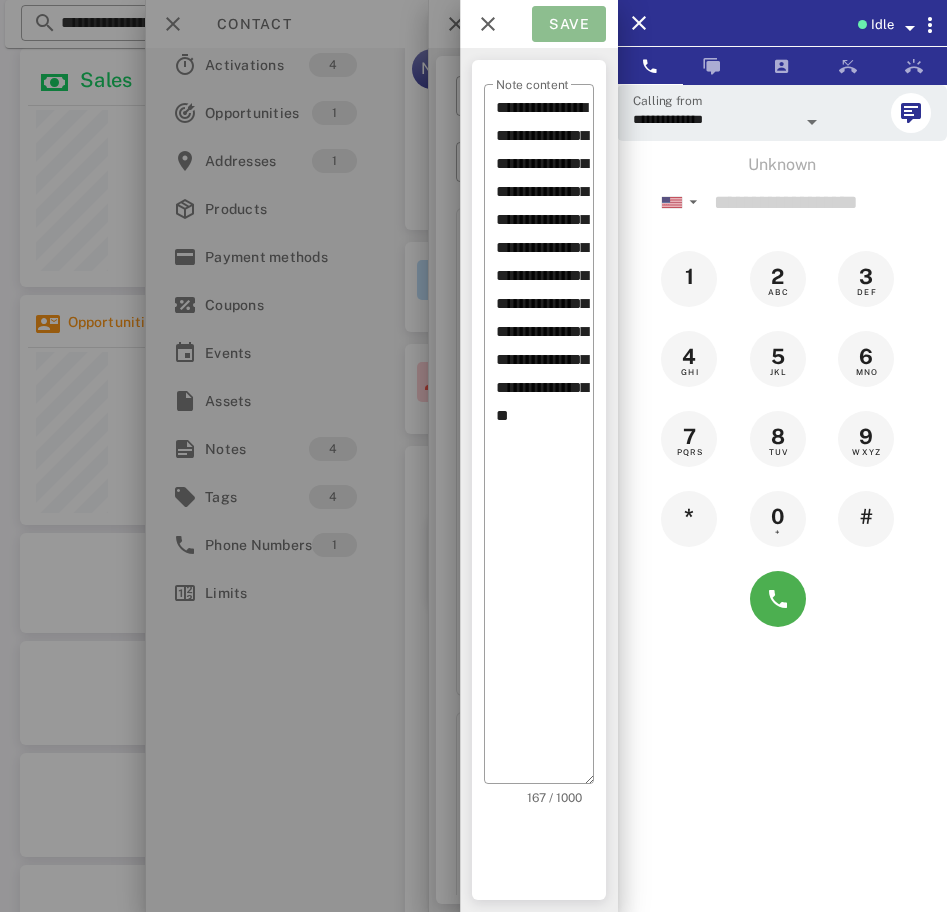 click on "Save" at bounding box center (569, 24) 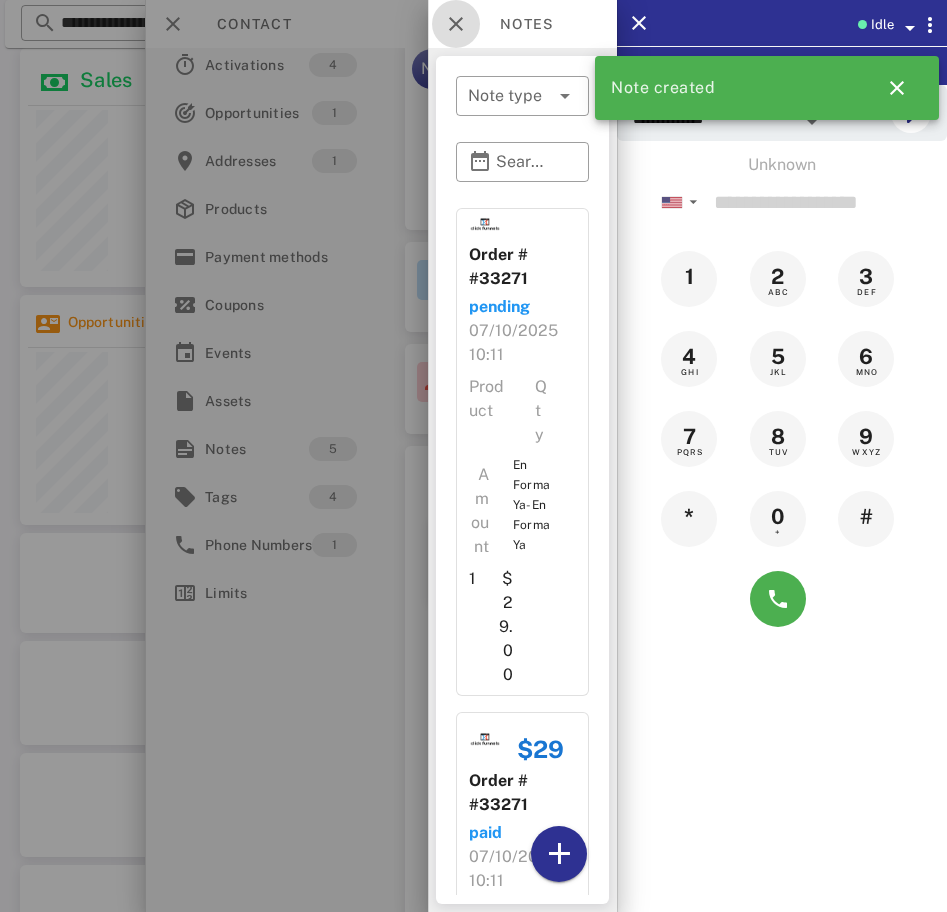 click at bounding box center (456, 24) 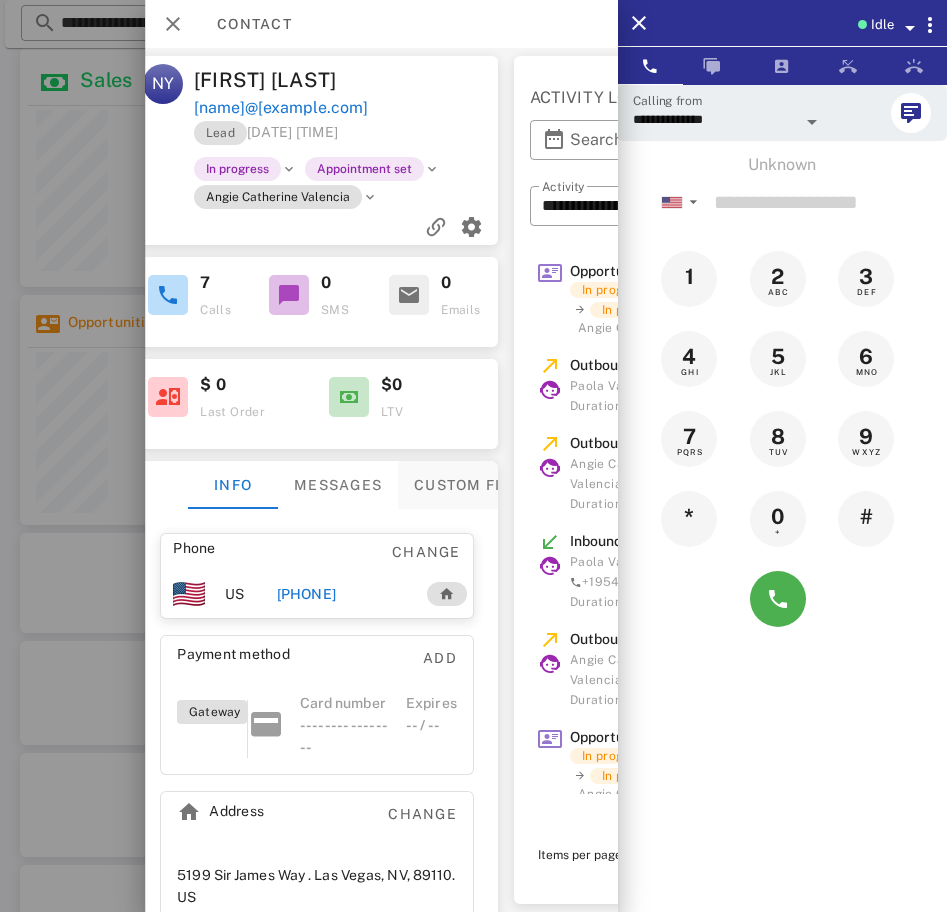 scroll, scrollTop: 0, scrollLeft: 270, axis: horizontal 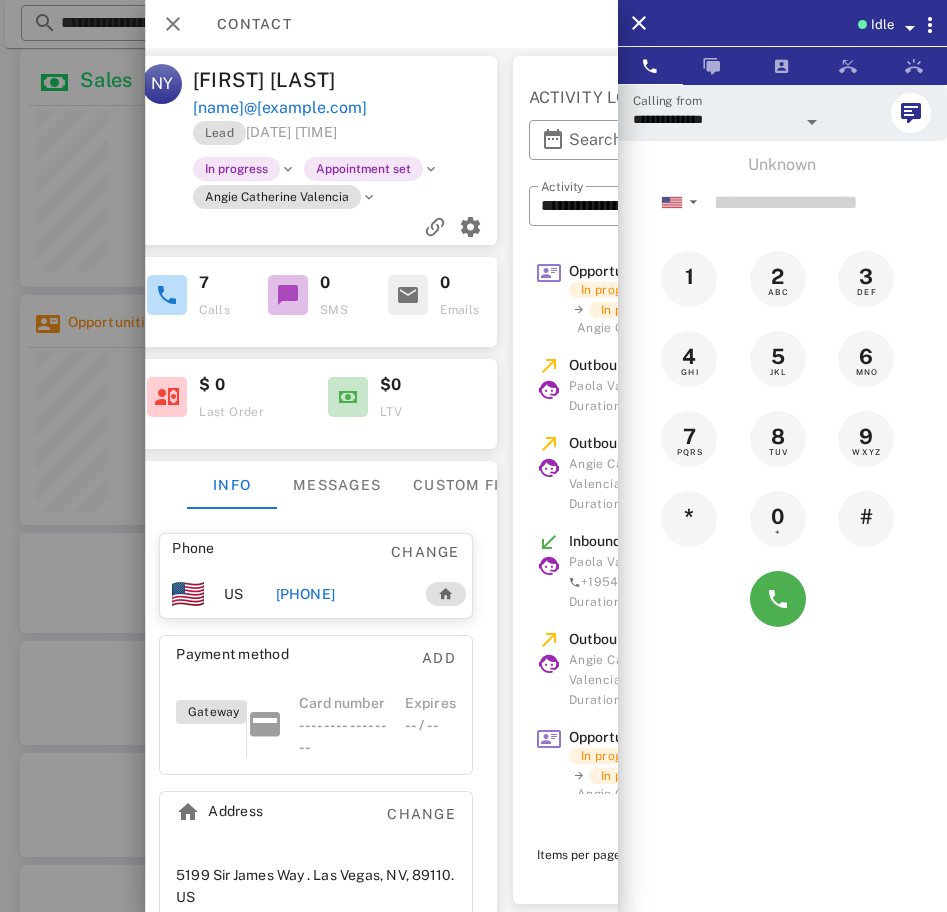 click on "+17025093154" at bounding box center [305, 594] 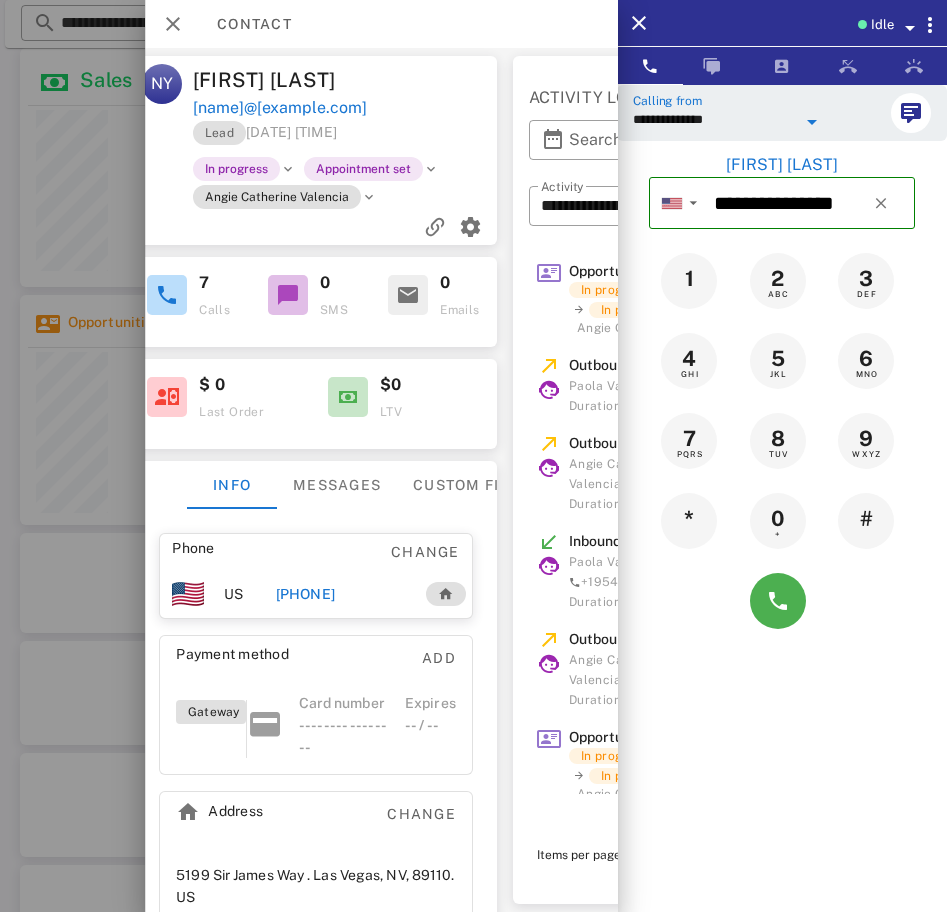 click on "**********" at bounding box center (714, 119) 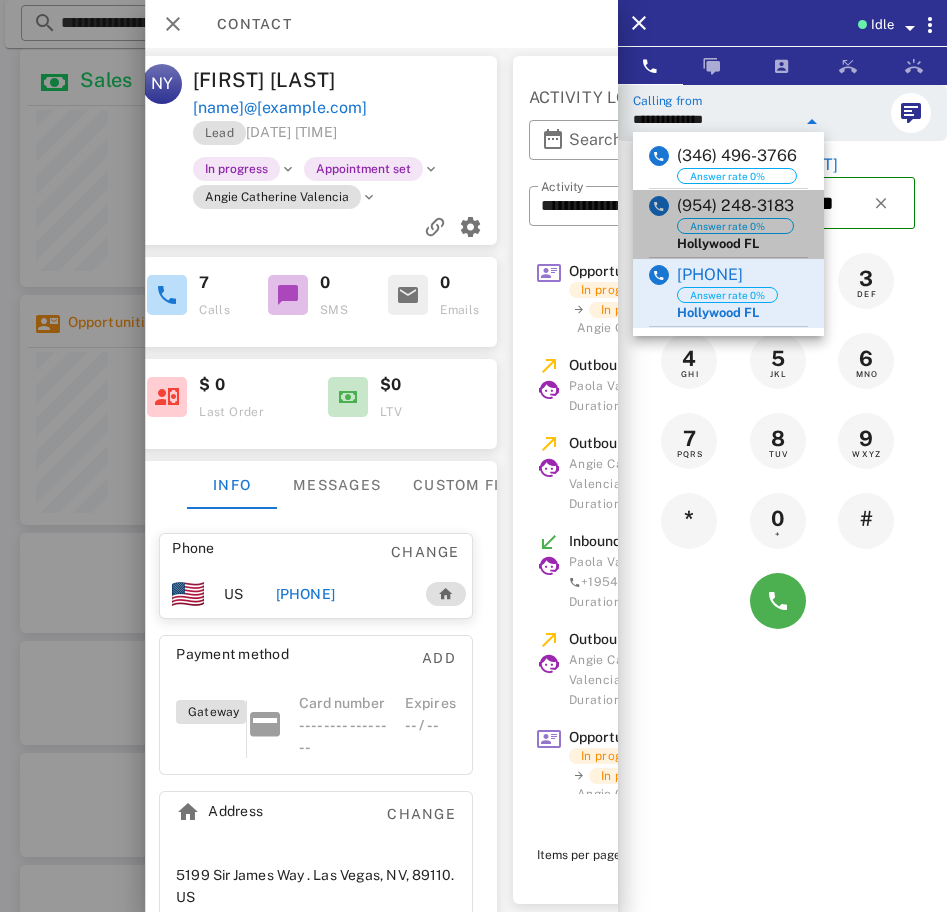 click on "(954) 248-3183" at bounding box center (735, 206) 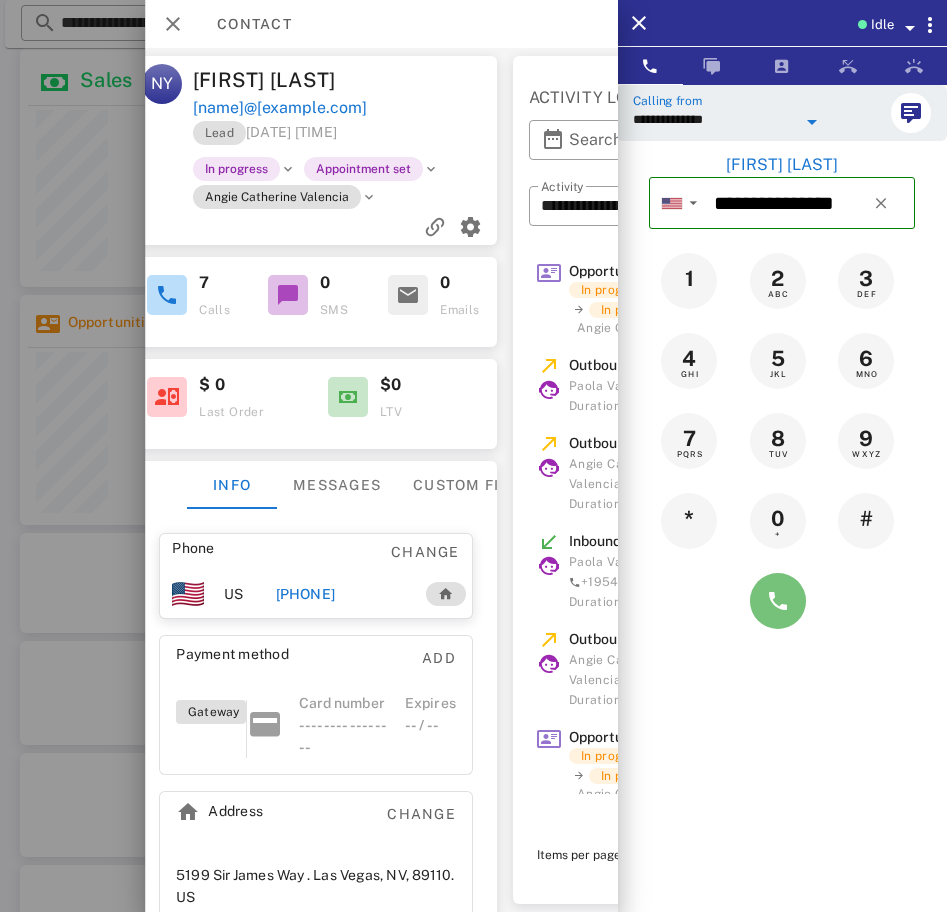 click at bounding box center (778, 601) 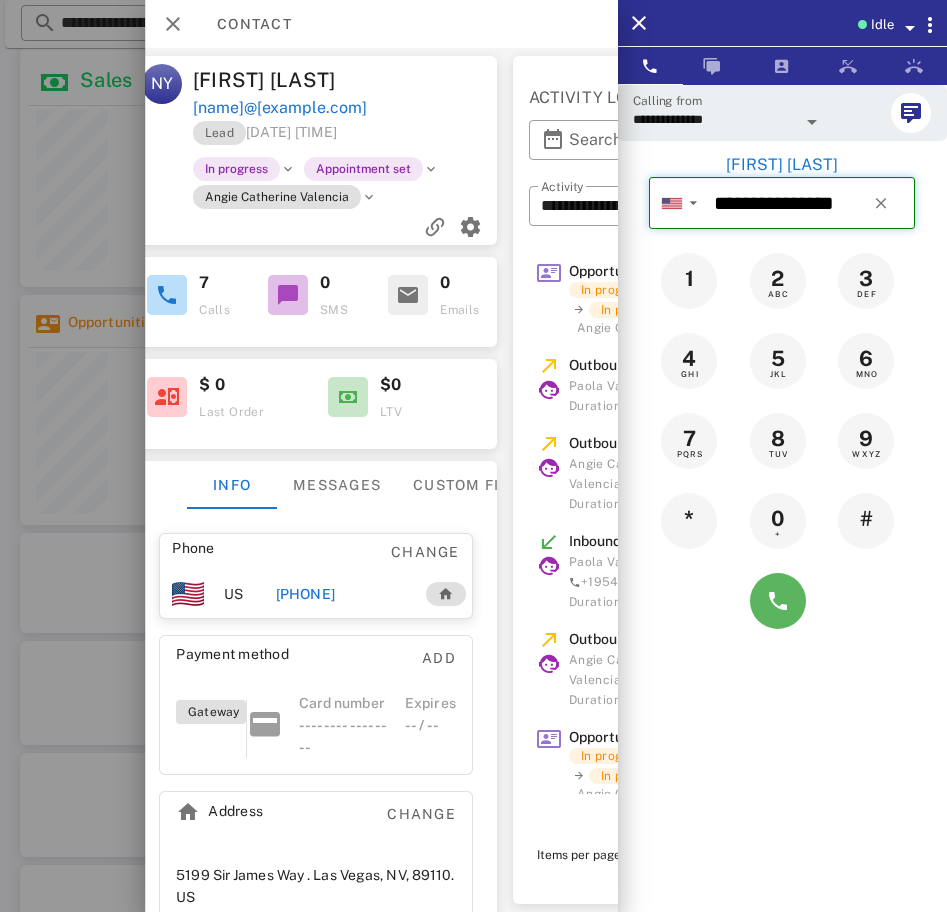 type 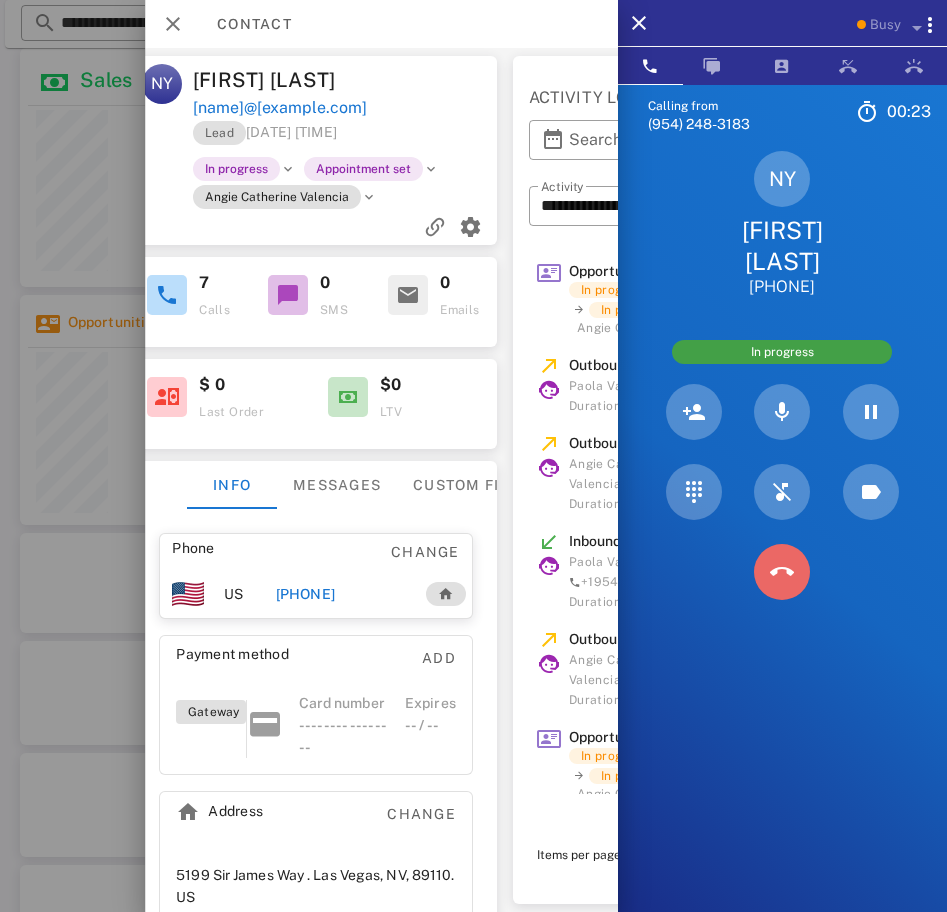 click at bounding box center [782, 572] 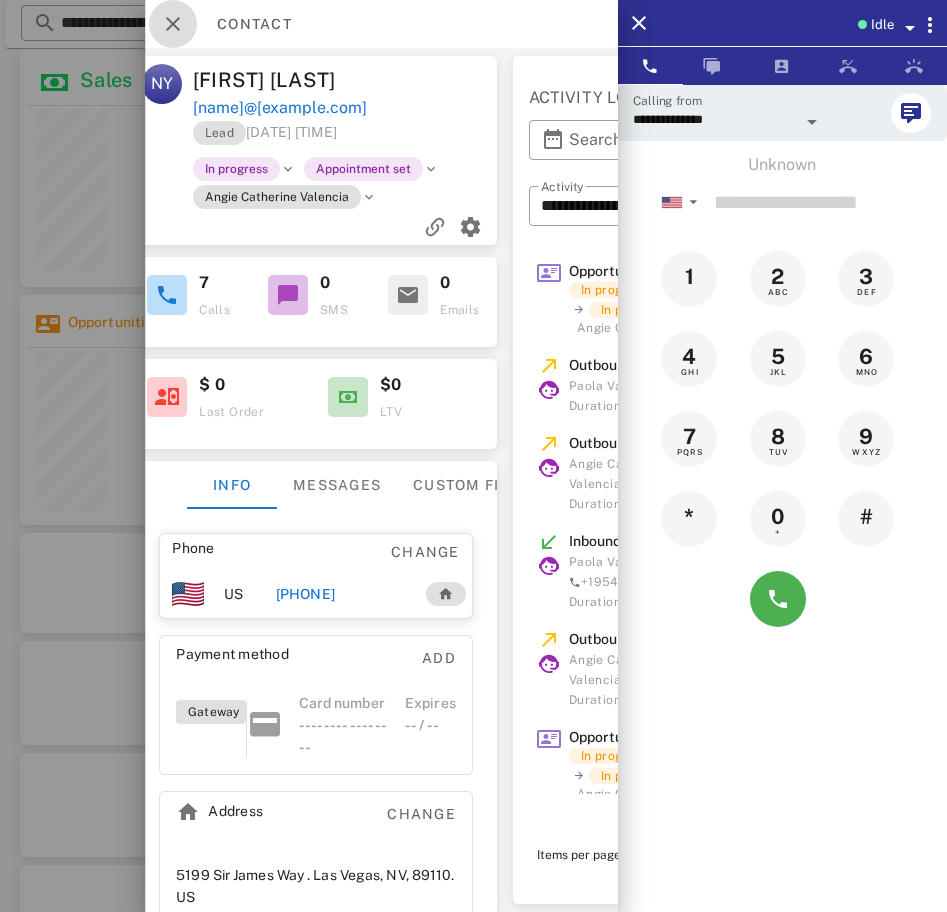 click at bounding box center [173, 24] 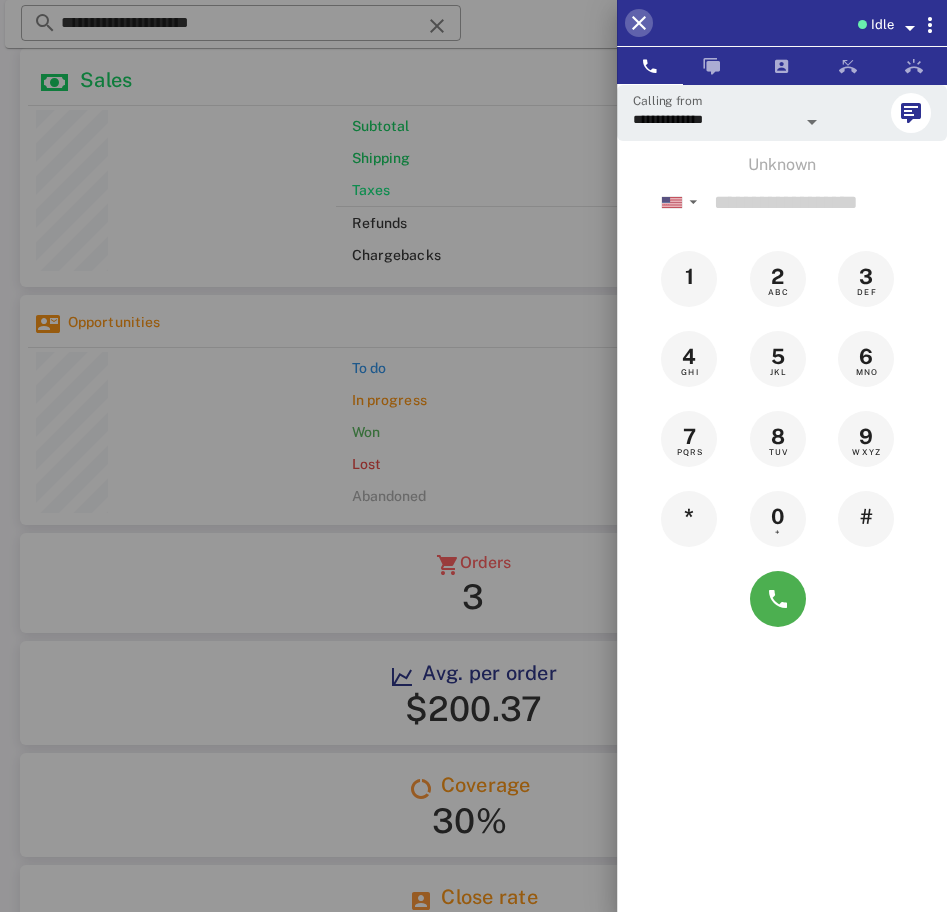 click at bounding box center (639, 23) 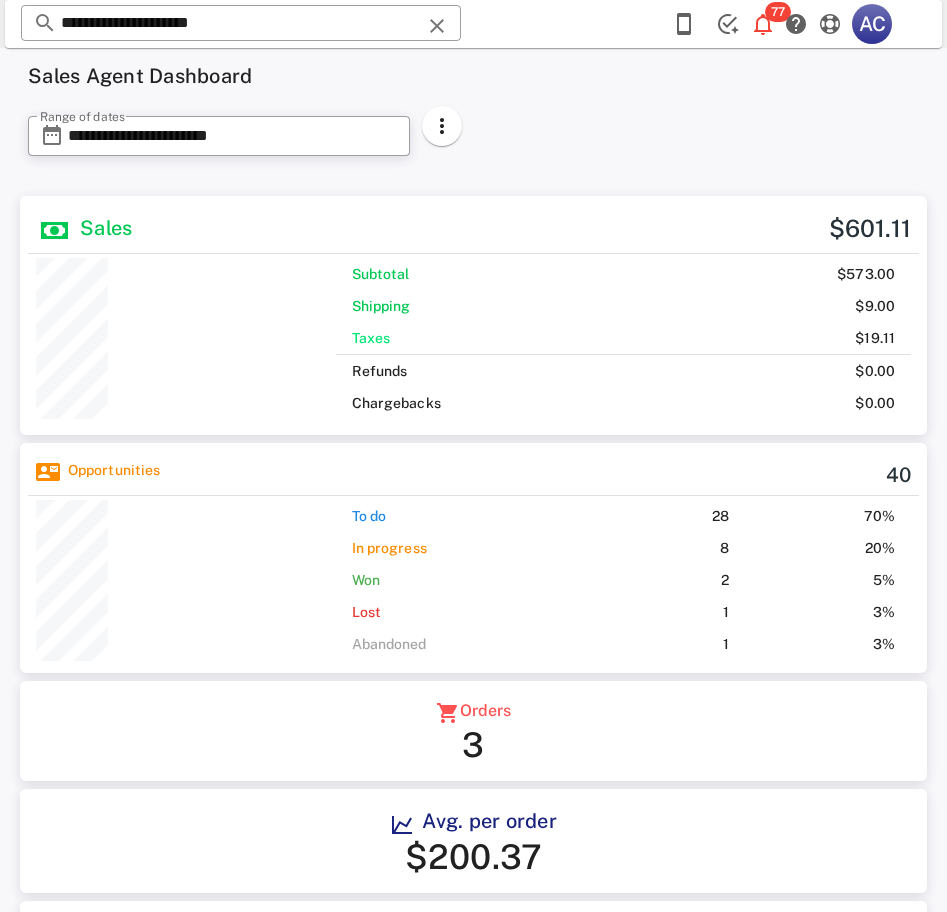 scroll, scrollTop: 1, scrollLeft: 0, axis: vertical 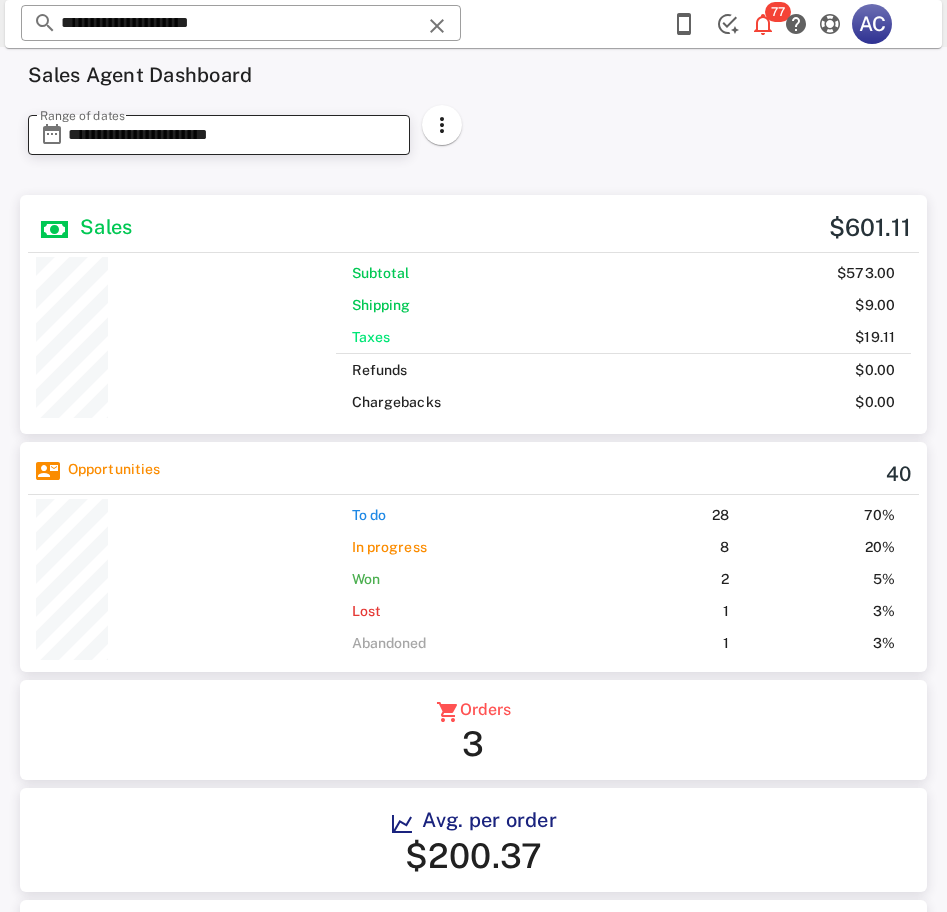 click on "**********" at bounding box center (233, 135) 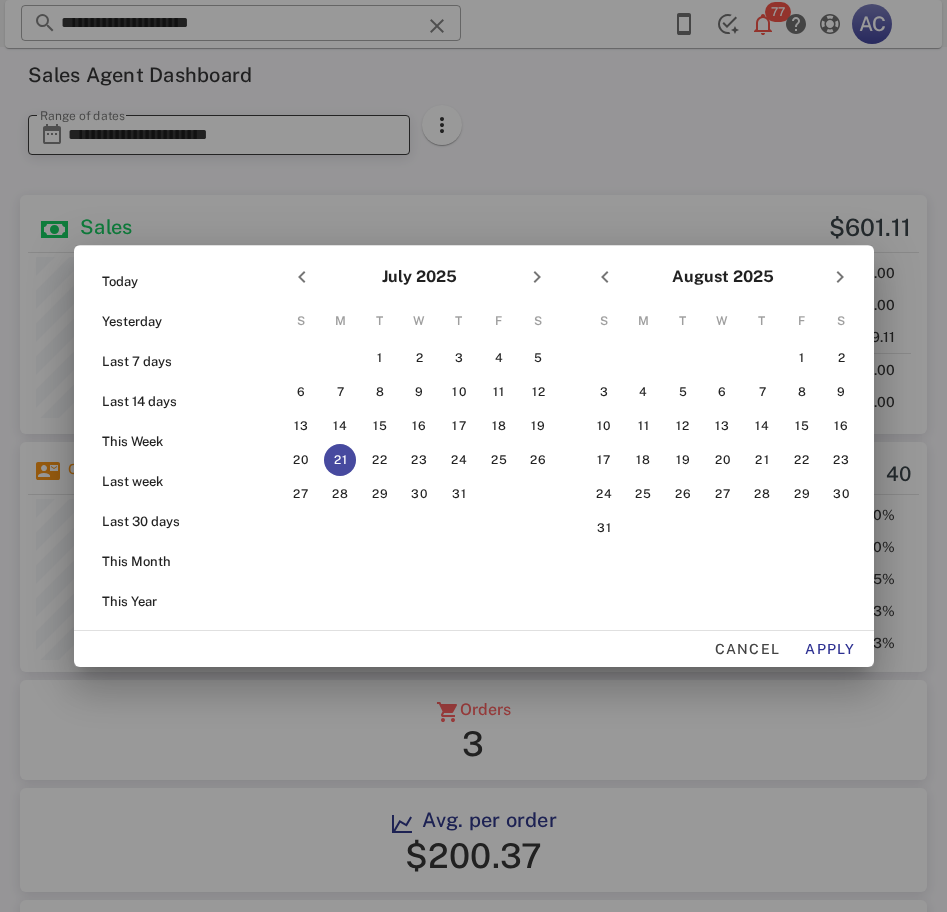 click at bounding box center [473, 456] 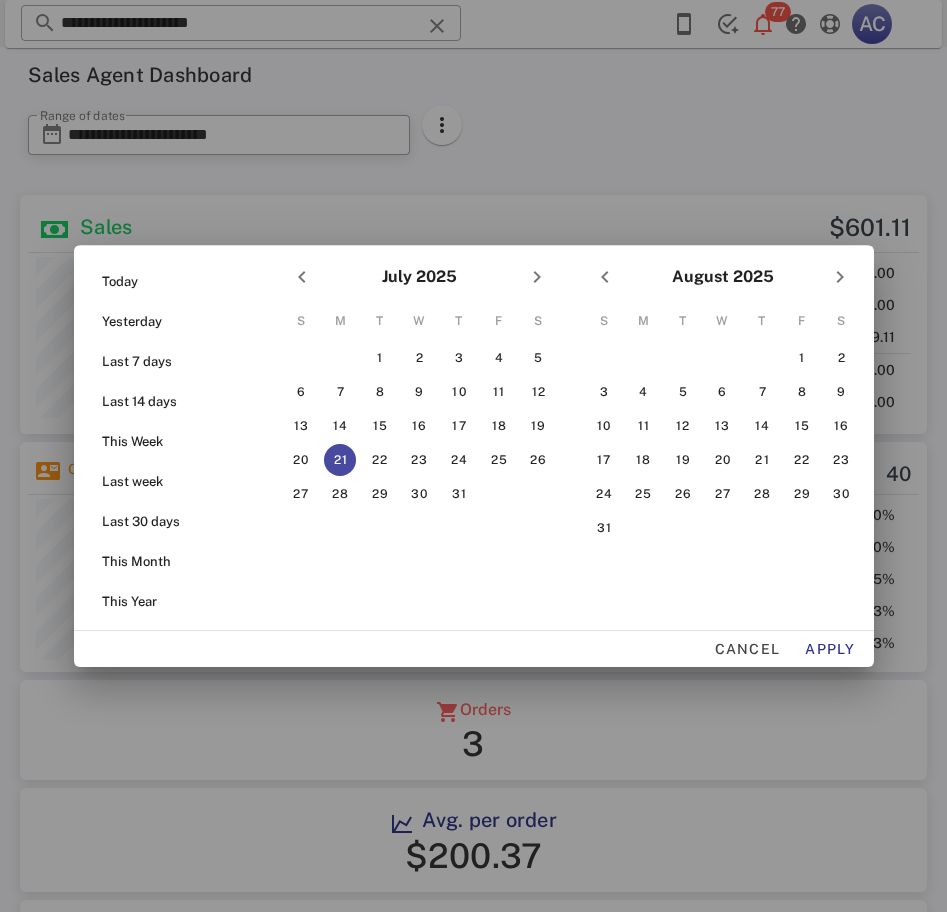 click at bounding box center (473, 456) 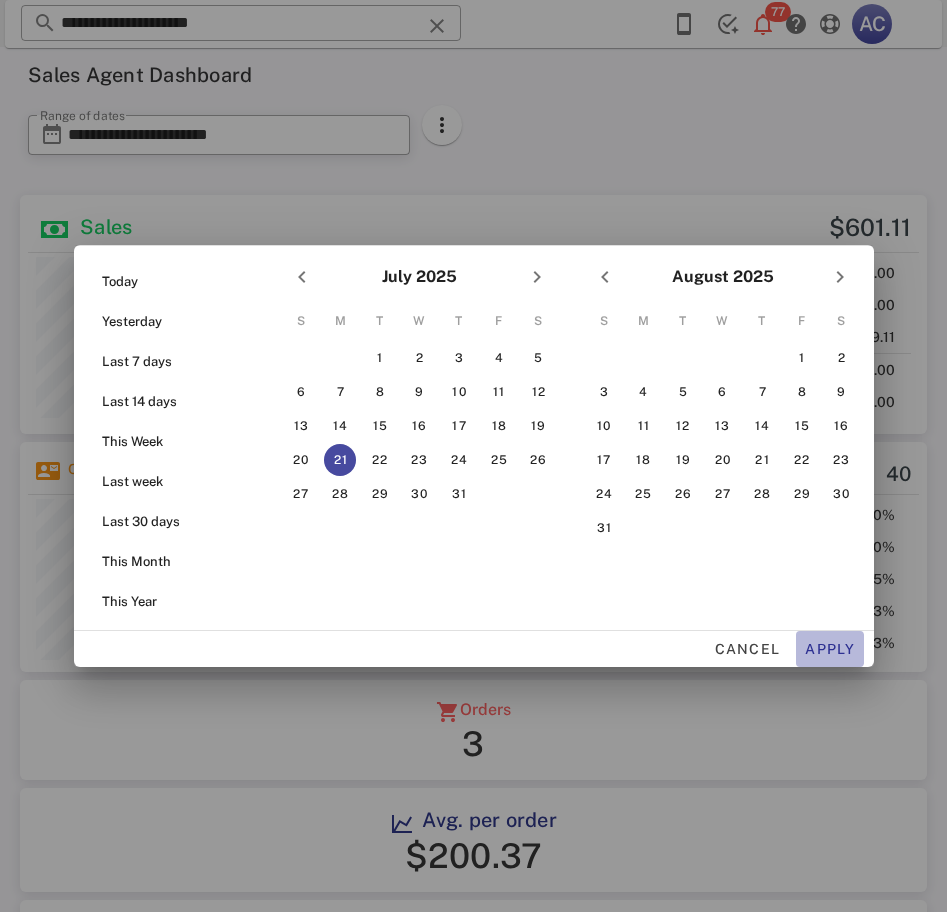 click on "Apply" at bounding box center (830, 649) 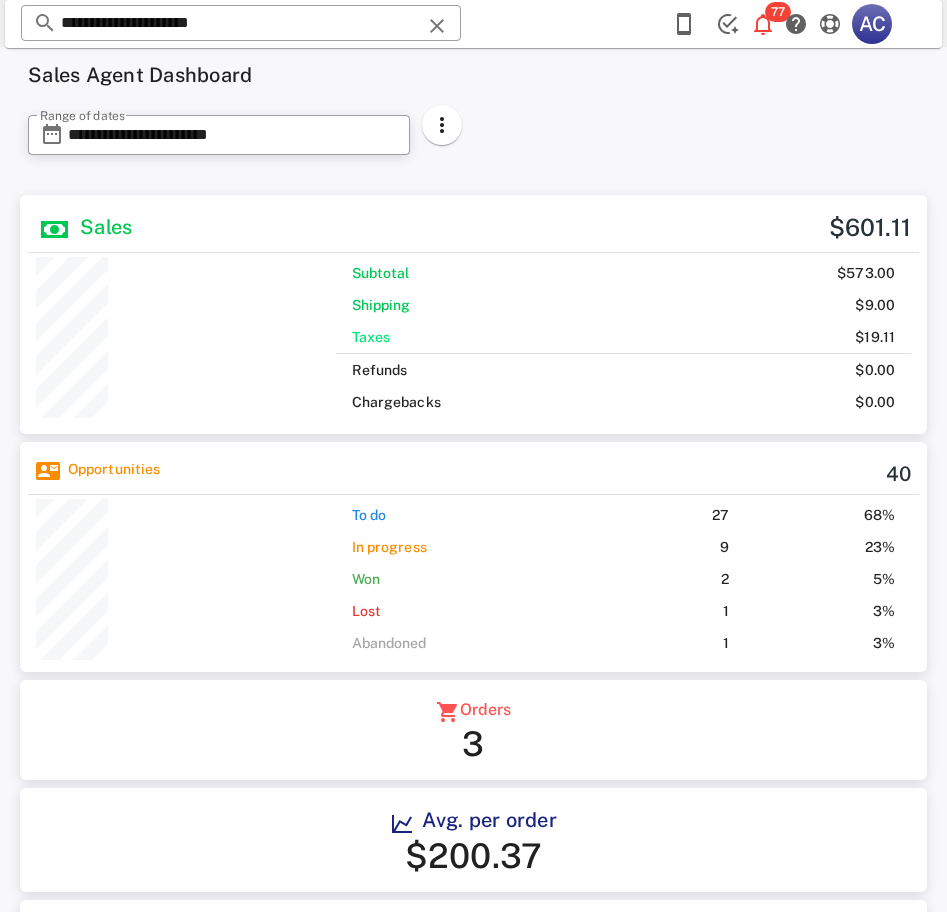 scroll, scrollTop: 999748, scrollLeft: 999703, axis: both 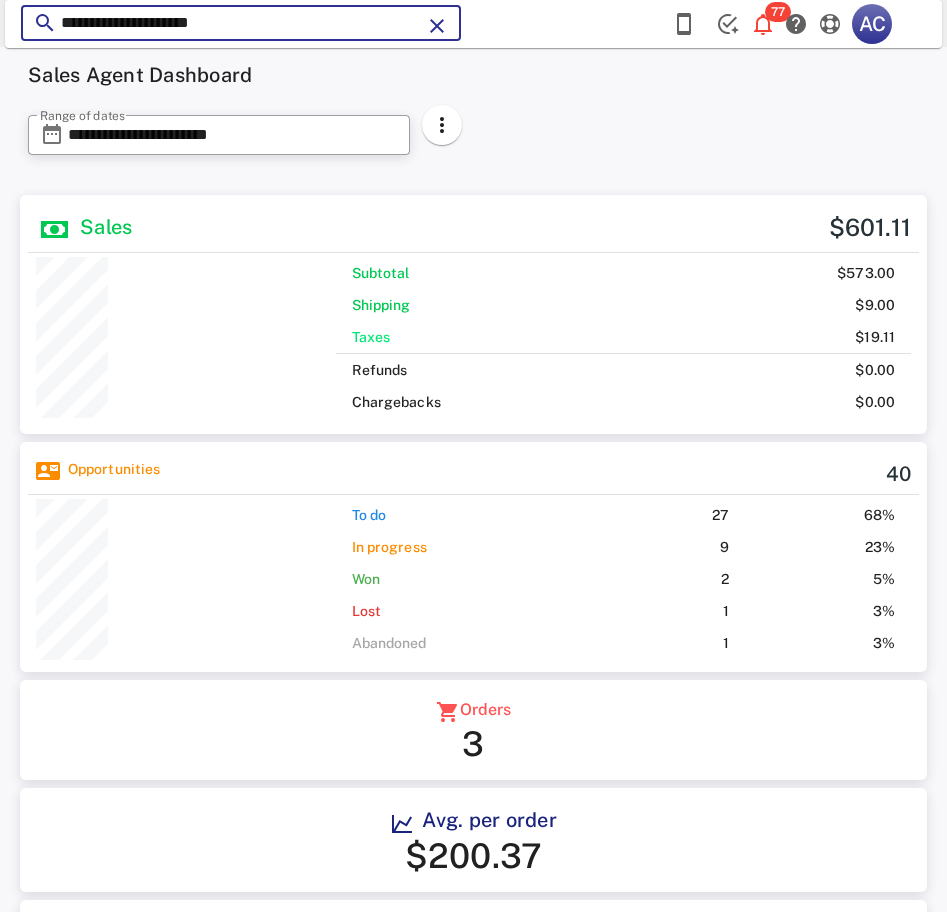 click on "**********" at bounding box center [241, 23] 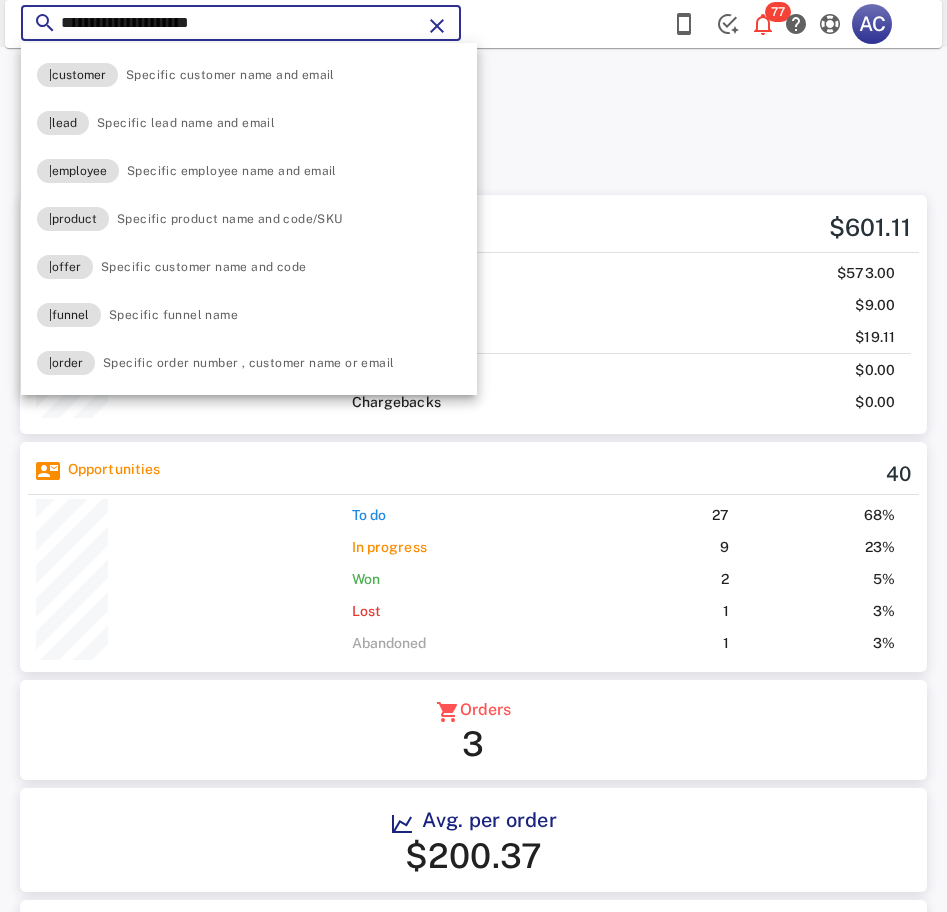 paste 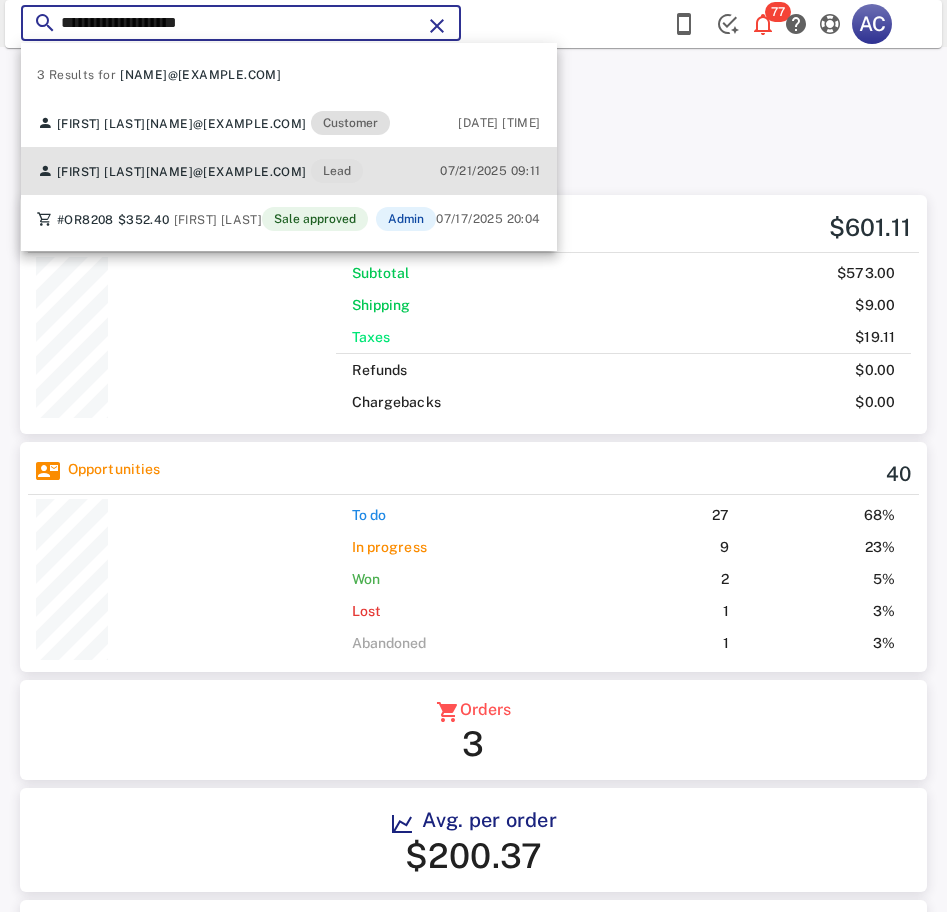 click on "arimeca74@gmail.com" at bounding box center [226, 172] 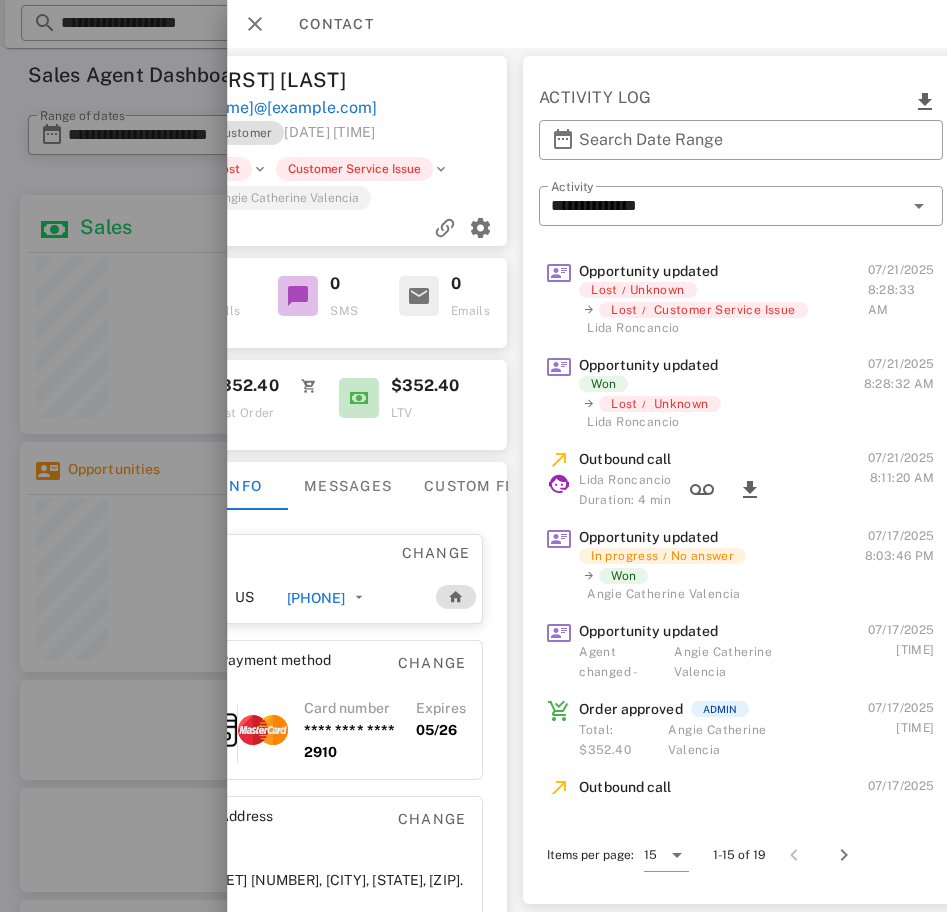 scroll, scrollTop: 0, scrollLeft: 0, axis: both 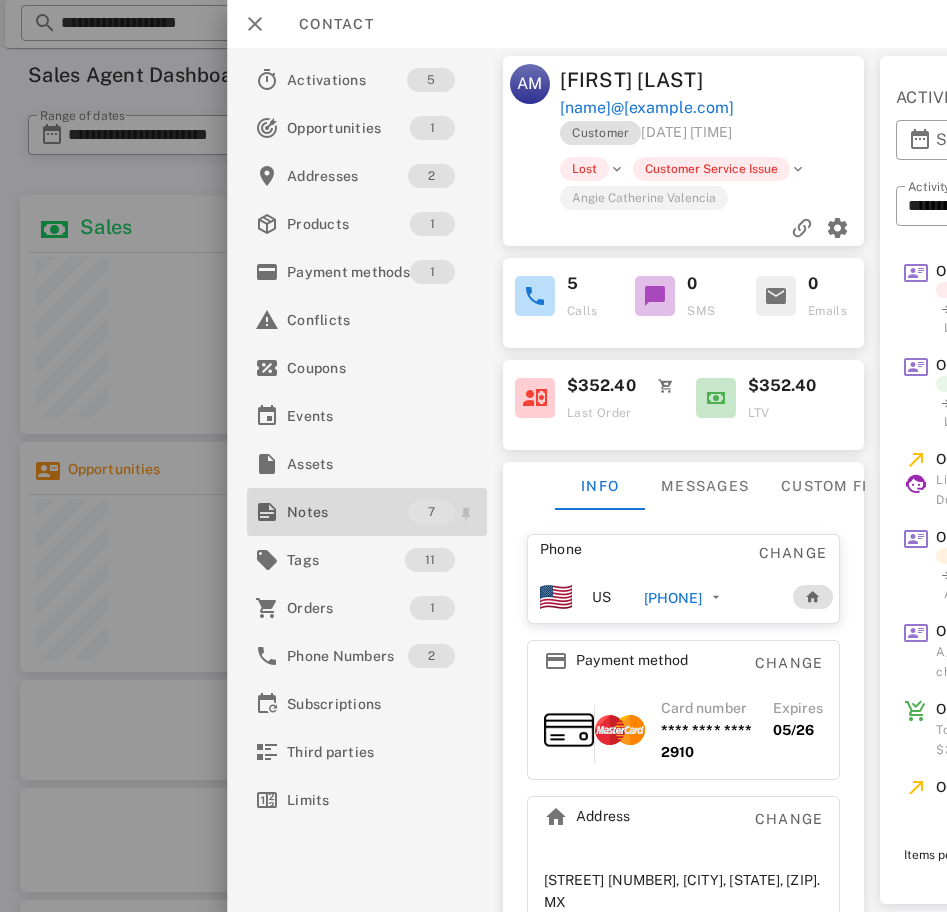 click on "Notes" at bounding box center [347, 512] 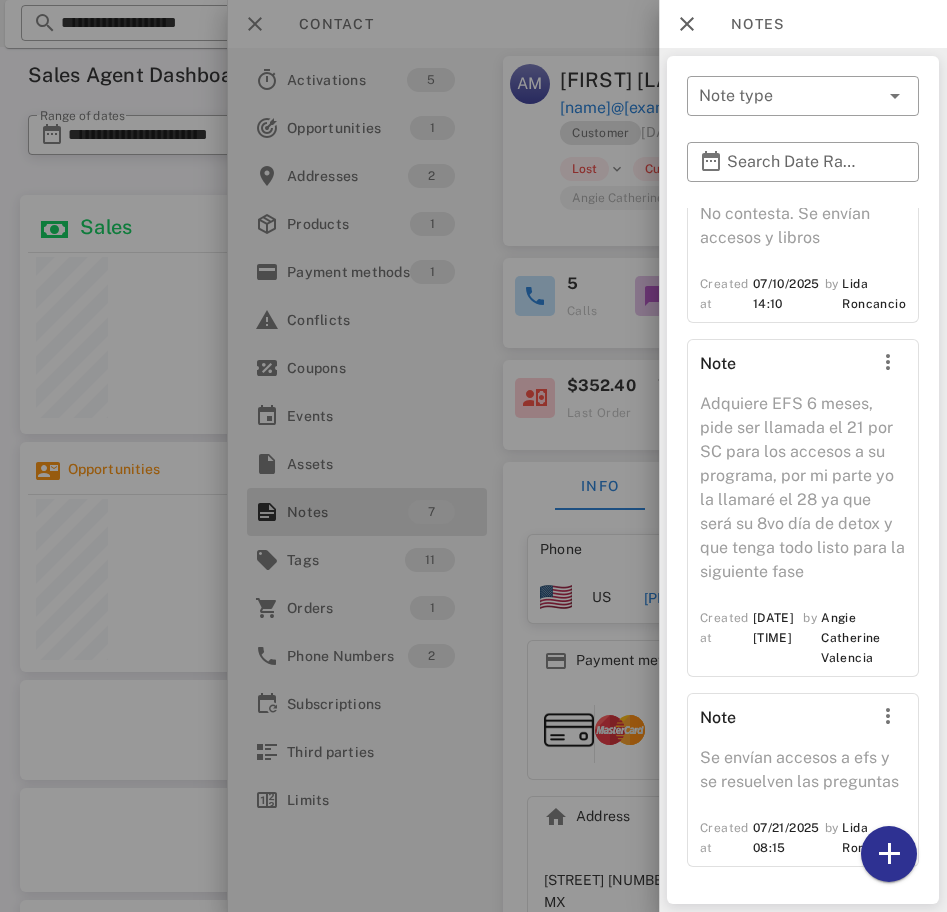 scroll, scrollTop: 1943, scrollLeft: 0, axis: vertical 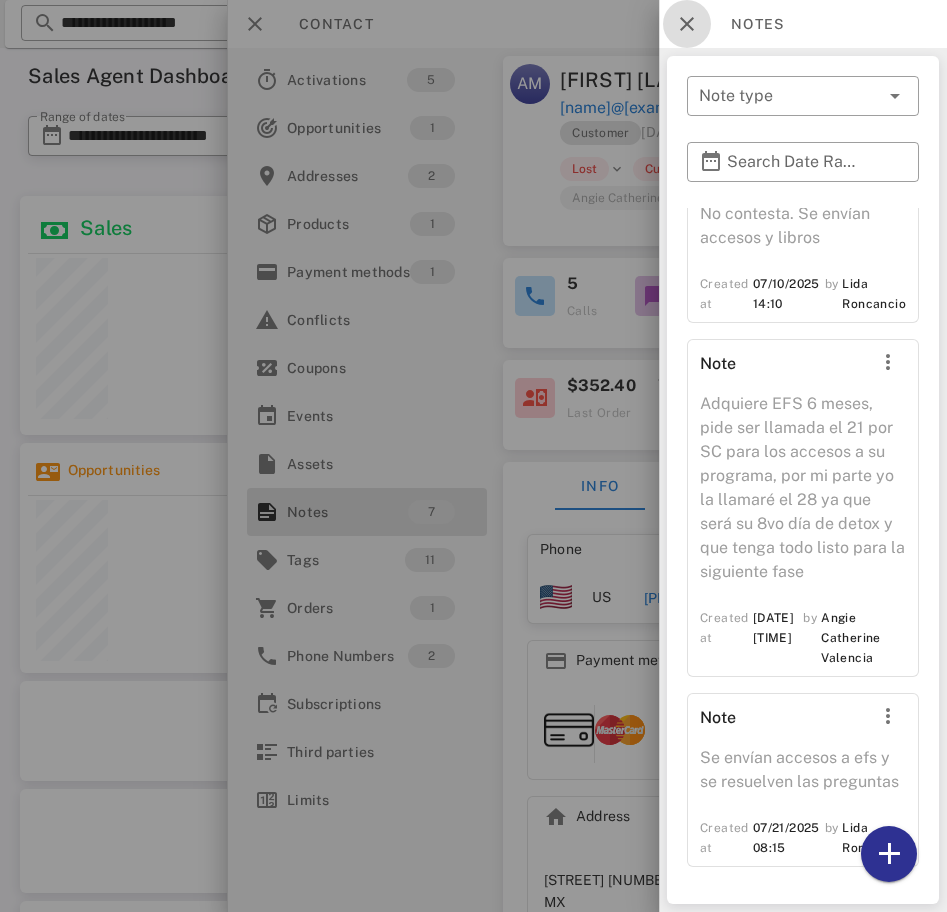click at bounding box center (687, 24) 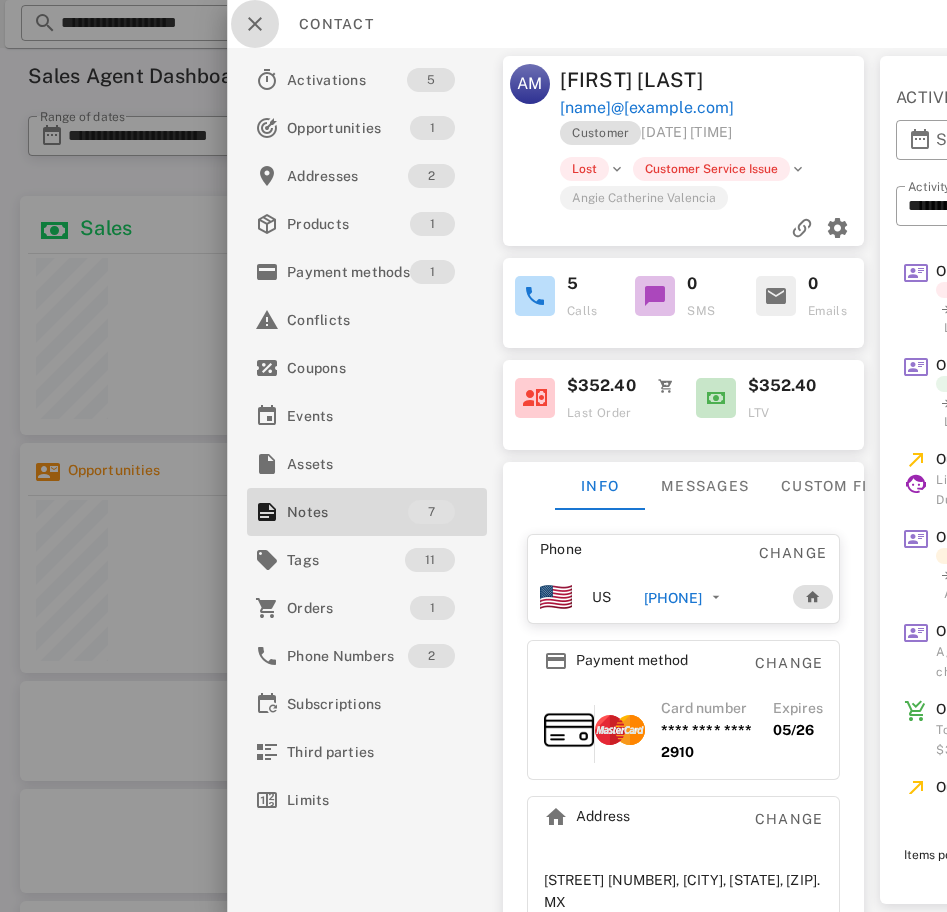 click at bounding box center (255, 24) 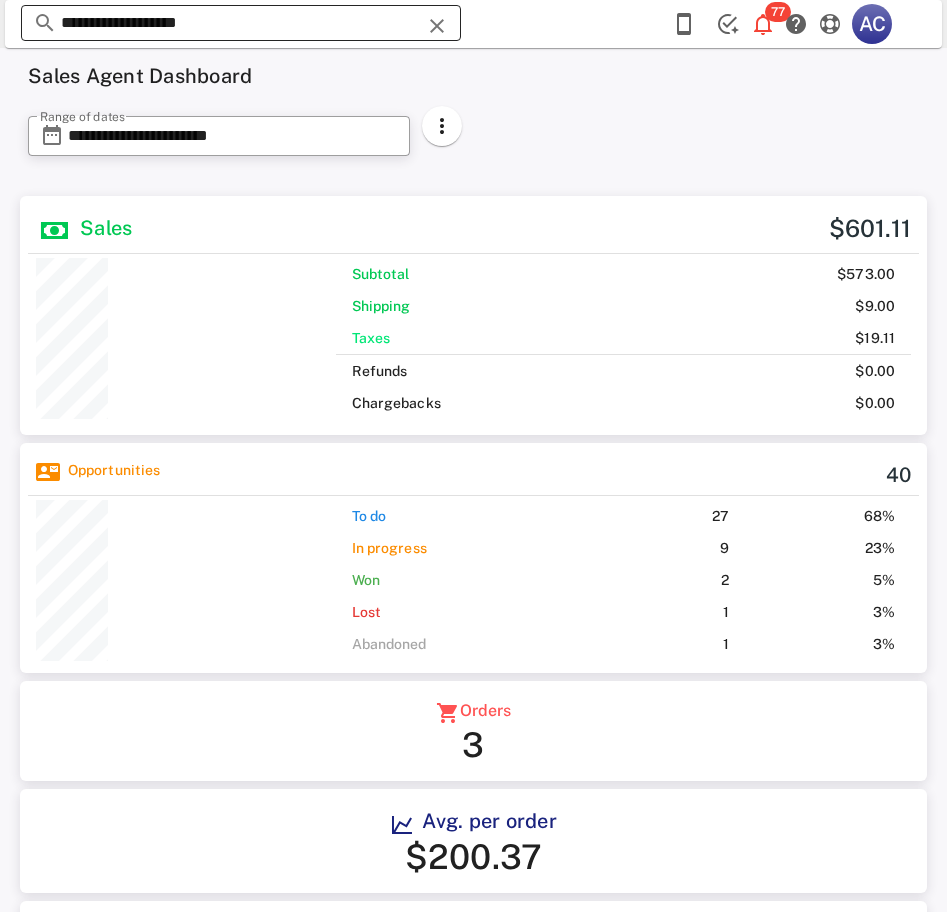 click on "**********" at bounding box center [241, 23] 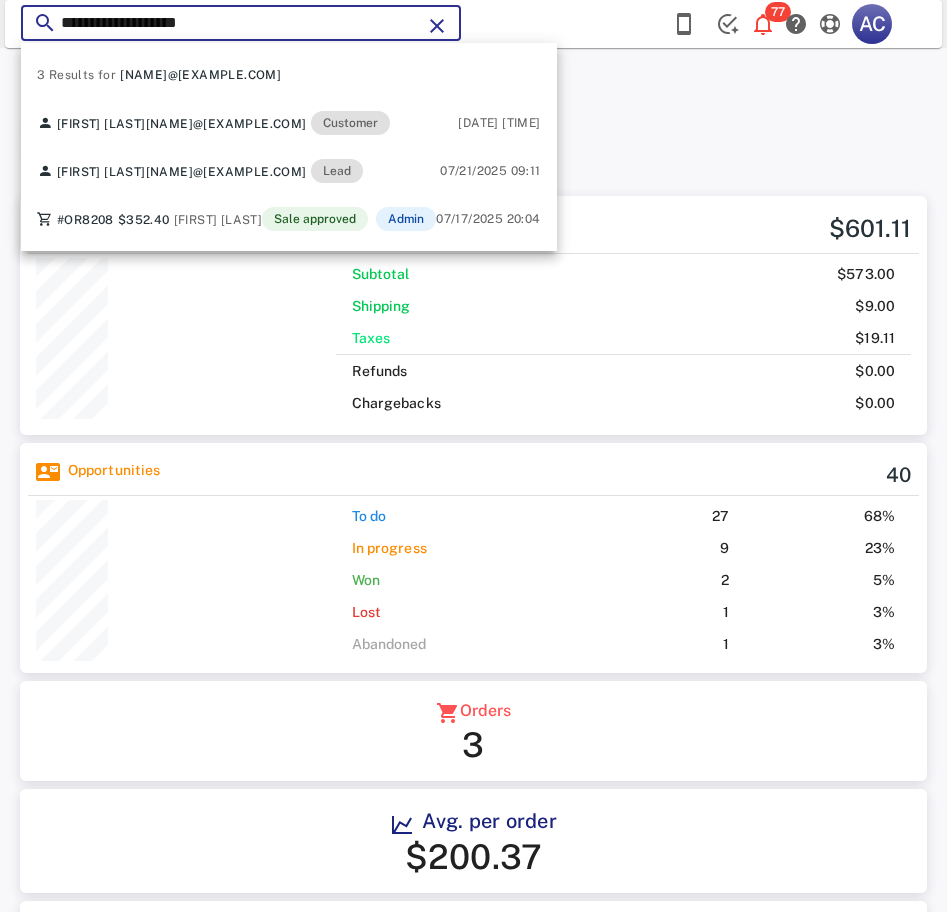 click on "**********" at bounding box center (241, 23) 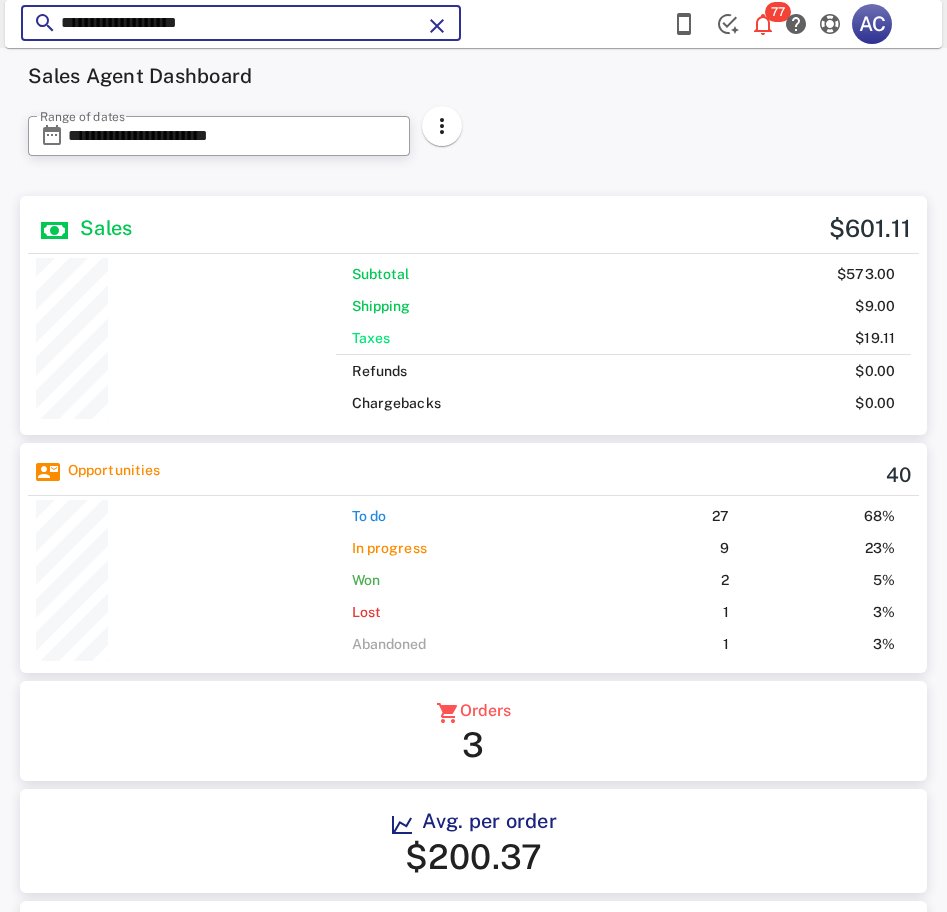 click on "**********" at bounding box center [241, 23] 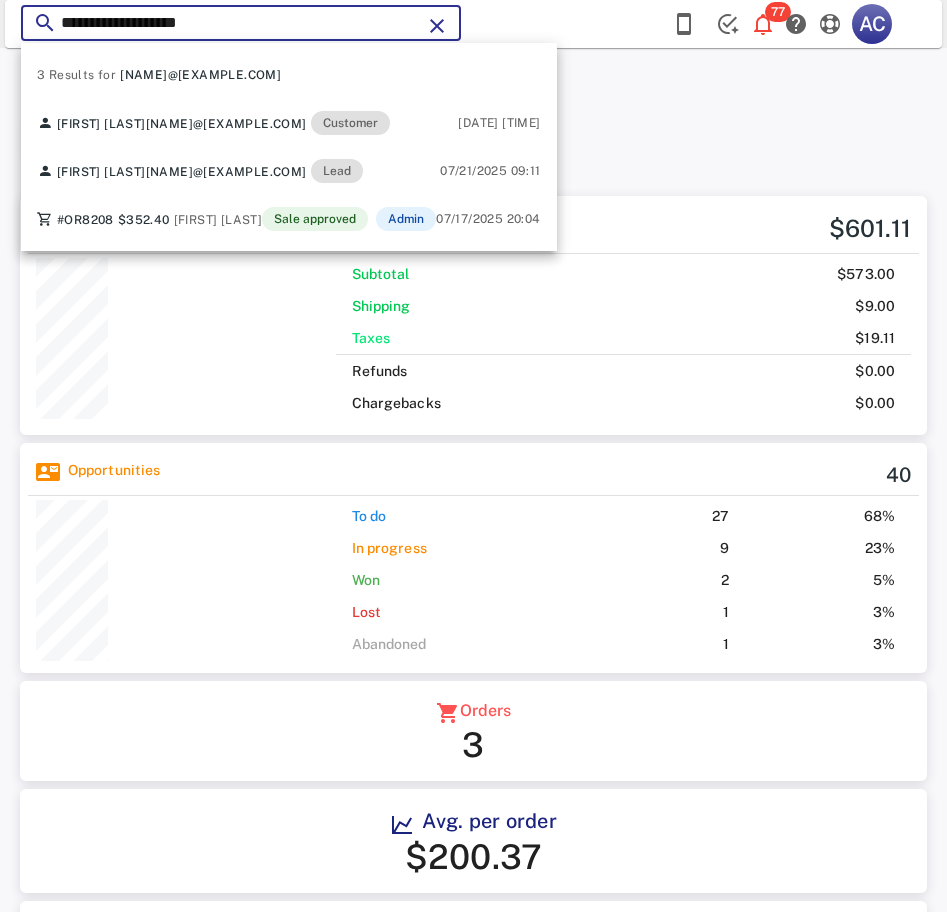 paste on "*********" 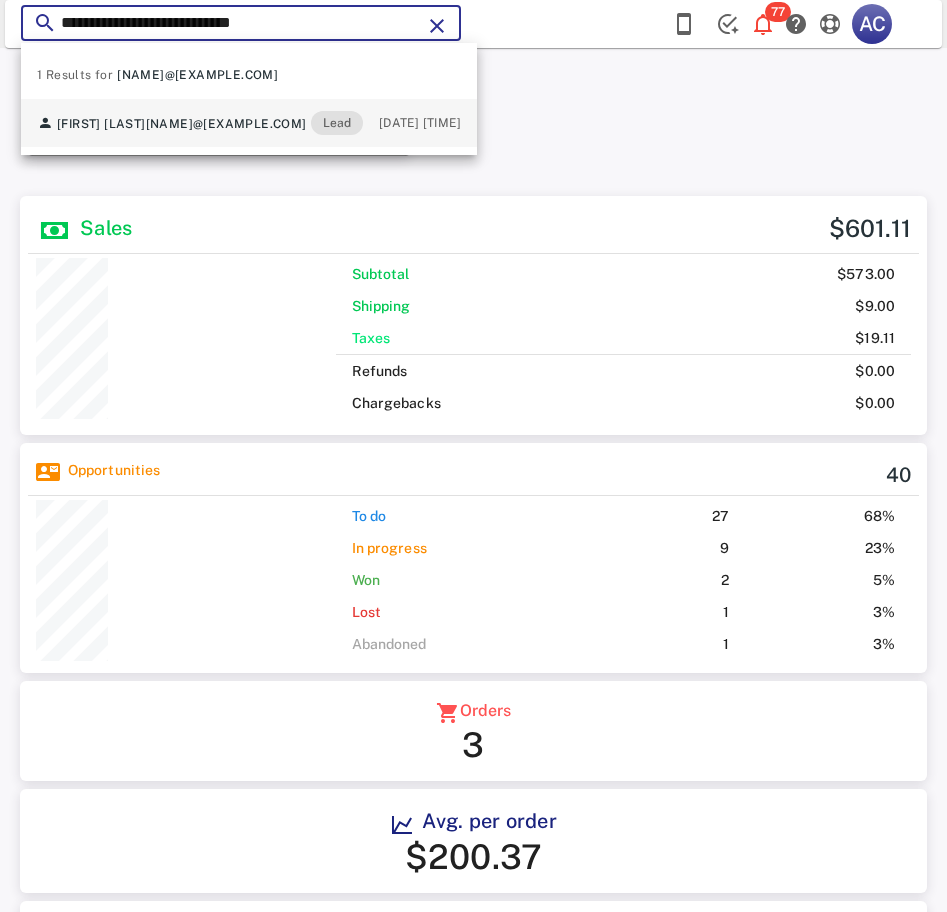 type on "**********" 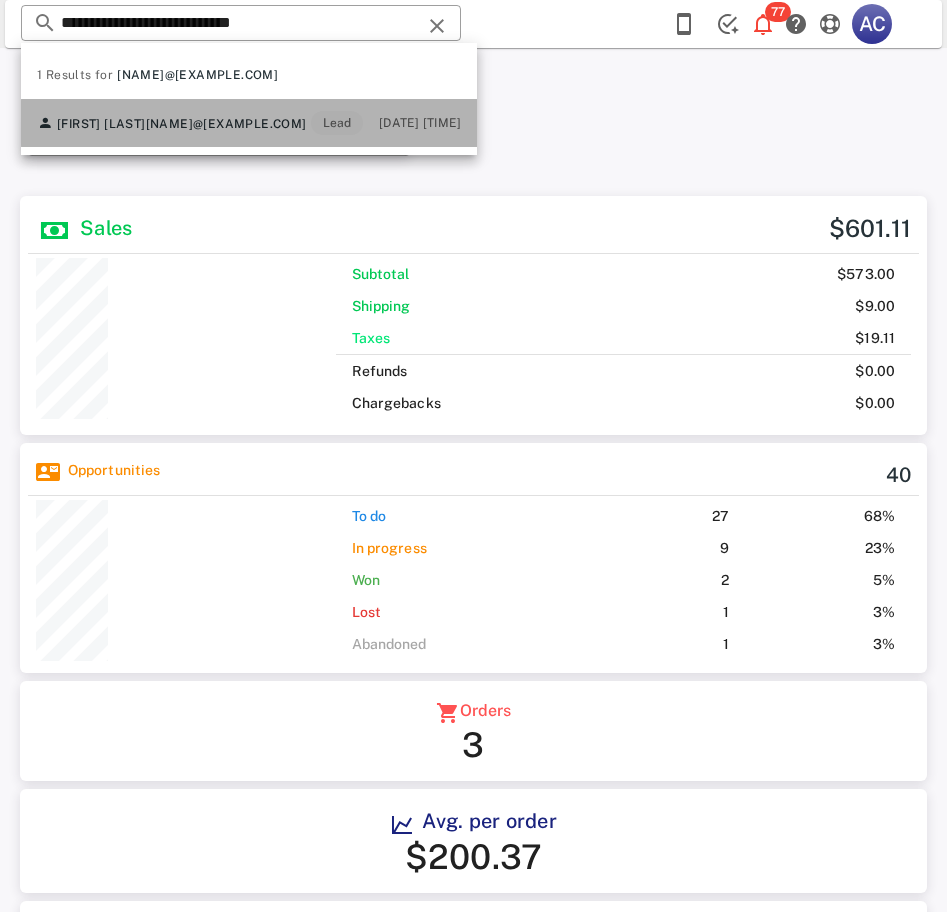click on "monicamarialondono@gmail.com" at bounding box center [226, 124] 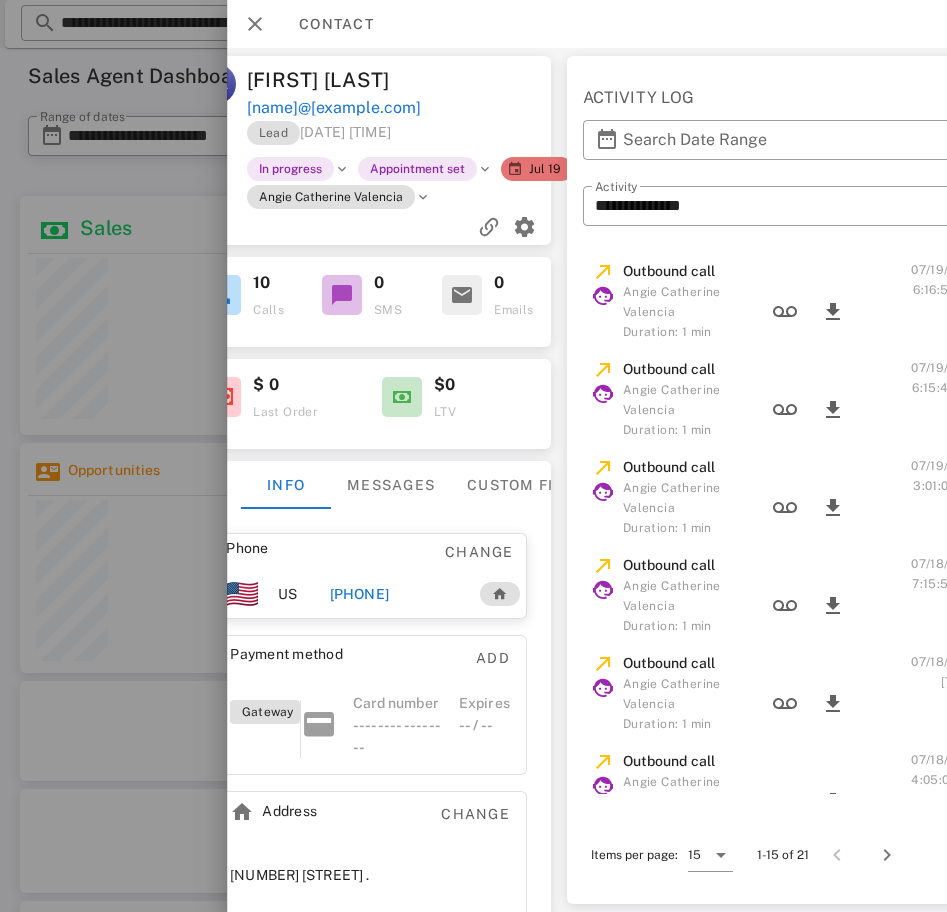 scroll, scrollTop: 0, scrollLeft: 379, axis: horizontal 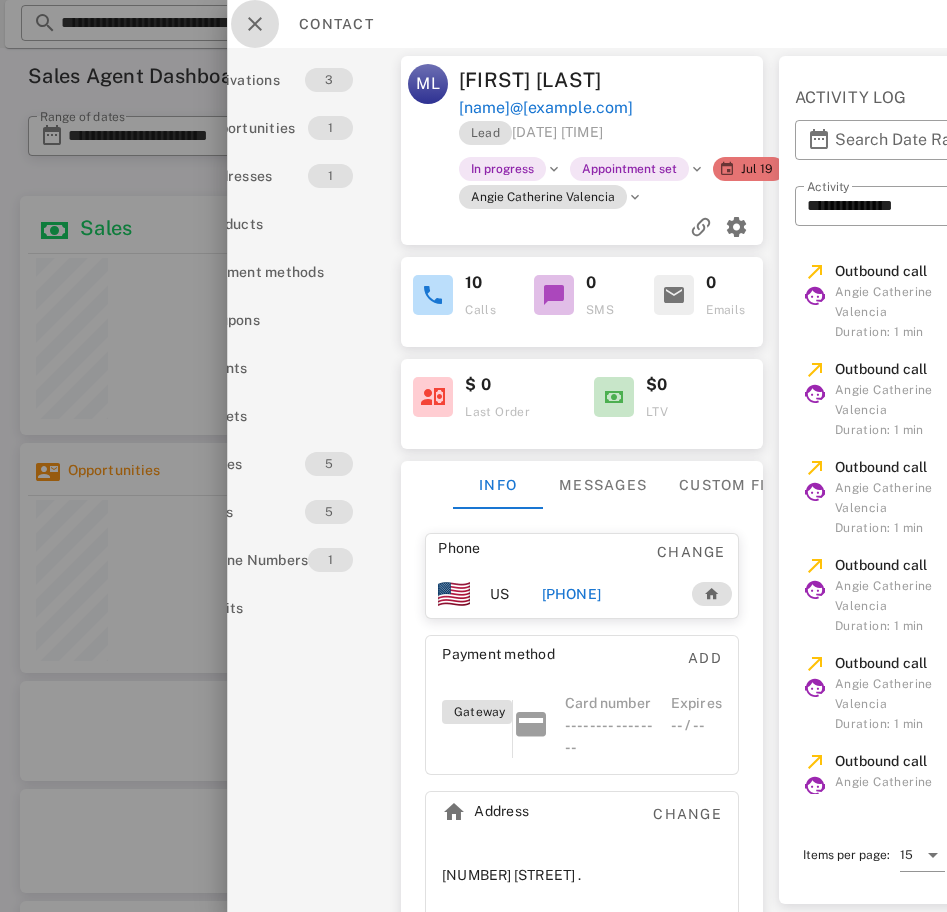 click at bounding box center (255, 24) 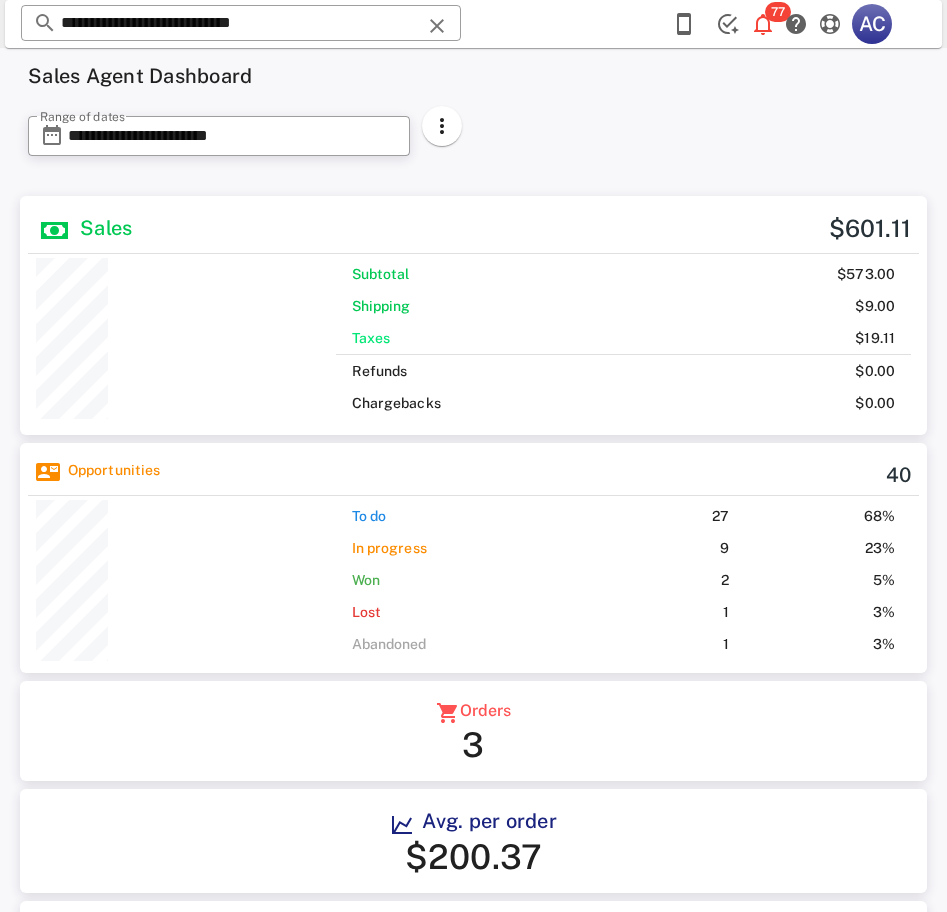 scroll, scrollTop: 148, scrollLeft: 0, axis: vertical 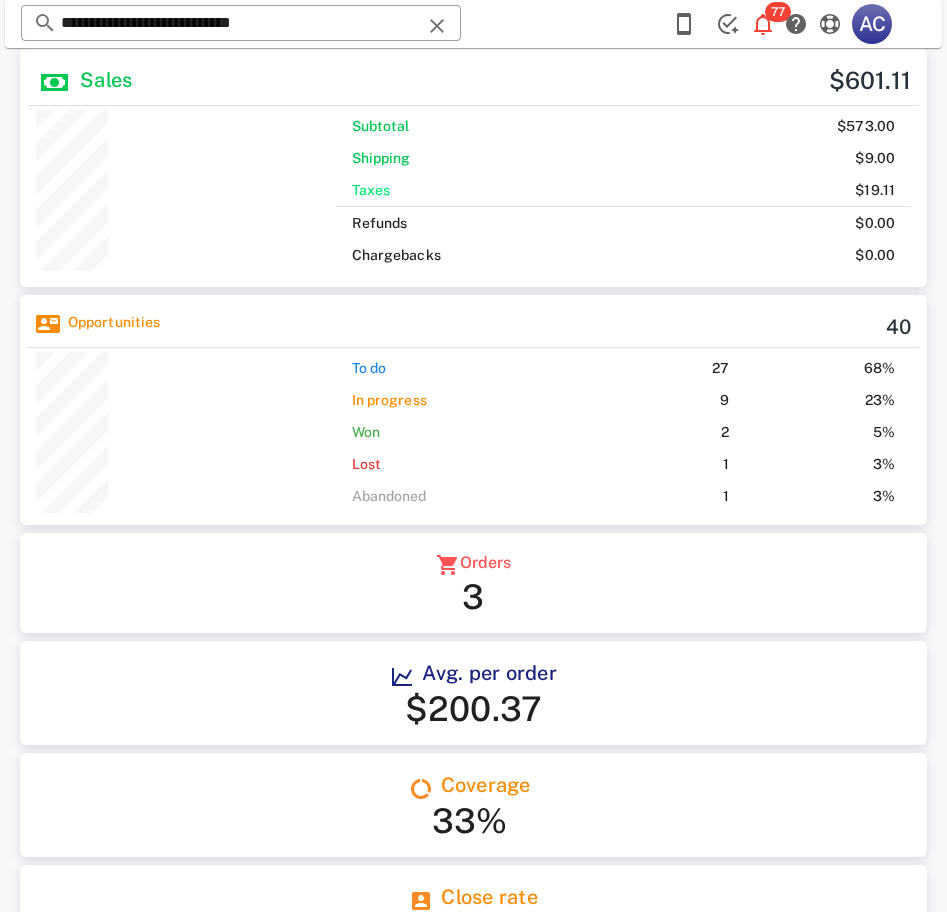 click on "#OR8301" at bounding box center (87, 1933) 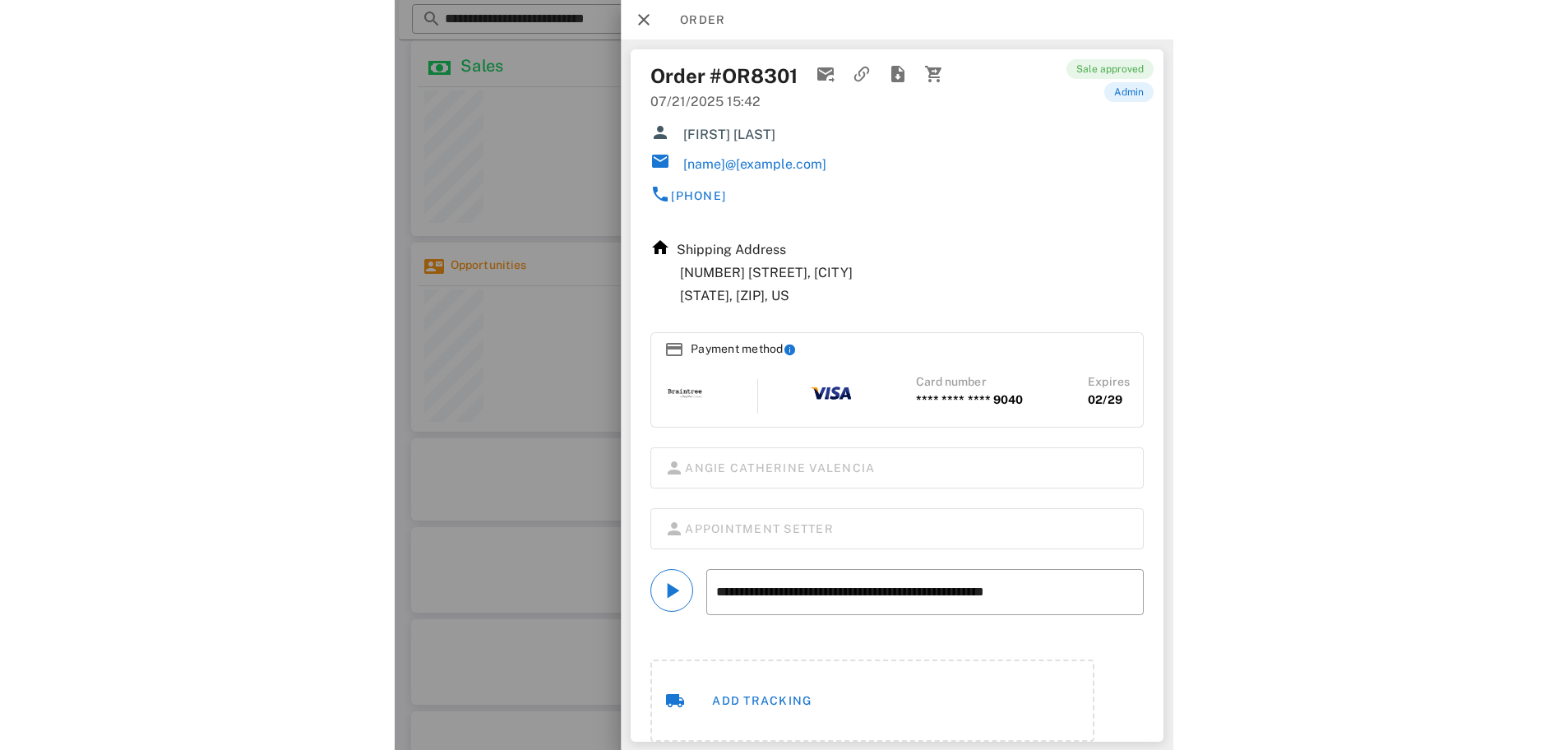 scroll, scrollTop: 25, scrollLeft: 0, axis: vertical 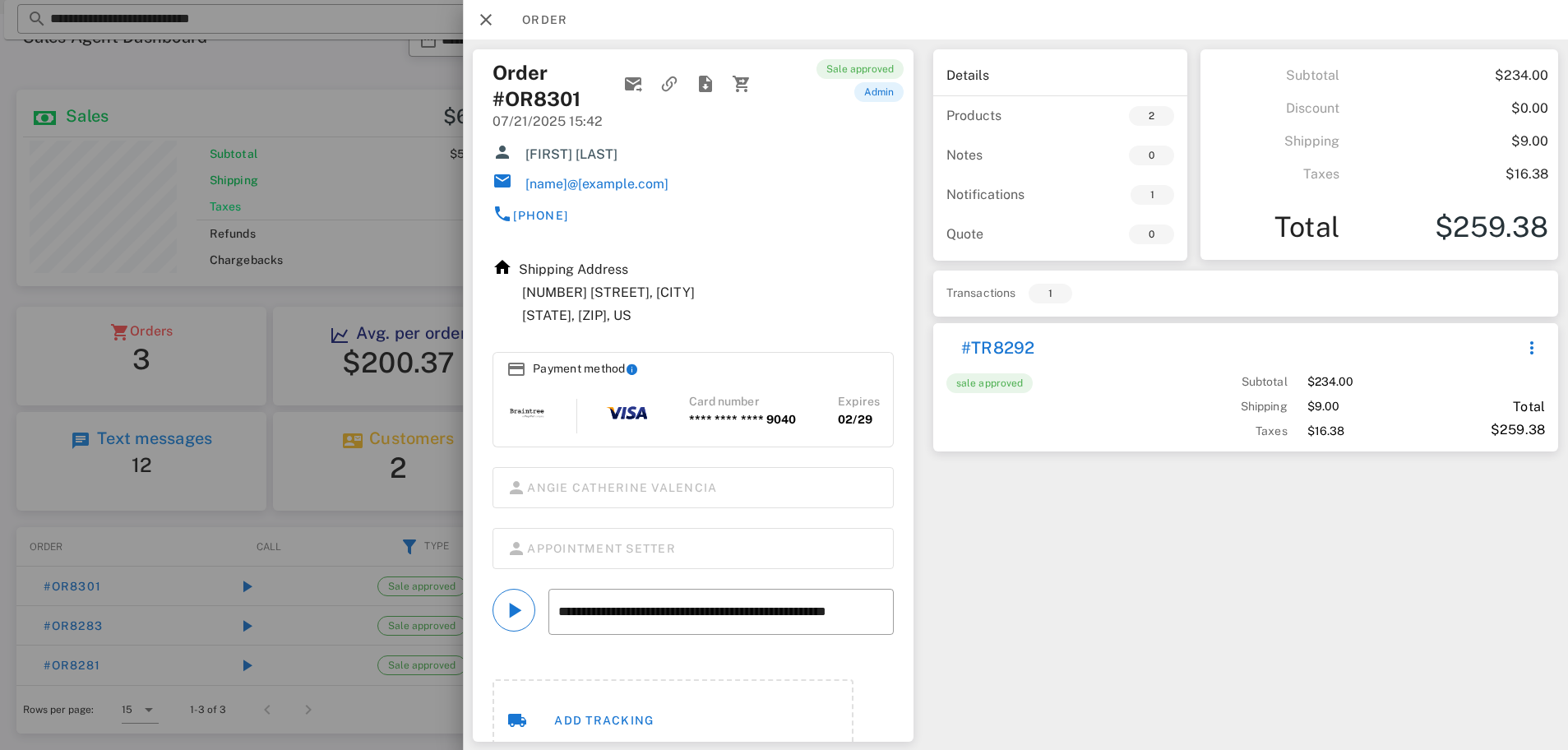 drag, startPoint x: 682, startPoint y: 188, endPoint x: 528, endPoint y: 184, distance: 154.05194 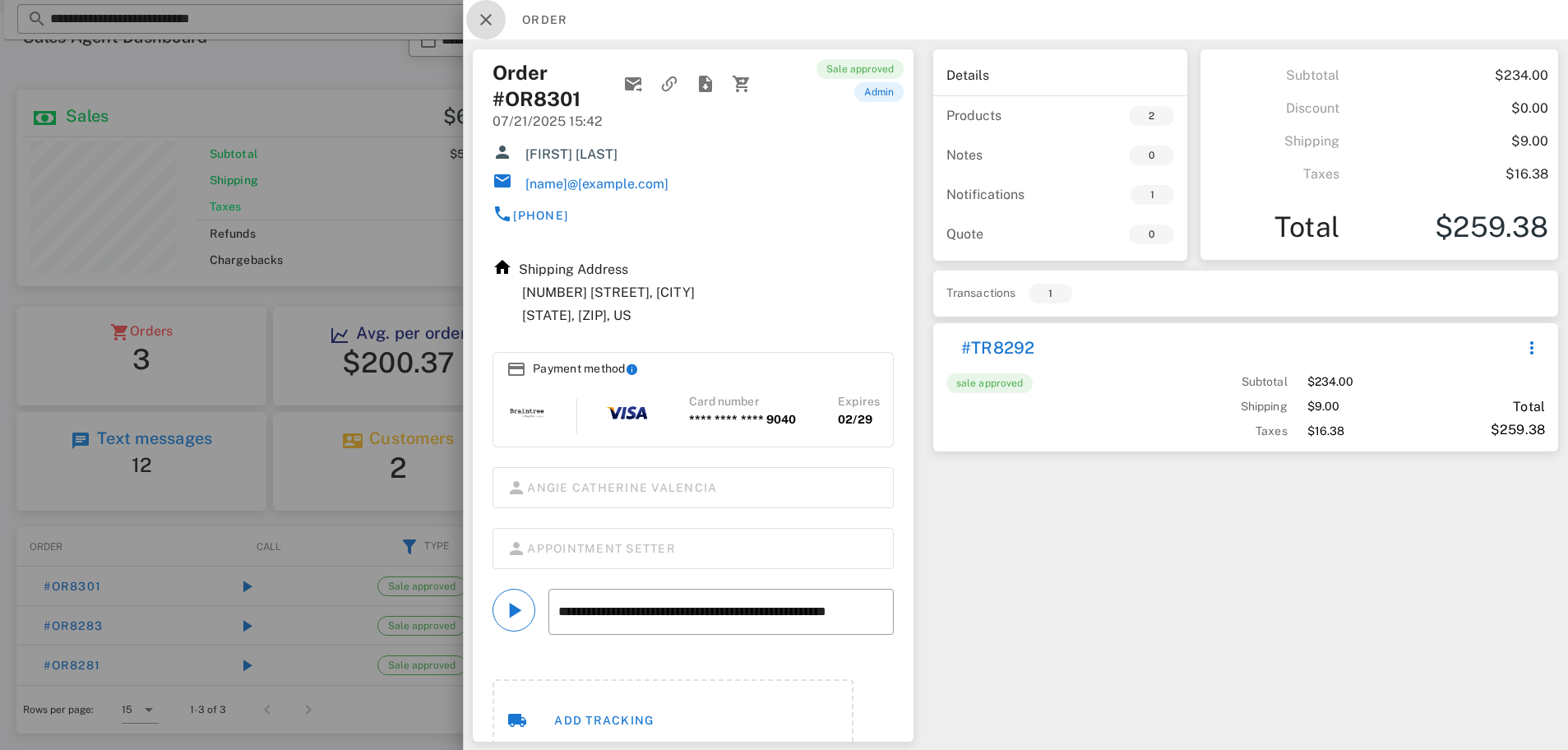 click at bounding box center [486, 20] 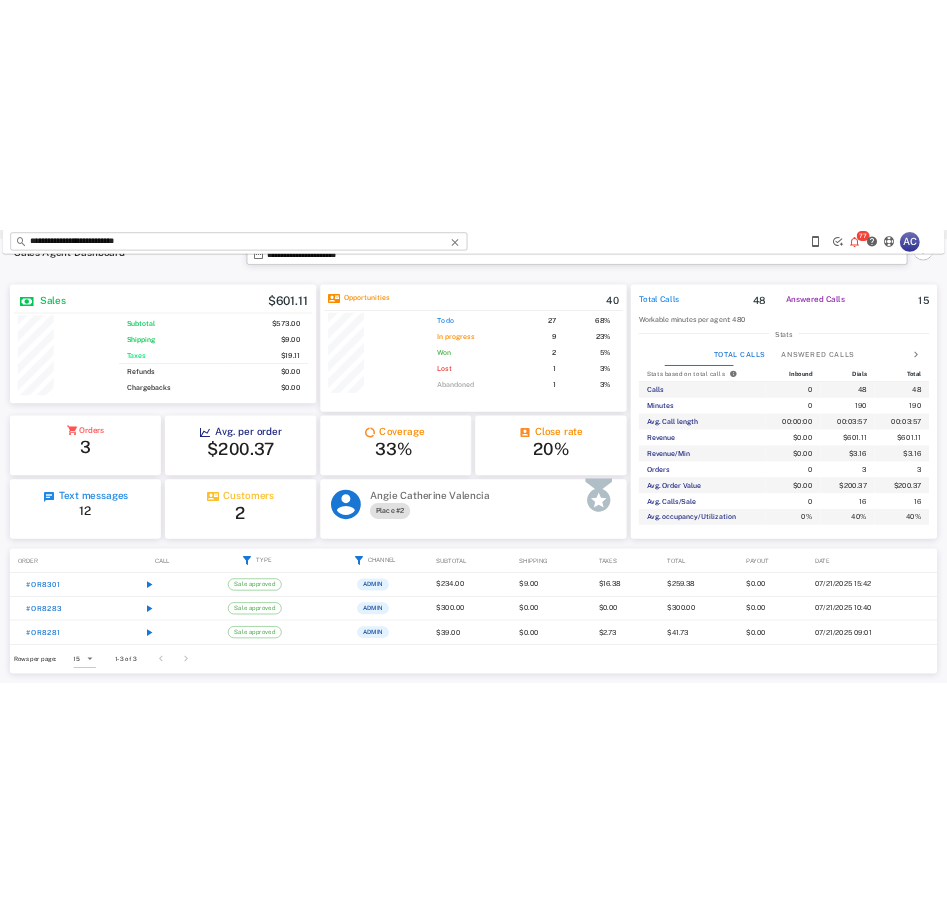 scroll, scrollTop: 999748, scrollLeft: 999703, axis: both 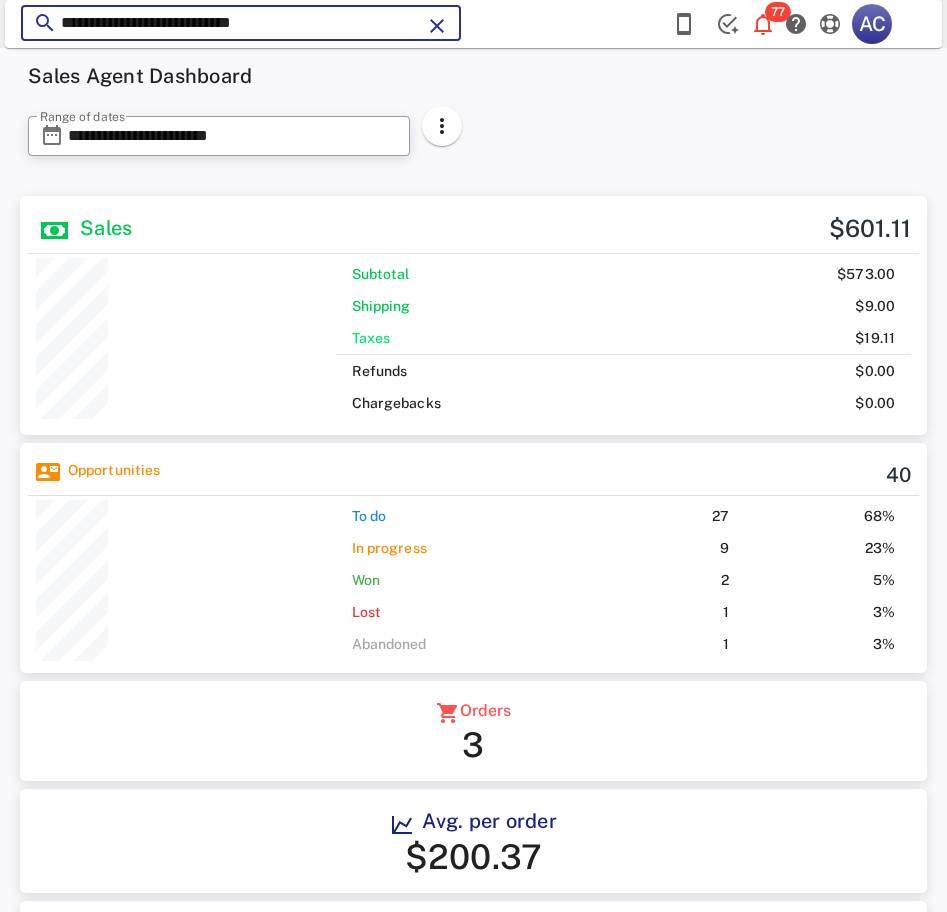 click on "**********" at bounding box center [241, 23] 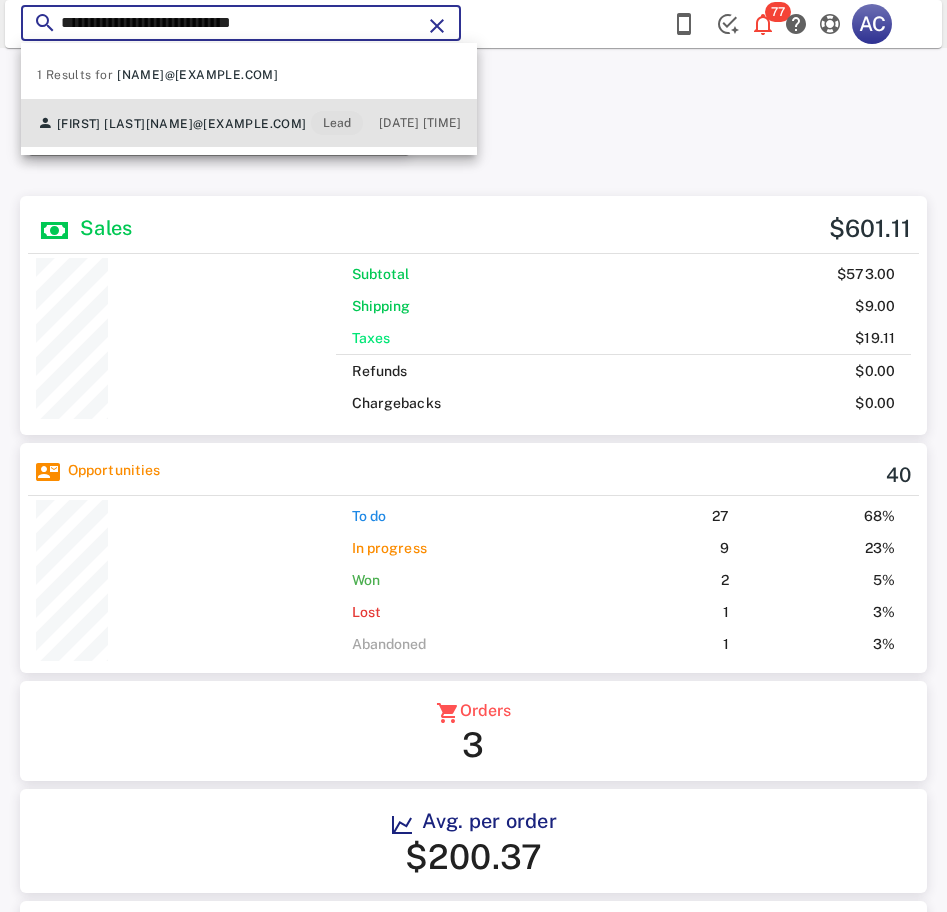 click on "monicamarialondono@gmail.com" at bounding box center [226, 124] 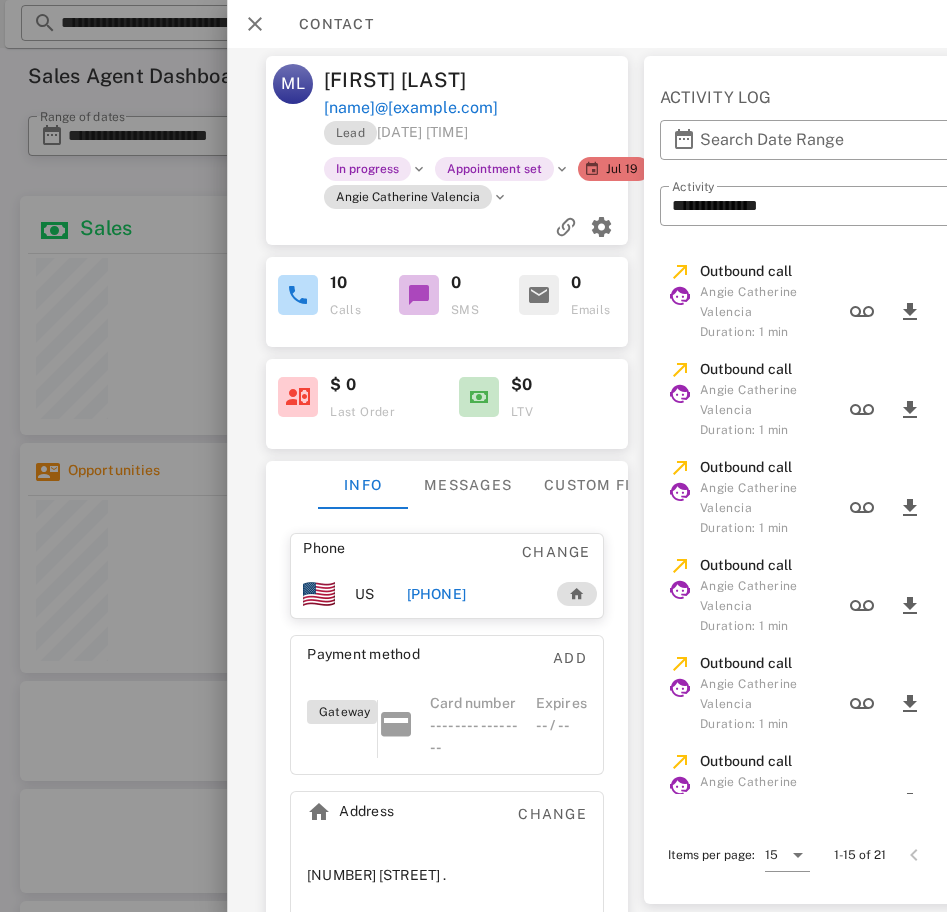 scroll, scrollTop: 0, scrollLeft: 218, axis: horizontal 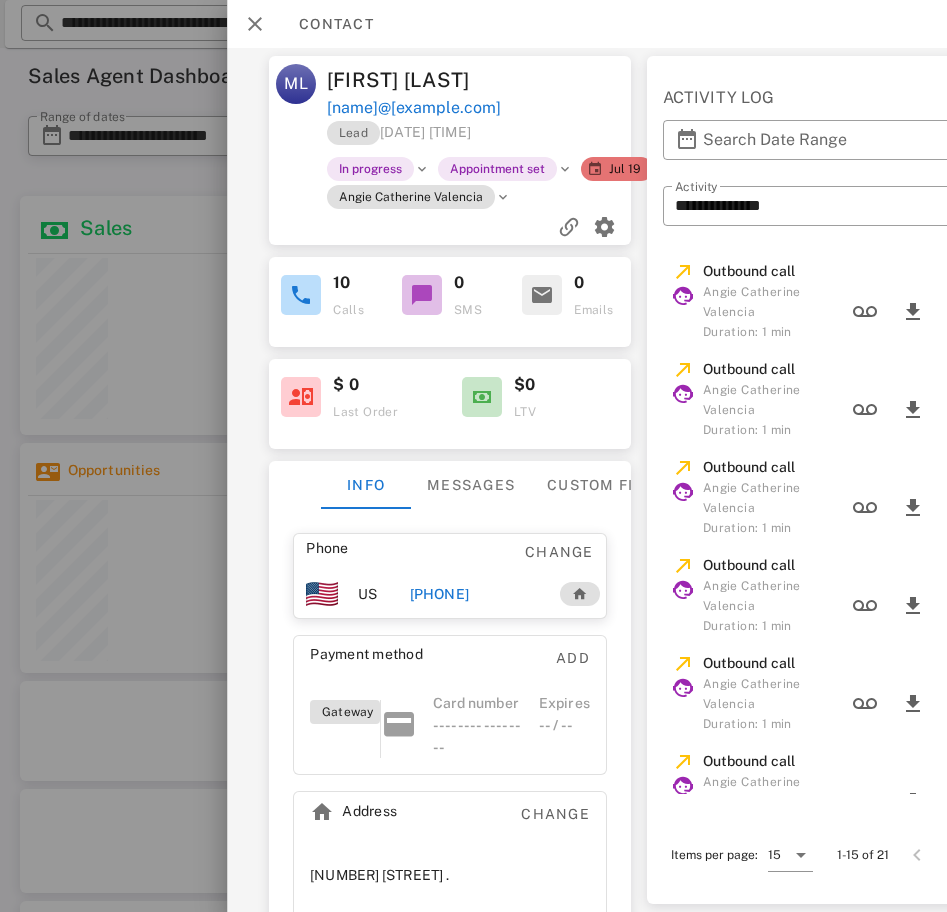 click on "+18322580796" at bounding box center (439, 594) 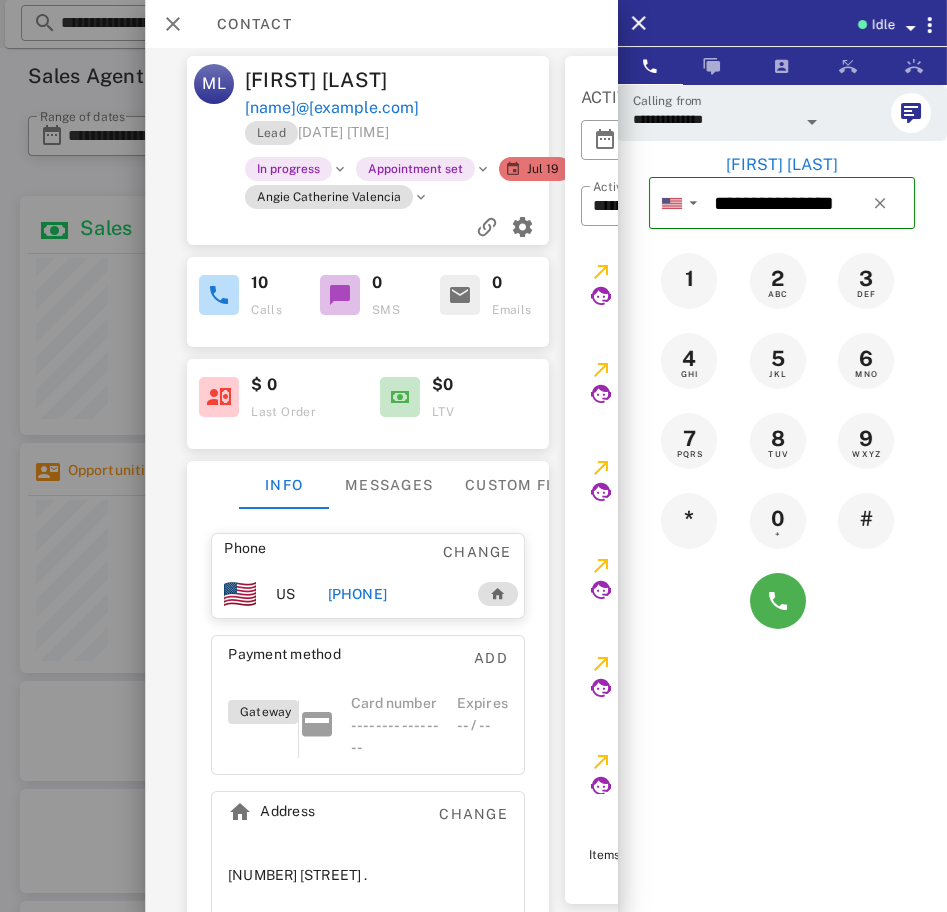 click on "**********" at bounding box center [714, 119] 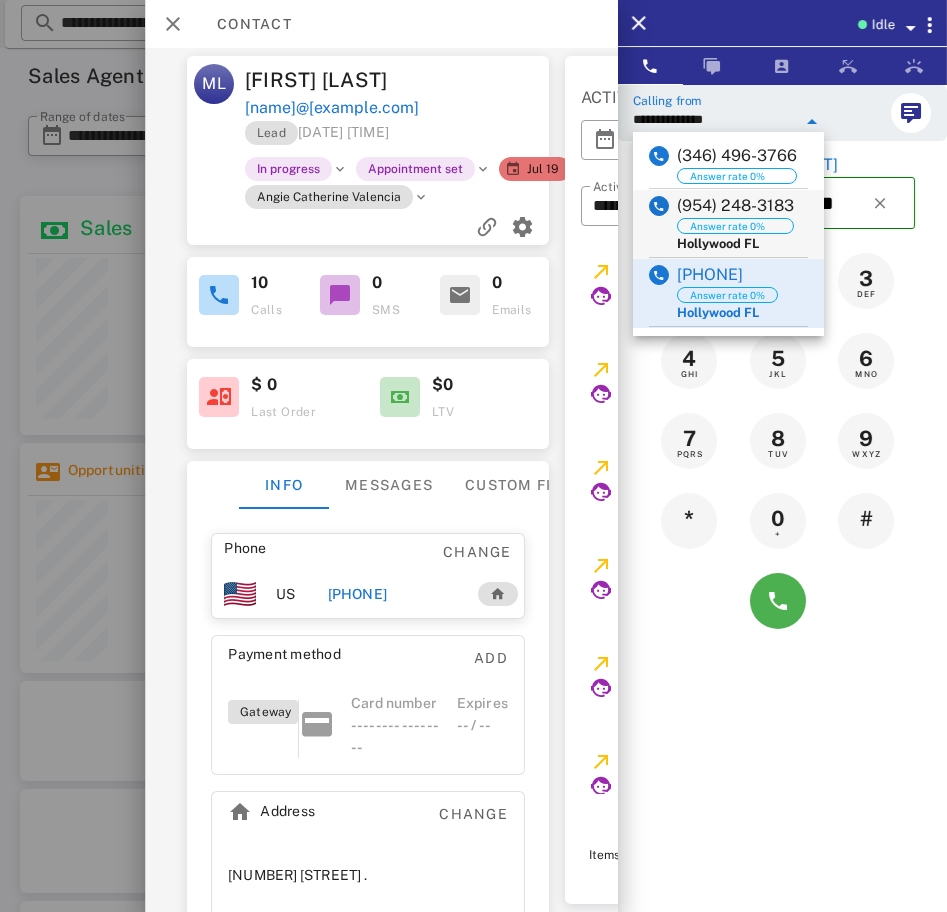 click on "([PHONE]) Answer rate 0% [CITY] [STATE]" at bounding box center [728, 224] 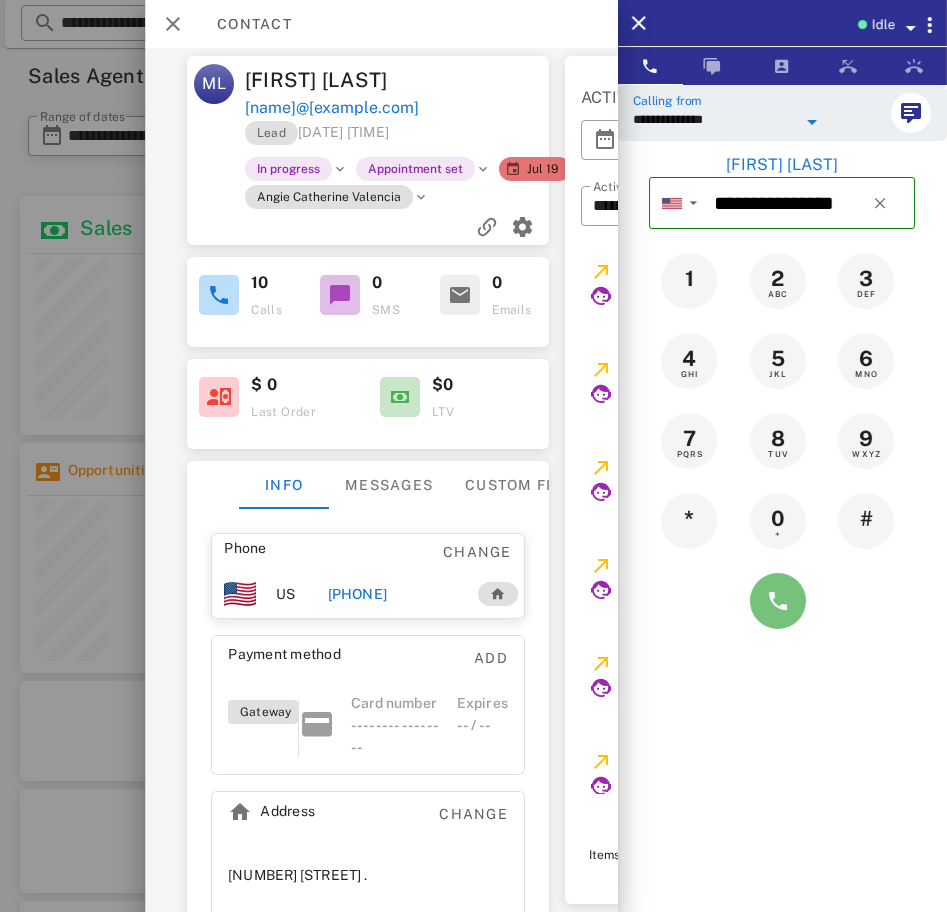 click at bounding box center (778, 601) 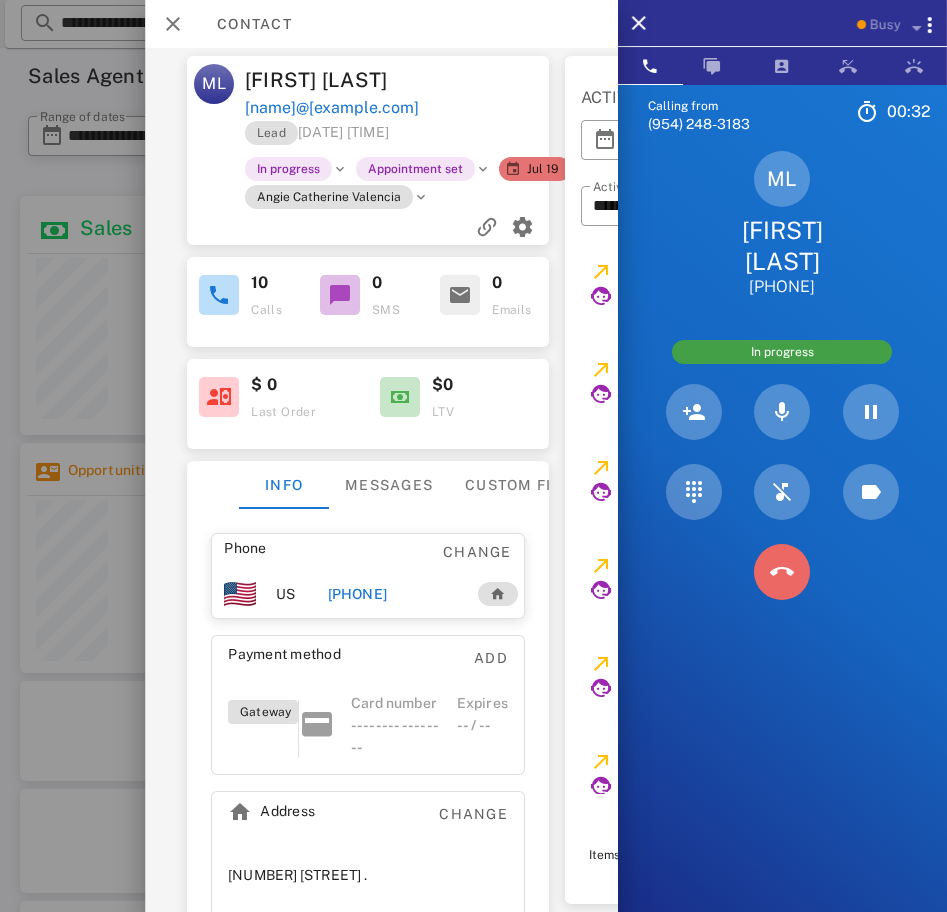 click at bounding box center [782, 572] 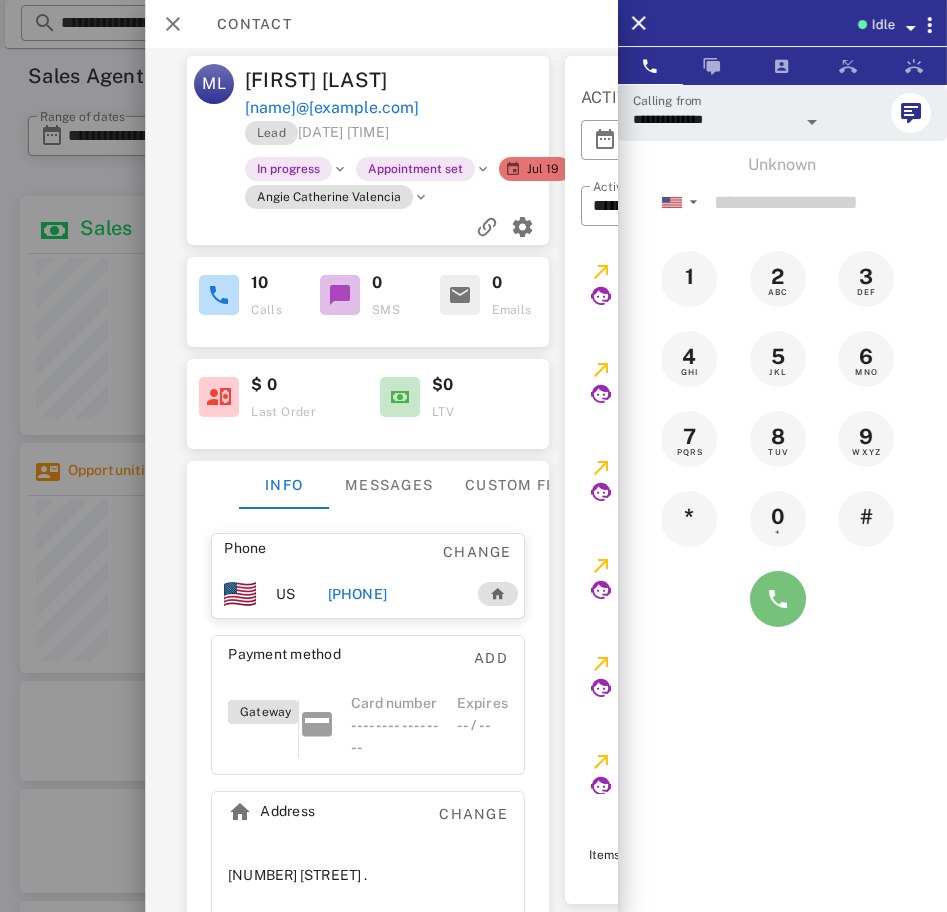 click at bounding box center (778, 599) 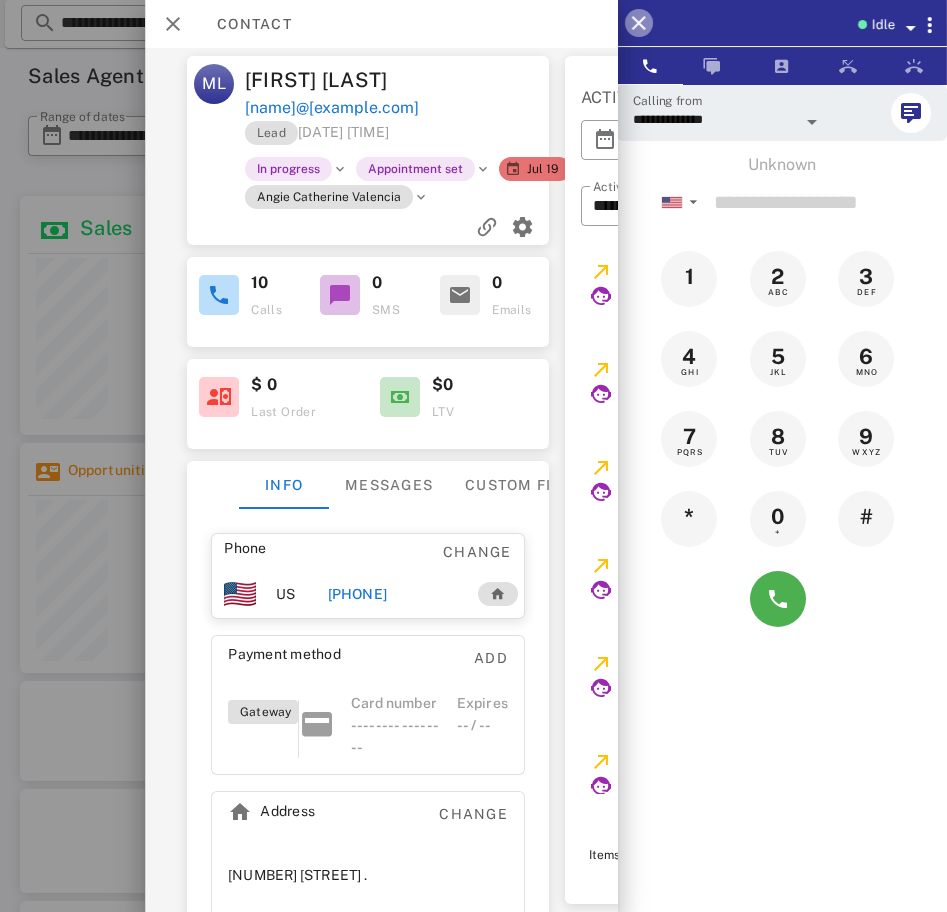 click at bounding box center (639, 23) 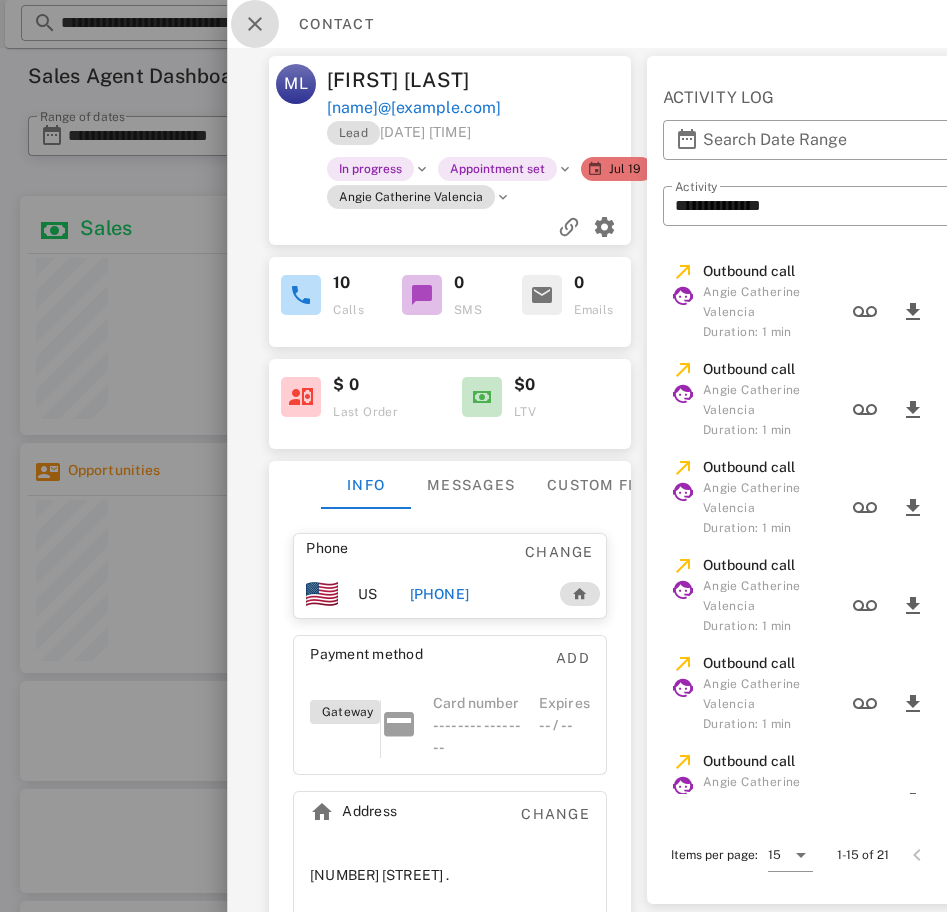 click at bounding box center (255, 24) 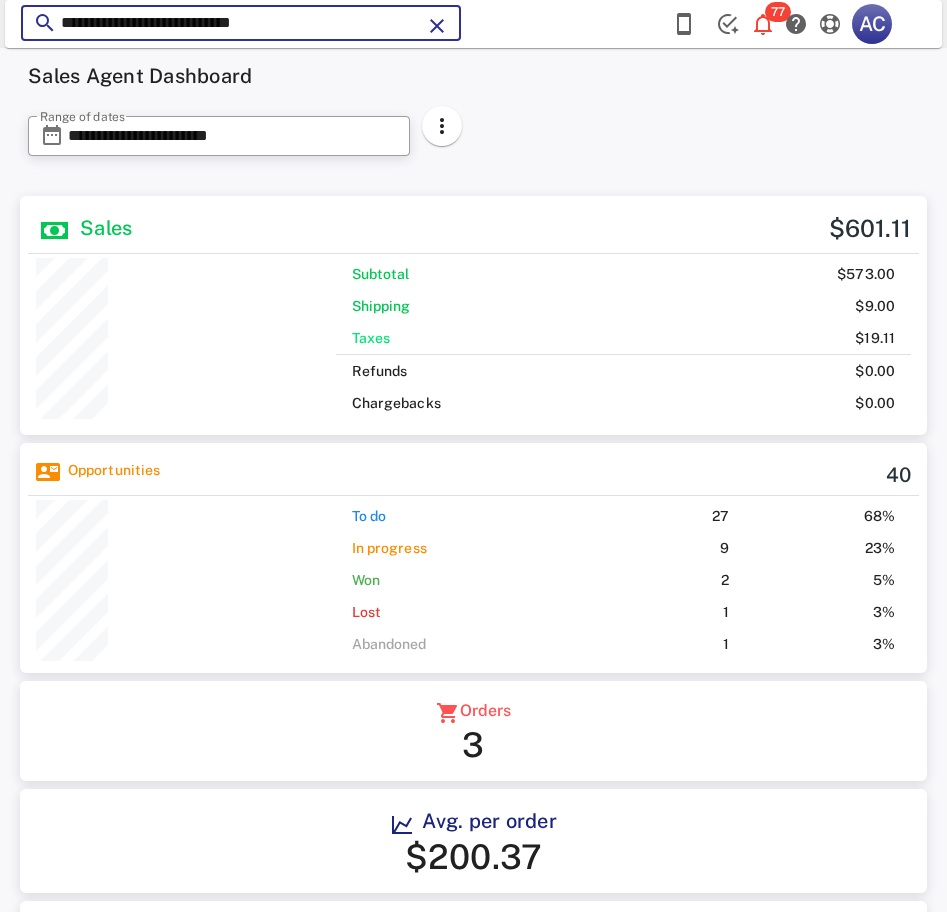 click on "**********" at bounding box center [241, 23] 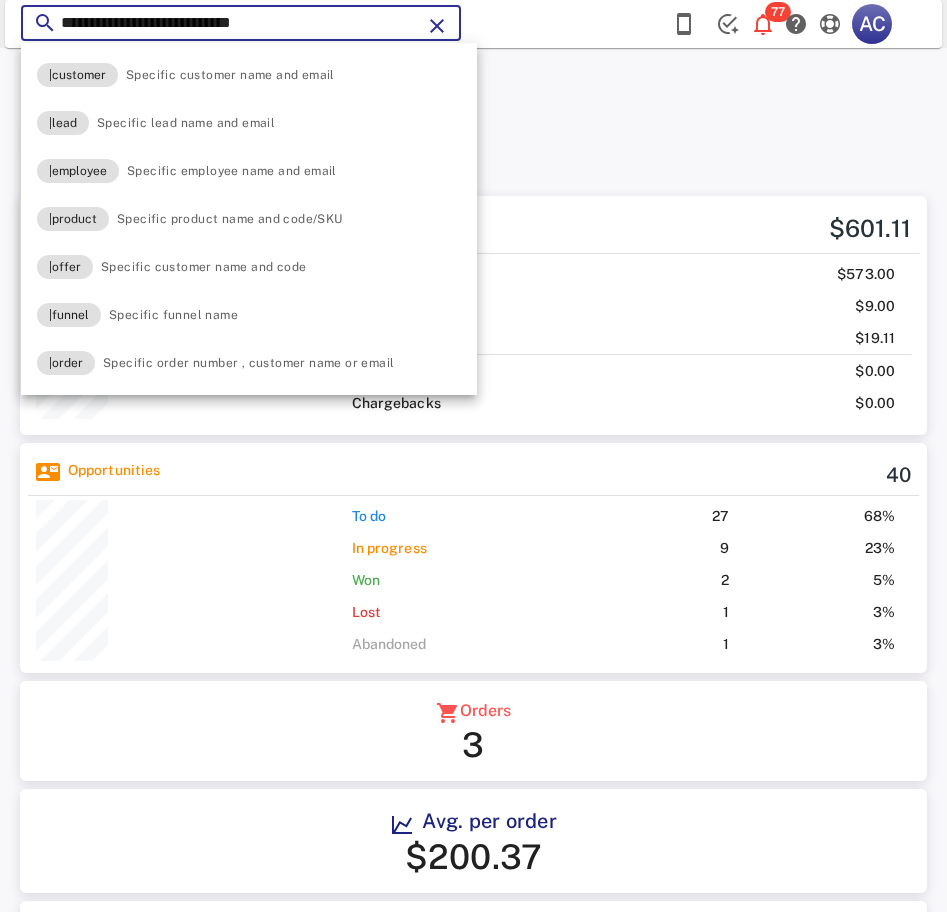 paste 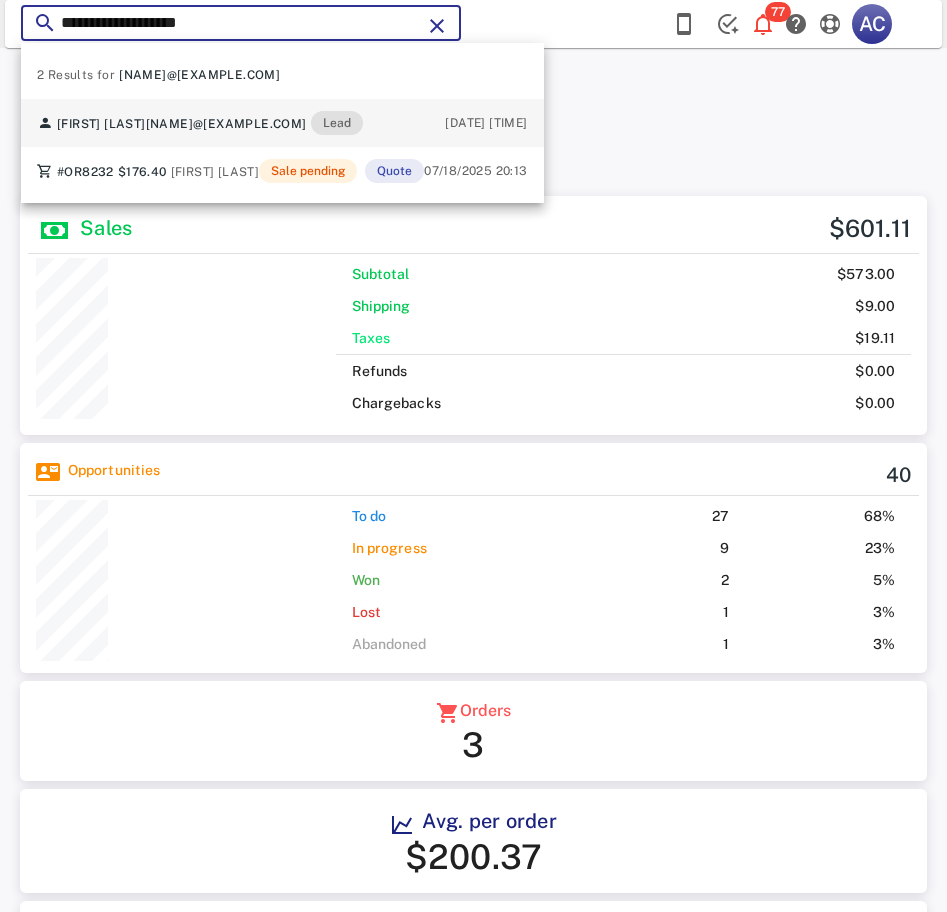 type on "**********" 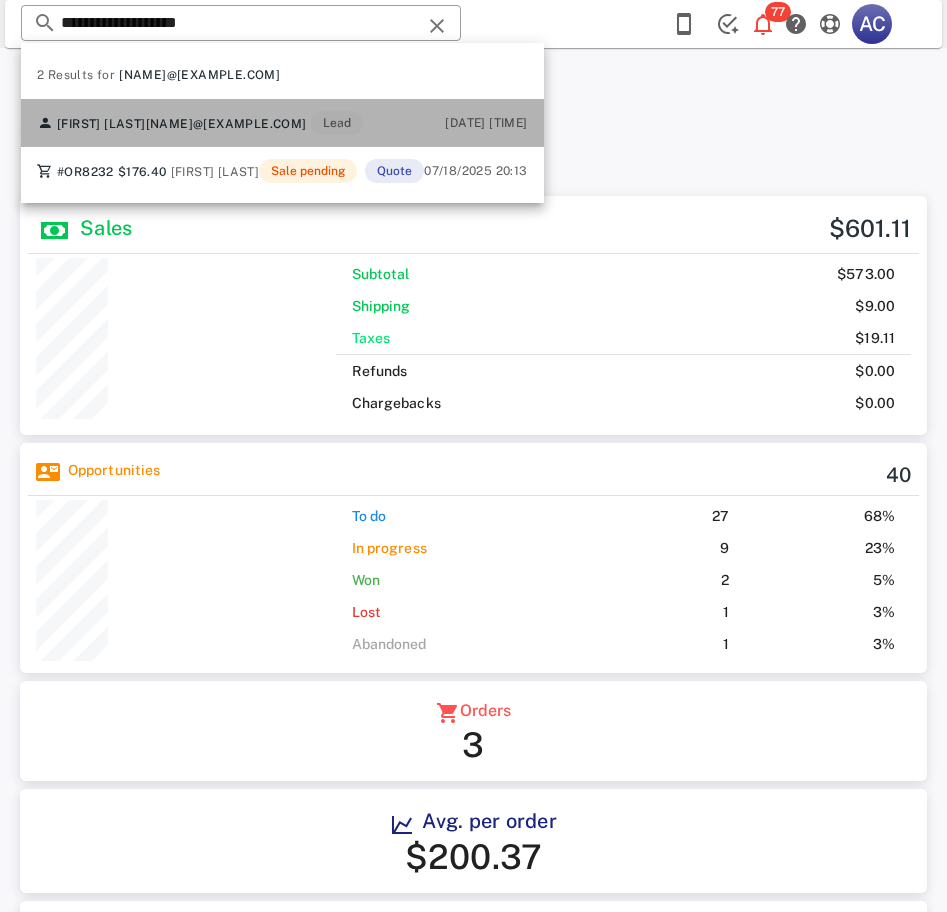 click on "mgisyloza@gmail.com" at bounding box center [226, 124] 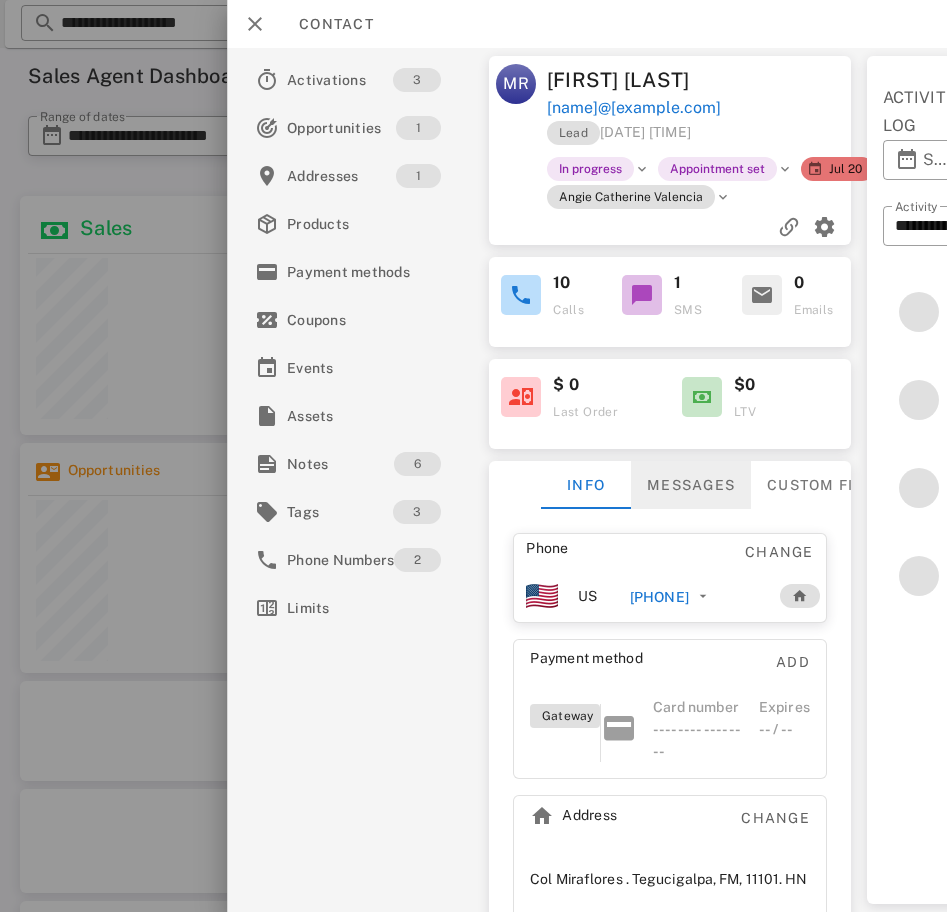 click on "Messages" at bounding box center [691, 485] 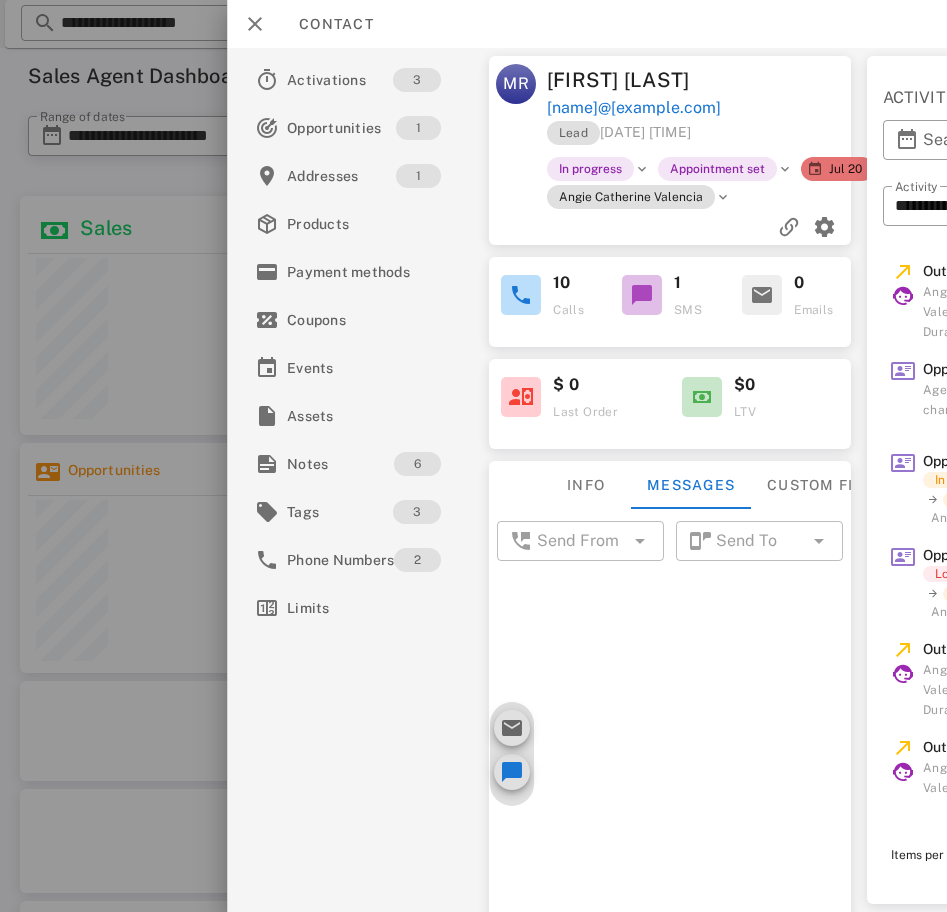 scroll, scrollTop: 44, scrollLeft: 0, axis: vertical 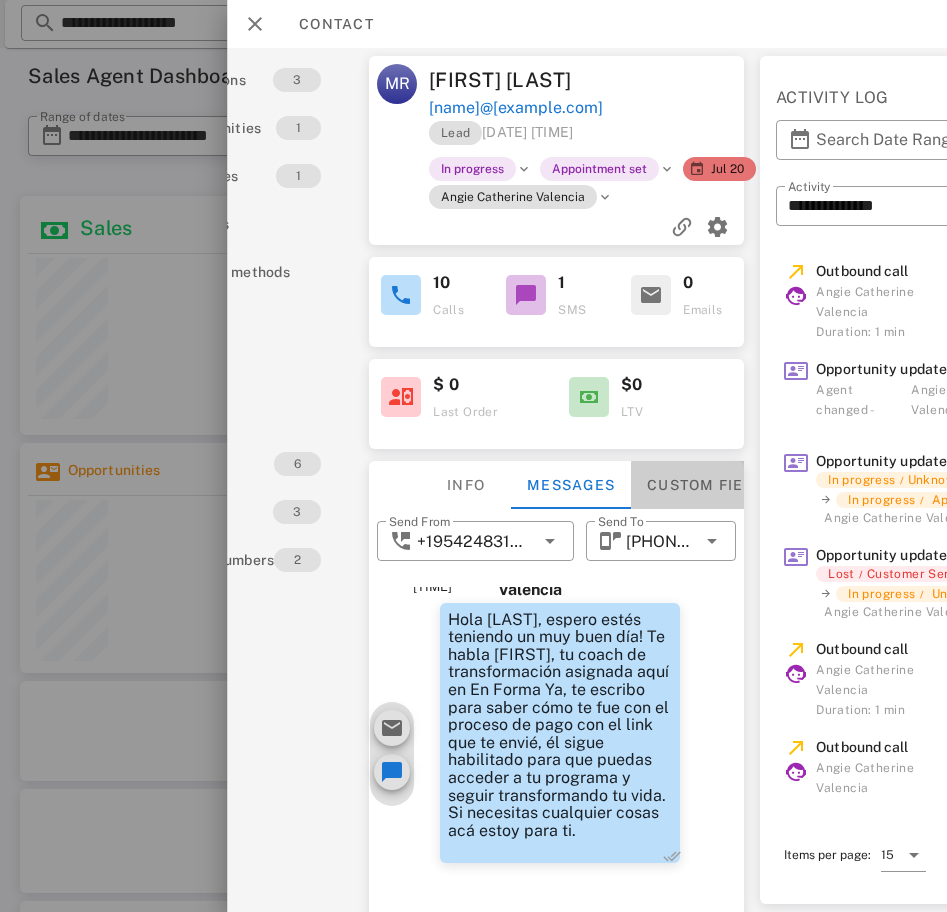 click on "Custom fields" at bounding box center (710, 485) 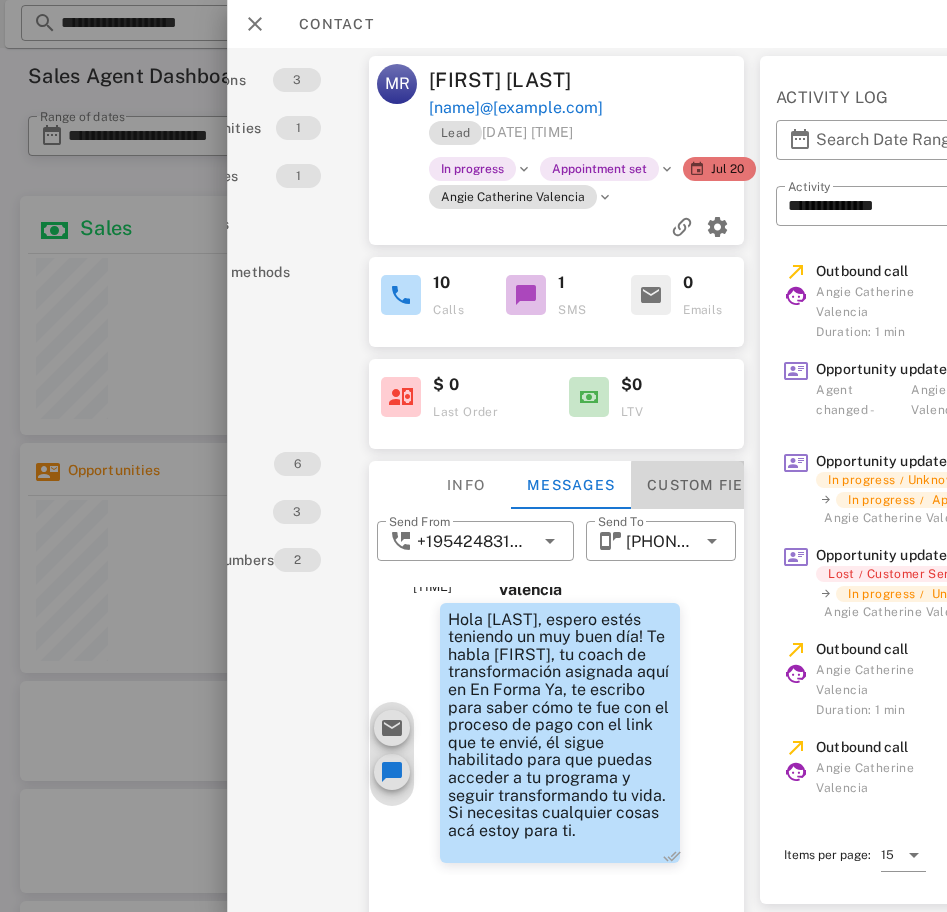 scroll, scrollTop: 97, scrollLeft: 0, axis: vertical 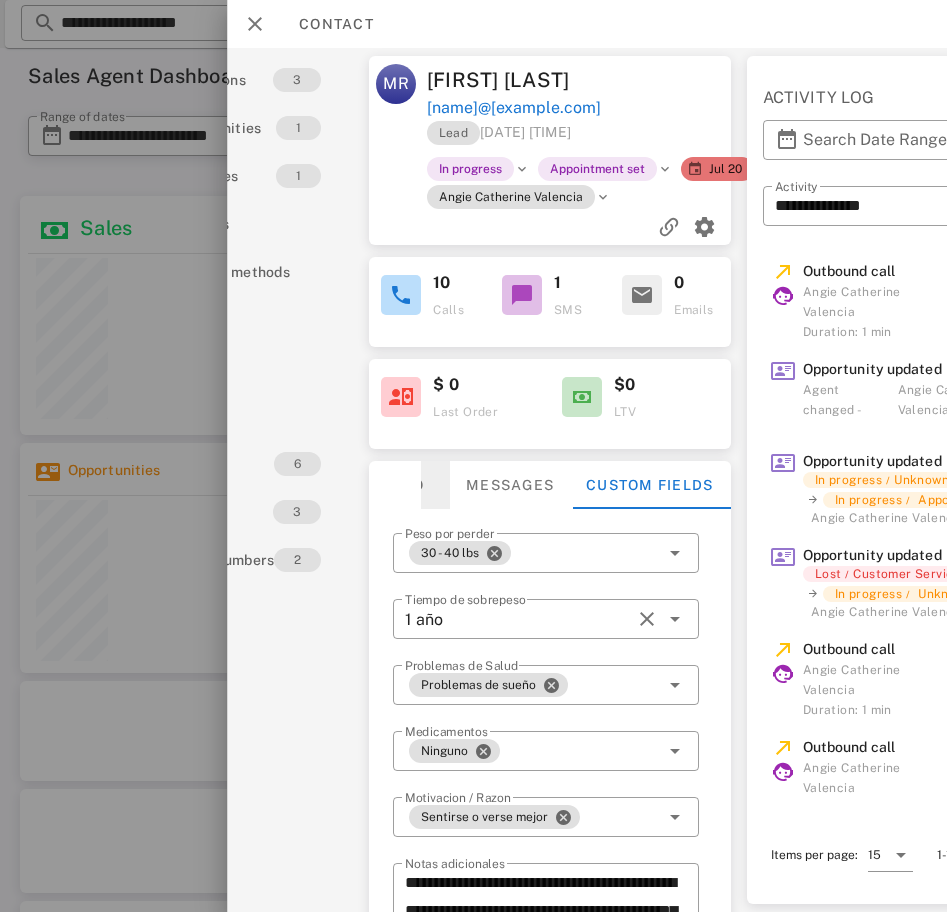 click on "Info" at bounding box center (405, 485) 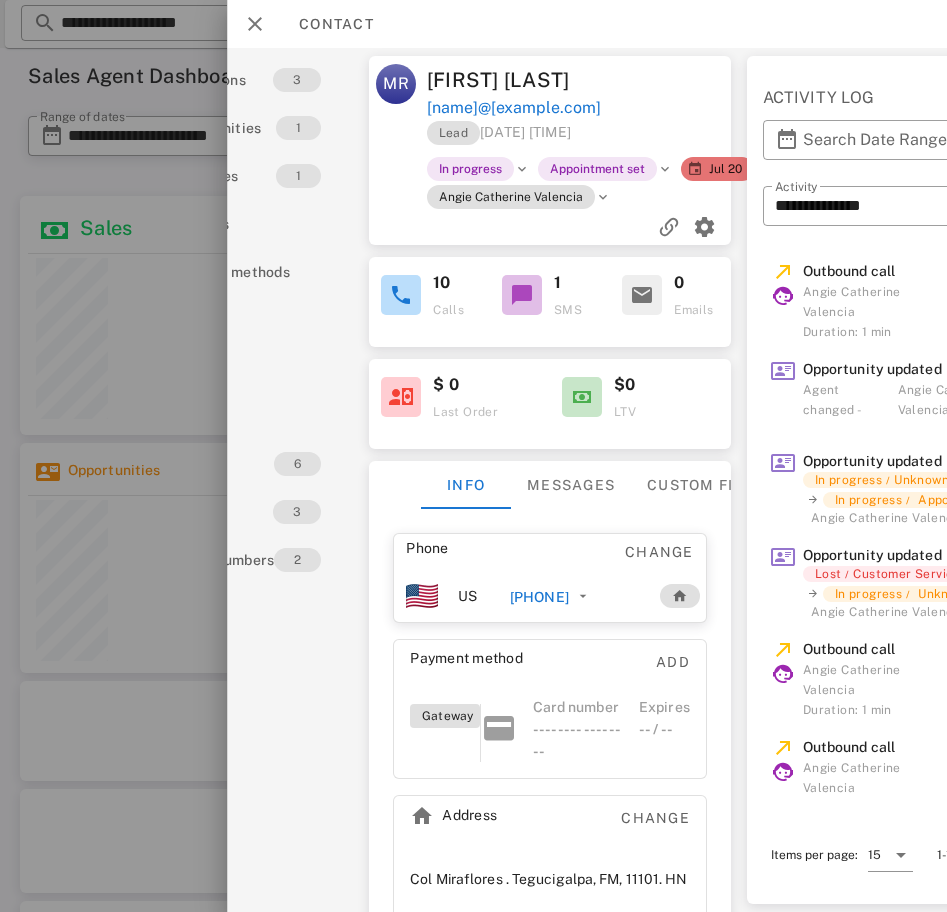 scroll, scrollTop: 80, scrollLeft: 120, axis: both 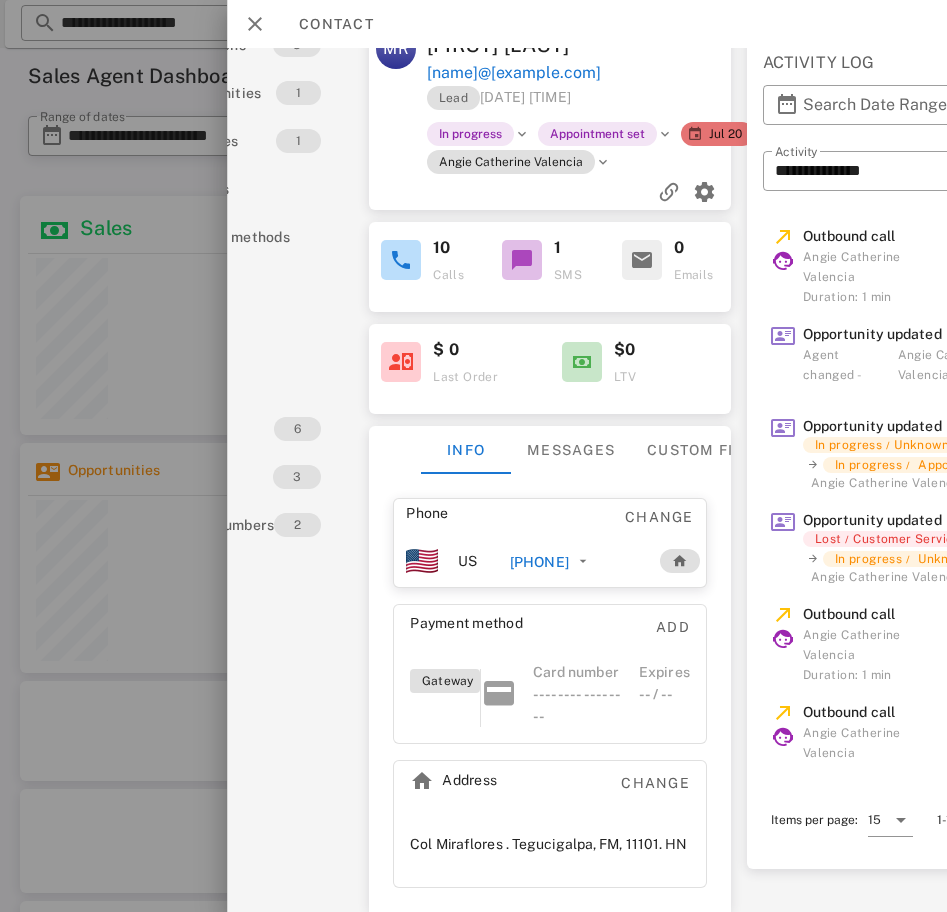 click on "+50498544853" at bounding box center [539, 562] 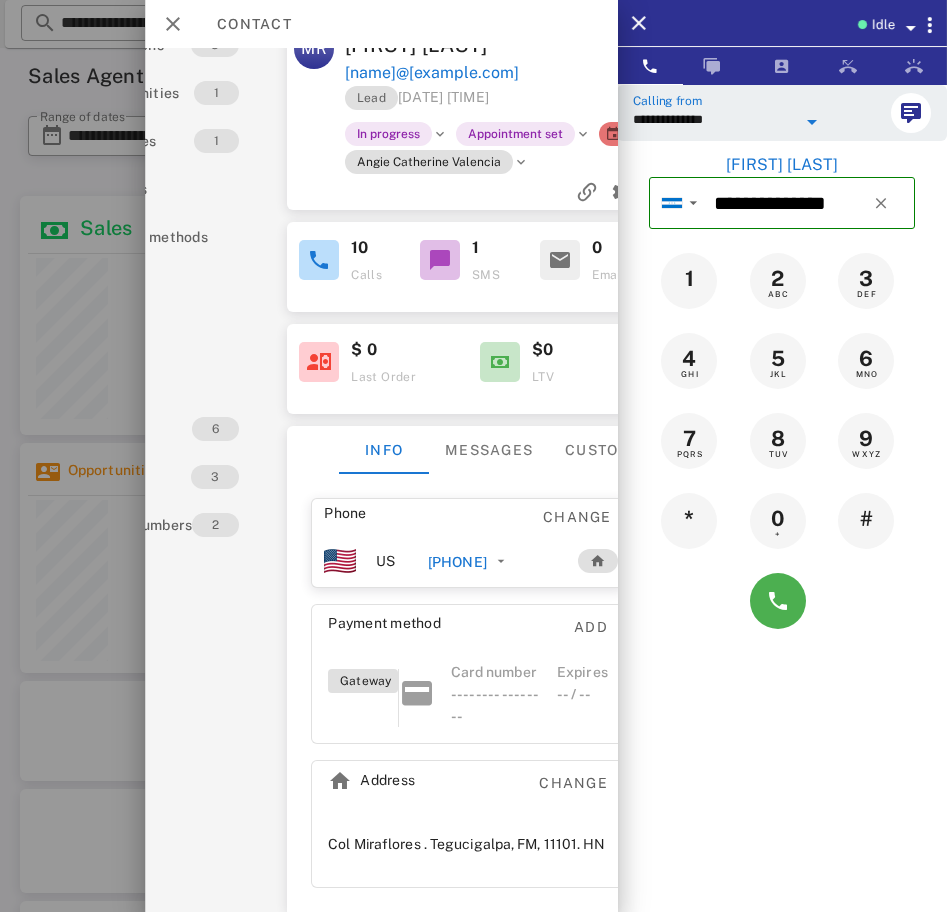 click on "**********" at bounding box center (714, 119) 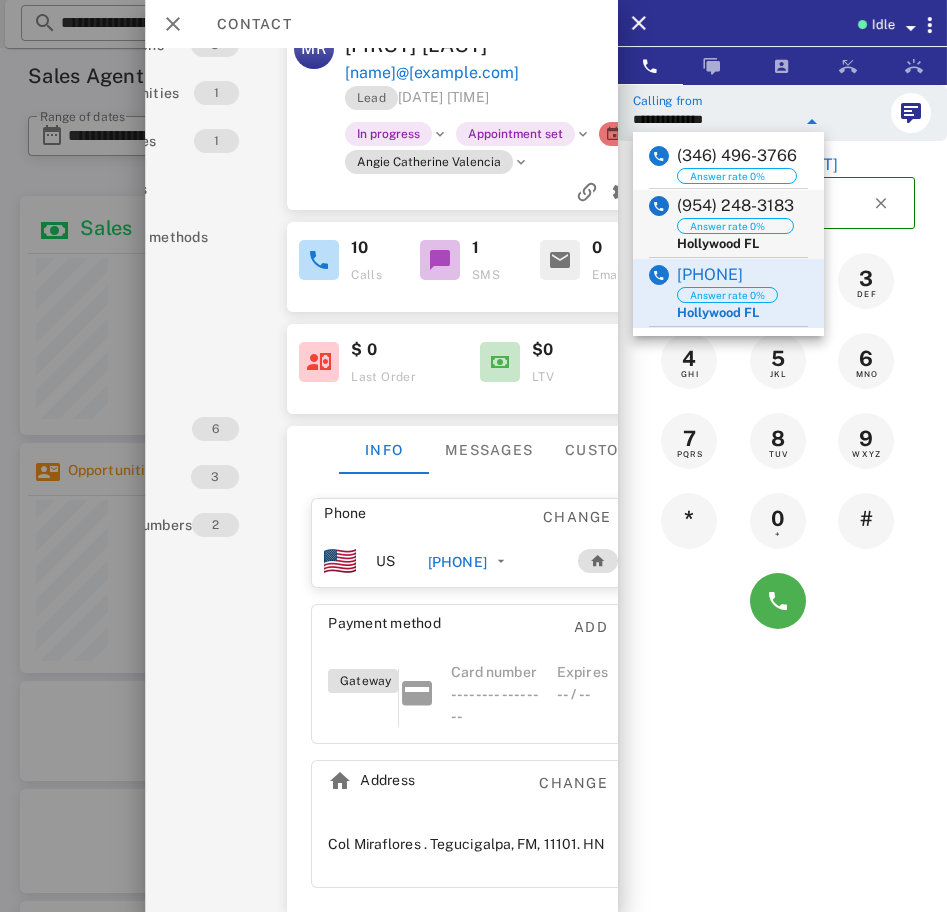 click on "(954) 248-3183" at bounding box center [735, 206] 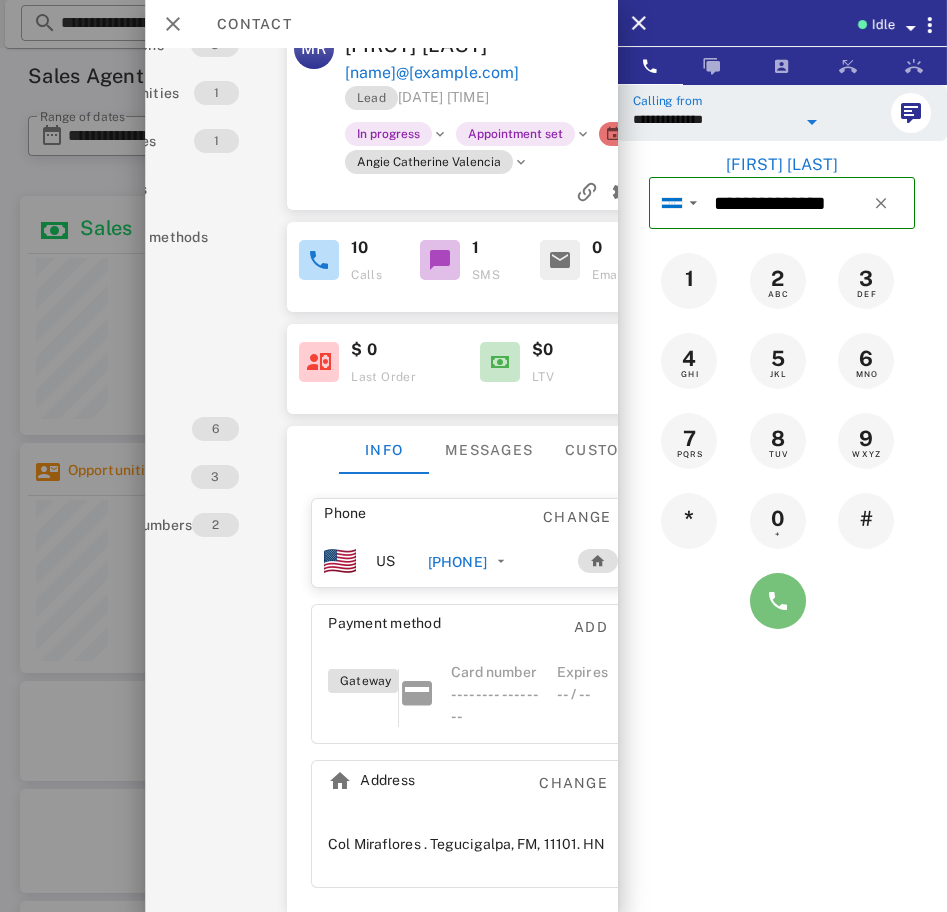 click at bounding box center [778, 601] 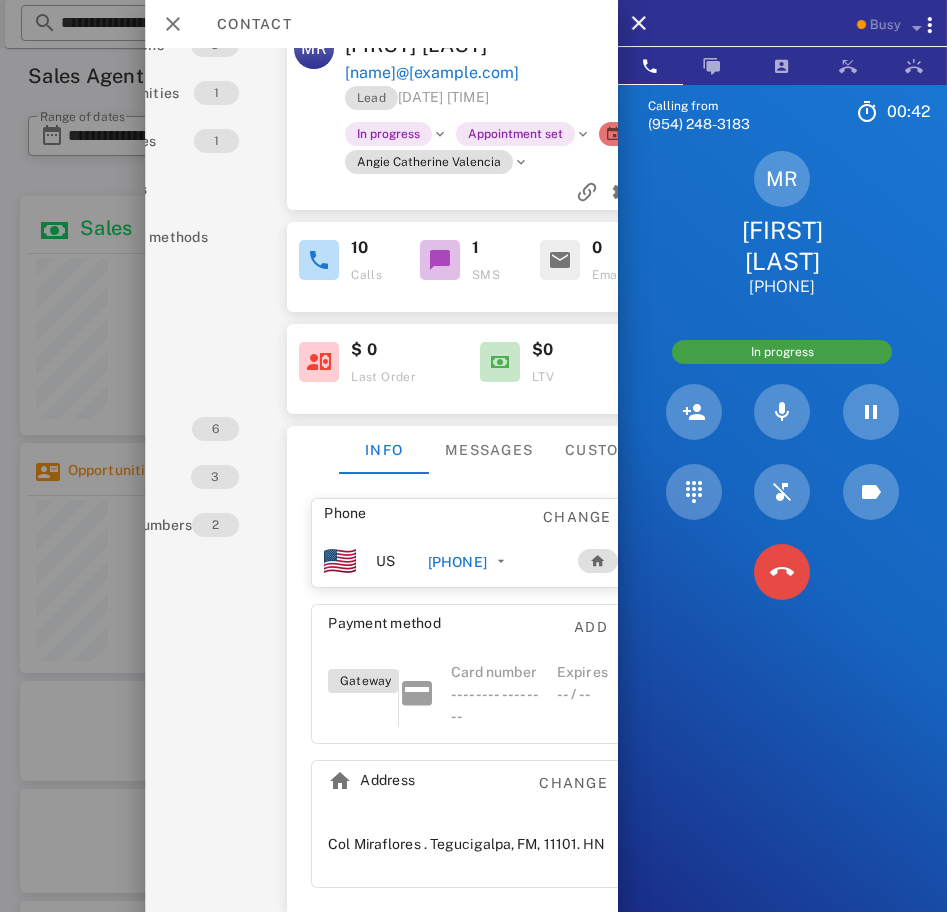 click at bounding box center [782, 572] 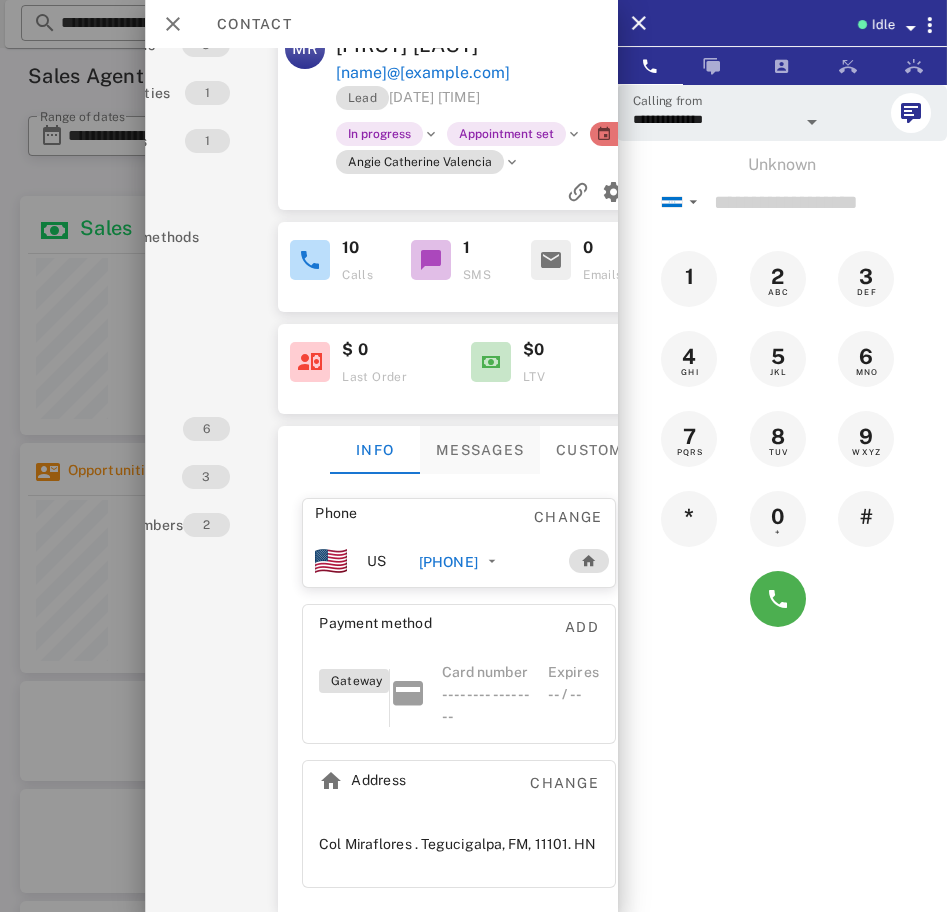 scroll, scrollTop: 80, scrollLeft: 50, axis: both 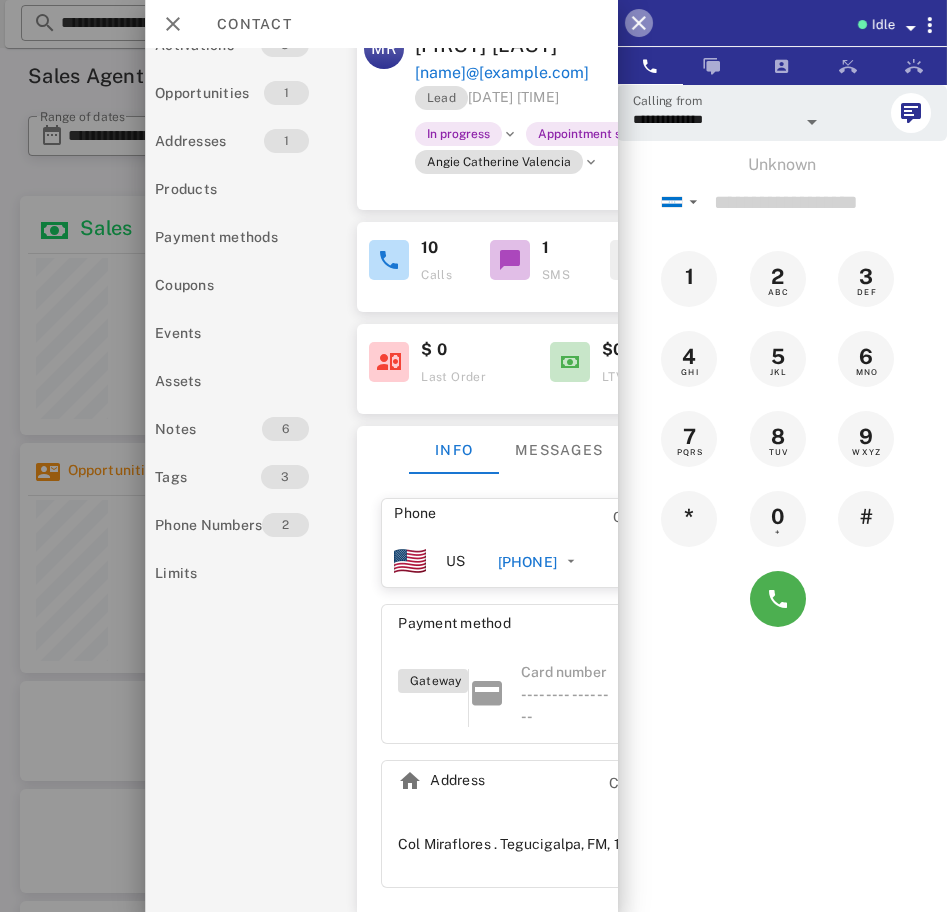click at bounding box center (639, 23) 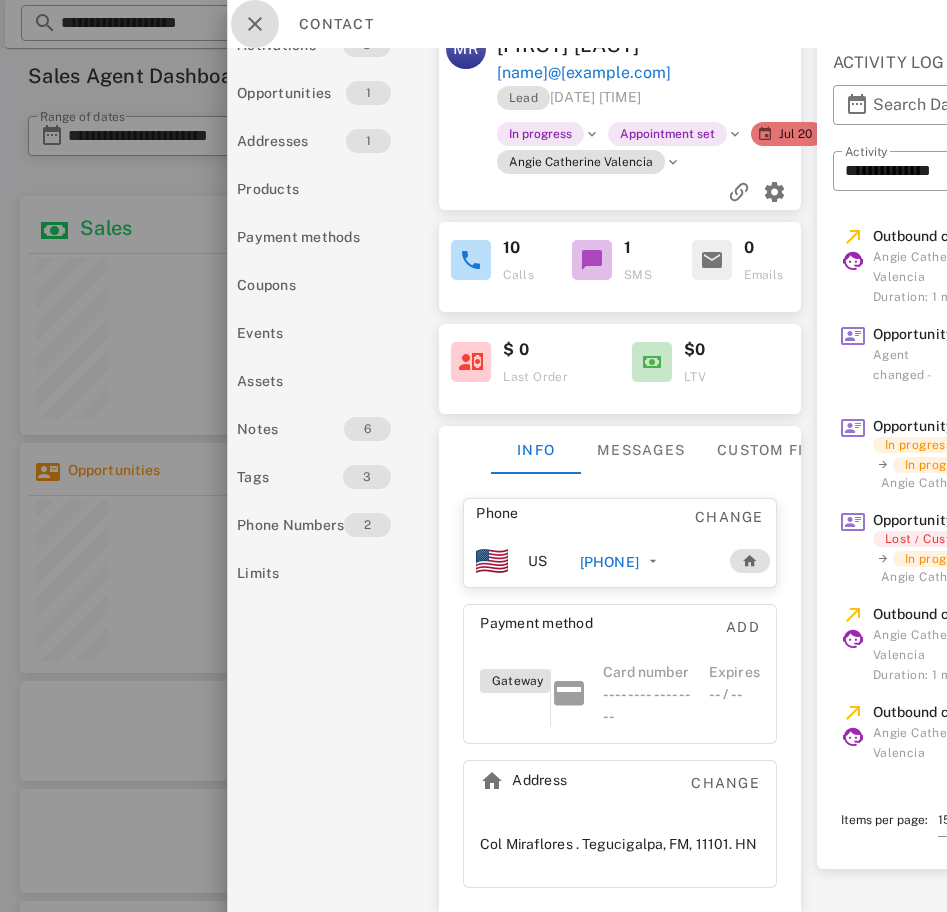 click at bounding box center [255, 24] 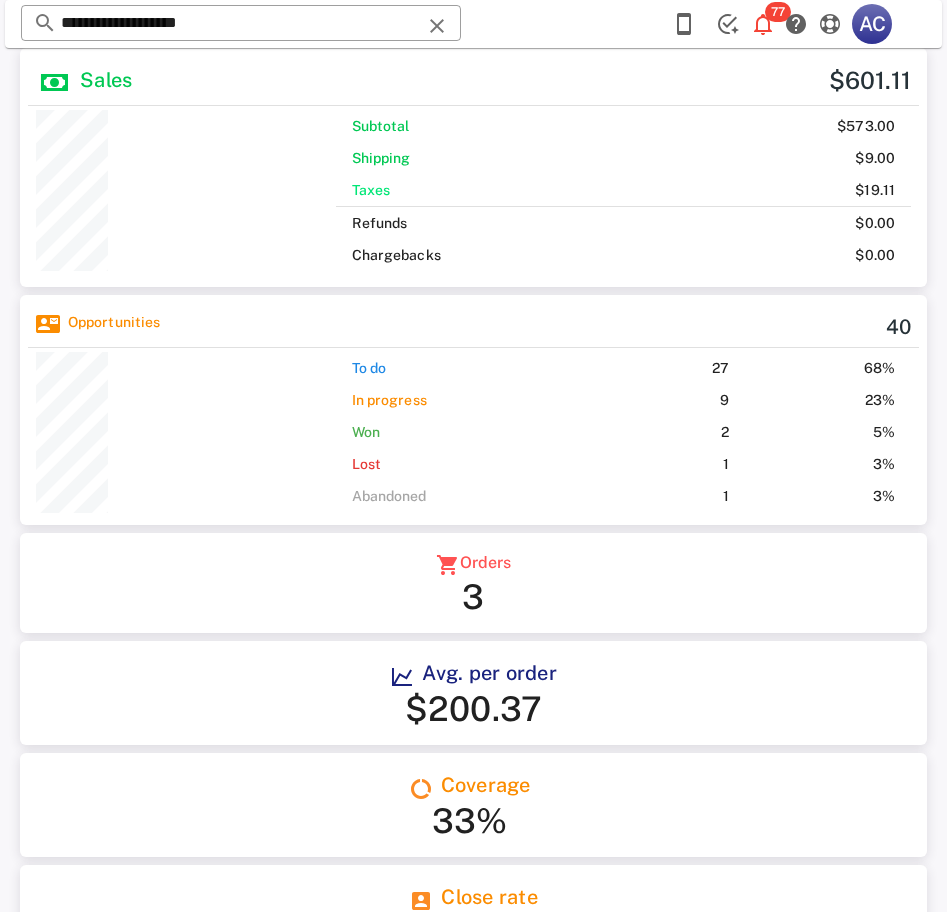 scroll, scrollTop: 0, scrollLeft: 0, axis: both 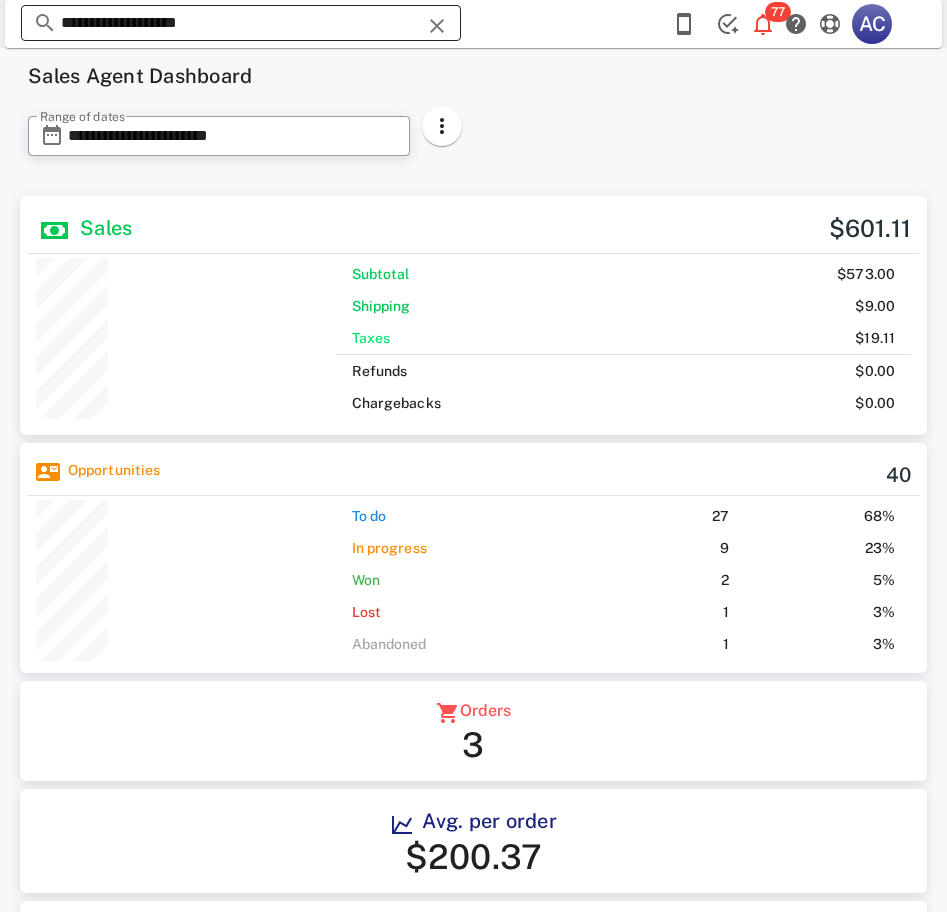 click on "**********" at bounding box center [241, 23] 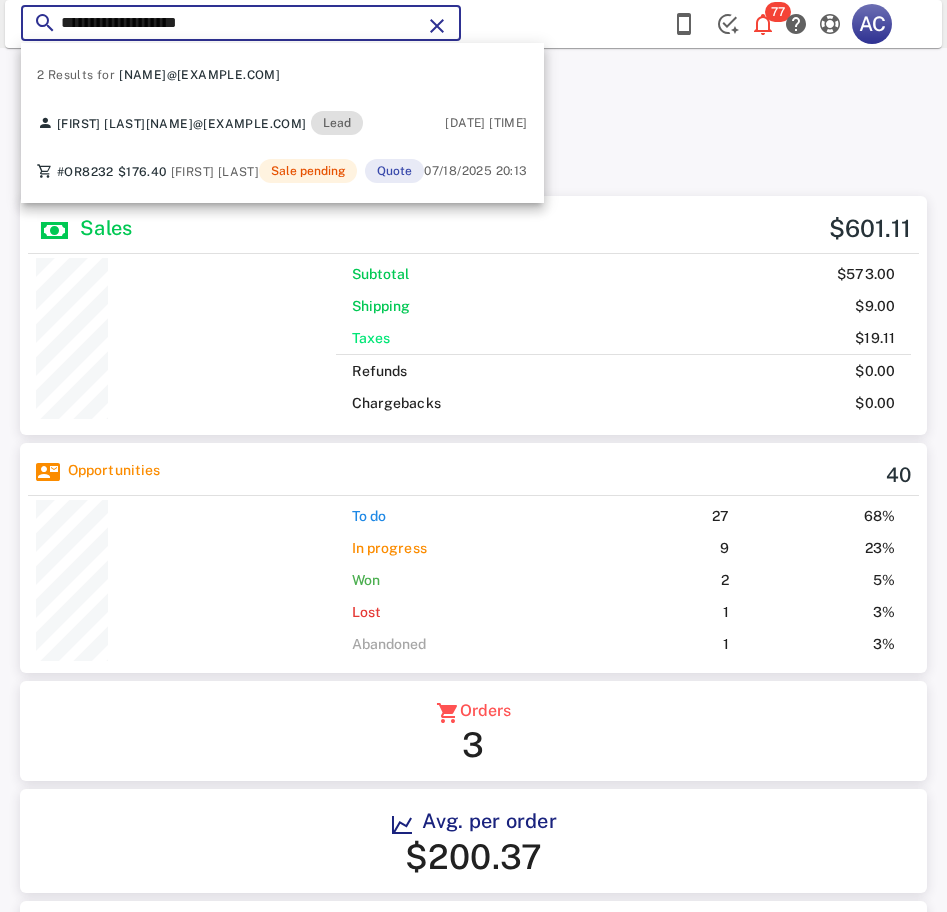 click on "**********" at bounding box center (241, 23) 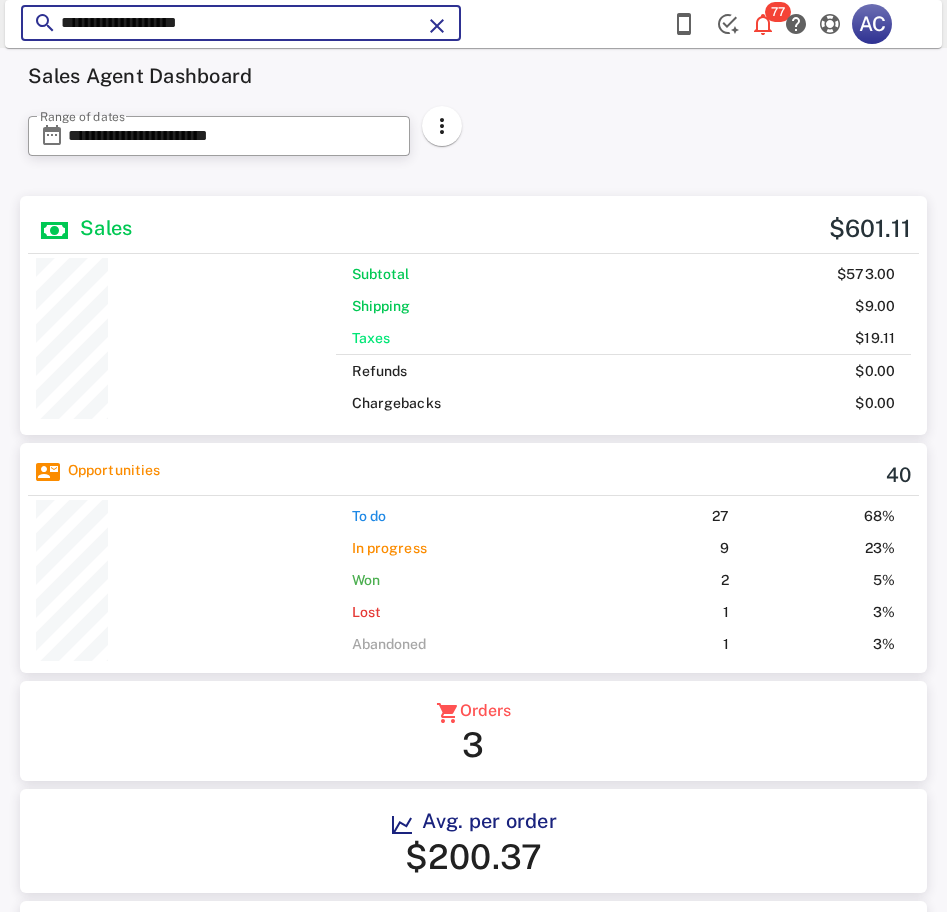 click on "**********" at bounding box center (241, 23) 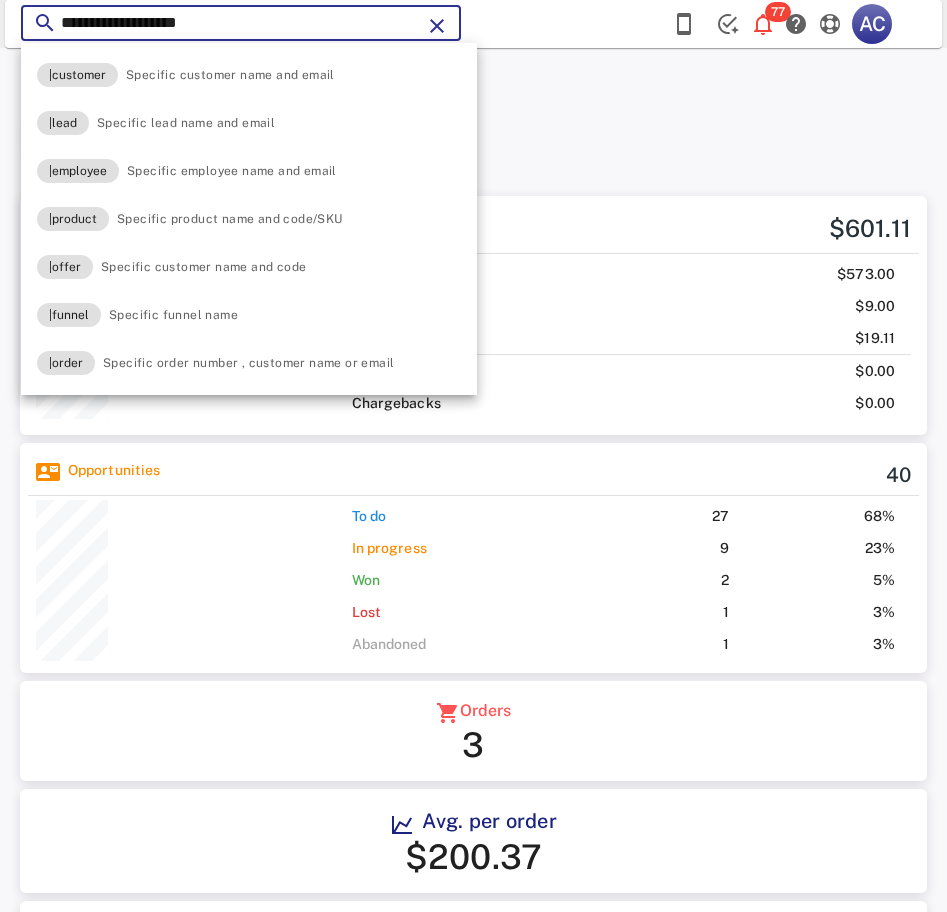 paste on "******" 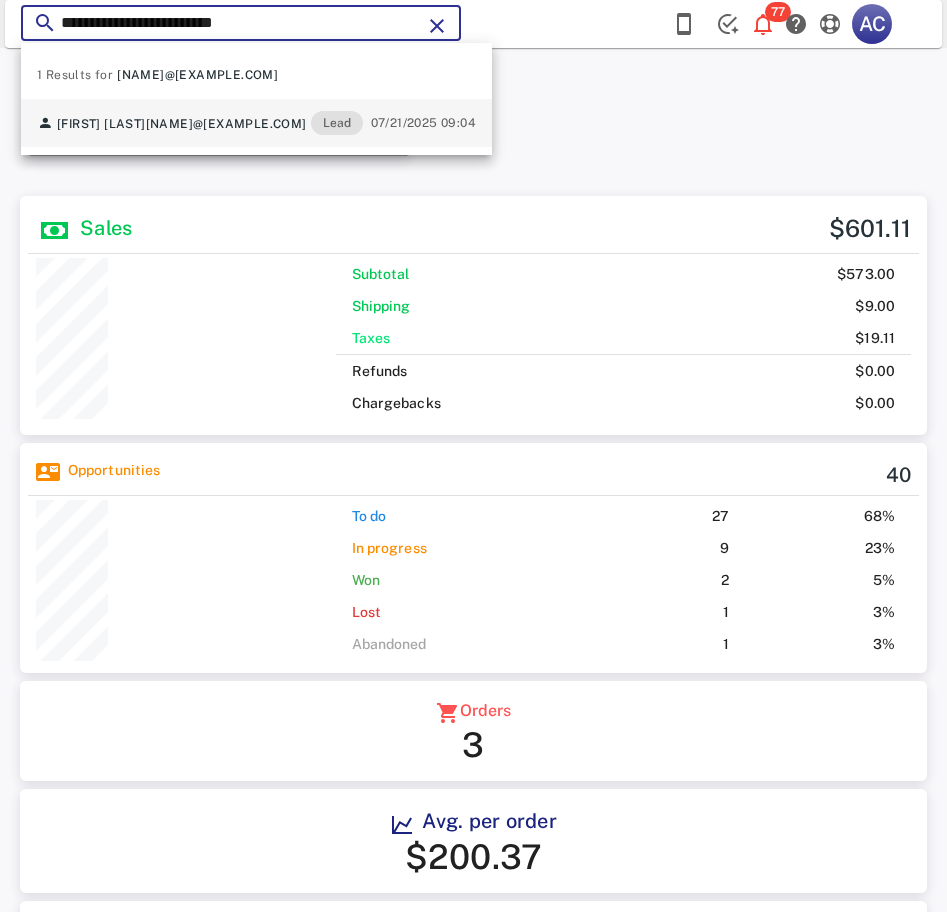 type on "**********" 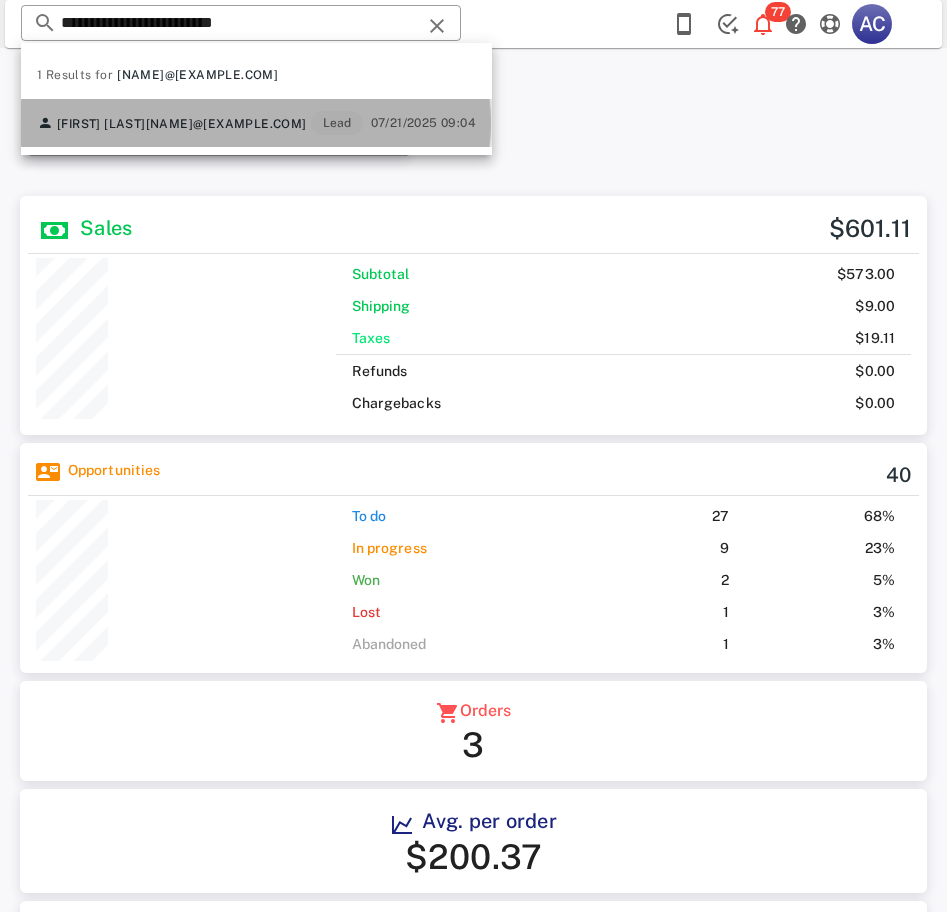 click on "lopezfidelina47@gmail.com" at bounding box center [226, 124] 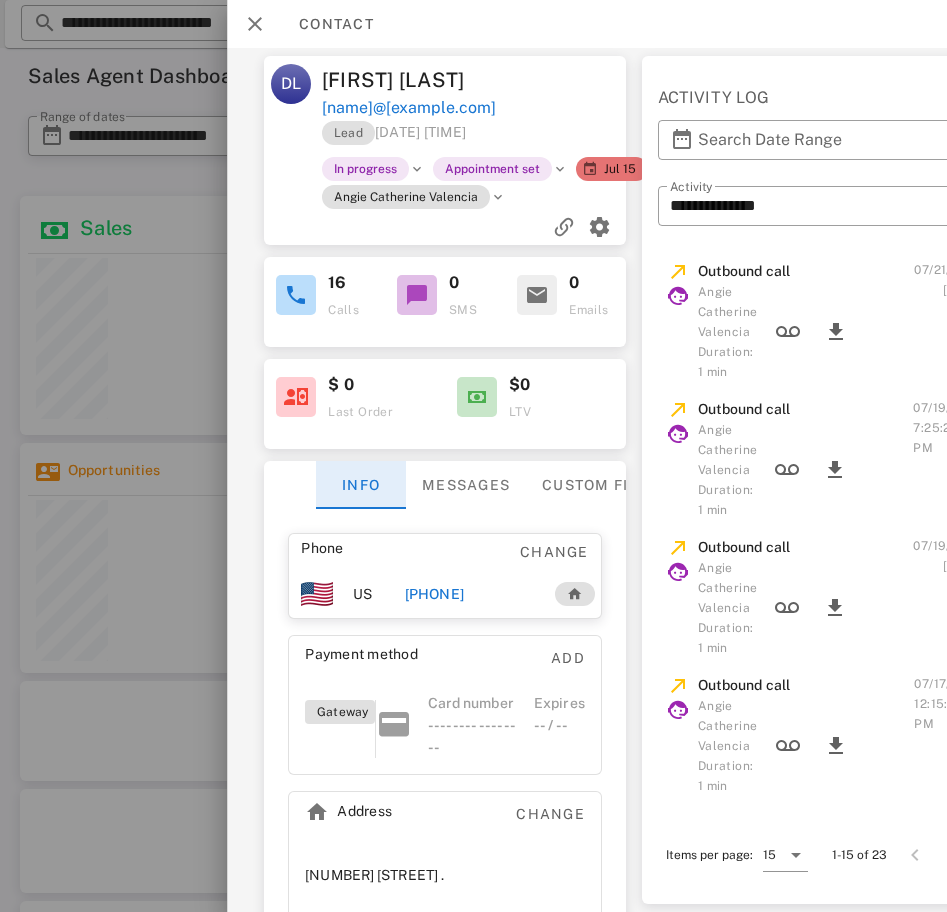 scroll, scrollTop: 0, scrollLeft: 210, axis: horizontal 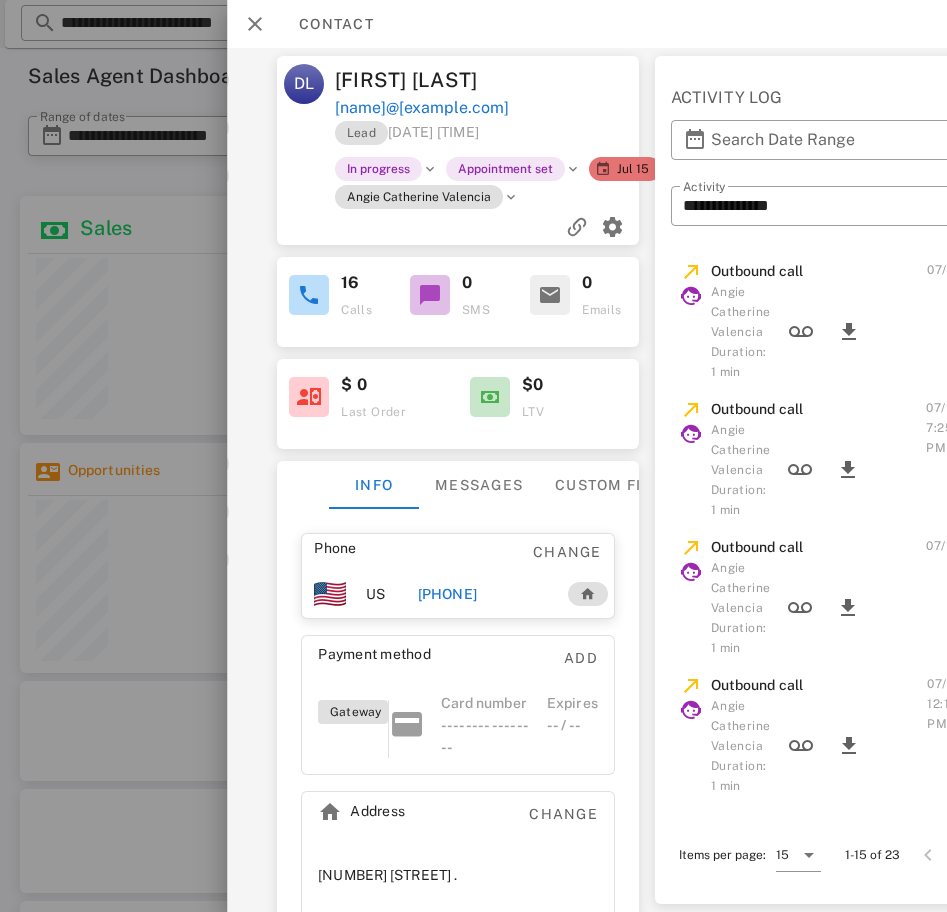 click on "+13478671215" at bounding box center (447, 594) 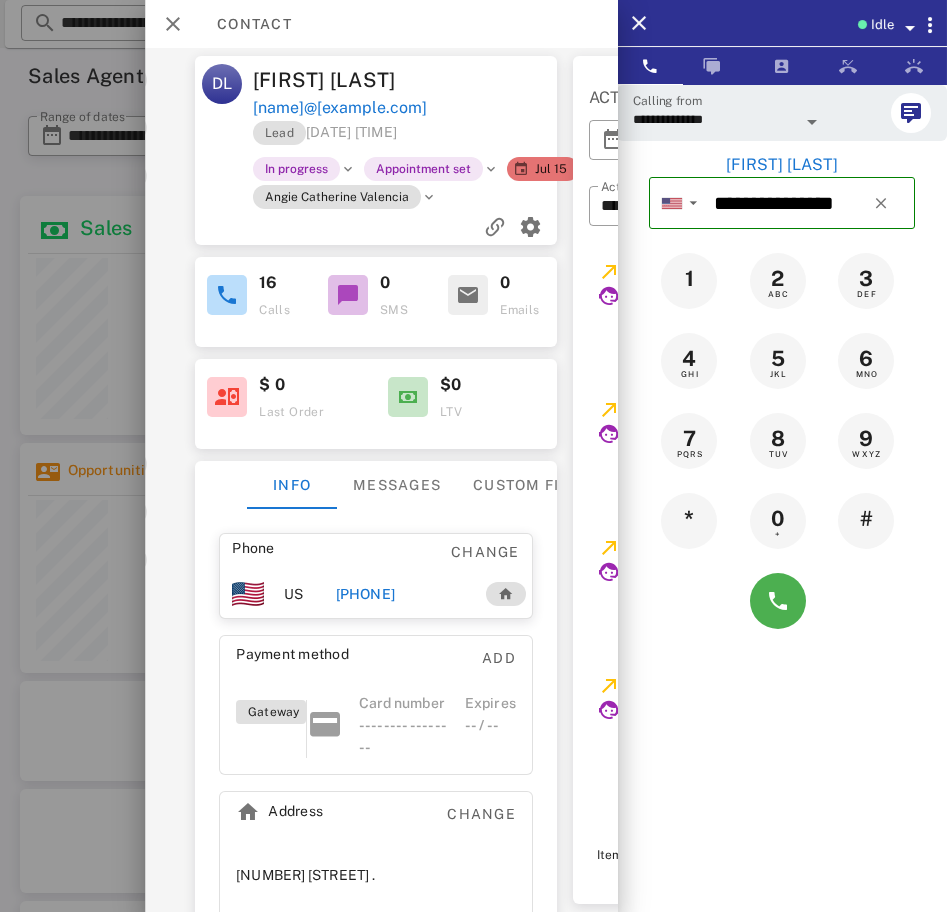 click at bounding box center (810, 118) 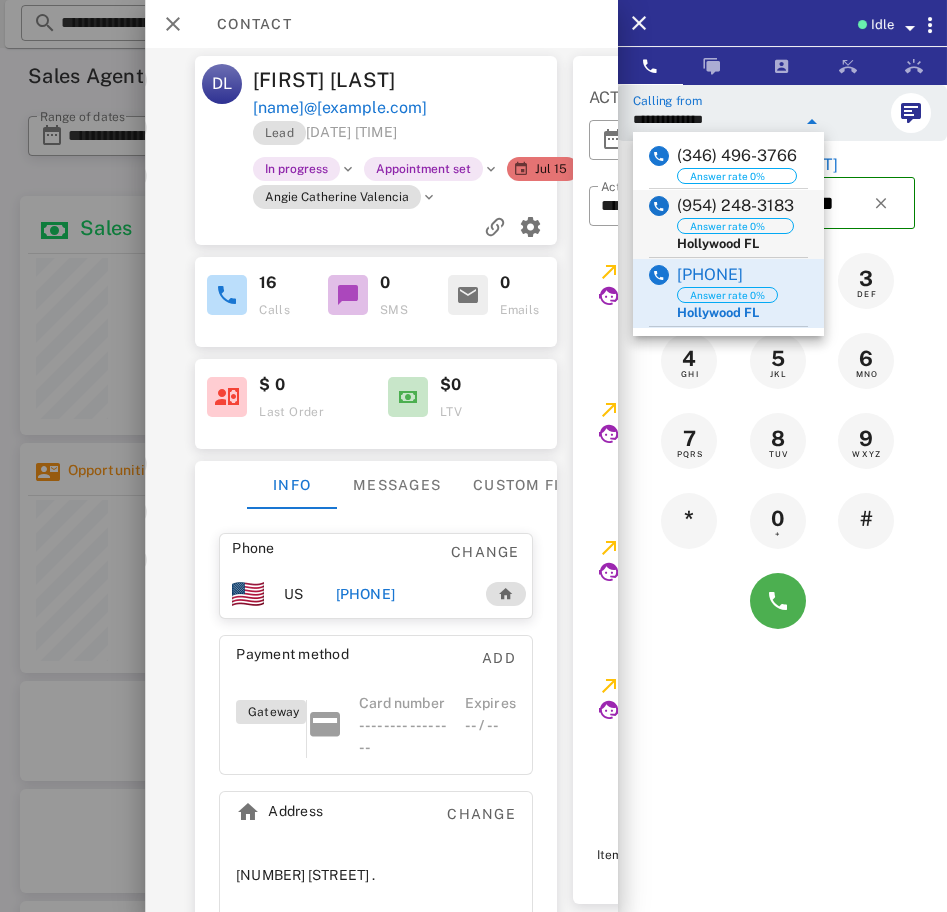 click on "([PHONE]) Answer rate 0% [CITY] [STATE]" at bounding box center (728, 224) 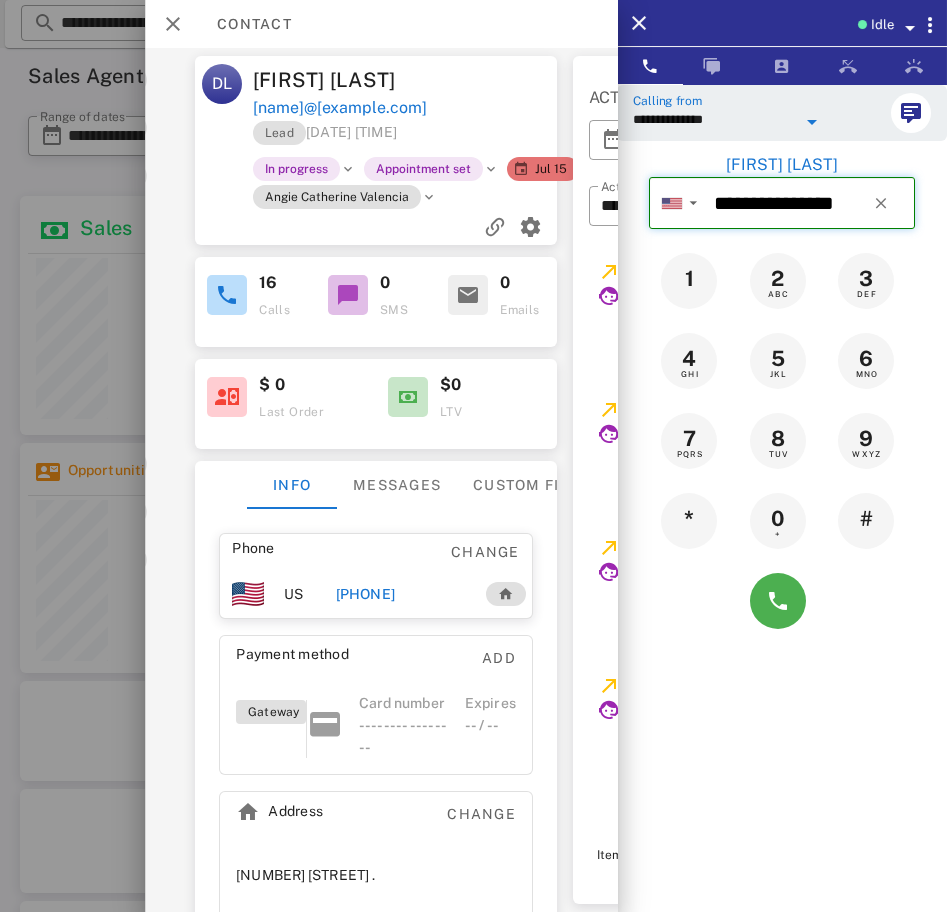click on "**********" at bounding box center (810, 203) 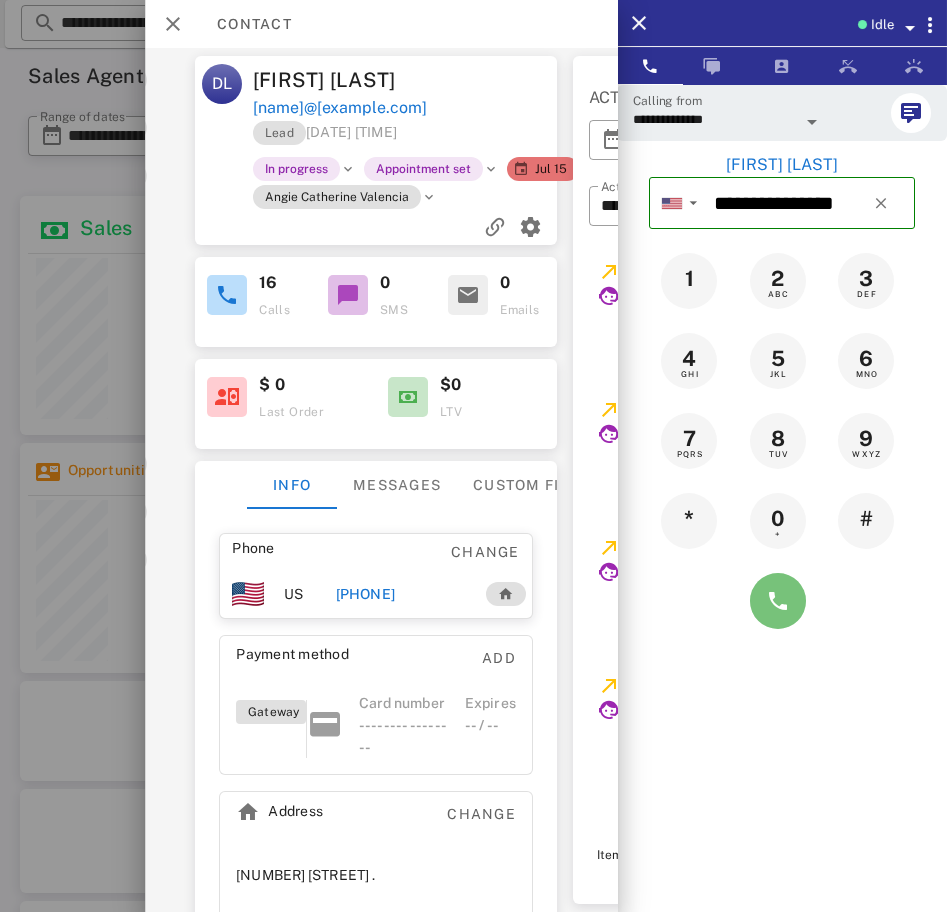 click at bounding box center [778, 601] 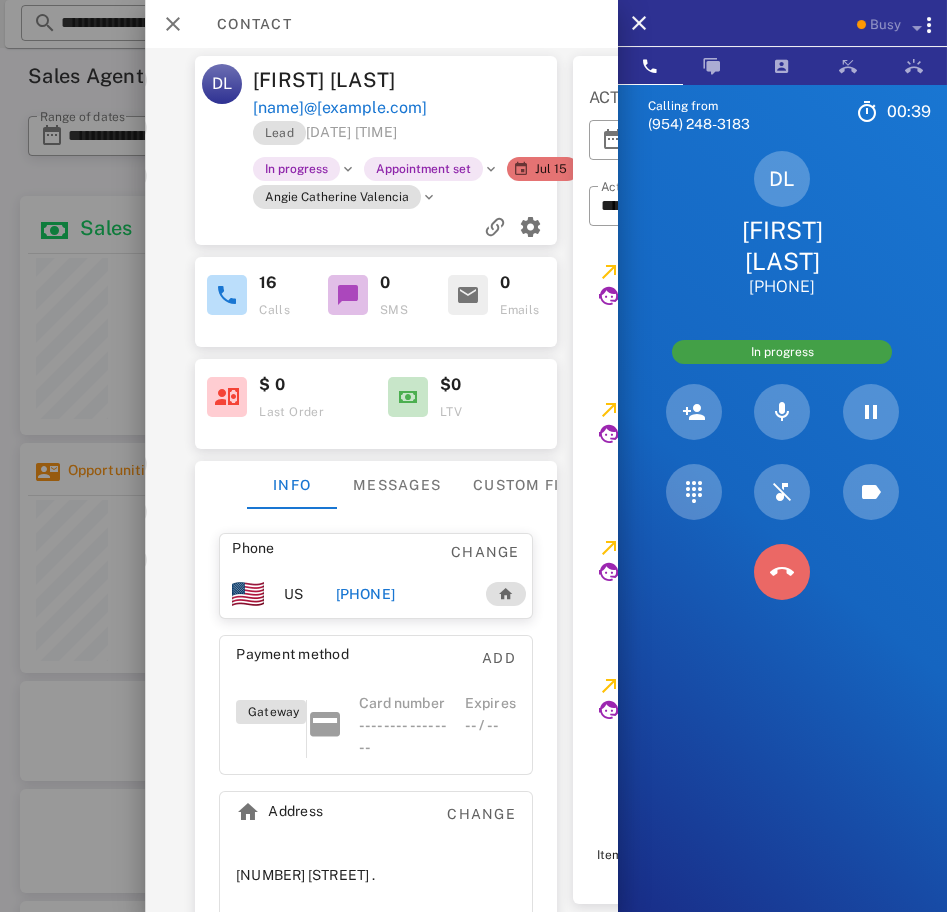 click at bounding box center [782, 572] 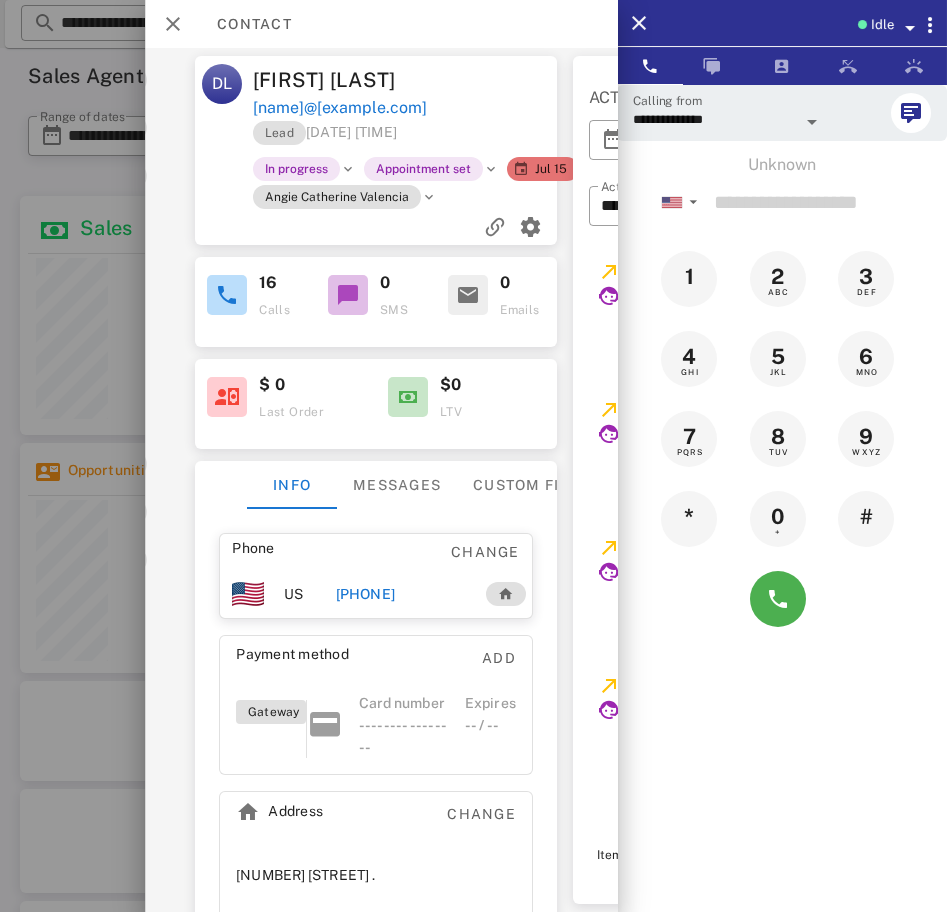 click on "Idle" at bounding box center [782, 23] 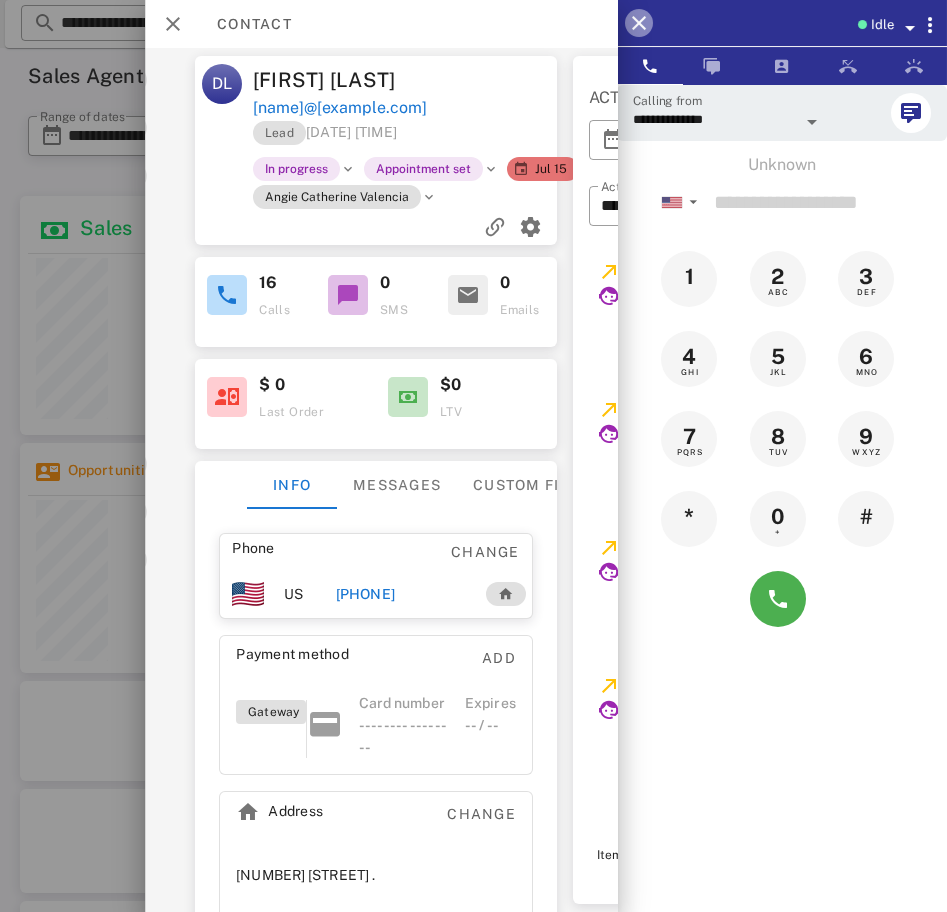 click at bounding box center [639, 23] 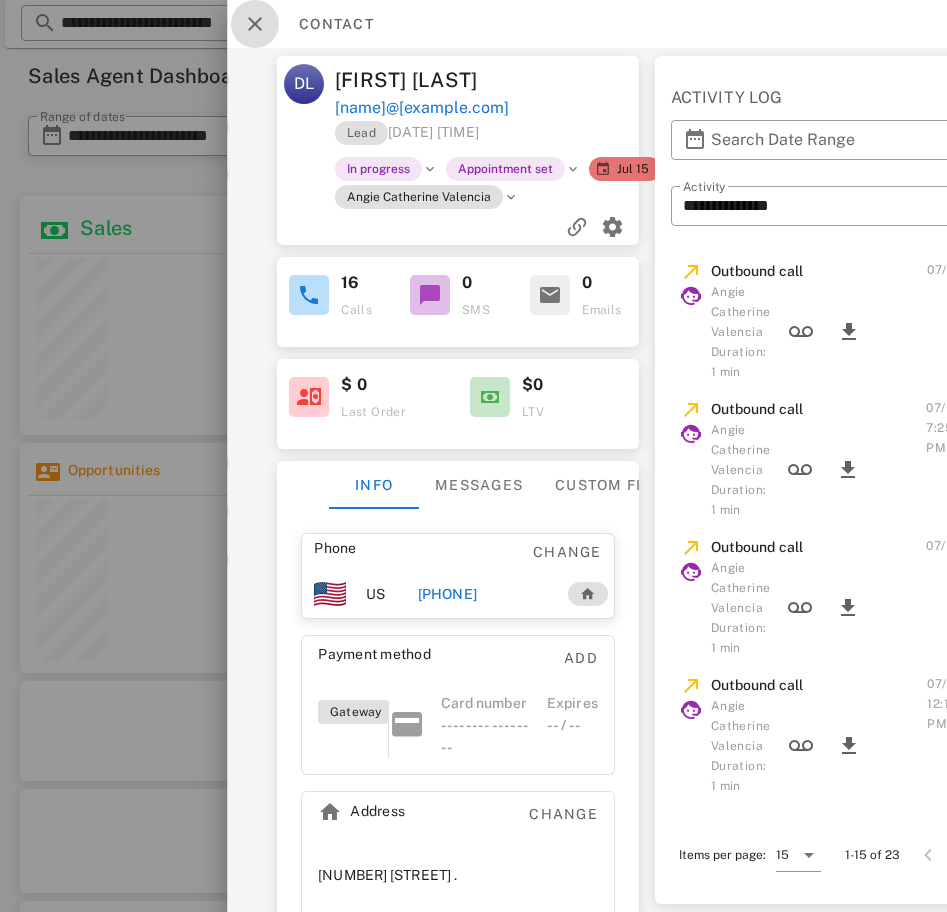 click at bounding box center [255, 24] 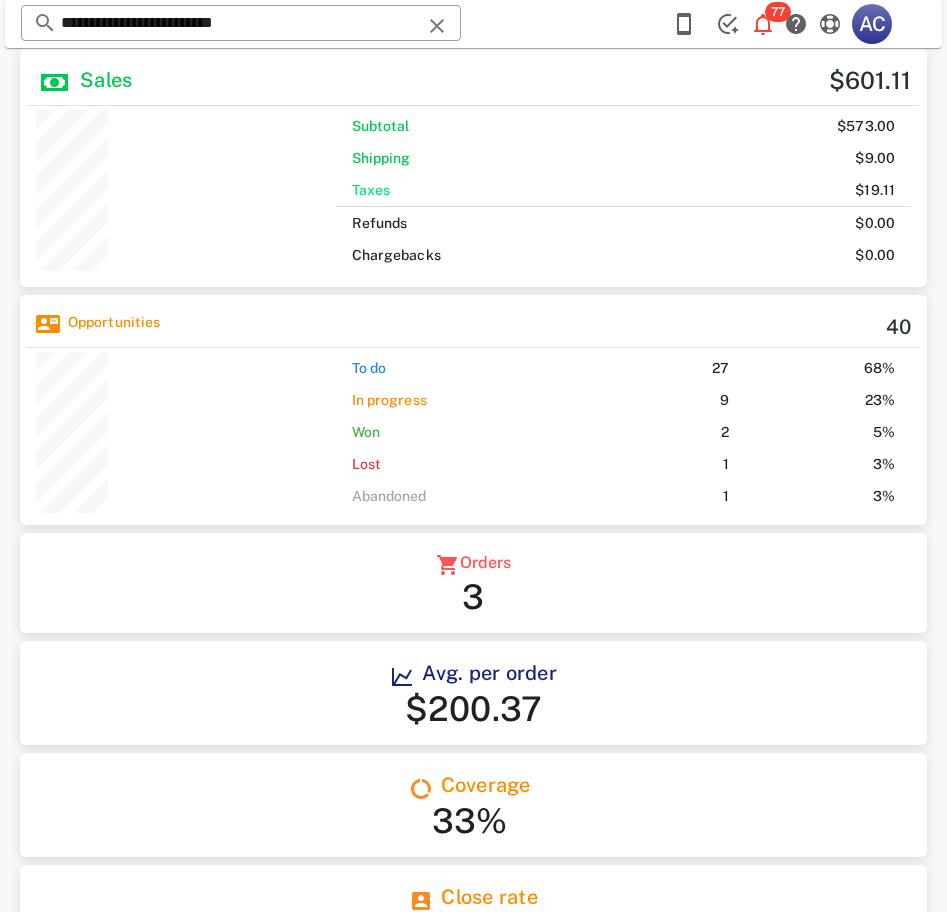 scroll, scrollTop: 0, scrollLeft: 0, axis: both 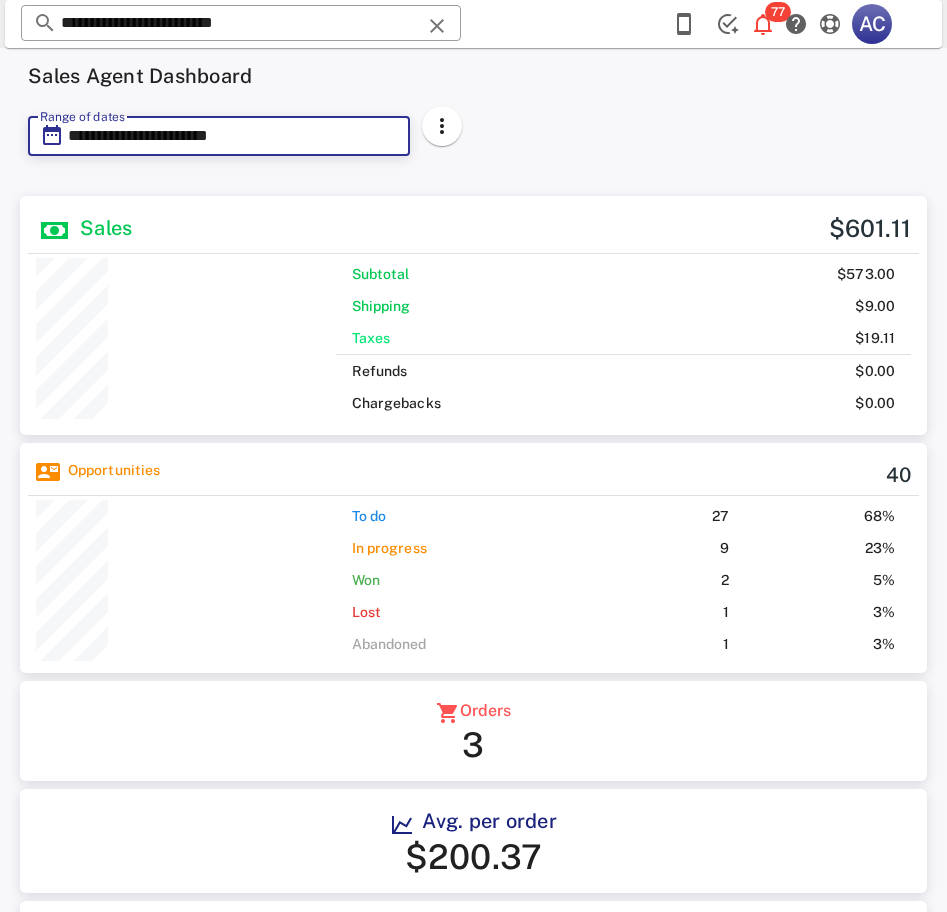 click on "**********" at bounding box center [233, 136] 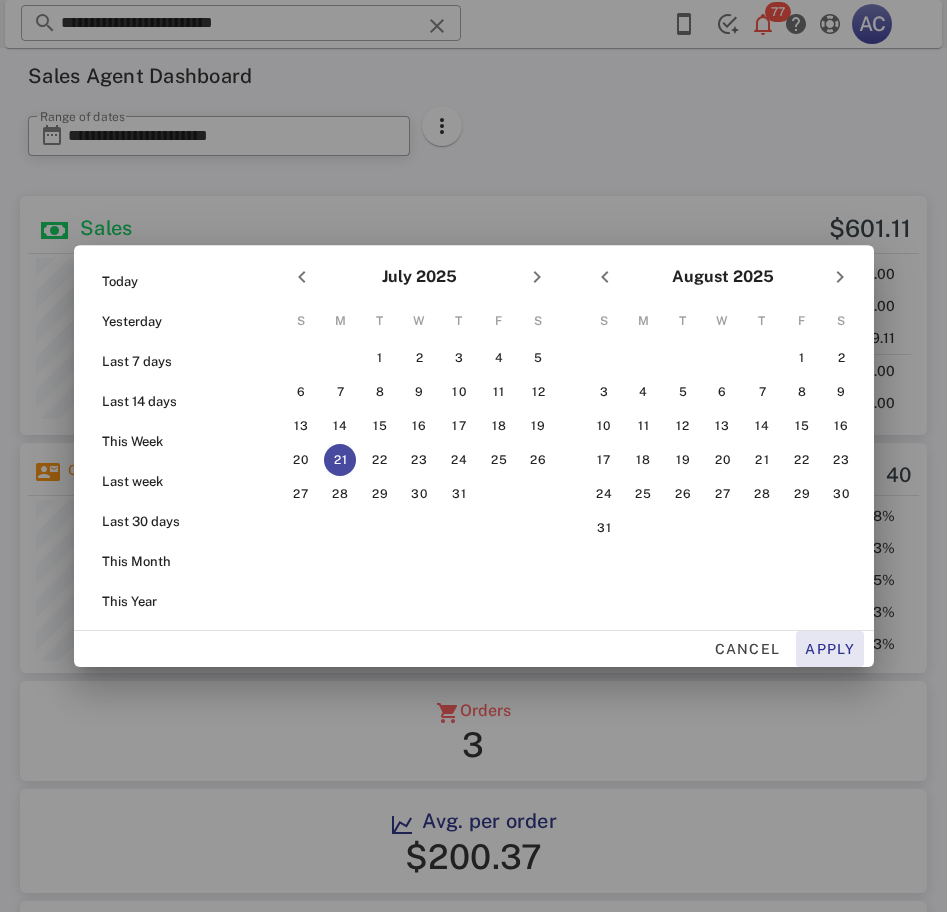 click on "Apply" at bounding box center [830, 649] 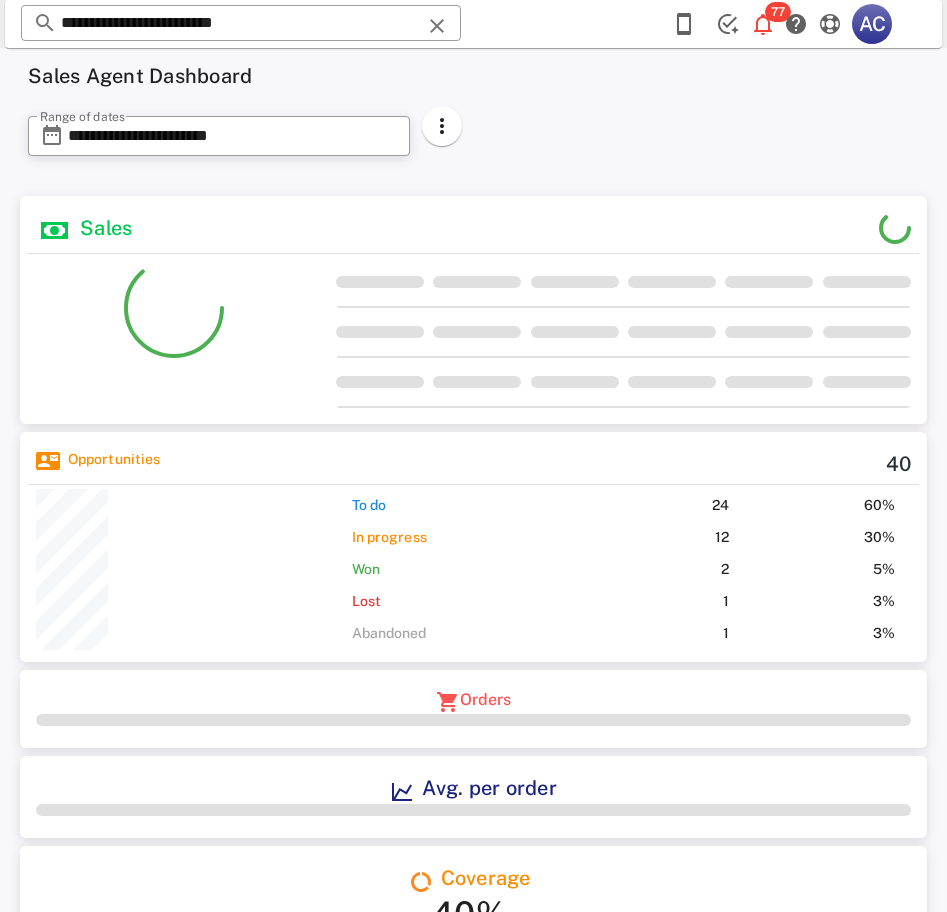 scroll, scrollTop: 999758, scrollLeft: 999703, axis: both 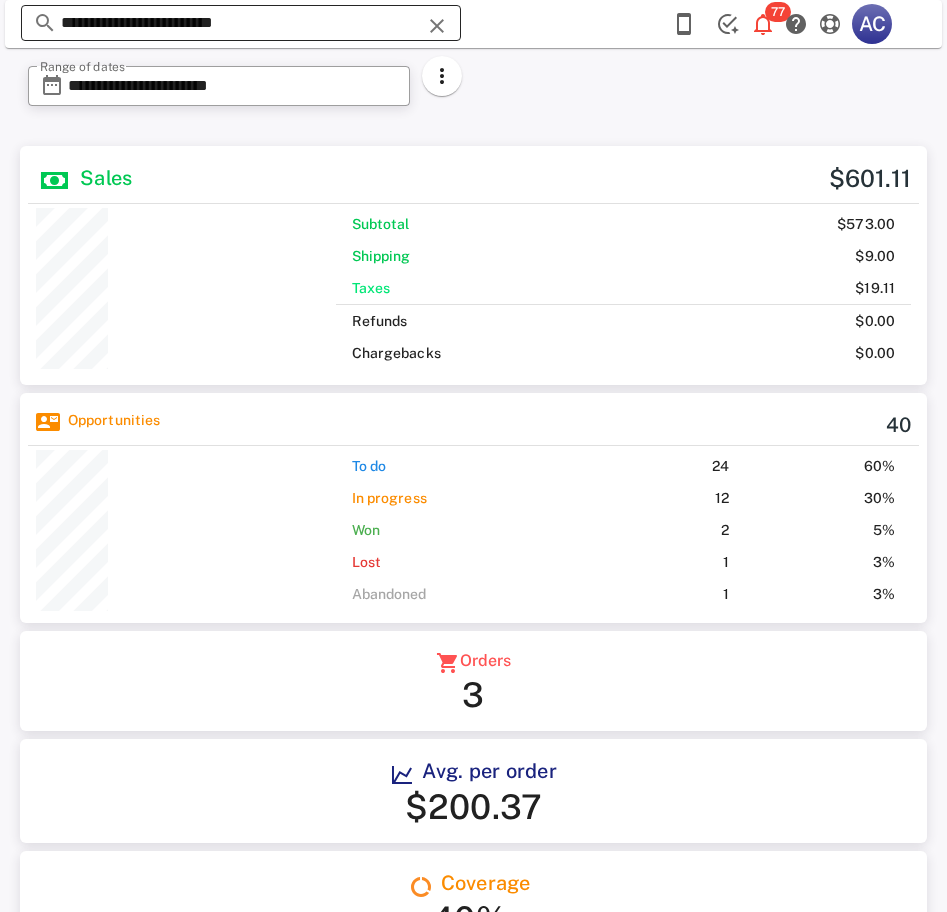 click on "**********" at bounding box center [241, 23] 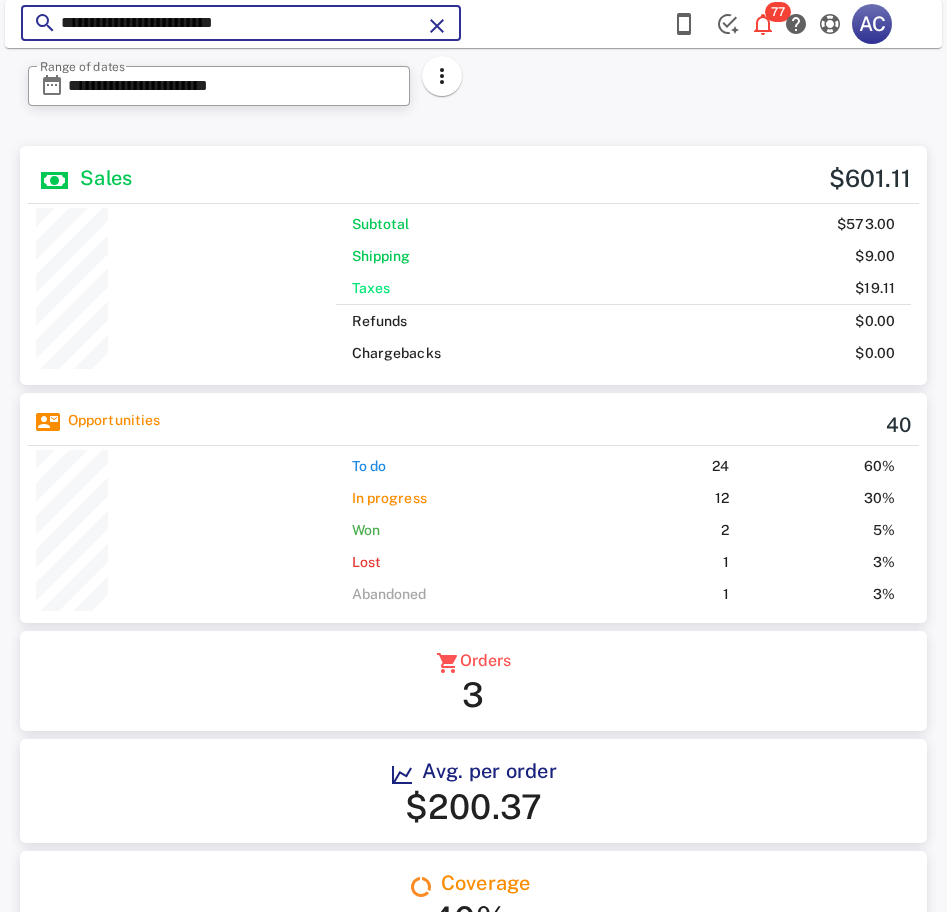 click on "**********" at bounding box center (241, 23) 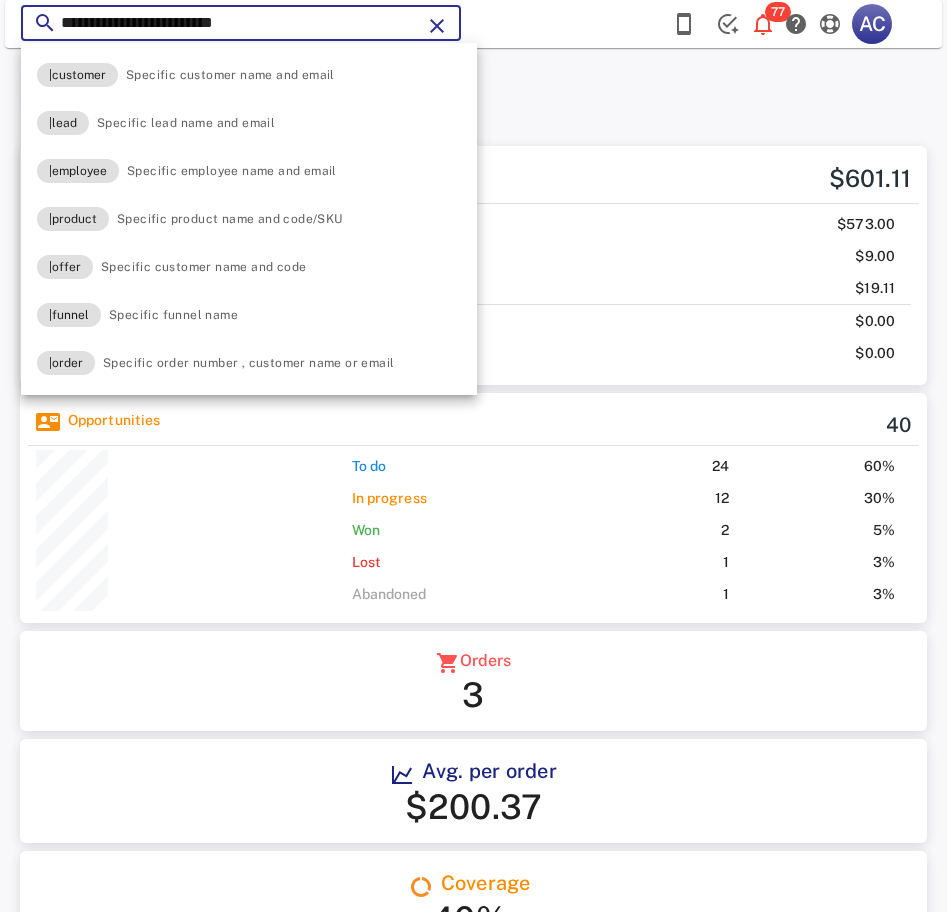 paste on "*" 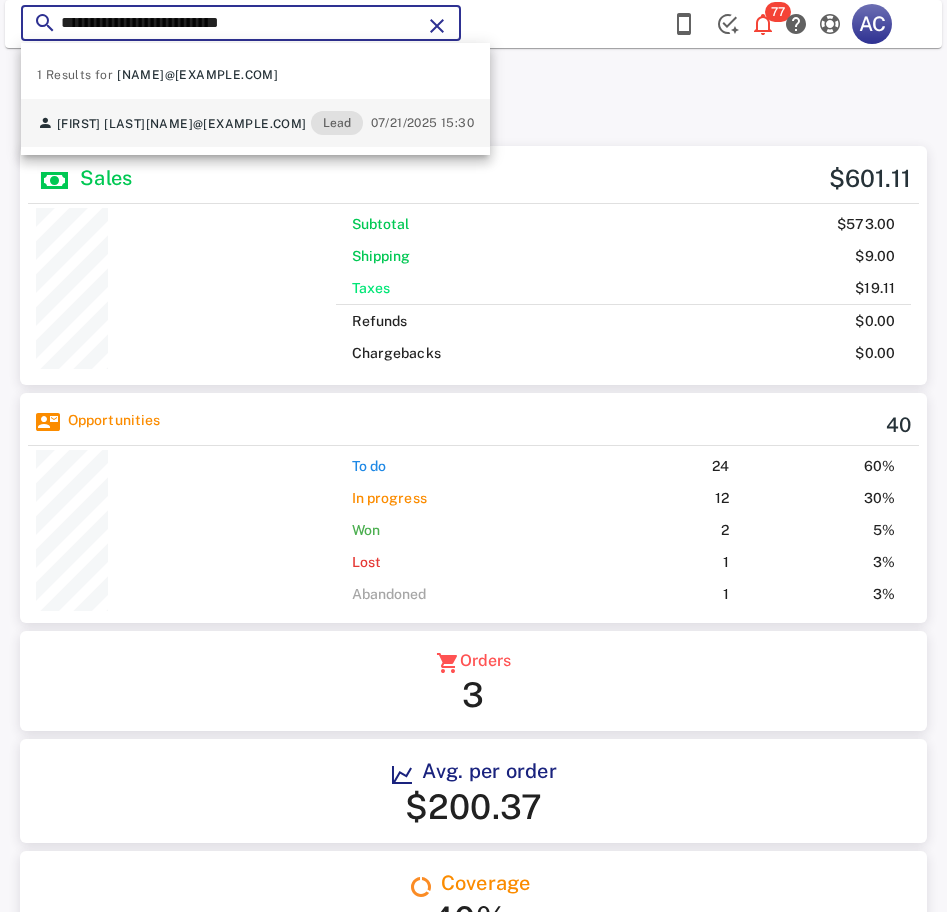 type on "**********" 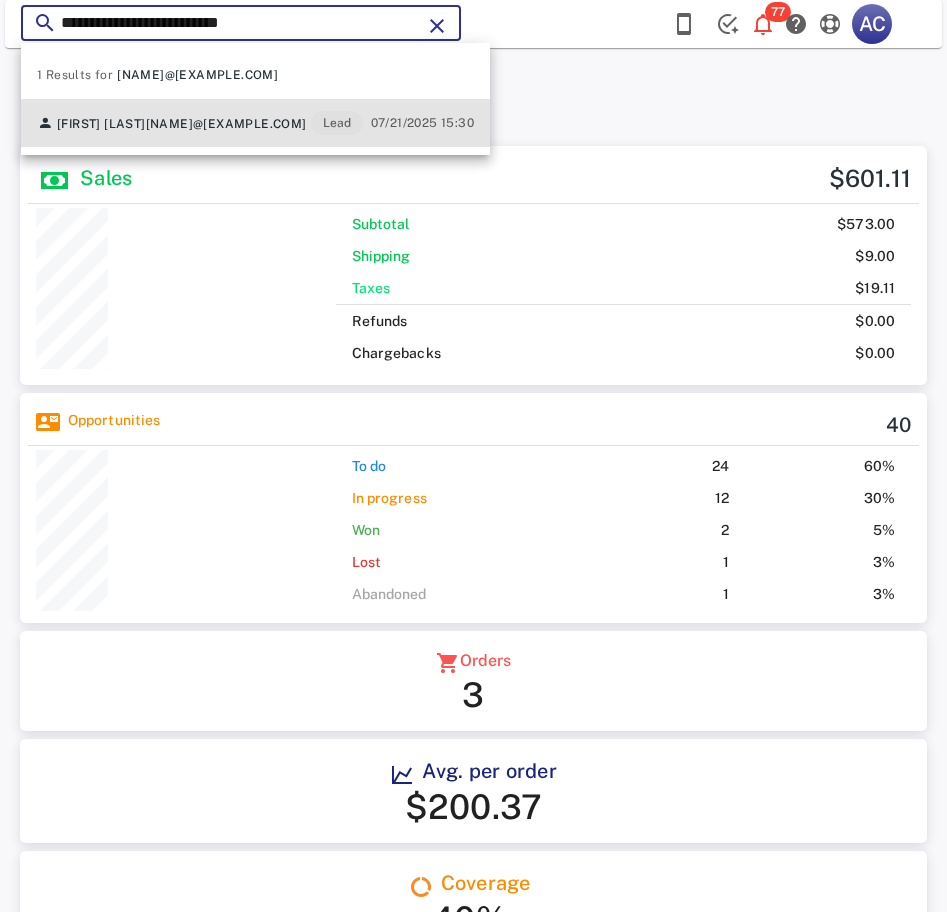 click on "georginanegrete3@gmail.com" at bounding box center [226, 124] 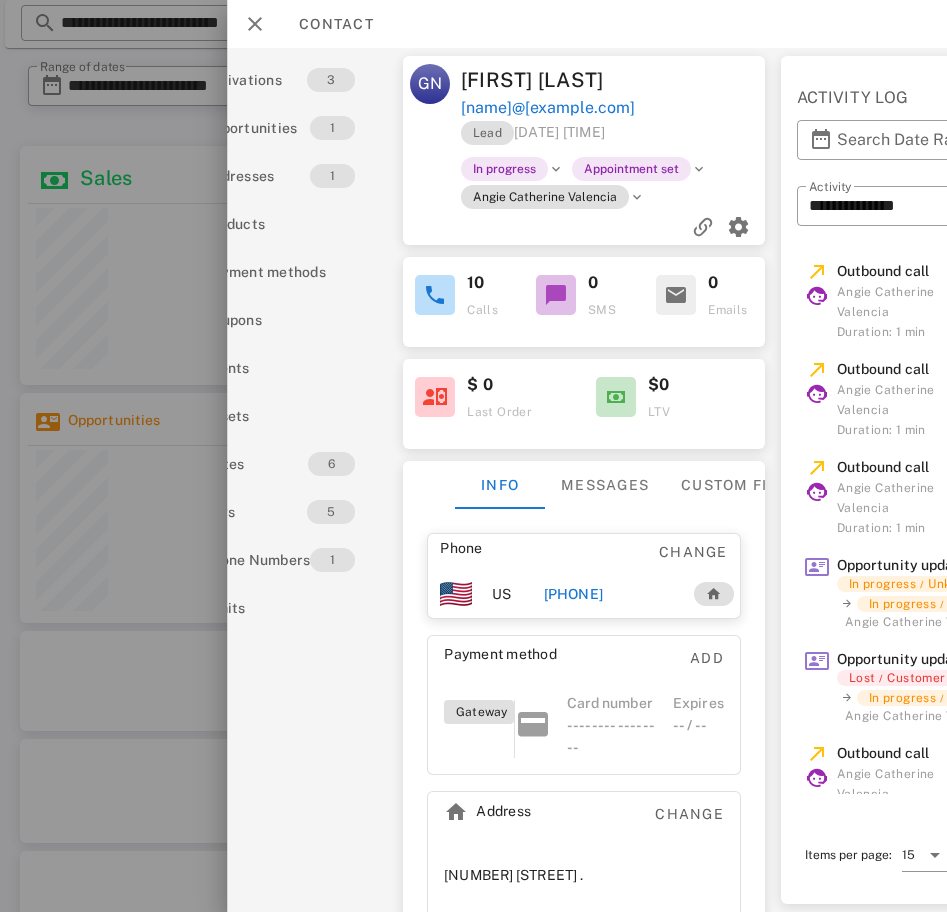 scroll, scrollTop: 0, scrollLeft: 80, axis: horizontal 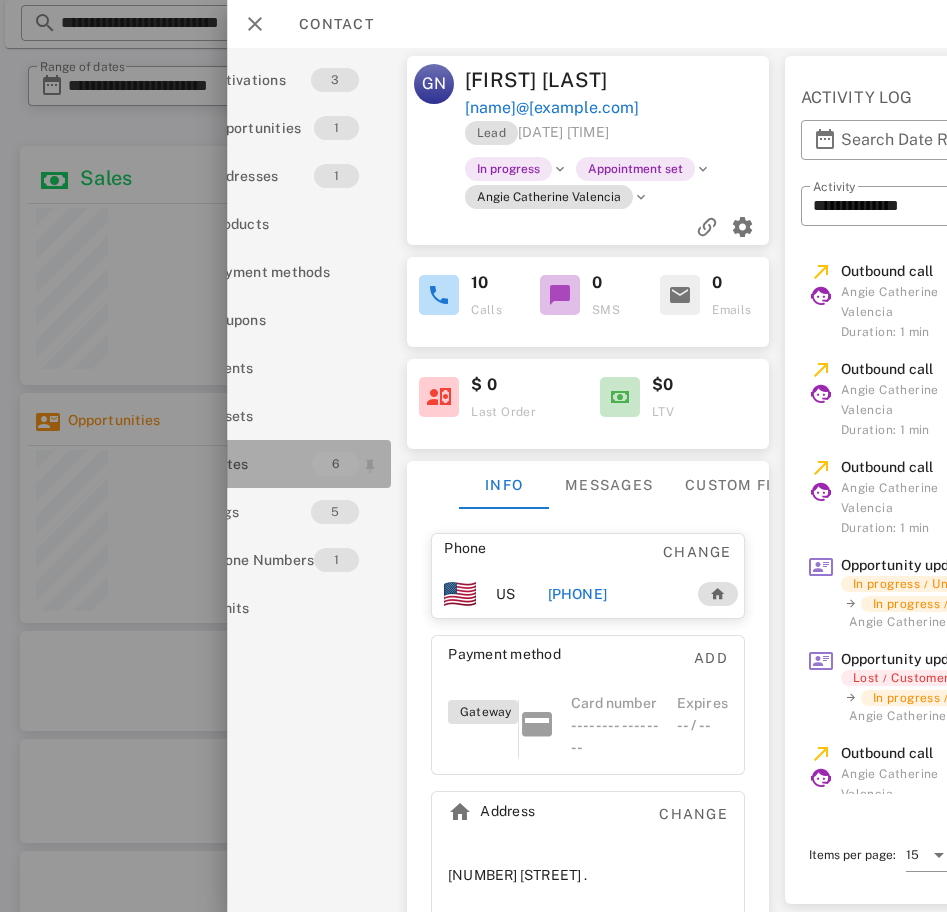 click on "Notes" at bounding box center (259, 464) 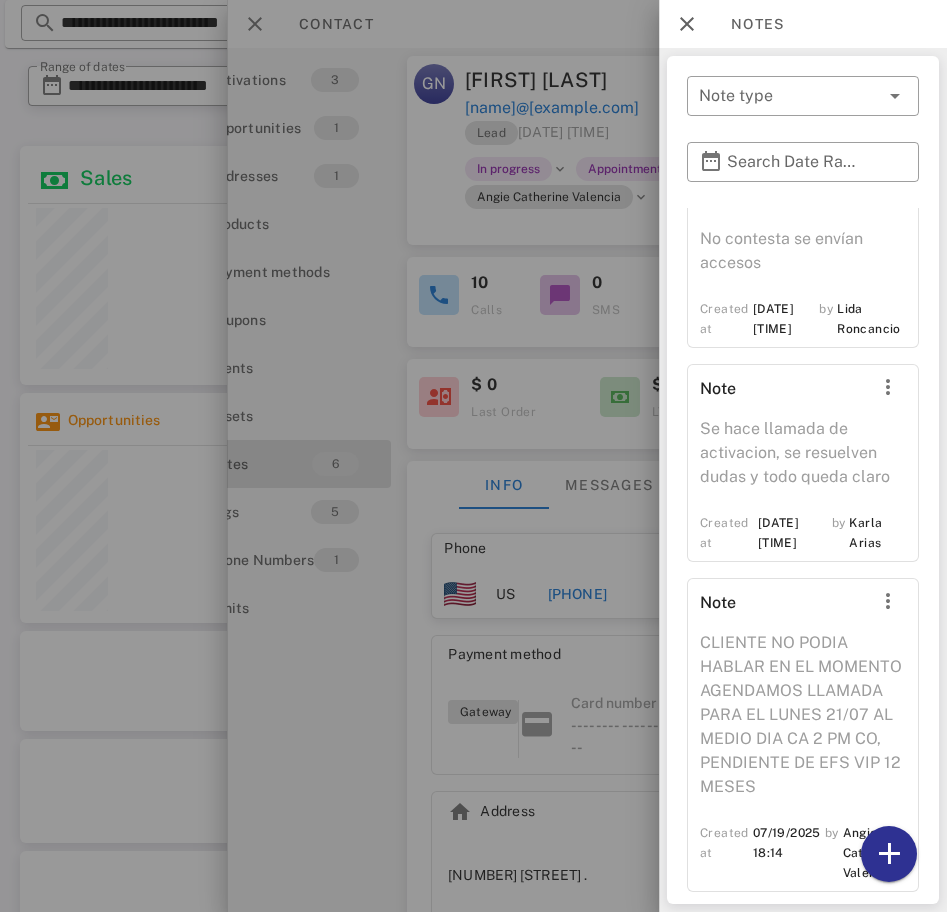 scroll, scrollTop: 919, scrollLeft: 0, axis: vertical 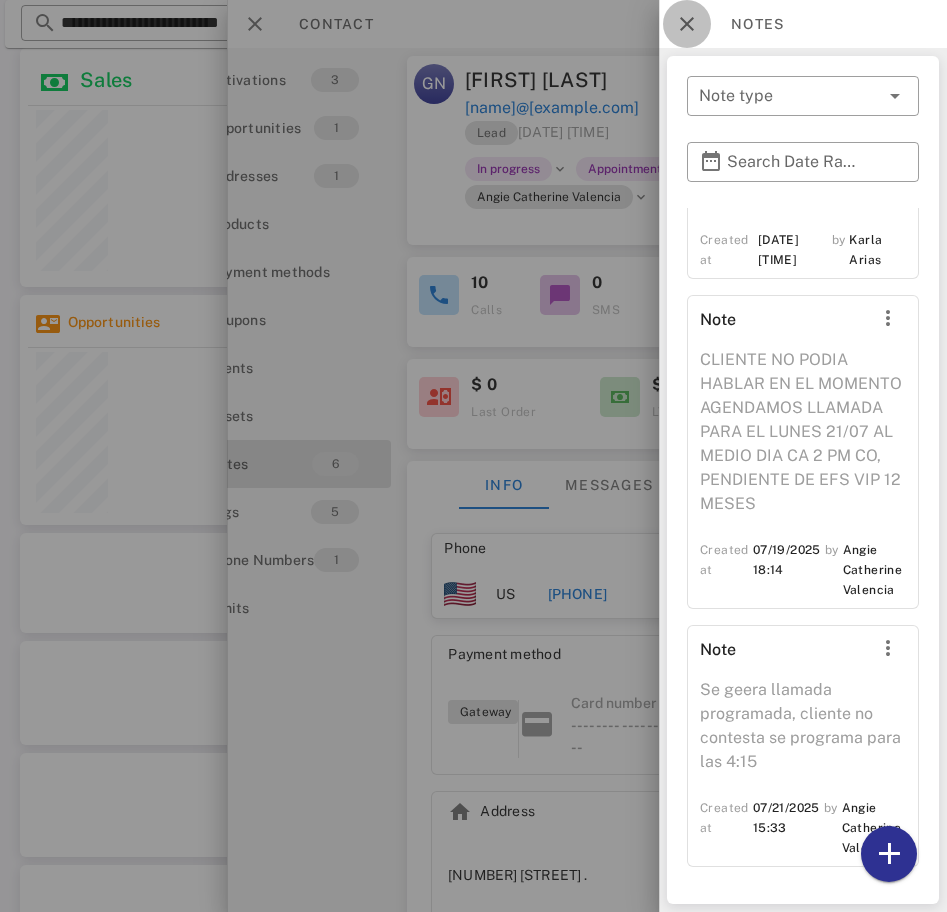 click at bounding box center [687, 24] 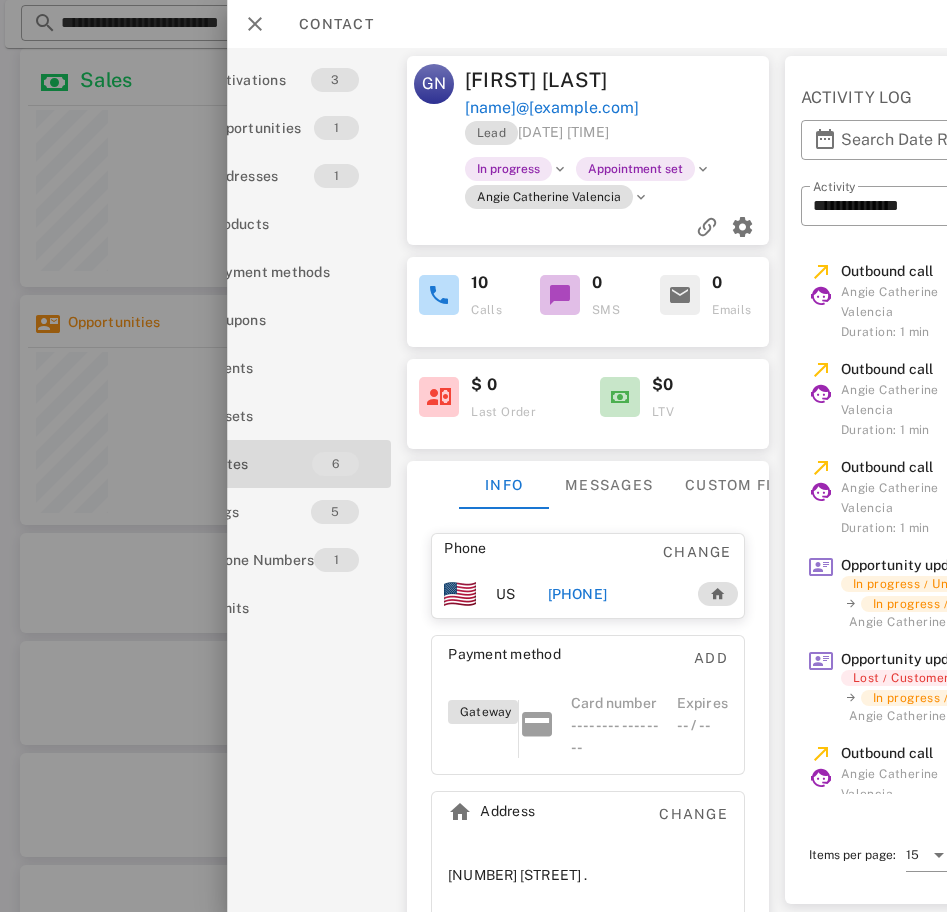 click on "+19092511492" at bounding box center (577, 594) 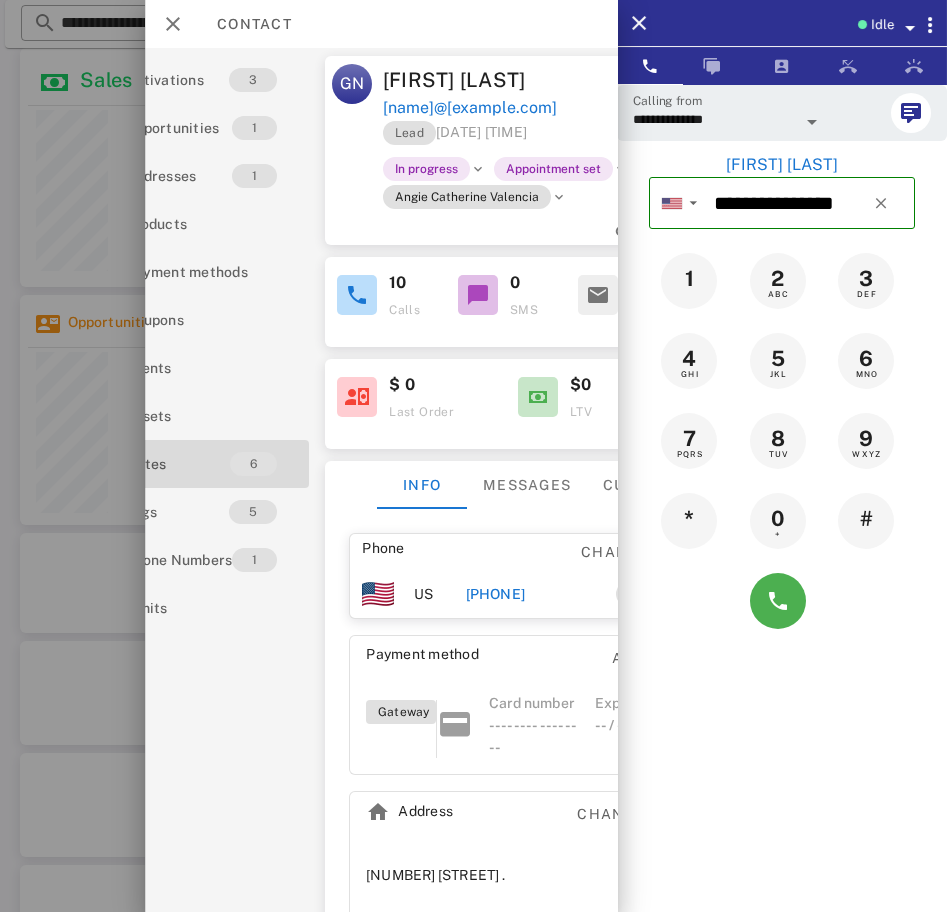click at bounding box center [812, 122] 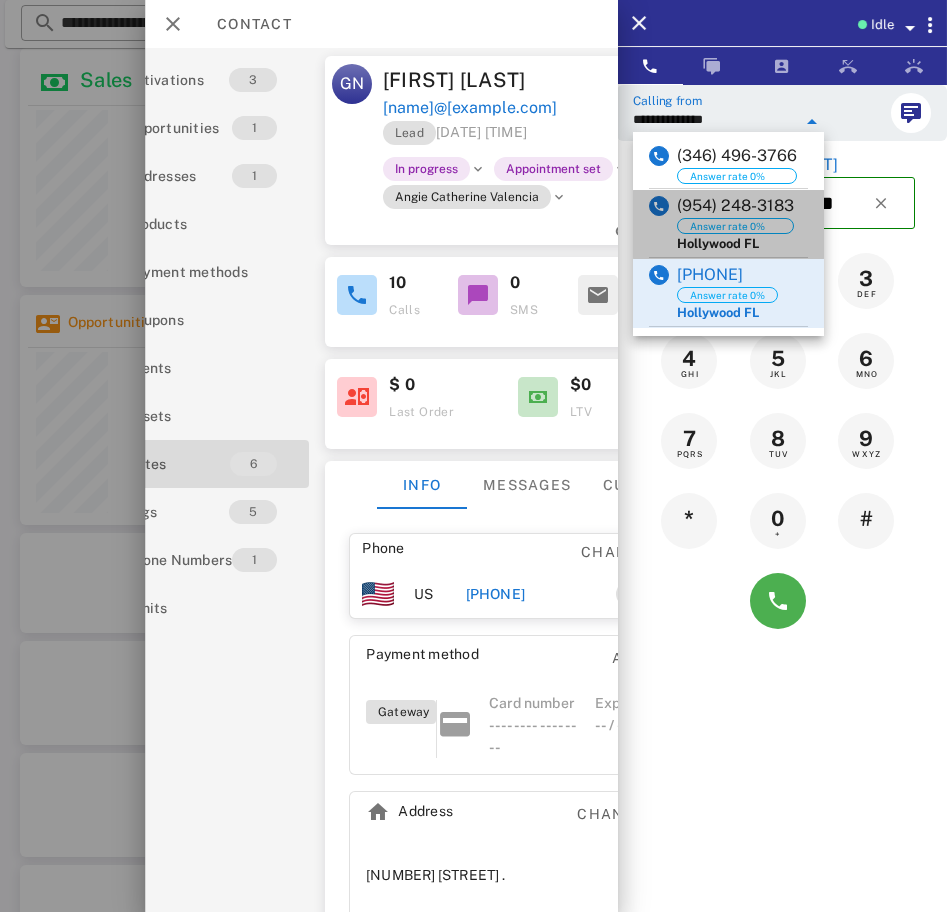 click on "(954) 248-3183" at bounding box center (735, 206) 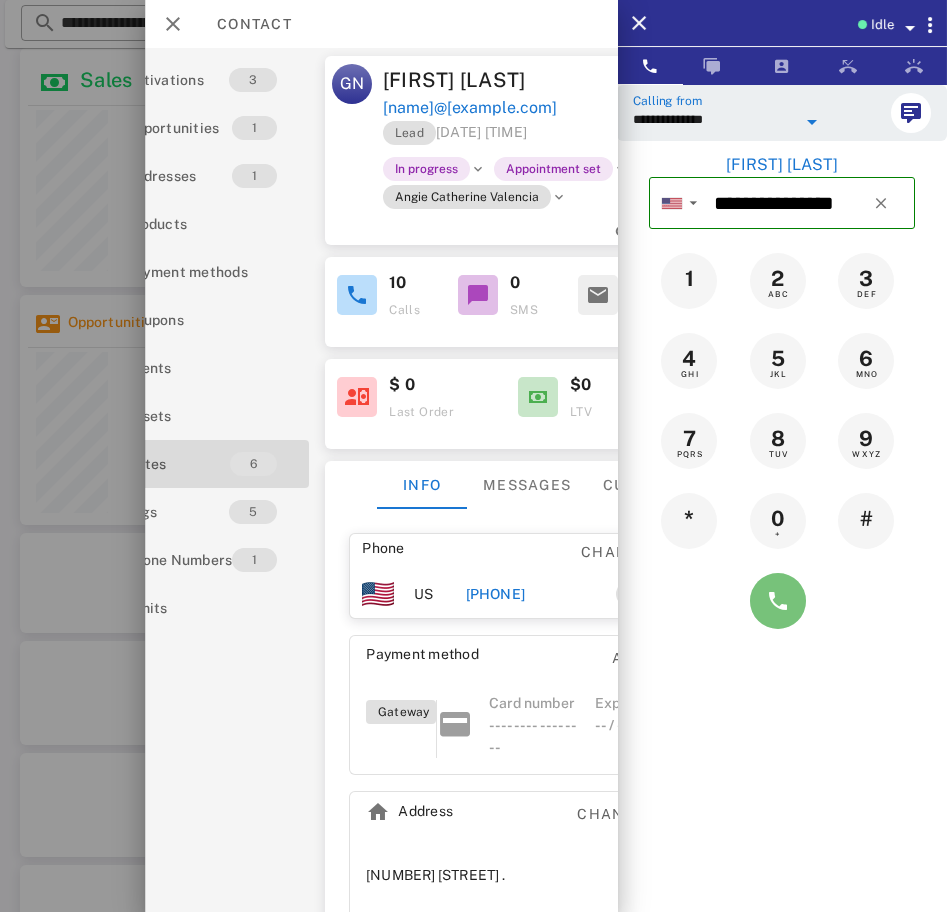 click at bounding box center [778, 601] 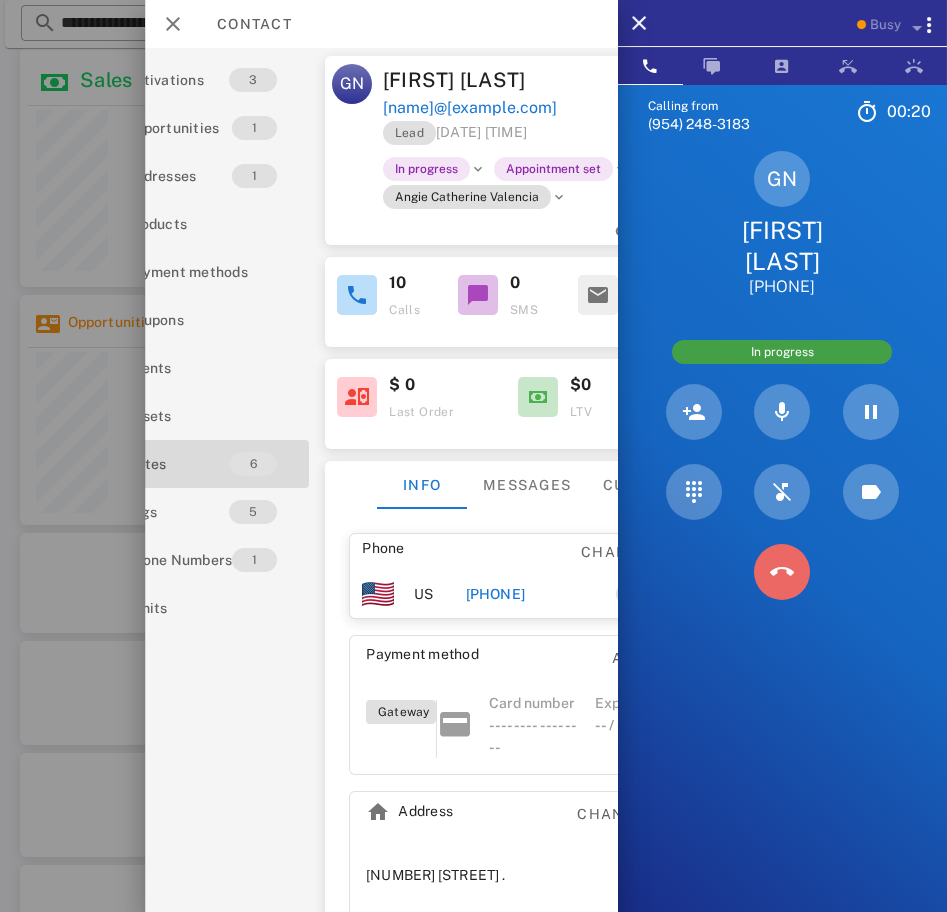 click at bounding box center [782, 572] 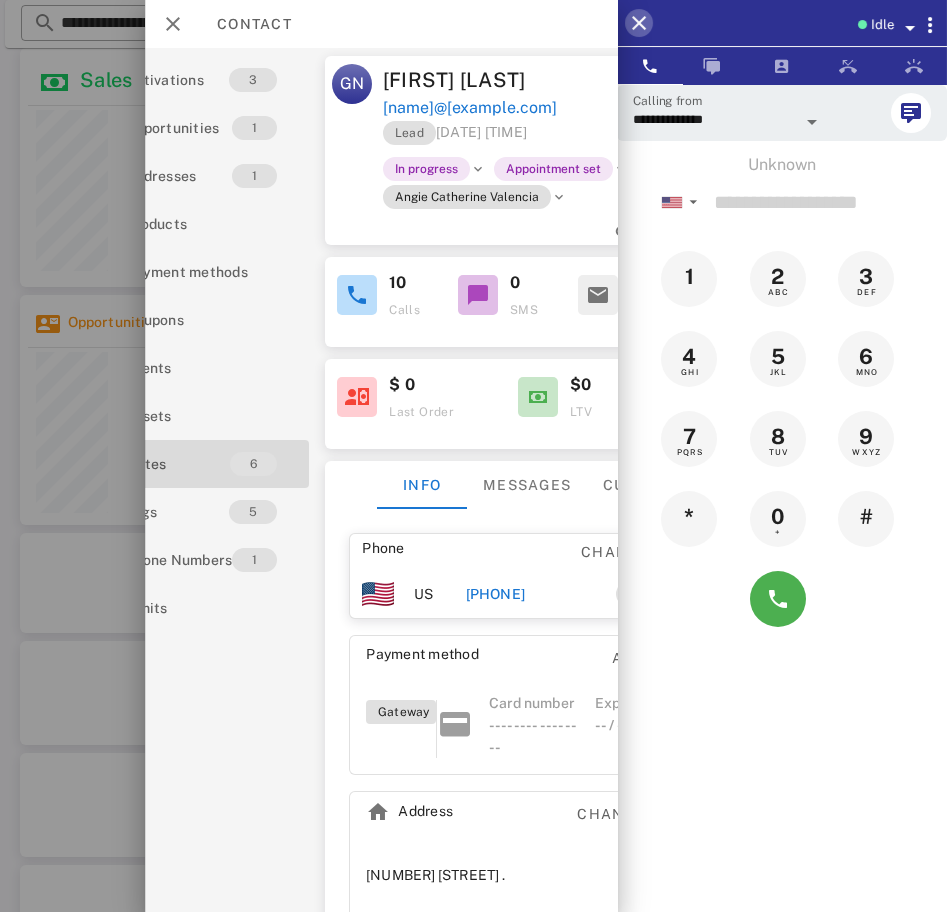 click at bounding box center [639, 23] 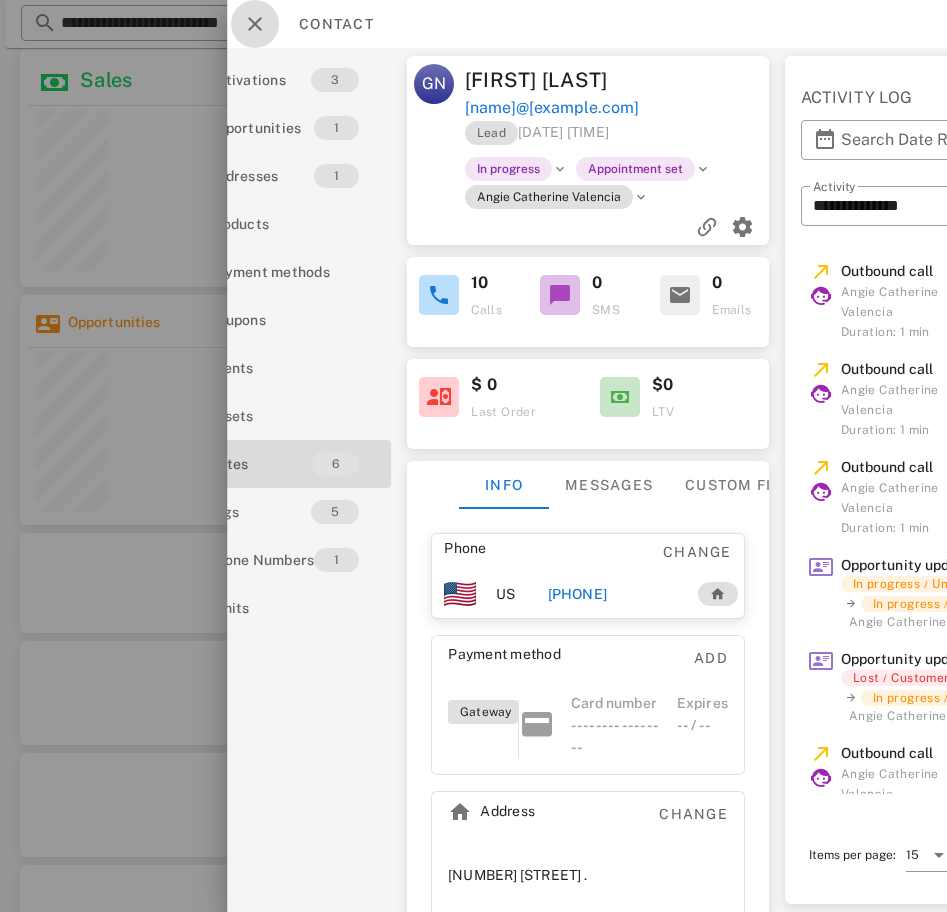 click at bounding box center [255, 24] 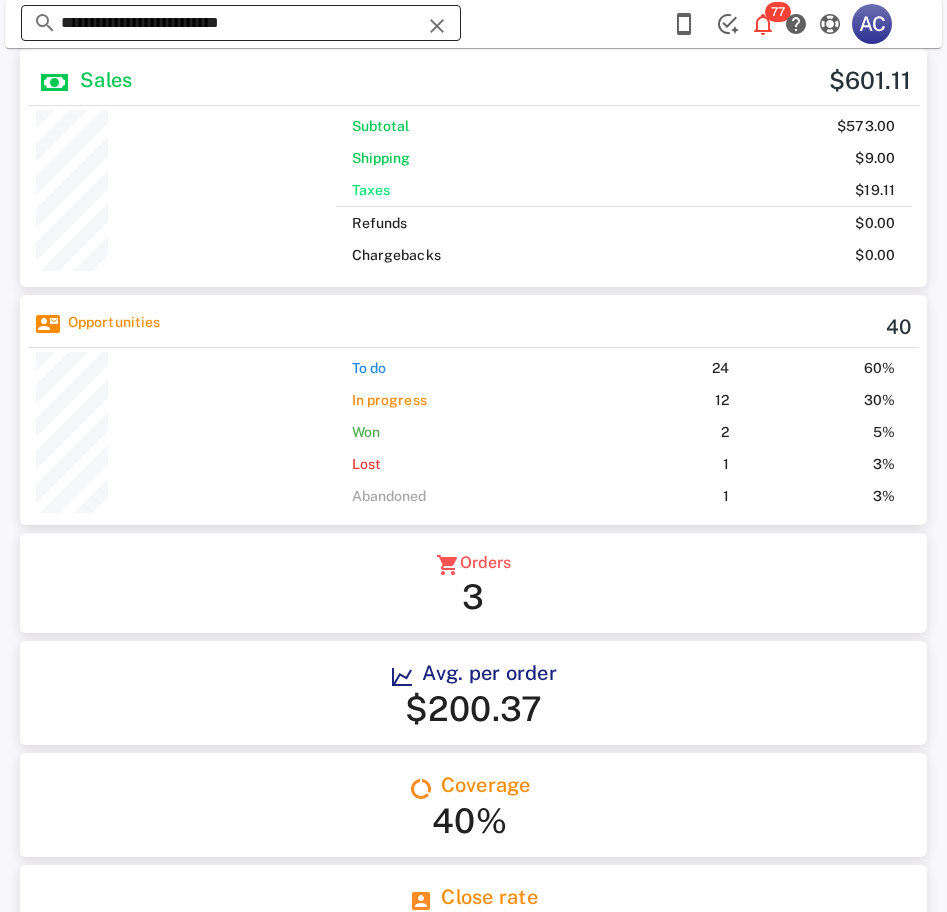 click on "**********" at bounding box center [241, 23] 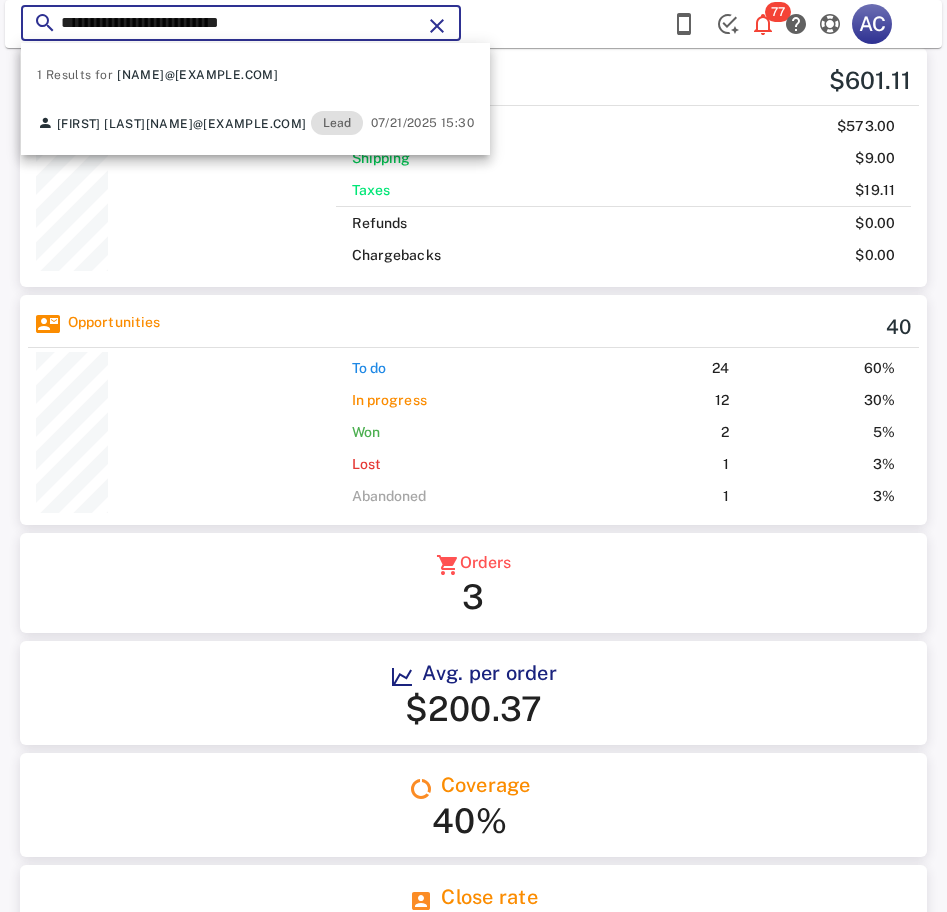 click on "**********" at bounding box center (241, 23) 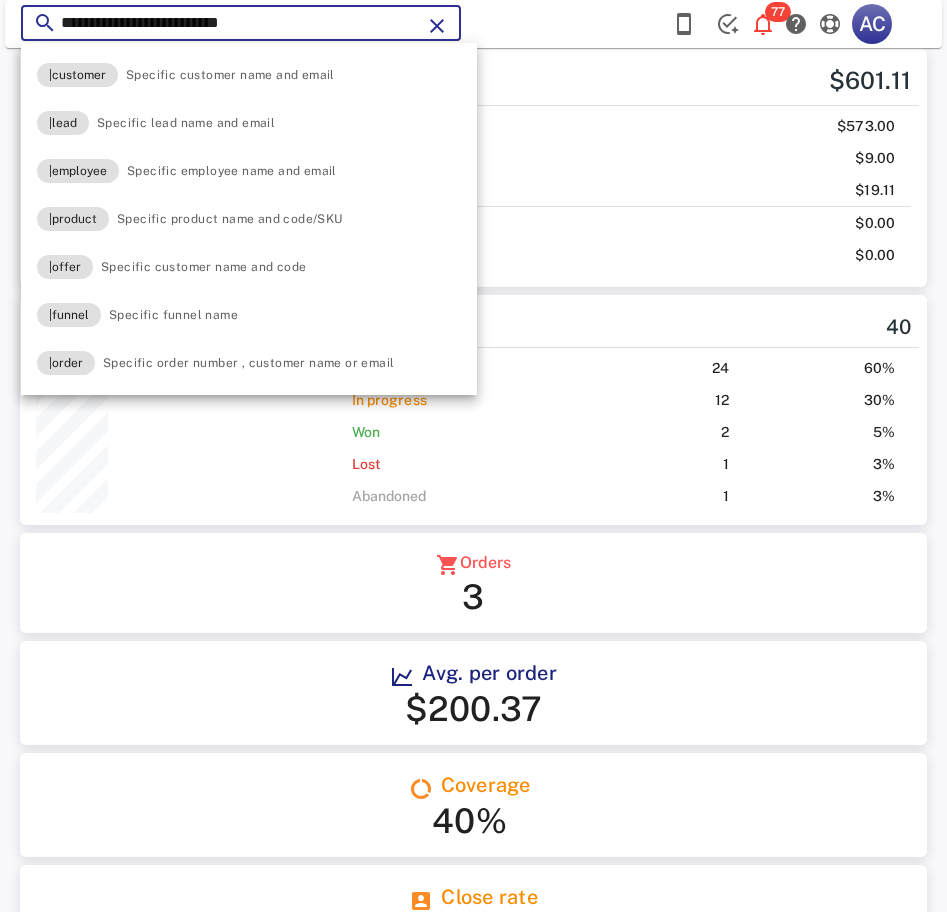 paste 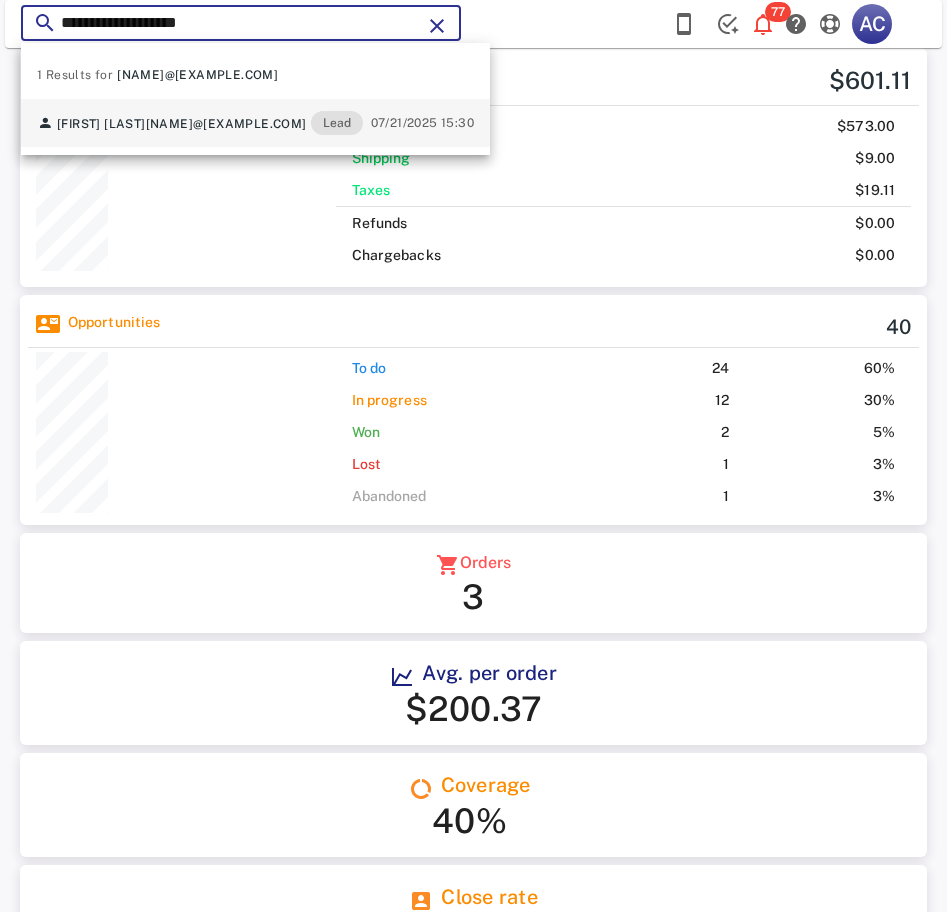 type on "**********" 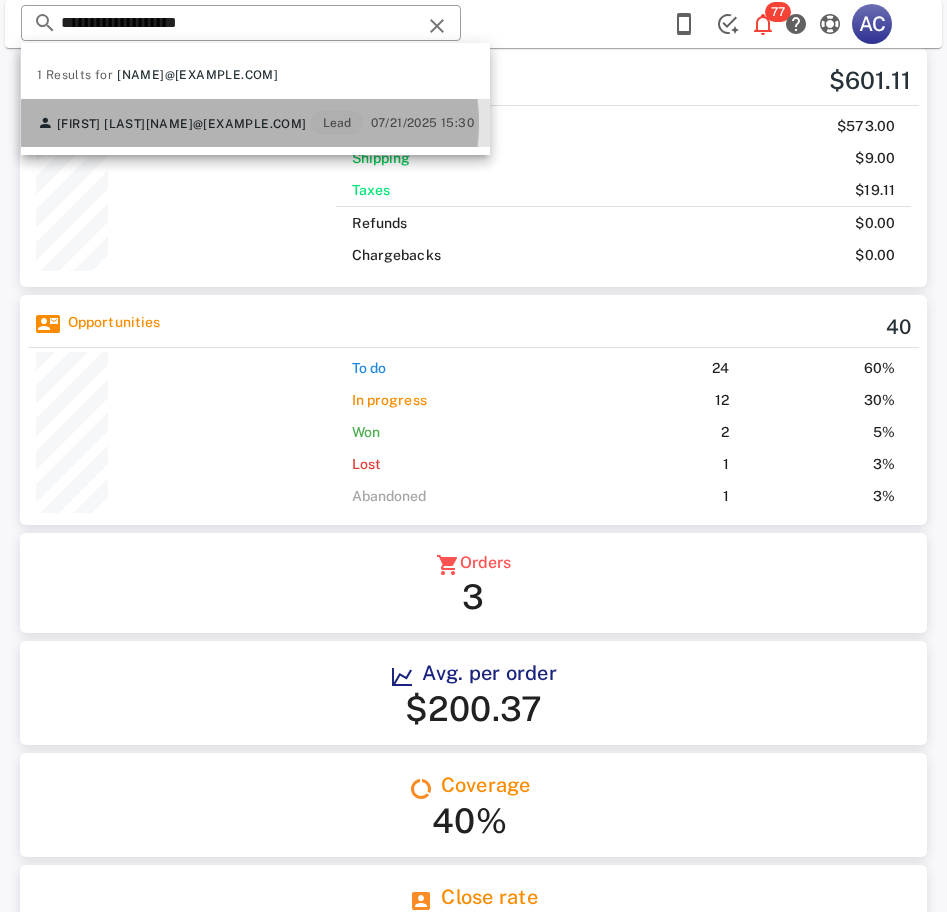 click on "Yvette Anil   yvetteanil@live.com   Lead" at bounding box center (200, 123) 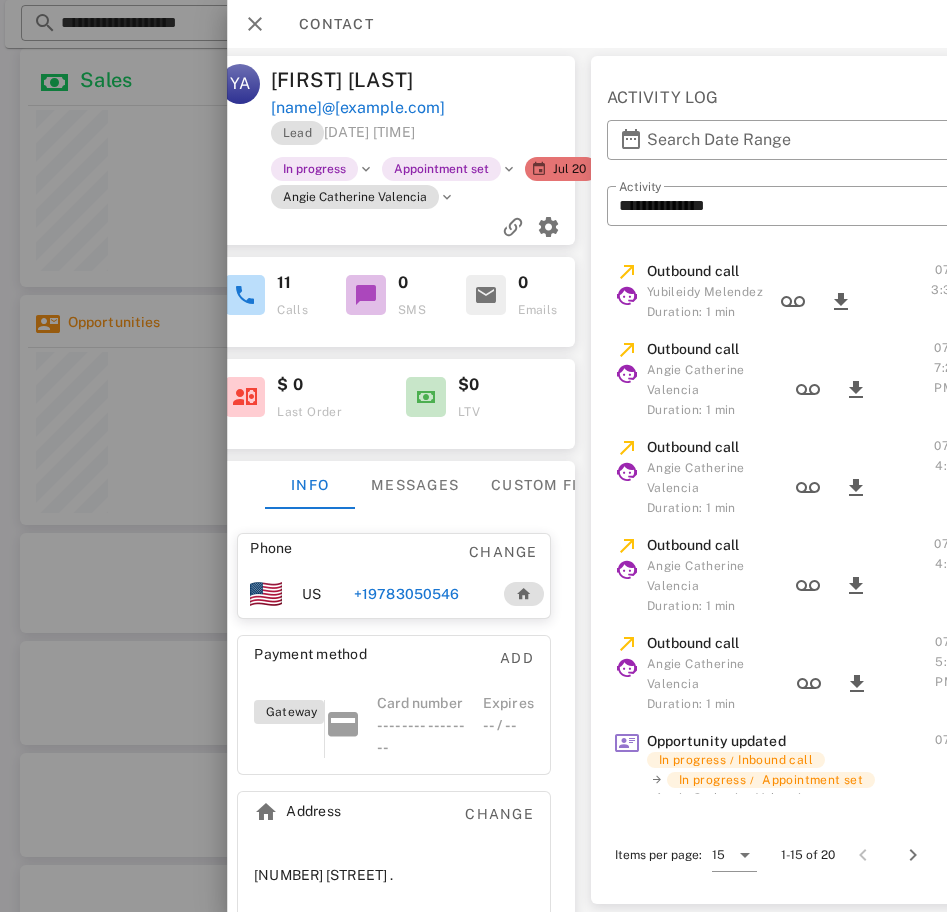 scroll, scrollTop: 0, scrollLeft: 0, axis: both 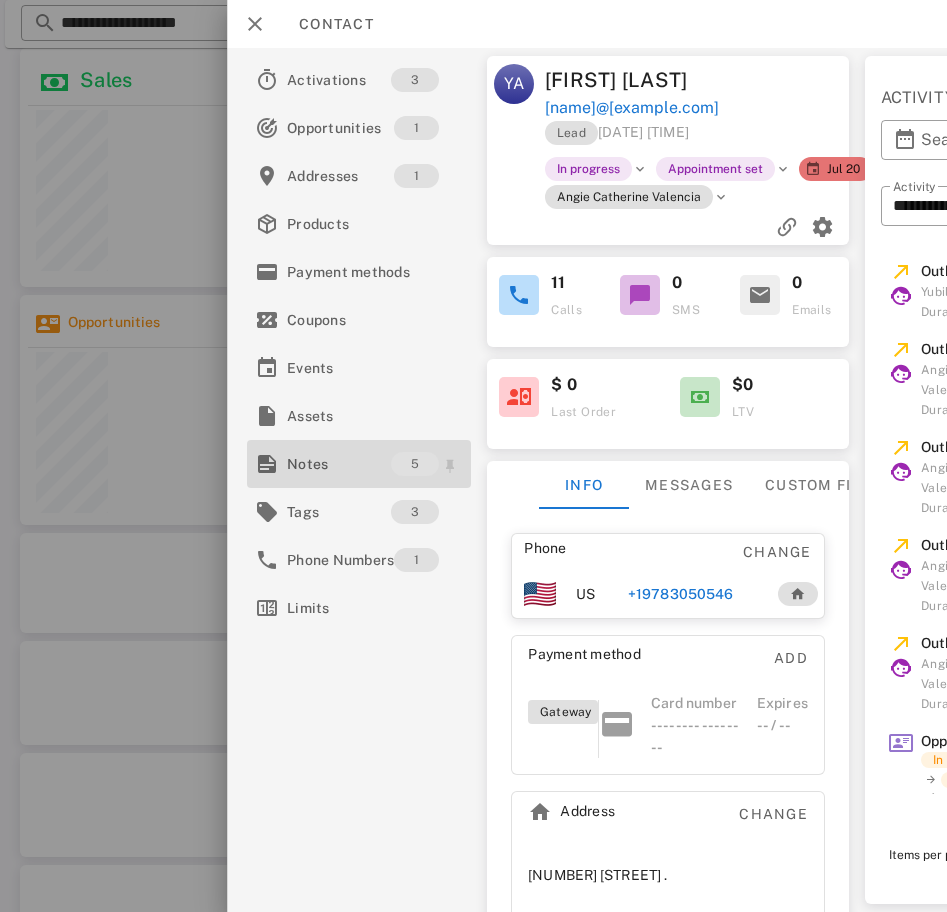 click on "Notes" at bounding box center [339, 464] 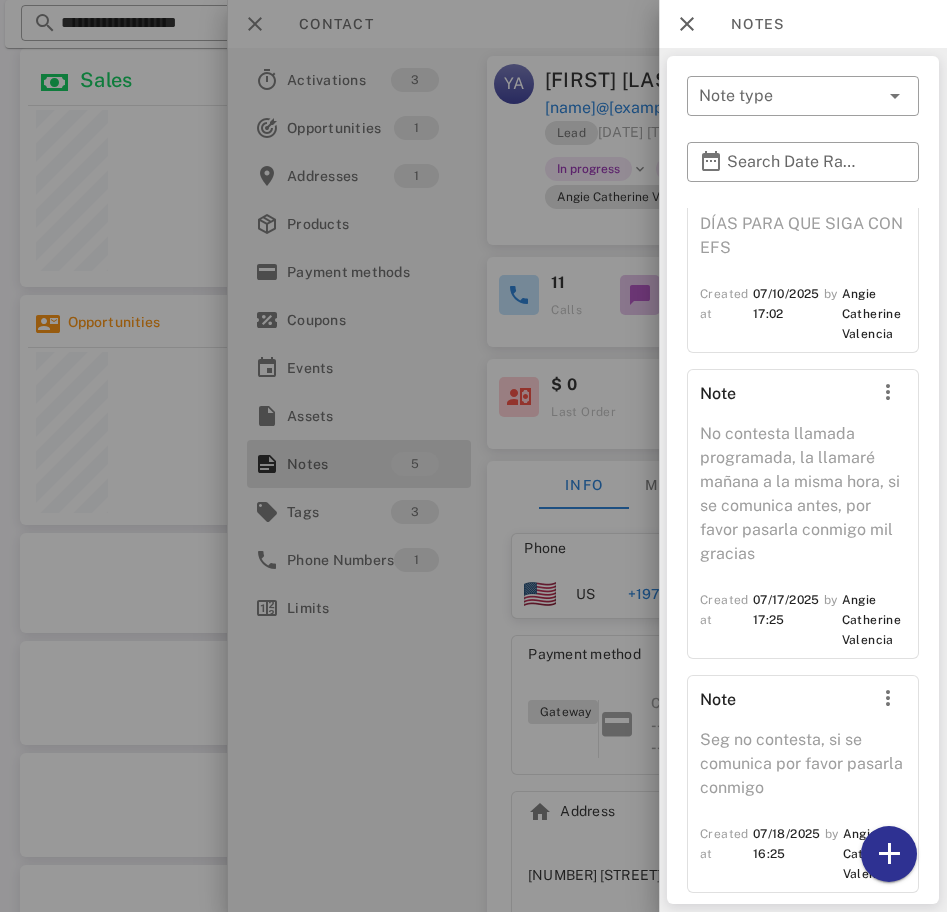 scroll, scrollTop: 797, scrollLeft: 0, axis: vertical 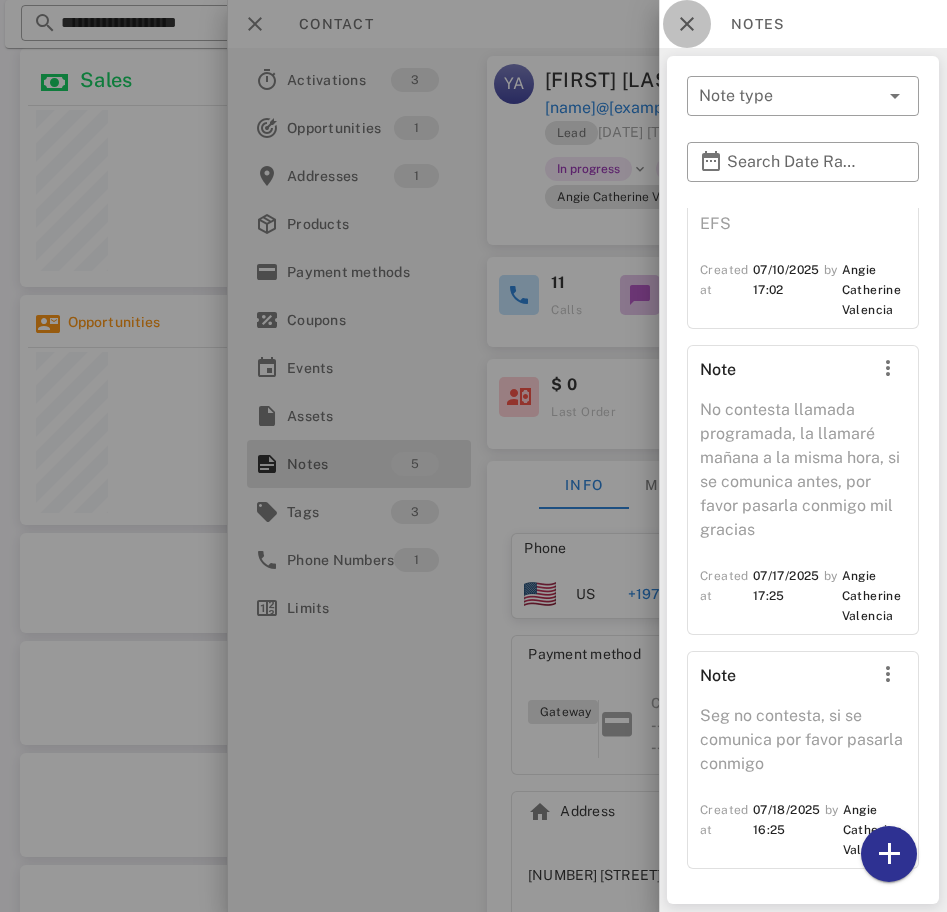 click at bounding box center (687, 24) 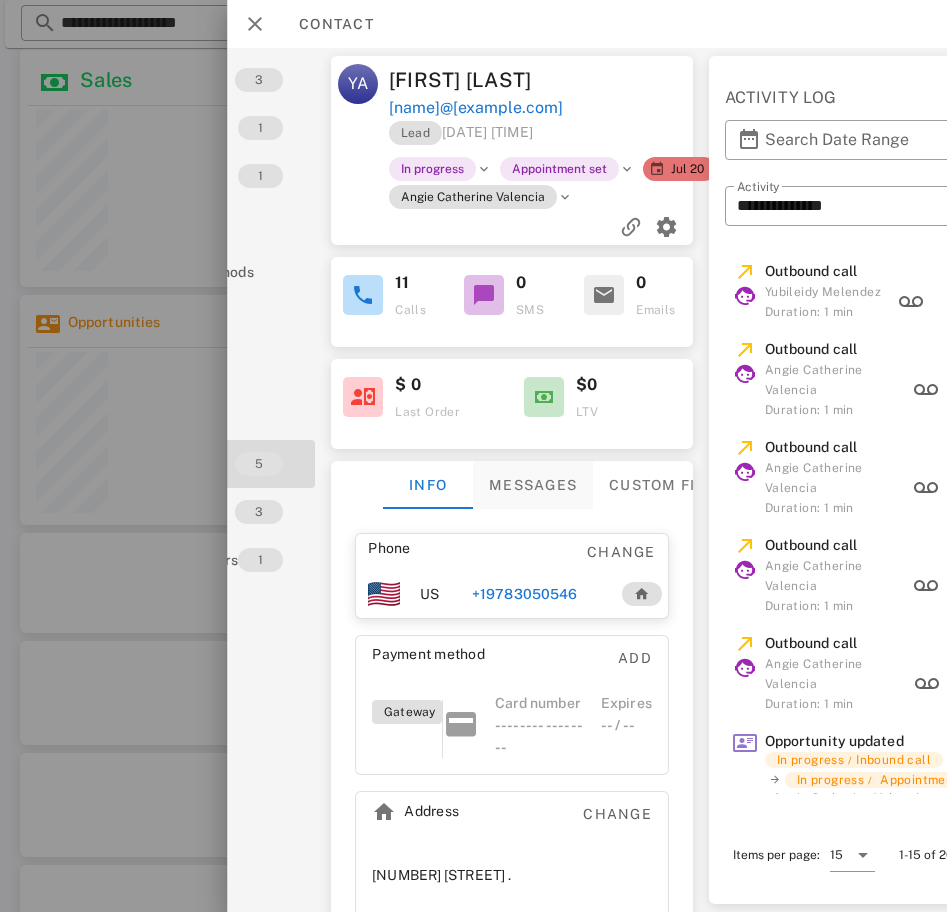 scroll, scrollTop: 0, scrollLeft: 155, axis: horizontal 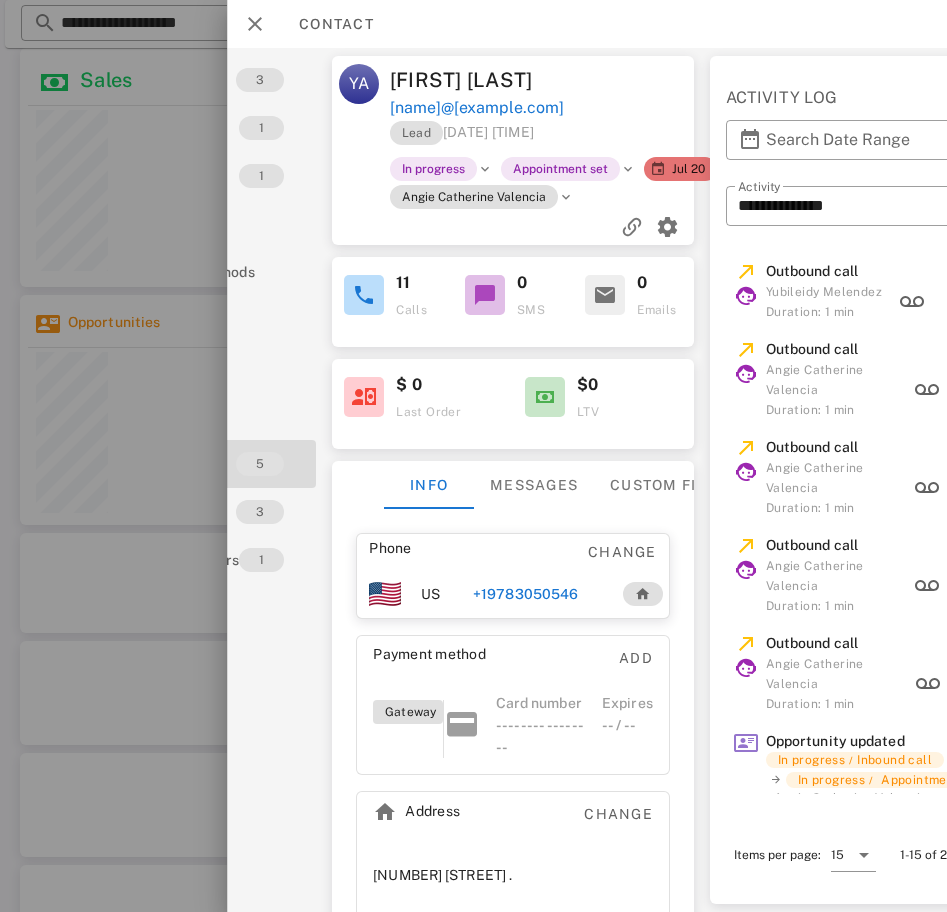 click on "+19783050546" at bounding box center (525, 594) 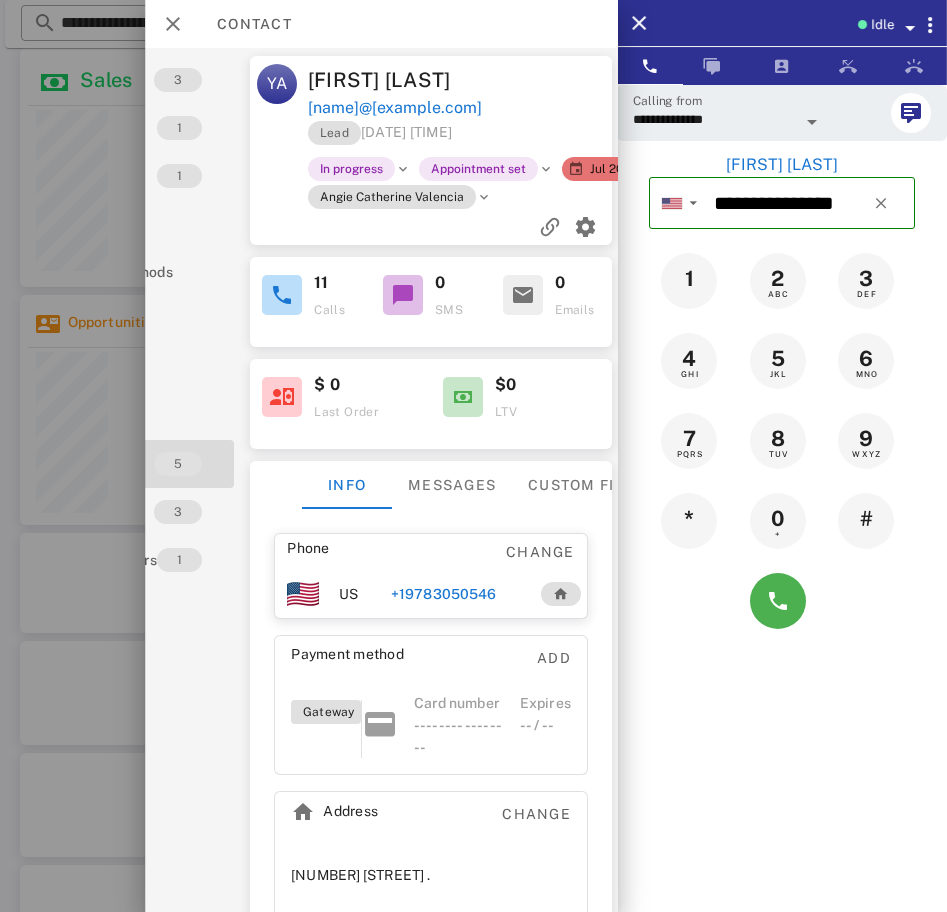 click at bounding box center [812, 122] 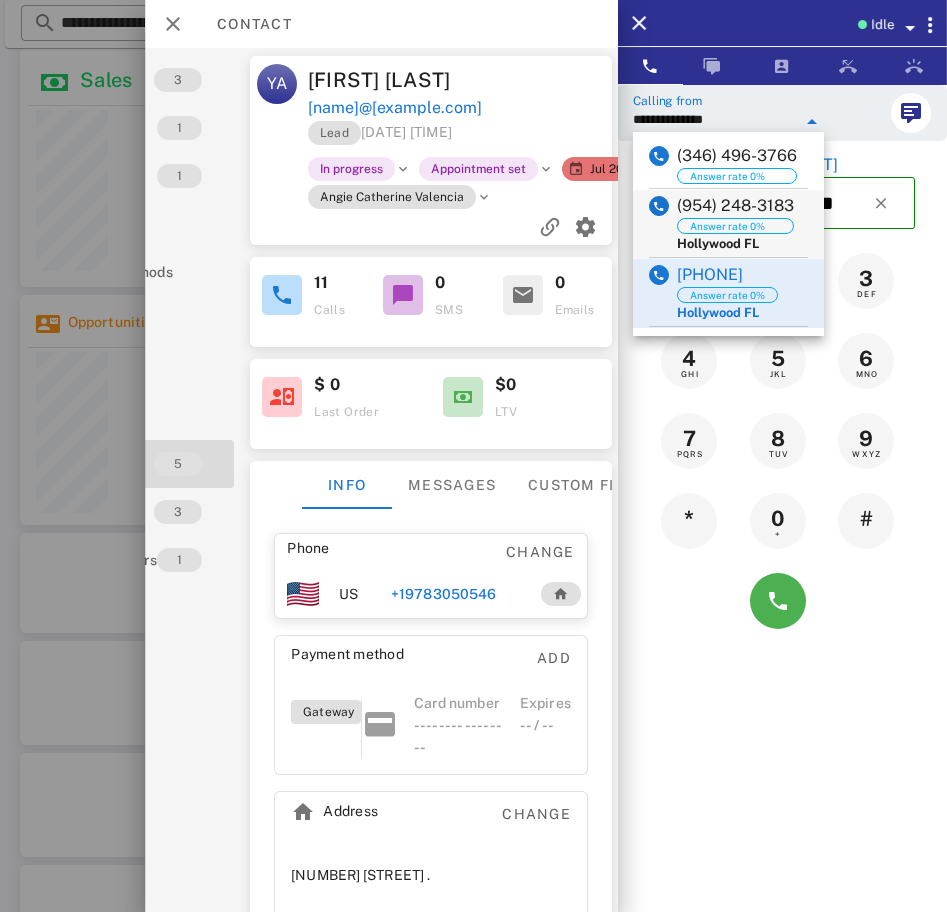 click on "([PHONE]) Answer rate 0% [CITY] [STATE]" at bounding box center [728, 224] 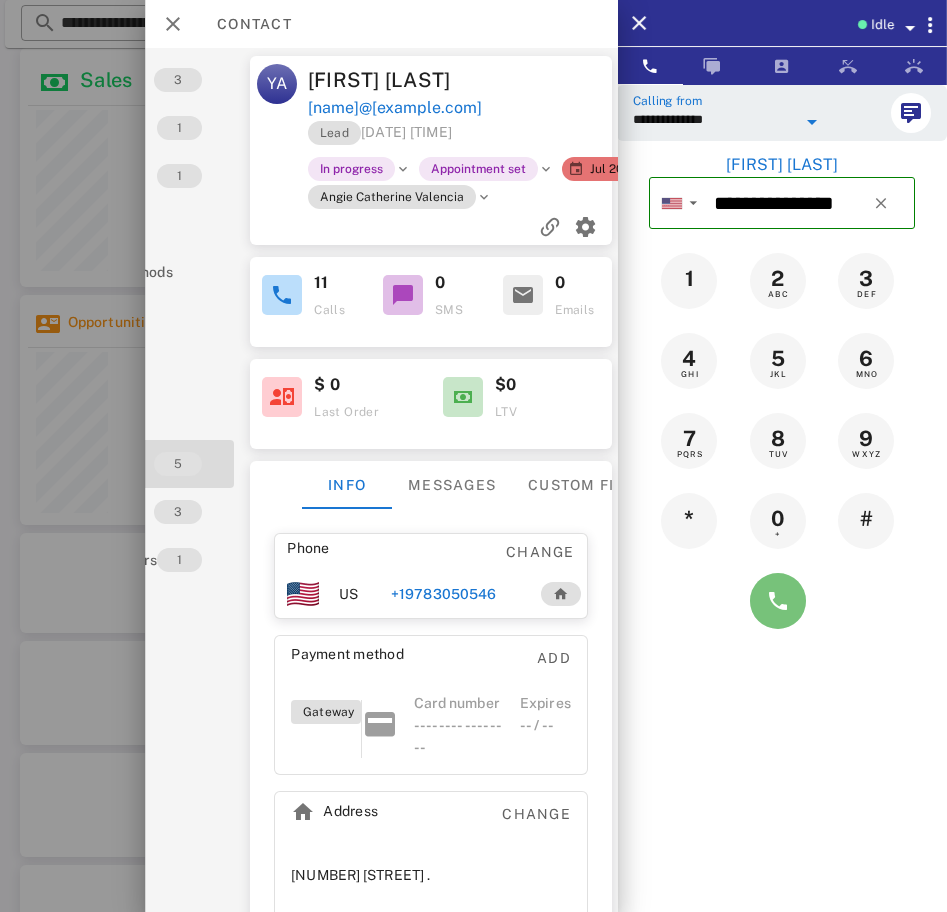 click at bounding box center (778, 601) 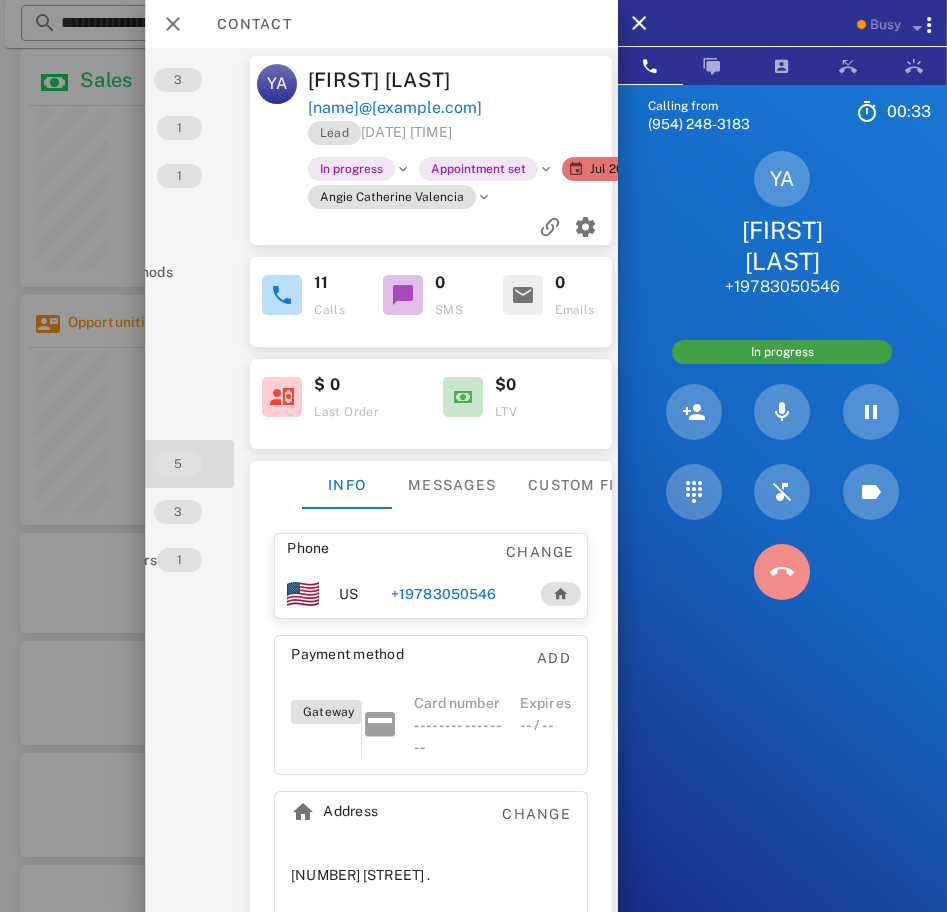 click at bounding box center [782, 572] 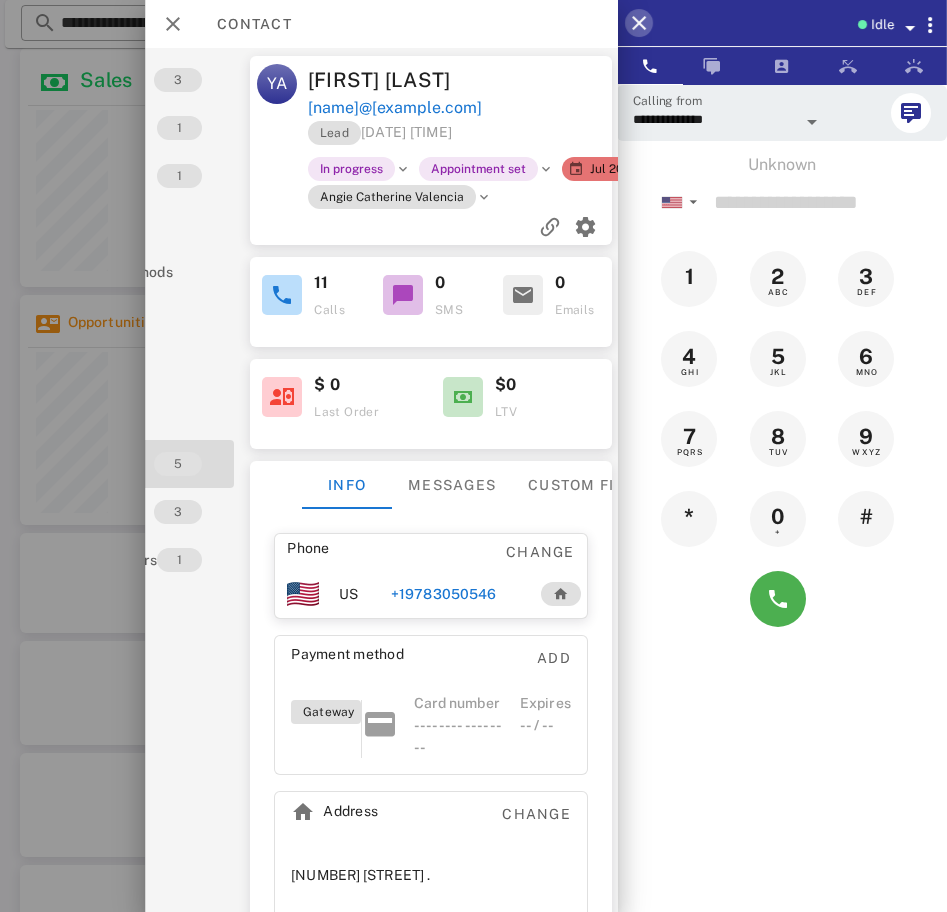 click at bounding box center (639, 23) 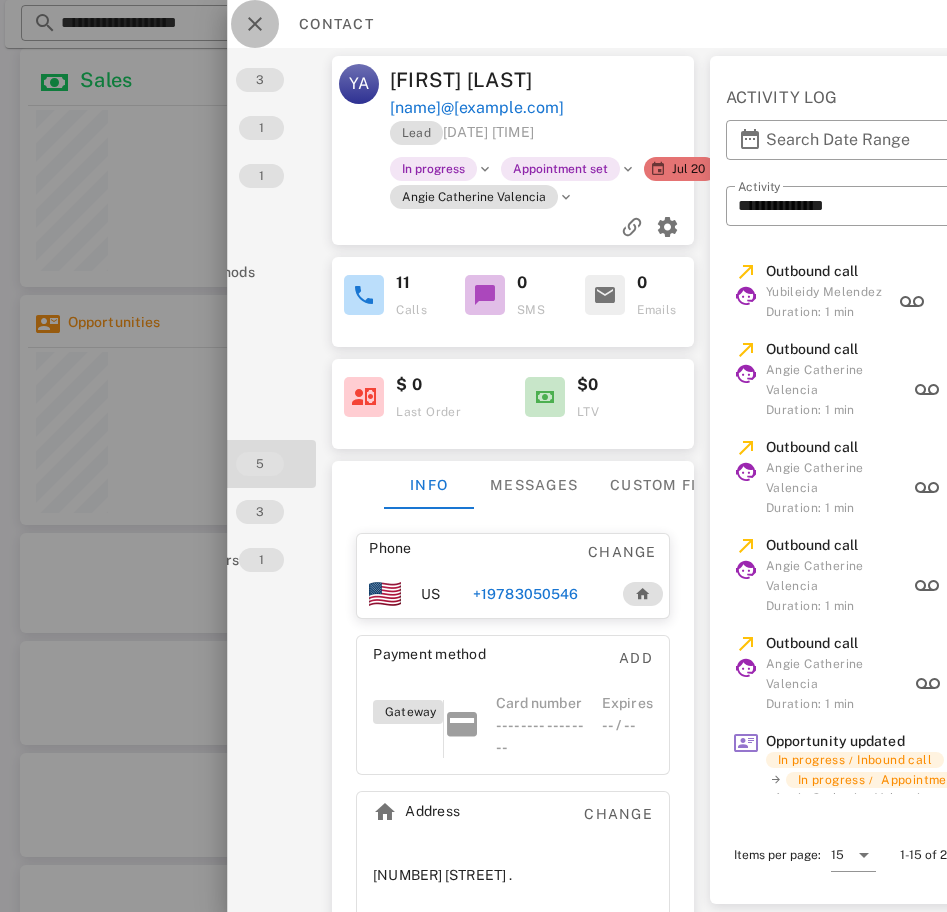 click at bounding box center (255, 24) 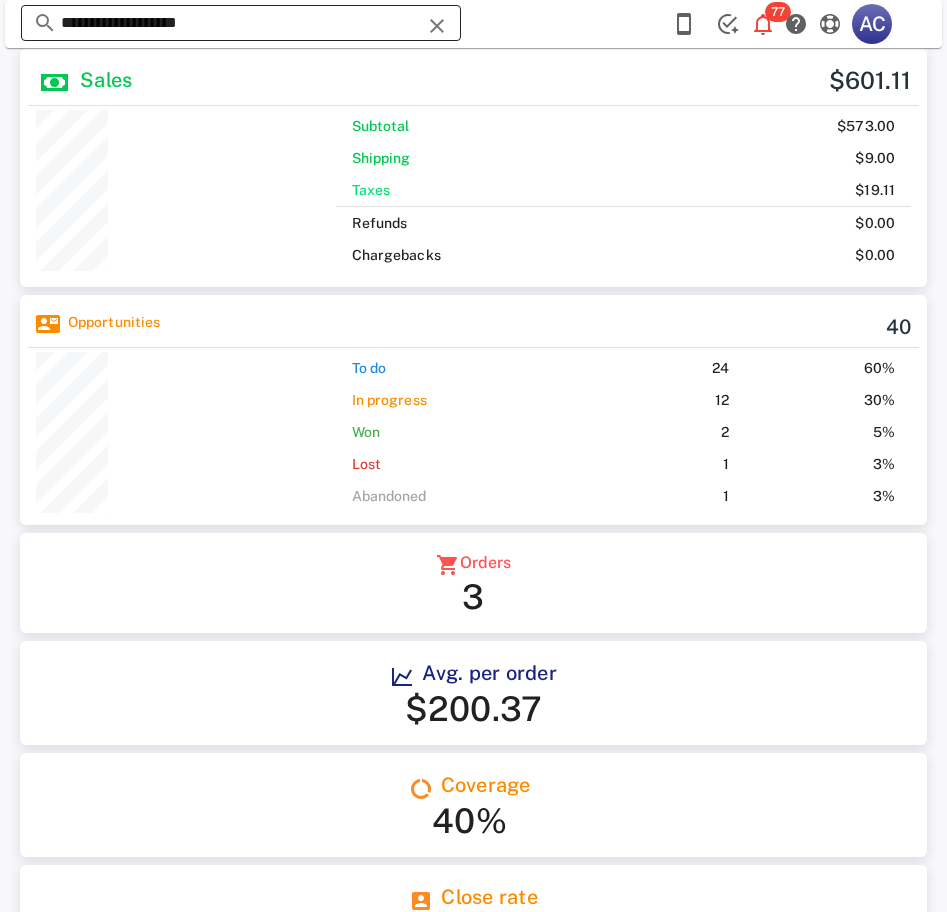 click on "**********" at bounding box center (241, 23) 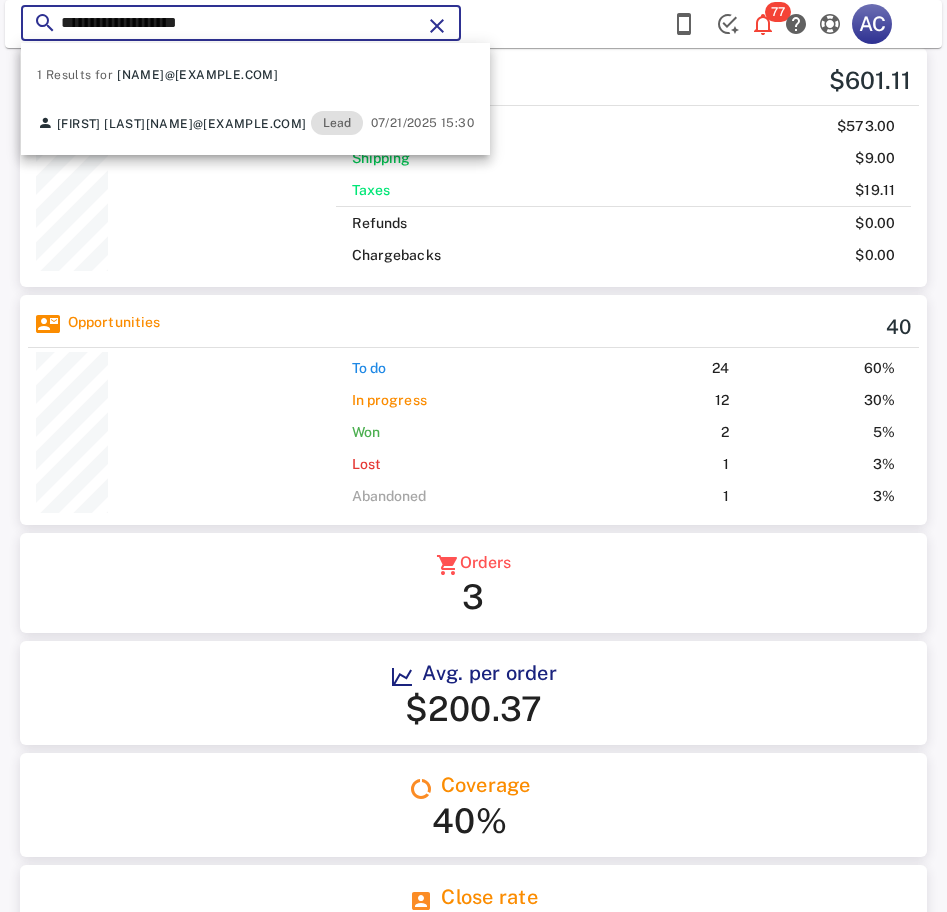 click on "**********" at bounding box center [241, 23] 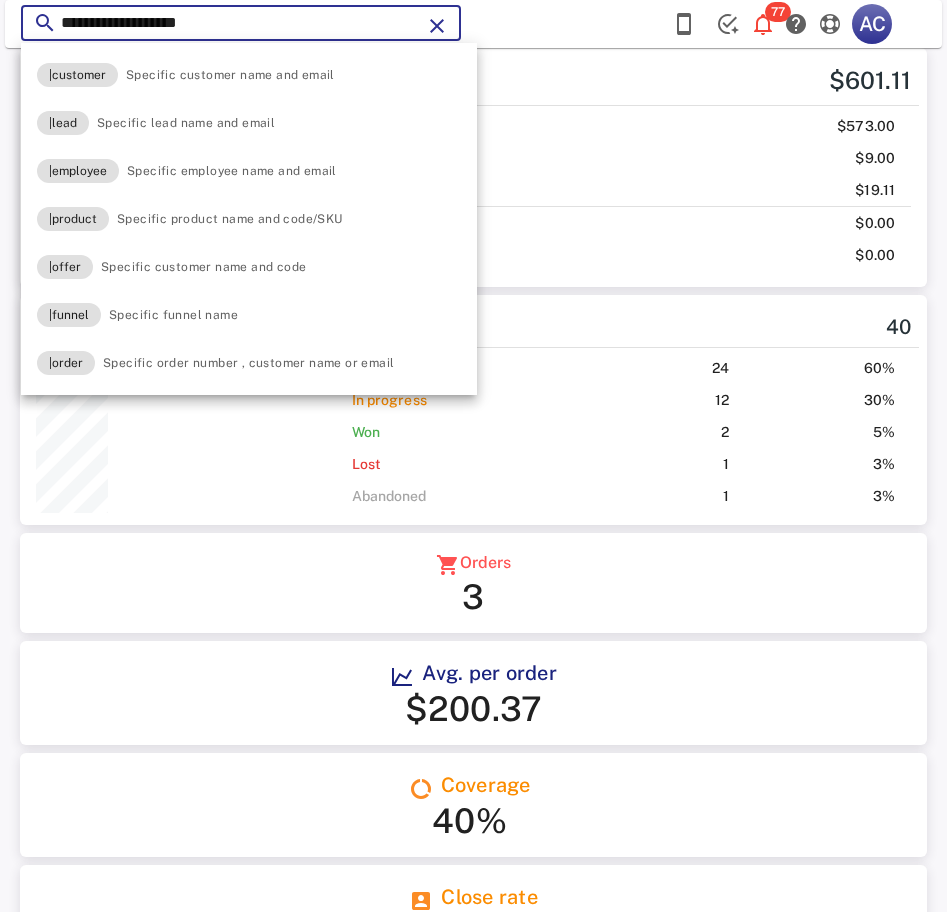 paste on "*********" 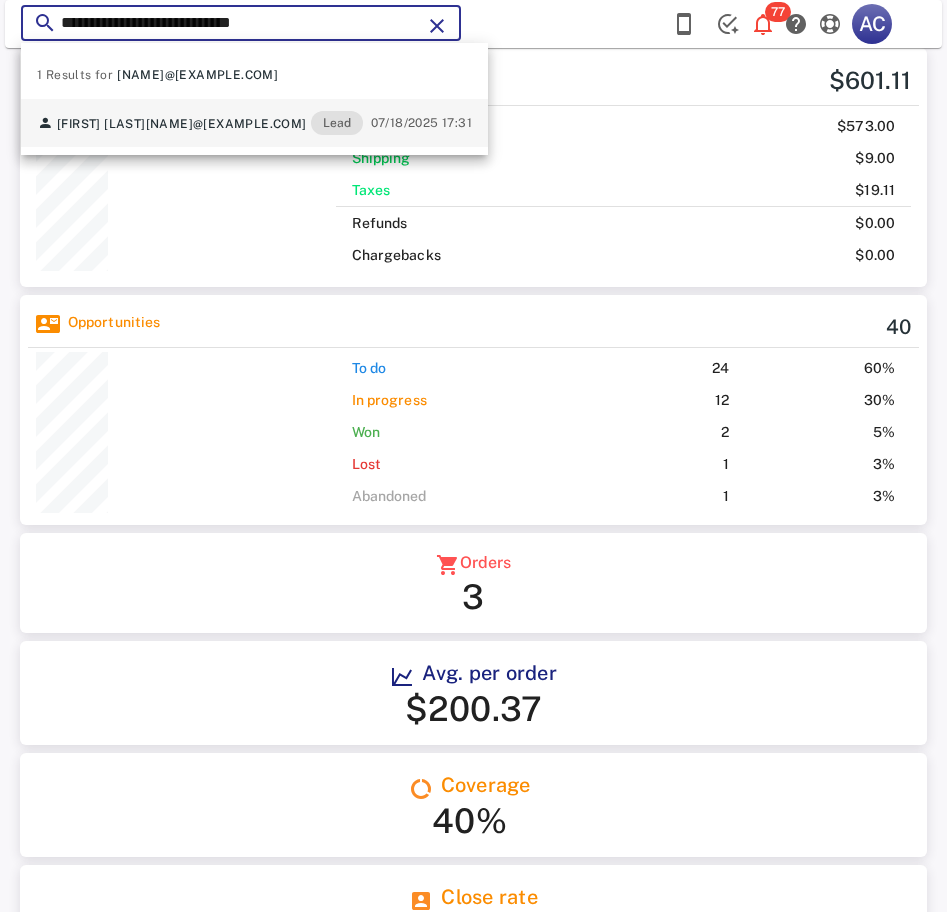 type on "**********" 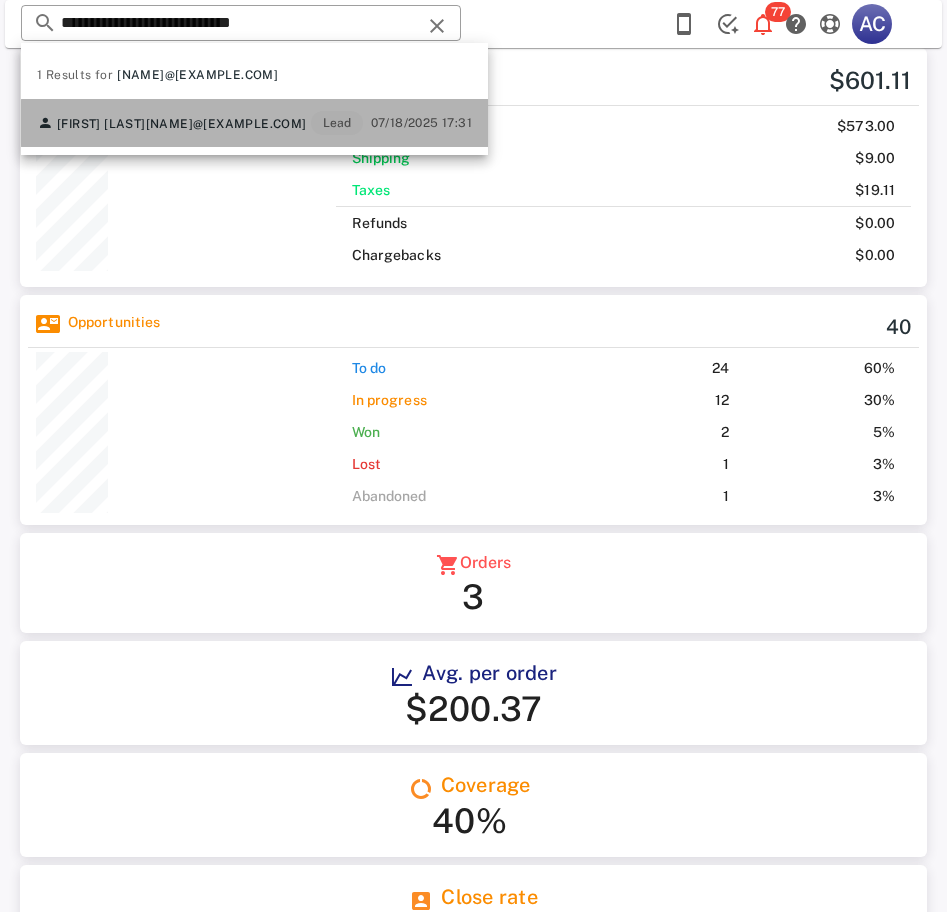 click on "Martha Jimenez   marthajimenez048@comcast.net   Lead   07/18/2025 17:31" at bounding box center [254, 123] 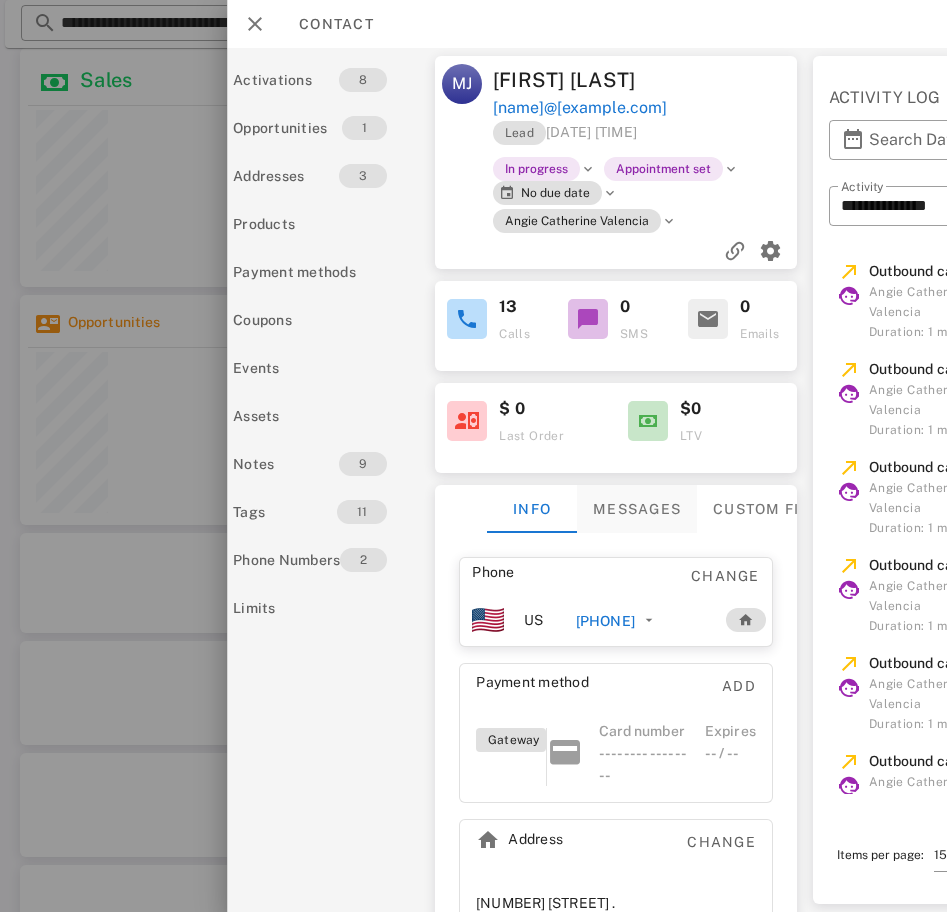 scroll, scrollTop: 0, scrollLeft: 38, axis: horizontal 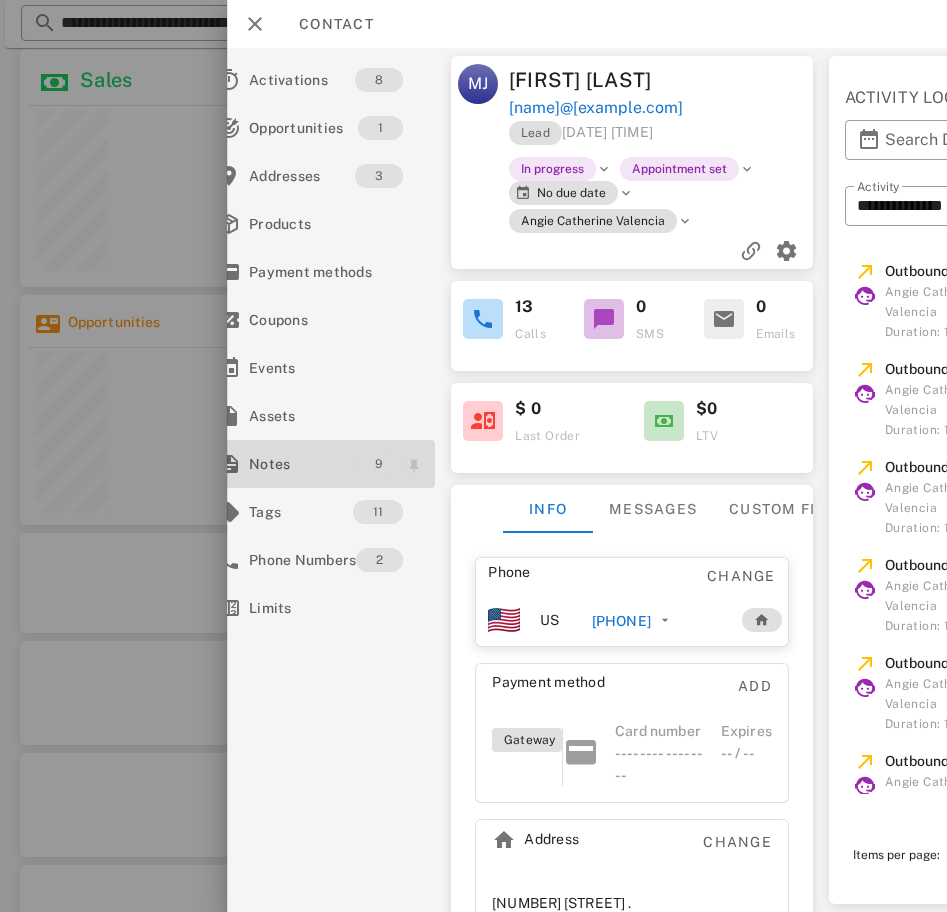 click on "9" at bounding box center (379, 464) 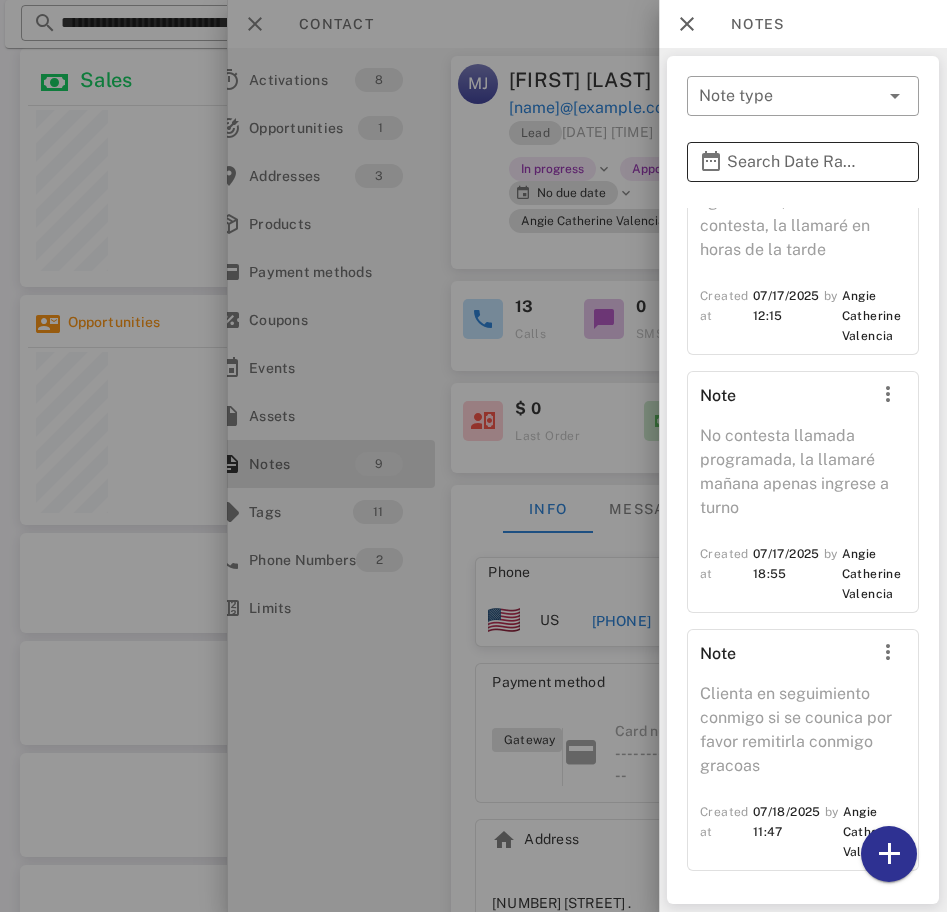 scroll, scrollTop: 2166, scrollLeft: 0, axis: vertical 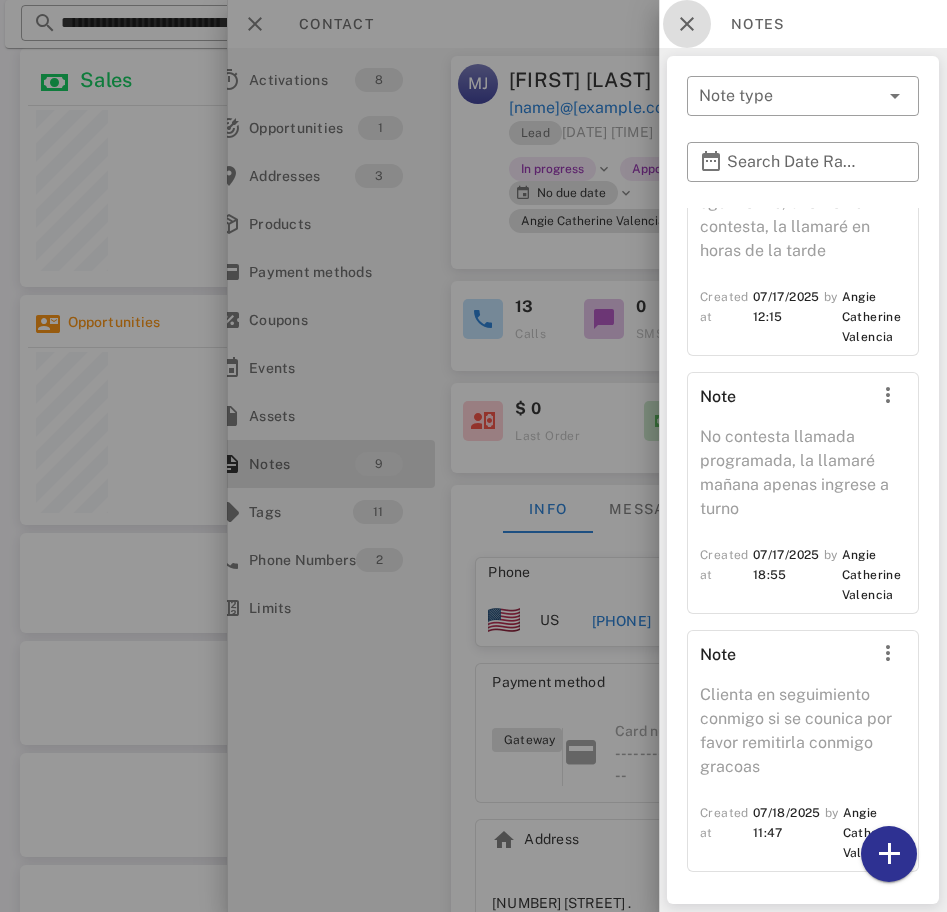 click at bounding box center (687, 24) 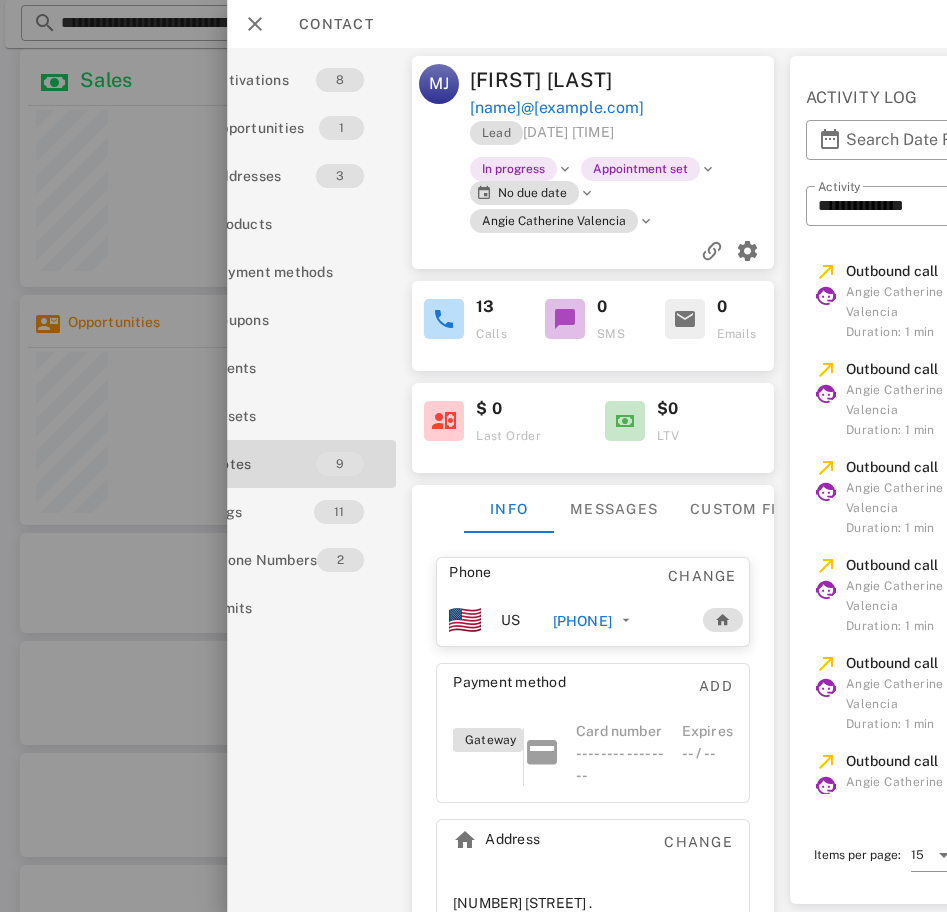 scroll, scrollTop: 0, scrollLeft: 56, axis: horizontal 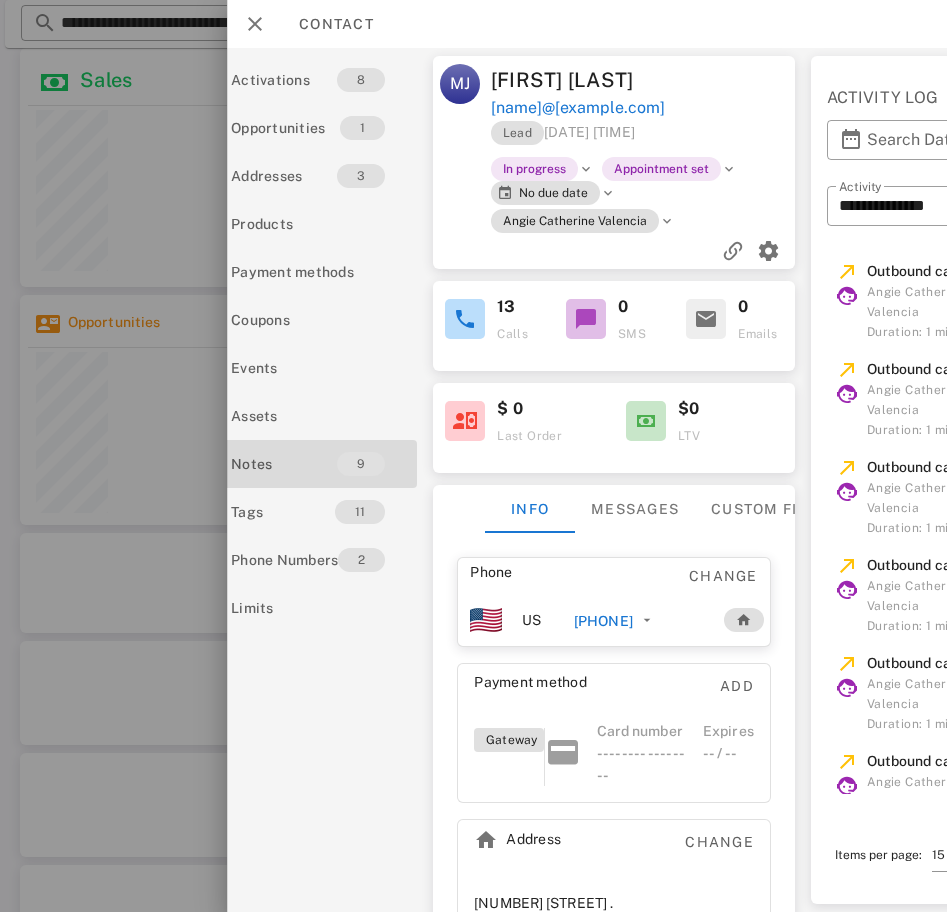 click on "+12098103276" at bounding box center [603, 621] 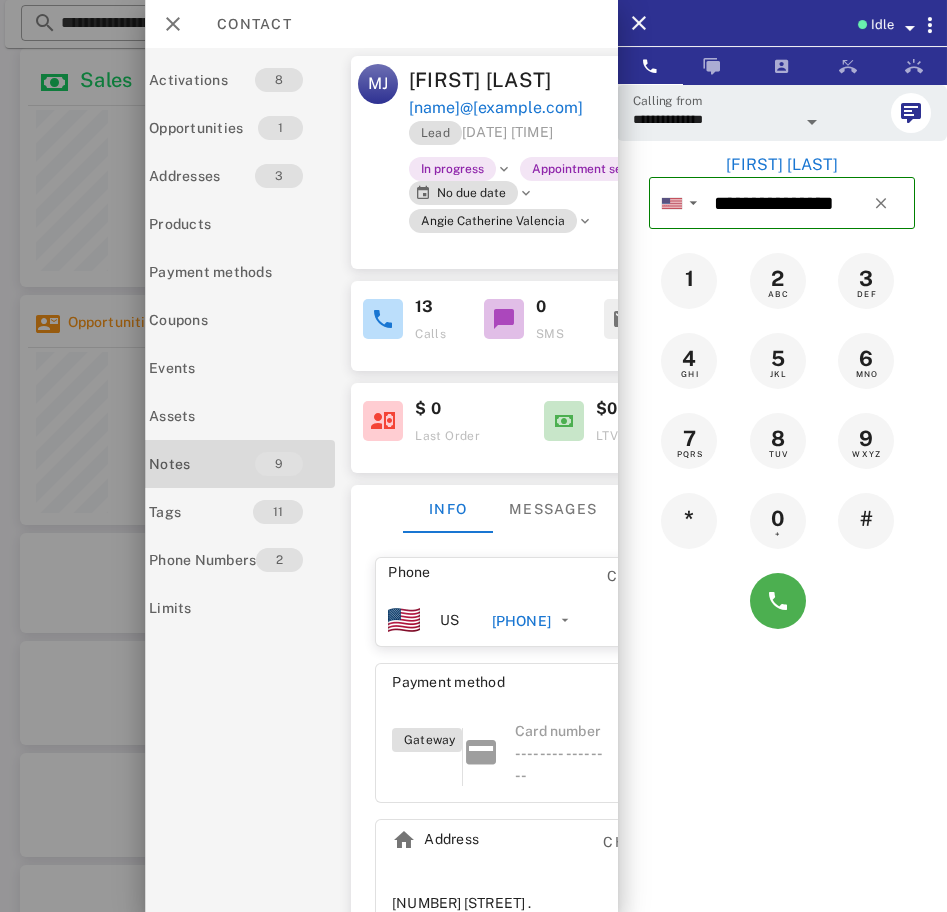 click on "**********" at bounding box center [782, 113] 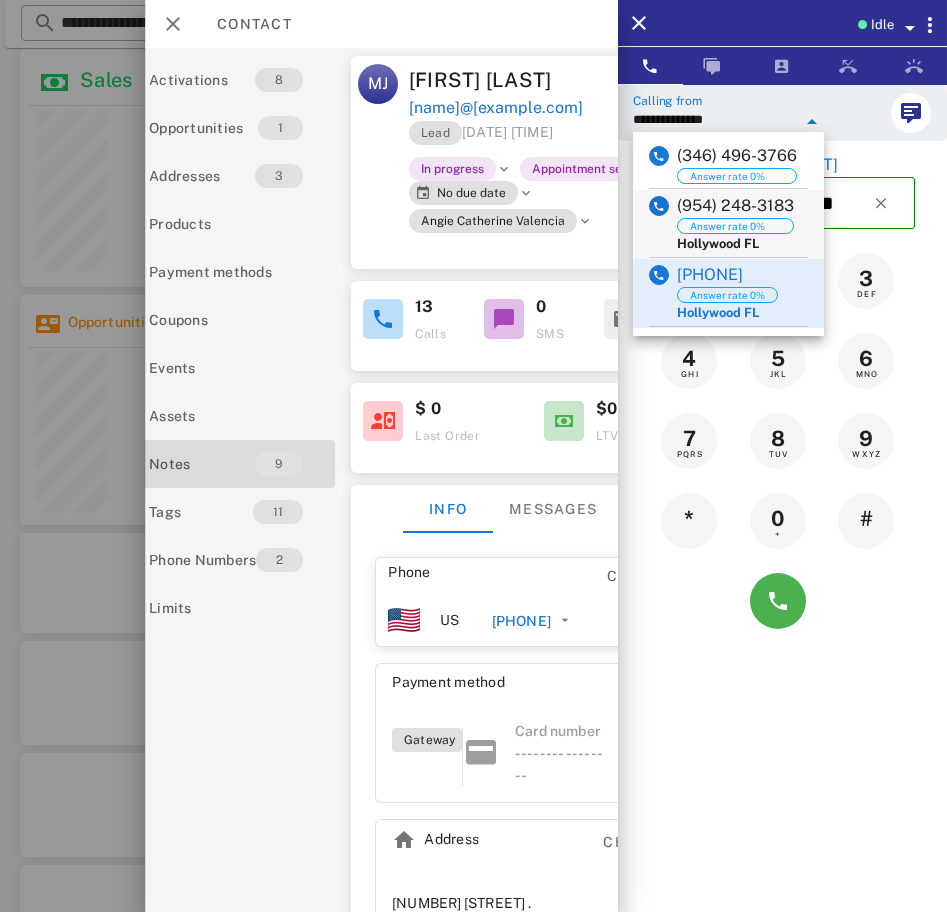 click on "(954) 248-3183" at bounding box center [735, 206] 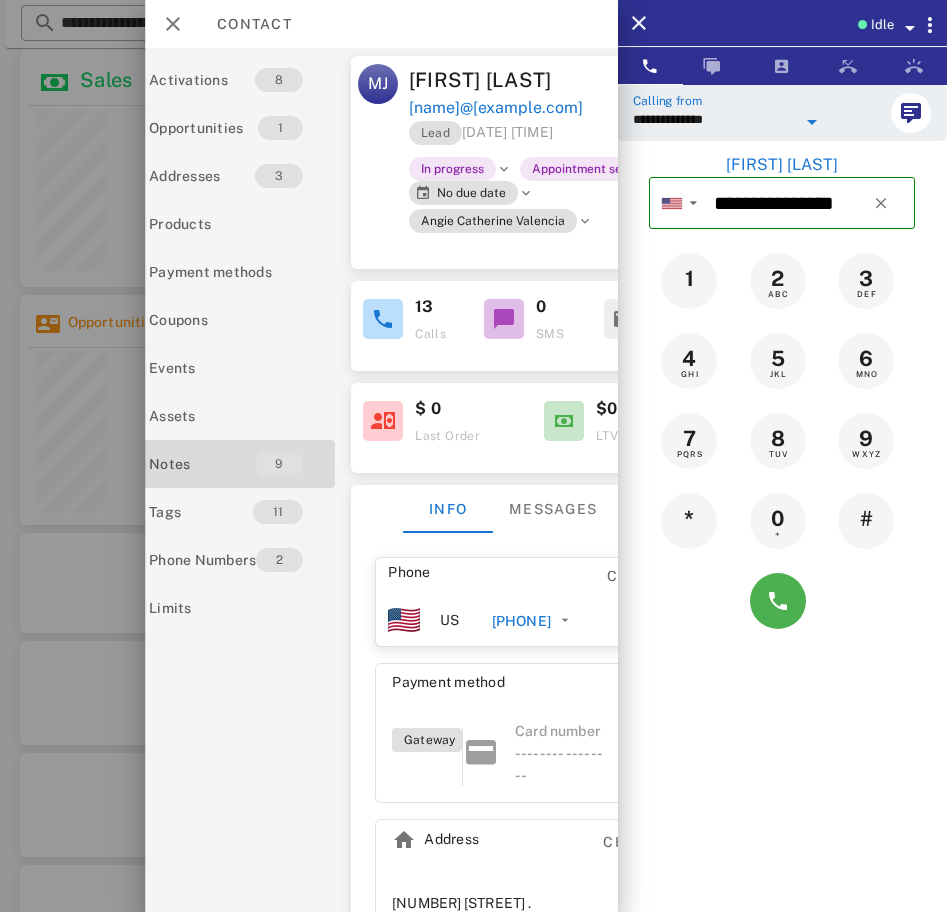 type on "**********" 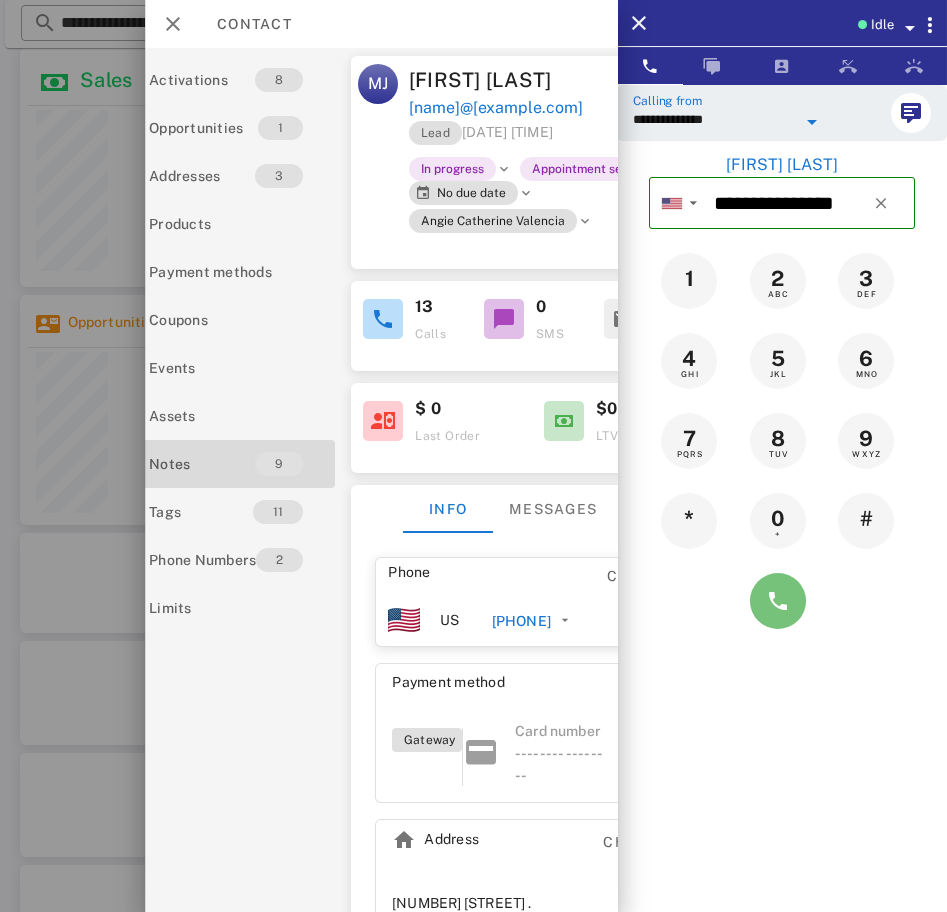 click at bounding box center [778, 601] 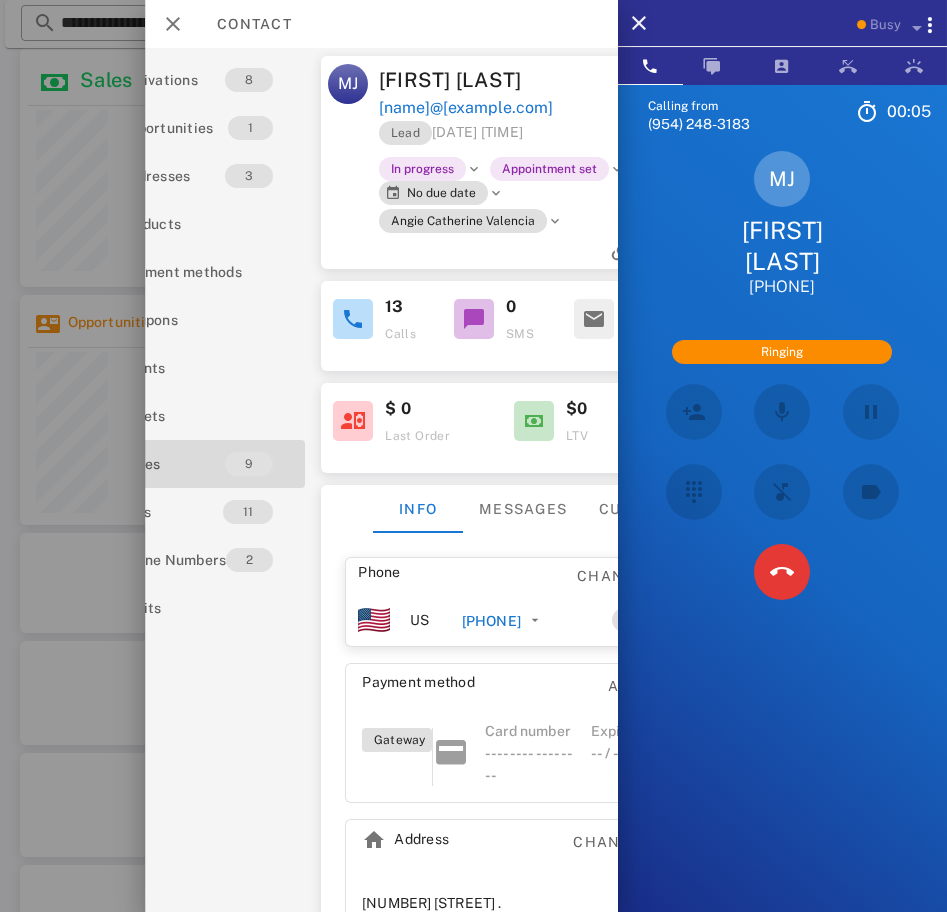 scroll, scrollTop: 0, scrollLeft: 86, axis: horizontal 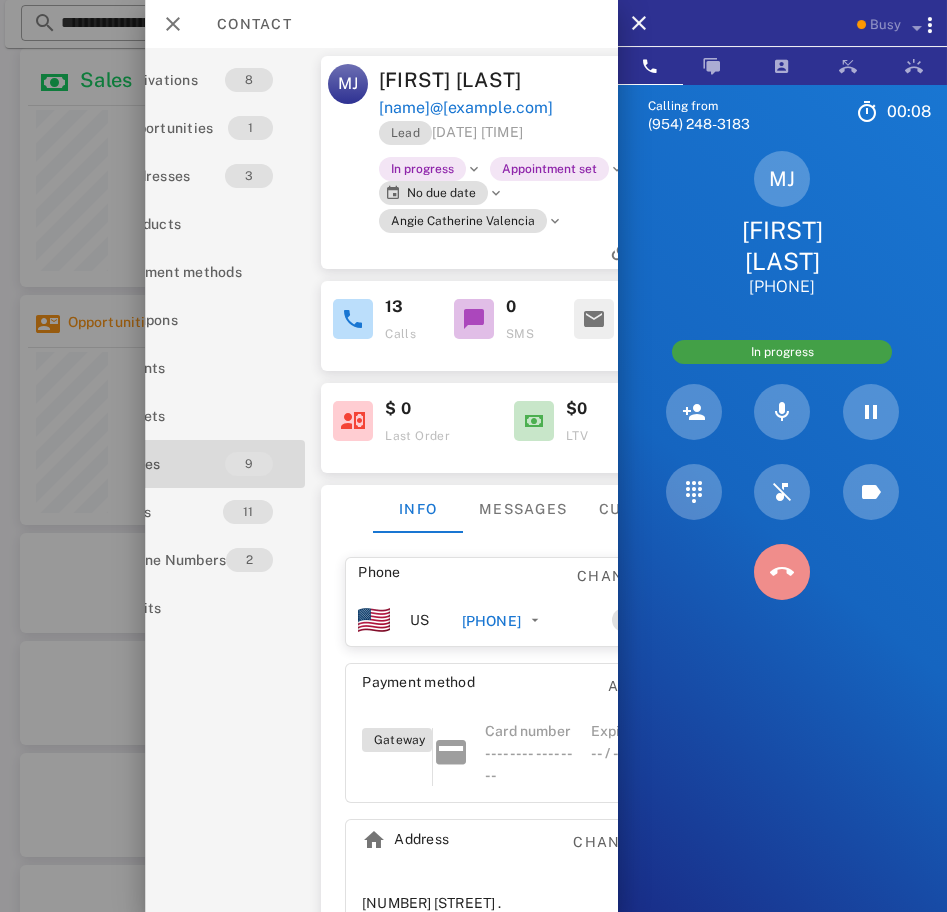 click at bounding box center [782, 572] 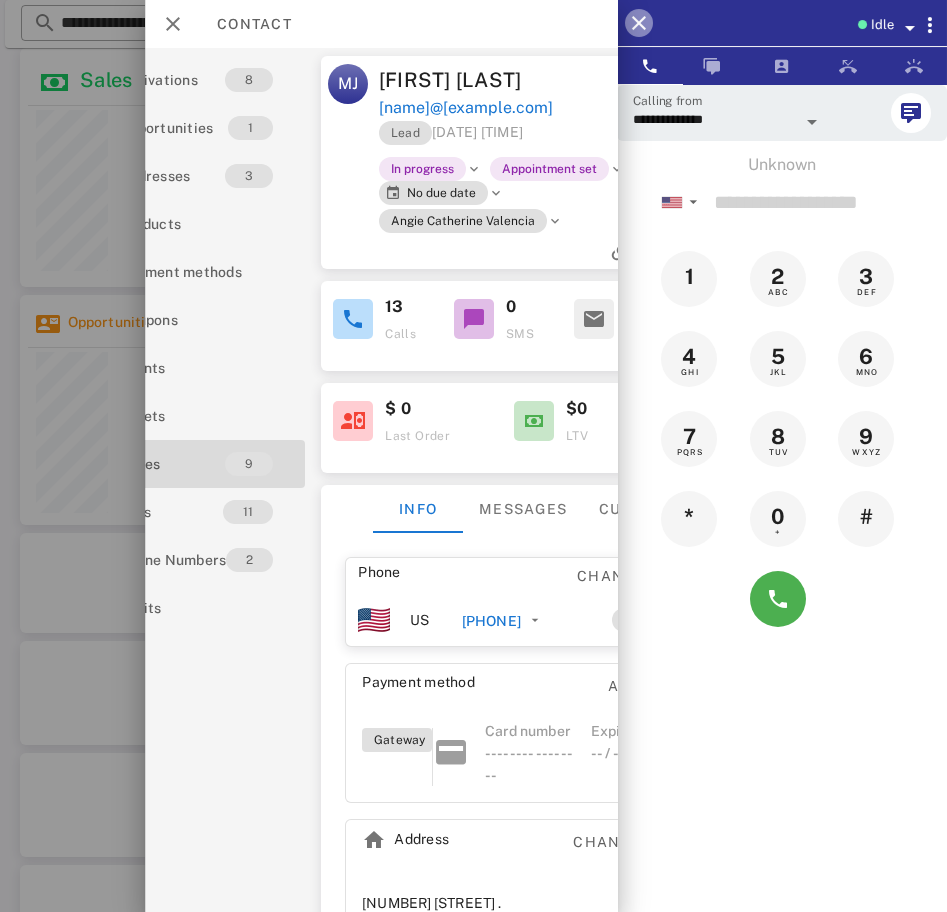 click at bounding box center (639, 23) 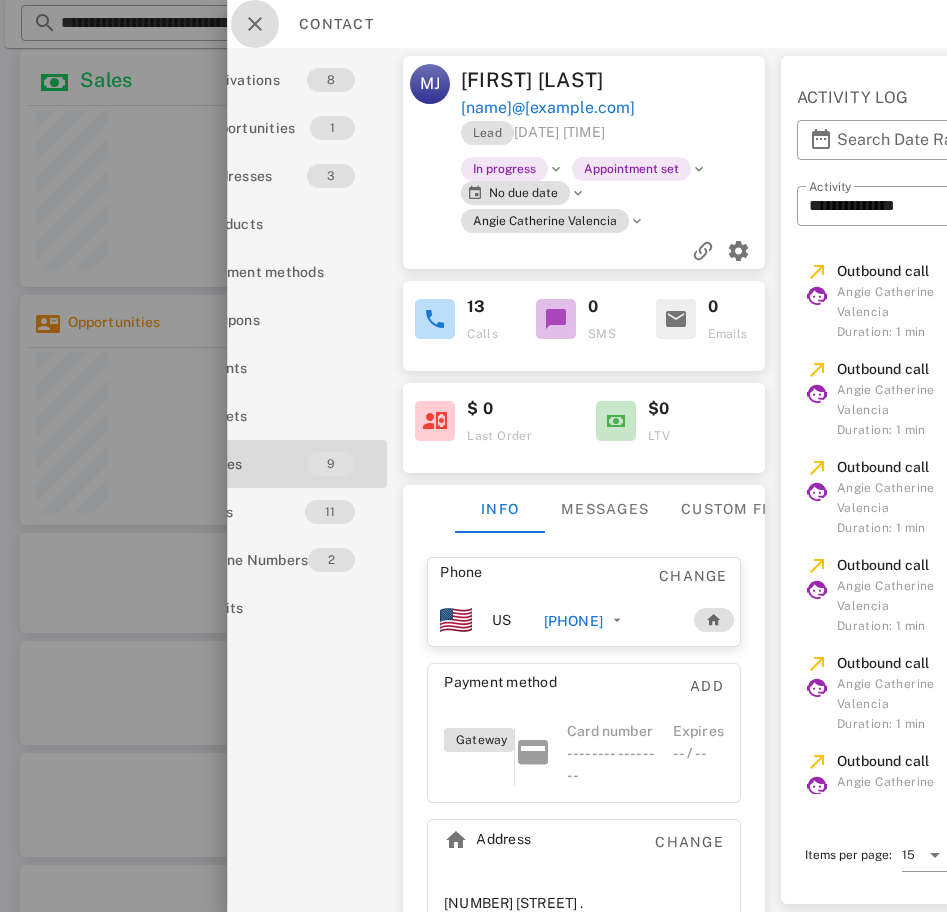 click at bounding box center [255, 24] 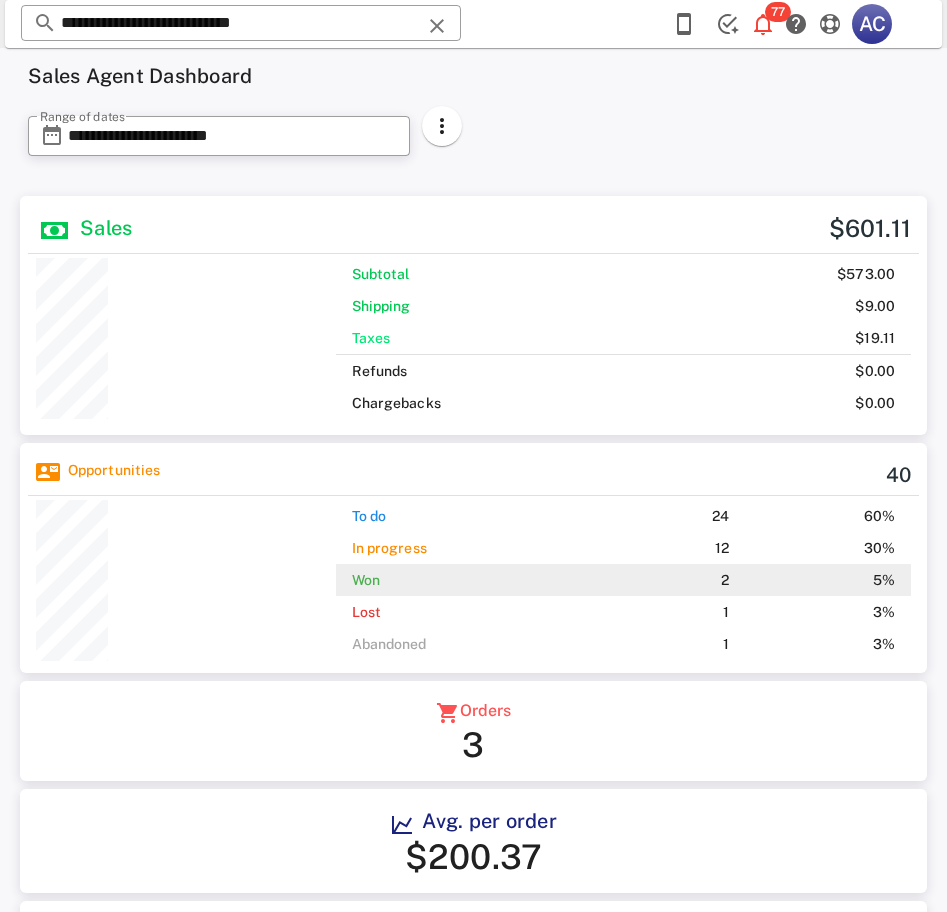 scroll, scrollTop: 148, scrollLeft: 0, axis: vertical 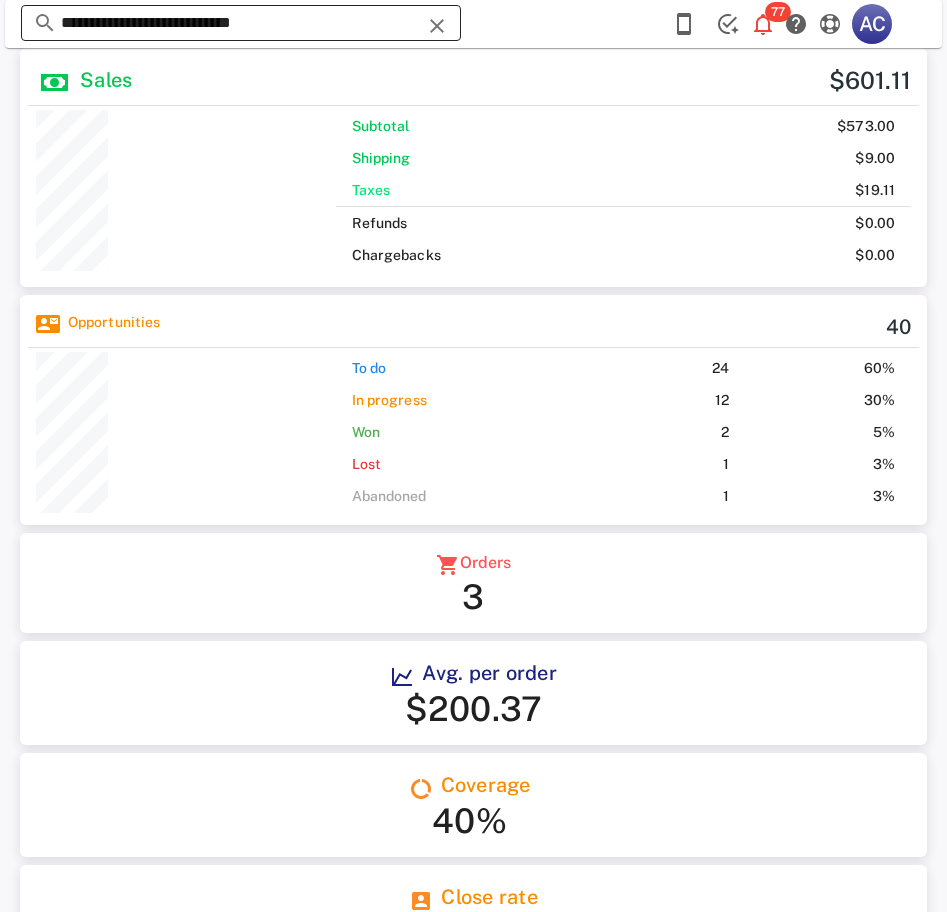 click on "**********" at bounding box center [241, 23] 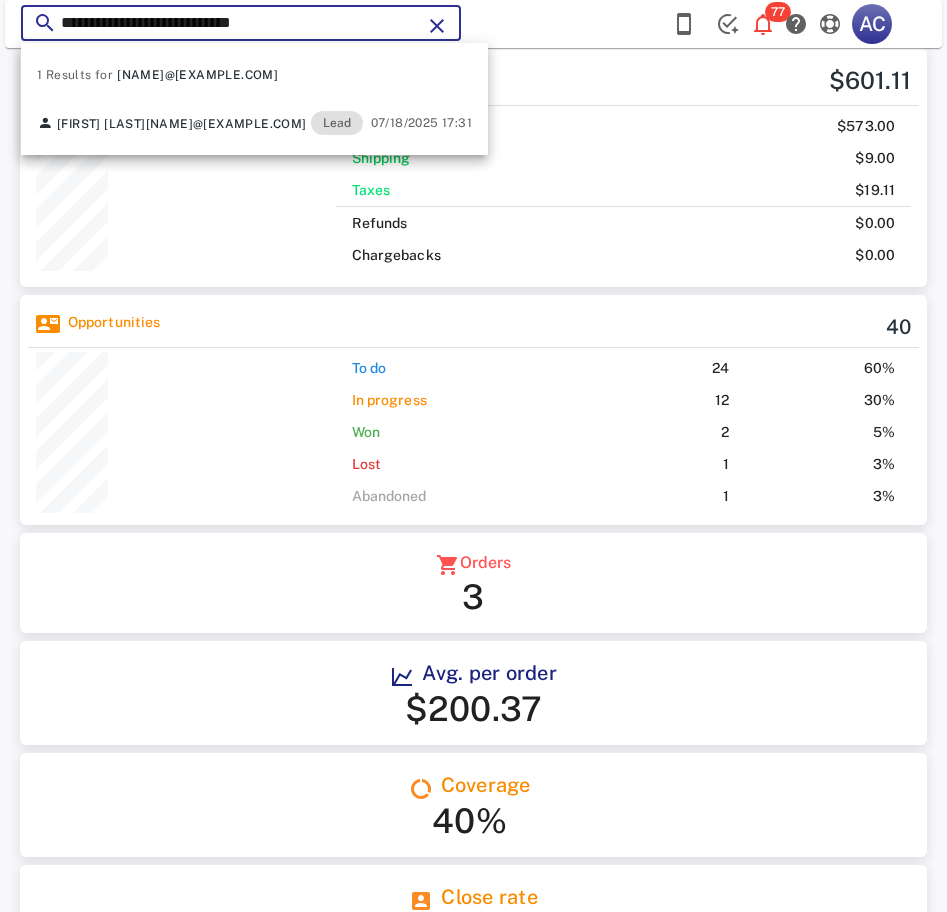 click on "**********" at bounding box center [241, 23] 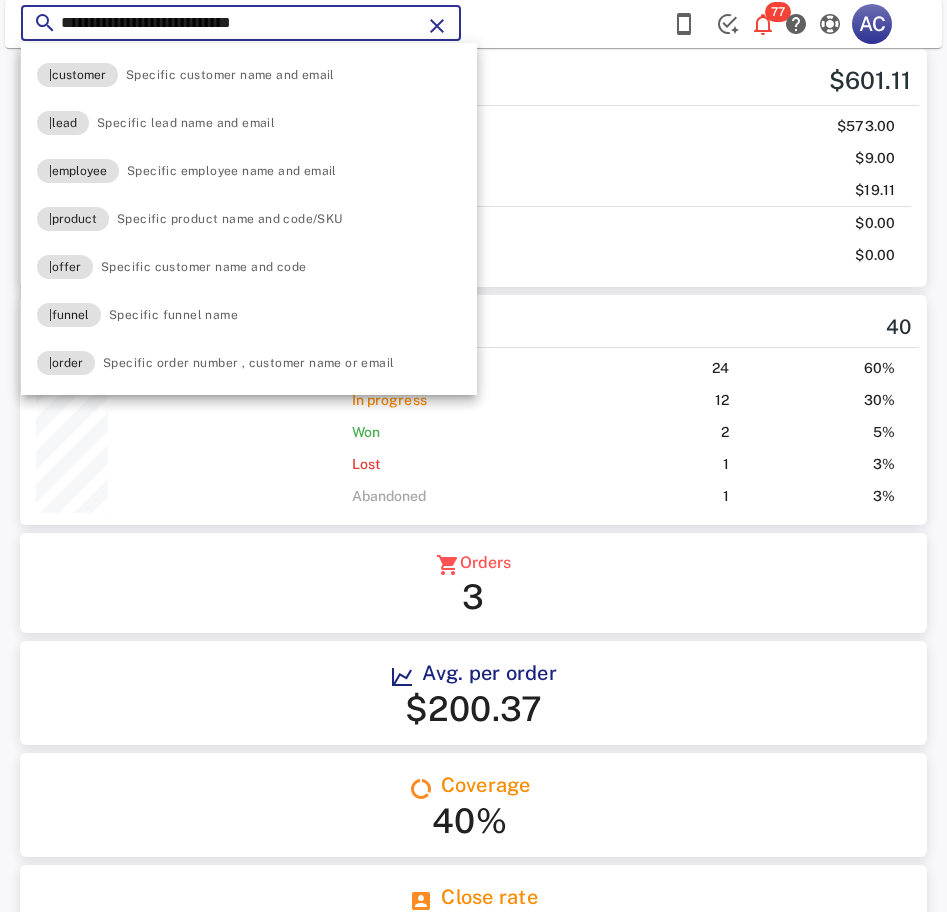 paste 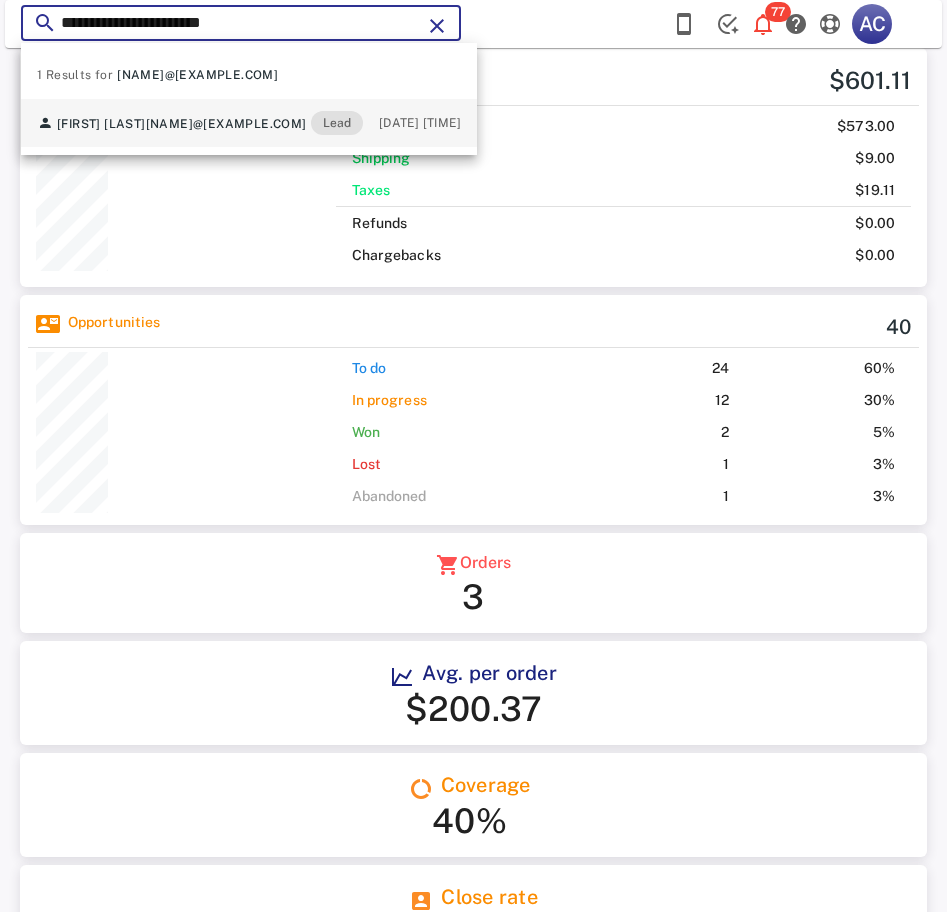 type on "**********" 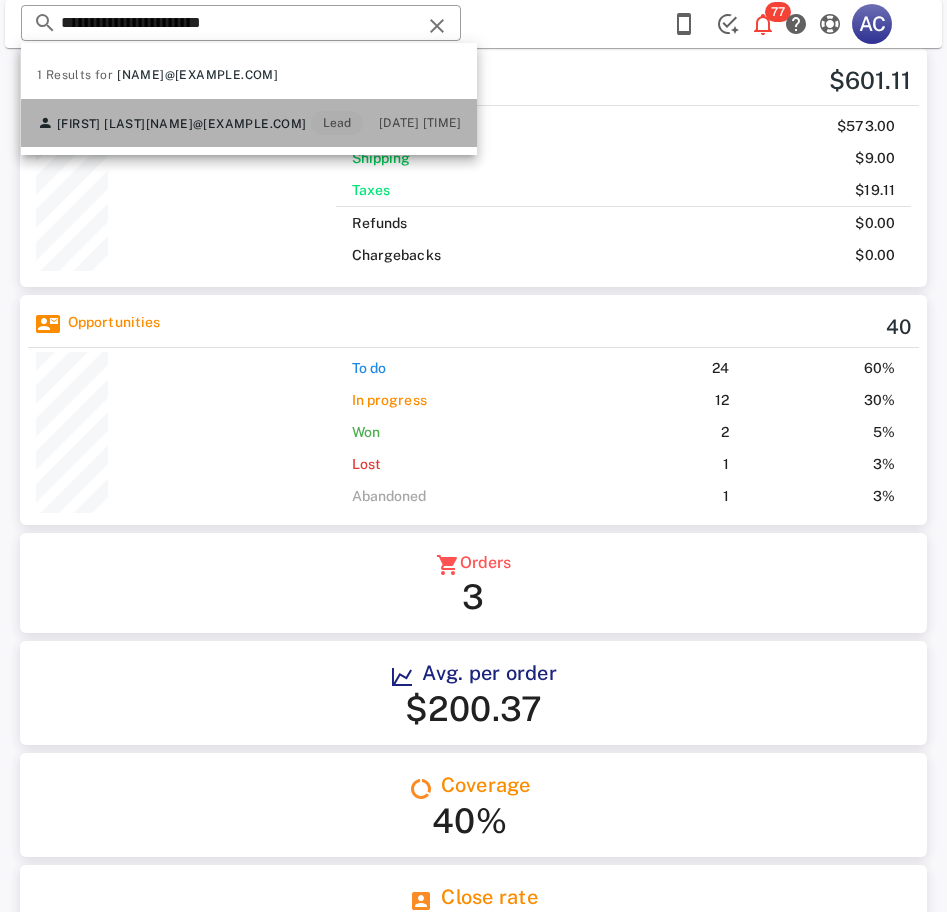 click on "Erika Facio   erikafacio073@gmail.com   Lead   07/16/2025 14:54" at bounding box center [249, 123] 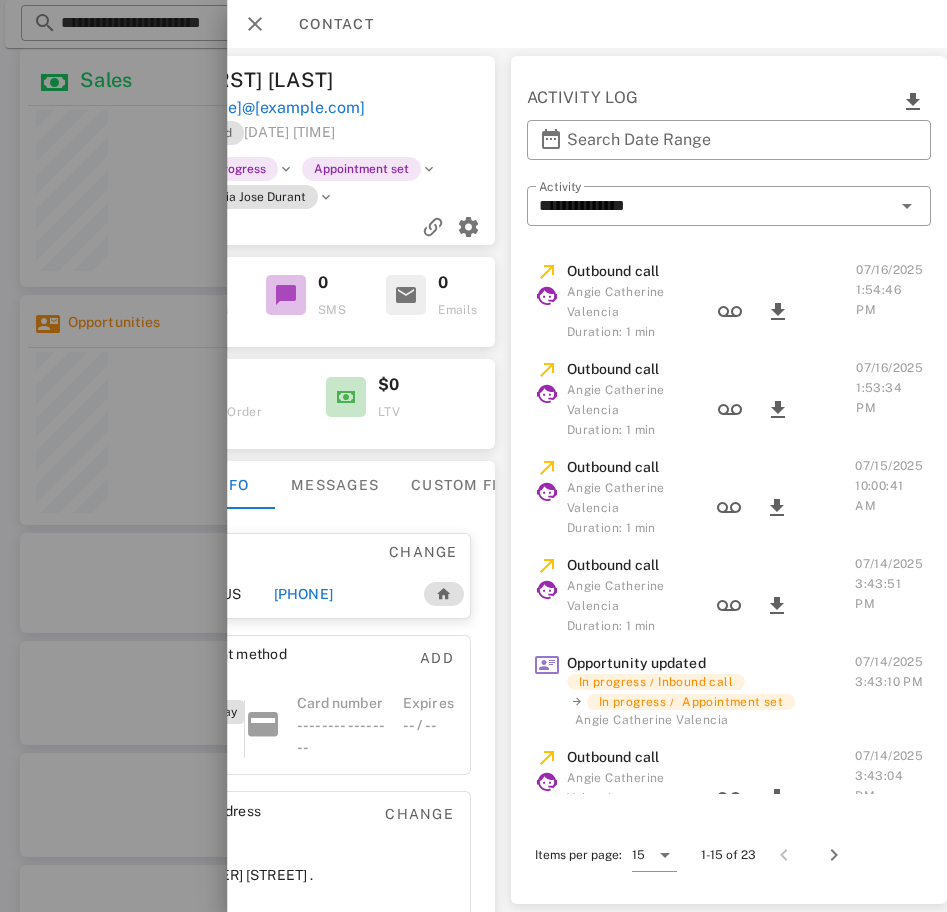 scroll, scrollTop: 0, scrollLeft: 0, axis: both 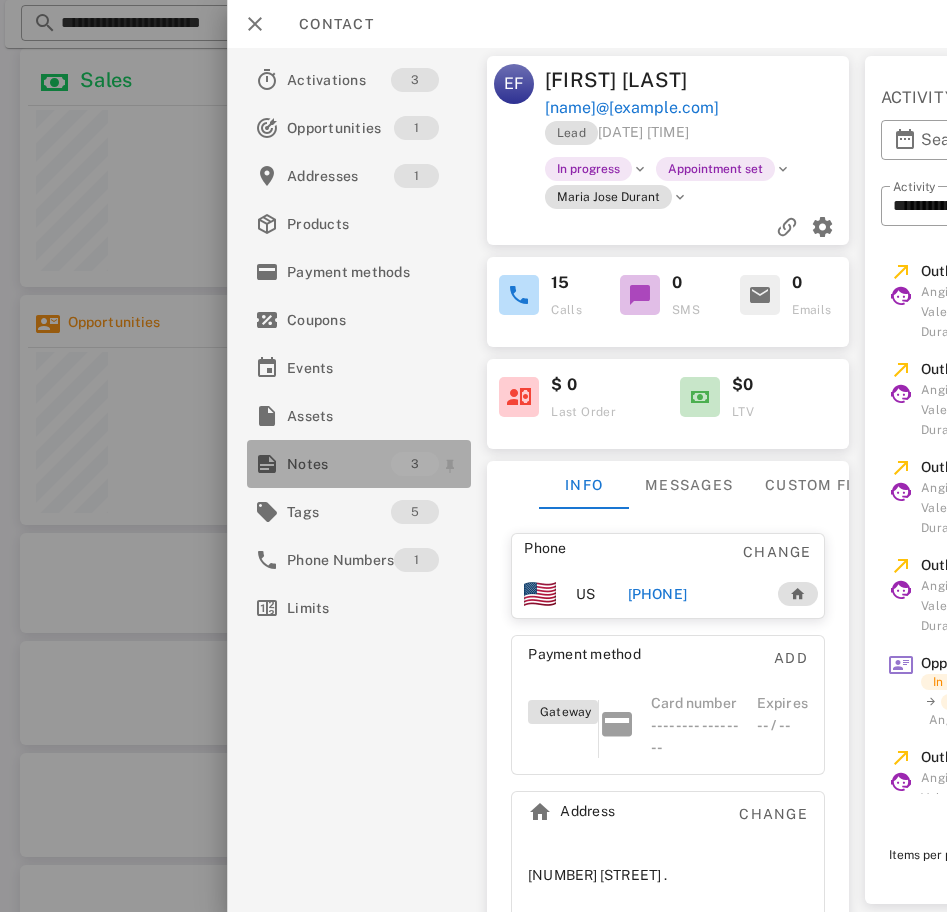 click on "Notes" at bounding box center (339, 464) 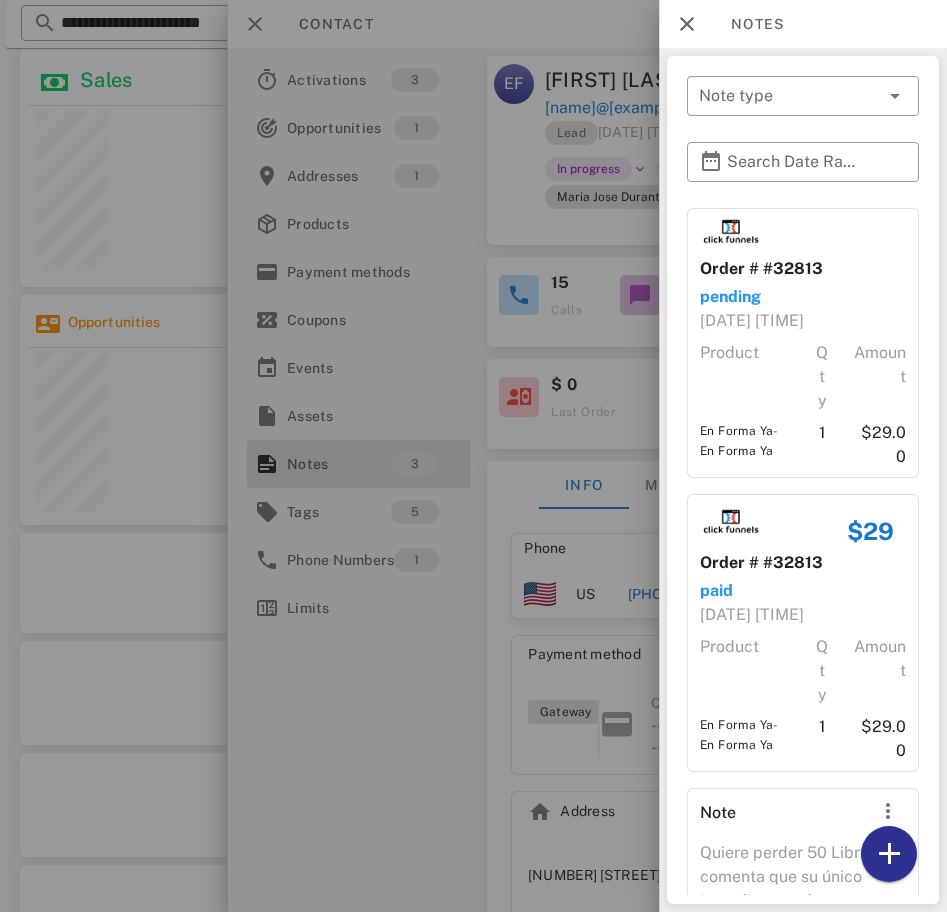 scroll, scrollTop: 333, scrollLeft: 0, axis: vertical 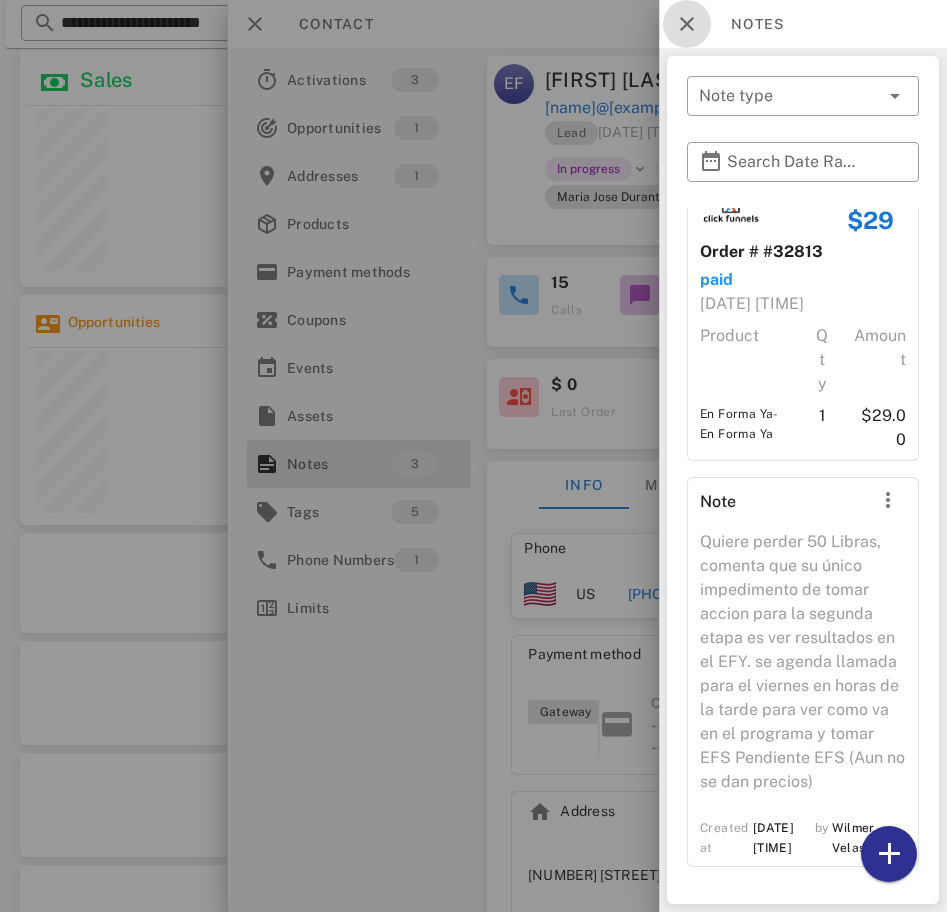 click at bounding box center [687, 24] 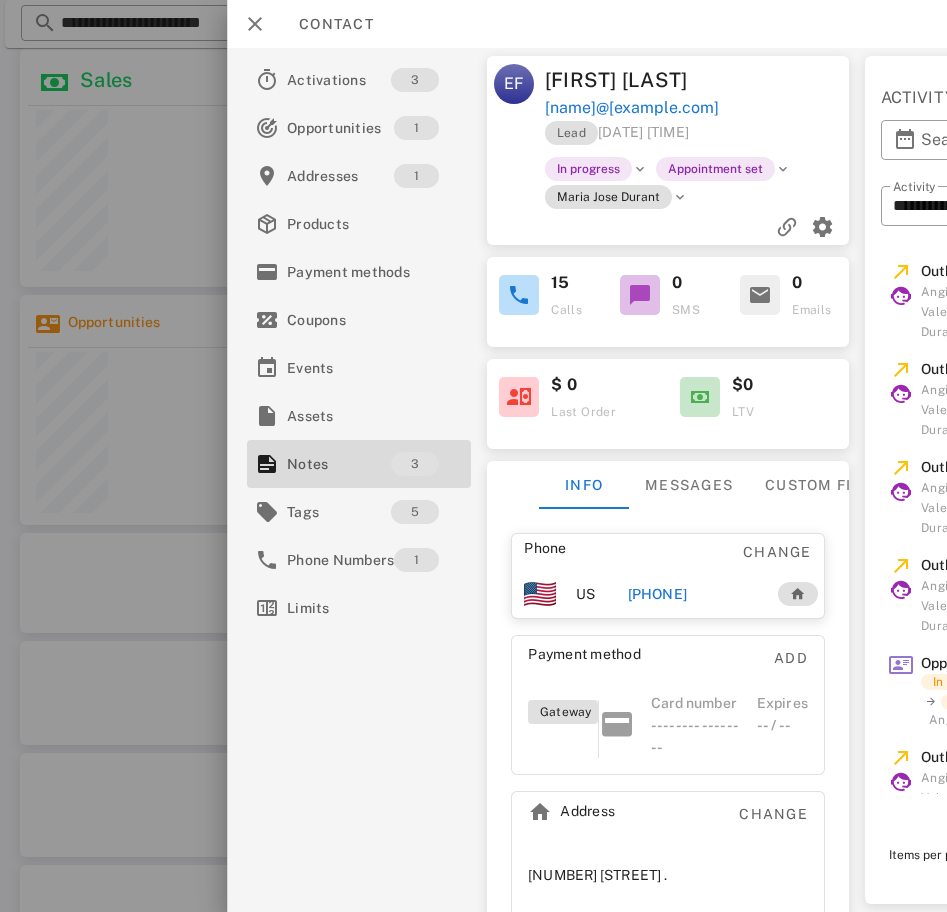 click on "+16266064039" at bounding box center [657, 594] 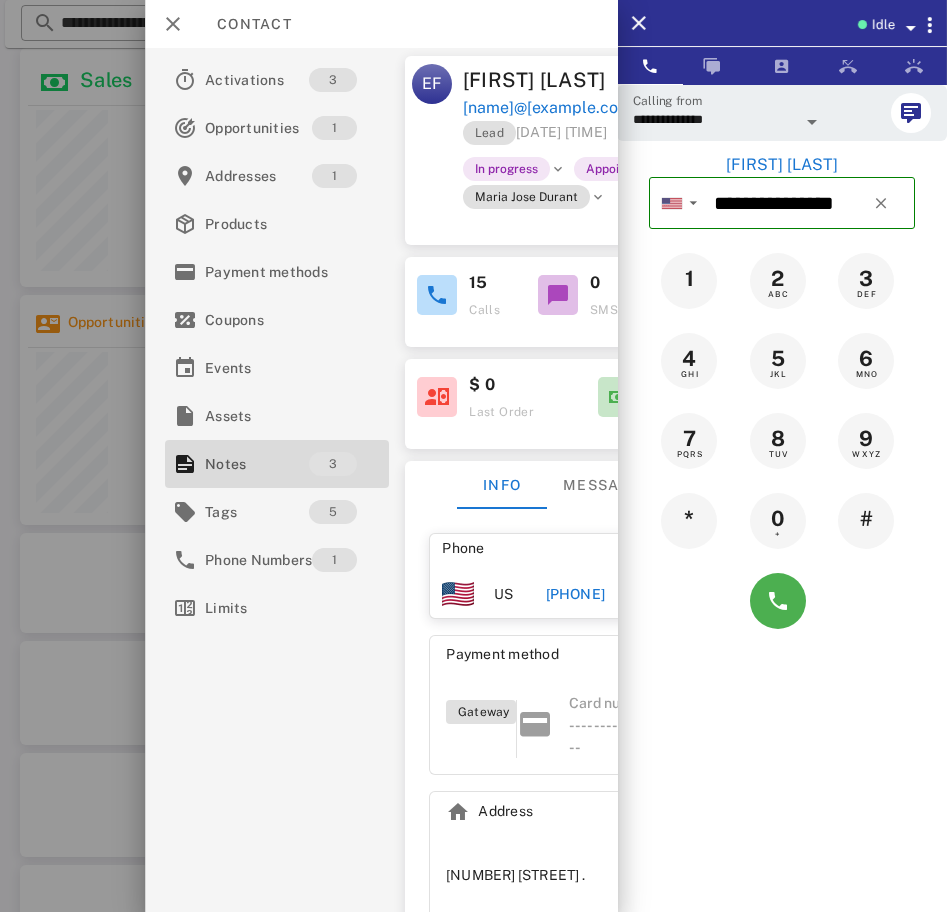 click on "**********" at bounding box center (714, 119) 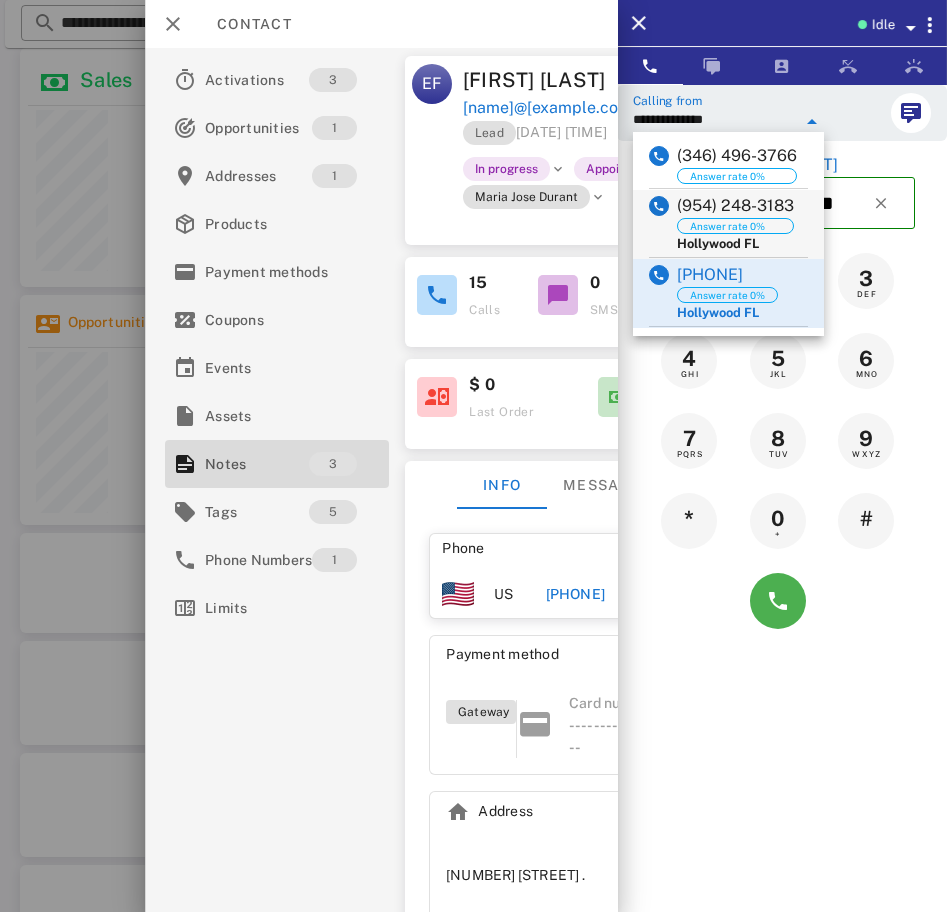 click on "(954) 248-3183" at bounding box center [735, 206] 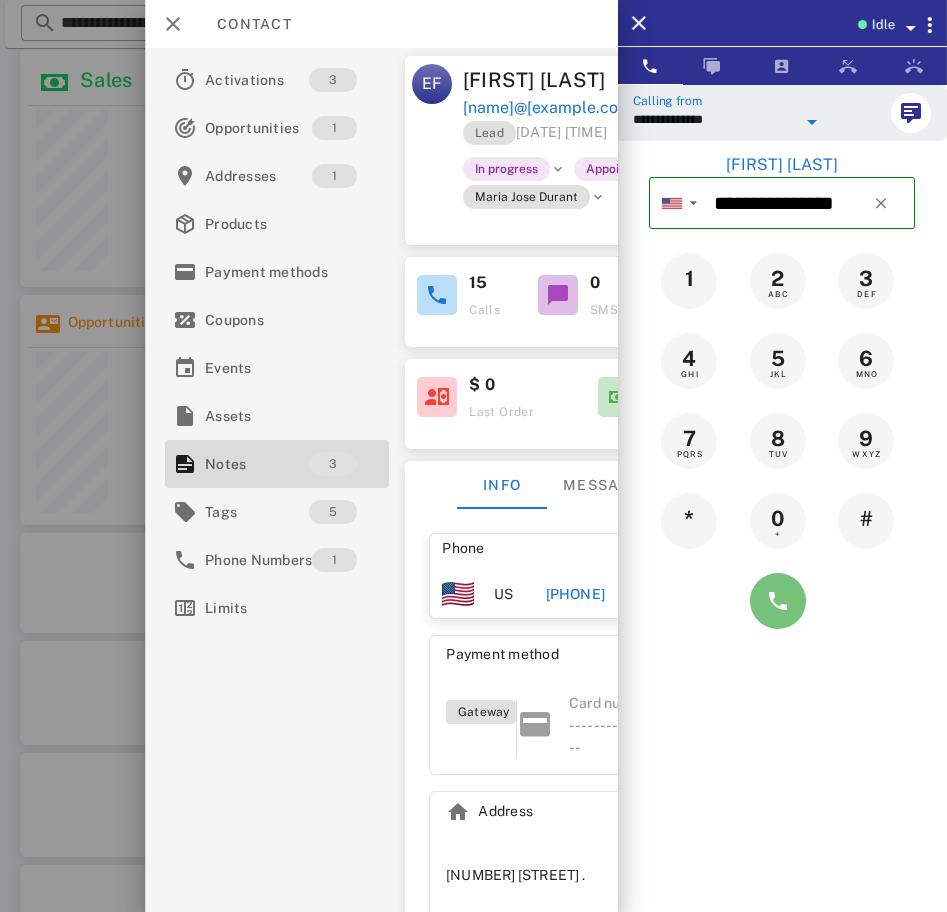 click at bounding box center [778, 601] 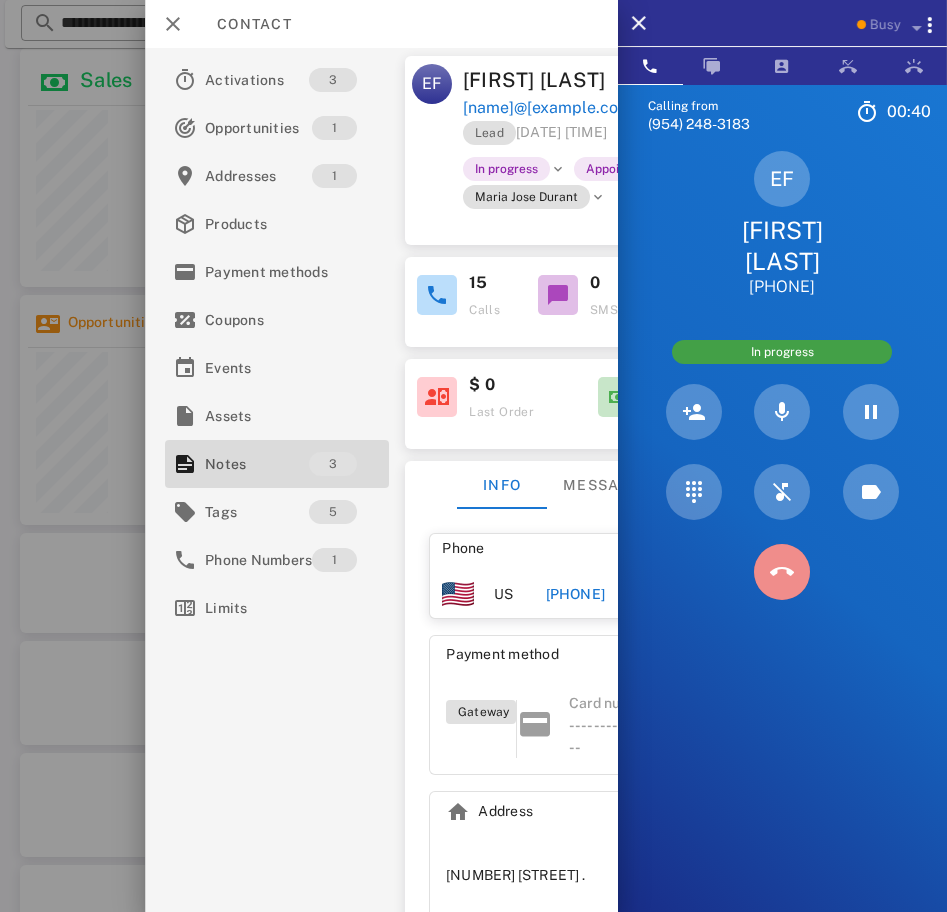 click at bounding box center (782, 572) 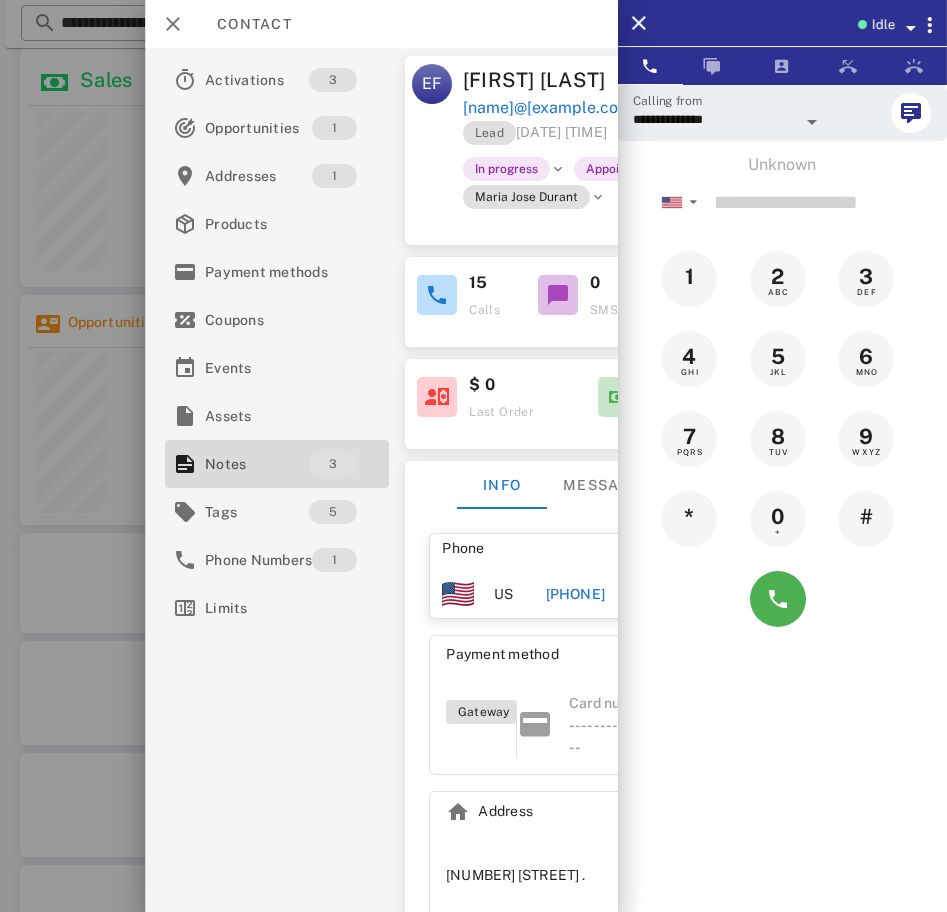 click on "+16266064039" at bounding box center (575, 594) 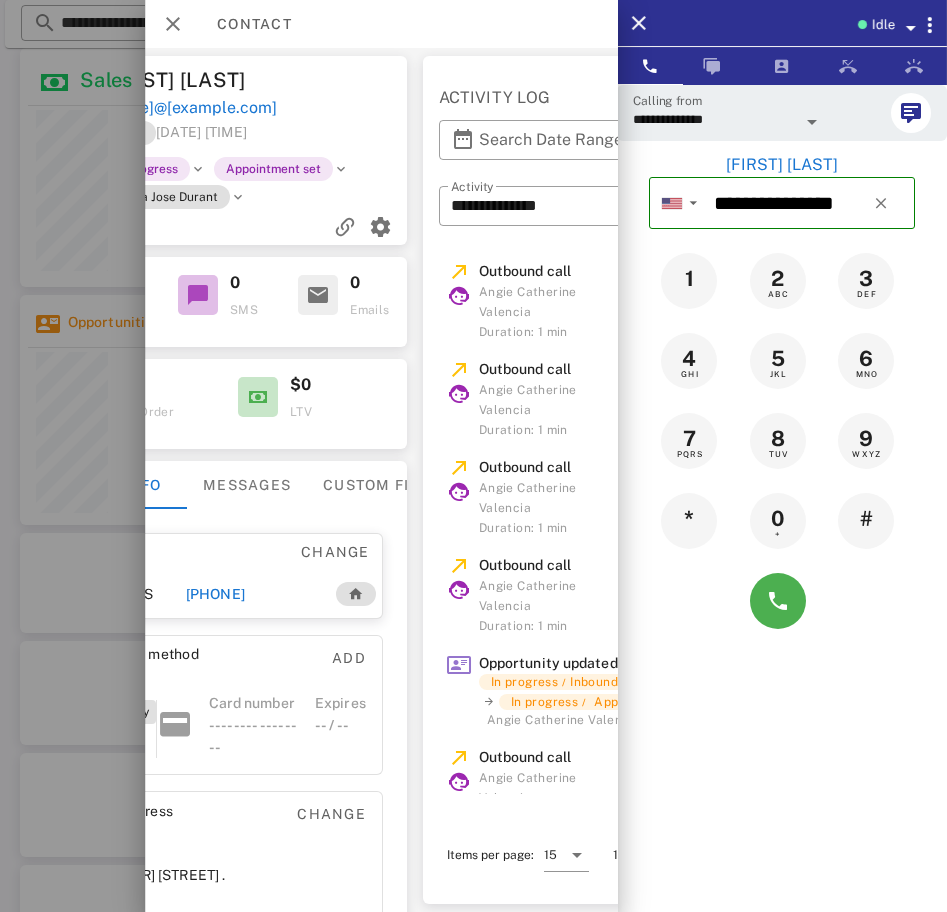 scroll, scrollTop: 0, scrollLeft: 353, axis: horizontal 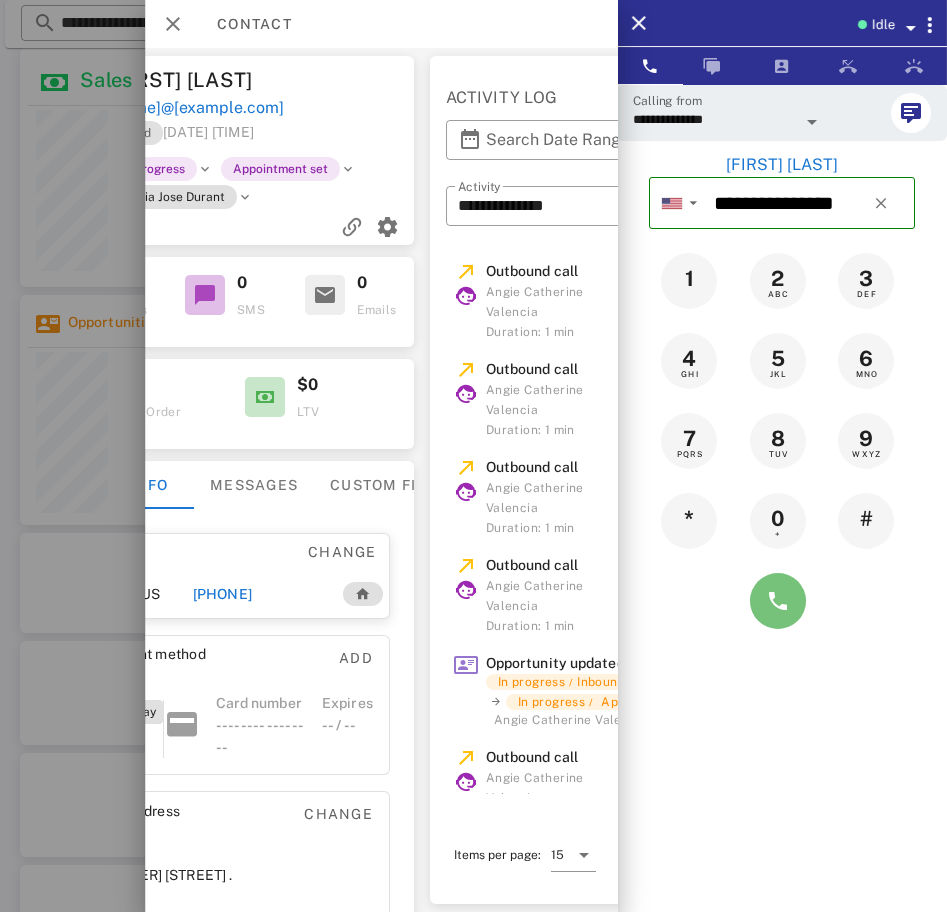 click at bounding box center [778, 601] 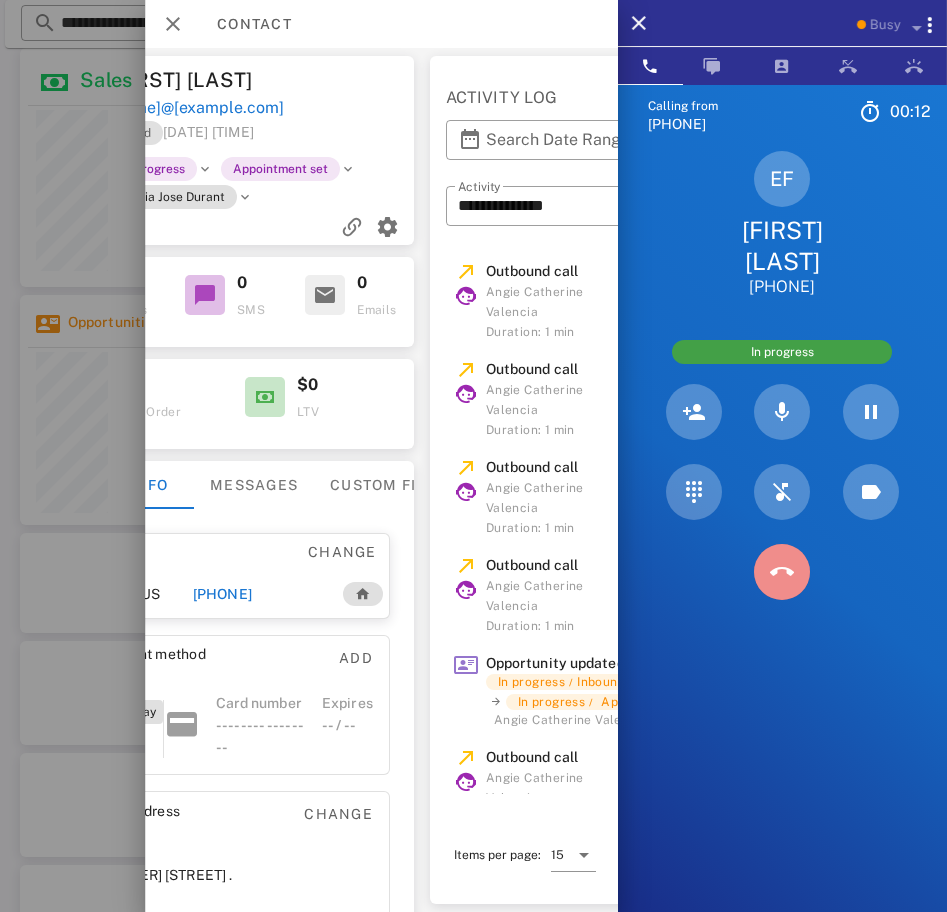 click at bounding box center [782, 572] 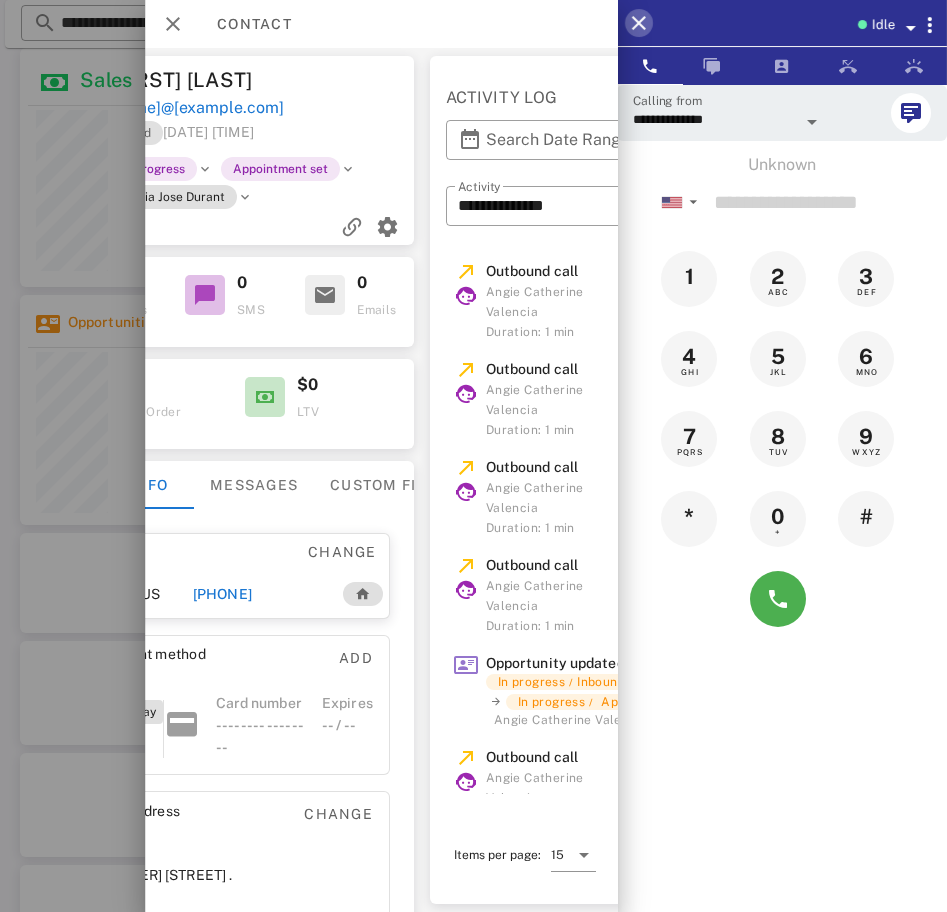 click at bounding box center [639, 23] 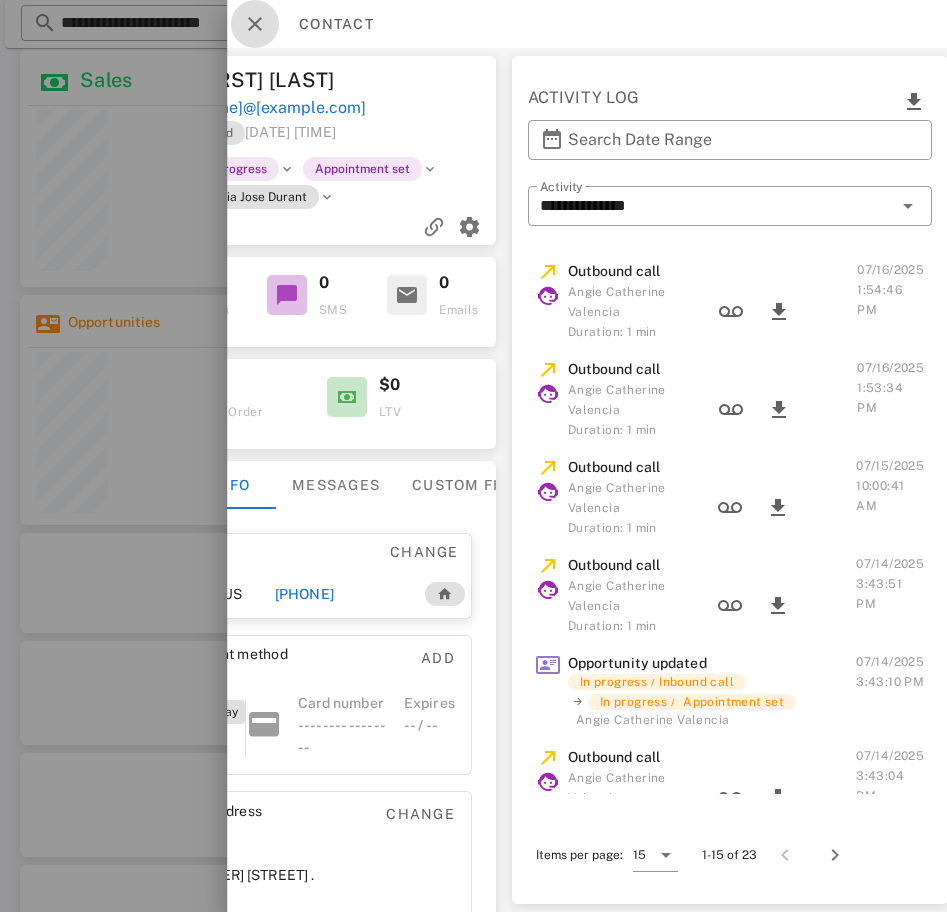 click at bounding box center (255, 24) 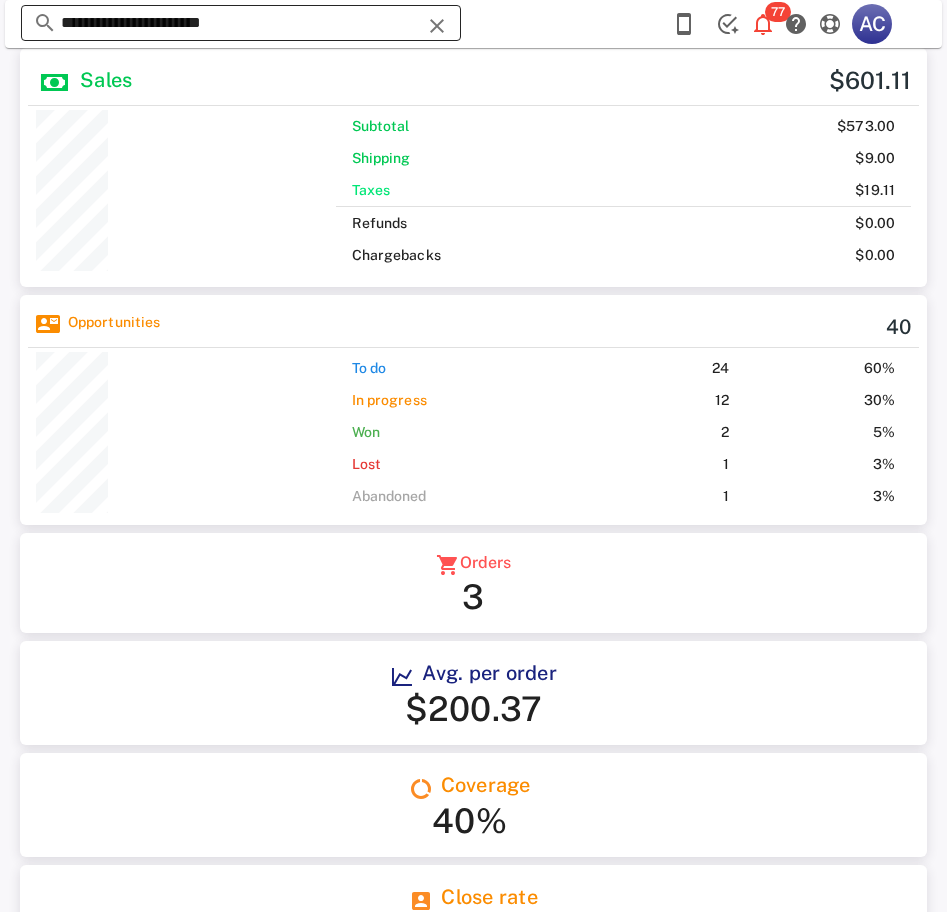 click on "**********" at bounding box center [241, 23] 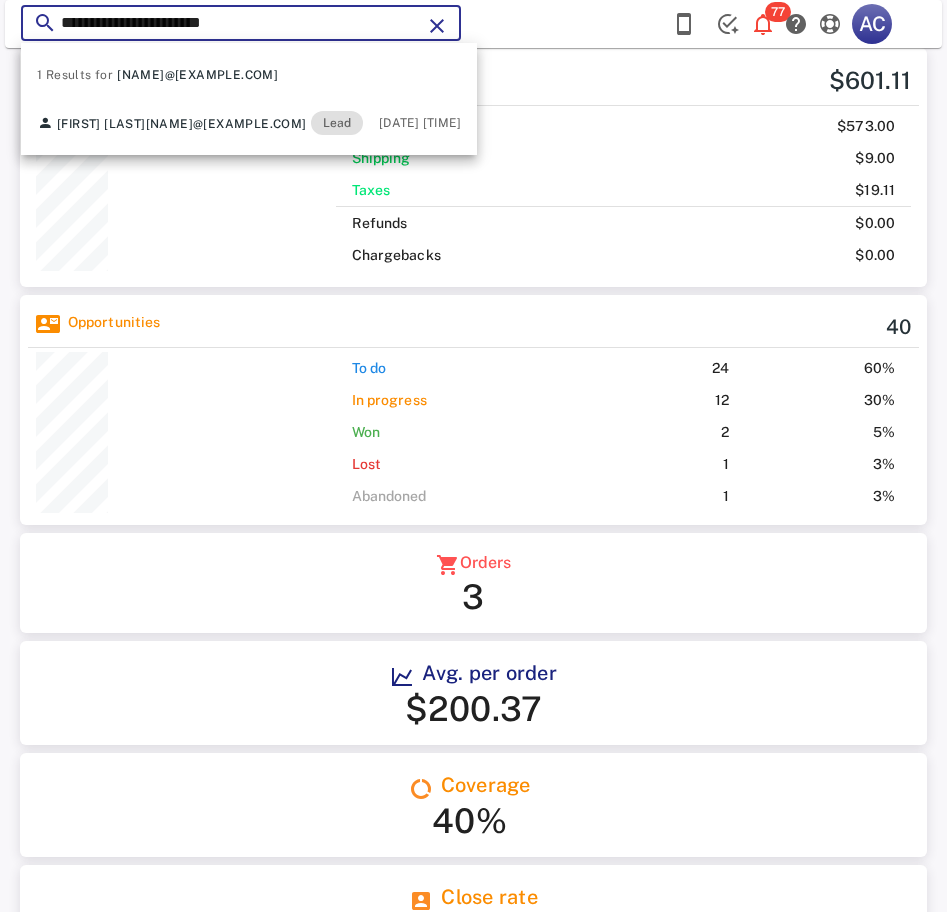 click on "**********" at bounding box center [241, 23] 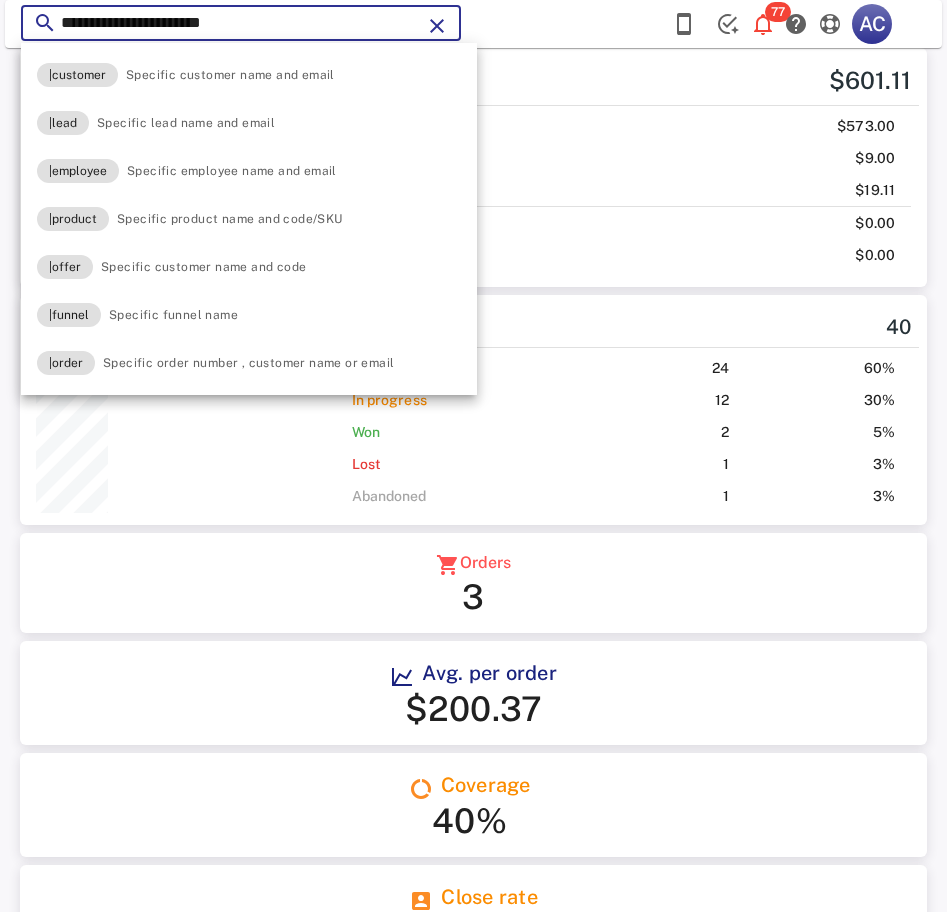 paste on "****" 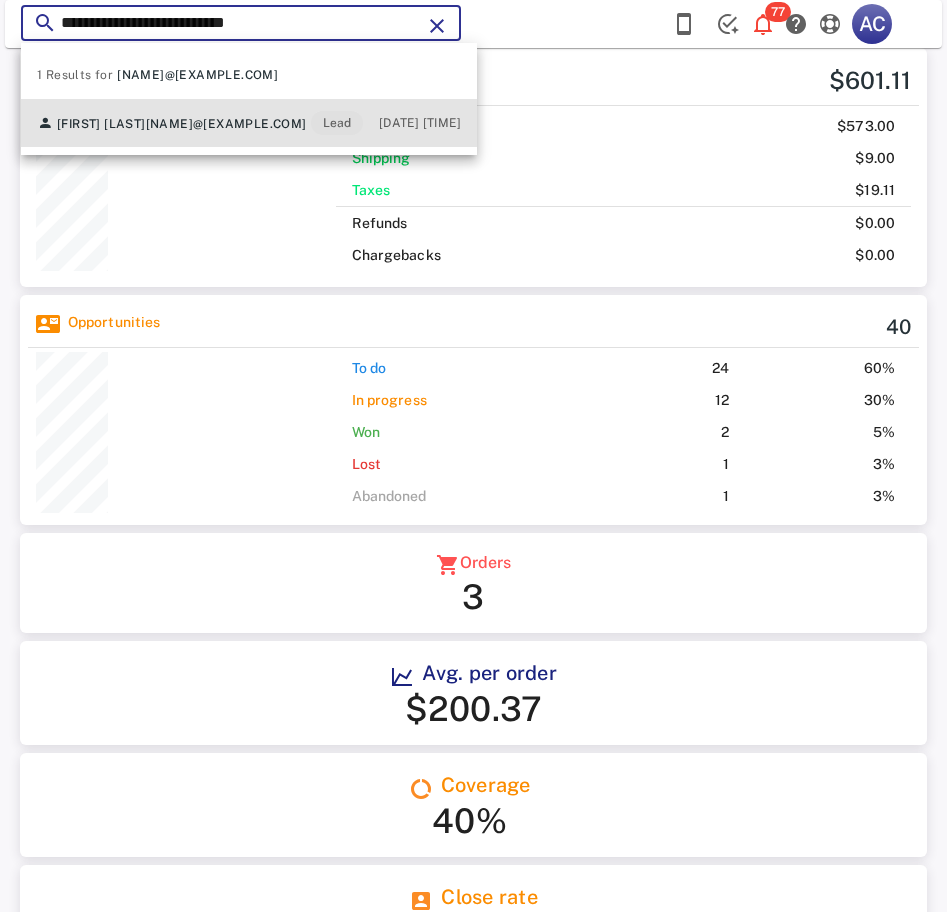 click on "Antonia Rosales   carrascoantonia99@gmail.com   Lead   07/16/2025 14:59" at bounding box center [249, 123] 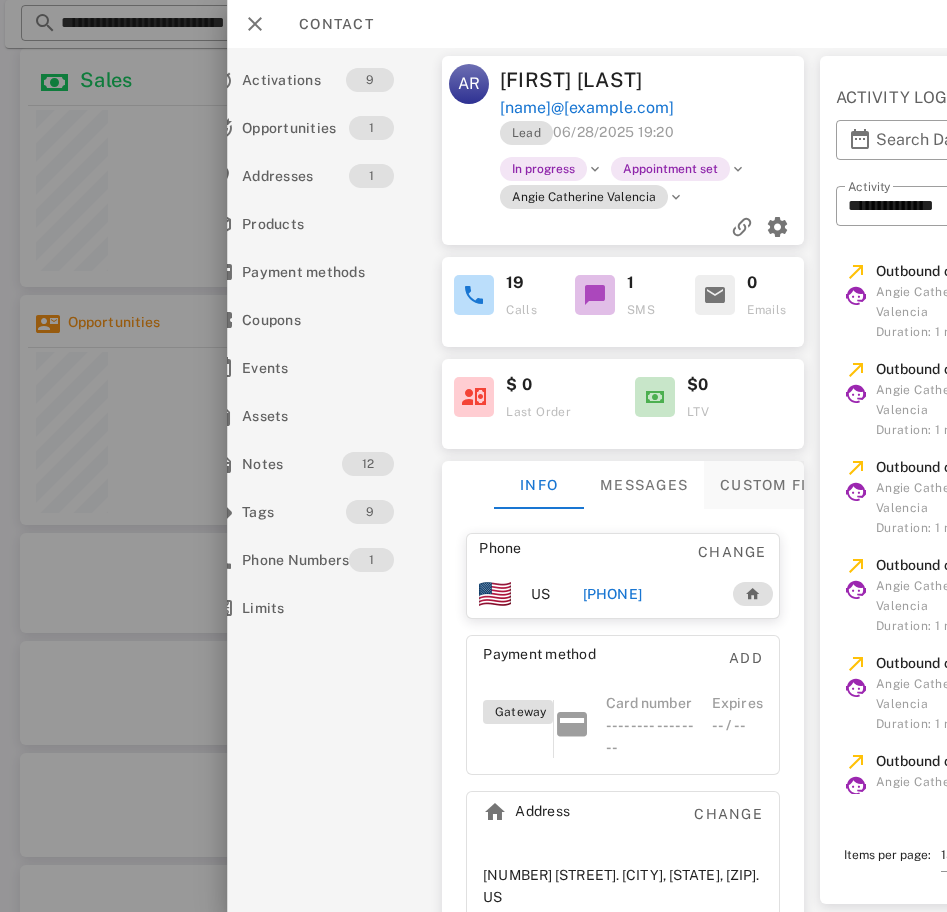 scroll, scrollTop: 0, scrollLeft: 0, axis: both 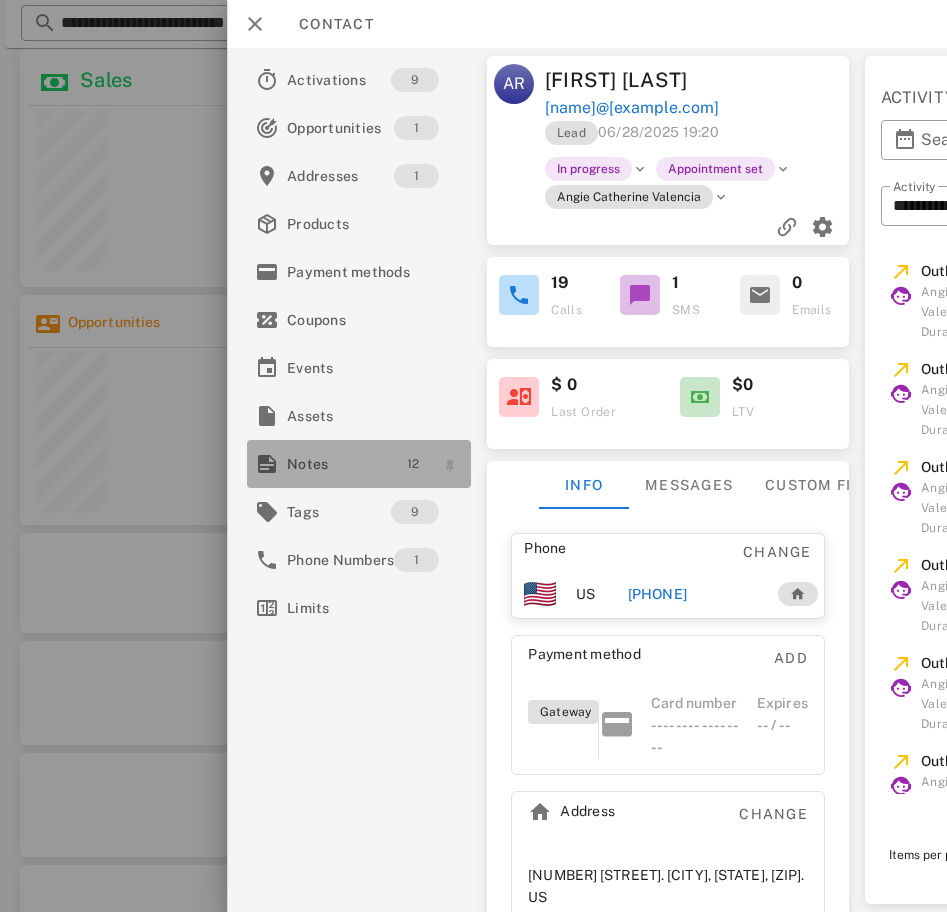 click on "12" at bounding box center [413, 464] 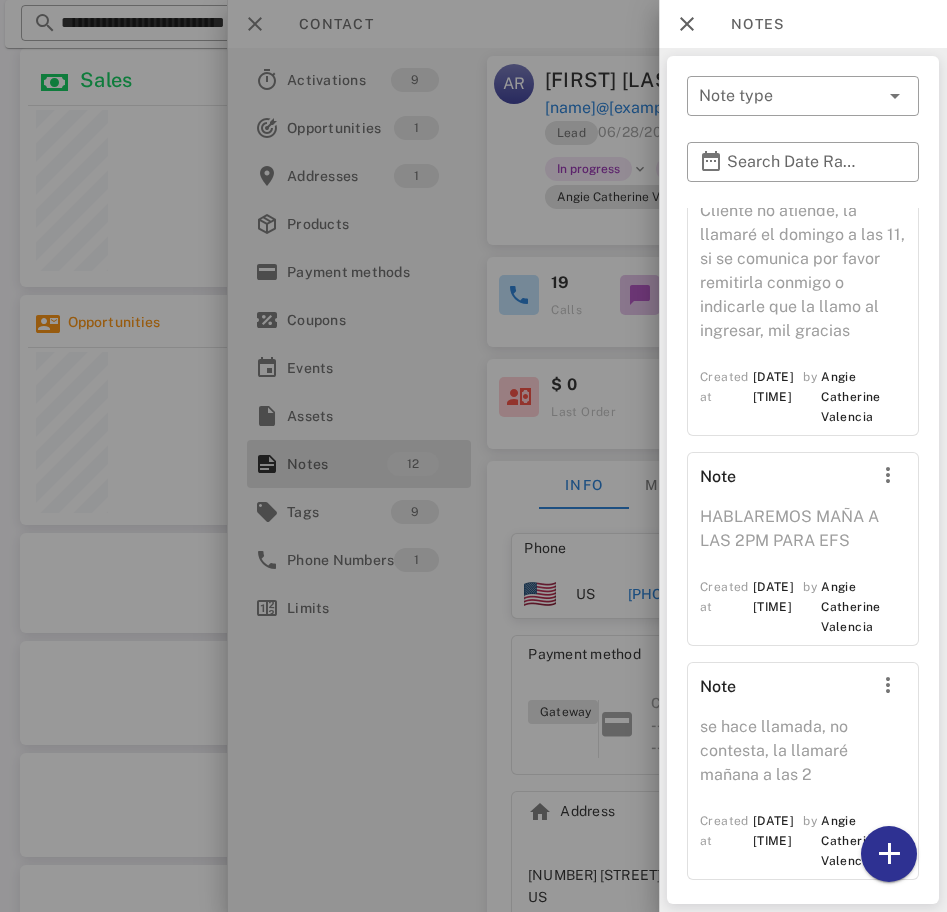 scroll, scrollTop: 2621, scrollLeft: 0, axis: vertical 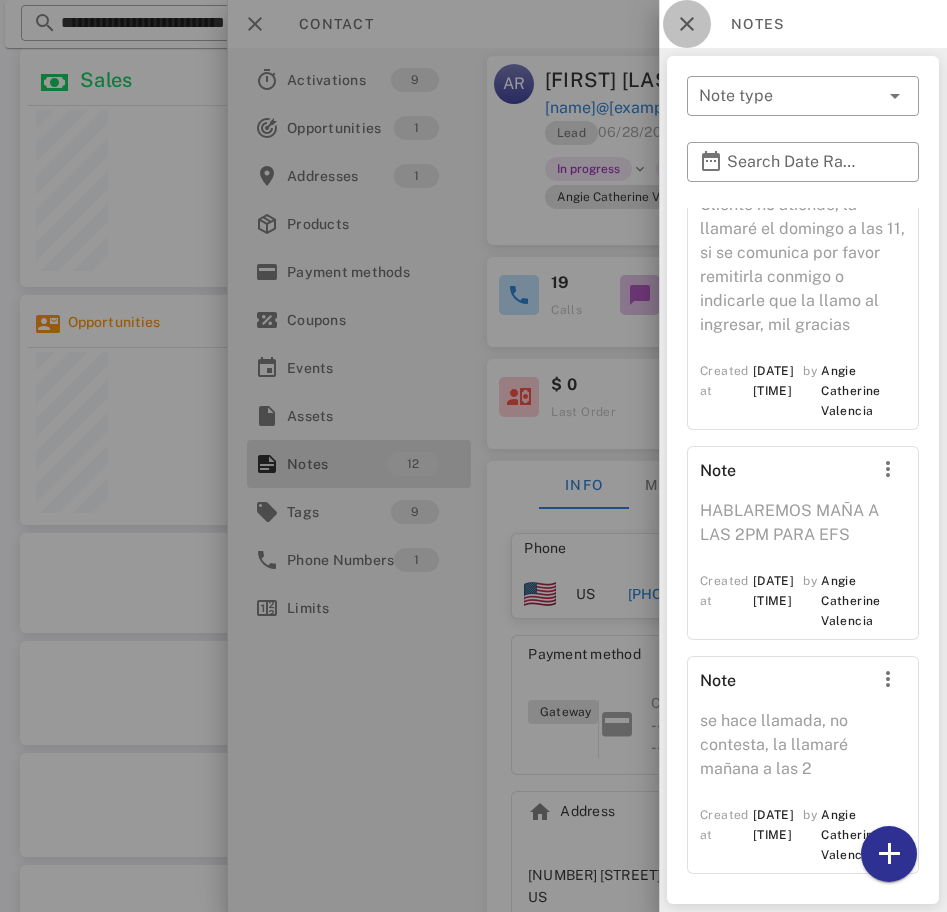 click at bounding box center (687, 24) 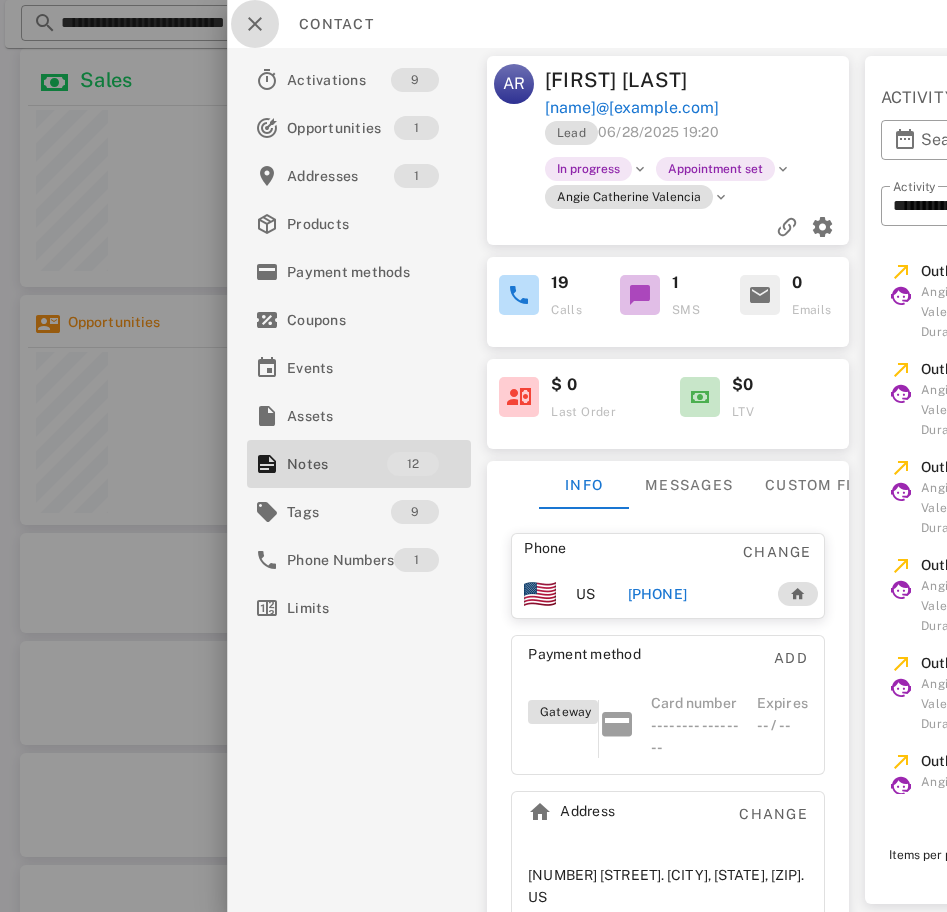 click at bounding box center (255, 24) 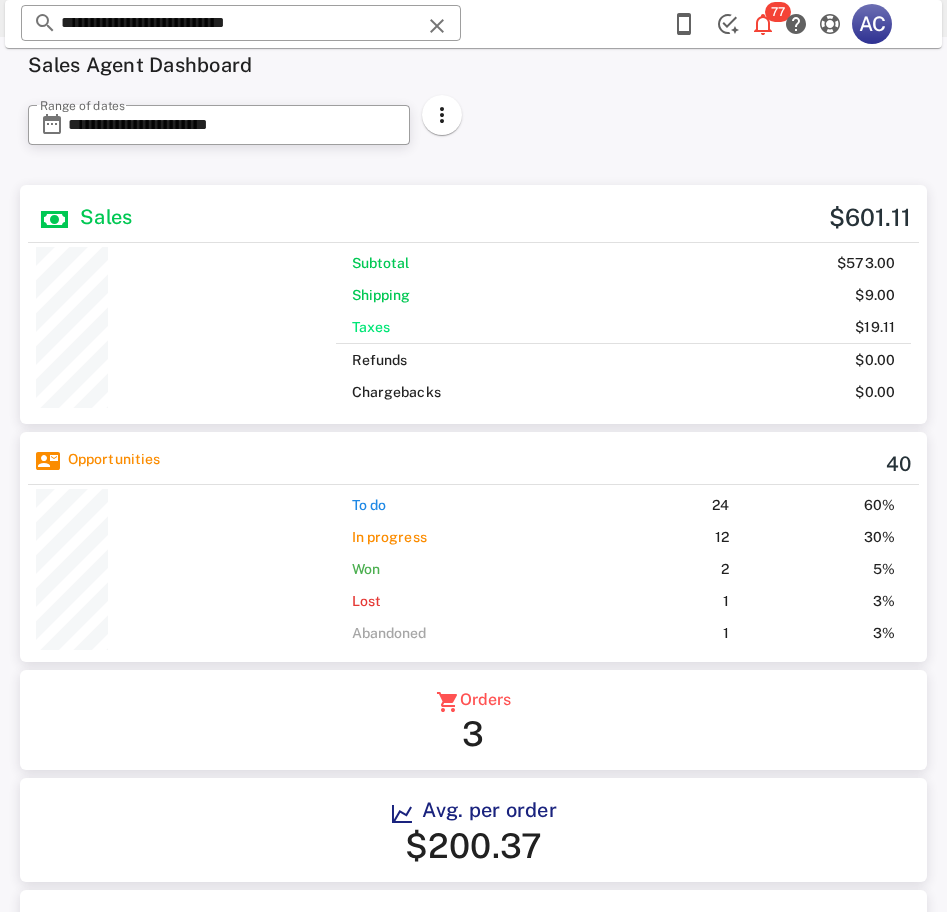 scroll, scrollTop: 0, scrollLeft: 0, axis: both 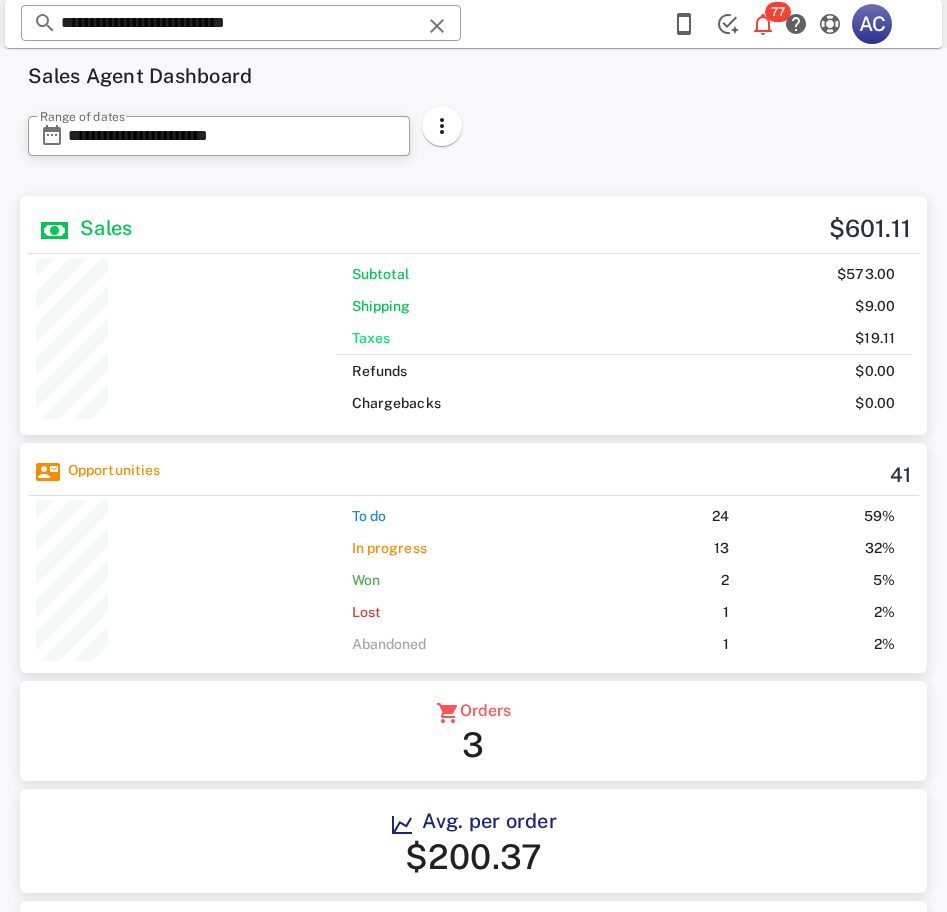 click on "**********" at bounding box center [241, 24] 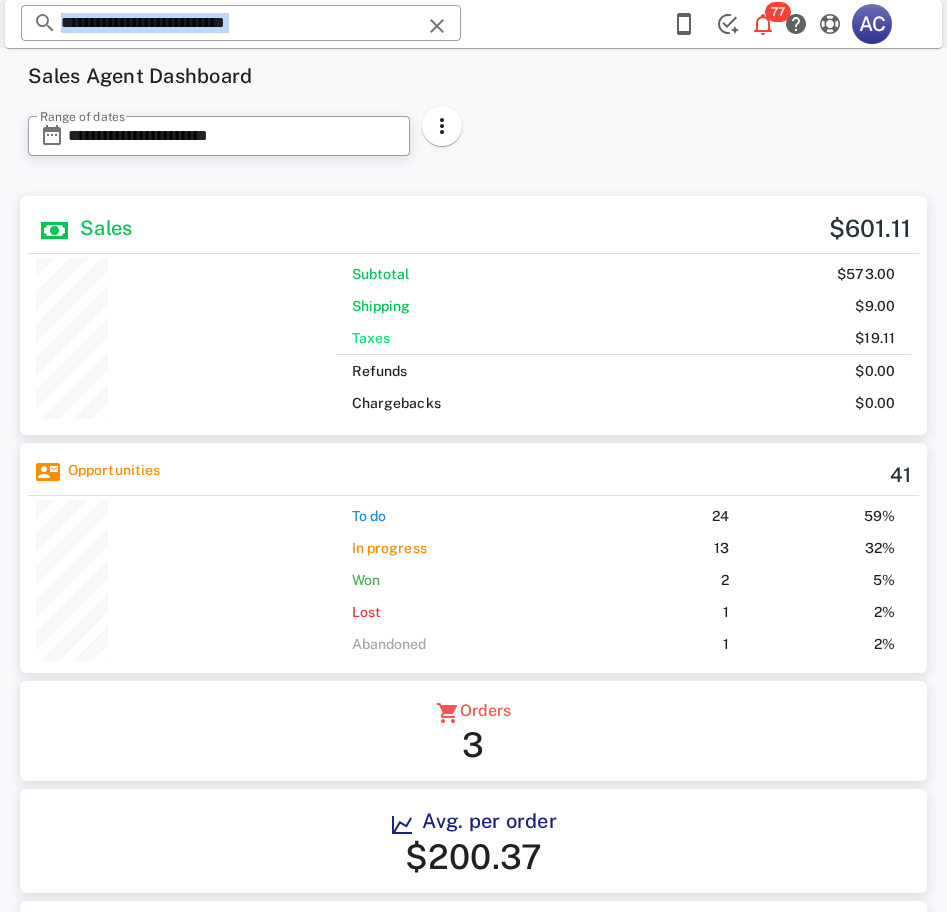 click on "**********" at bounding box center (241, 24) 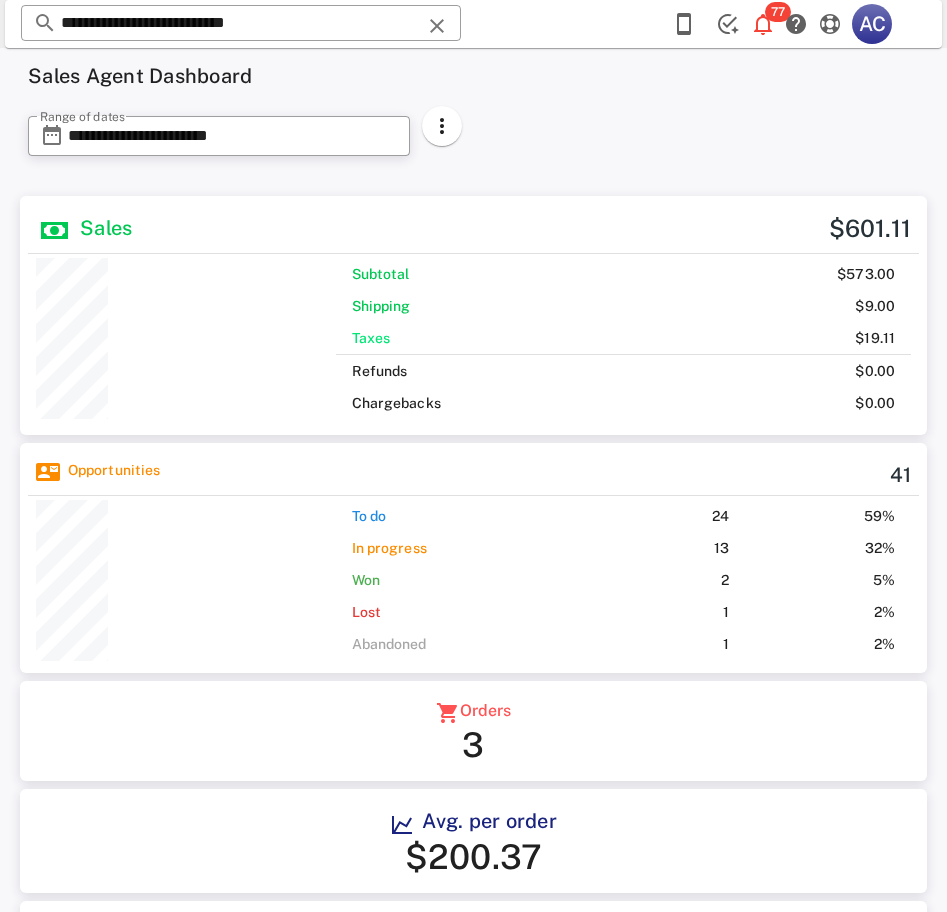 click on "**********" at bounding box center [241, 24] 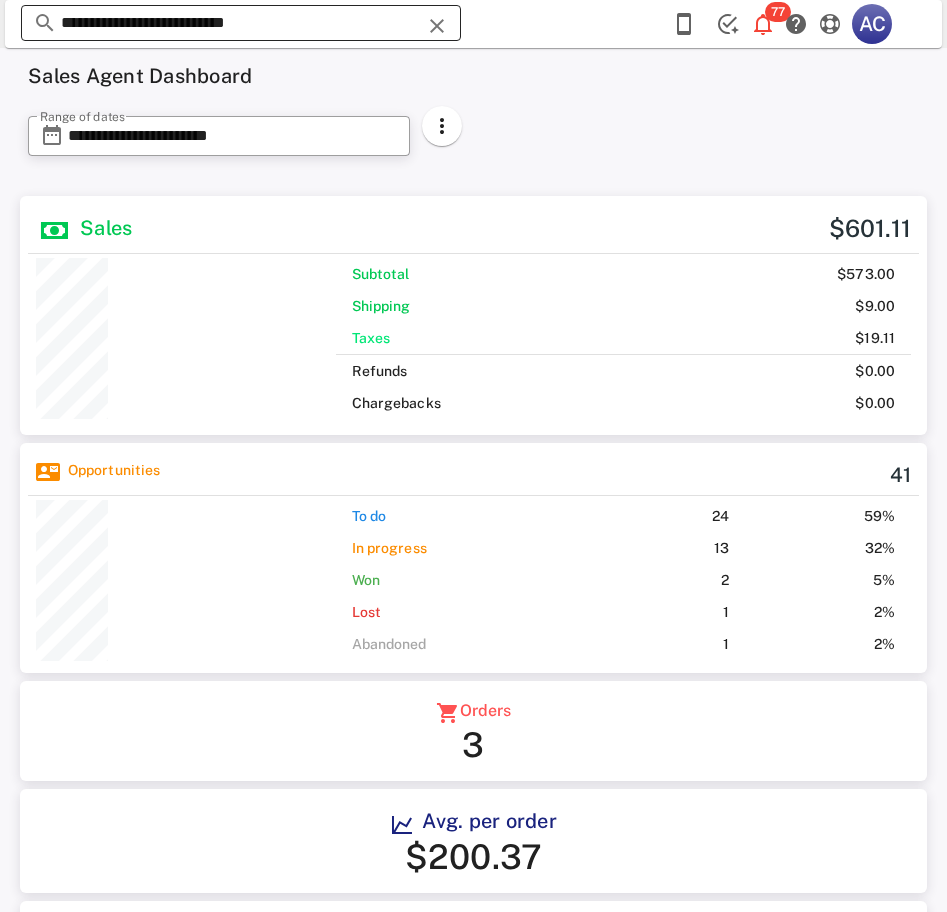 click on "**********" at bounding box center (241, 23) 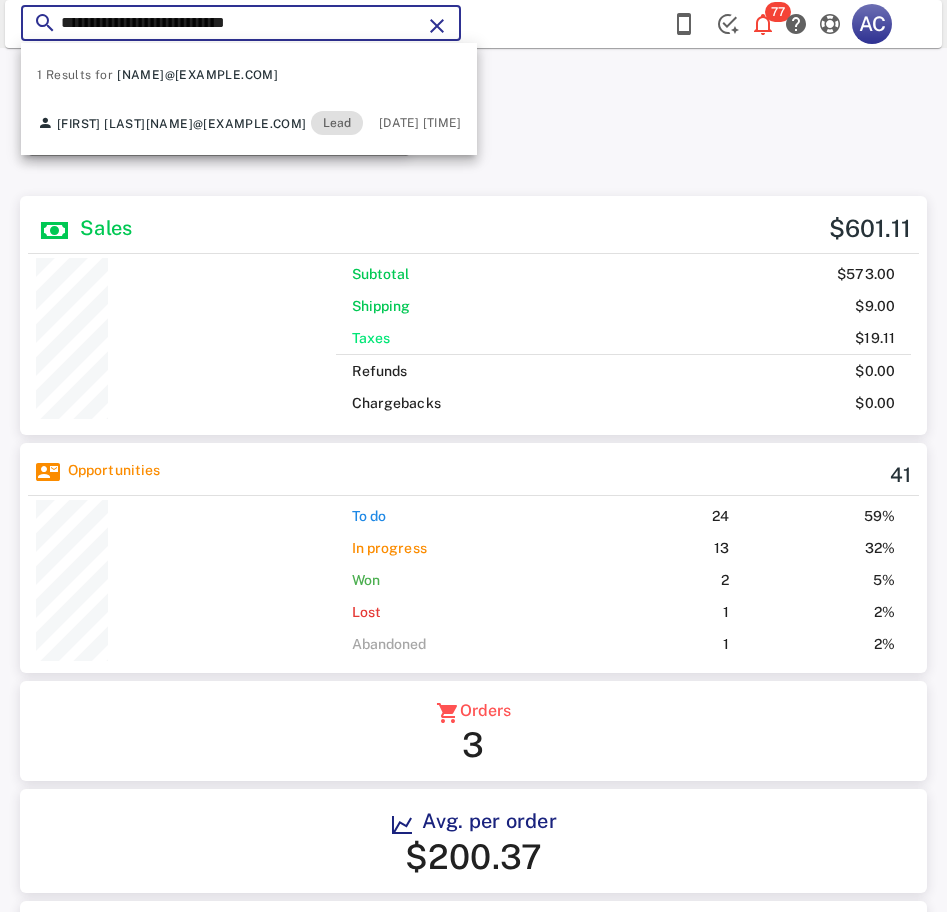 click on "**********" at bounding box center (241, 23) 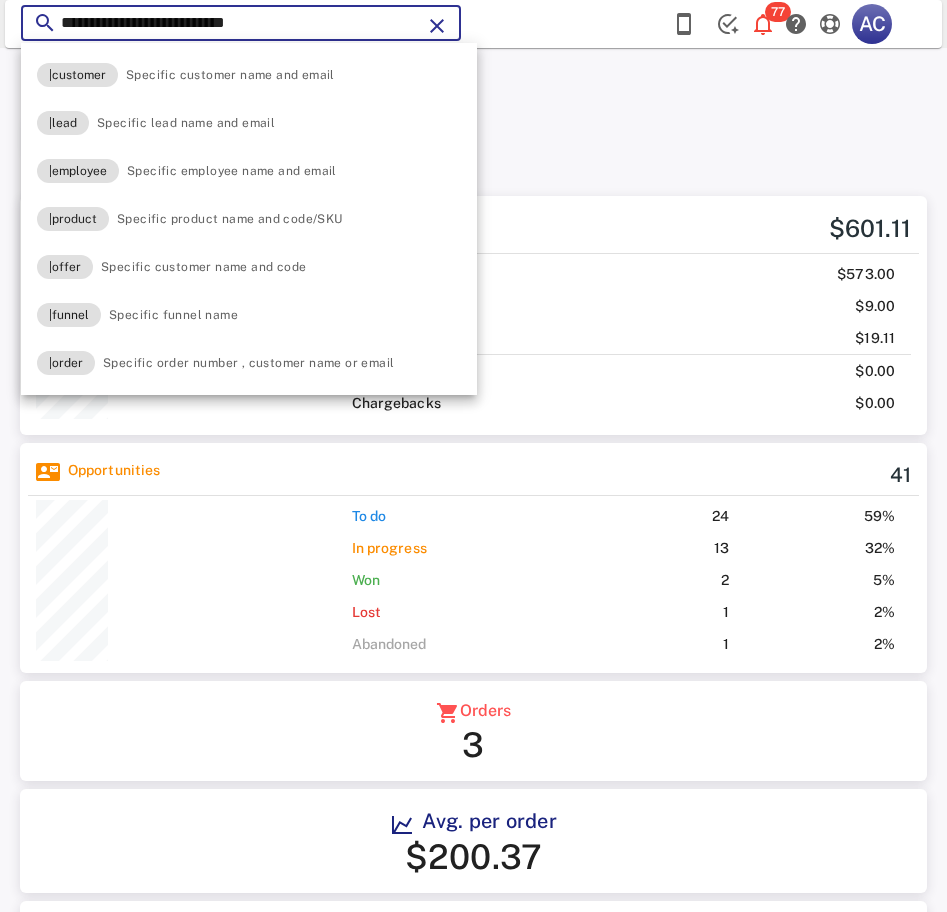paste 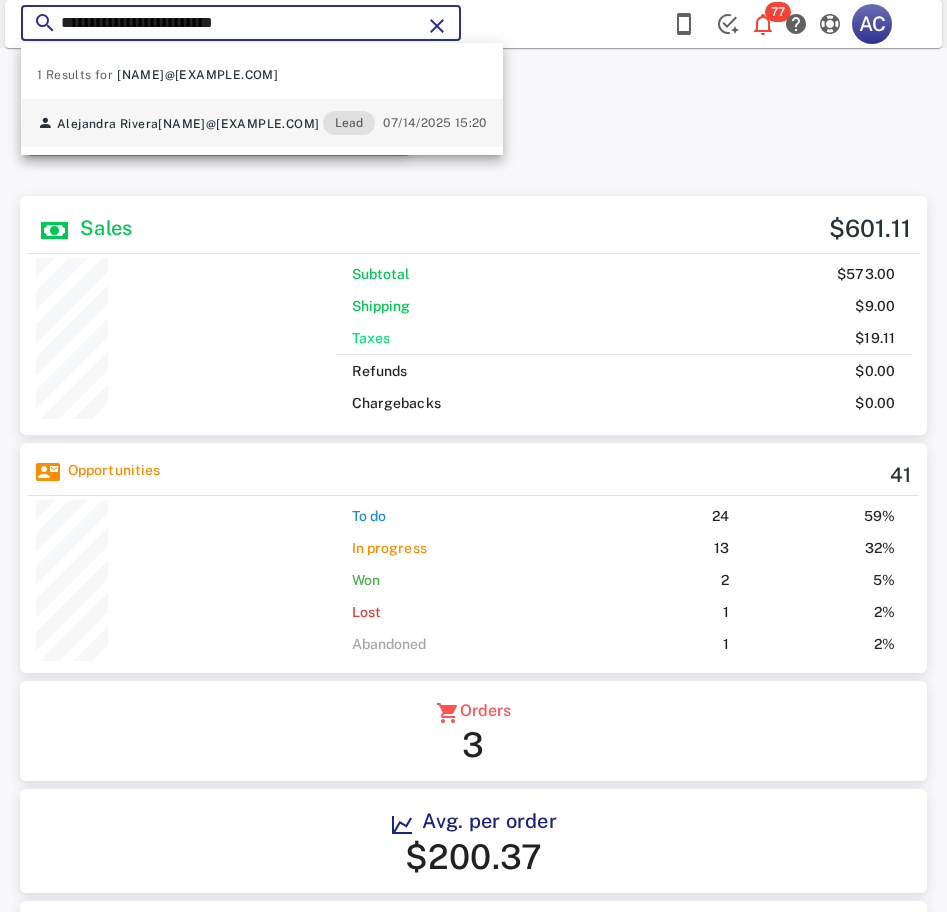 type on "**********" 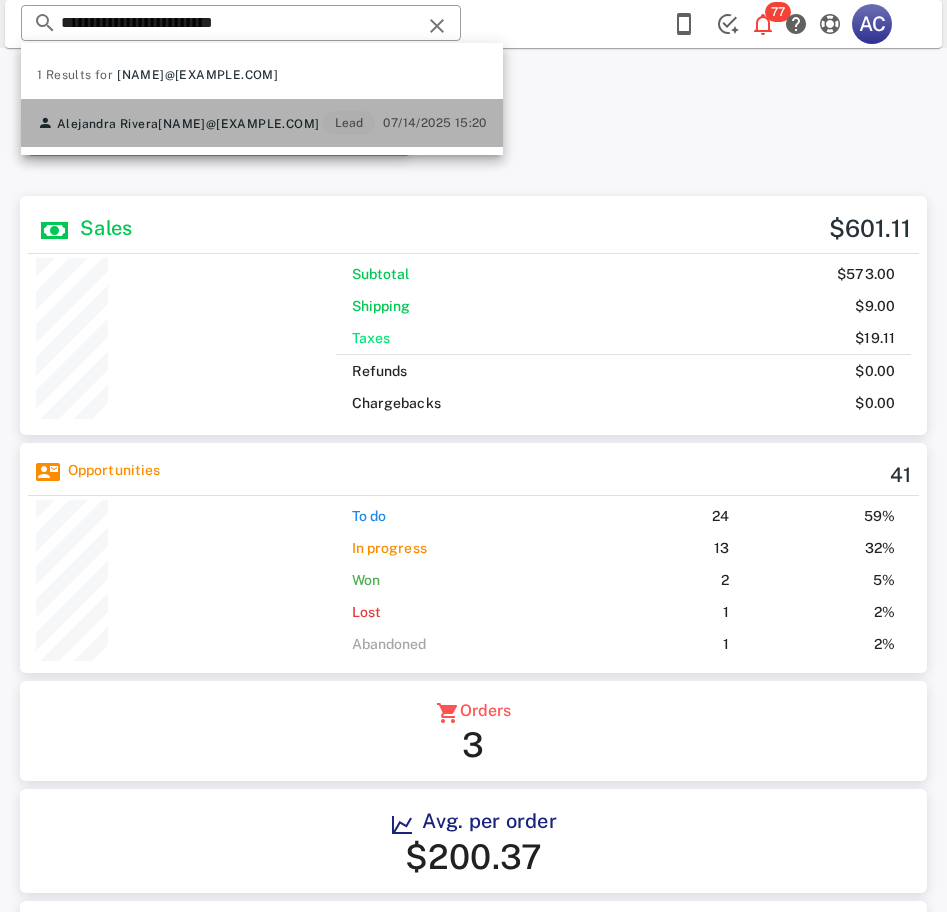 click on "Alejandra Rivera   alejandrarjt.7l@gmail.com   Lead   07/14/2025 15:20" at bounding box center [262, 123] 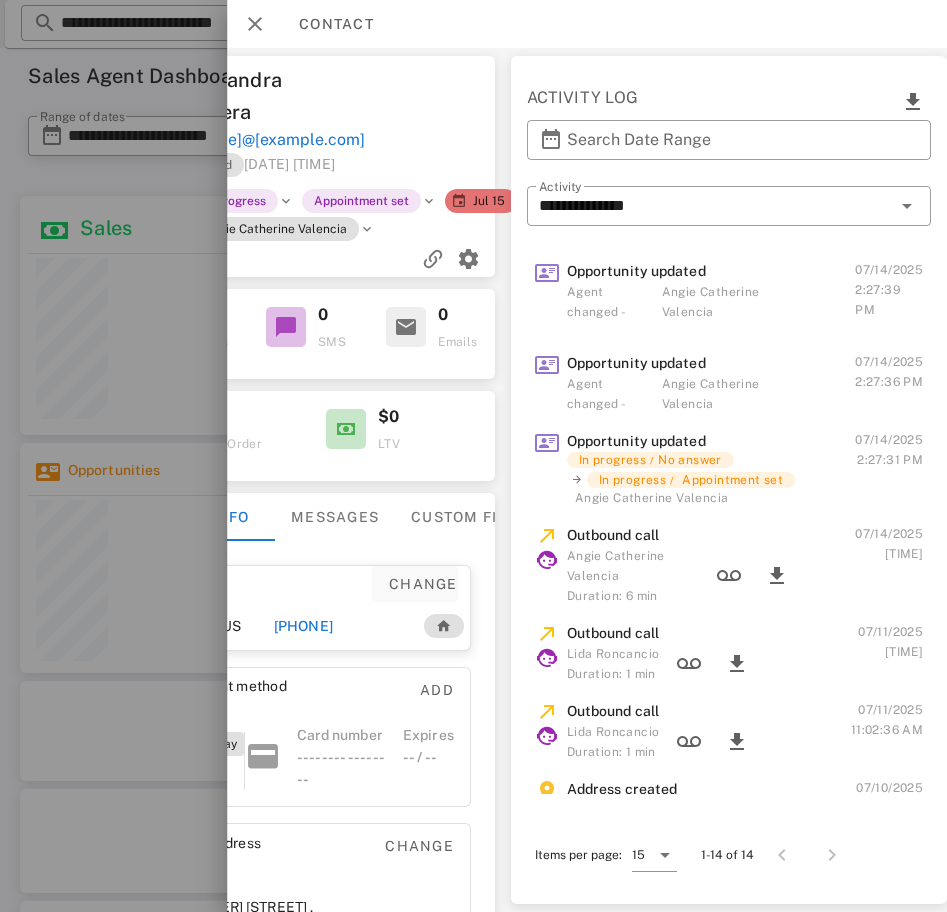 scroll, scrollTop: 3, scrollLeft: 0, axis: vertical 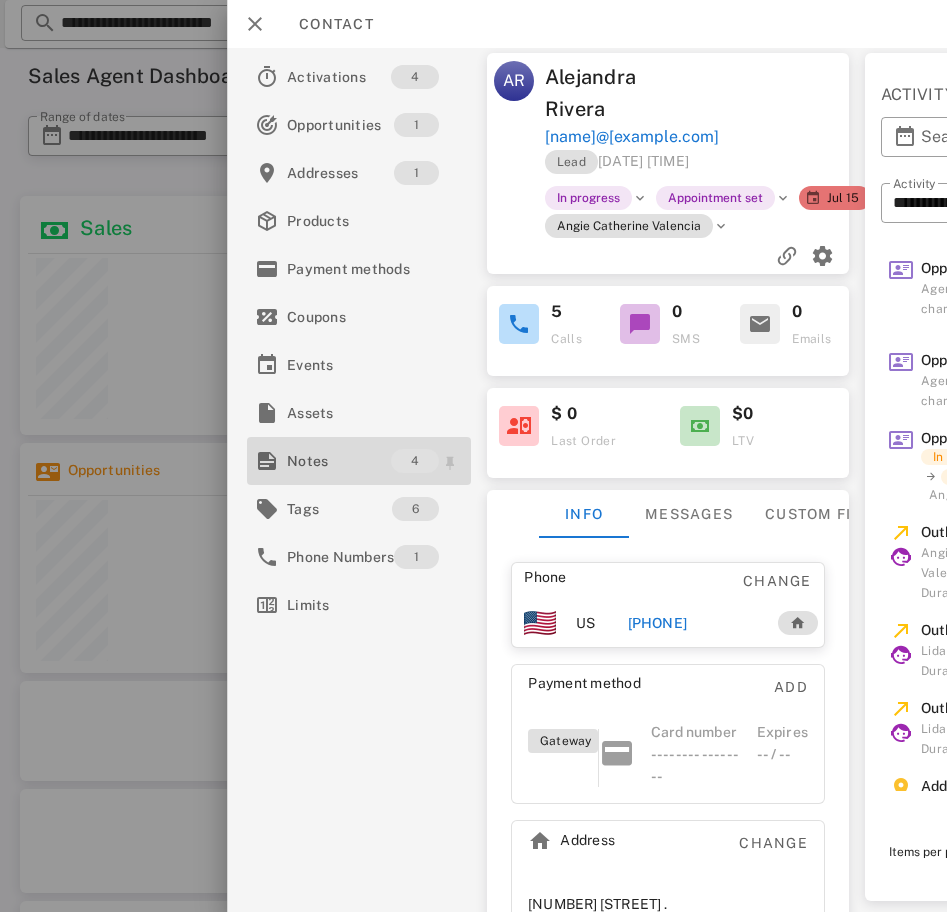 click on "Notes" at bounding box center [339, 461] 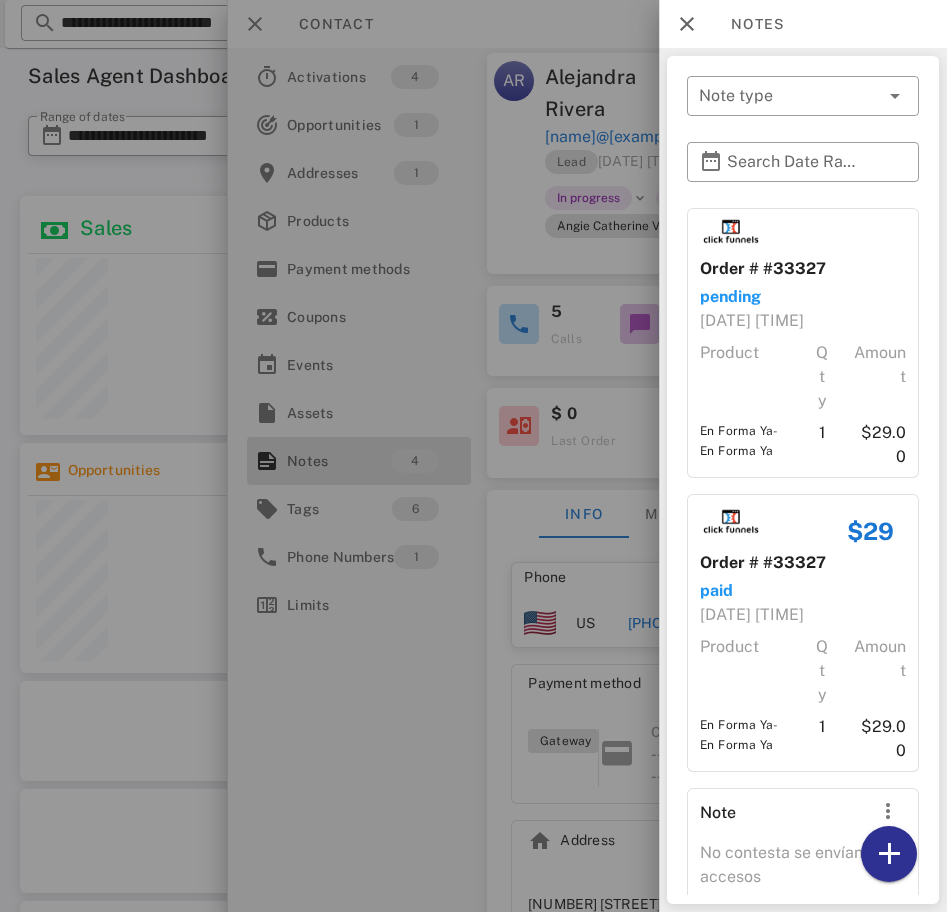 scroll, scrollTop: 447, scrollLeft: 0, axis: vertical 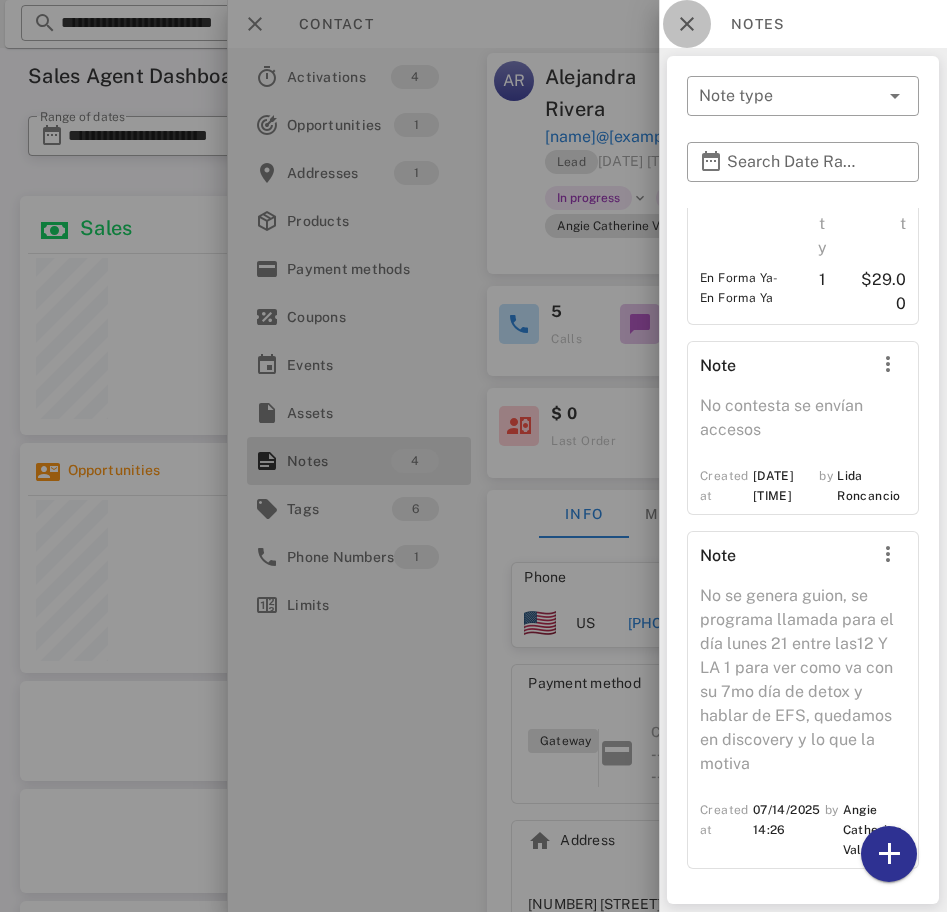 click at bounding box center [687, 24] 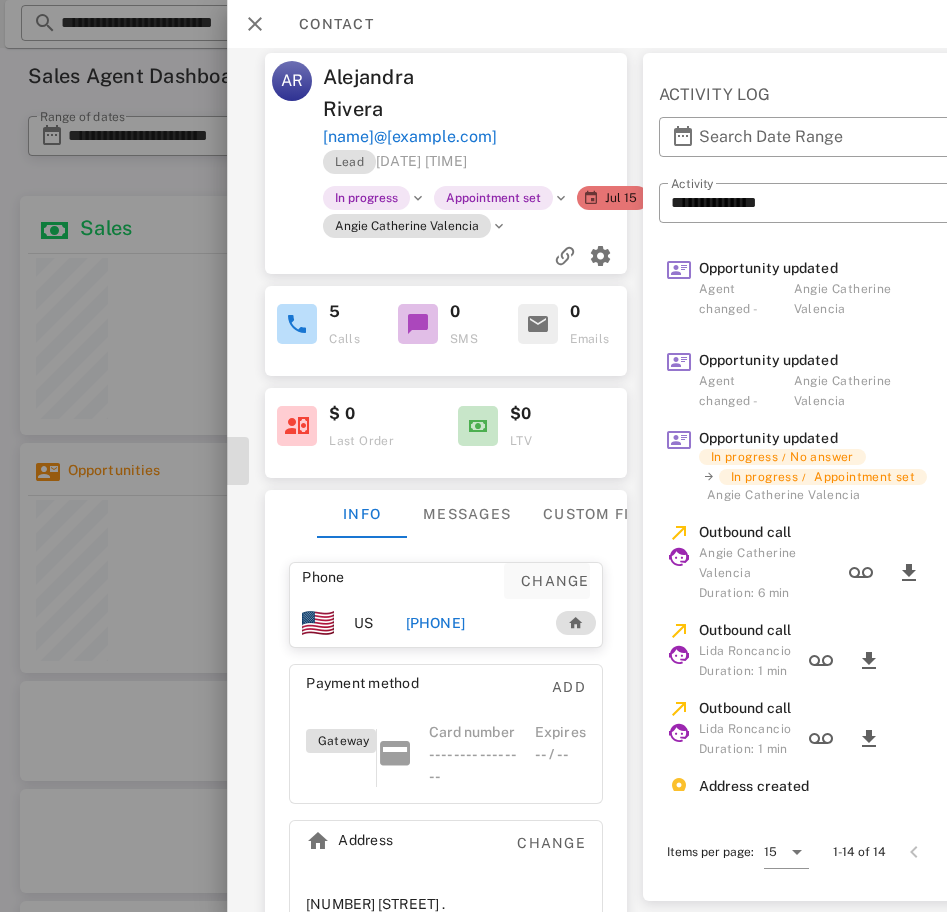 scroll, scrollTop: 3, scrollLeft: 219, axis: both 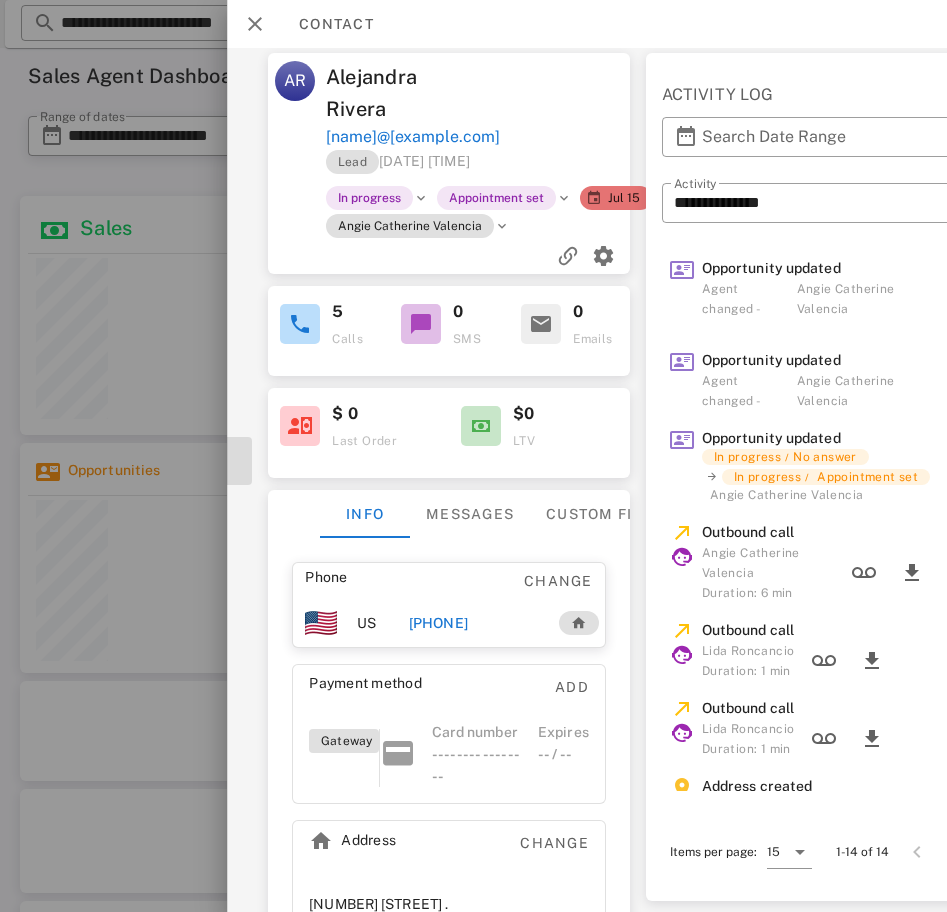 click on "+16026358594" at bounding box center (438, 623) 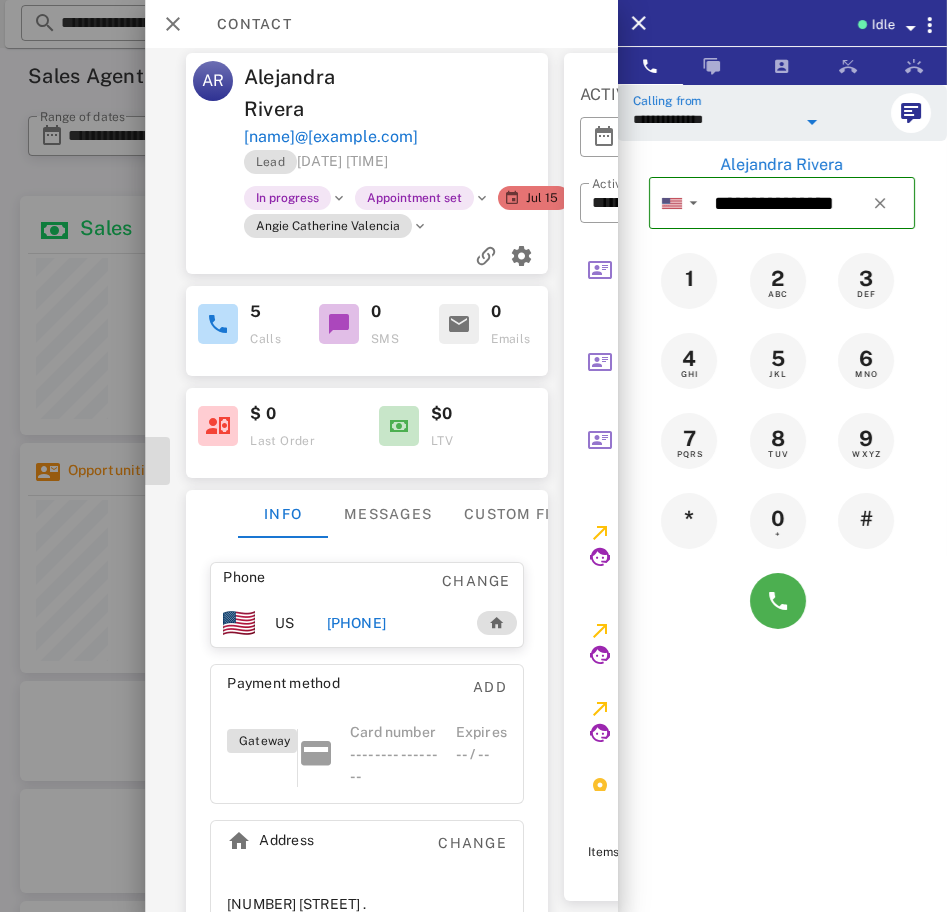 click on "**********" at bounding box center [714, 119] 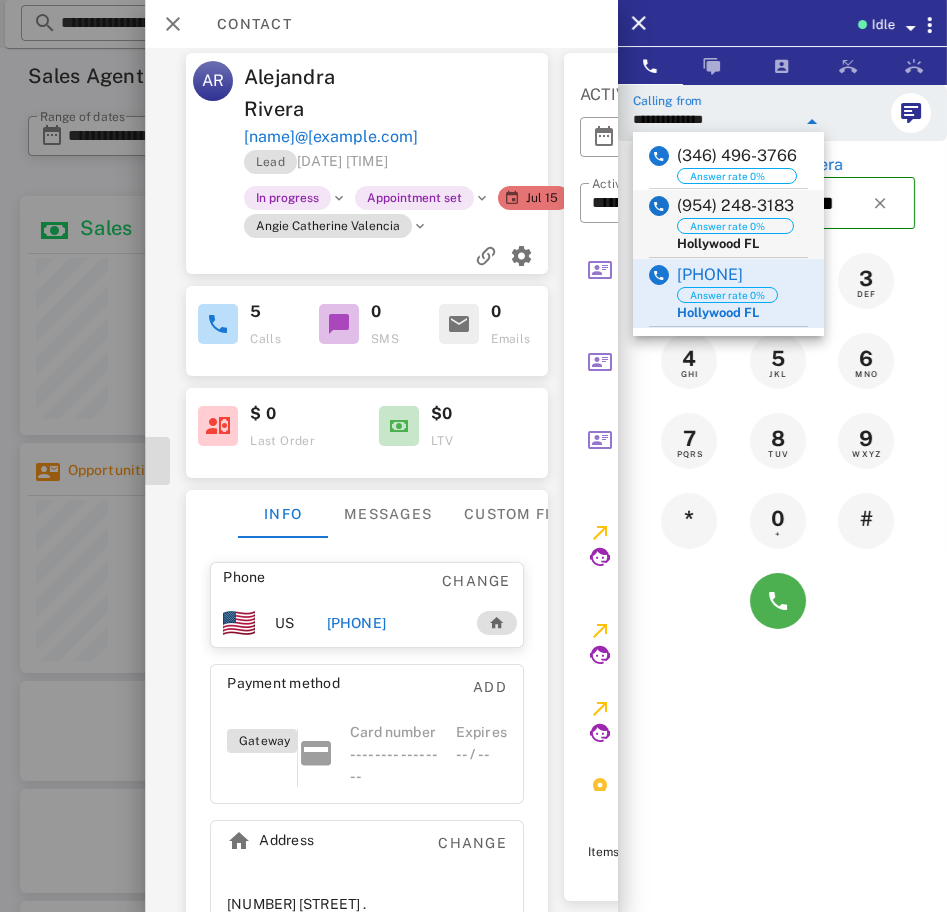 click on "(954) 248-3183" at bounding box center (735, 206) 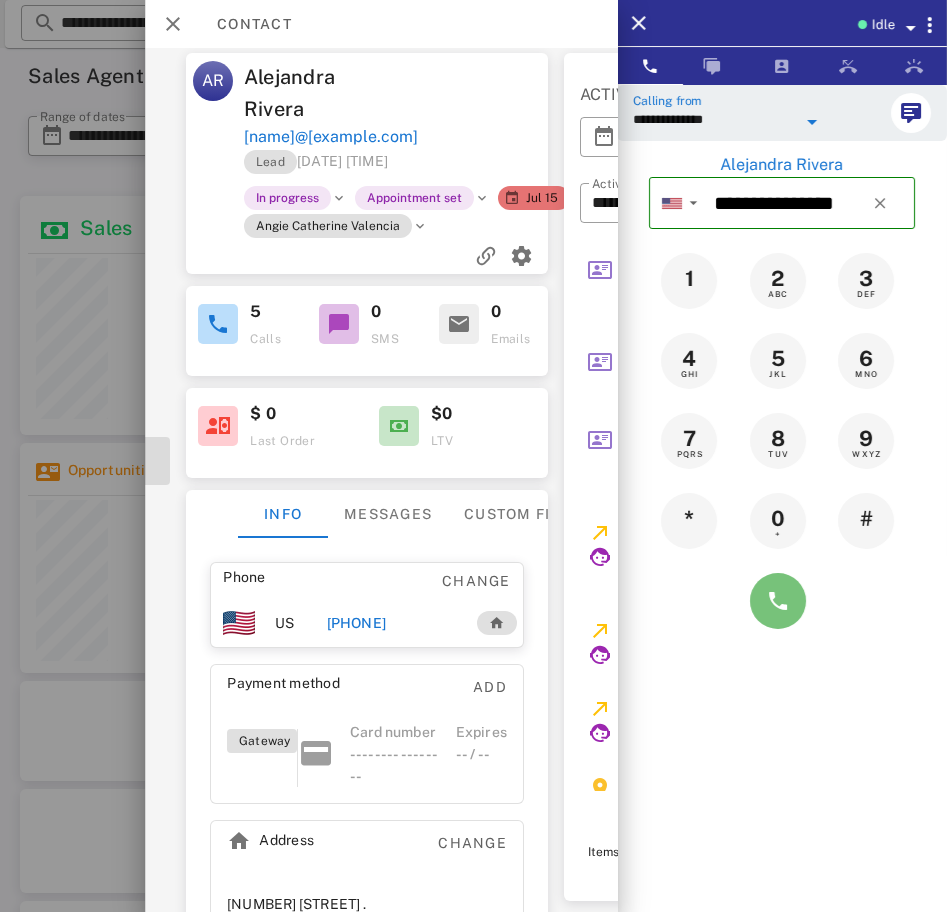 click at bounding box center (778, 601) 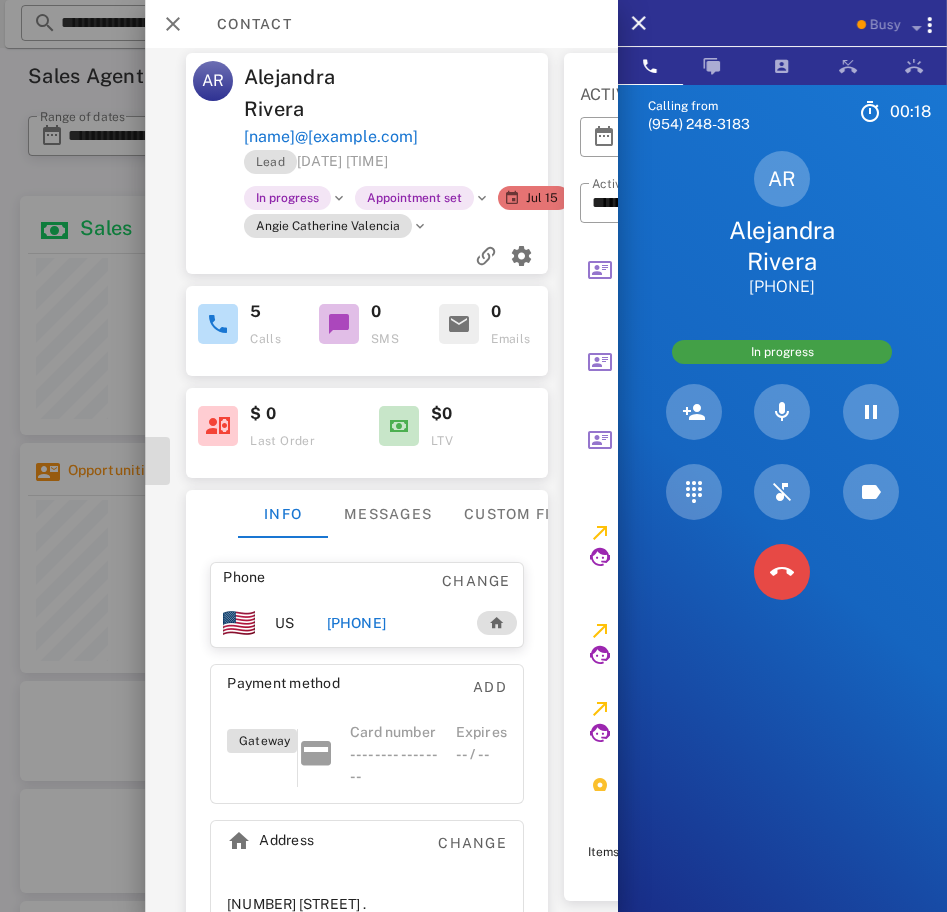 click at bounding box center [782, 572] 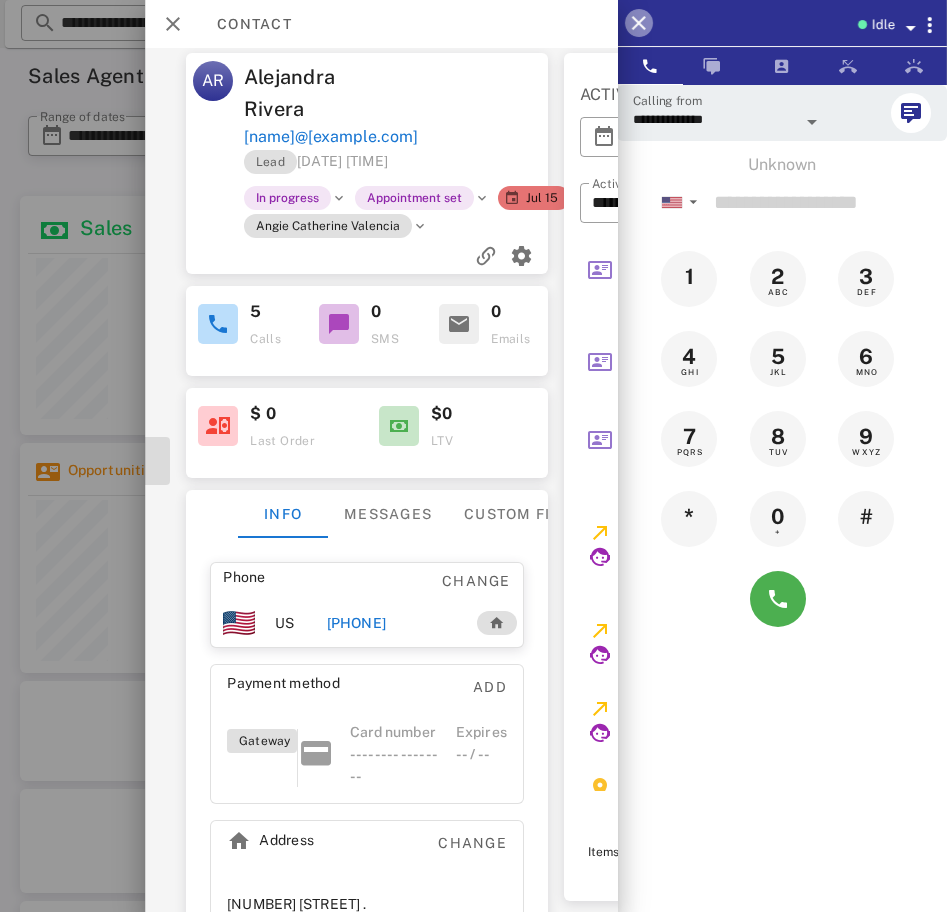 click at bounding box center [639, 23] 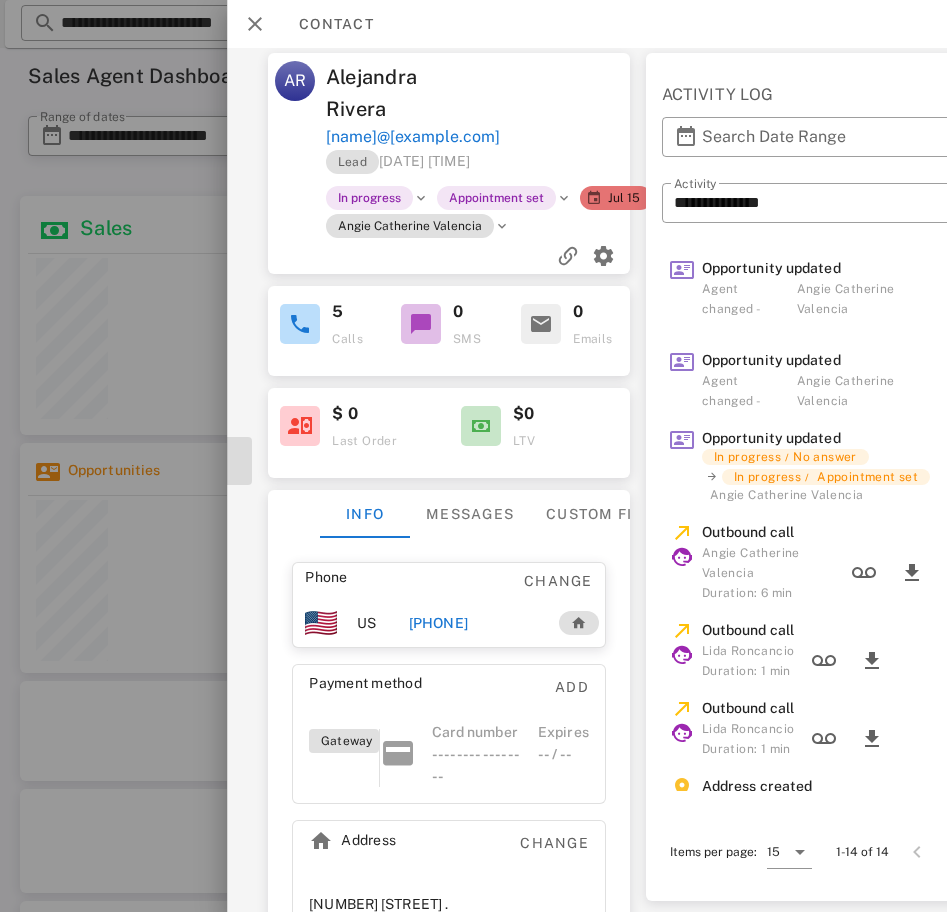 scroll, scrollTop: 3, scrollLeft: 0, axis: vertical 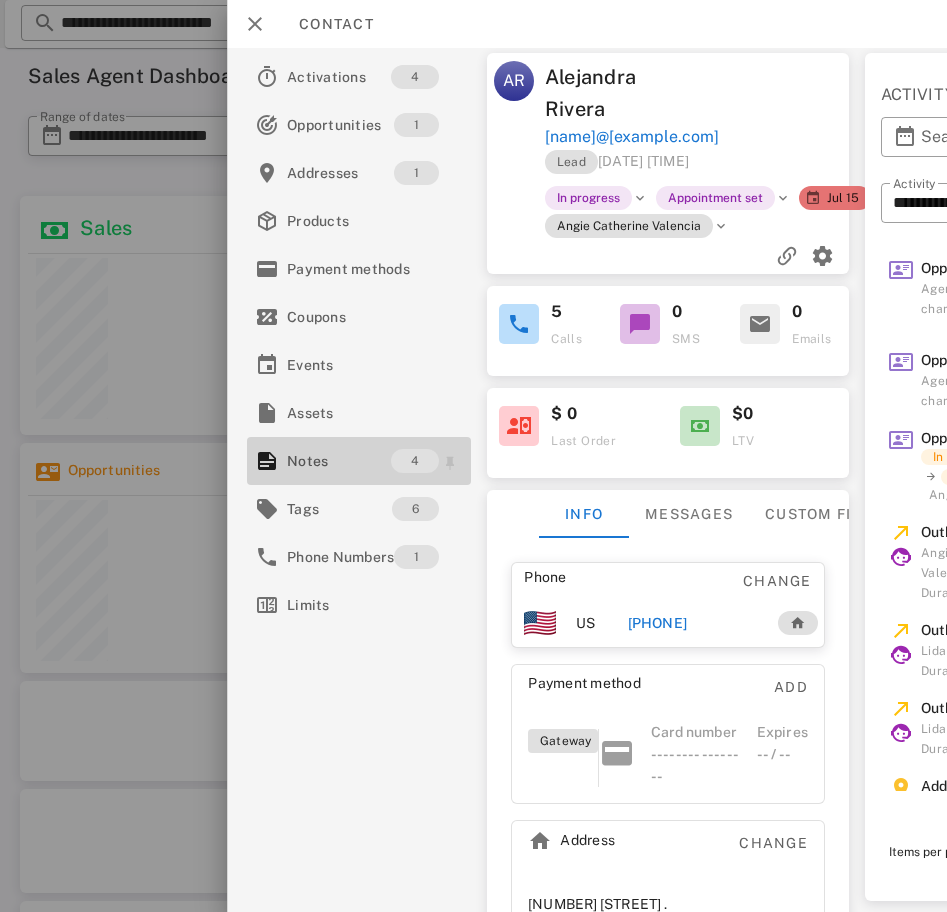 click on "Notes" at bounding box center (339, 461) 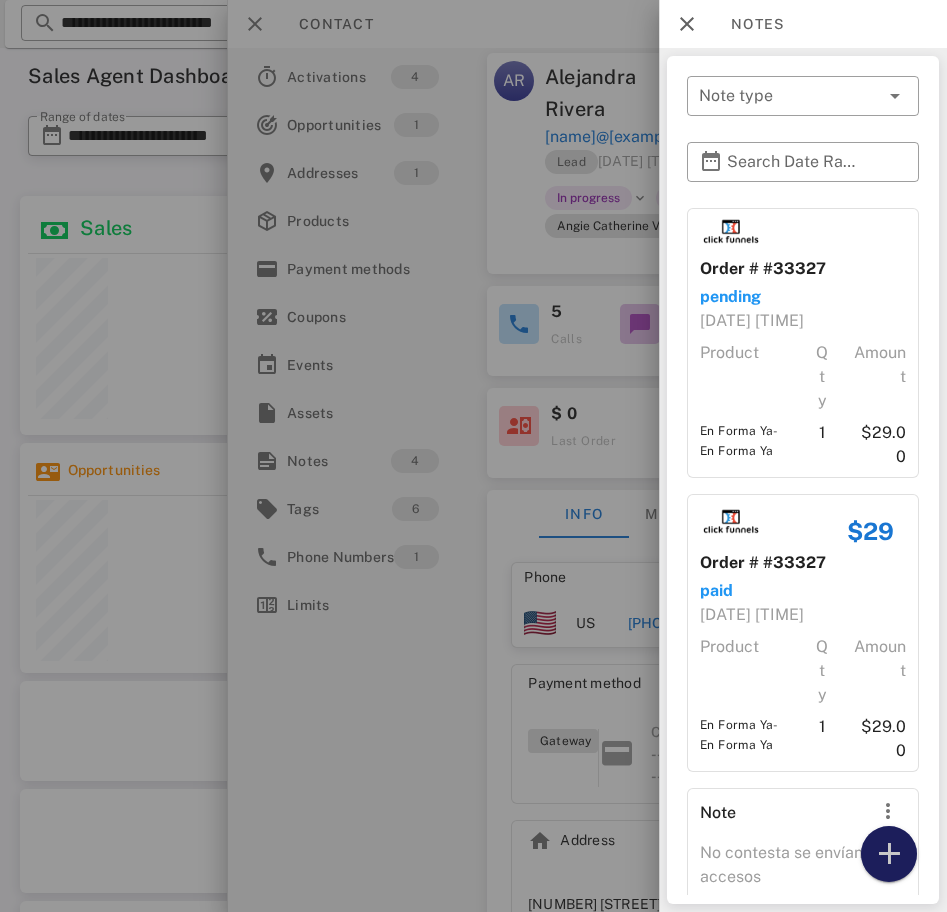 click at bounding box center [889, 854] 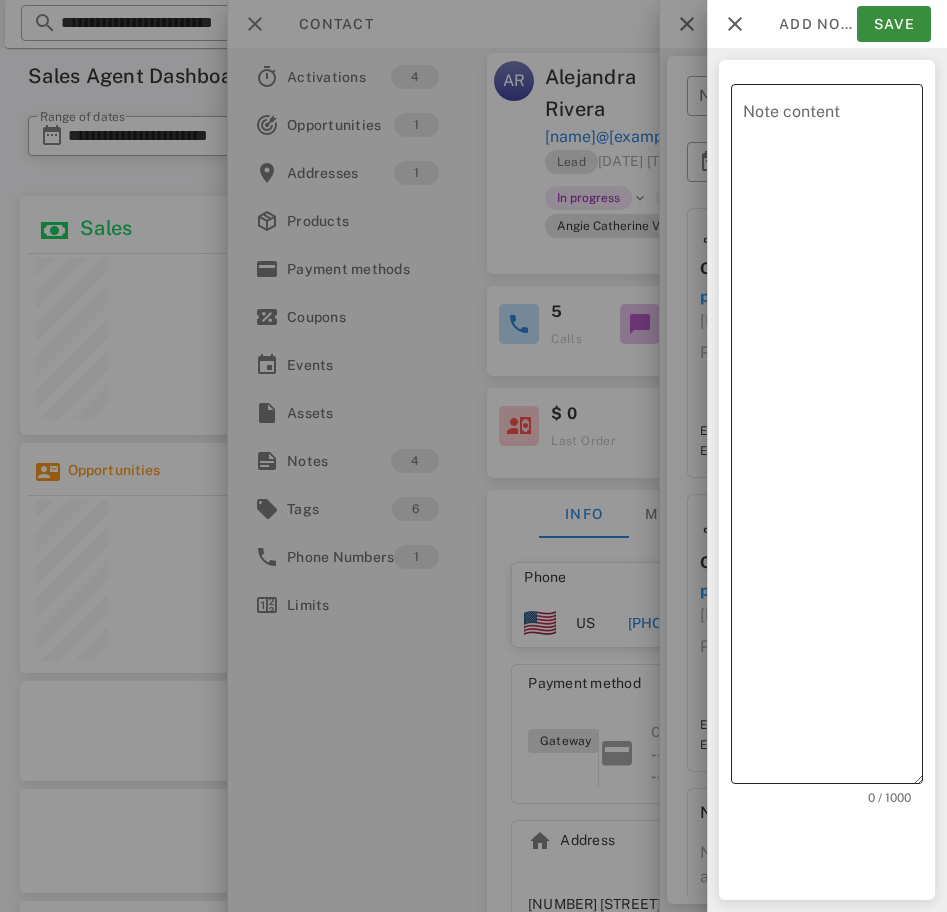 click on "Note content" at bounding box center (833, 439) 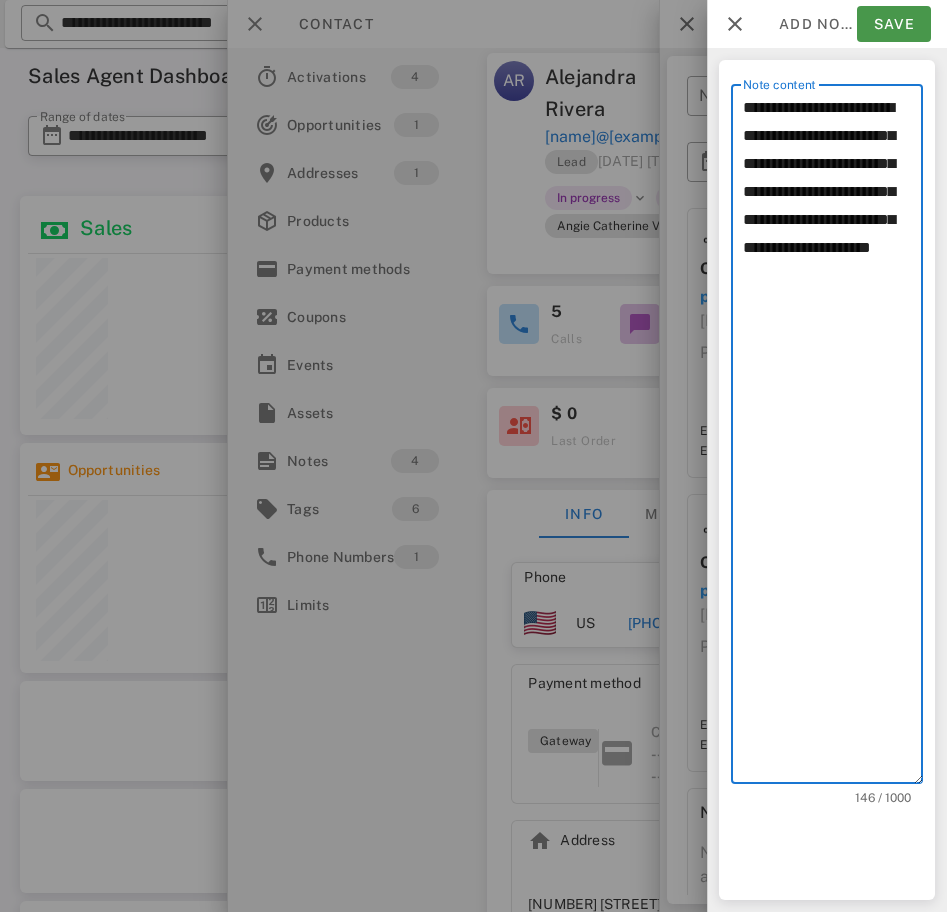 type on "**********" 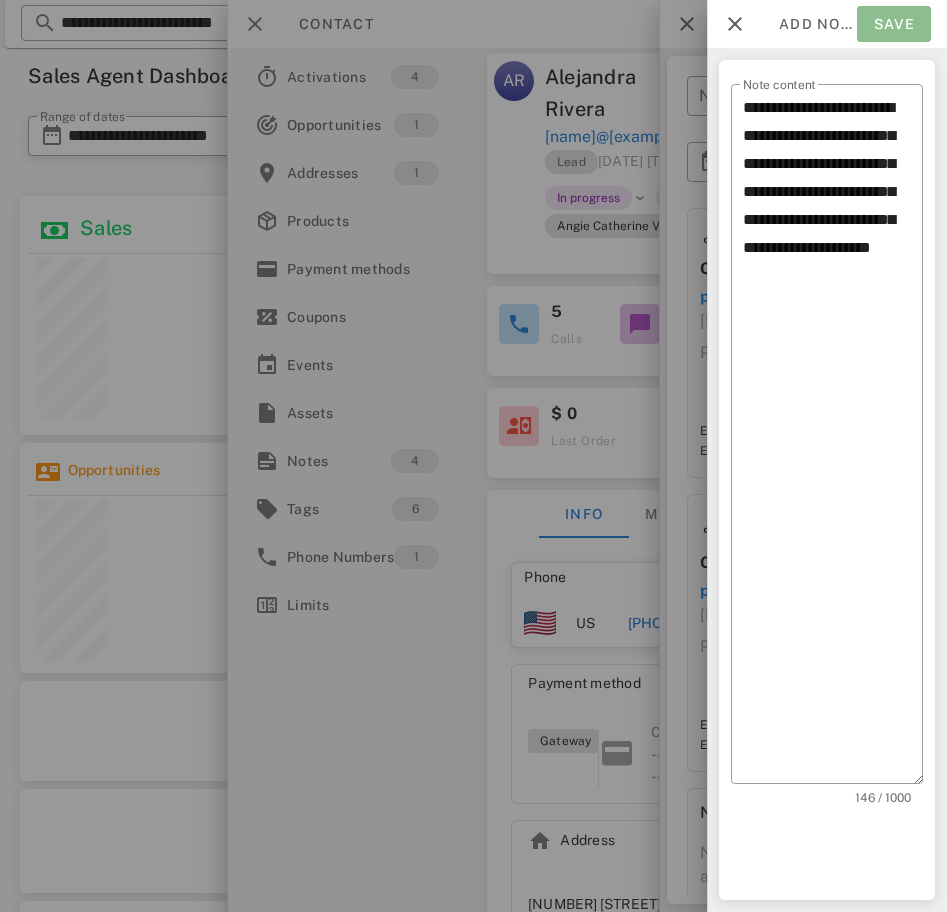 click on "Save" at bounding box center [894, 24] 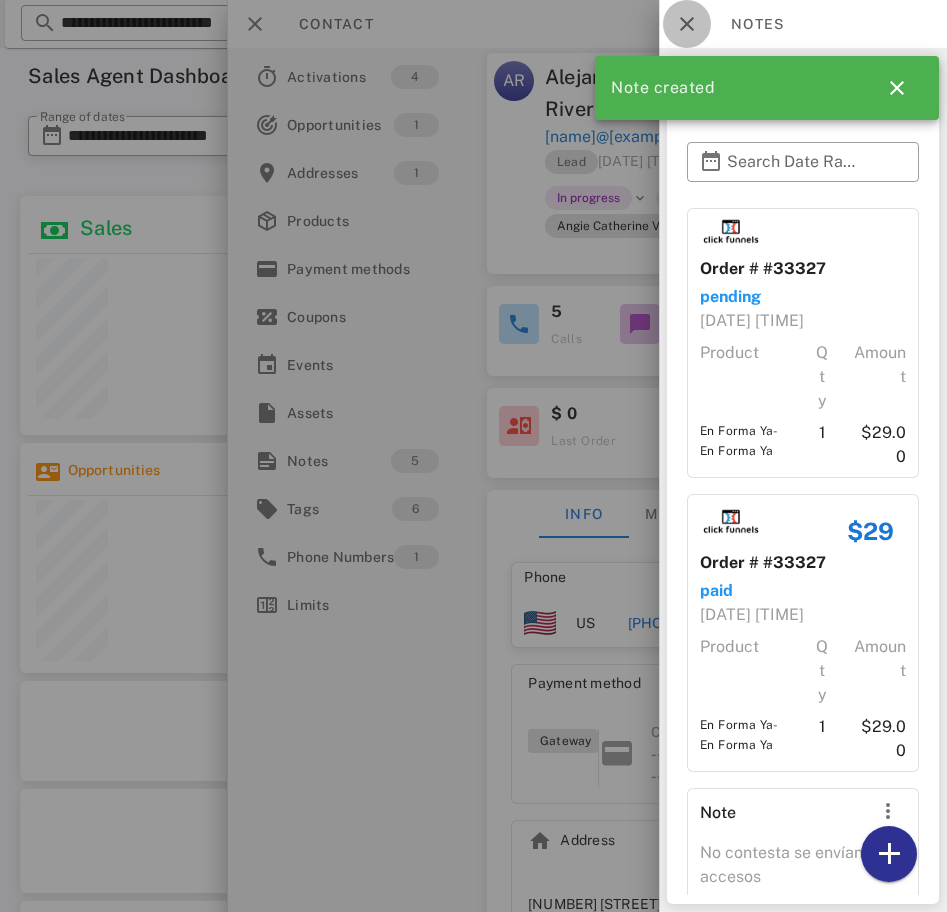 click at bounding box center [687, 24] 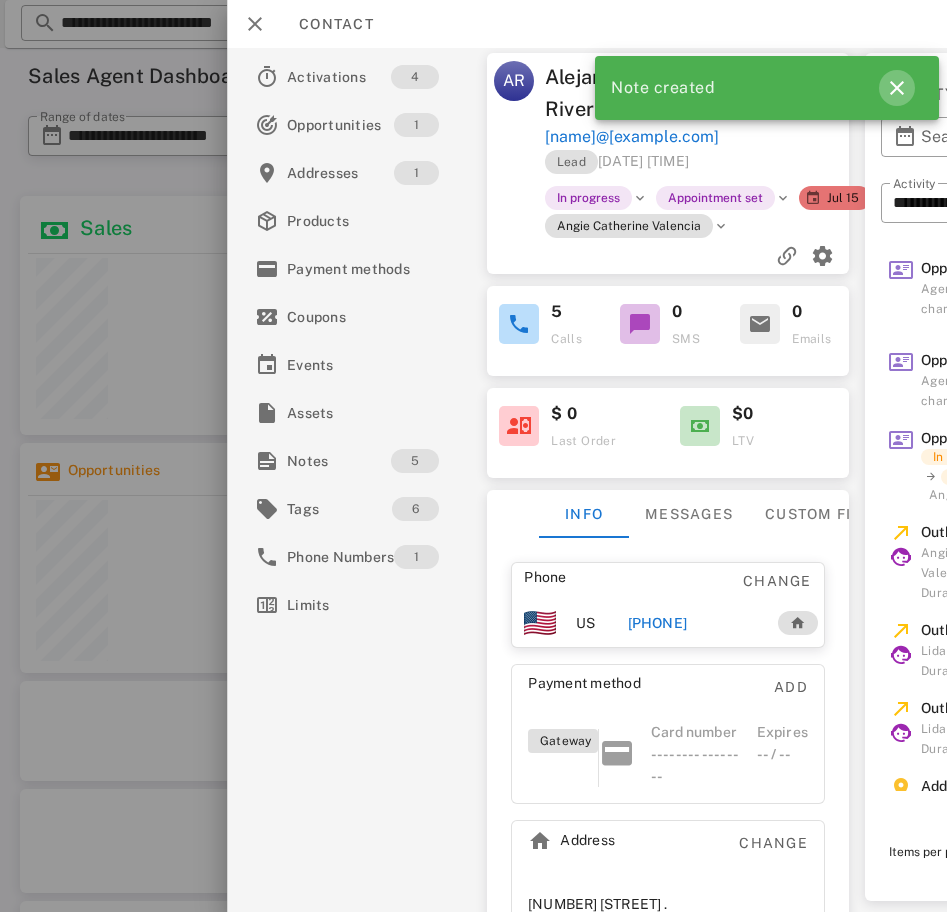 click at bounding box center (897, 88) 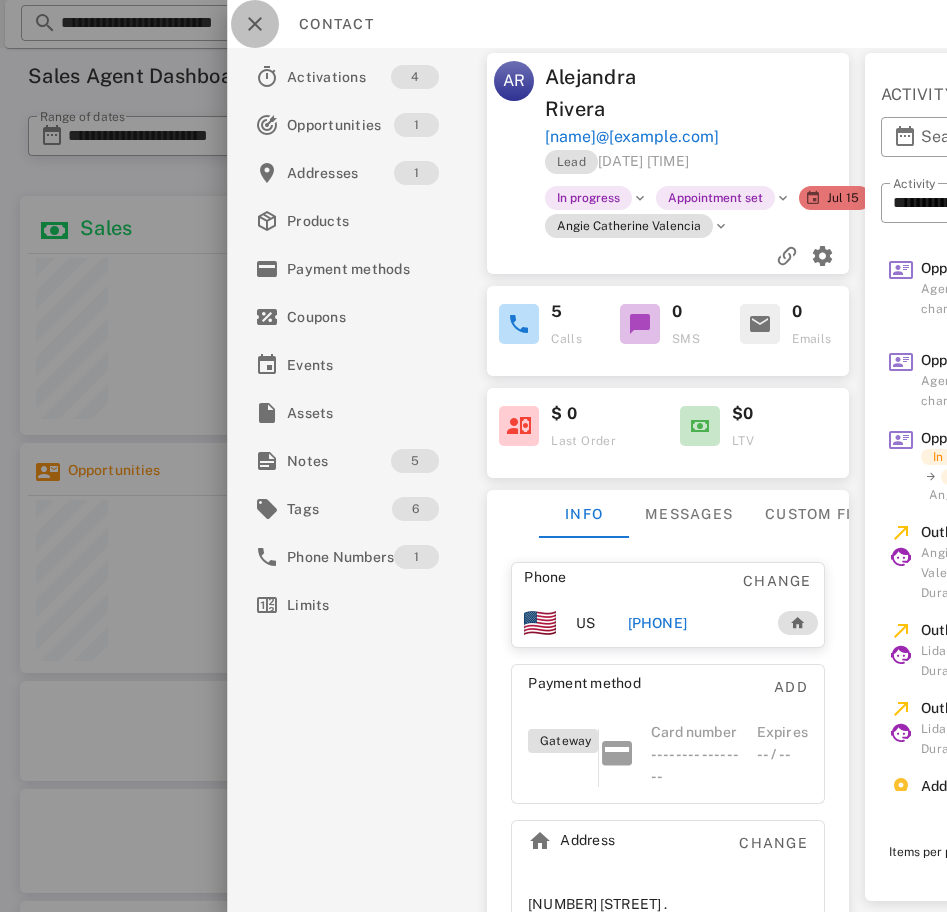 click at bounding box center (255, 24) 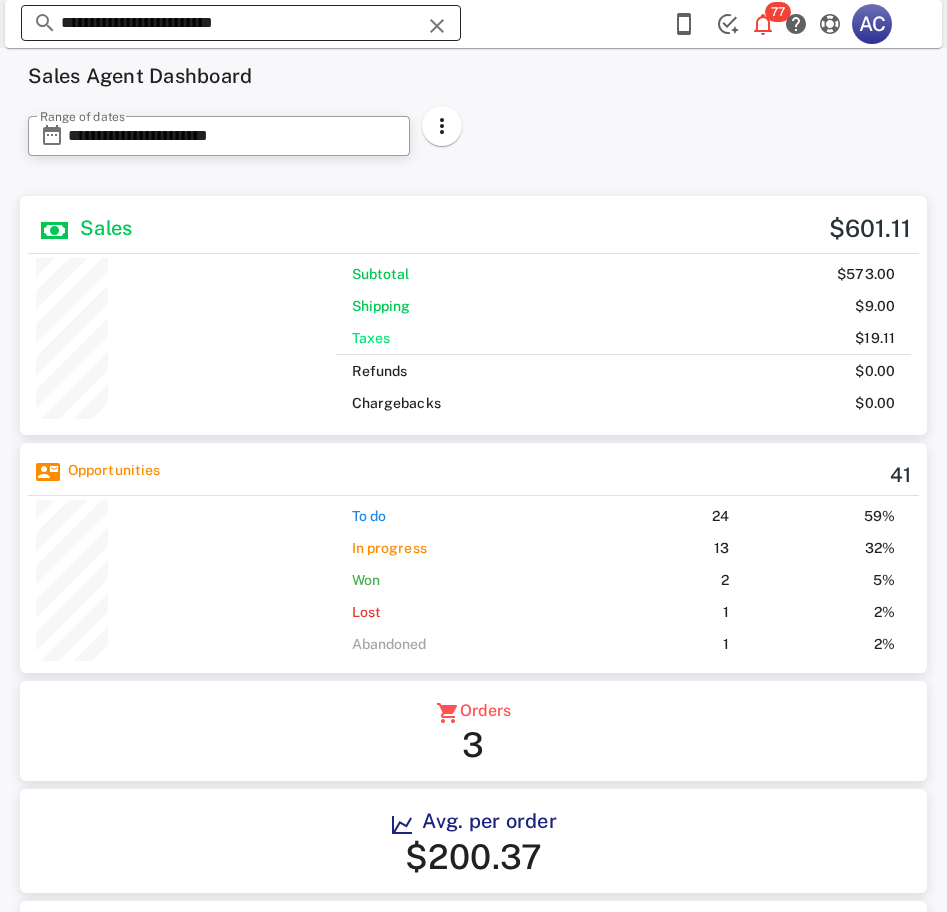 click on "**********" at bounding box center [241, 23] 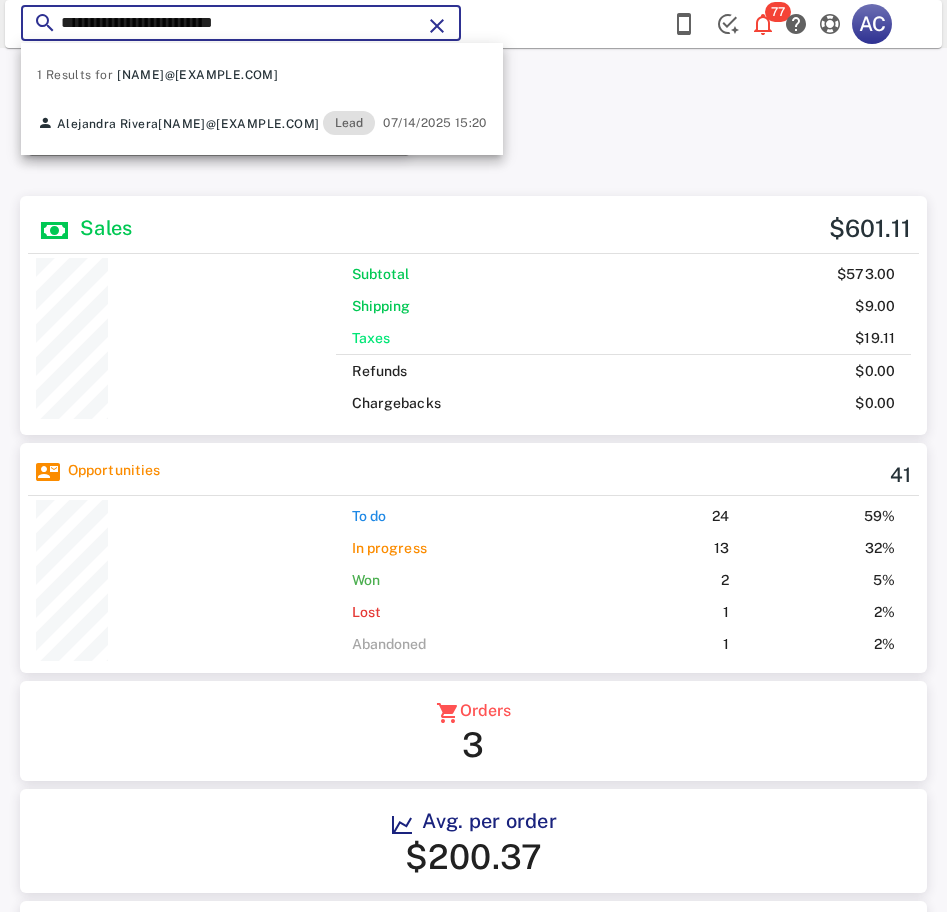 click on "**********" at bounding box center (241, 23) 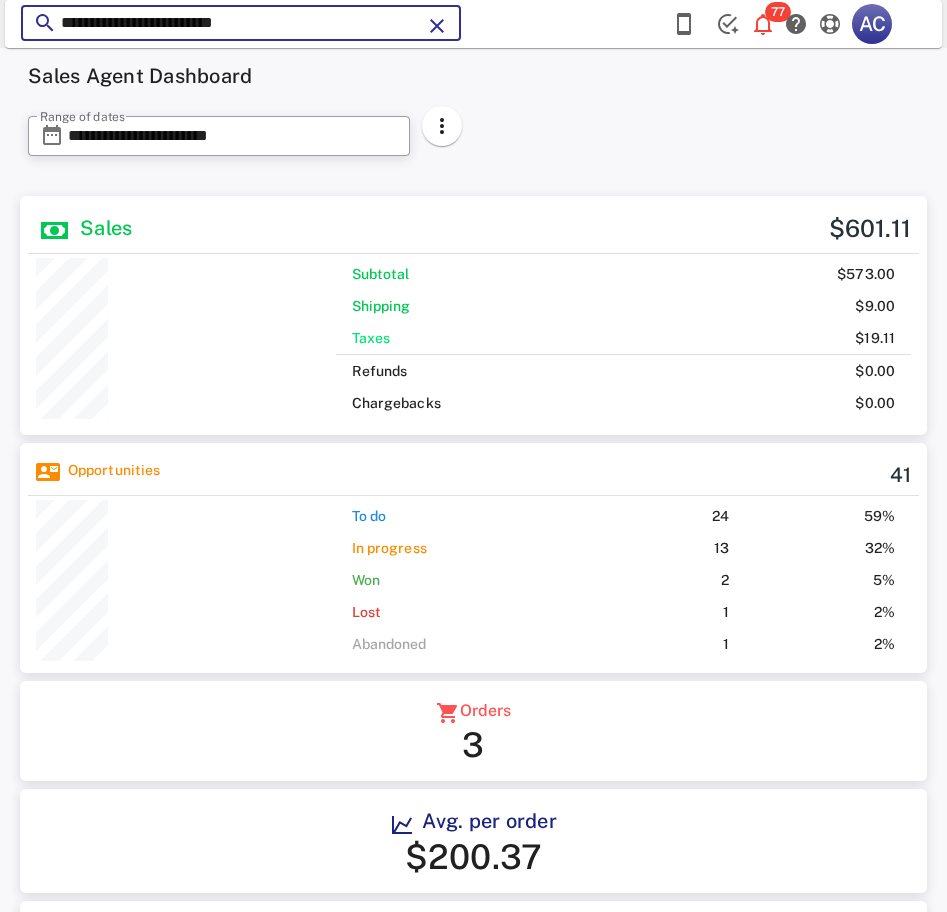 click on "**********" at bounding box center [241, 23] 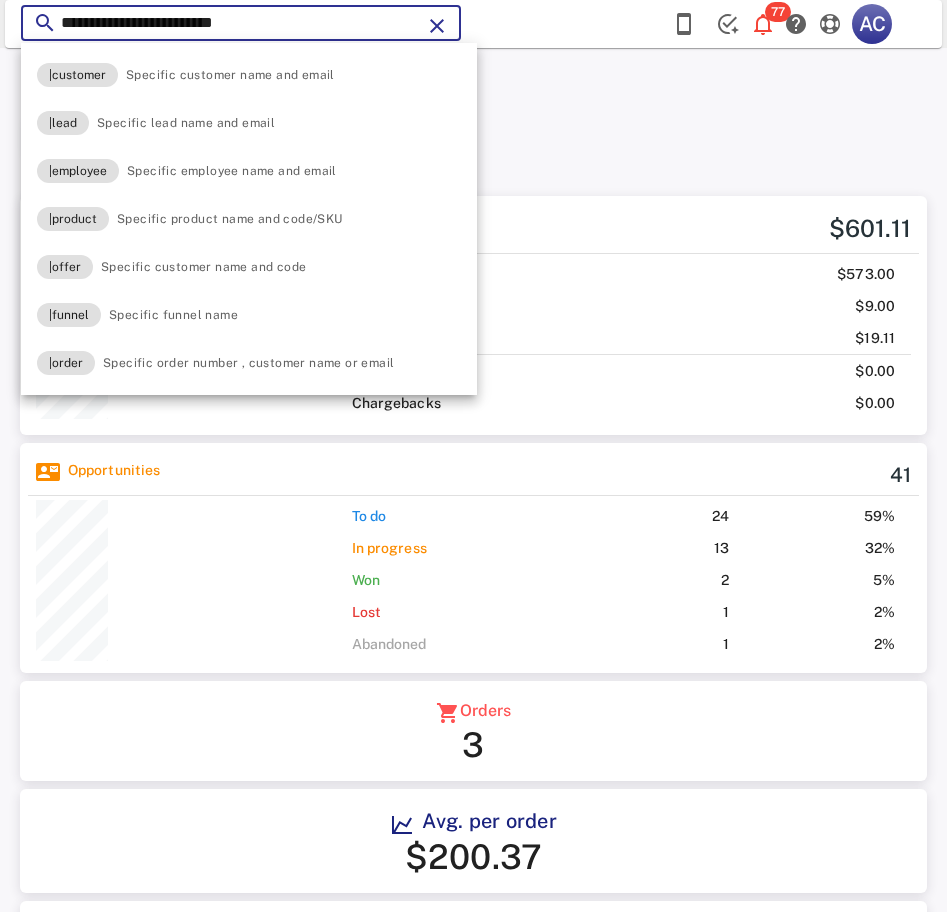 paste 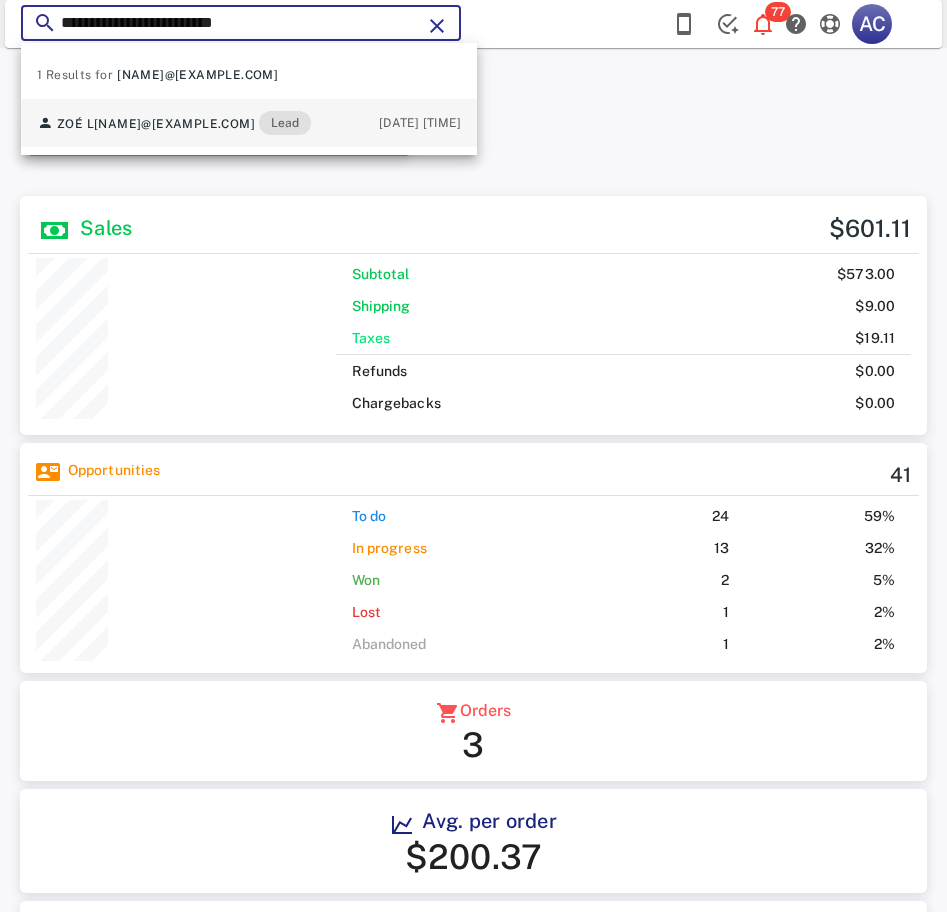 type on "**********" 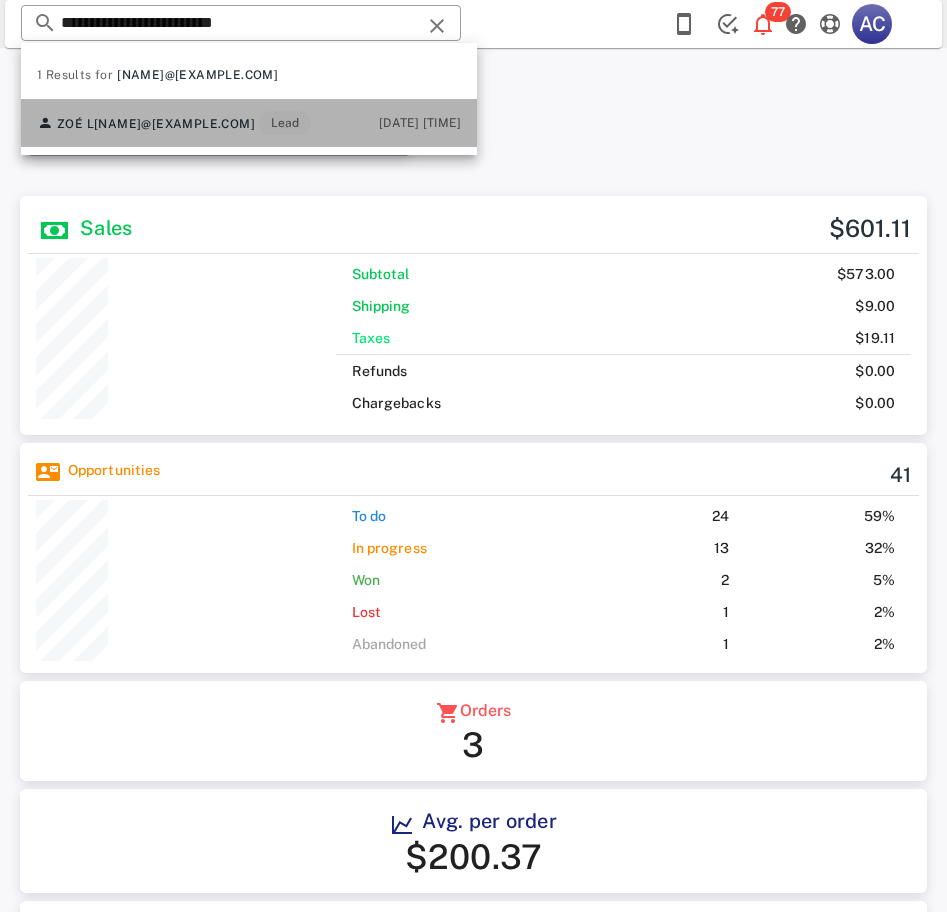 click on "zoelbarrera2774@gmail.com" at bounding box center [174, 124] 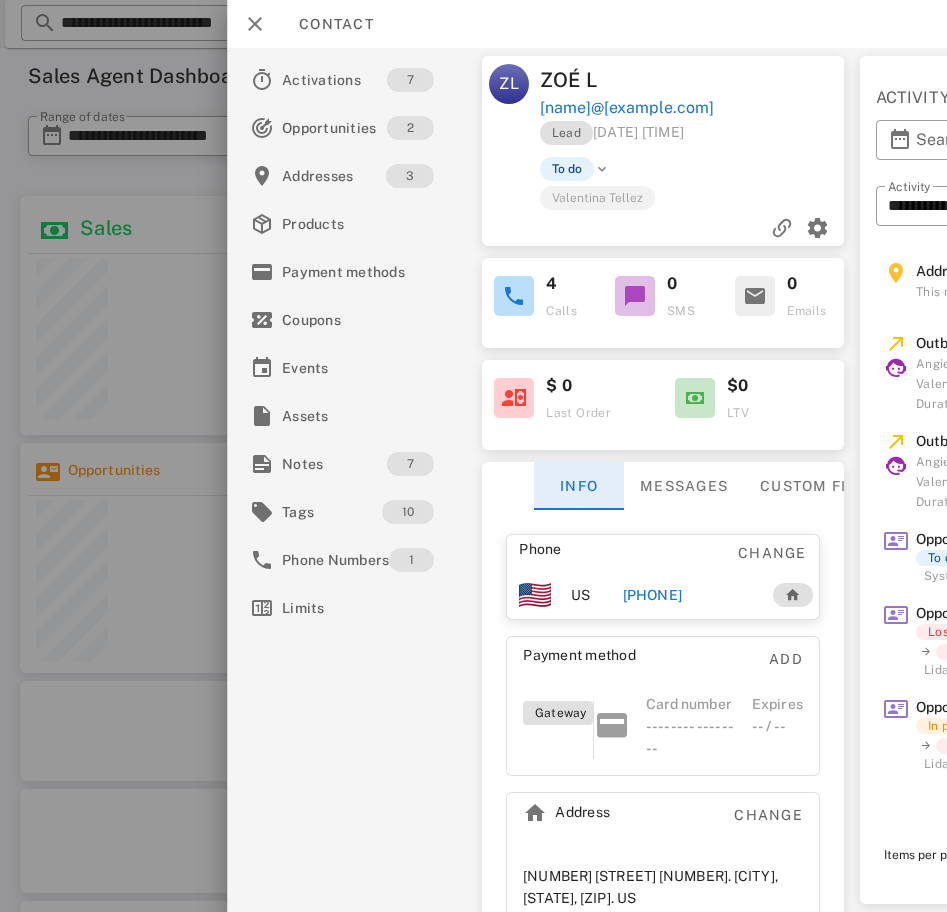 scroll, scrollTop: 0, scrollLeft: 0, axis: both 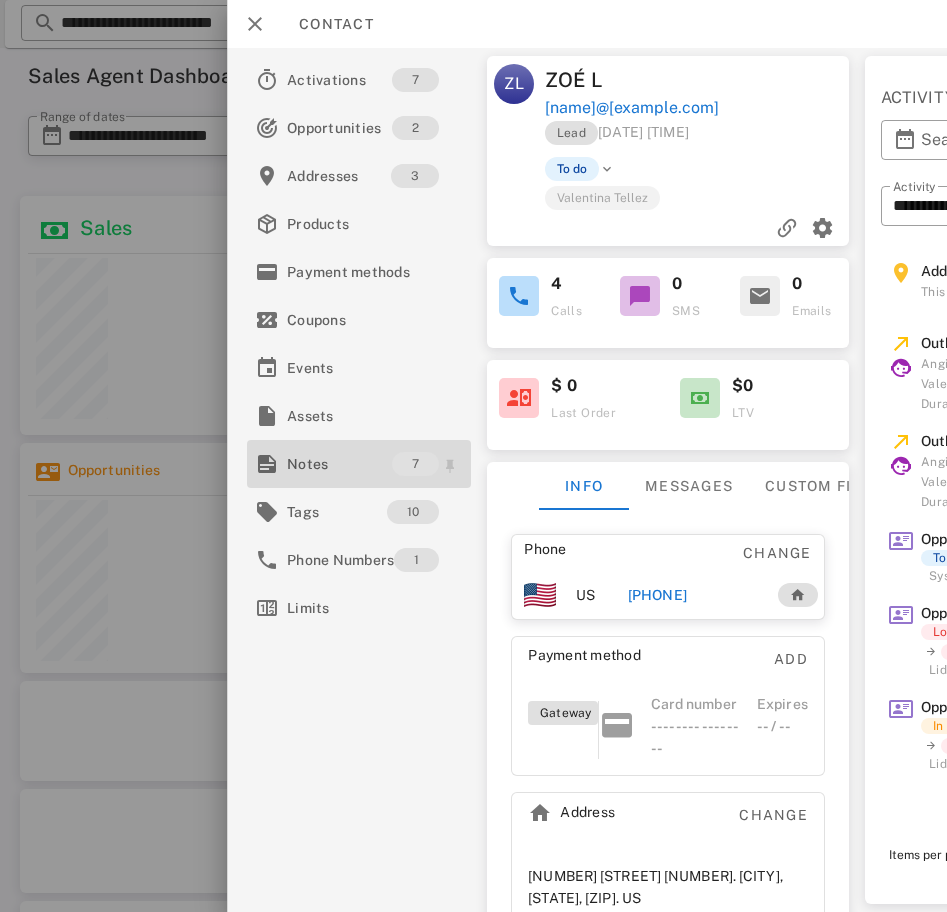 click on "Notes" at bounding box center [339, 464] 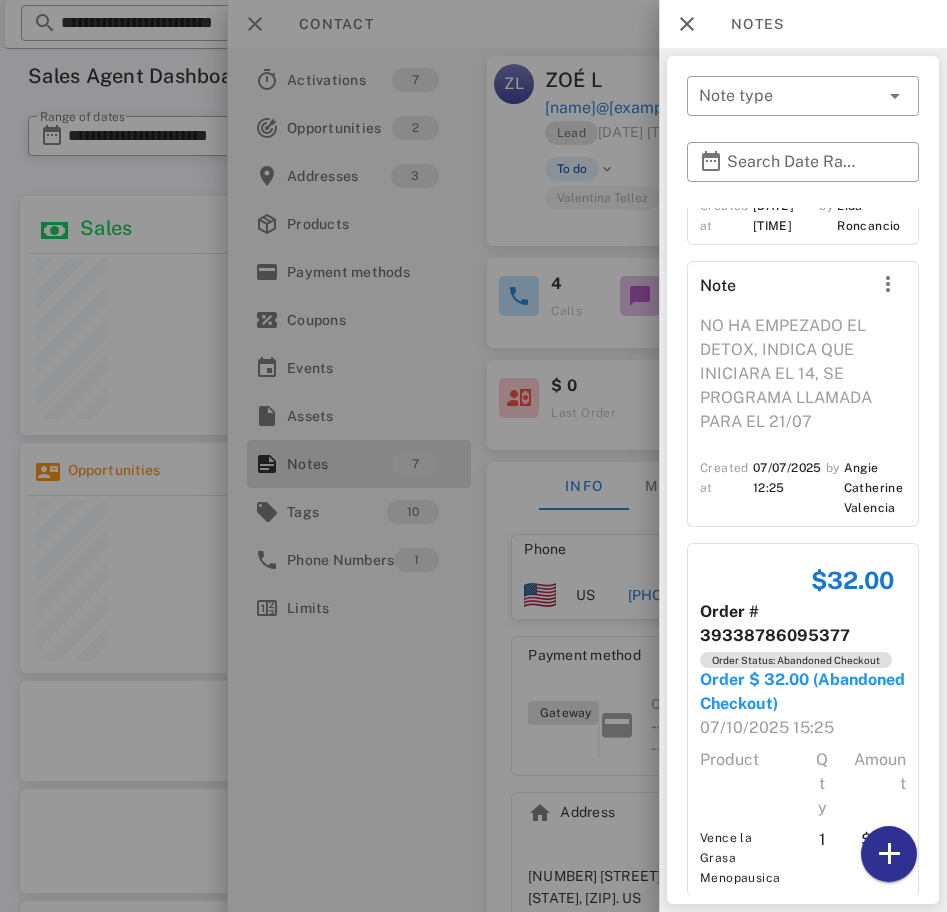 scroll, scrollTop: 1347, scrollLeft: 0, axis: vertical 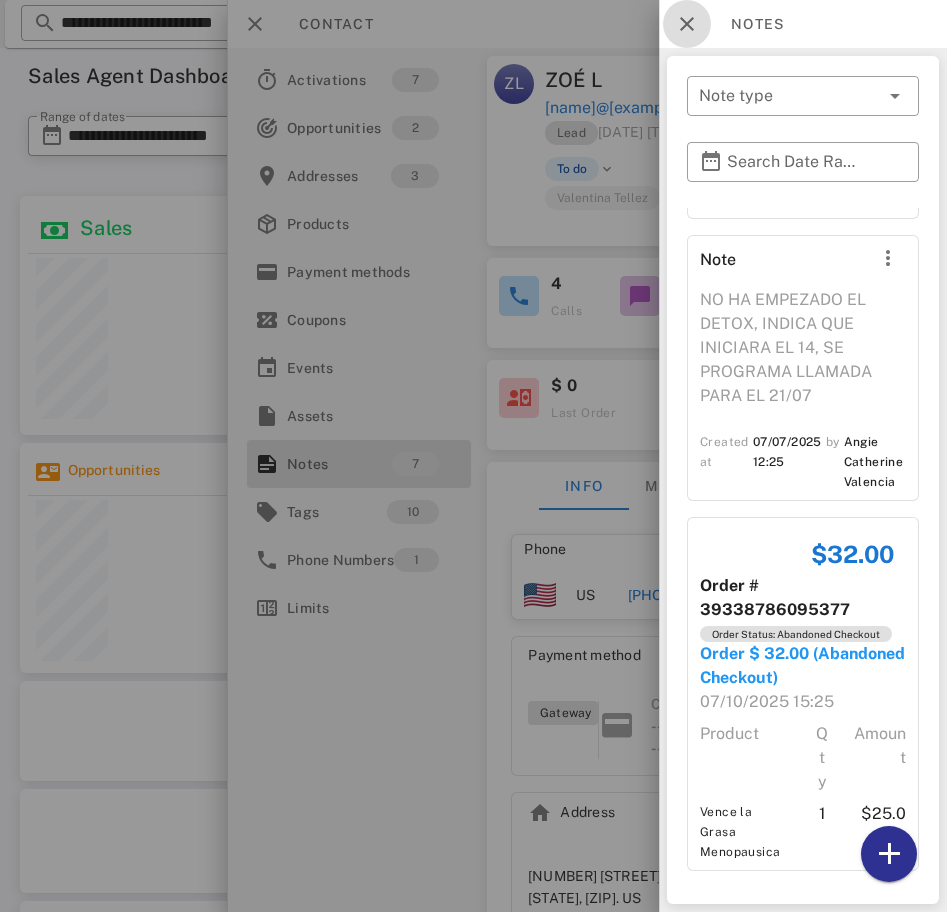 click at bounding box center [687, 24] 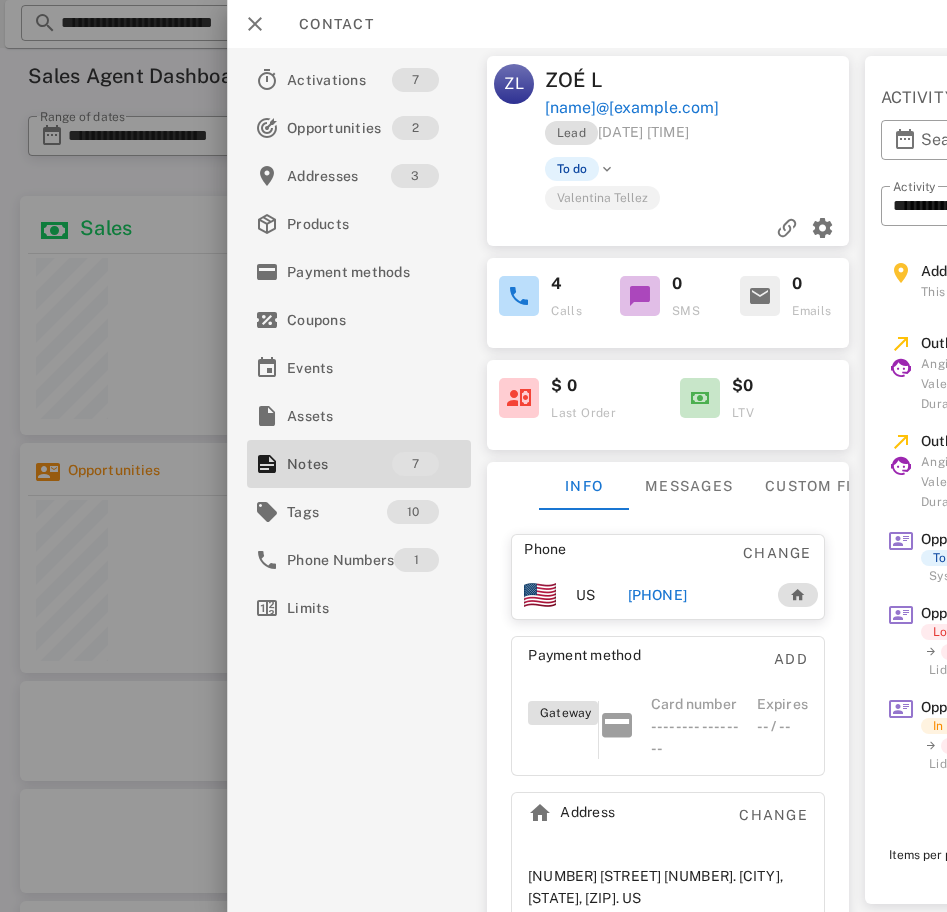 click on "+16195478154" at bounding box center [657, 595] 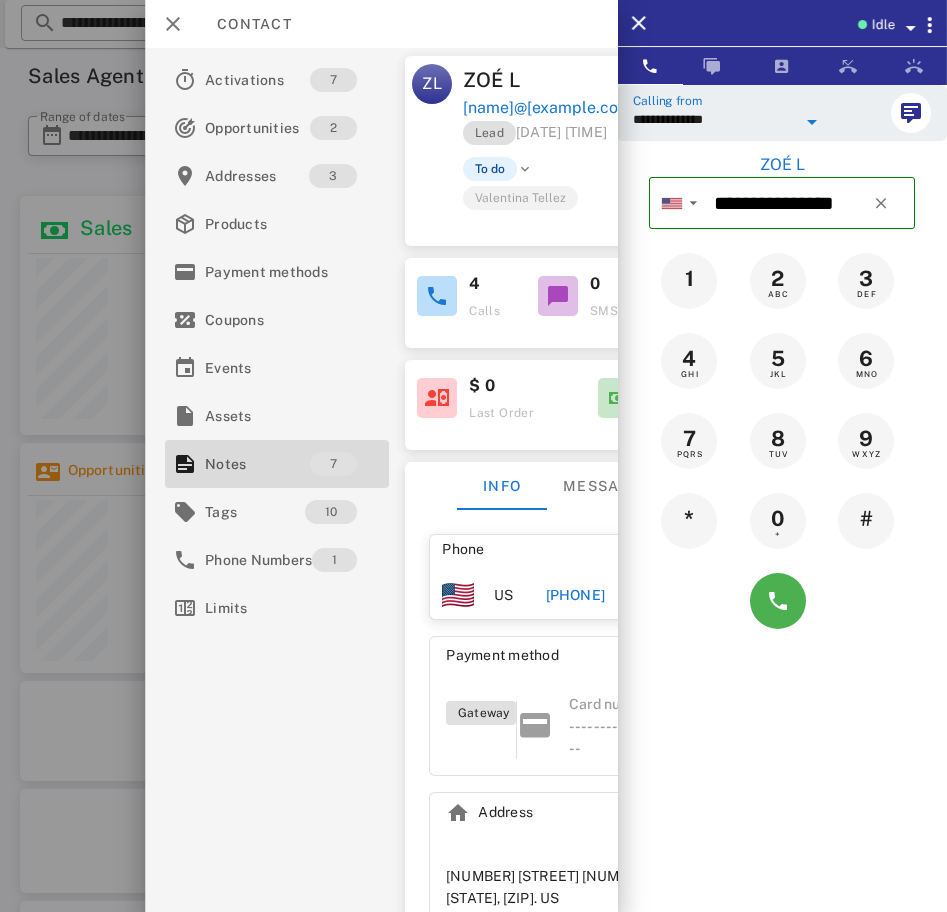 click on "**********" at bounding box center (714, 119) 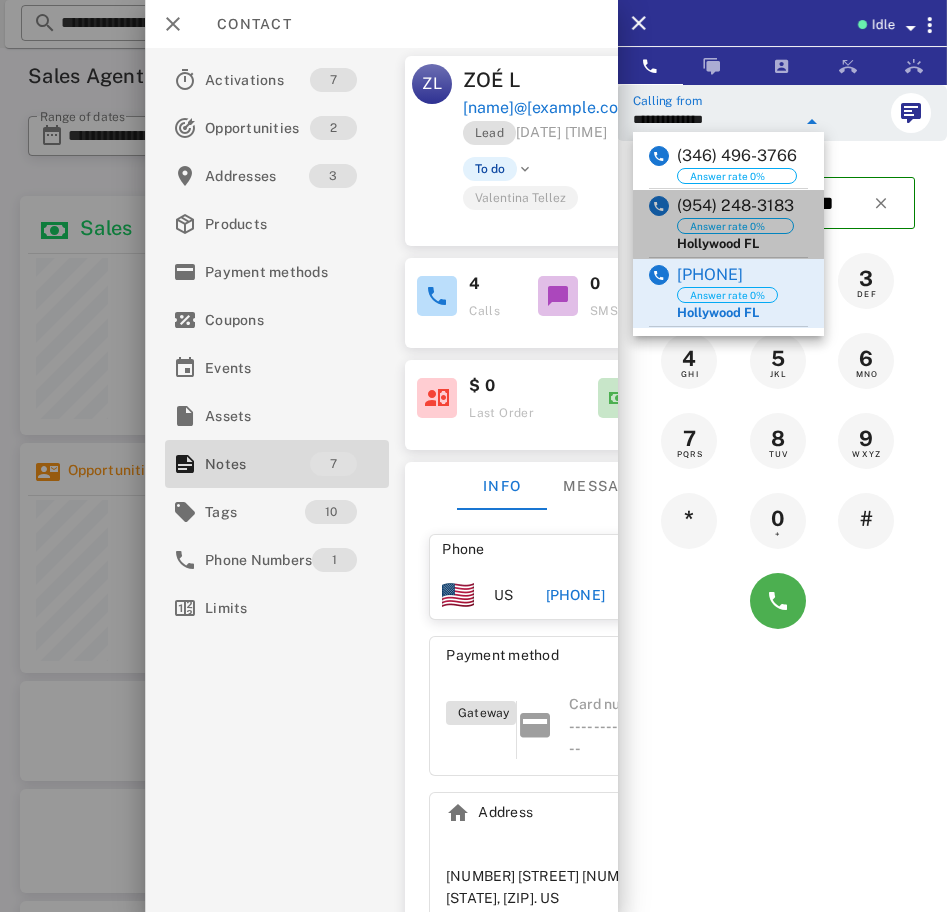click on "([PHONE]) Answer rate 0% [CITY] [STATE]" at bounding box center [728, 224] 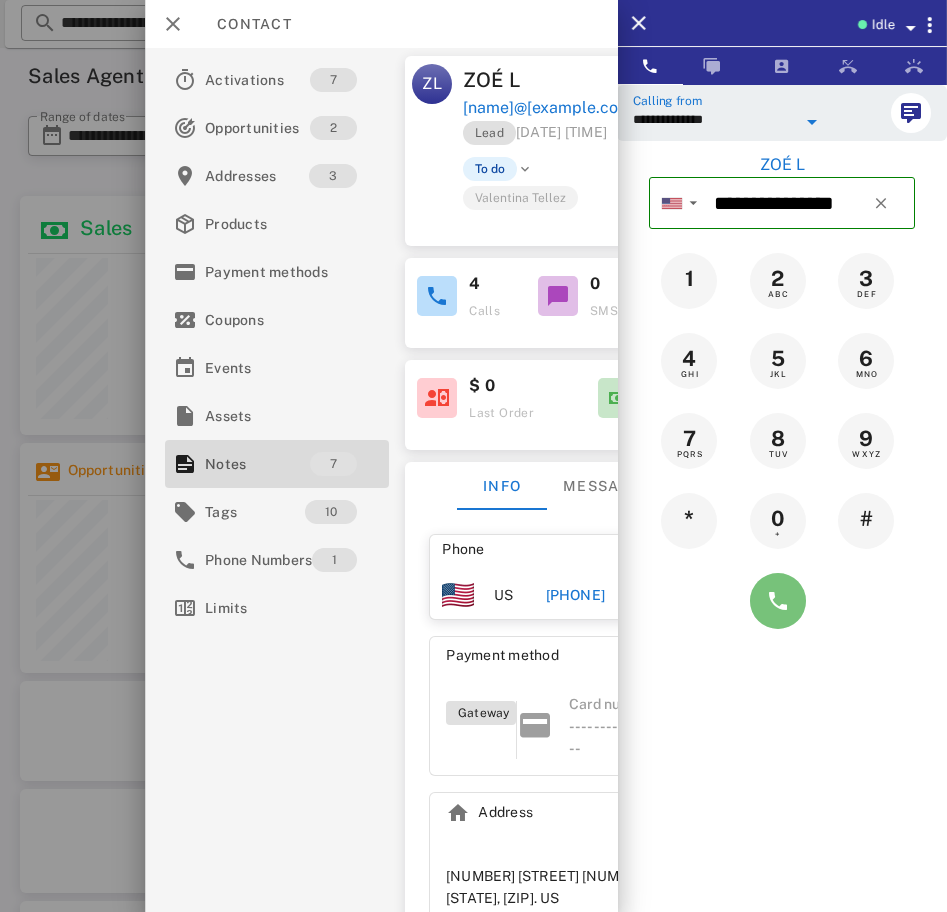 click at bounding box center [778, 601] 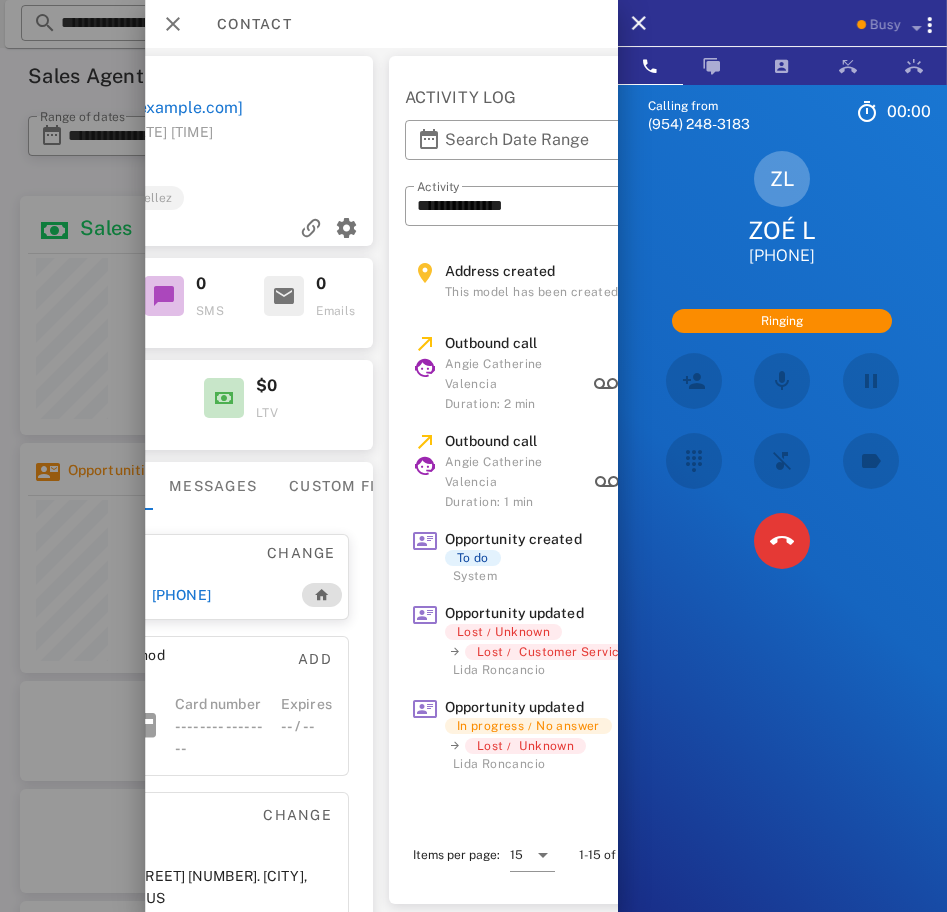 scroll, scrollTop: 0, scrollLeft: 416, axis: horizontal 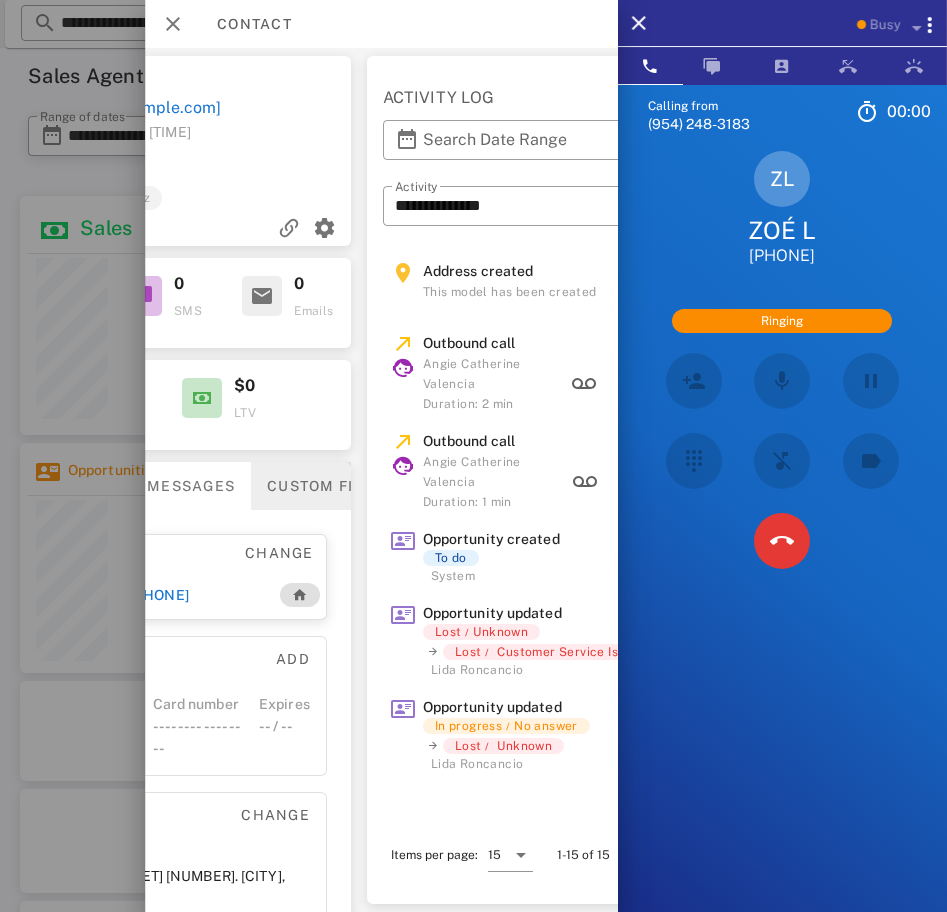 click on "Custom fields" at bounding box center [330, 486] 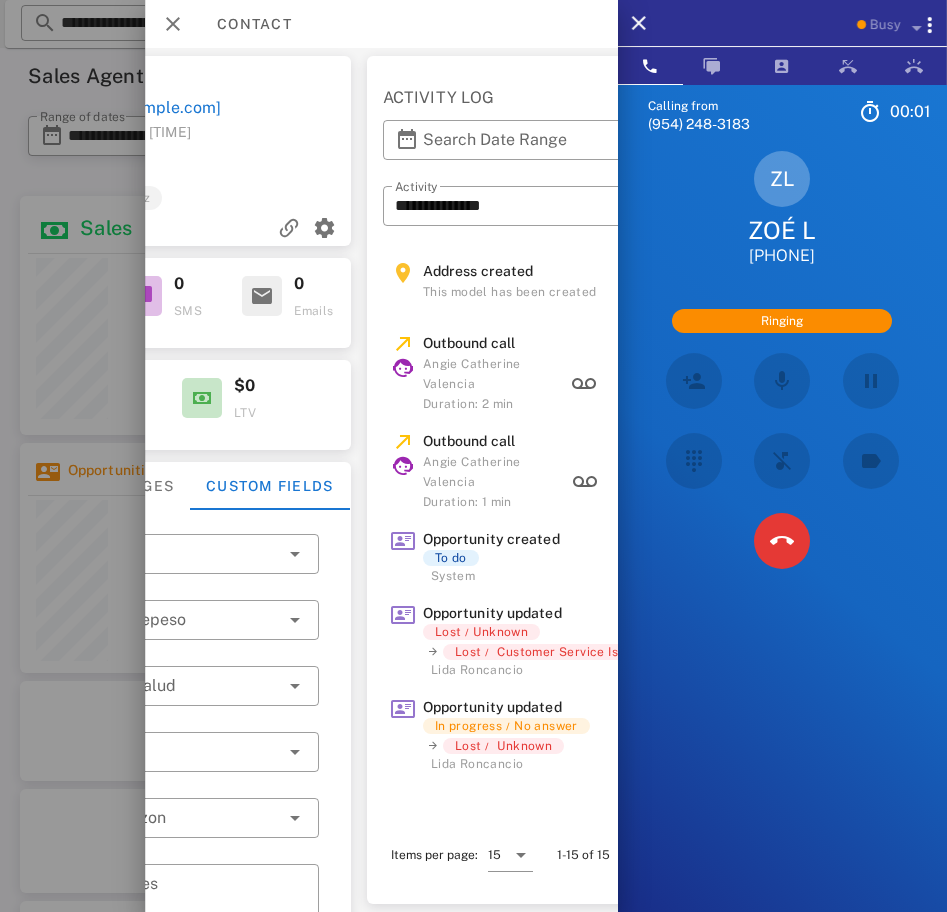 scroll, scrollTop: 0, scrollLeft: 234, axis: horizontal 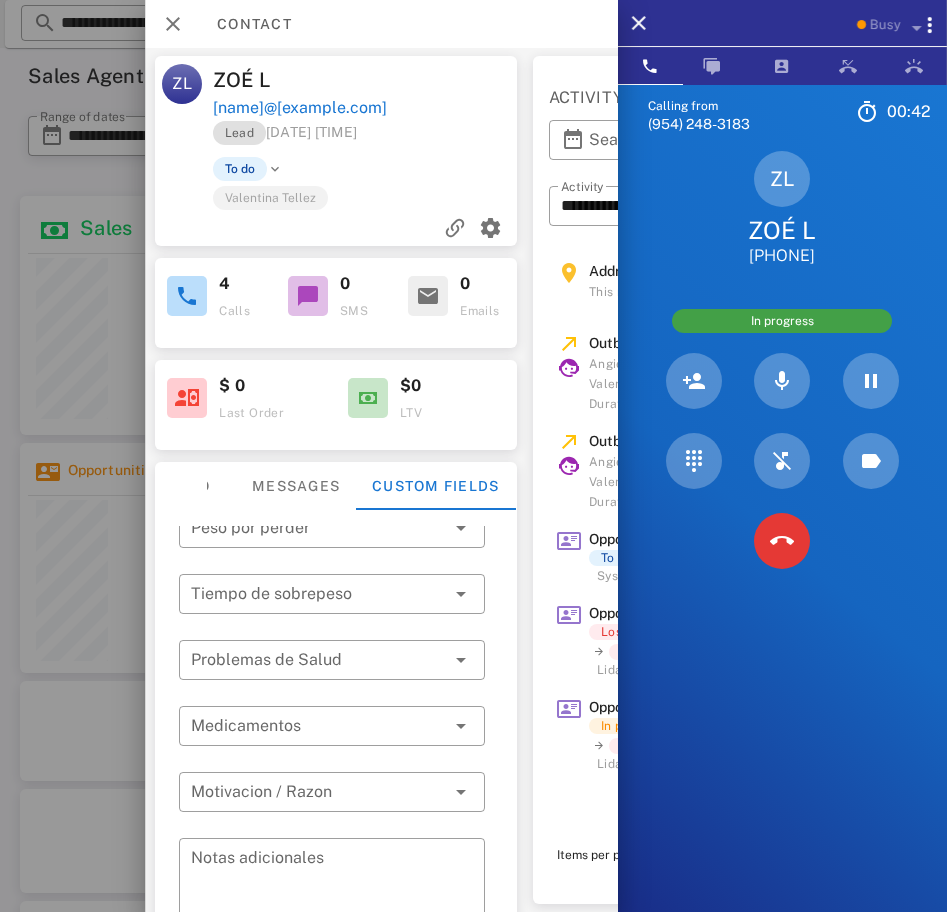 click on "Info   Messages   Custom fields" at bounding box center [336, 486] 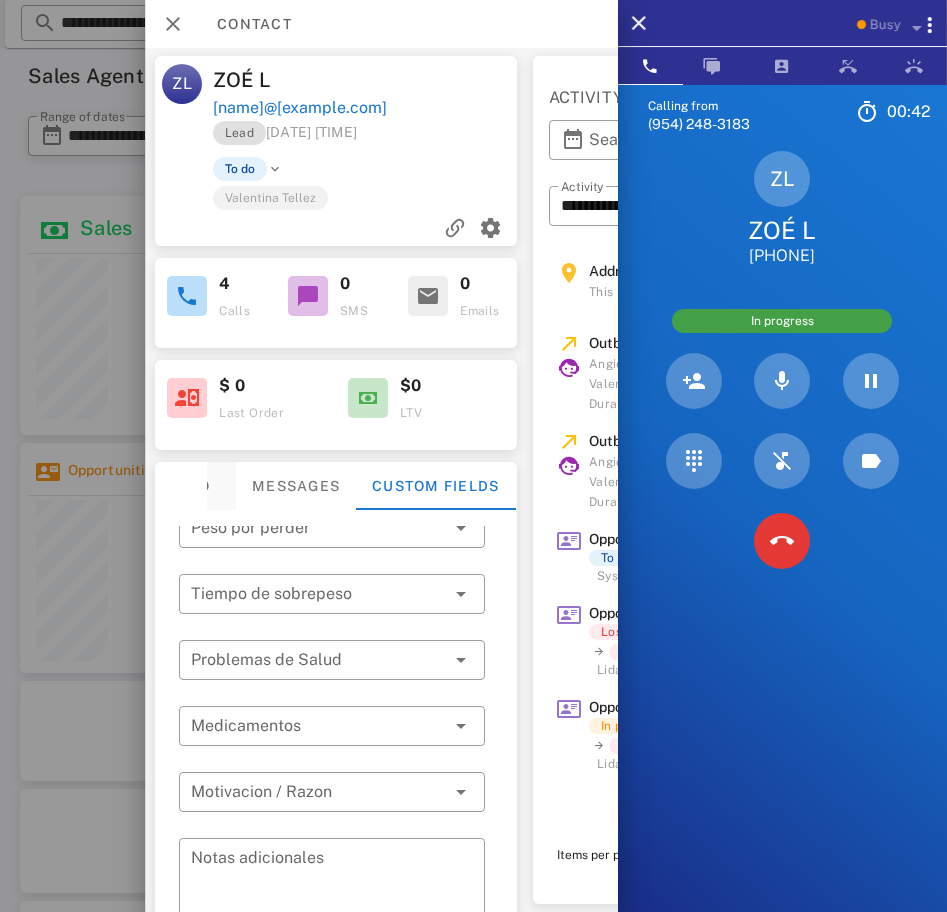 click on "Info" at bounding box center (191, 486) 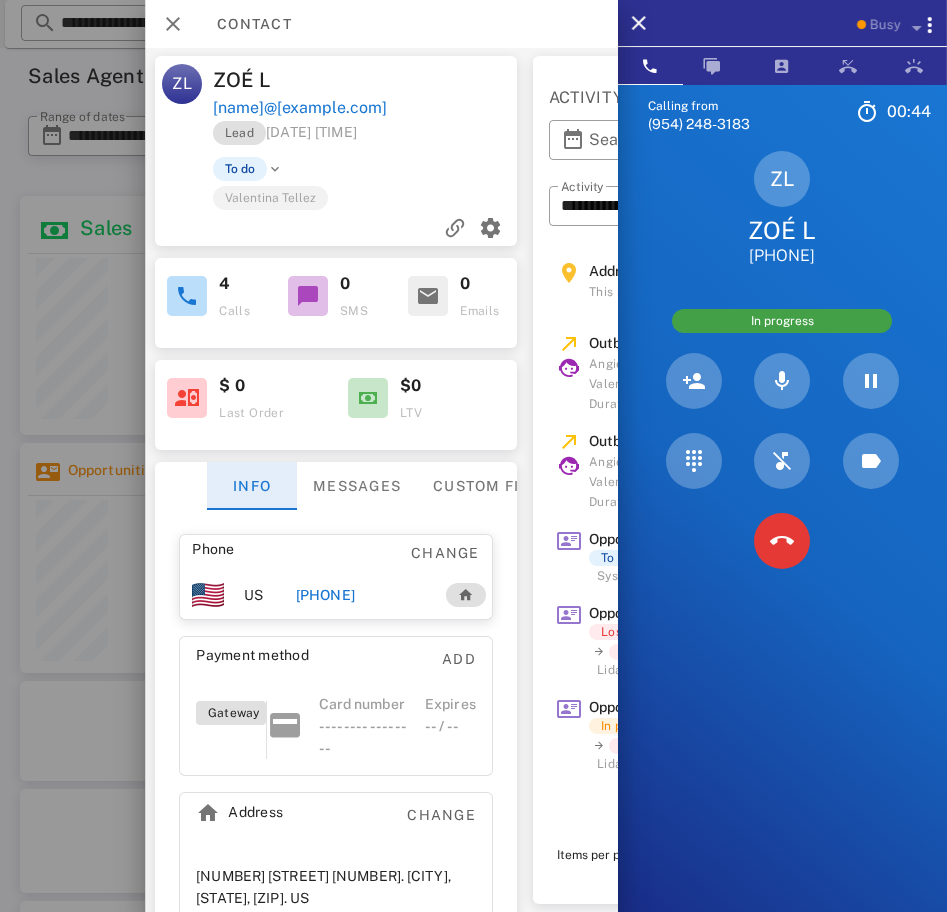 scroll, scrollTop: 45, scrollLeft: 250, axis: both 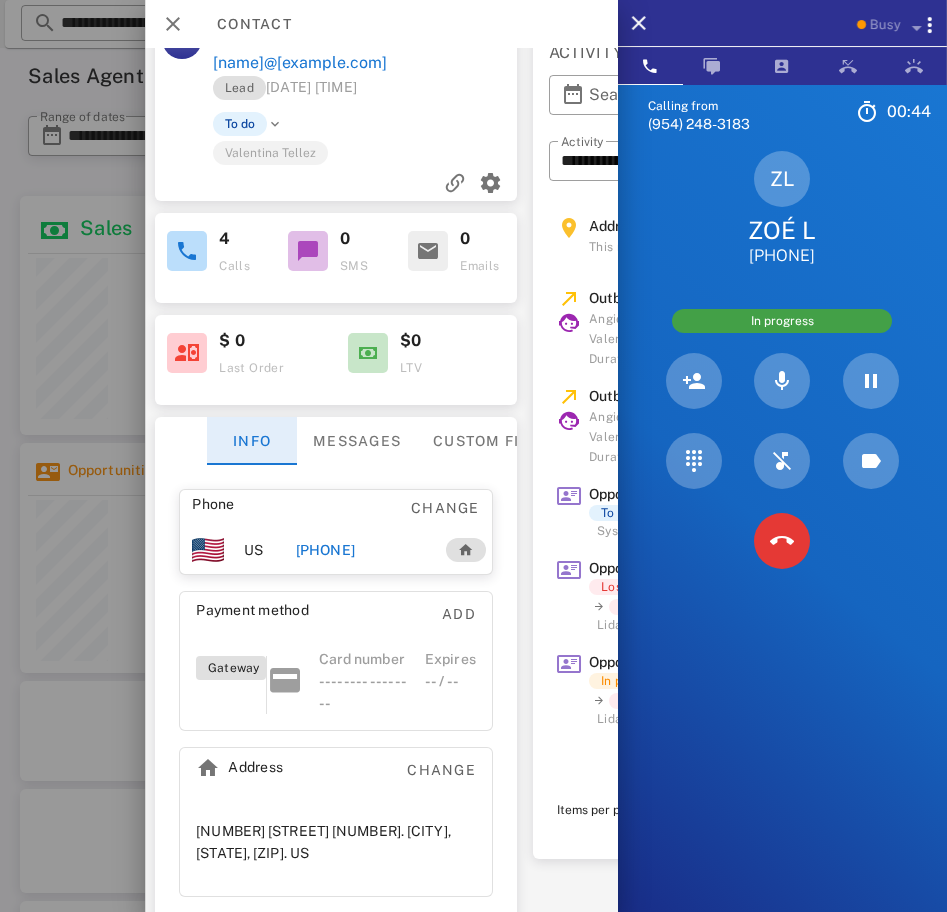 click on "Custom fields" at bounding box center (496, 441) 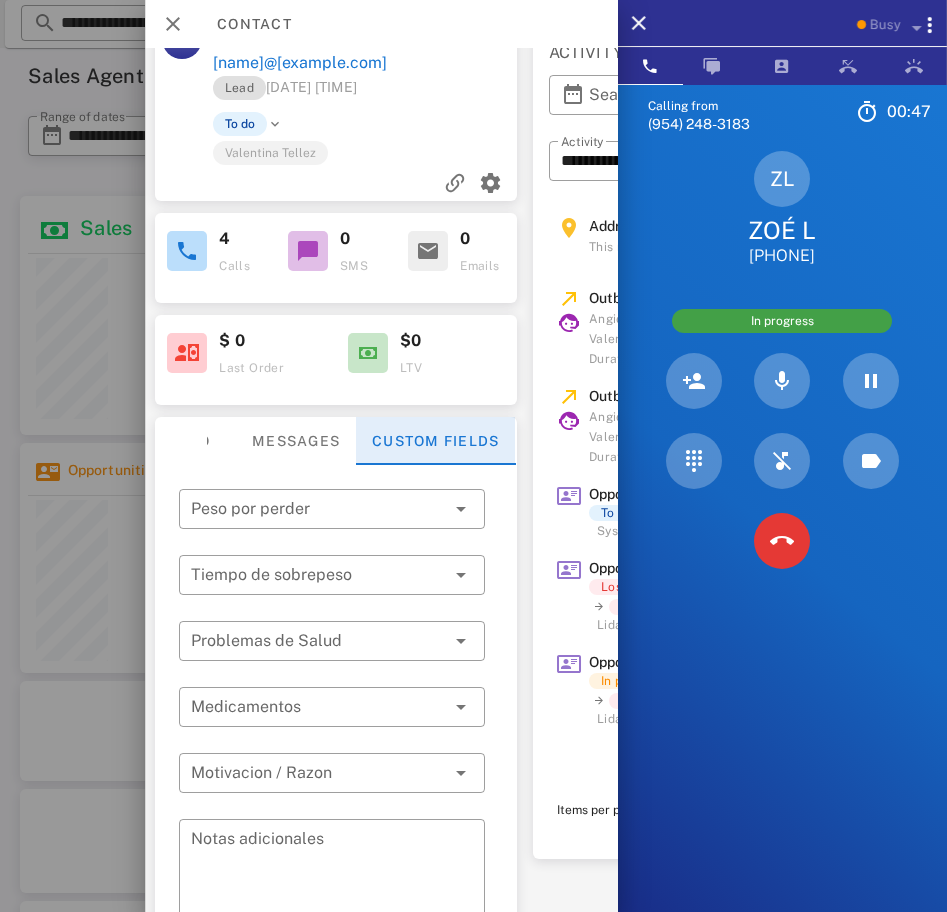 scroll, scrollTop: 26, scrollLeft: 0, axis: vertical 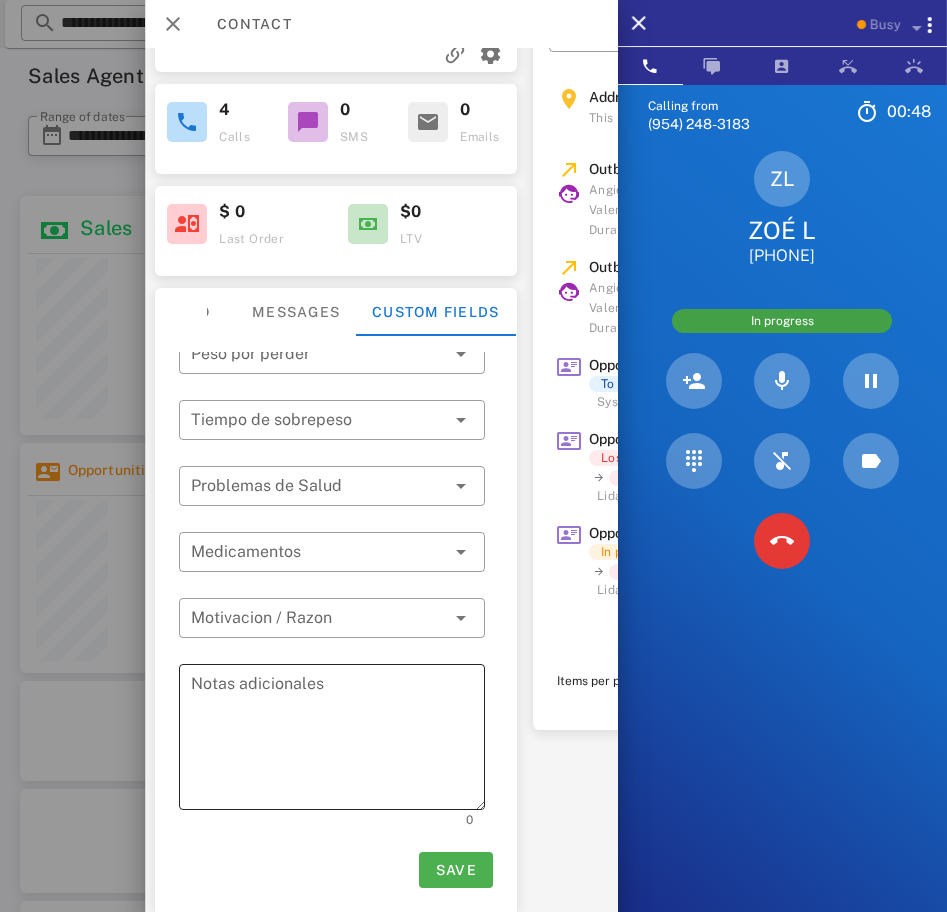 click on "Notas adicionales" at bounding box center (338, 740) 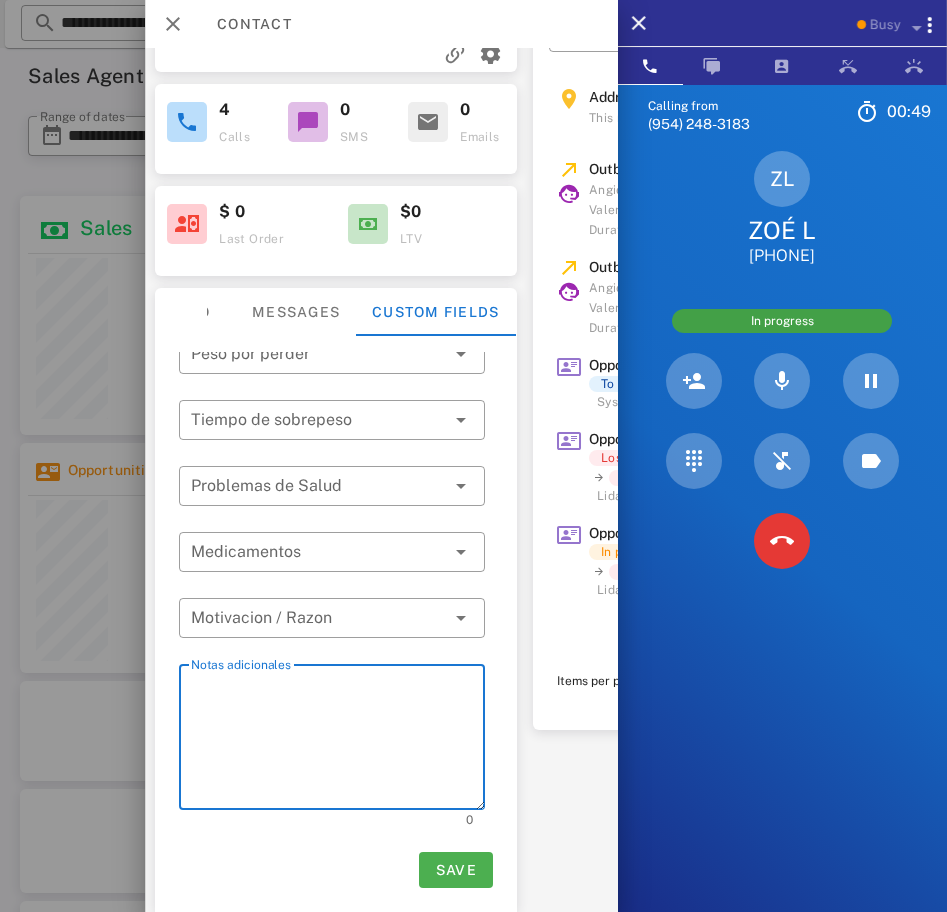 scroll, scrollTop: 0, scrollLeft: 0, axis: both 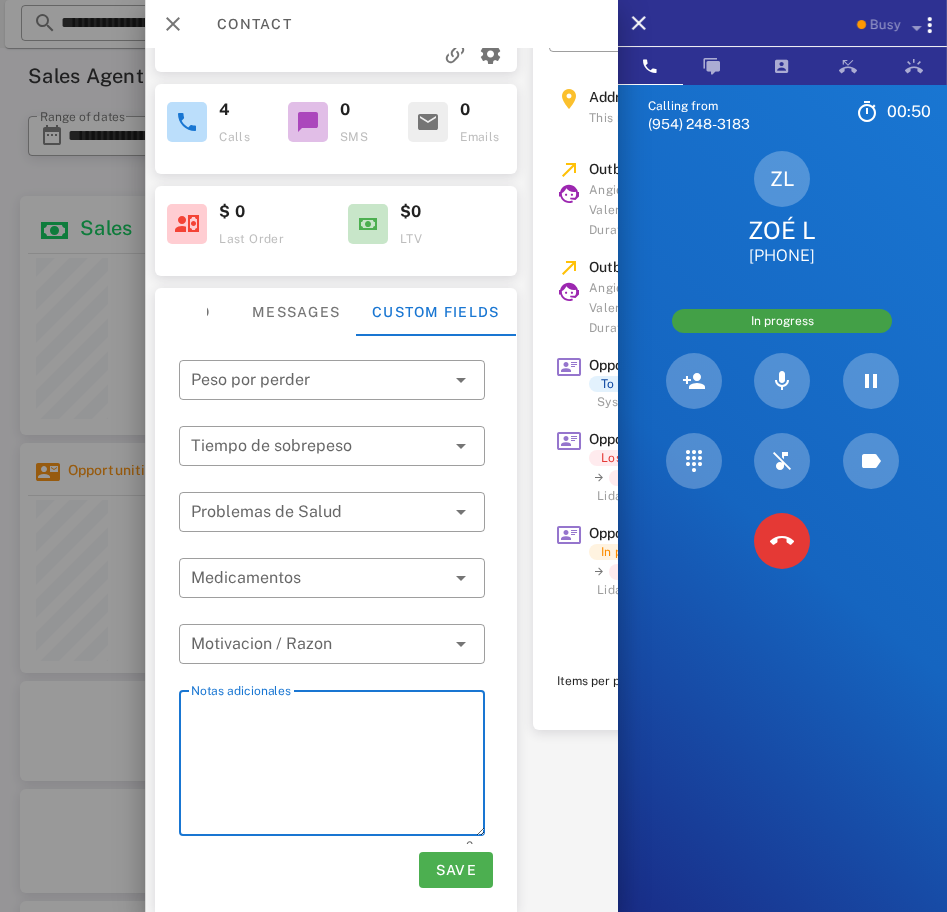 click on "Notas adicionales" at bounding box center [338, 766] 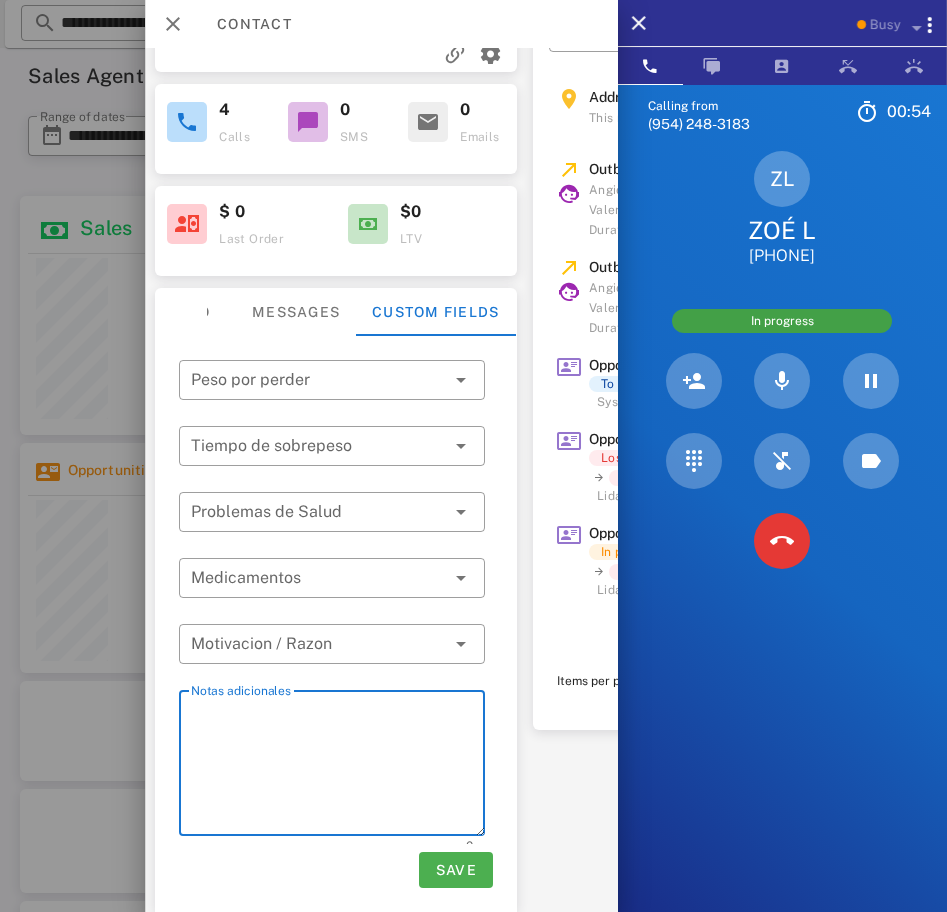 click on "Notas adicionales" at bounding box center [338, 766] 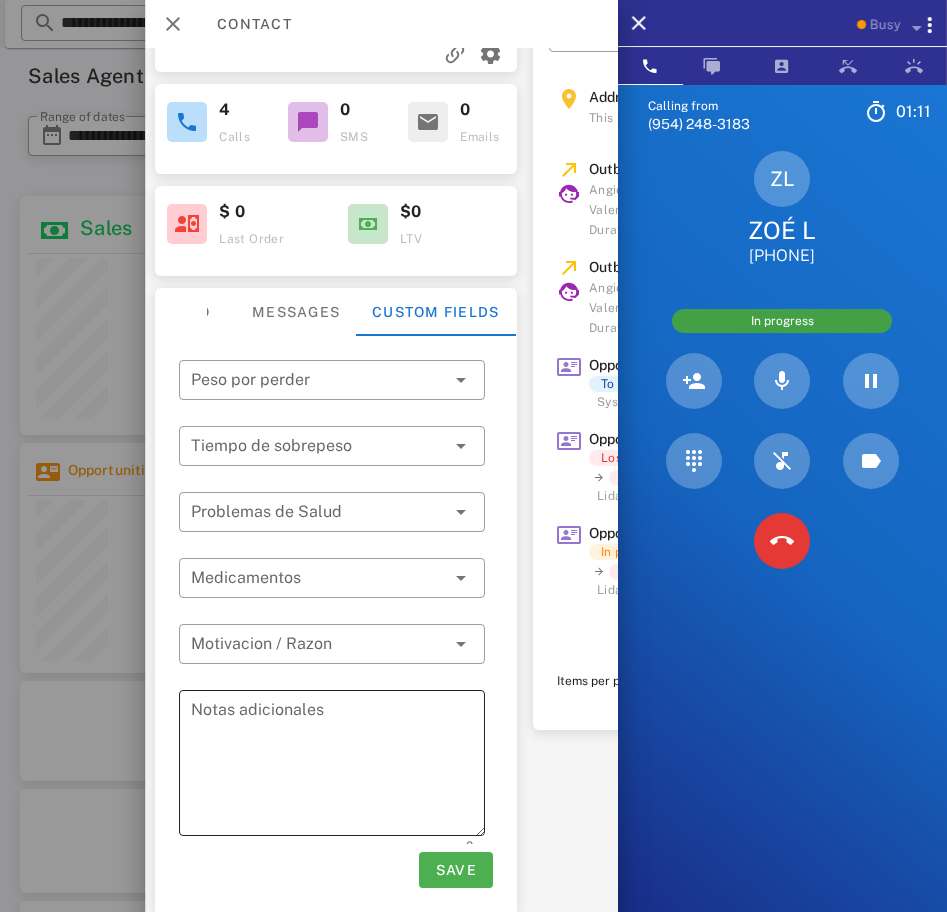 click on "Notas adicionales" at bounding box center (338, 766) 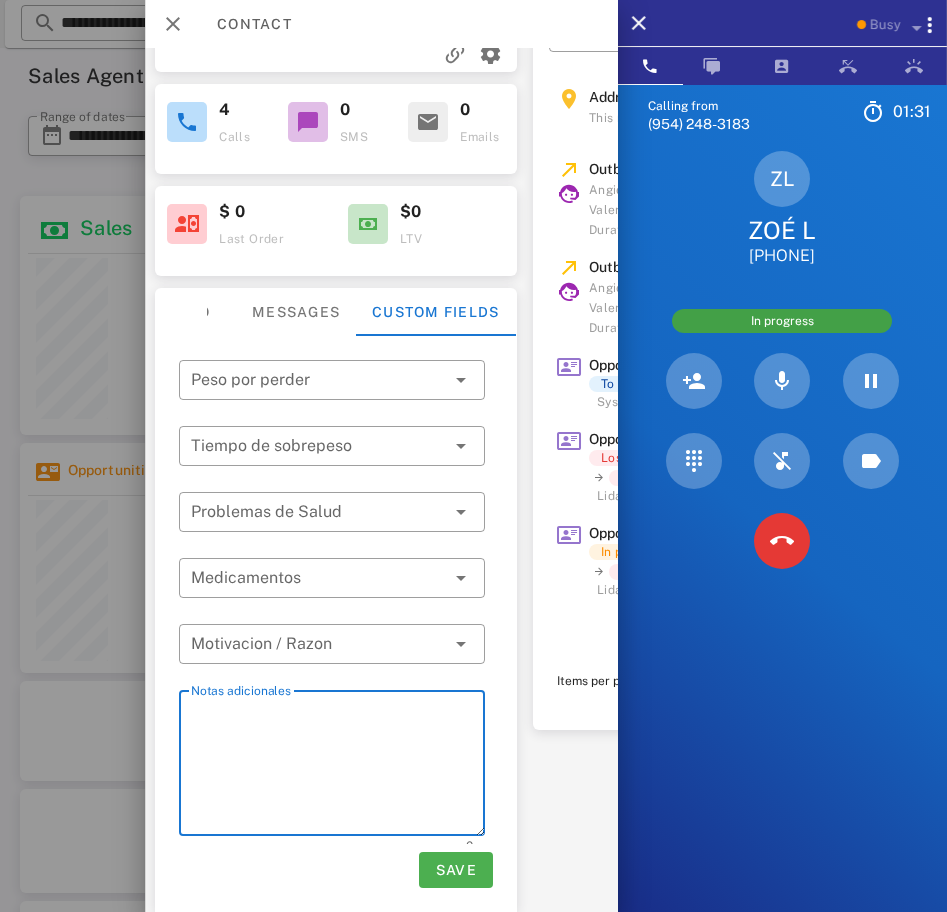 click on "Notas adicionales" at bounding box center (338, 766) 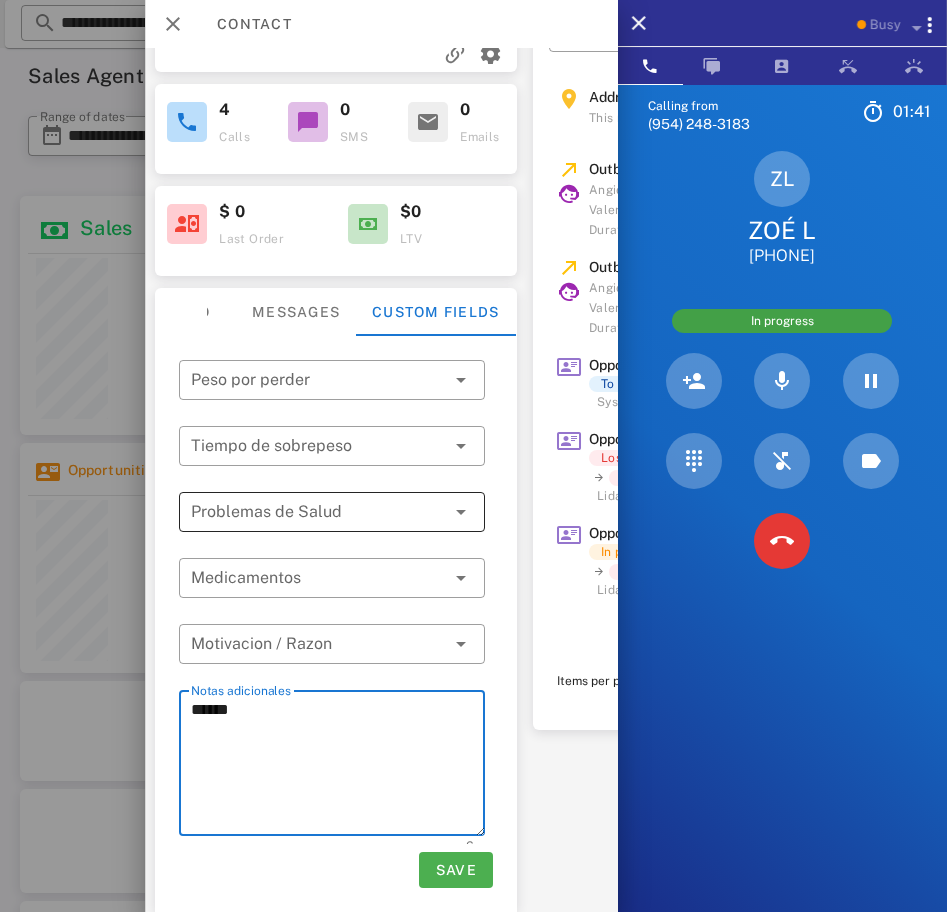 scroll, scrollTop: 181, scrollLeft: 250, axis: both 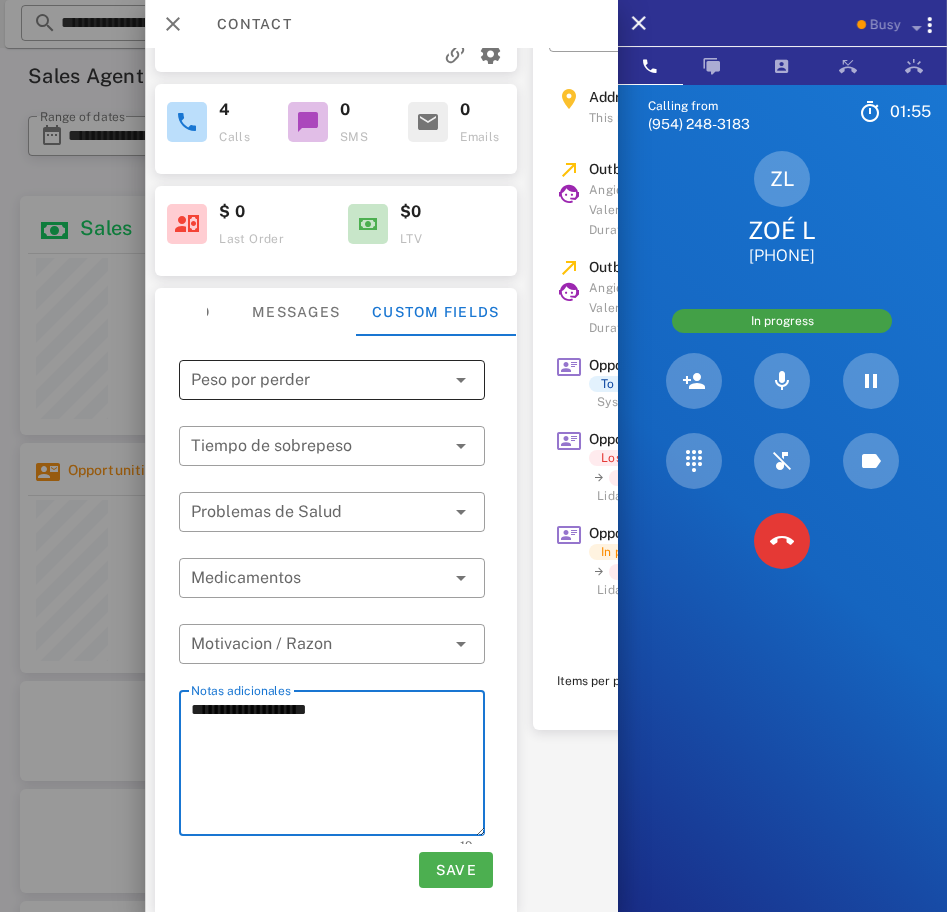 click at bounding box center [318, 380] 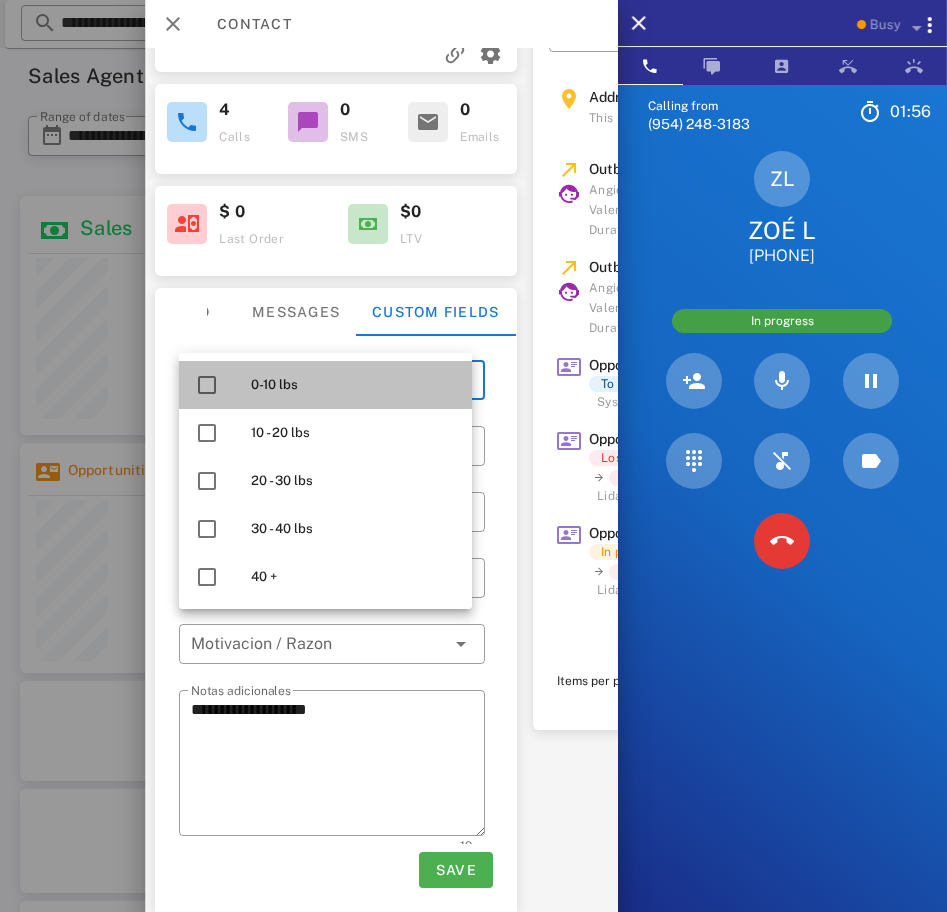 click on "0-10 lbs" at bounding box center [353, 385] 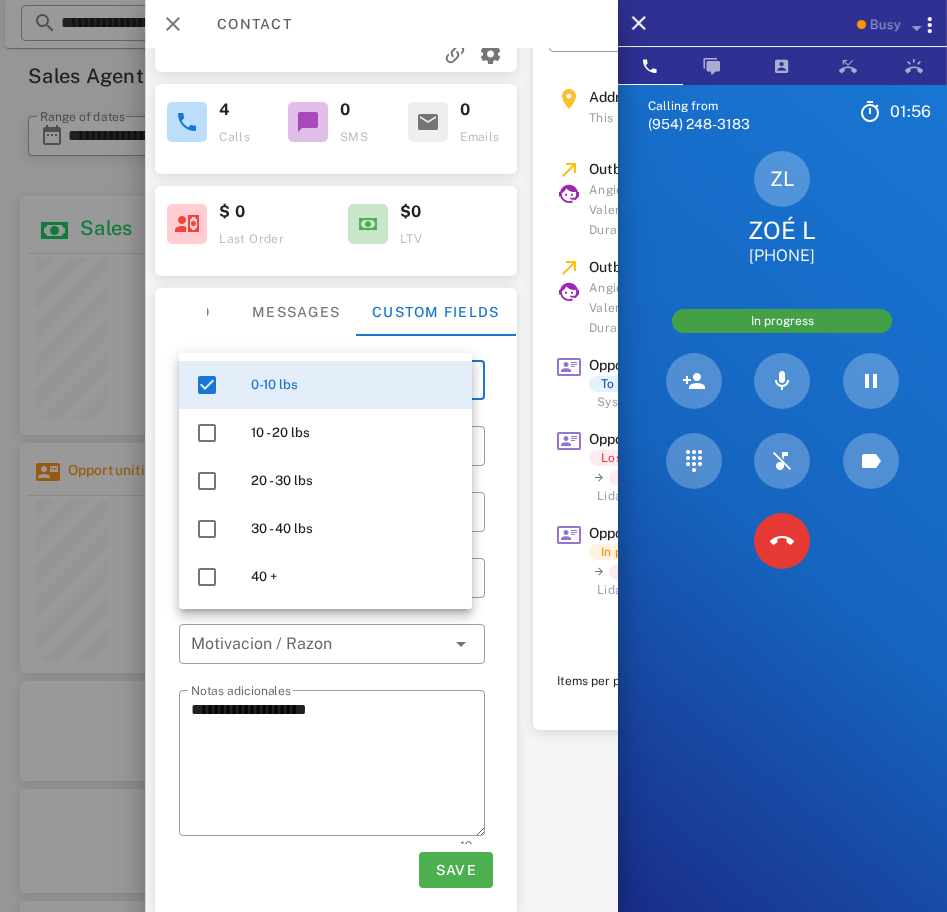 click on "**********" at bounding box center (336, 624) 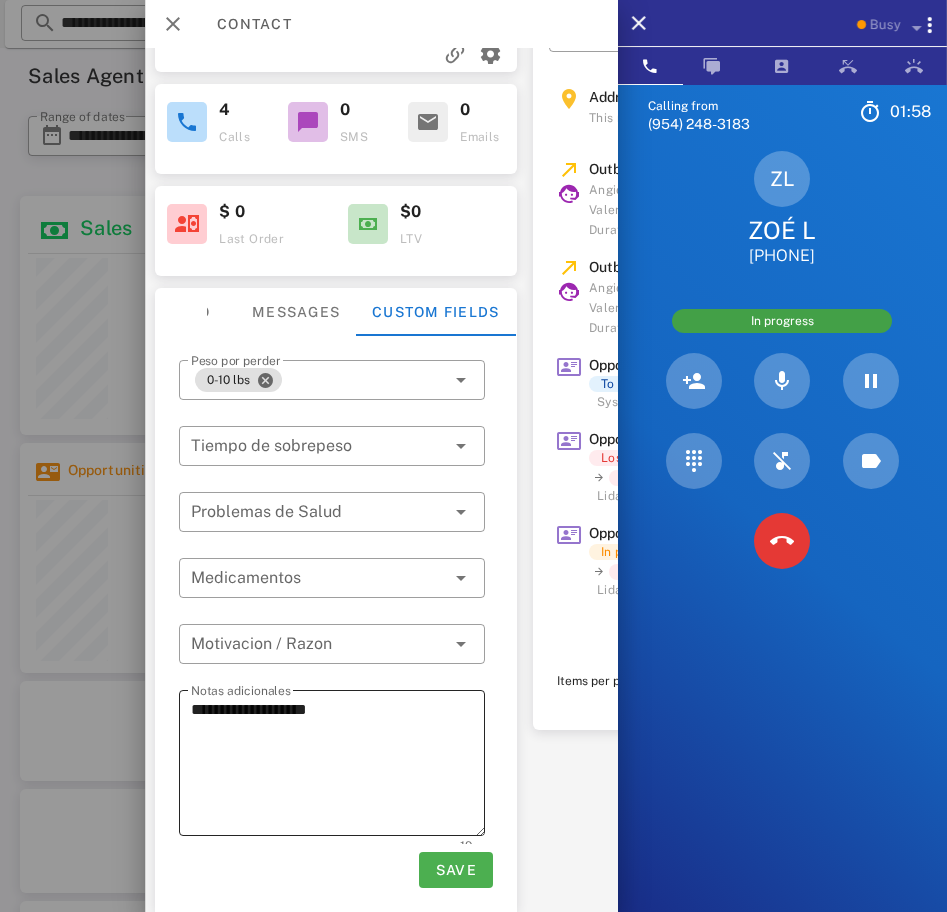 click on "**********" at bounding box center [338, 766] 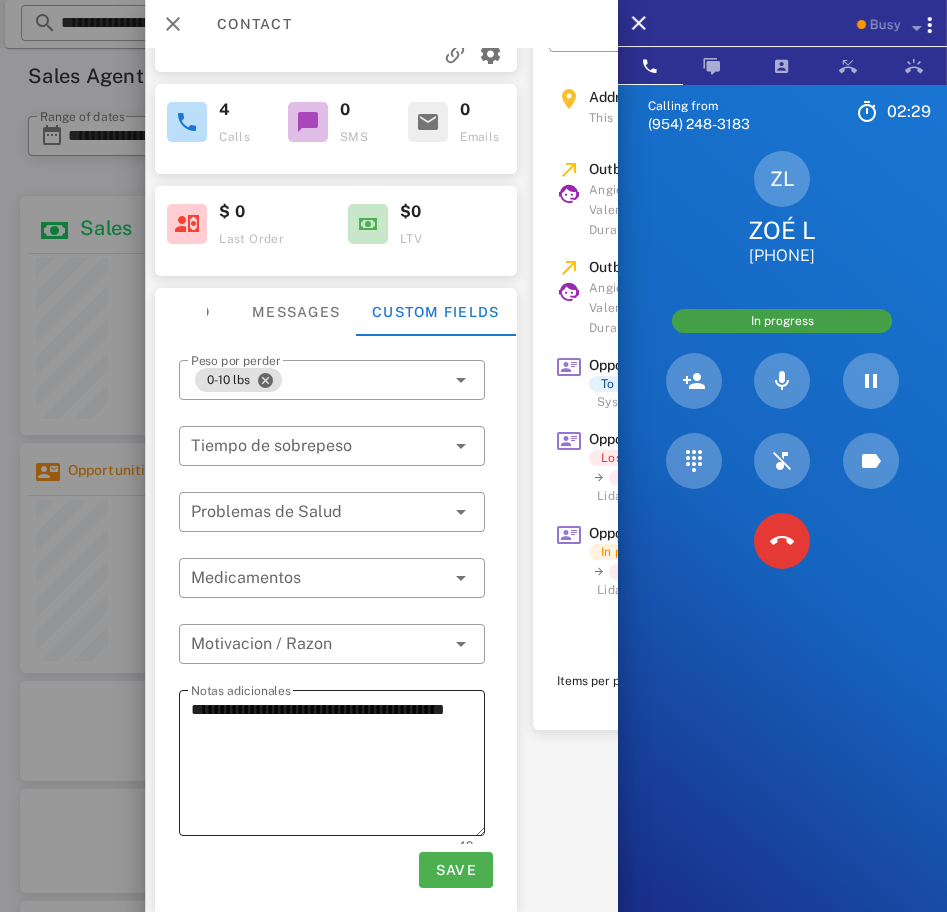 click on "**********" at bounding box center (338, 766) 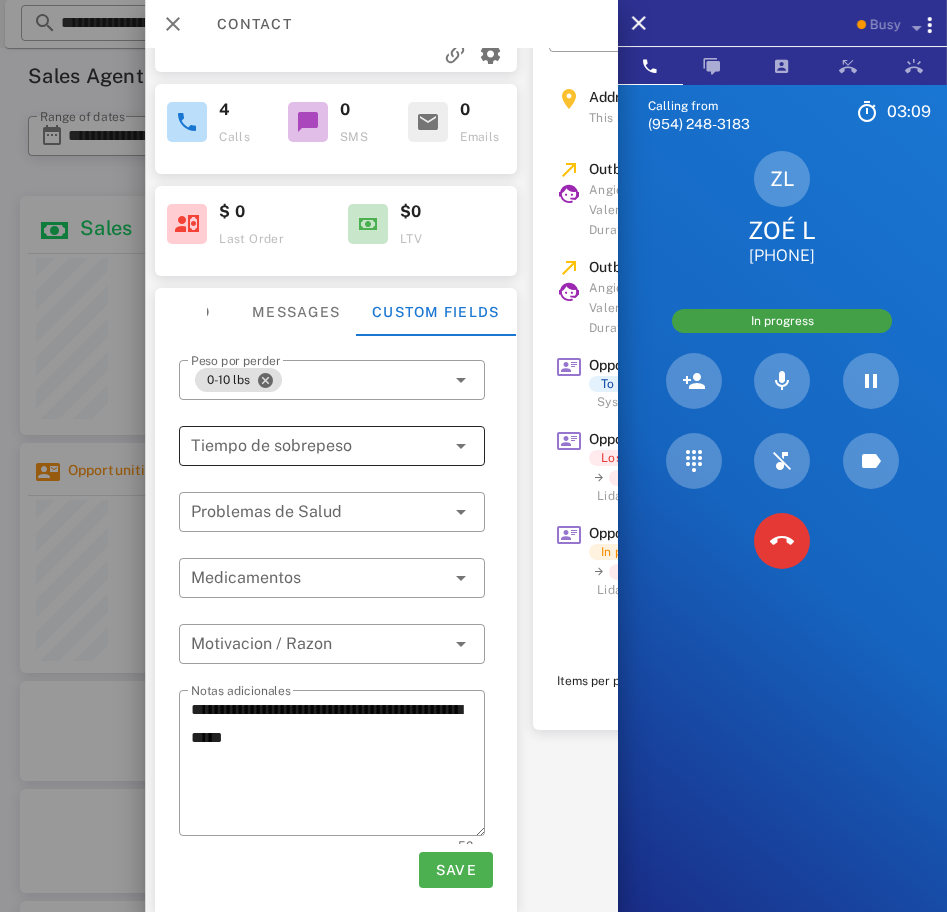 click at bounding box center [460, 446] 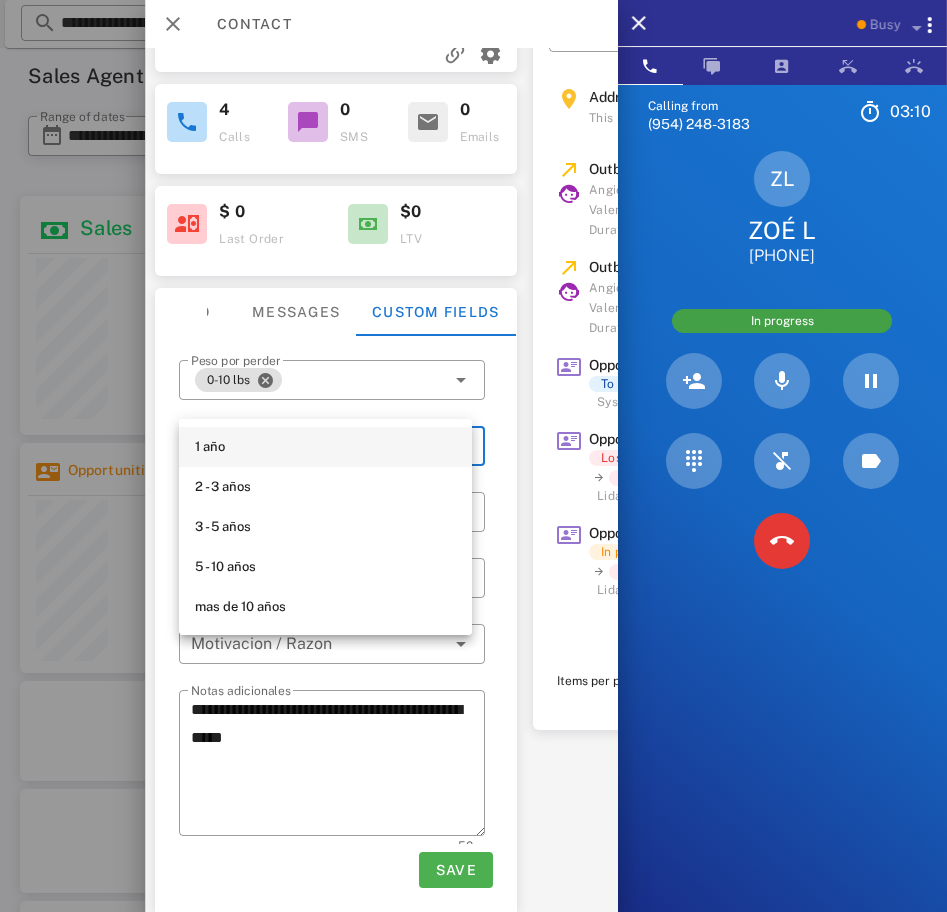 click on "1 año" at bounding box center [325, 447] 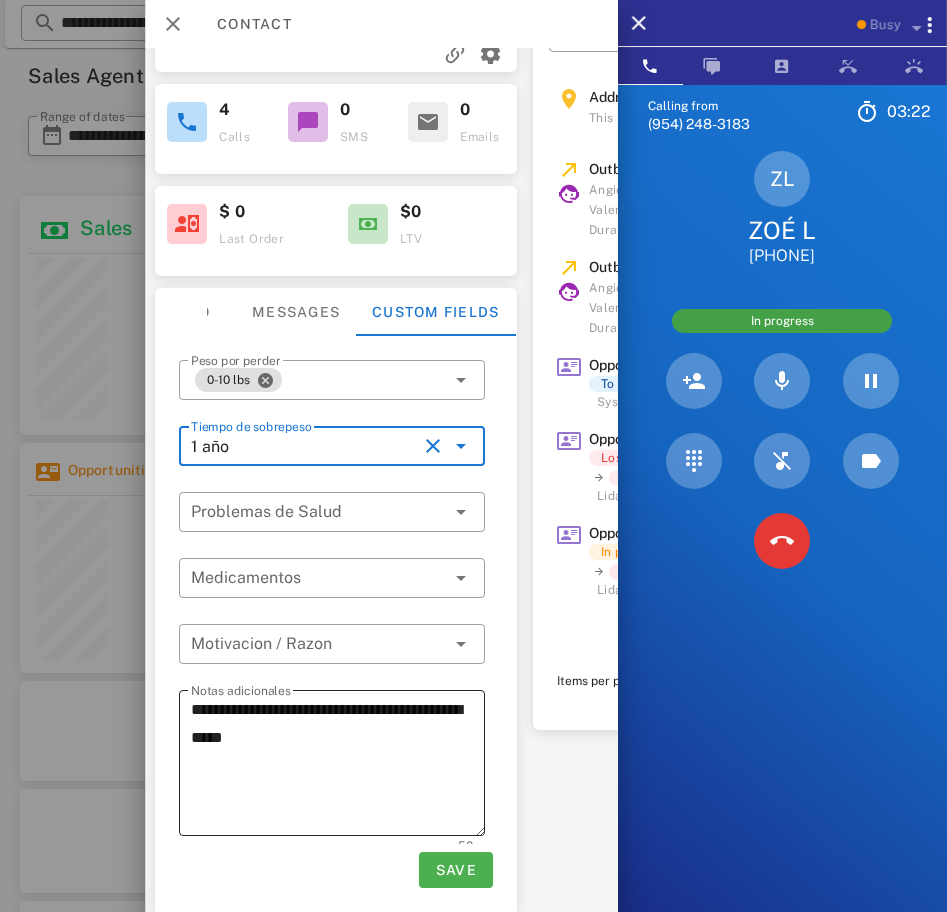 click on "**********" at bounding box center (338, 766) 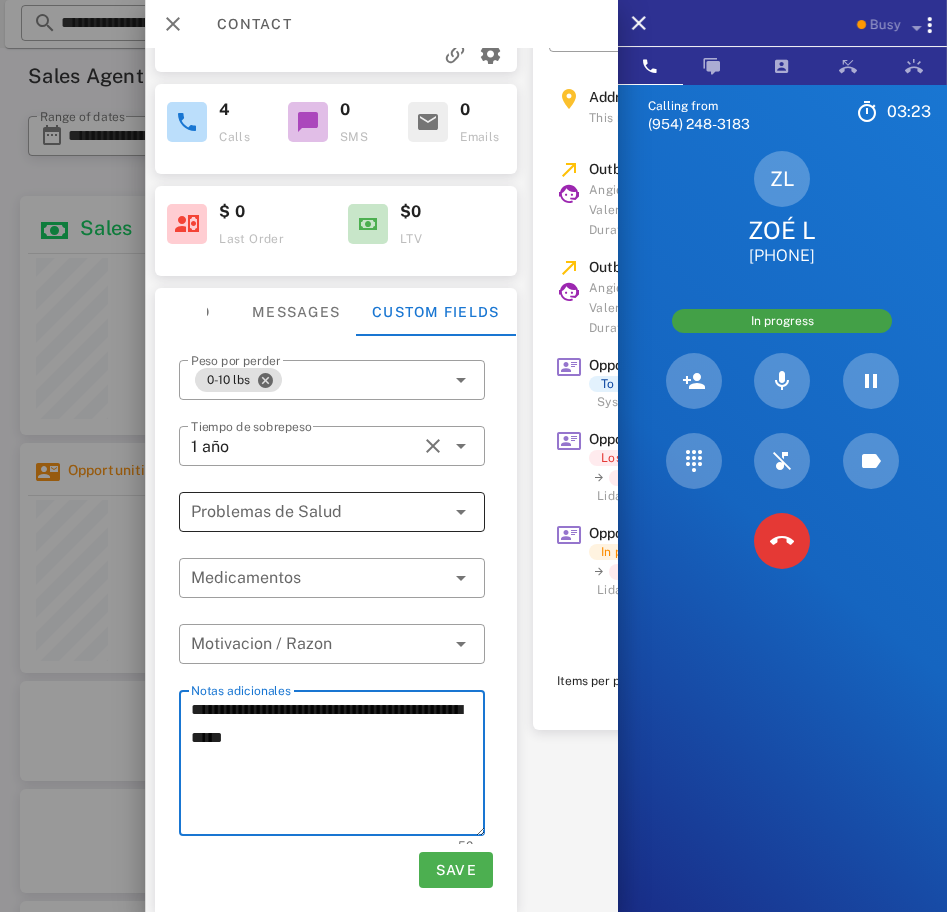 click at bounding box center [460, 512] 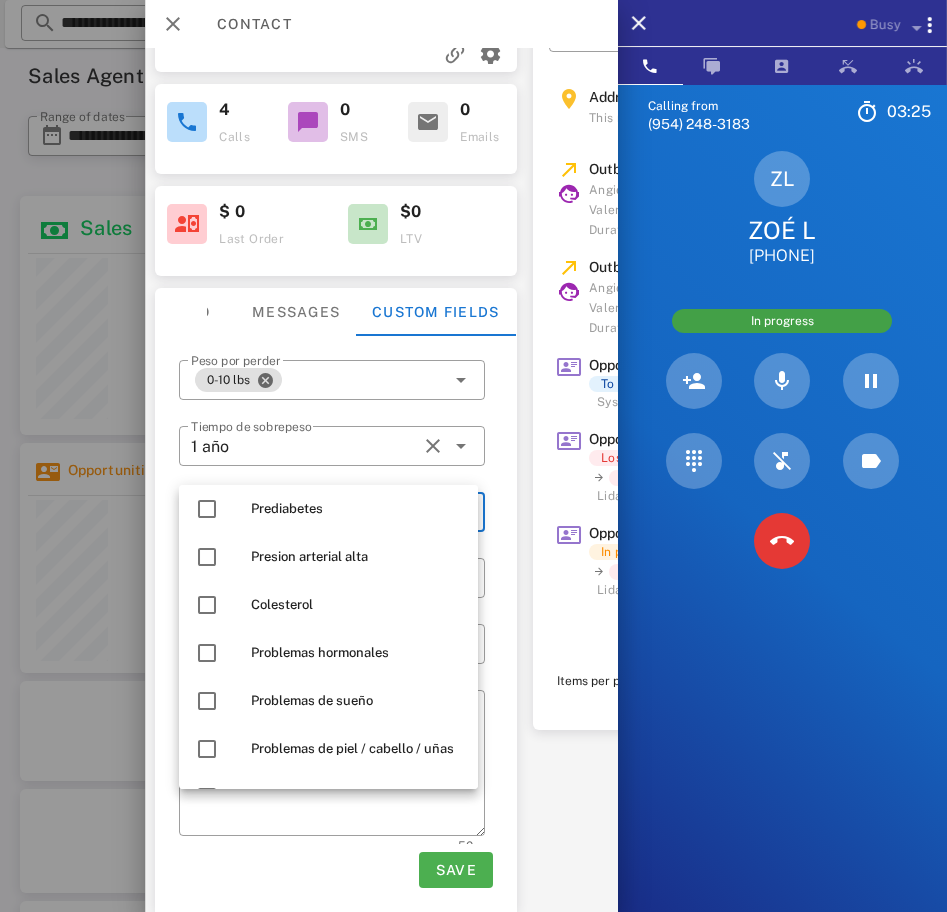 scroll, scrollTop: 105, scrollLeft: 0, axis: vertical 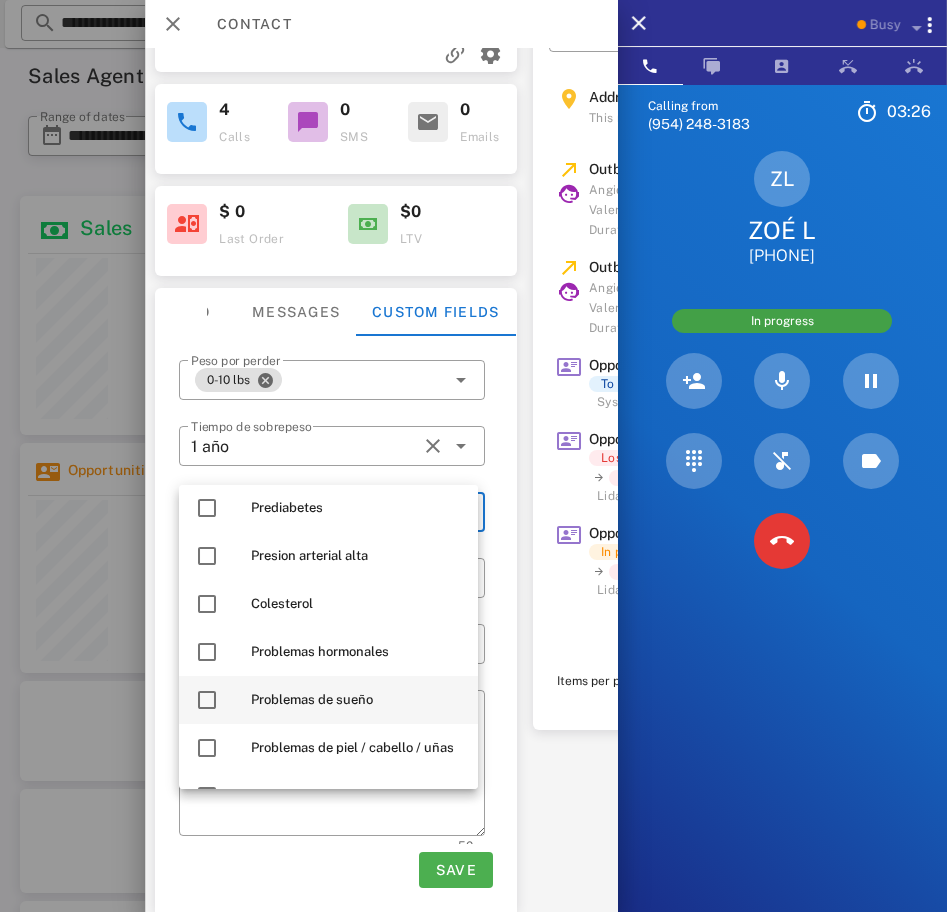 click on "Problemas de sueño" at bounding box center [356, 700] 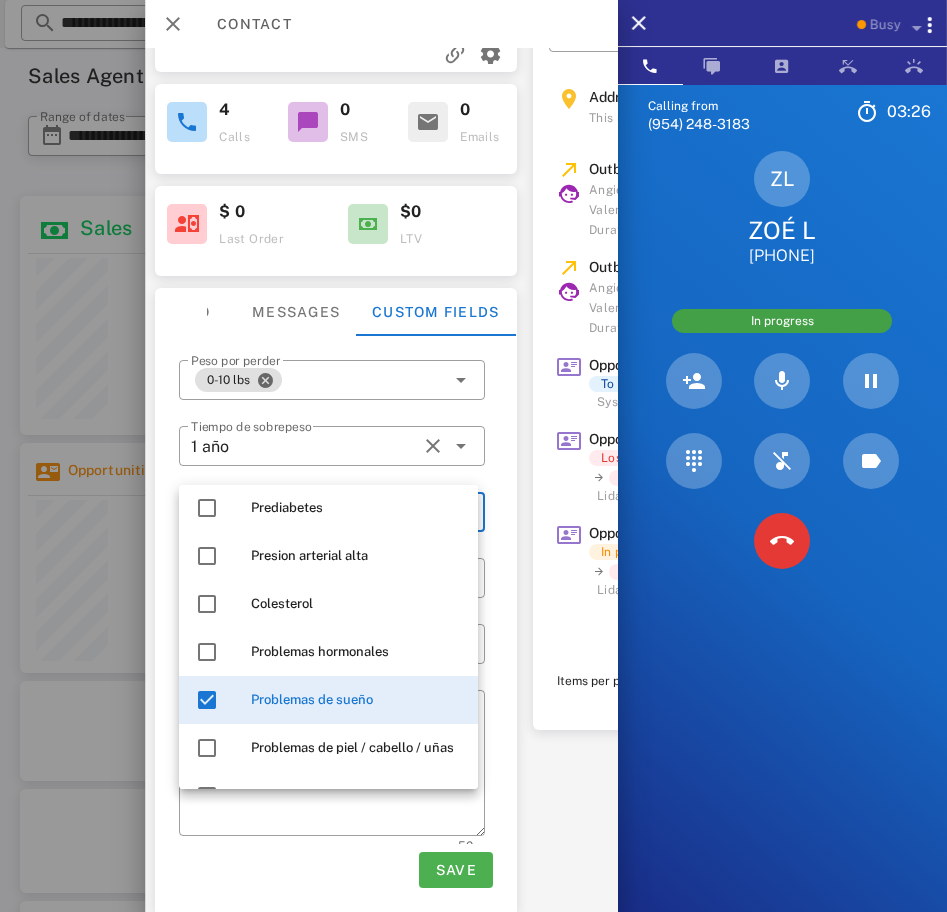 click on "Problemas hormonales" at bounding box center [356, 652] 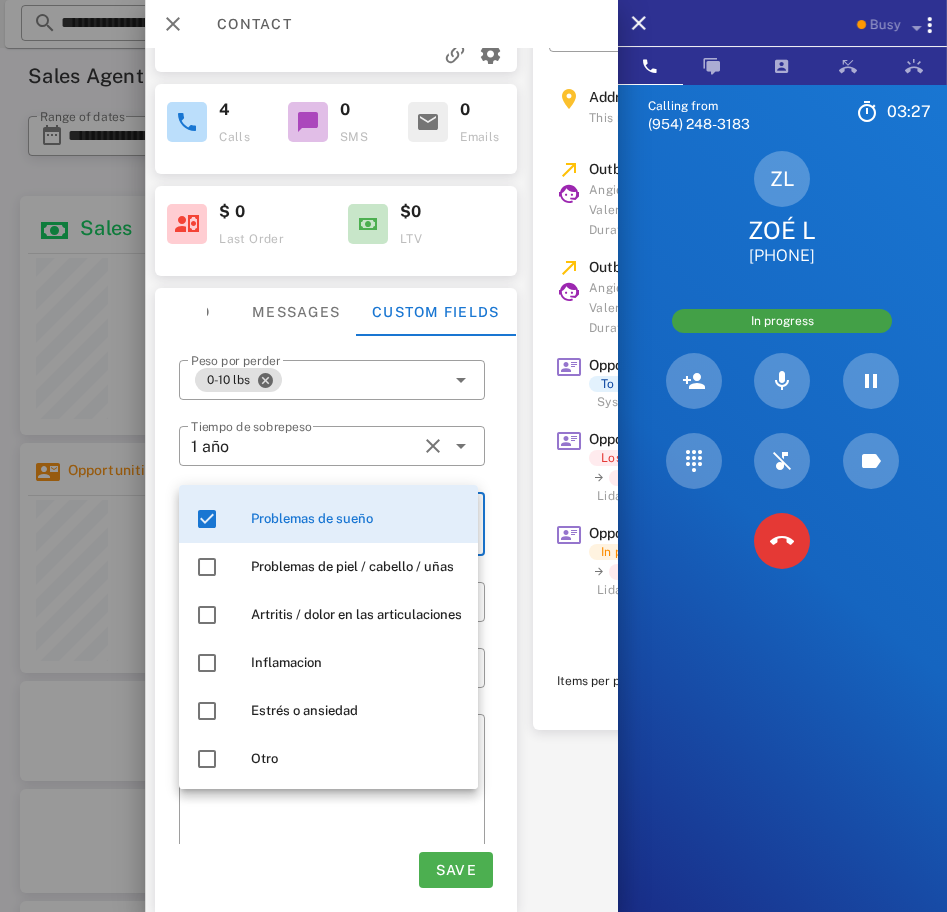 scroll, scrollTop: 288, scrollLeft: 0, axis: vertical 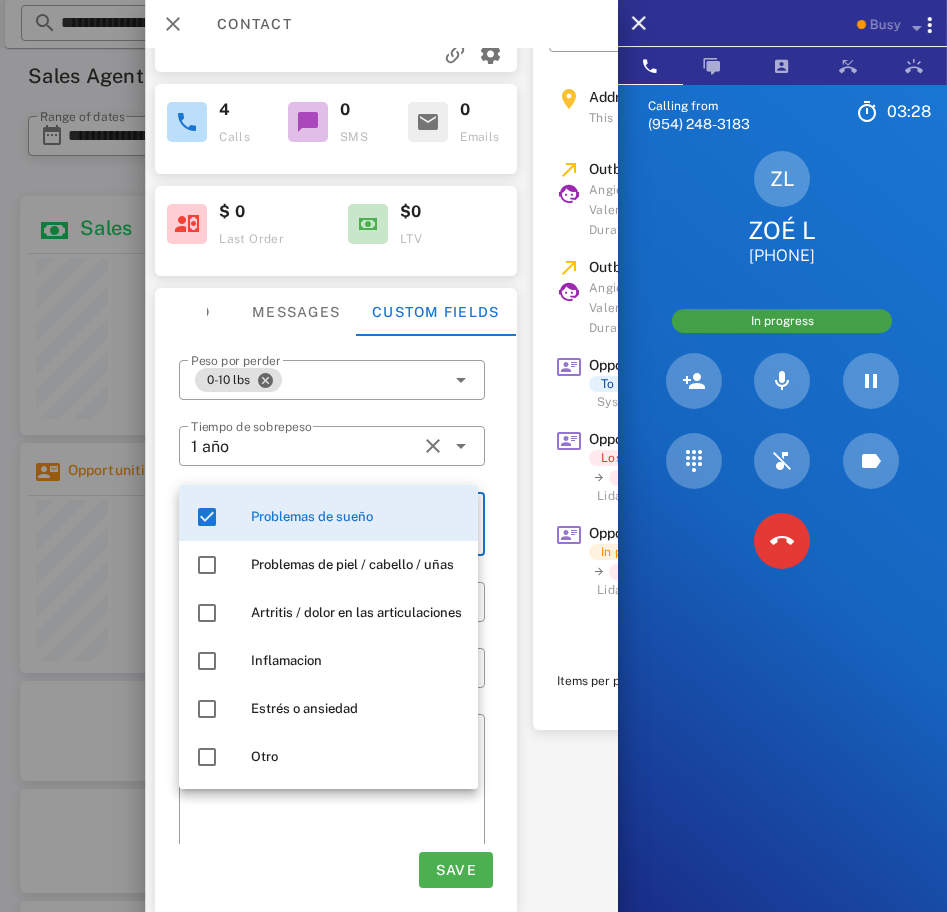 click on "**********" at bounding box center [381, 480] 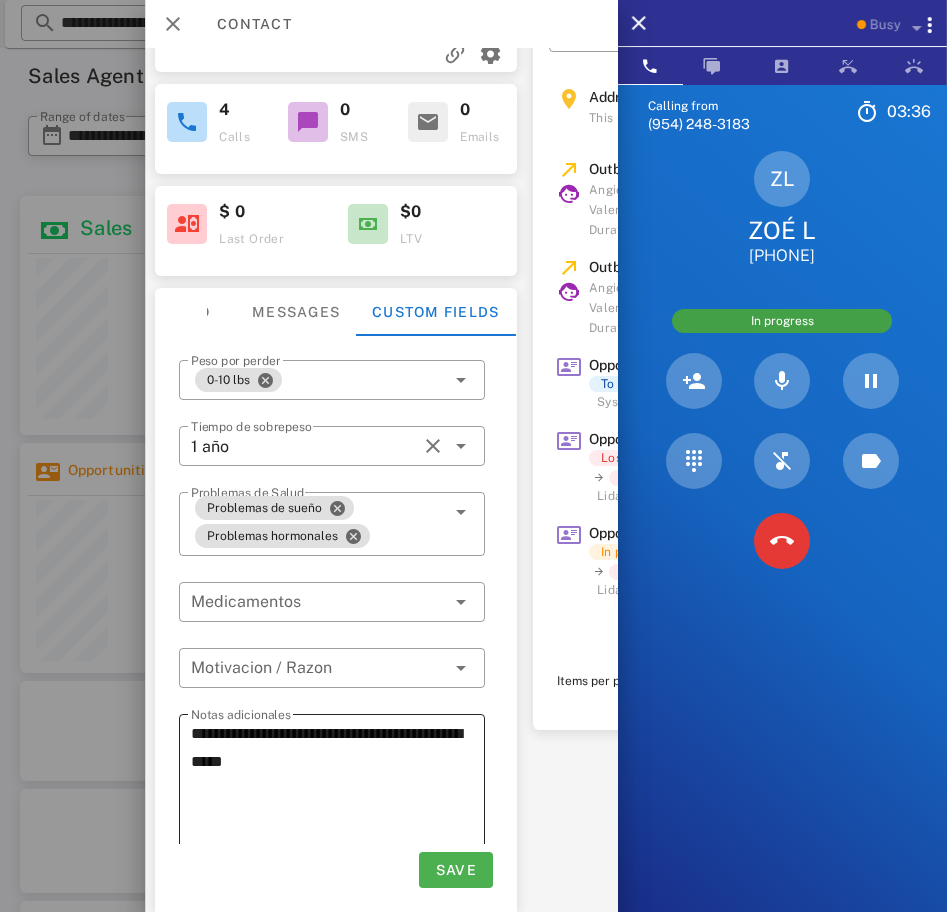 click on "**********" at bounding box center (338, 790) 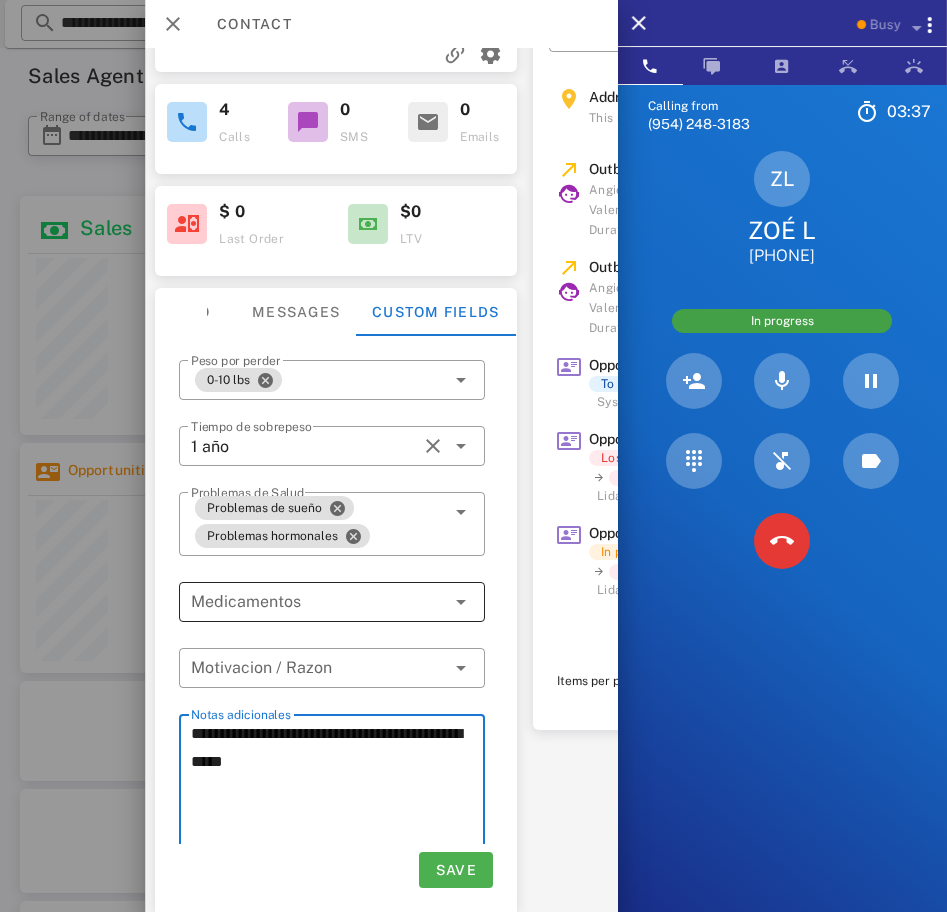 click on "Medicamentos" at bounding box center [332, 602] 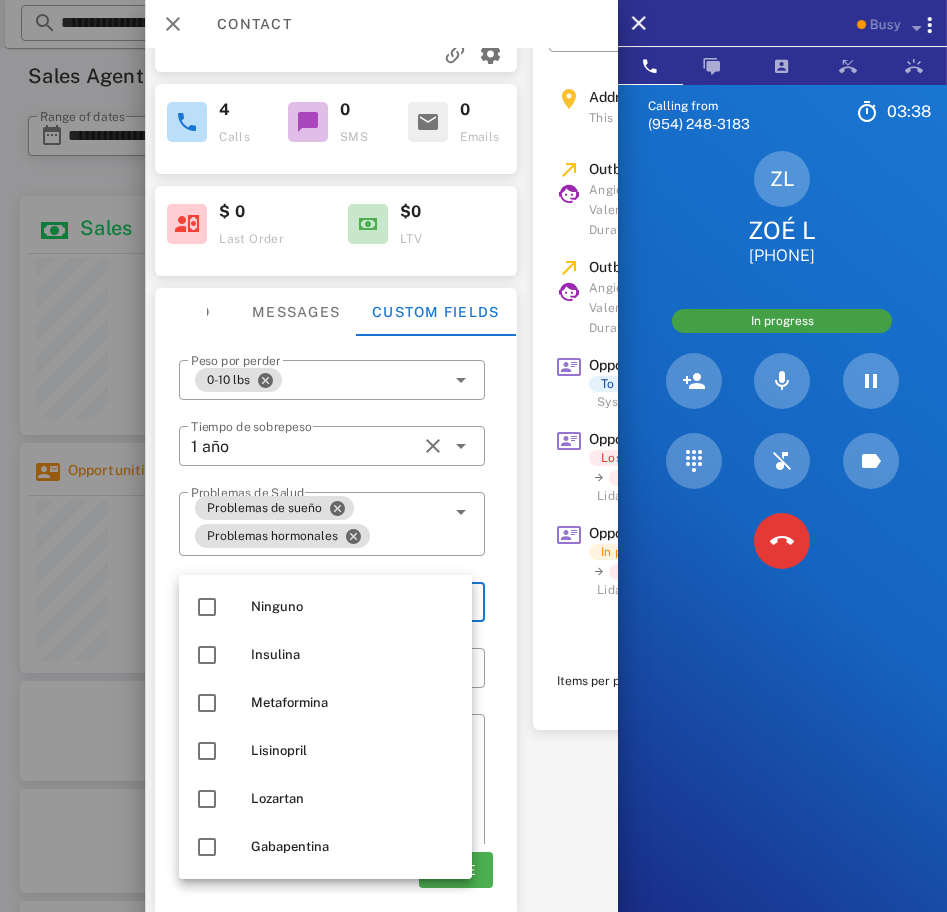 scroll, scrollTop: 48, scrollLeft: 0, axis: vertical 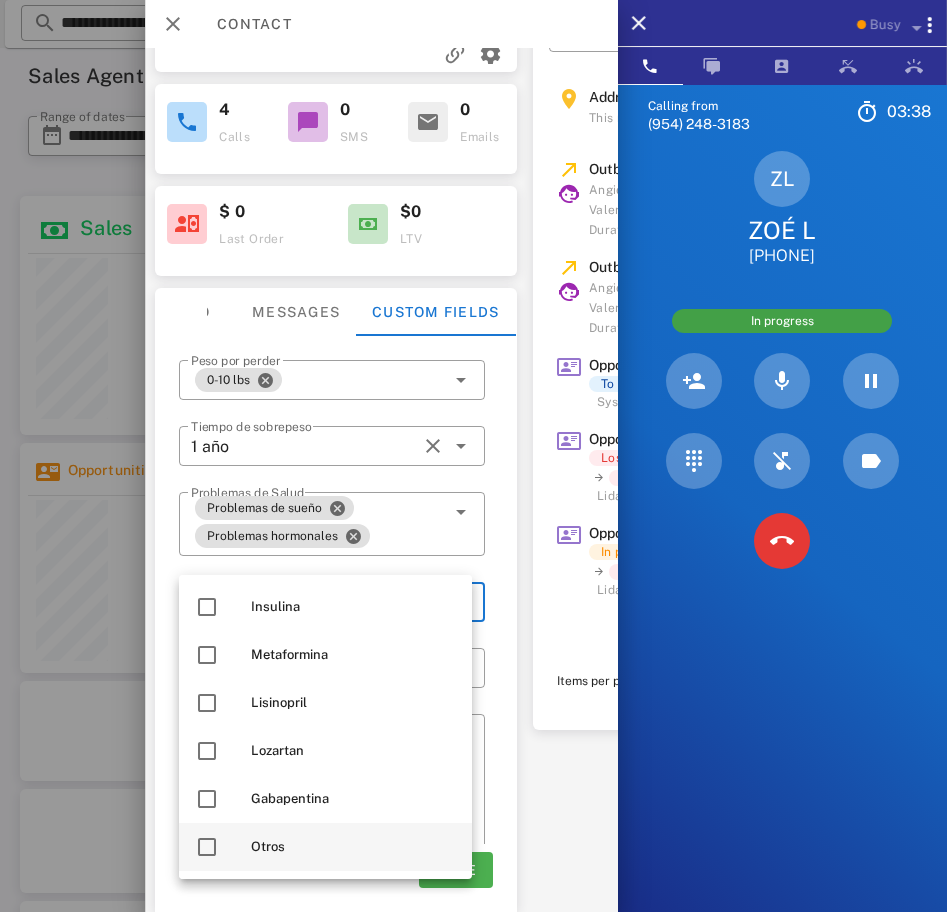 click on "Otros" at bounding box center [353, 847] 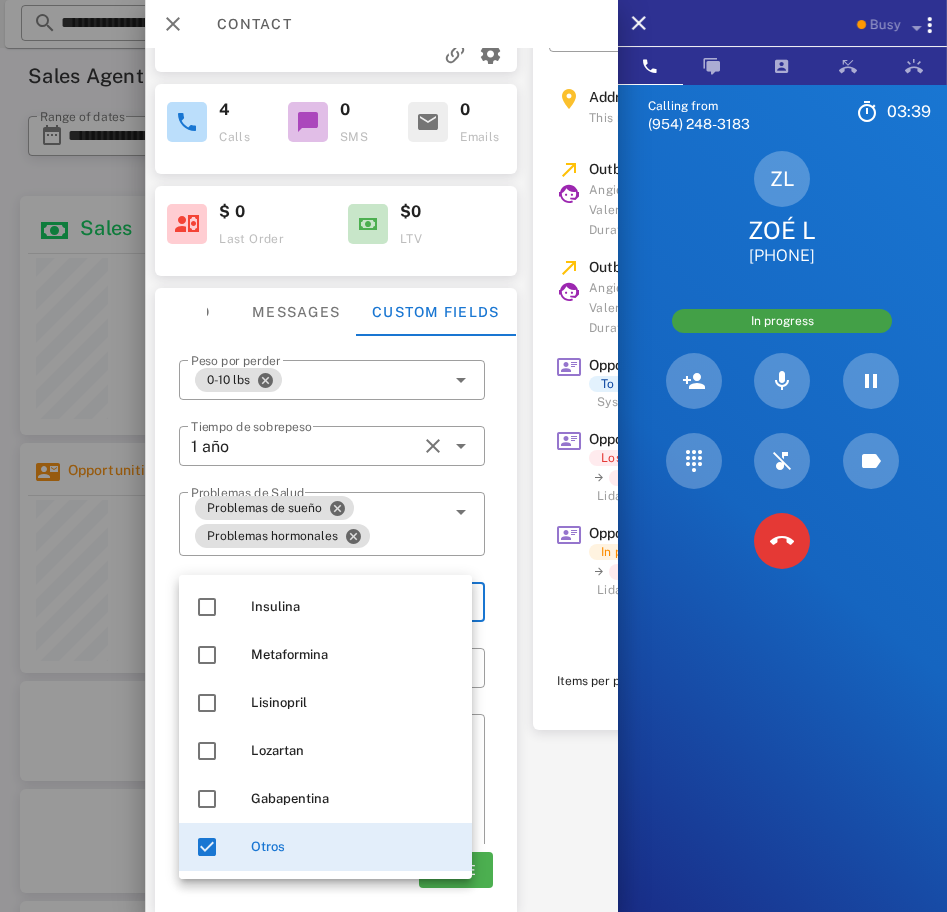 click on "**********" at bounding box center (381, 480) 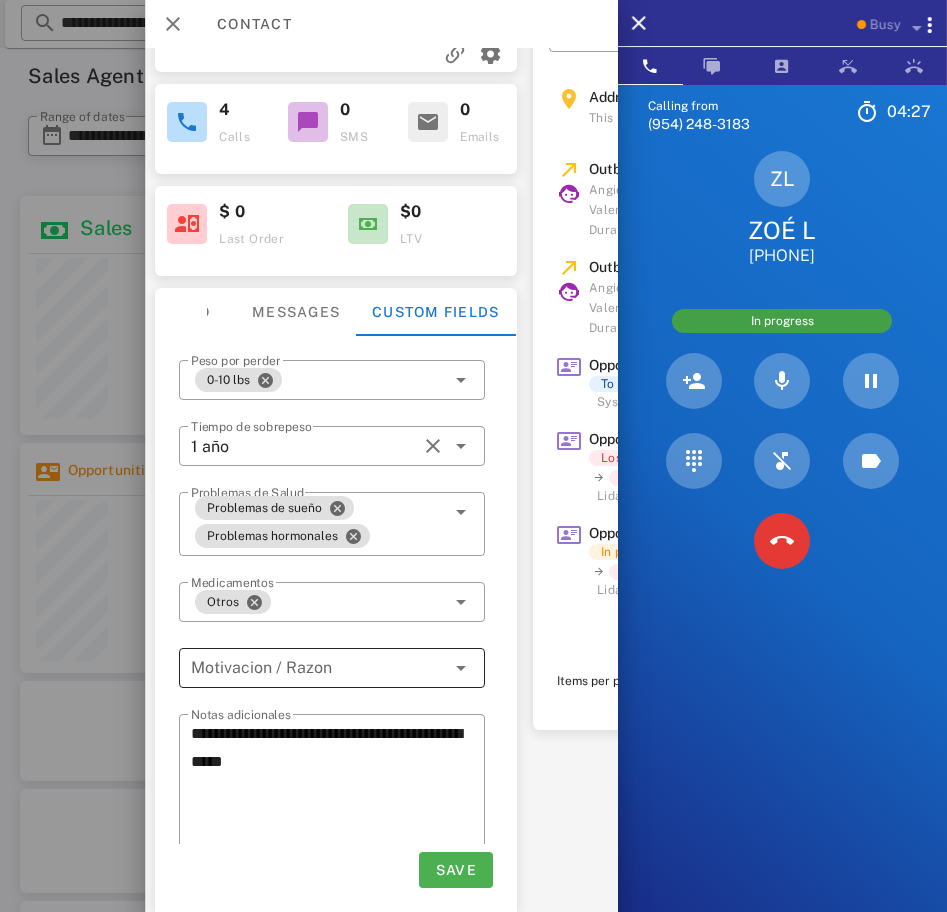 click at bounding box center [318, 668] 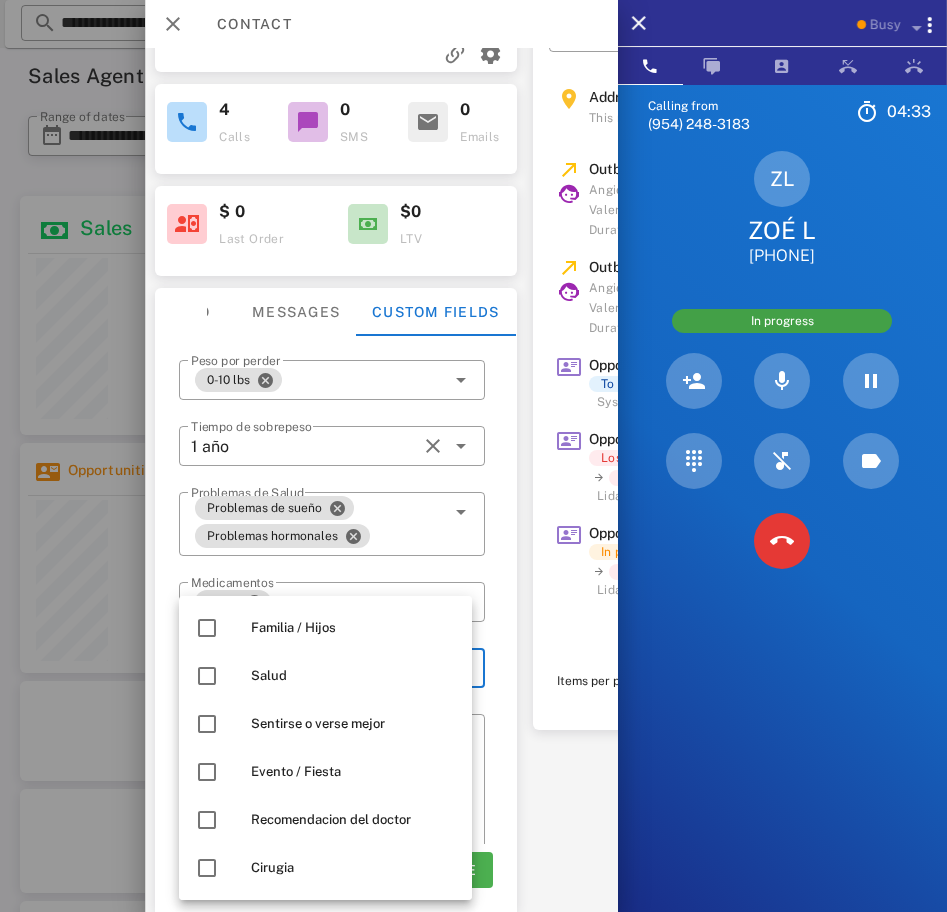 click at bounding box center (207, 724) 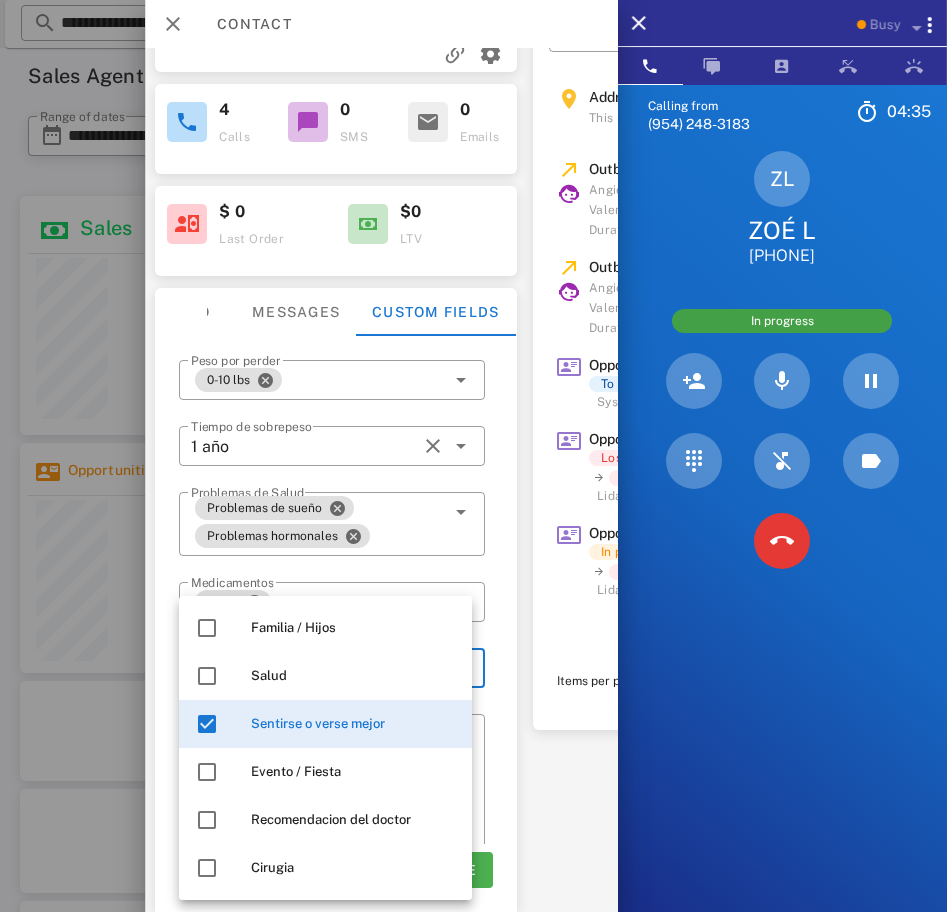 click at bounding box center (207, 724) 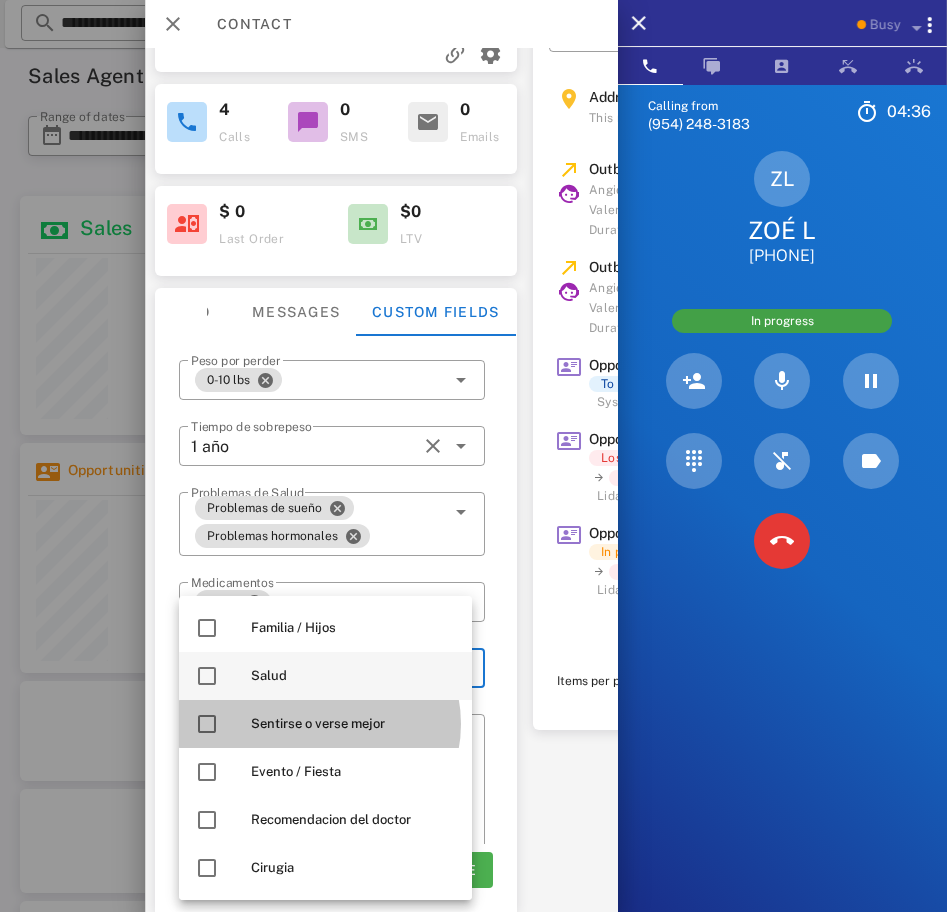 click at bounding box center (207, 676) 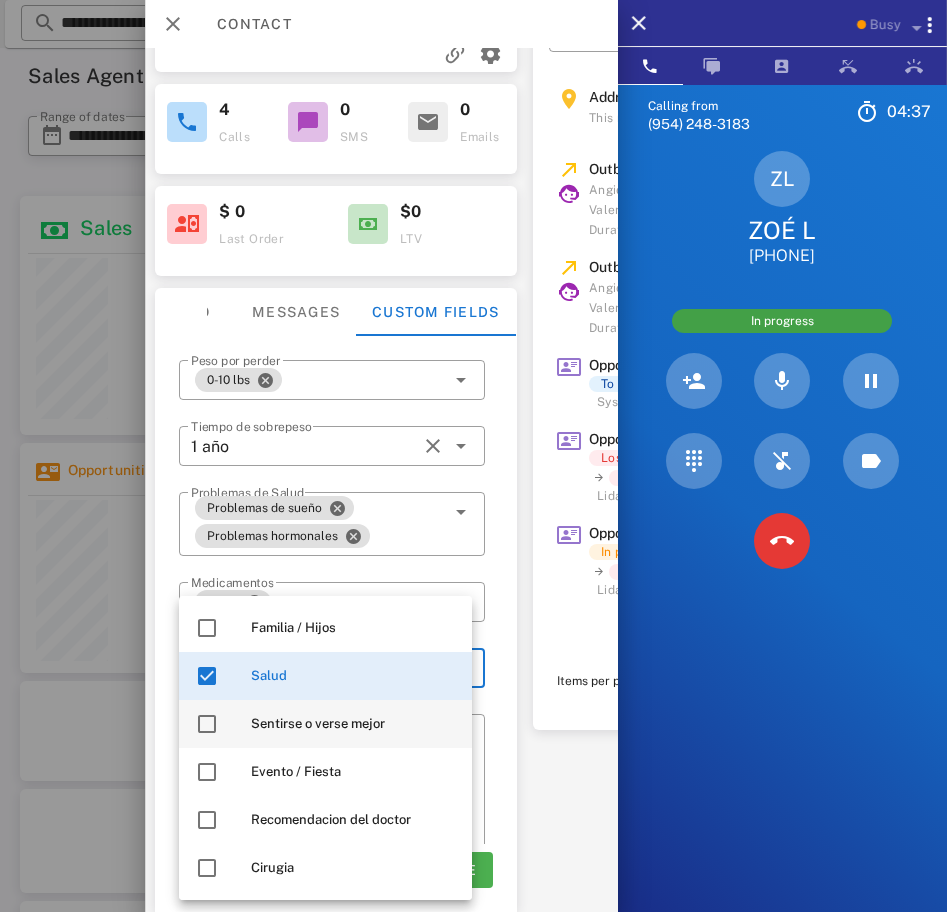 click at bounding box center [207, 724] 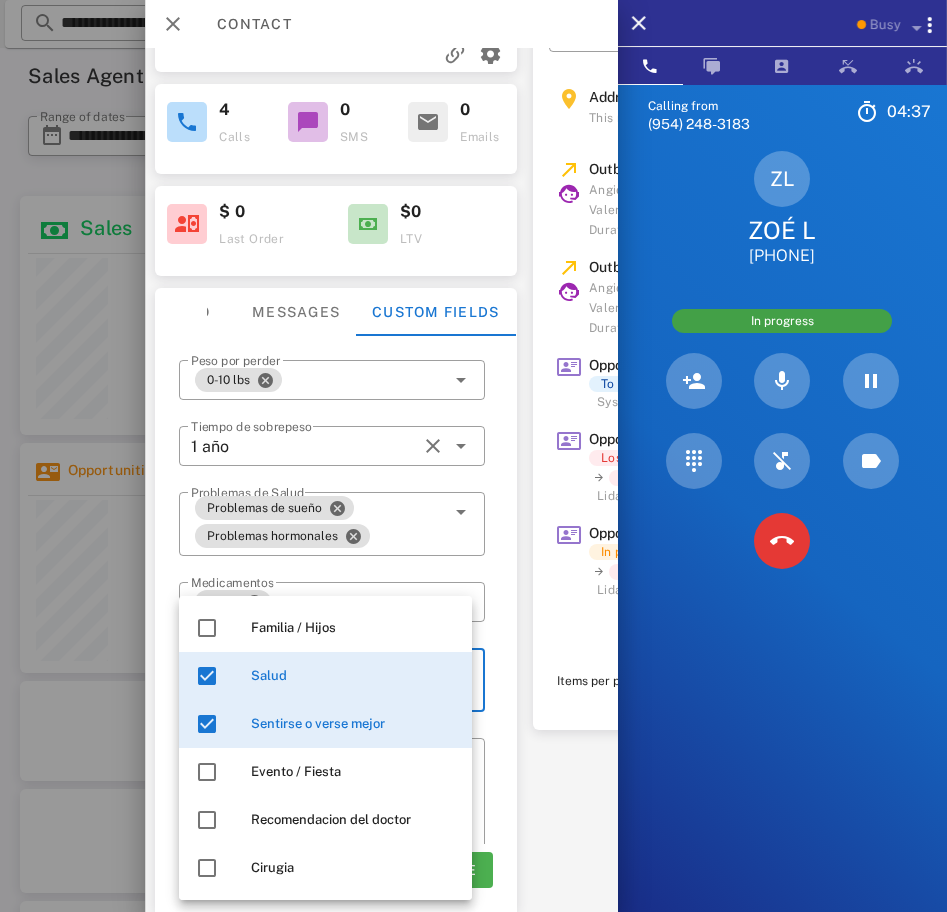 click on "**********" at bounding box center [381, 480] 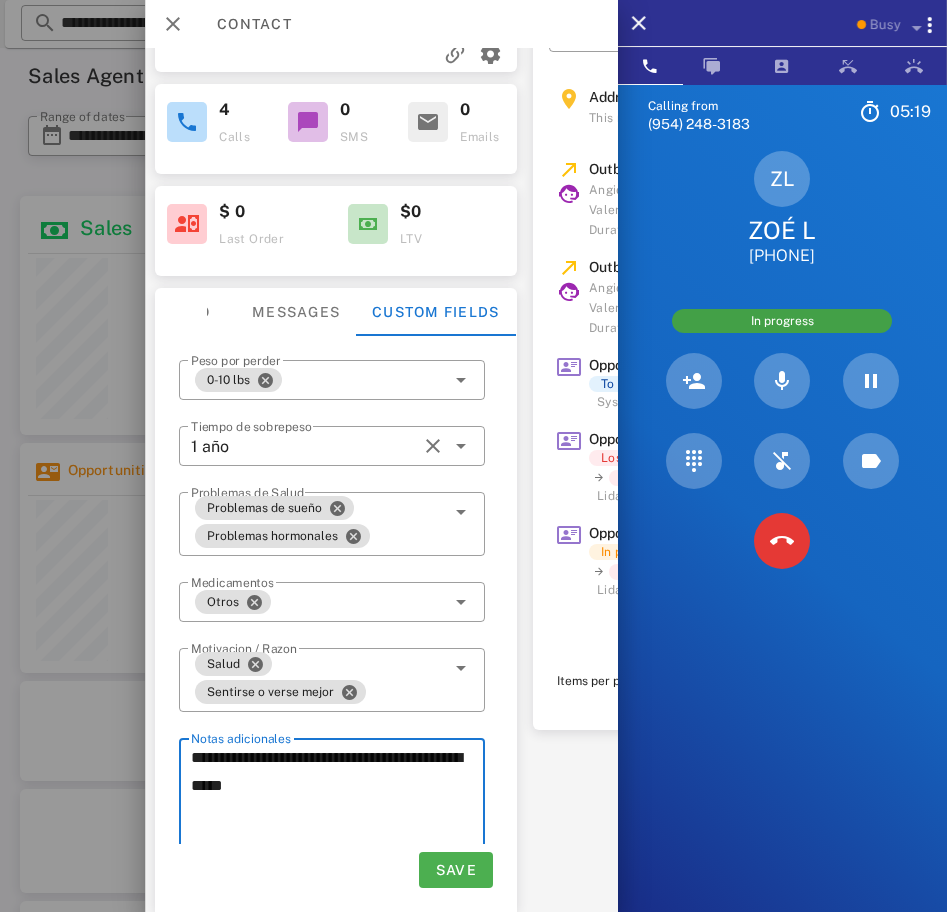 click on "**********" at bounding box center [338, 814] 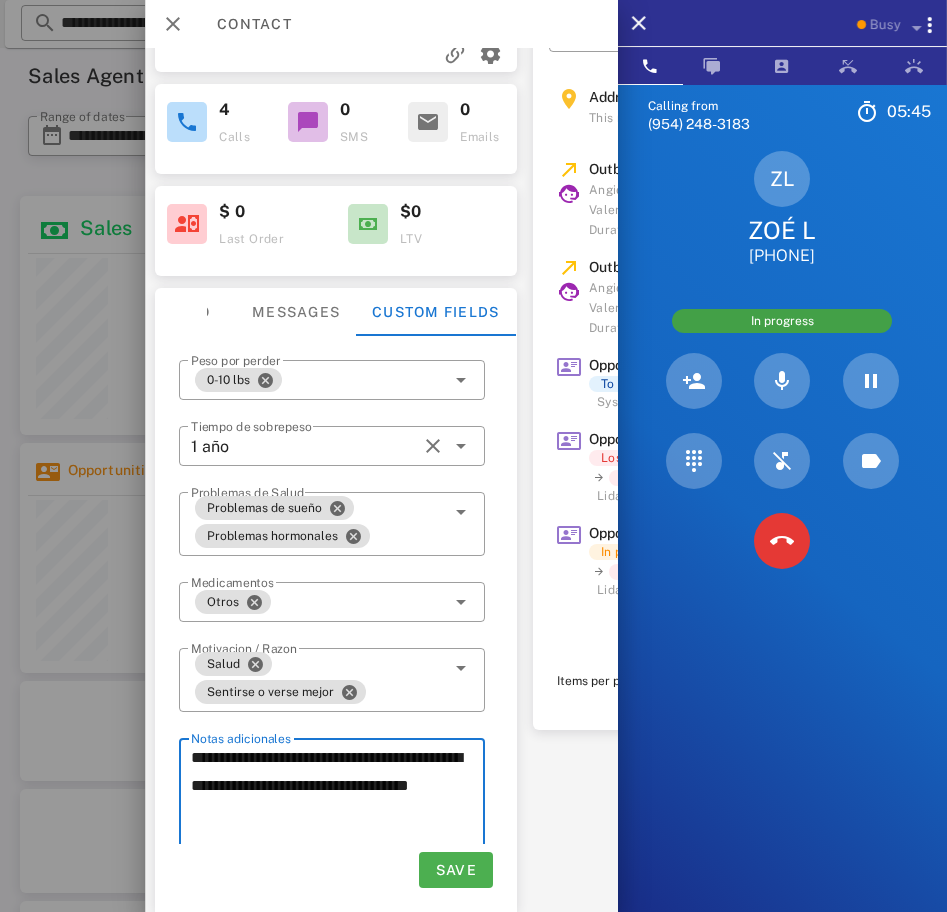 type on "**********" 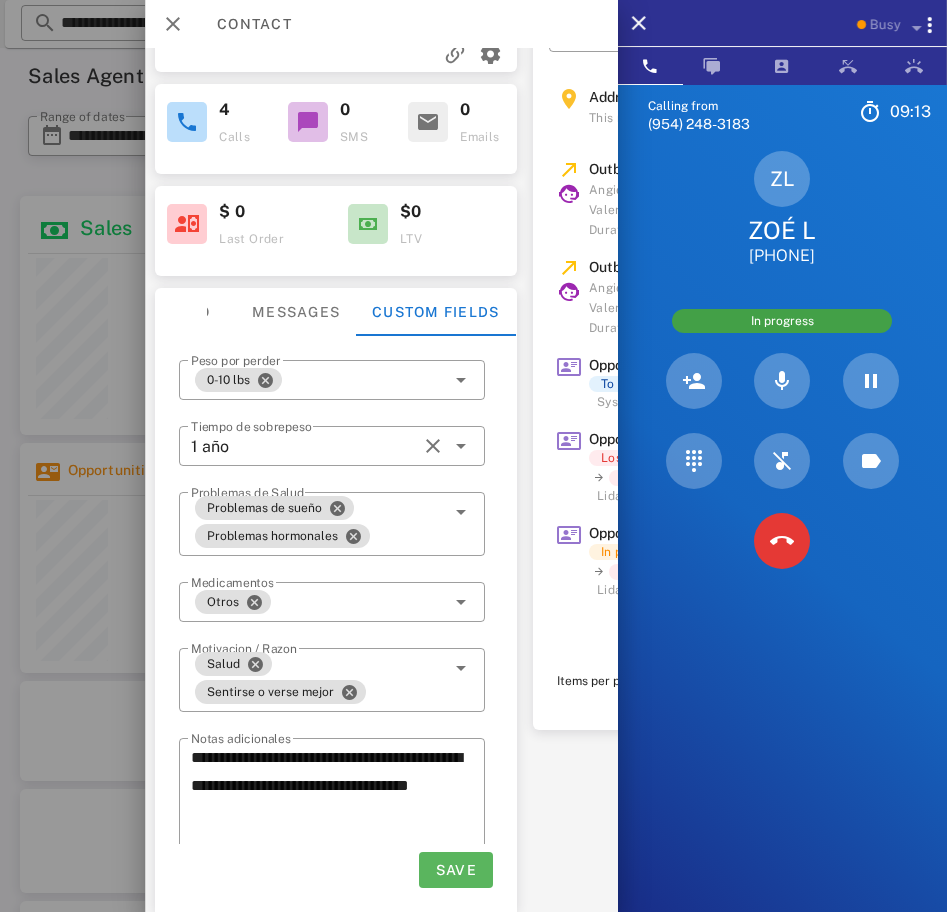 click on "Save" at bounding box center (455, 870) 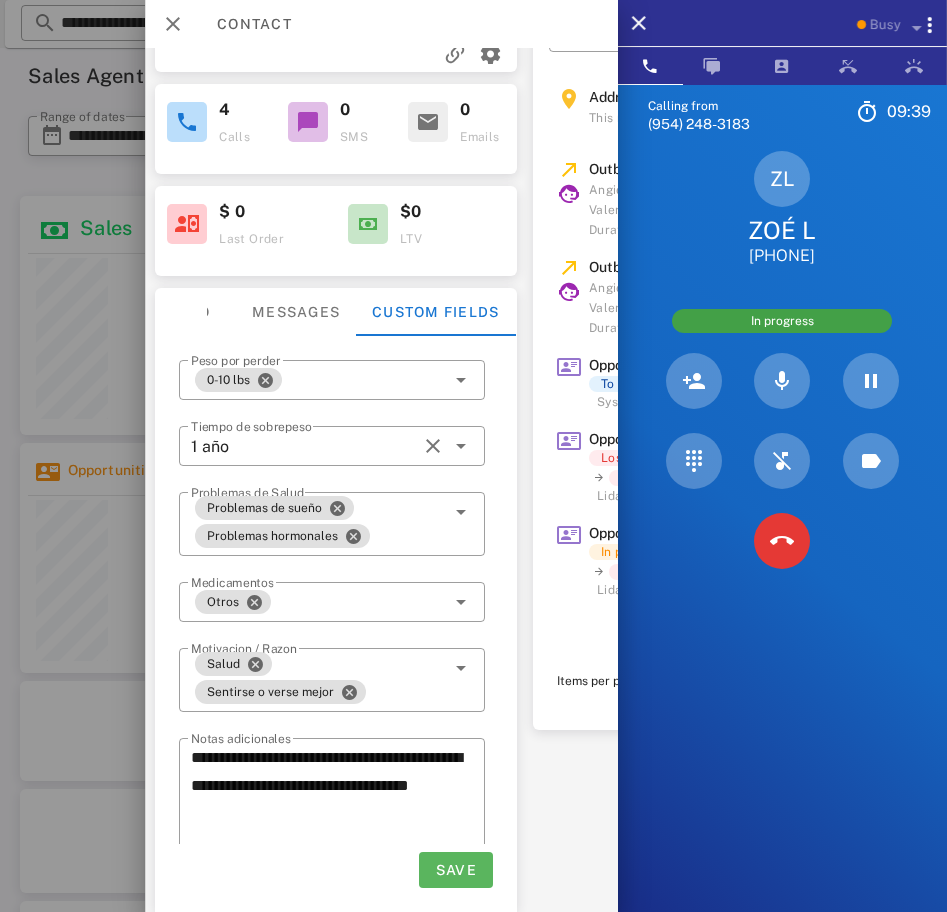 click on "Save" at bounding box center (455, 870) 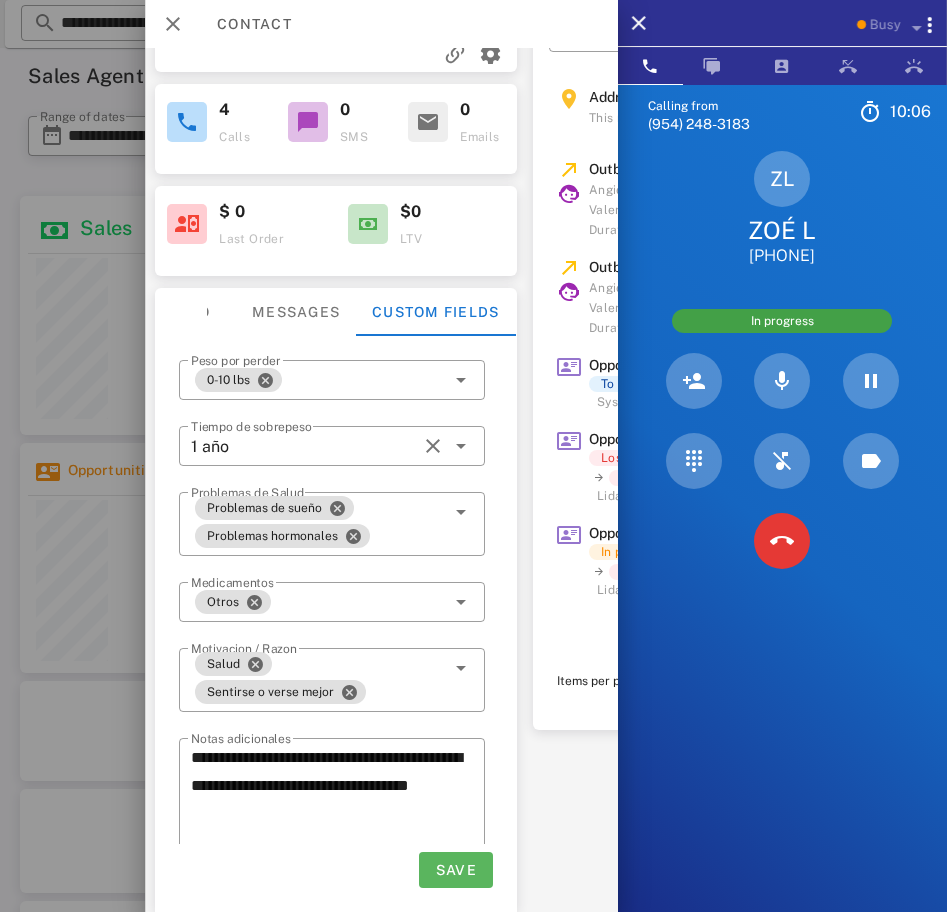 click on "Save" at bounding box center (455, 870) 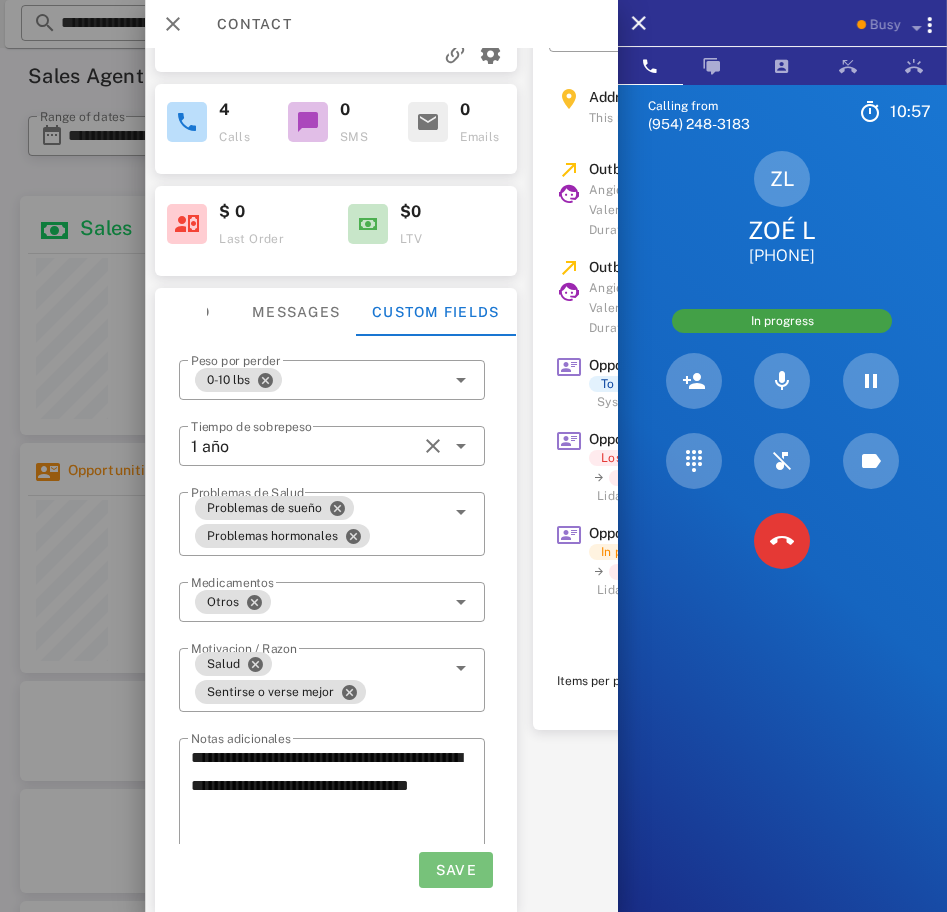 click on "Save" at bounding box center (455, 870) 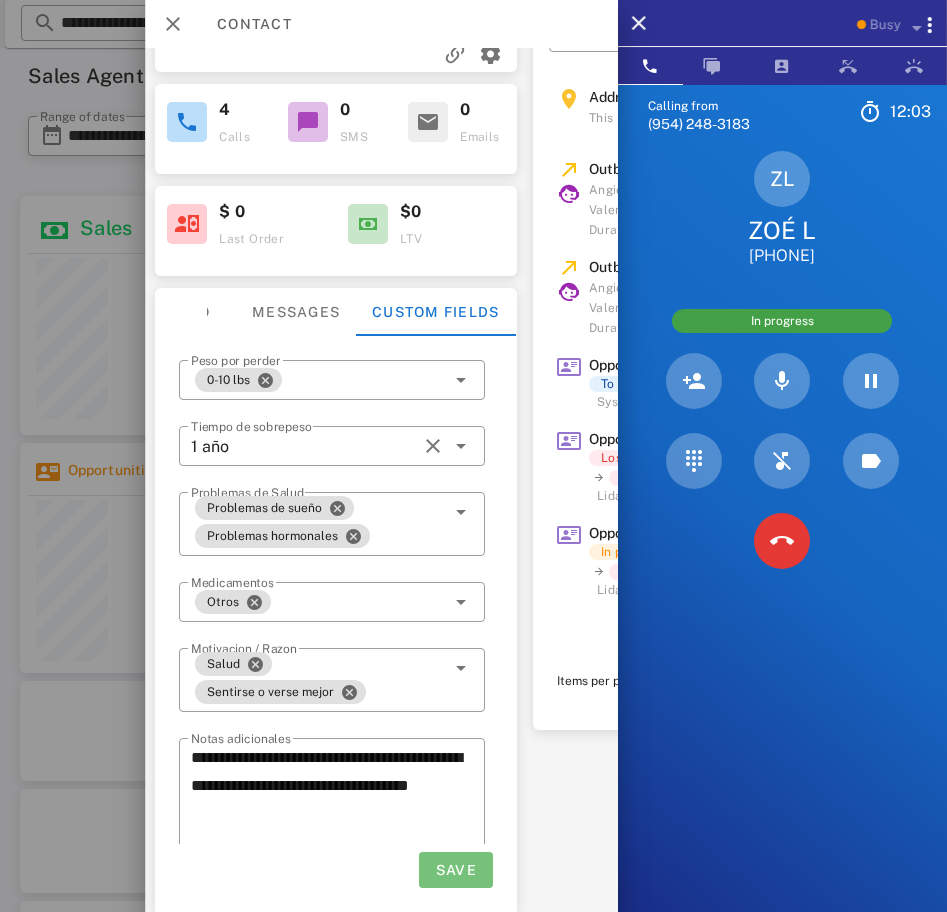 click on "Save" at bounding box center (455, 870) 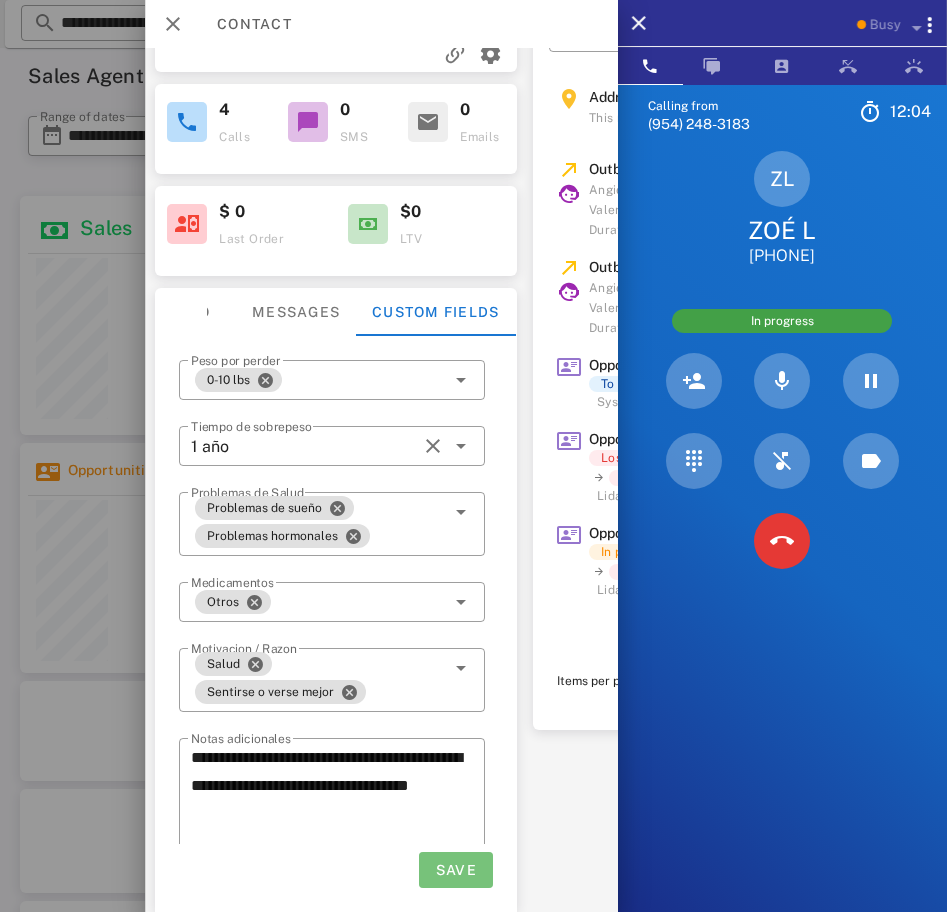click on "Save" at bounding box center (455, 870) 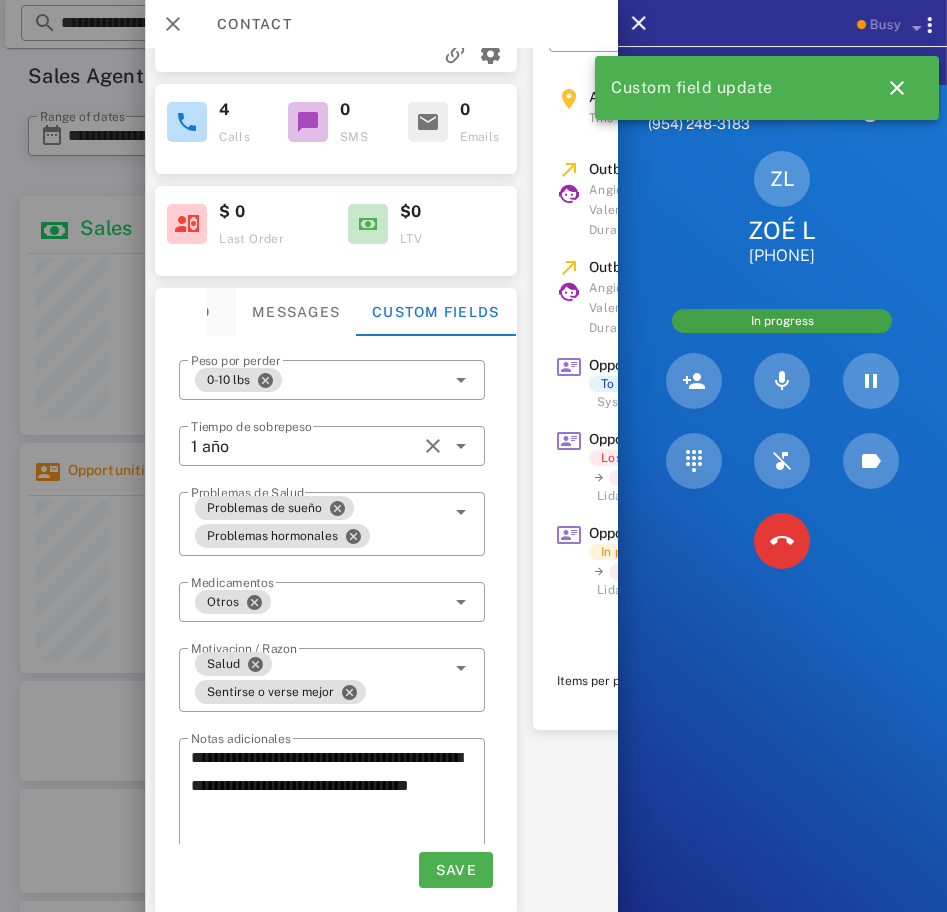 click on "Info" at bounding box center (191, 312) 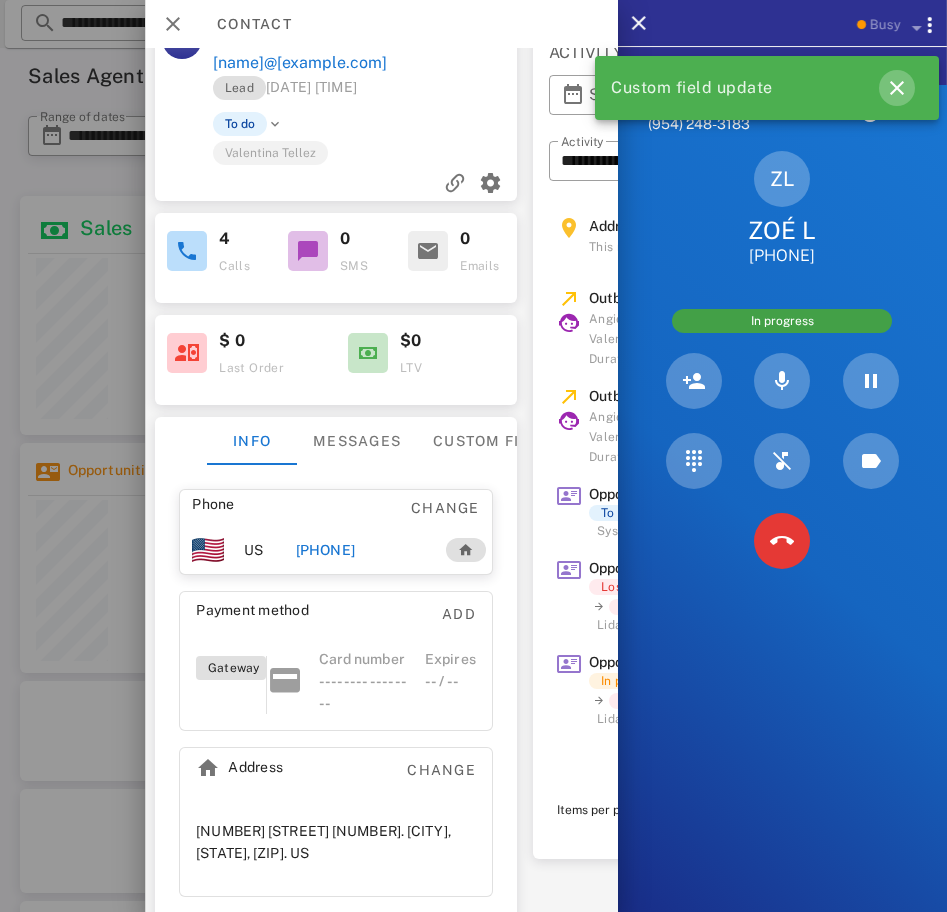 click at bounding box center (897, 88) 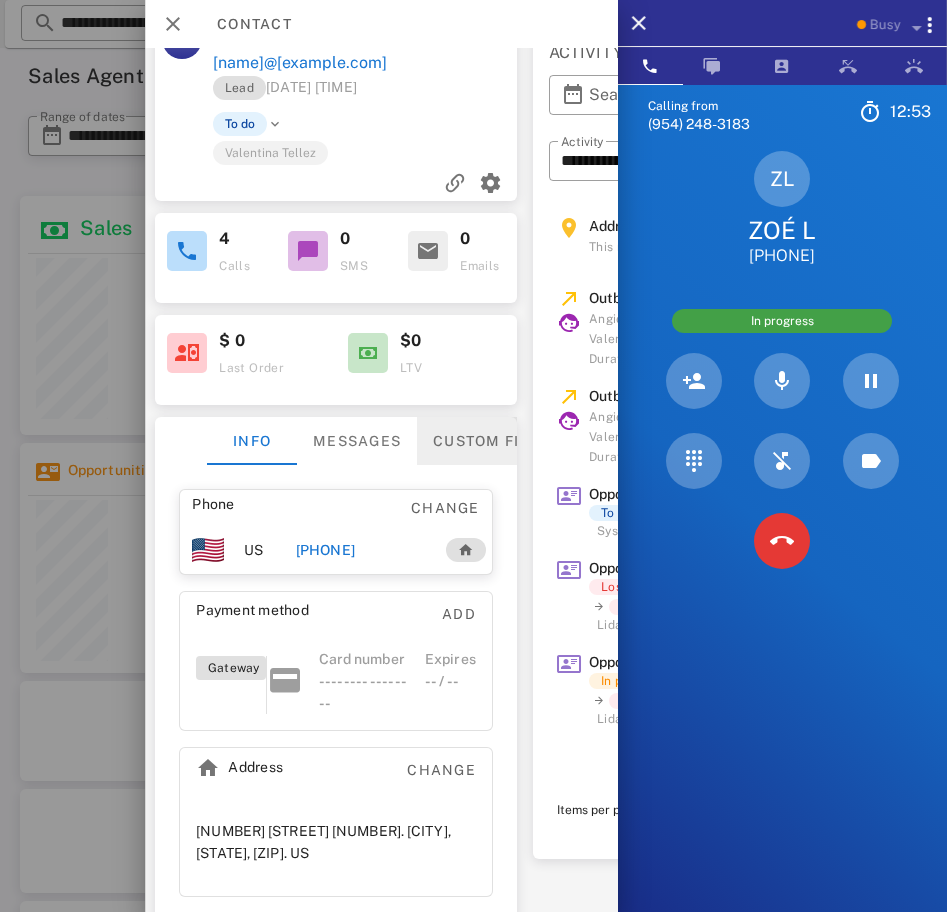 click on "Custom fields" at bounding box center (496, 441) 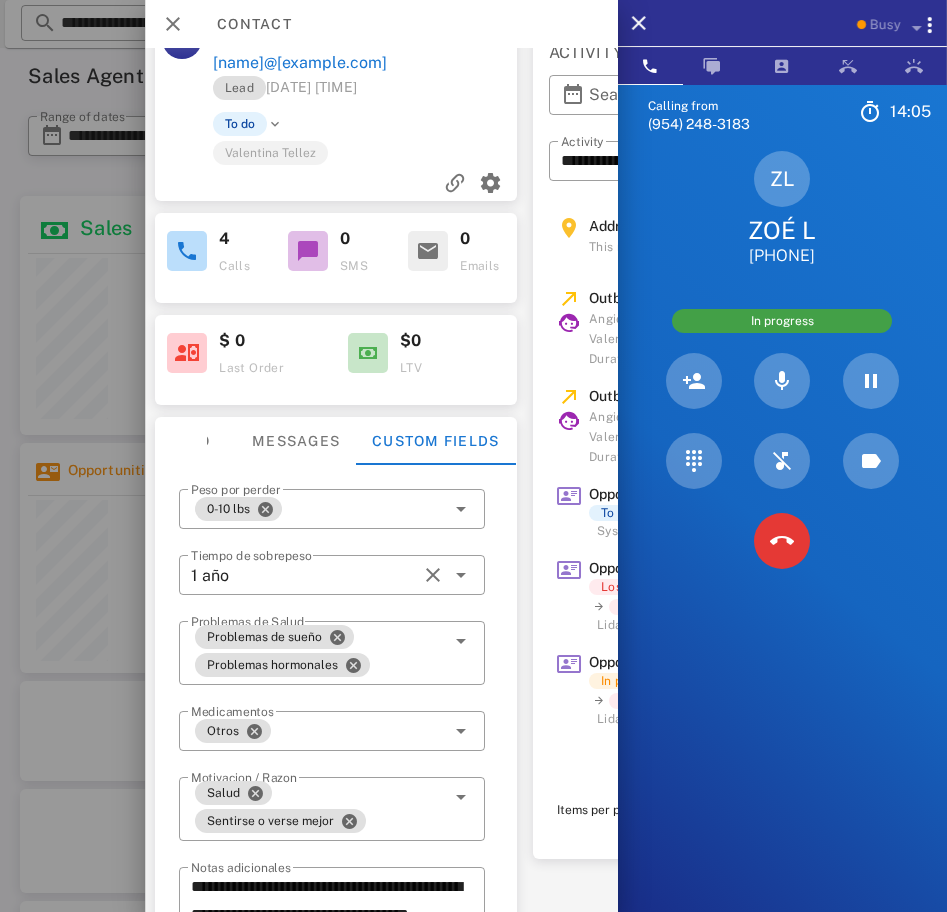 click on "Info   Messages   Custom fields" at bounding box center (336, 441) 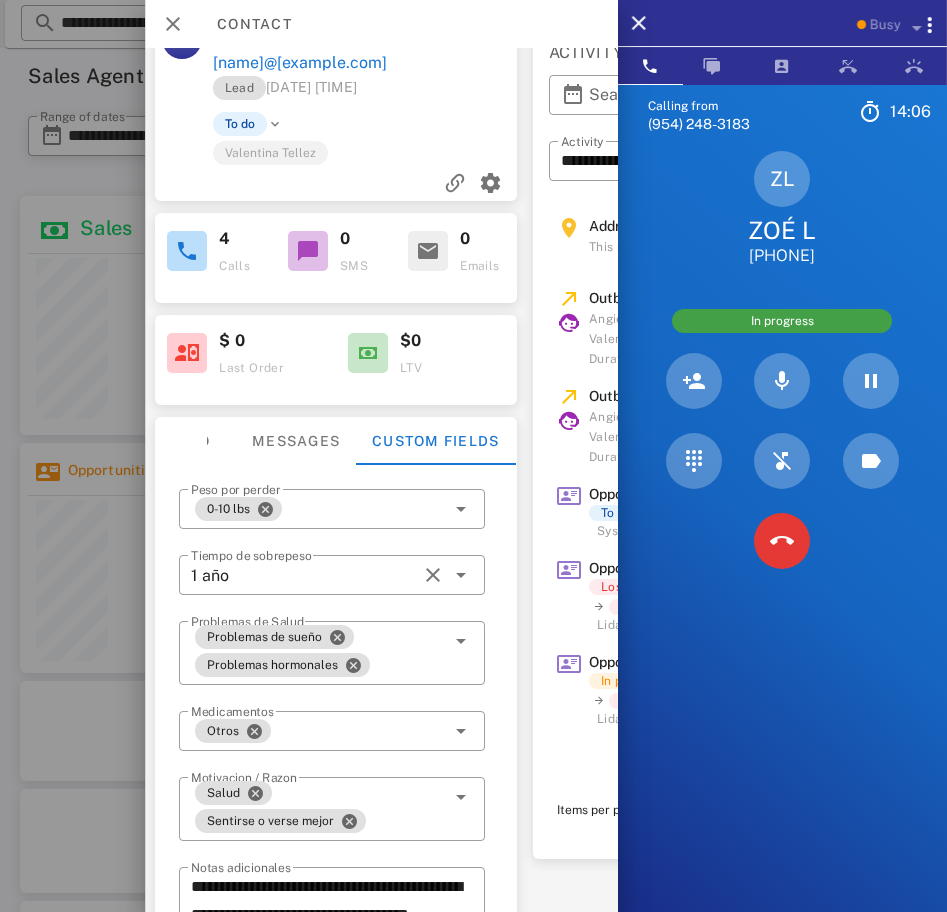 scroll, scrollTop: 74, scrollLeft: 0, axis: vertical 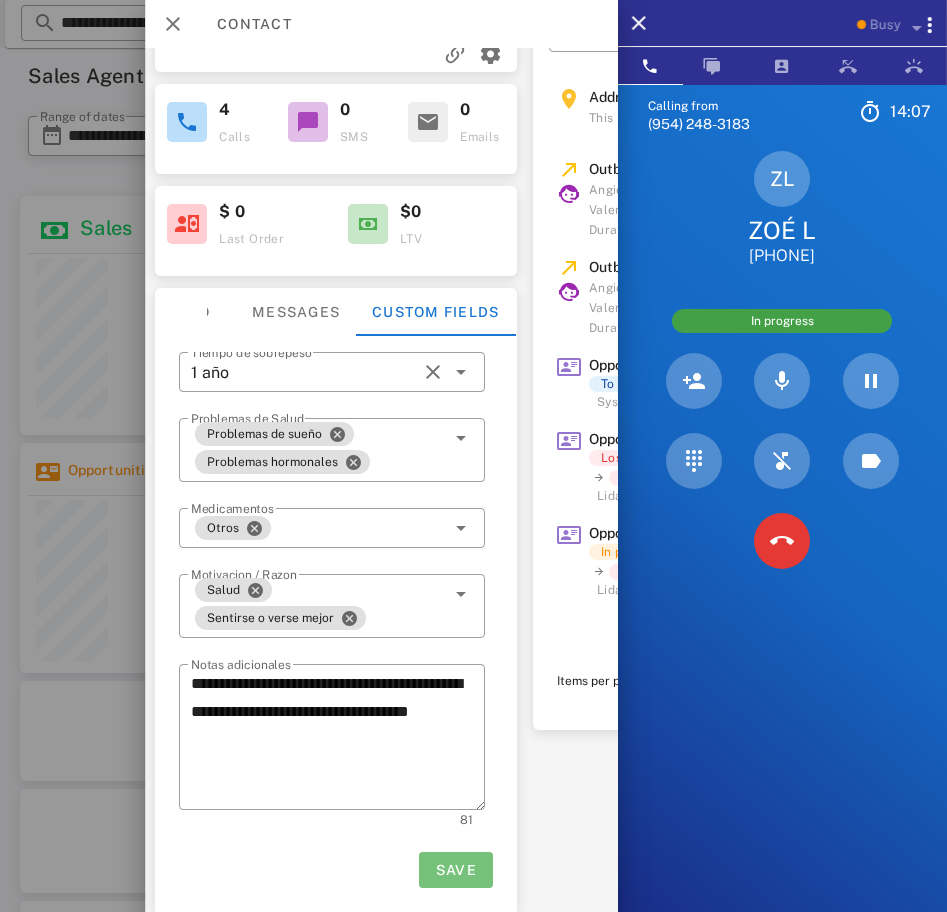 click on "Save" at bounding box center [455, 870] 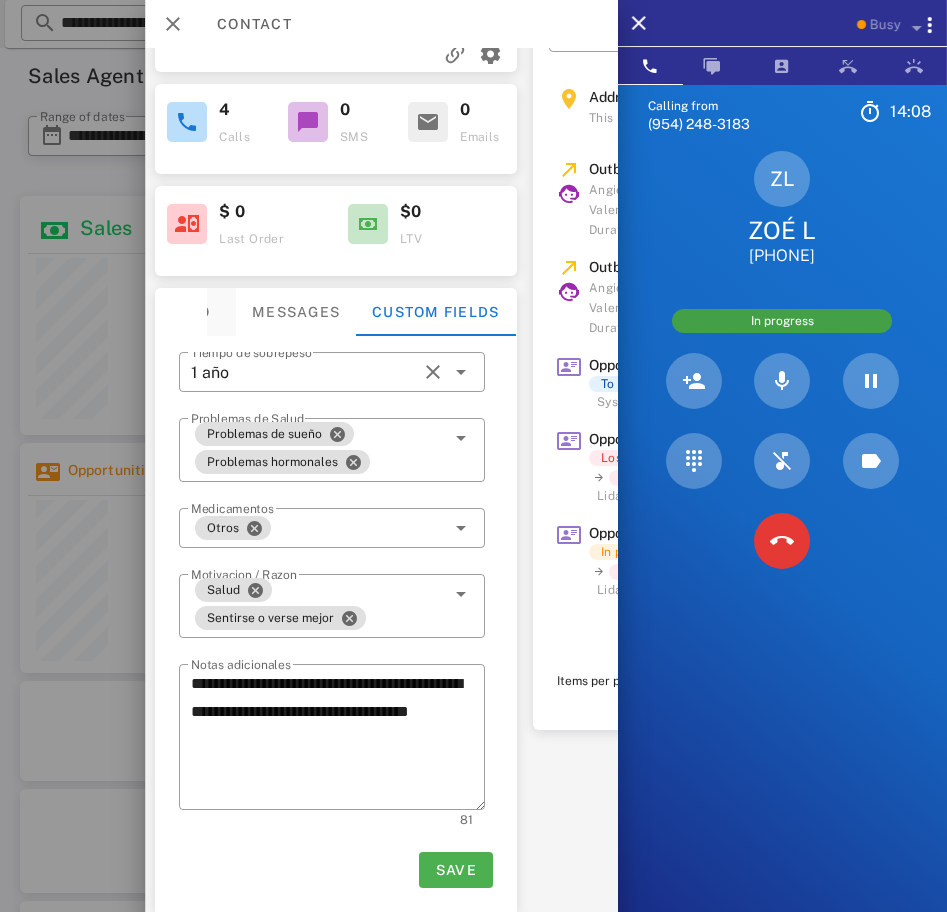 click on "Info" at bounding box center (191, 312) 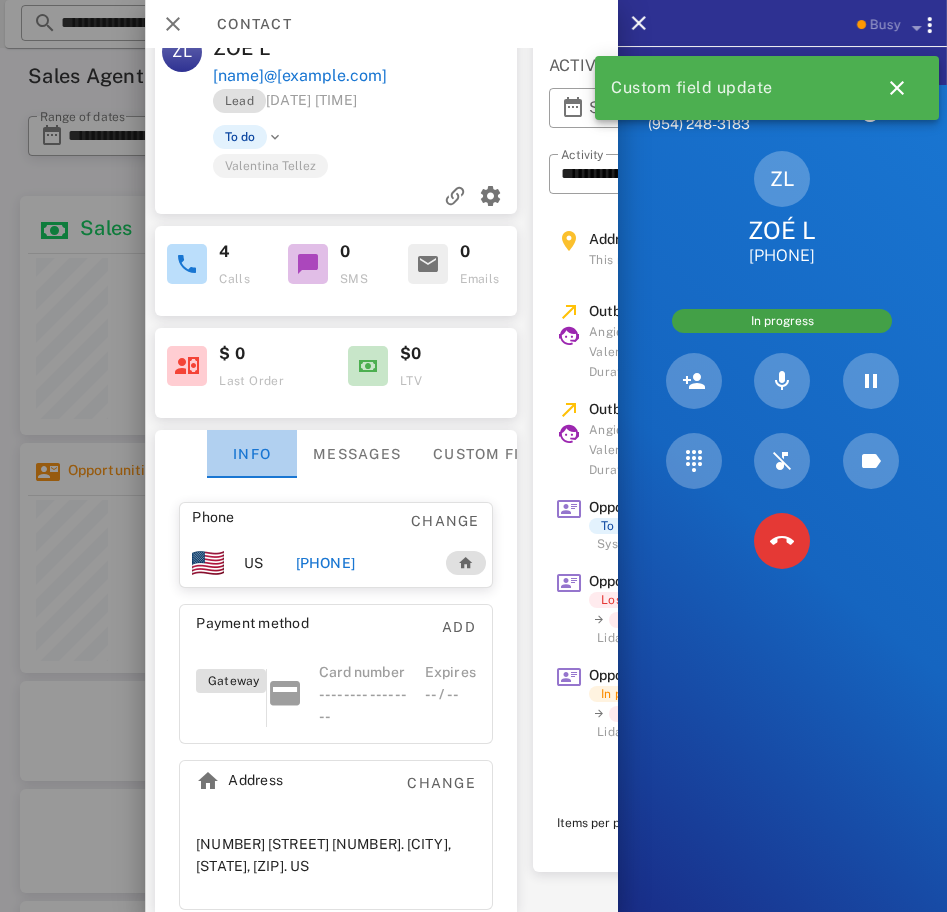 scroll, scrollTop: 45, scrollLeft: 250, axis: both 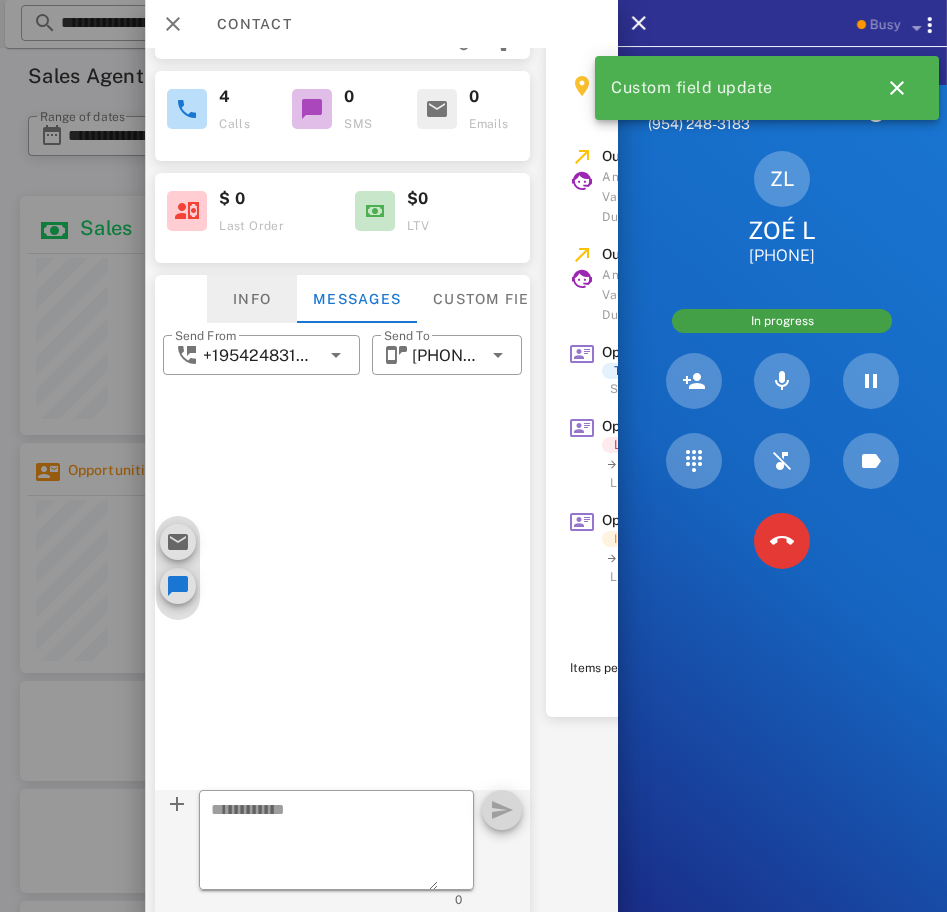 click on "Info" at bounding box center (252, 299) 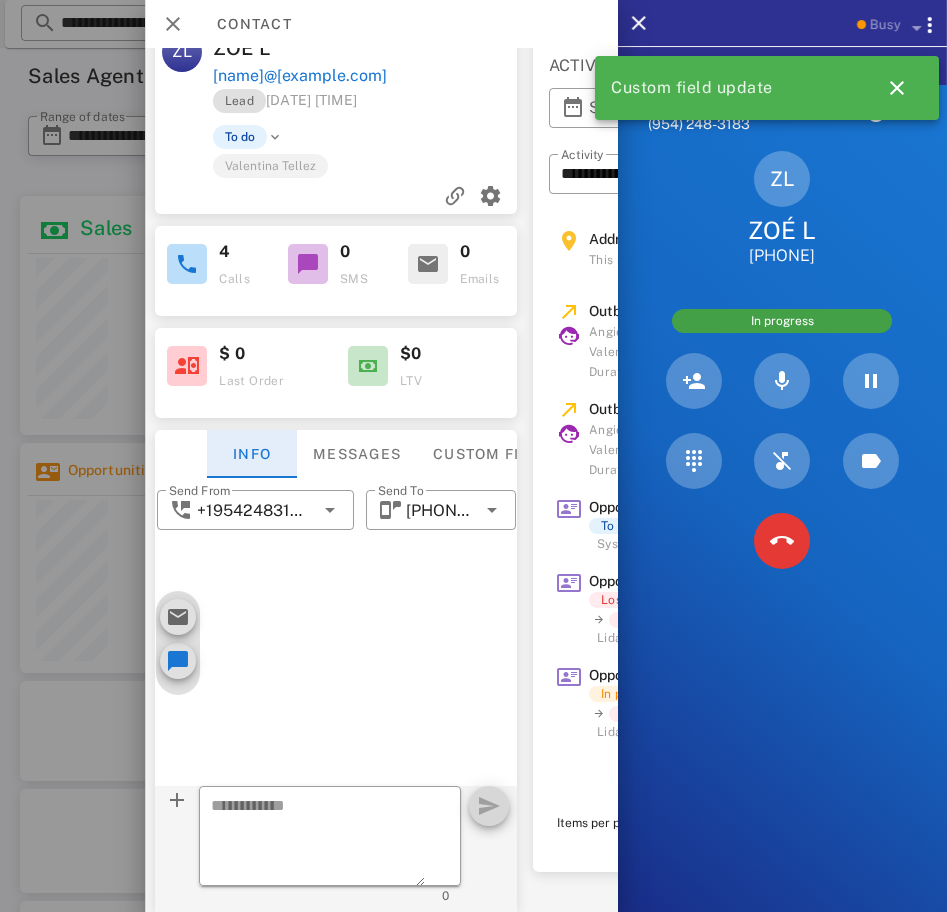 scroll, scrollTop: 45, scrollLeft: 250, axis: both 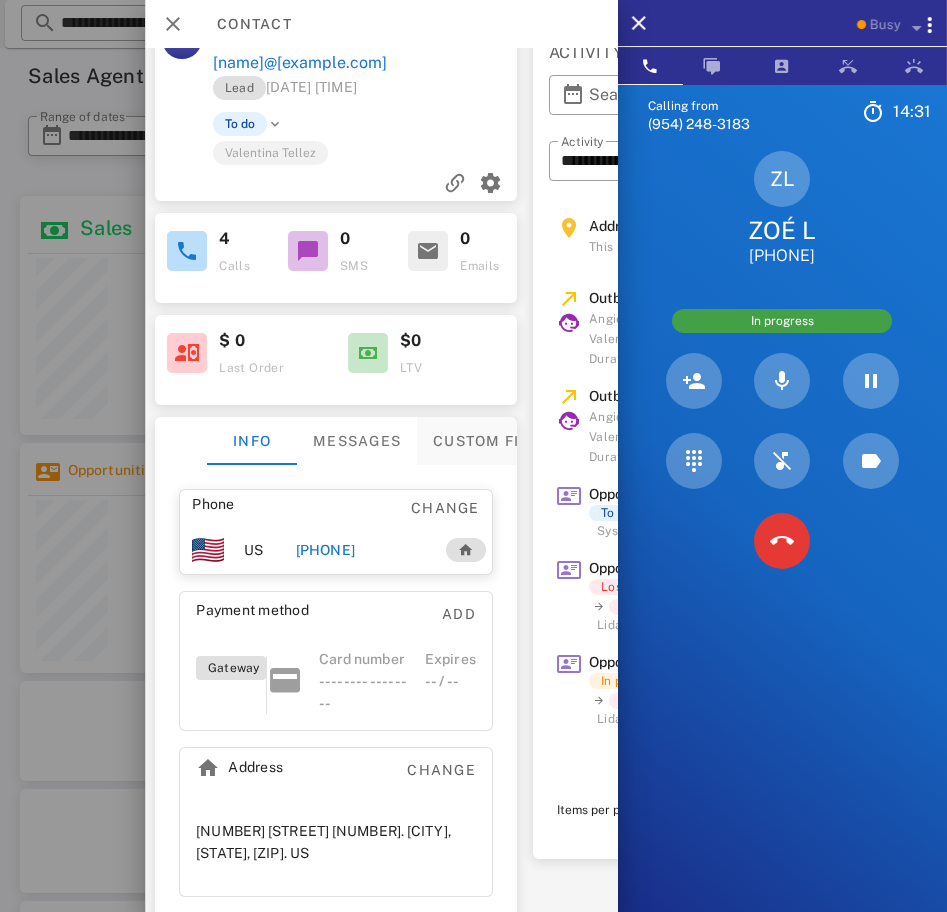 click on "Custom fields" at bounding box center [496, 441] 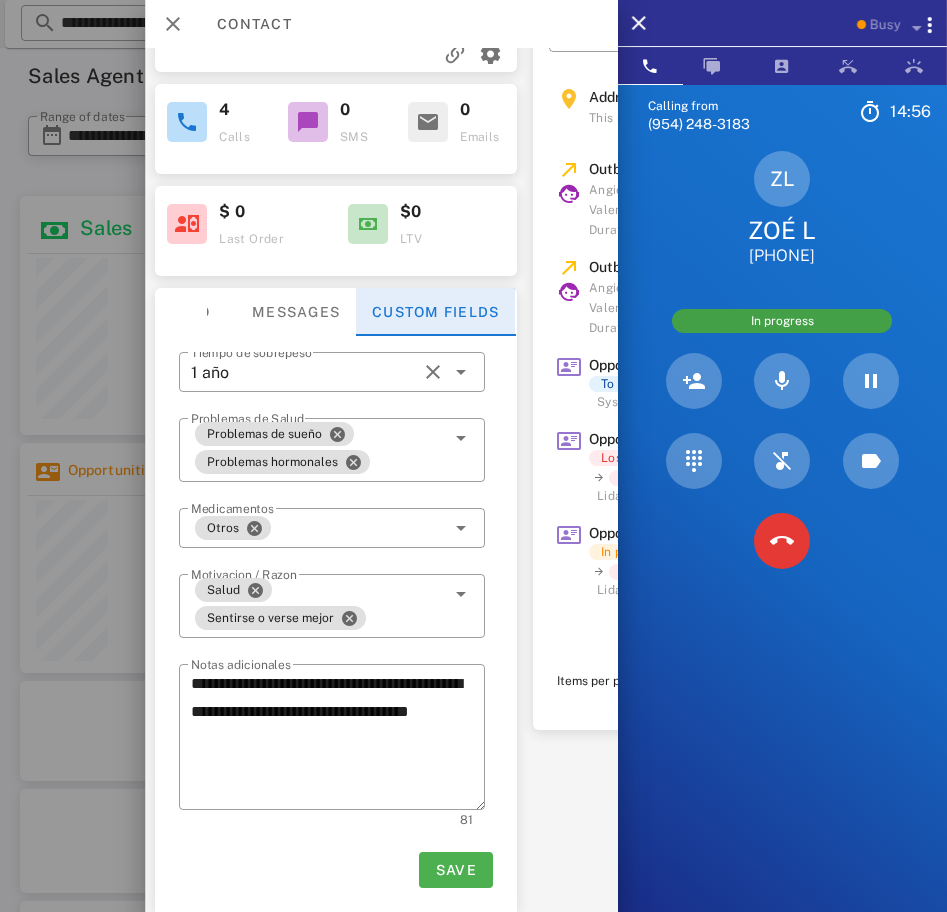scroll, scrollTop: 187, scrollLeft: 250, axis: both 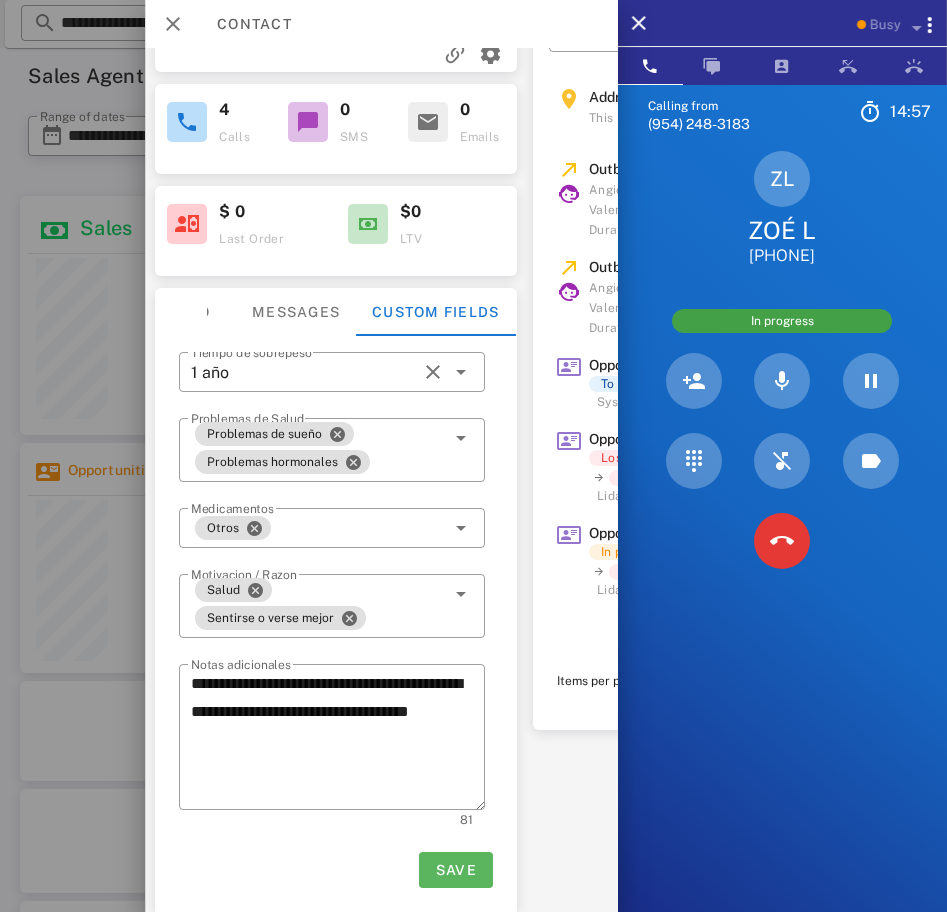 click on "Save" at bounding box center [455, 870] 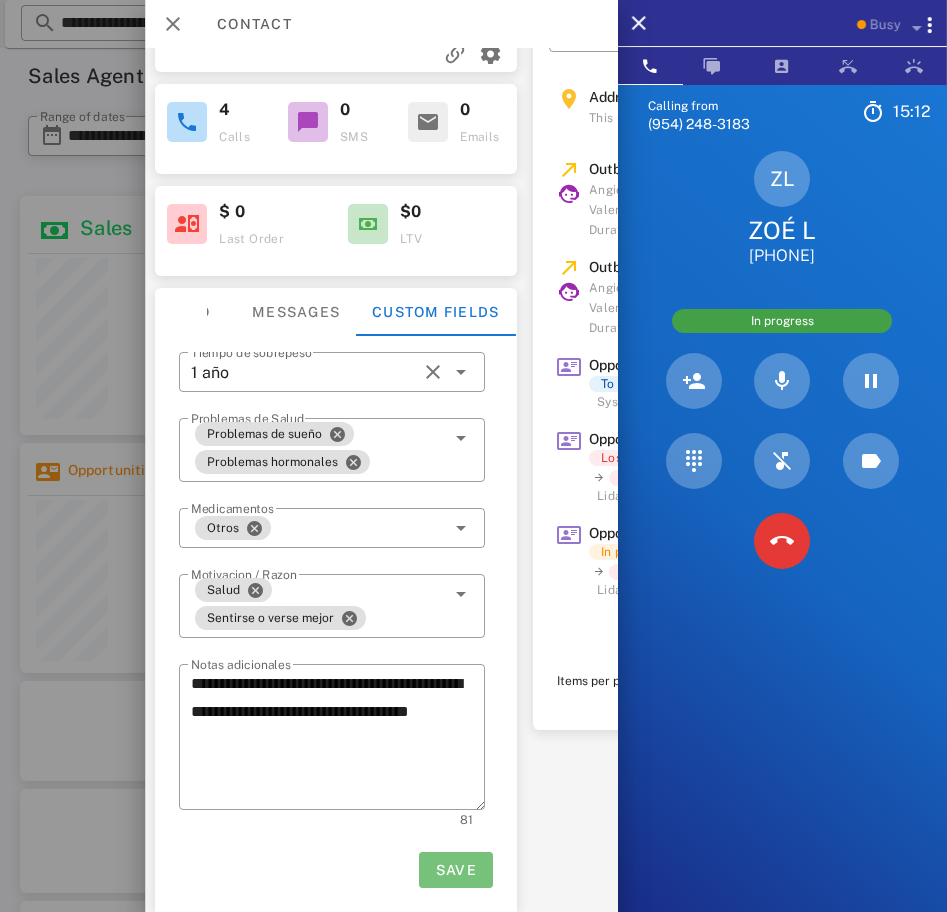 click on "Save" at bounding box center (455, 870) 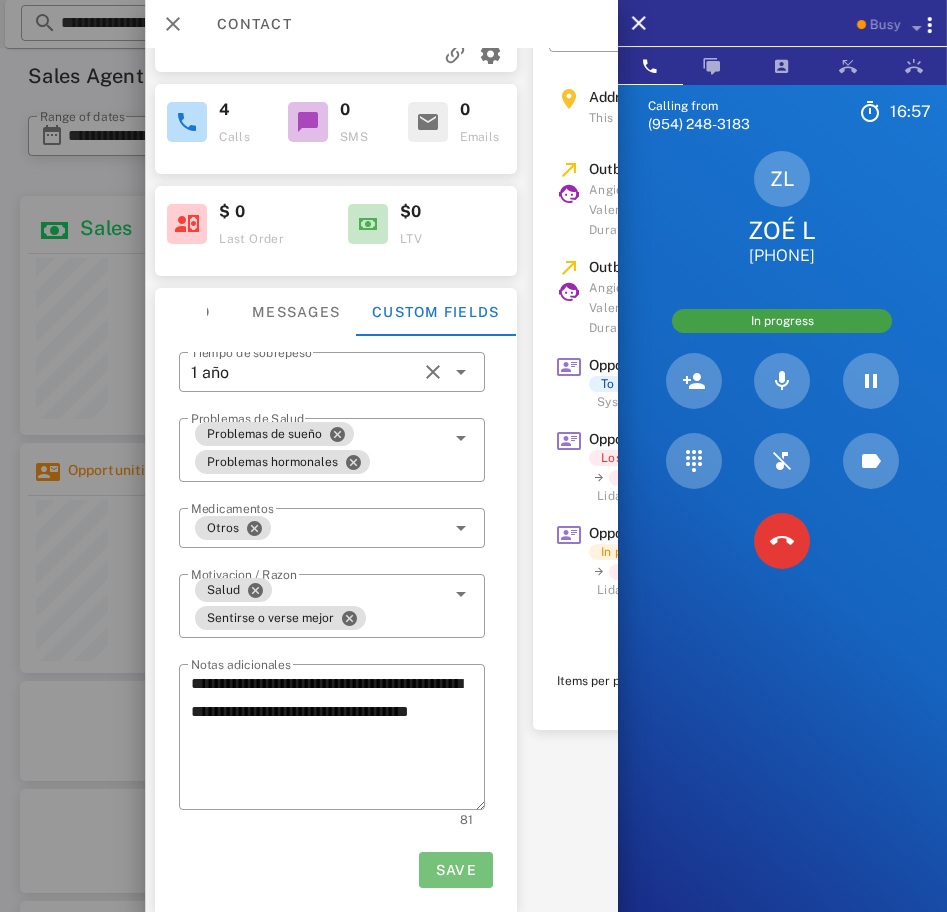 click on "Save" at bounding box center (455, 870) 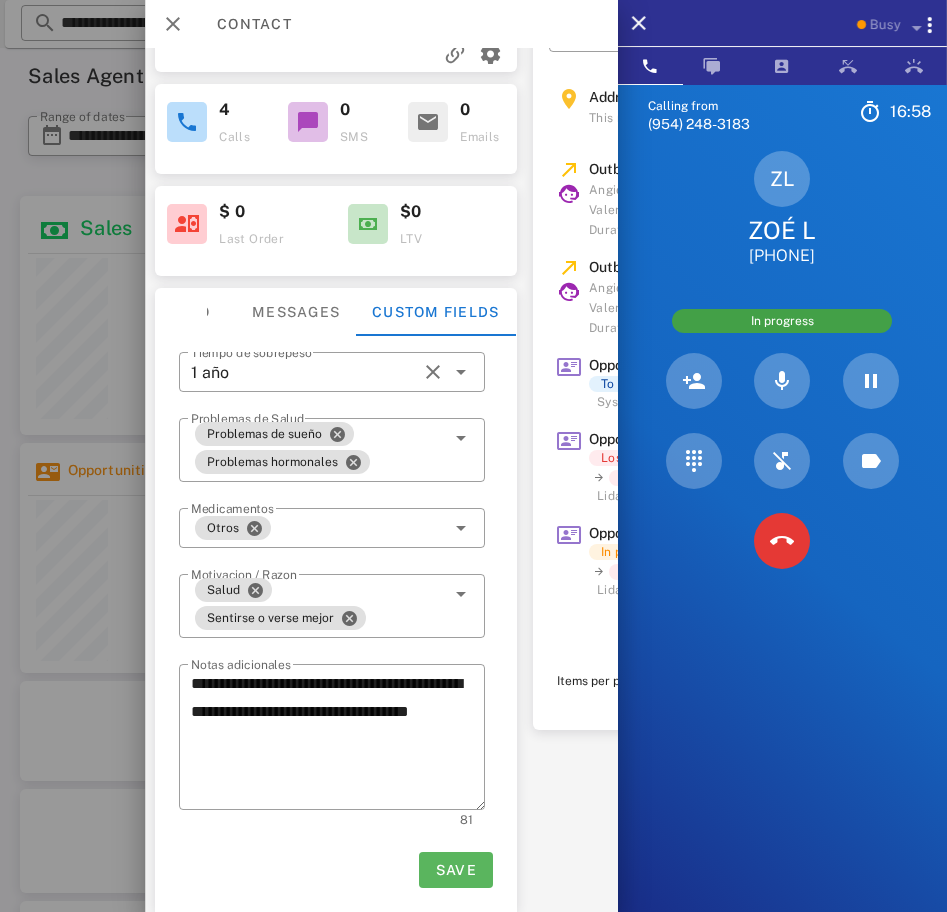 scroll, scrollTop: 148, scrollLeft: 0, axis: vertical 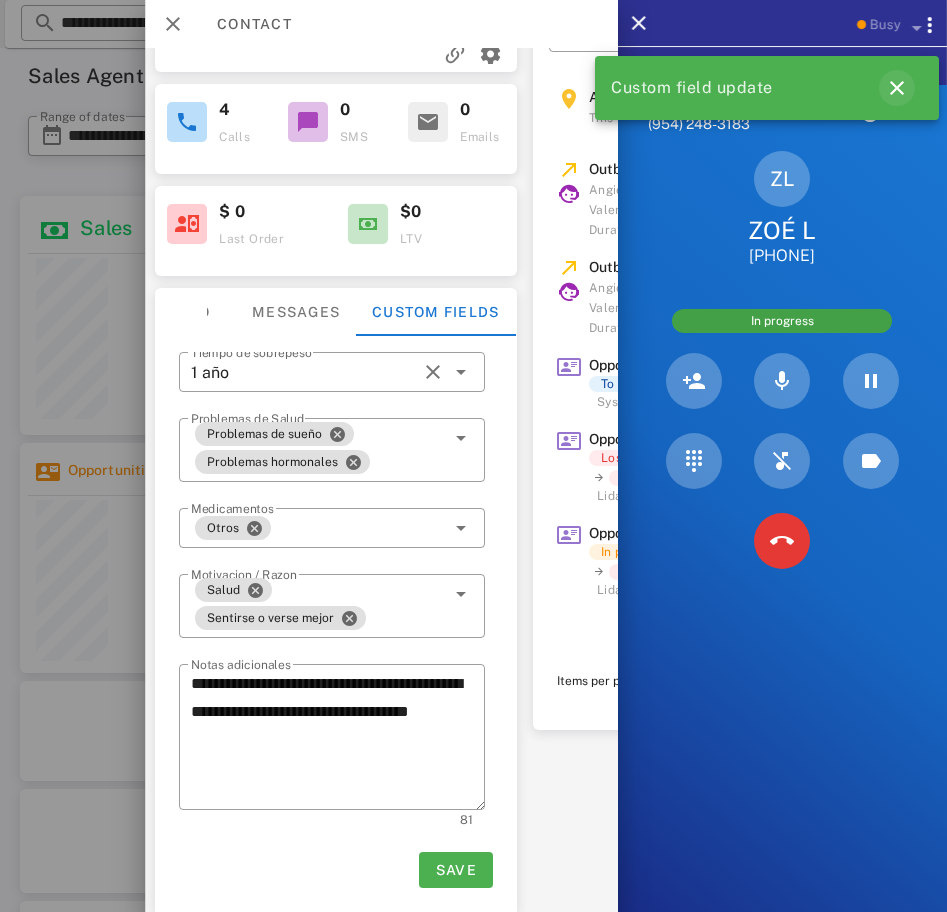 click at bounding box center (897, 88) 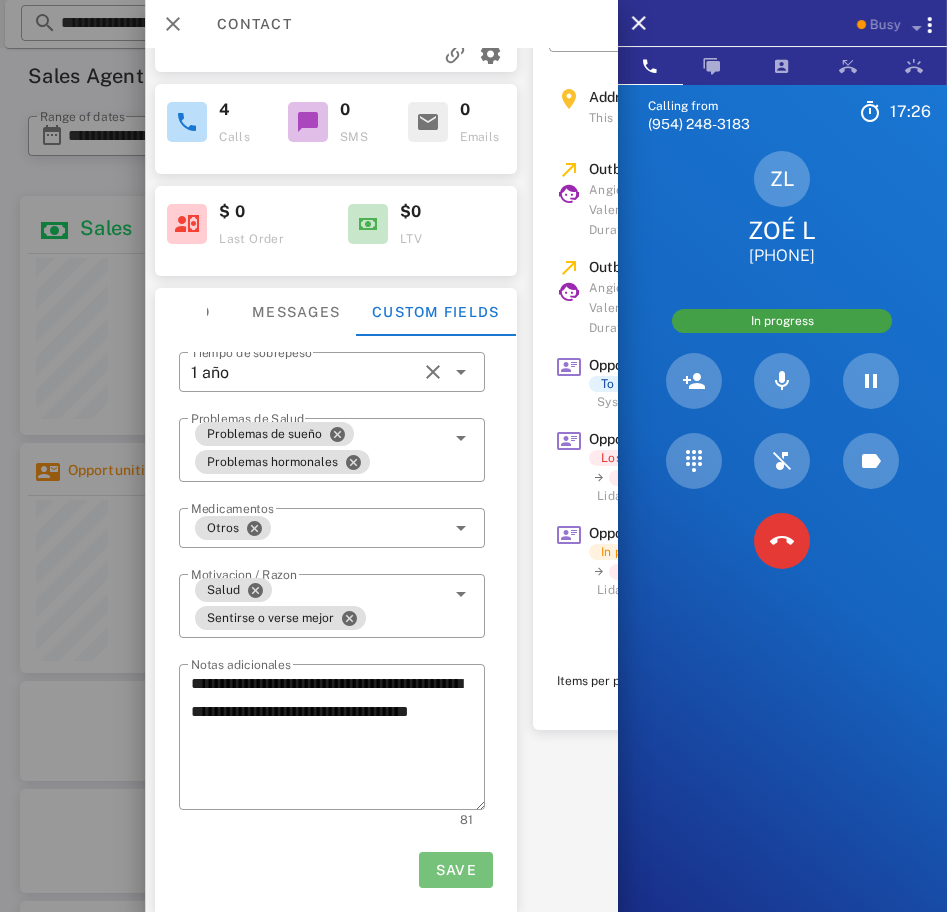 click on "Save" at bounding box center [455, 870] 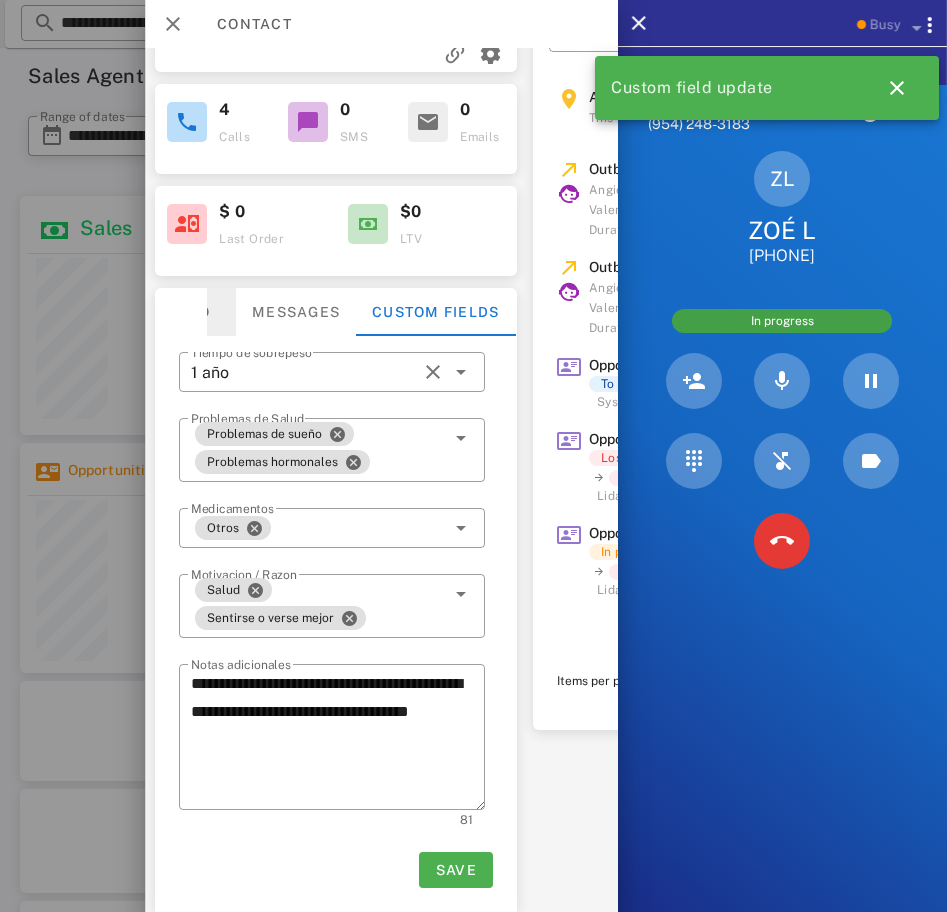 click on "Info" at bounding box center (191, 312) 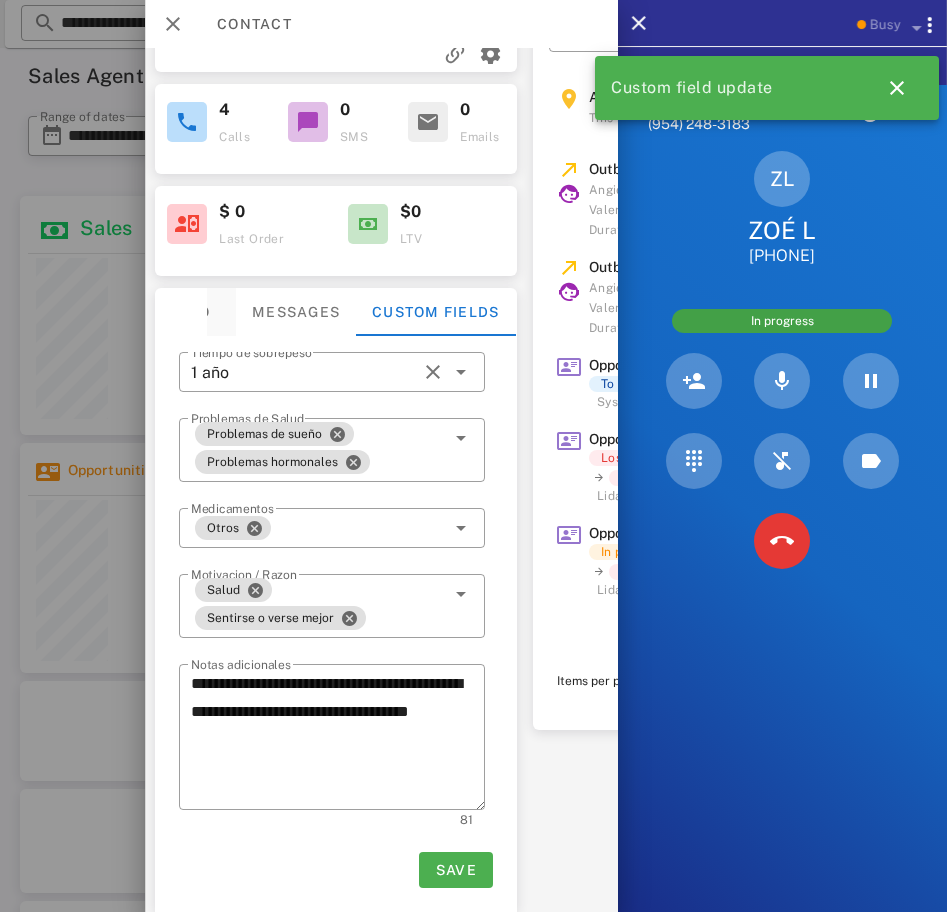 scroll, scrollTop: 45, scrollLeft: 250, axis: both 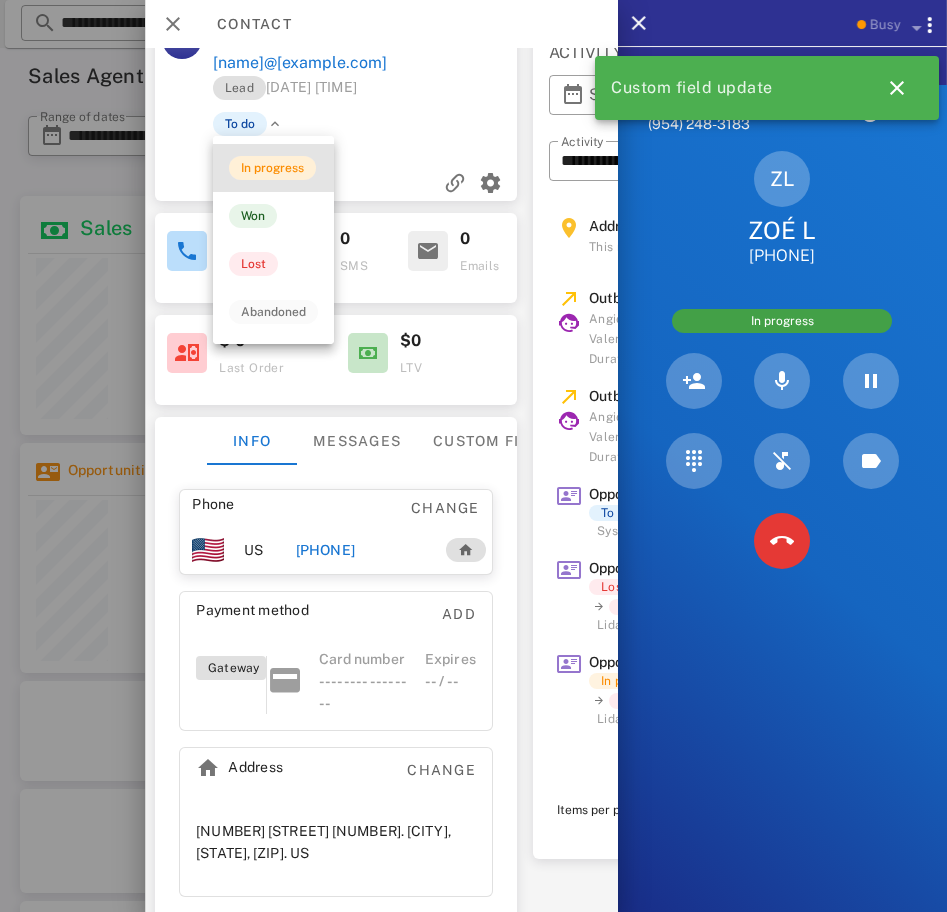 click on "In progress" at bounding box center (272, 168) 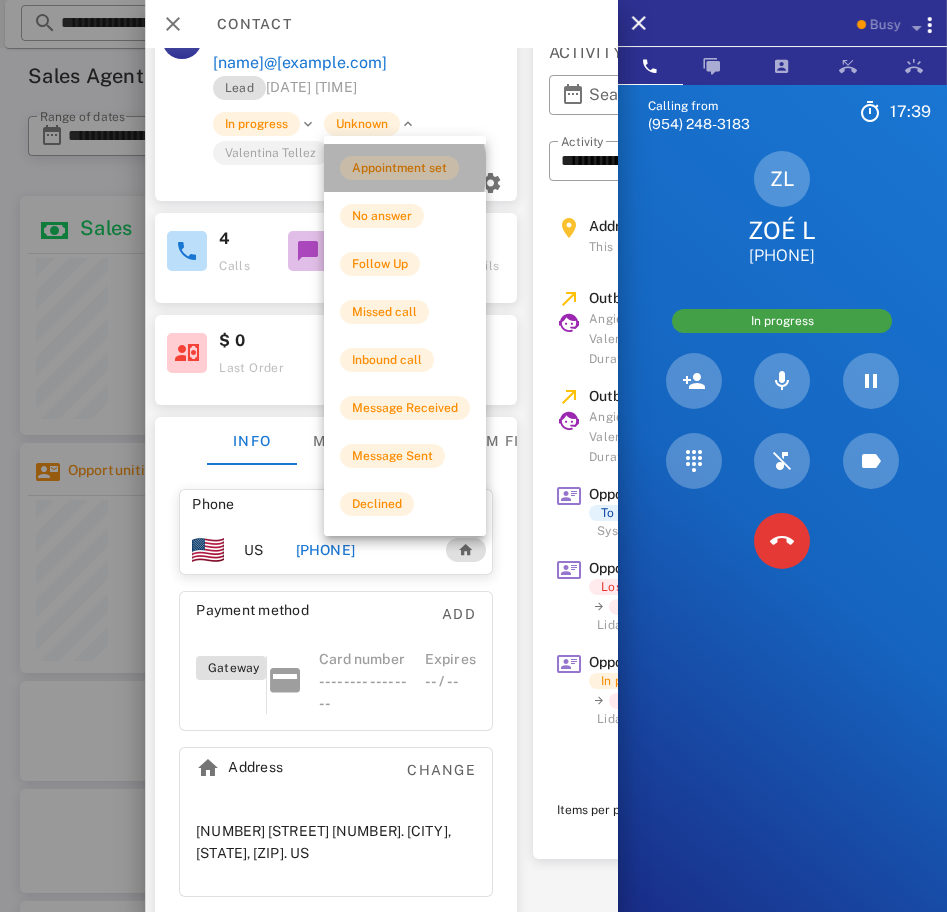 click on "Appointment set" at bounding box center (399, 168) 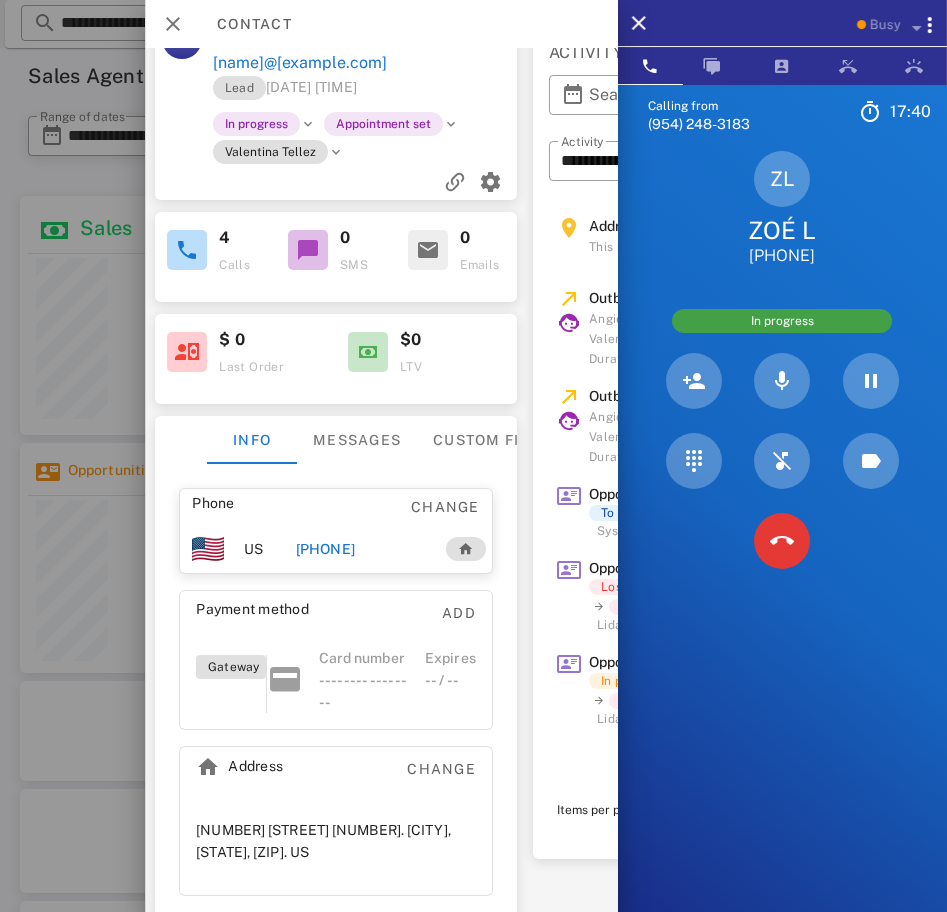 scroll, scrollTop: 44, scrollLeft: 250, axis: both 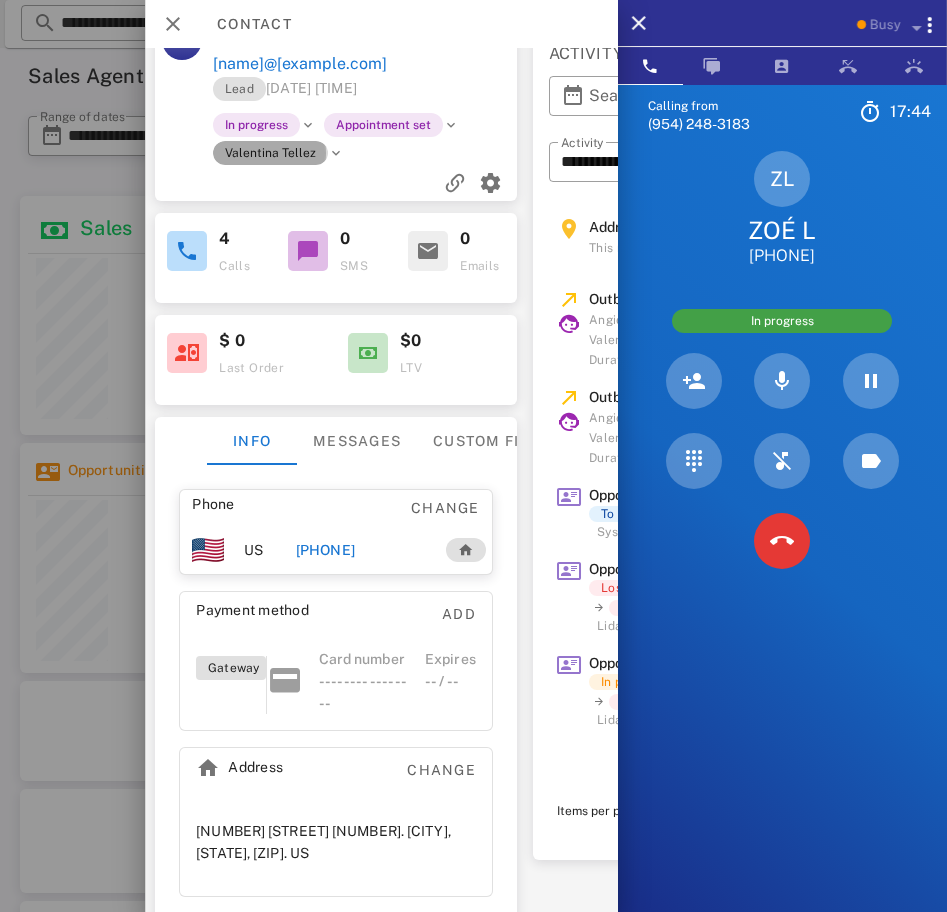 click on "Valentina Tellez" at bounding box center [269, 153] 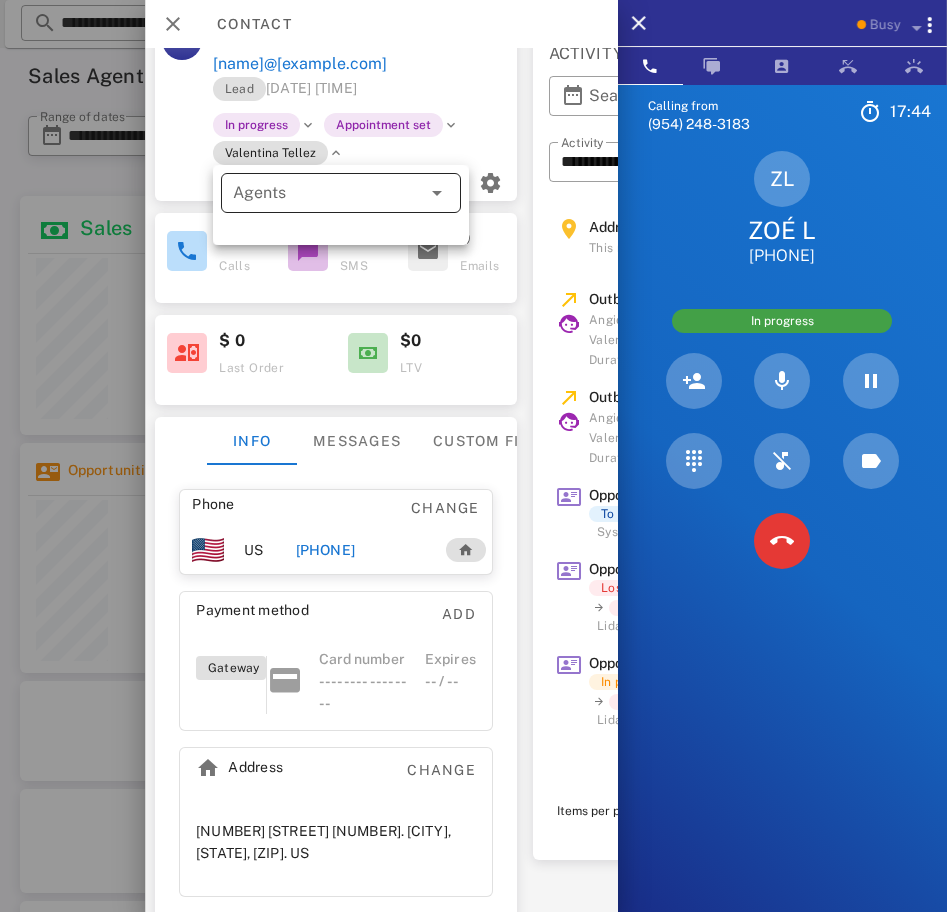 click on "Agents" at bounding box center [313, 193] 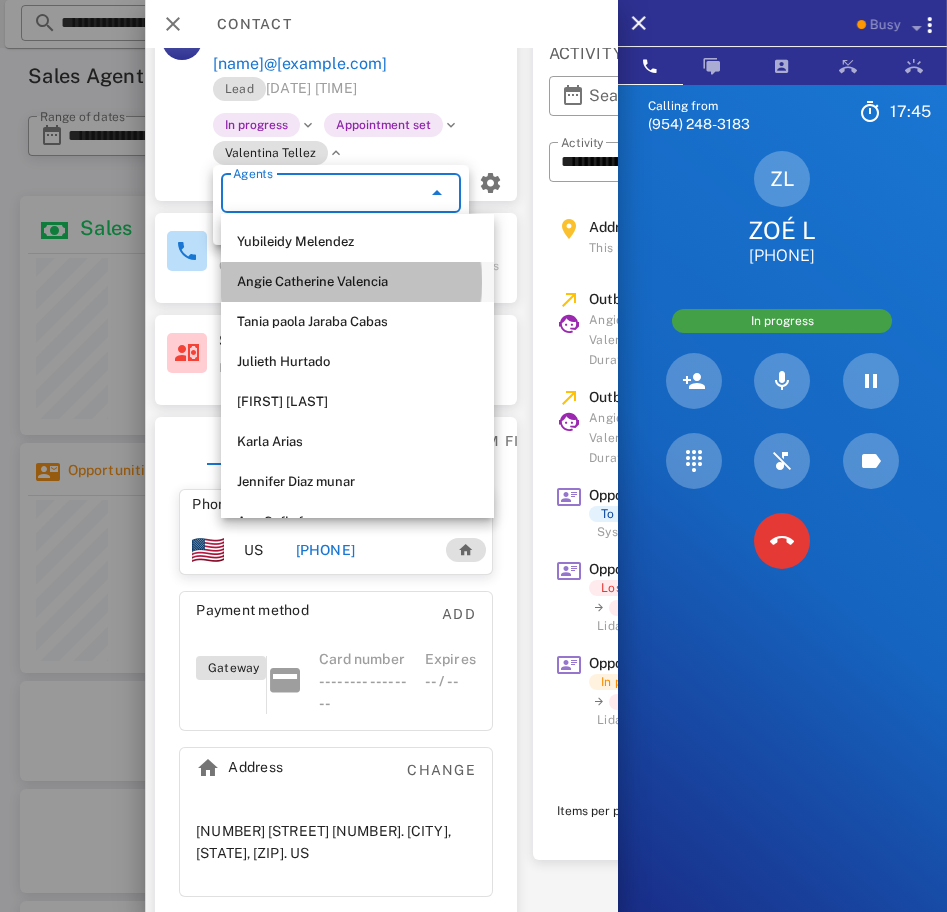 click on "Angie Catherine Valencia" at bounding box center (357, 282) 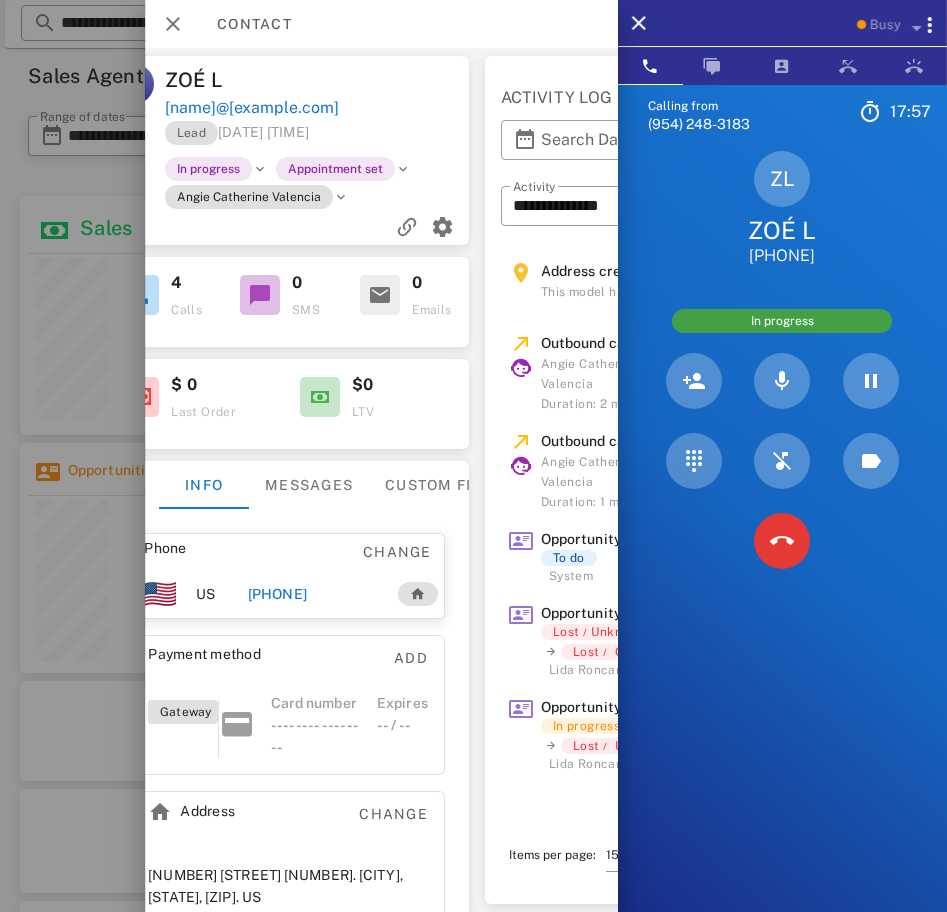 scroll, scrollTop: 0, scrollLeft: 120, axis: horizontal 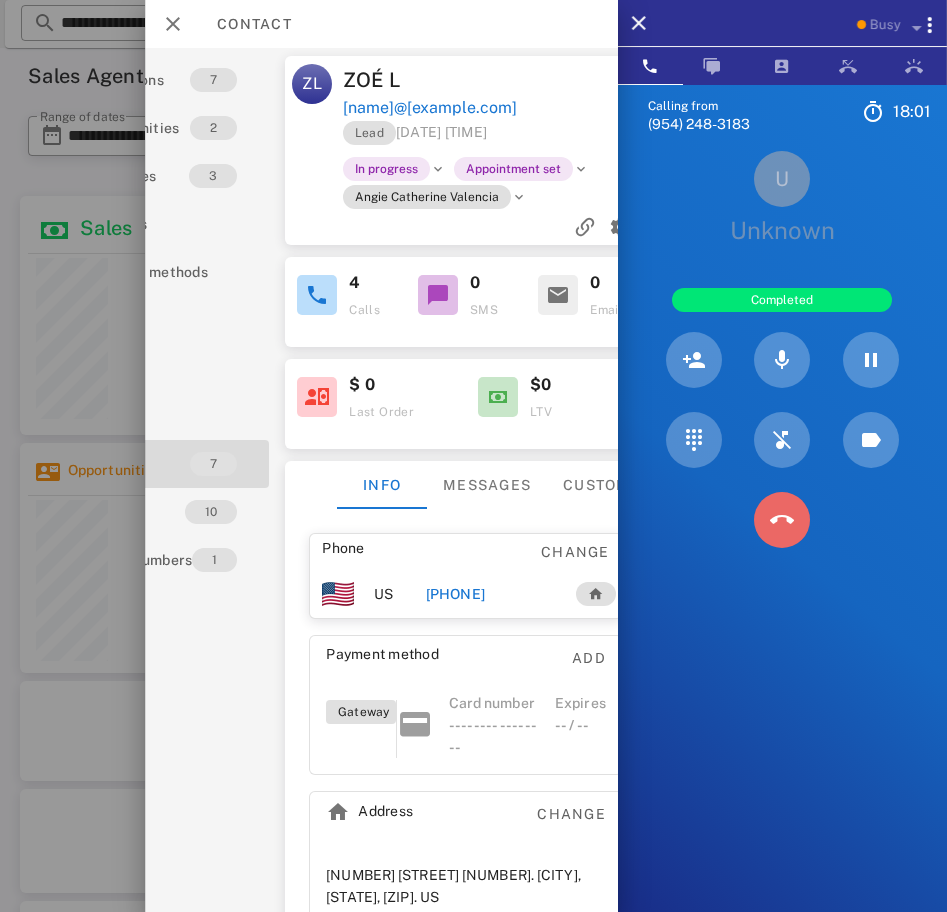 click at bounding box center [782, 520] 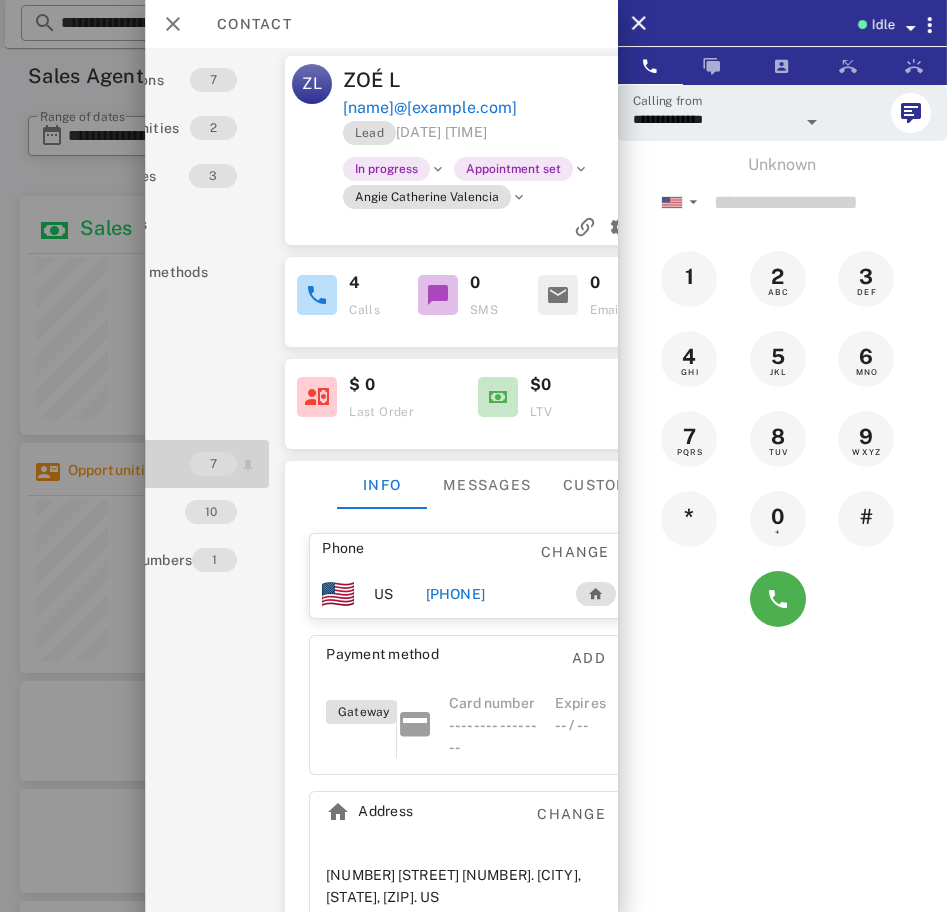 click on "7" at bounding box center [213, 464] 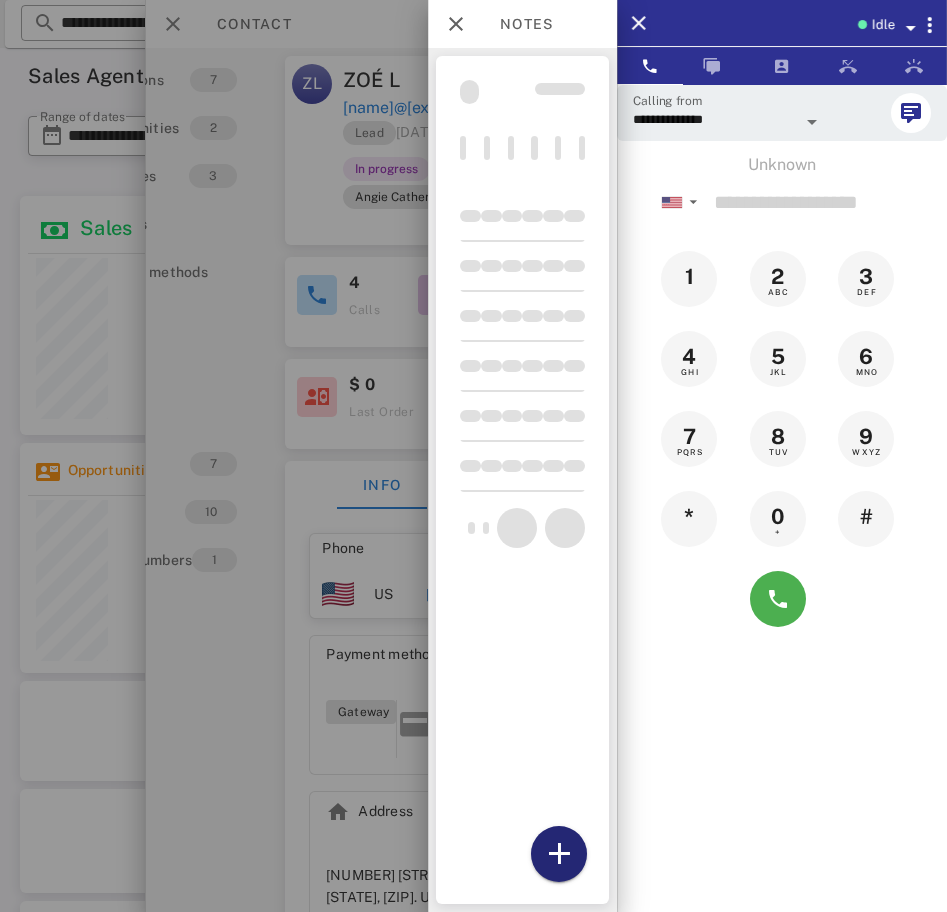 click at bounding box center (559, 854) 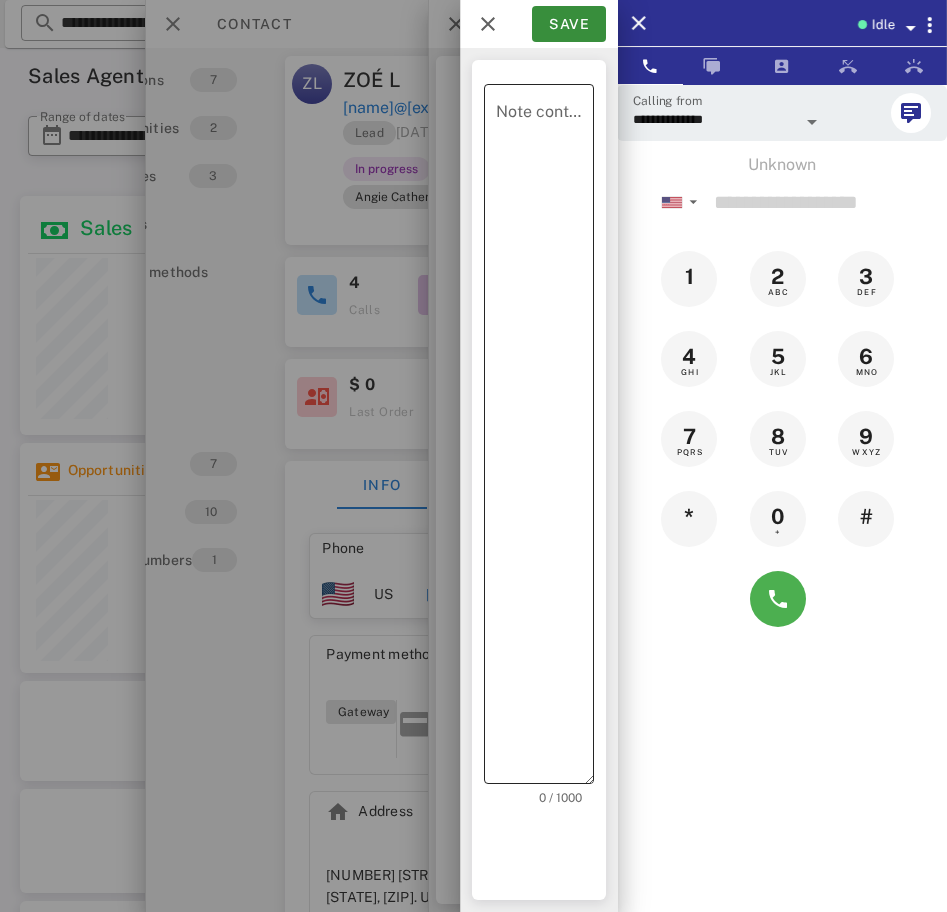 click on "Note content" at bounding box center [545, 439] 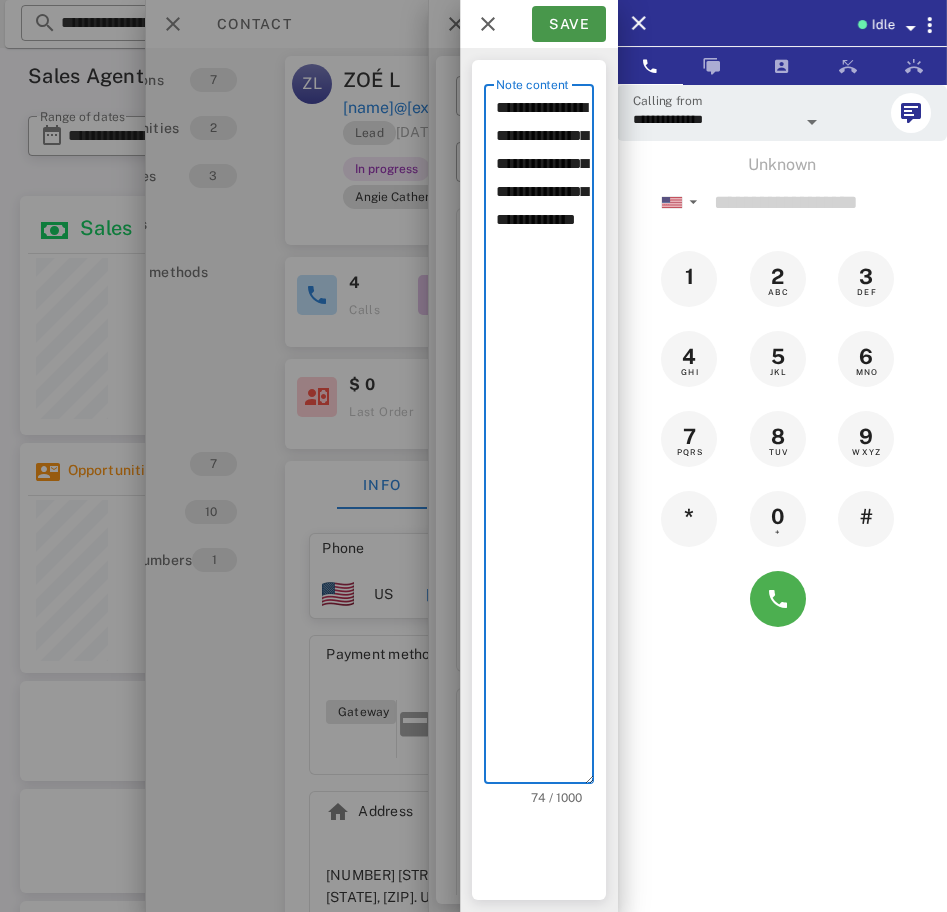 type on "**********" 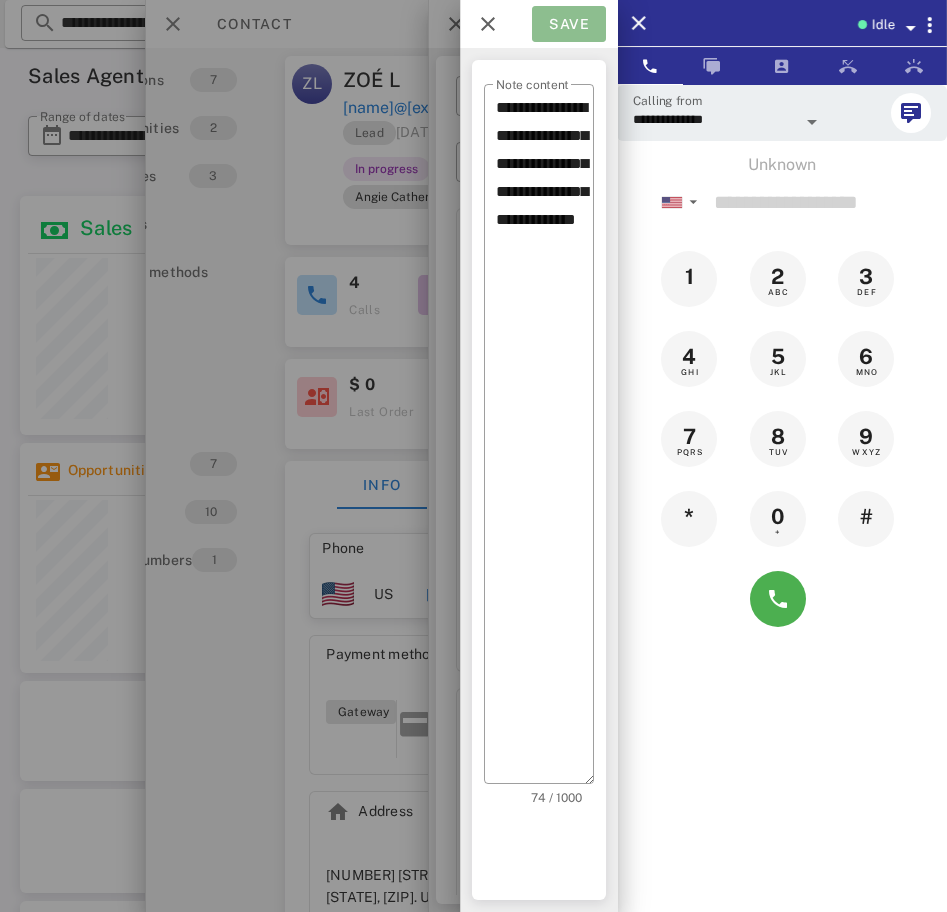 click on "Save" at bounding box center (569, 24) 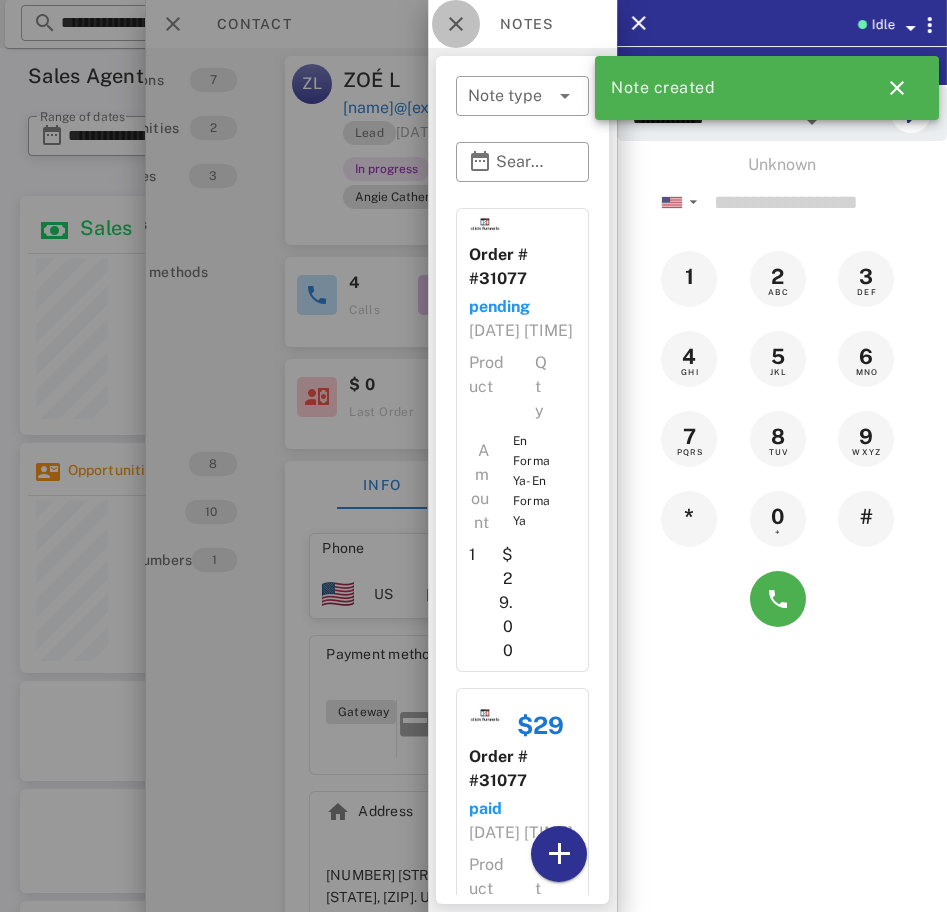 click at bounding box center (456, 24) 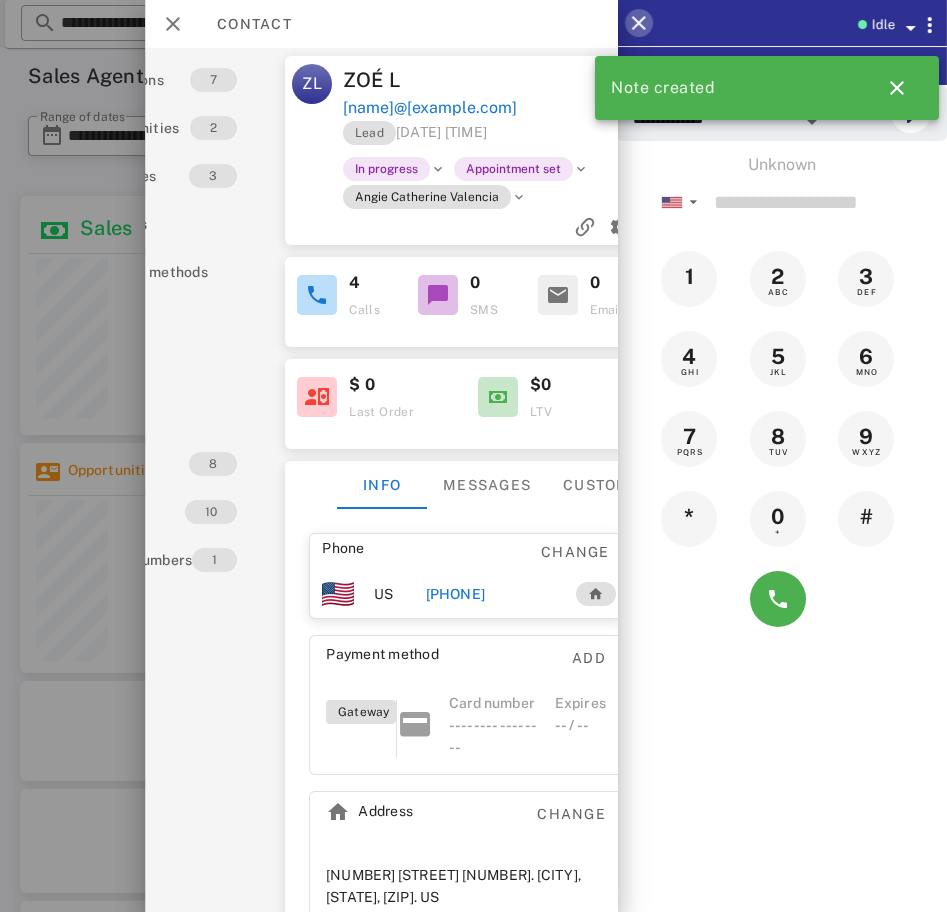 click at bounding box center [639, 23] 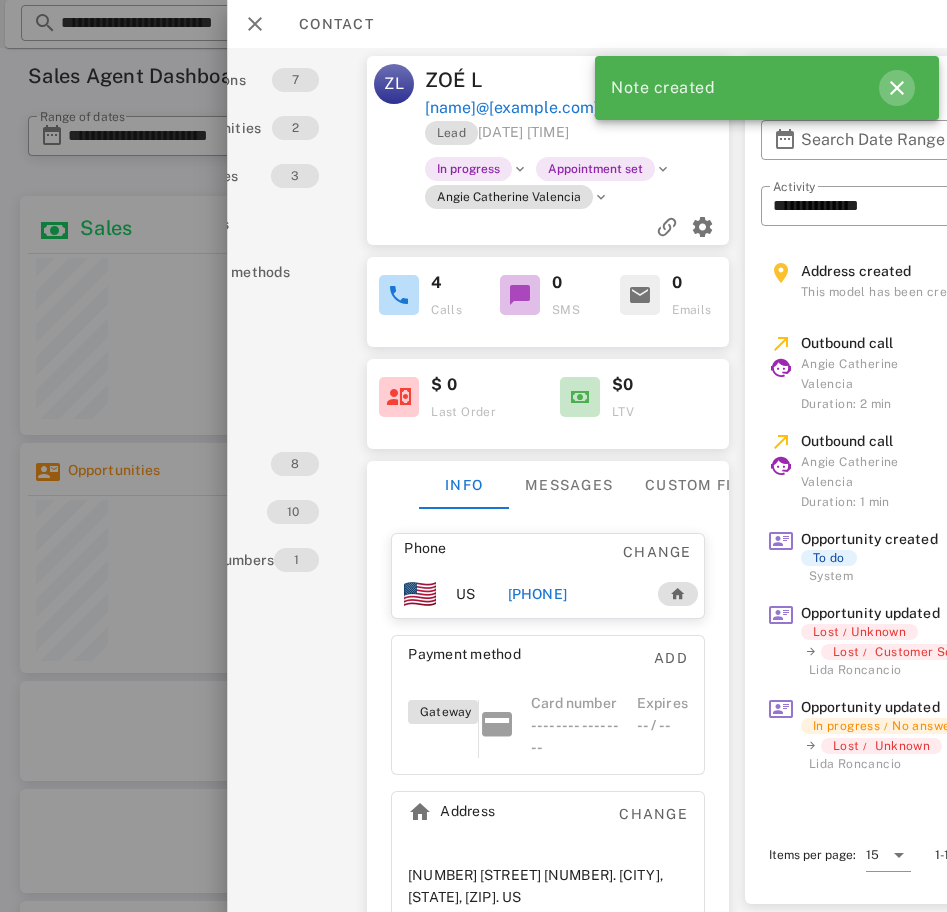 click at bounding box center [897, 88] 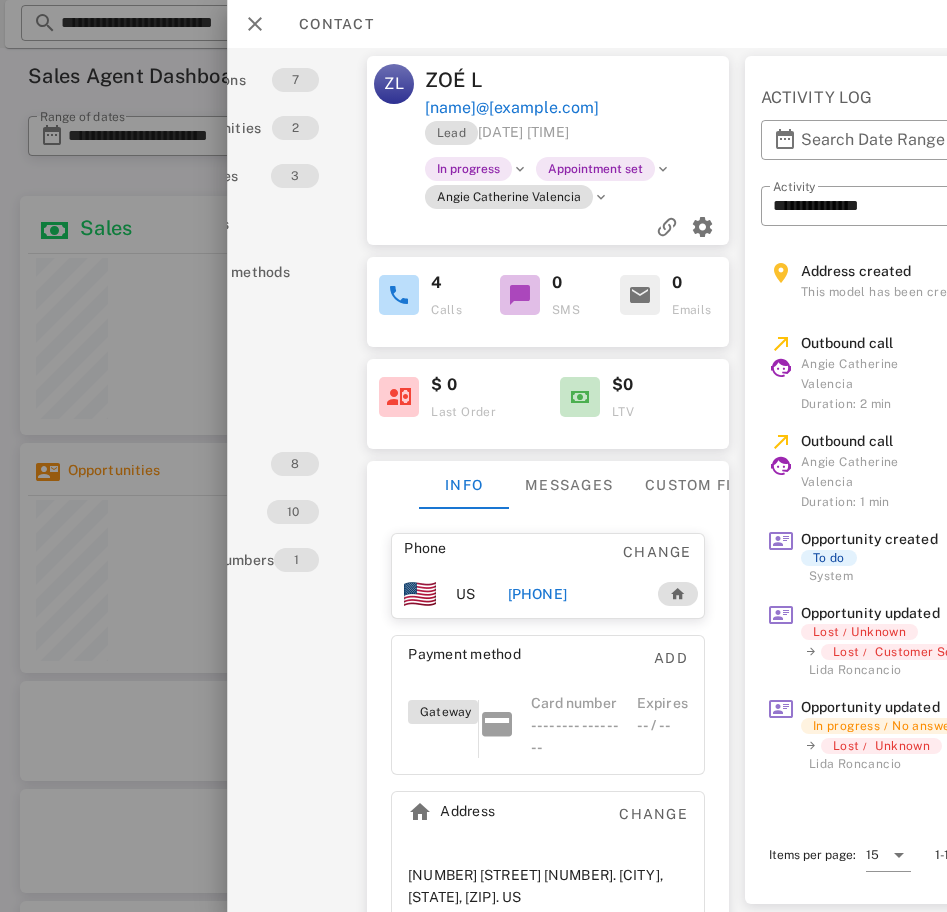 drag, startPoint x: 656, startPoint y: 100, endPoint x: 425, endPoint y: 85, distance: 231.4865 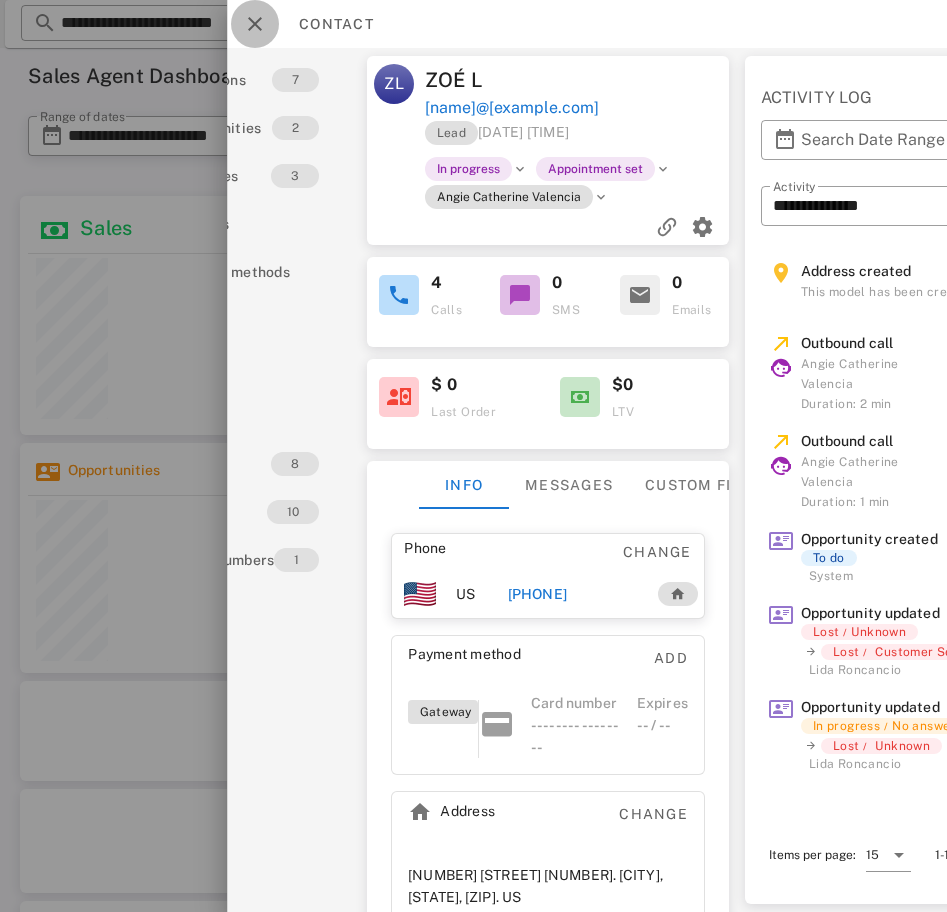click at bounding box center (255, 24) 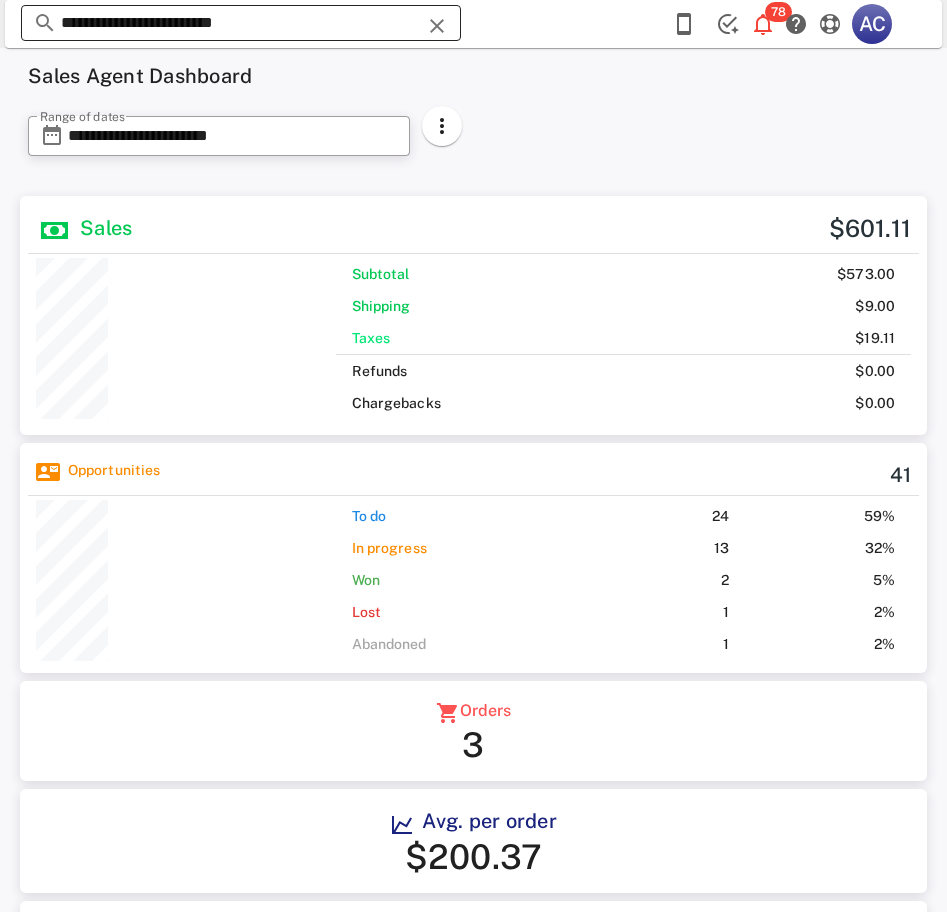 click on "**********" at bounding box center (241, 23) 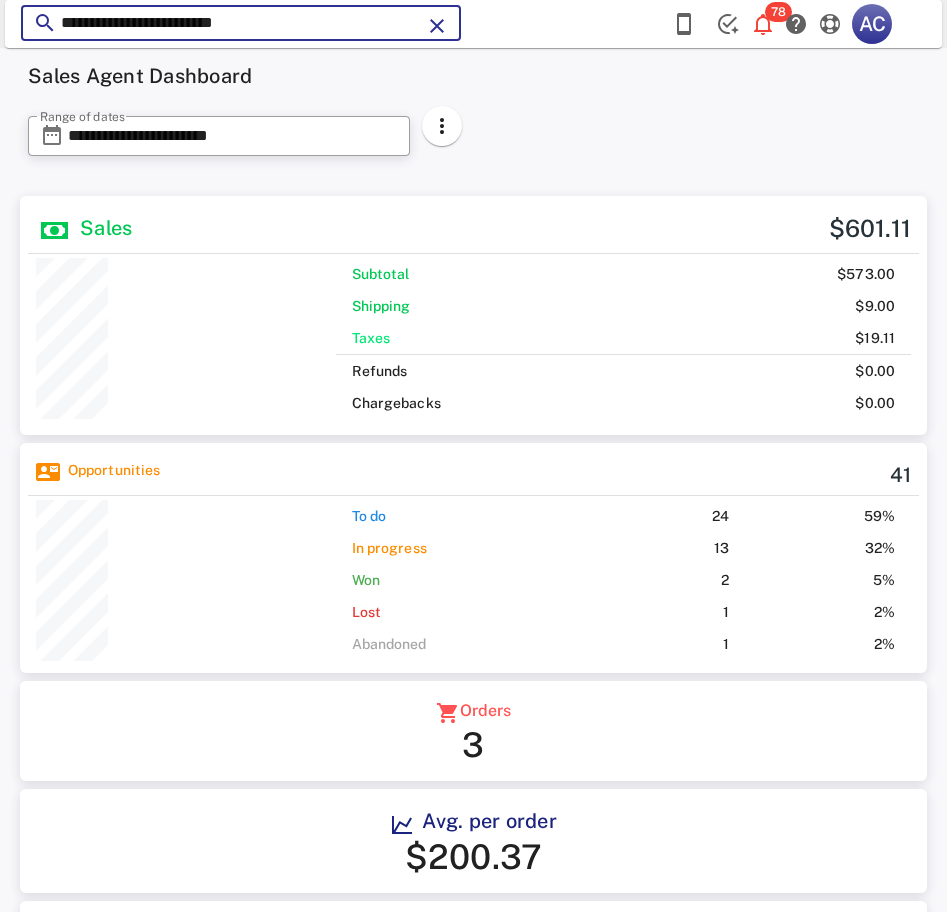 click on "**********" at bounding box center [241, 23] 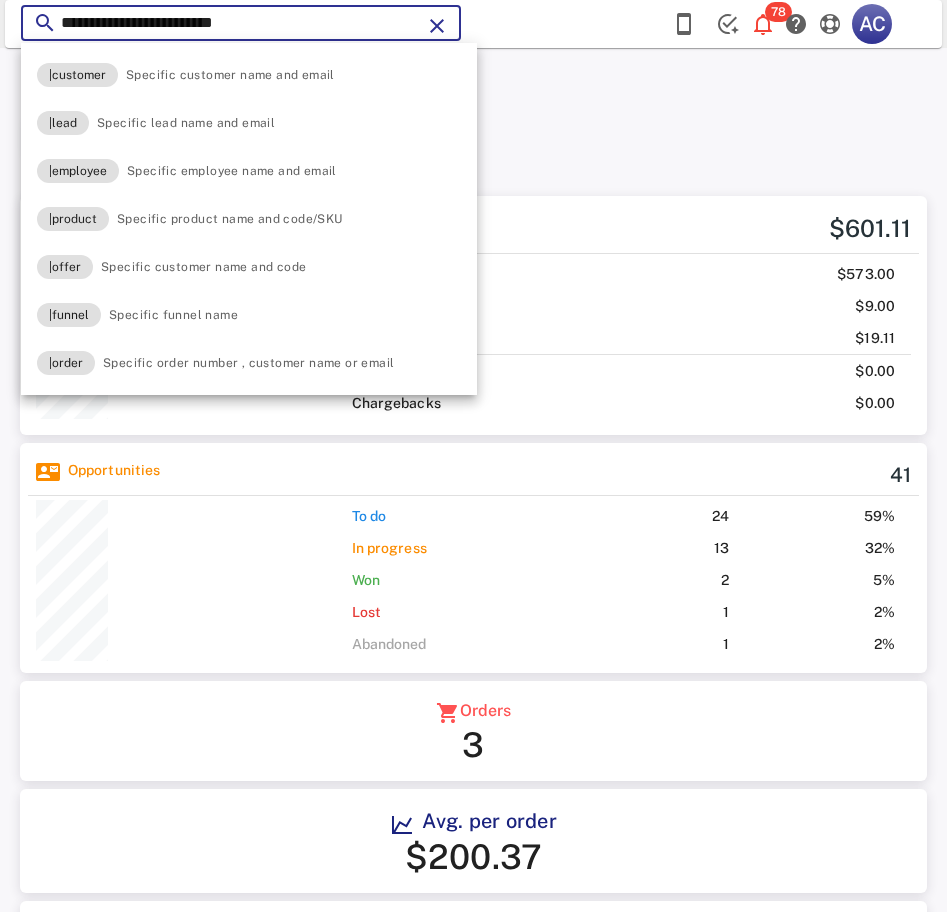 paste on "*" 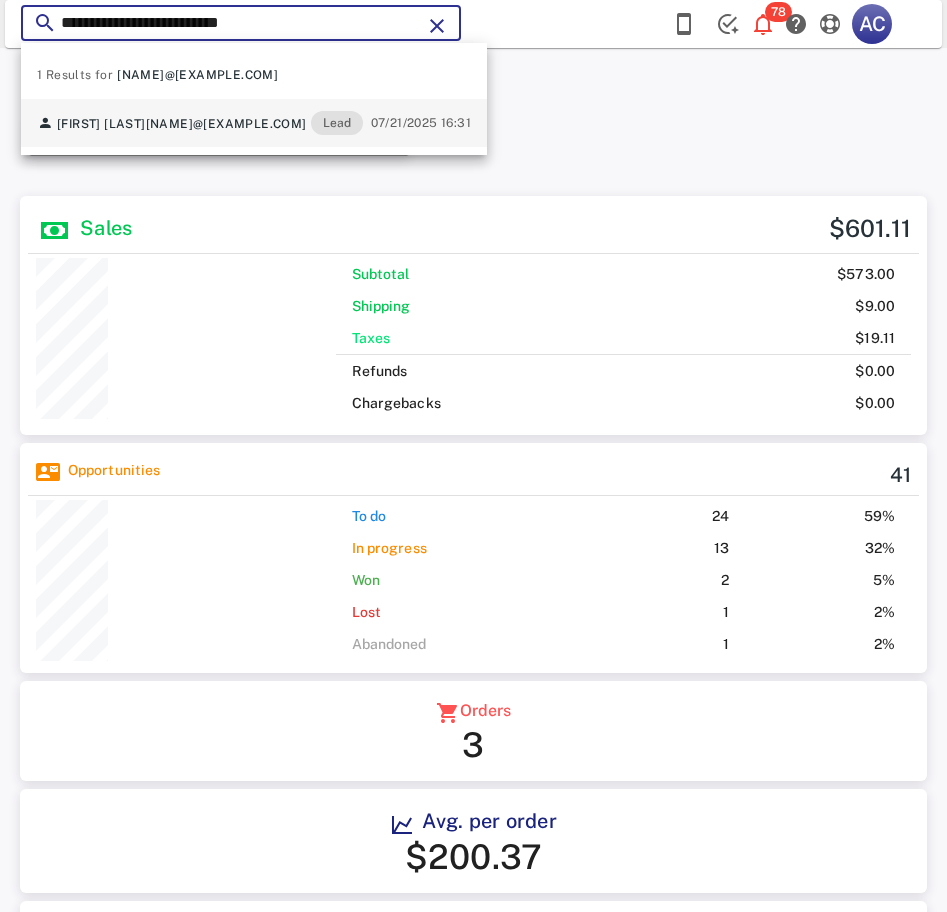 type on "**********" 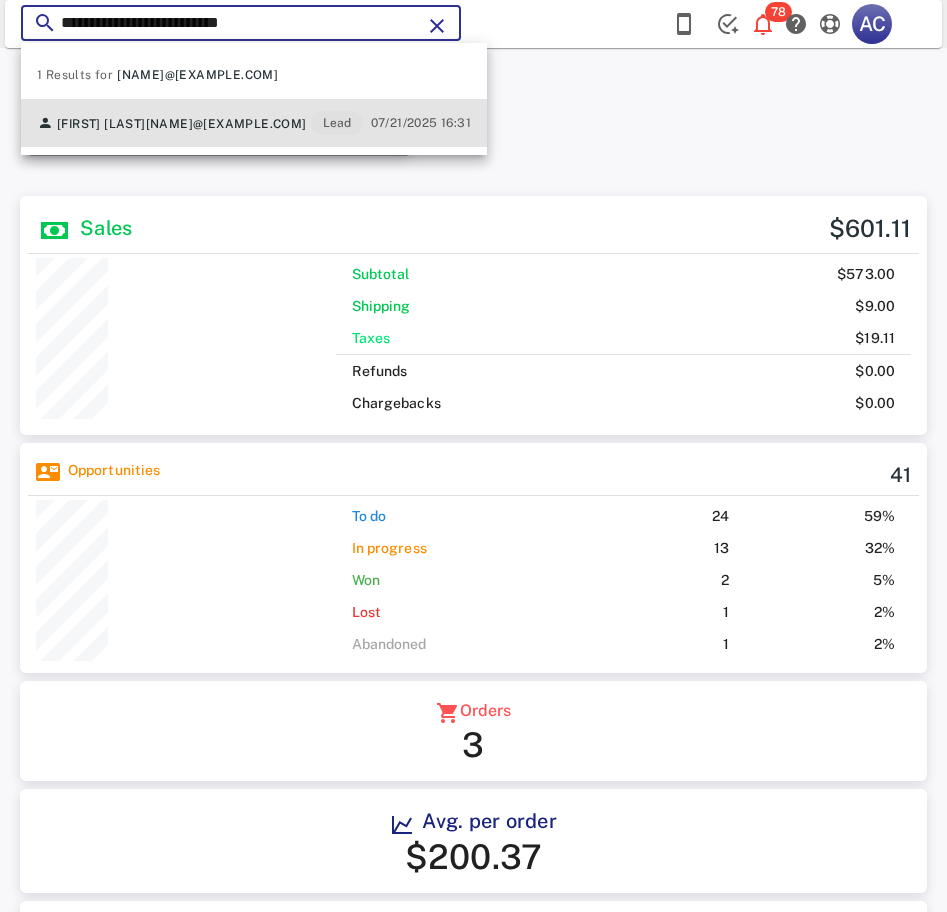 click on "georginanegrete3@gmail.com" at bounding box center (226, 124) 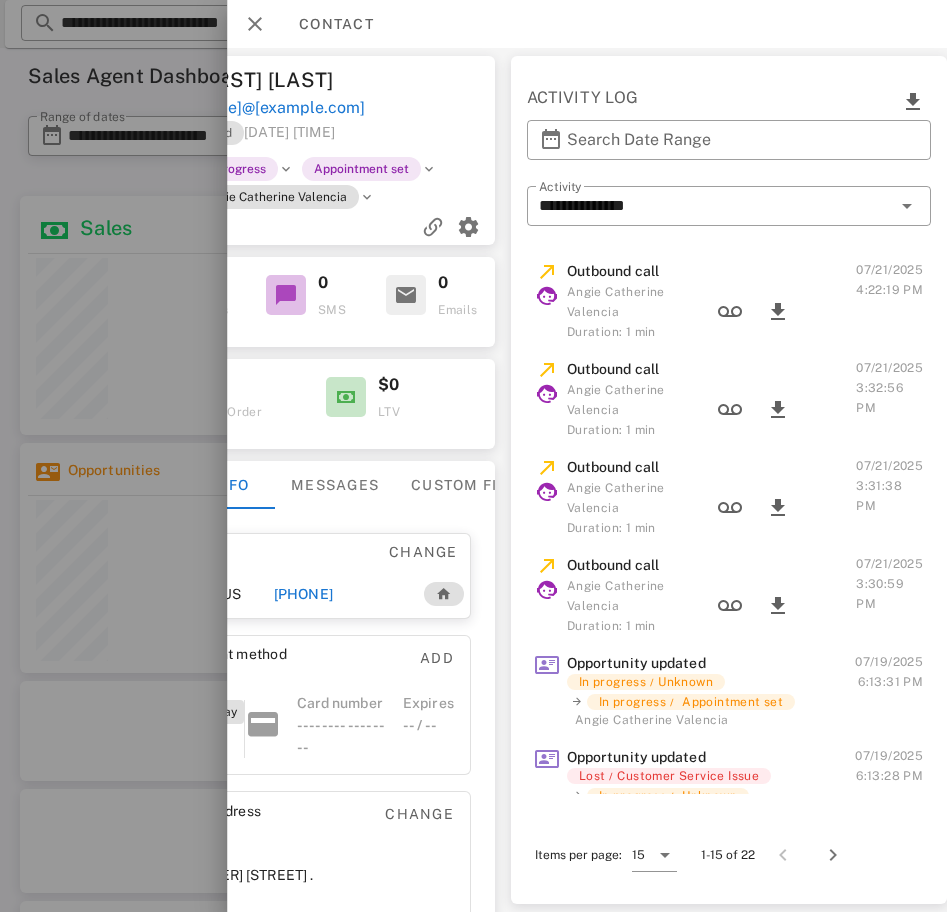 scroll, scrollTop: 0, scrollLeft: 0, axis: both 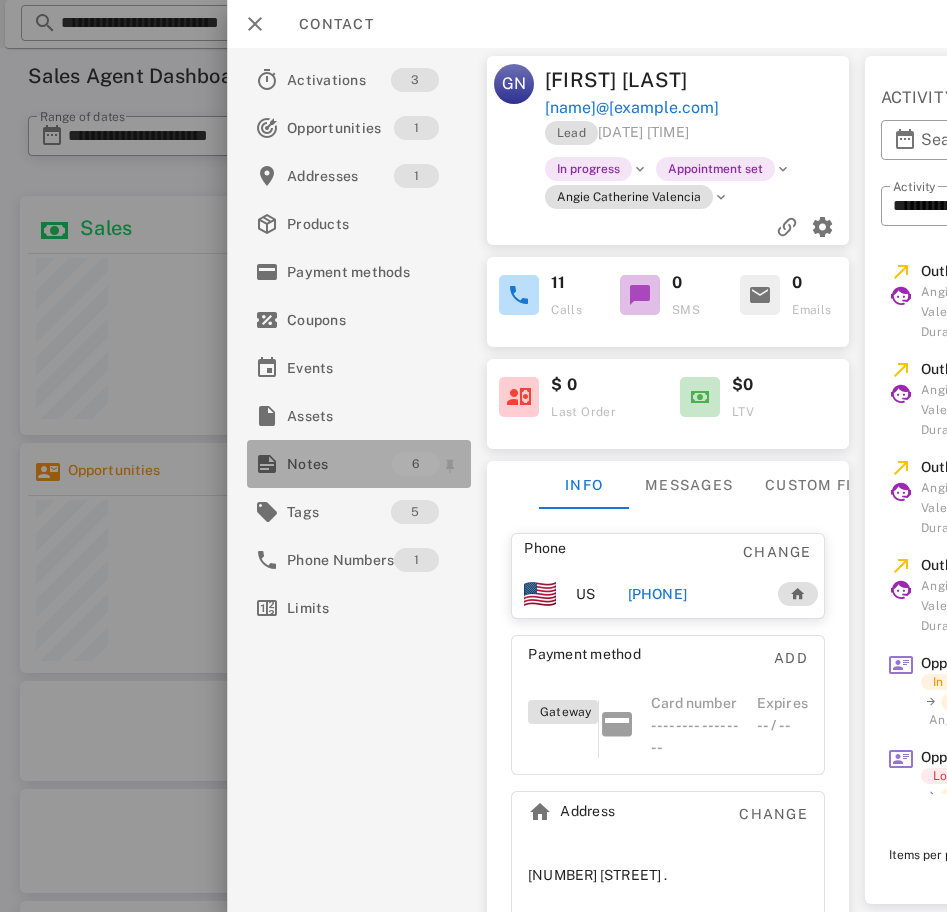 click on "Notes" at bounding box center [339, 464] 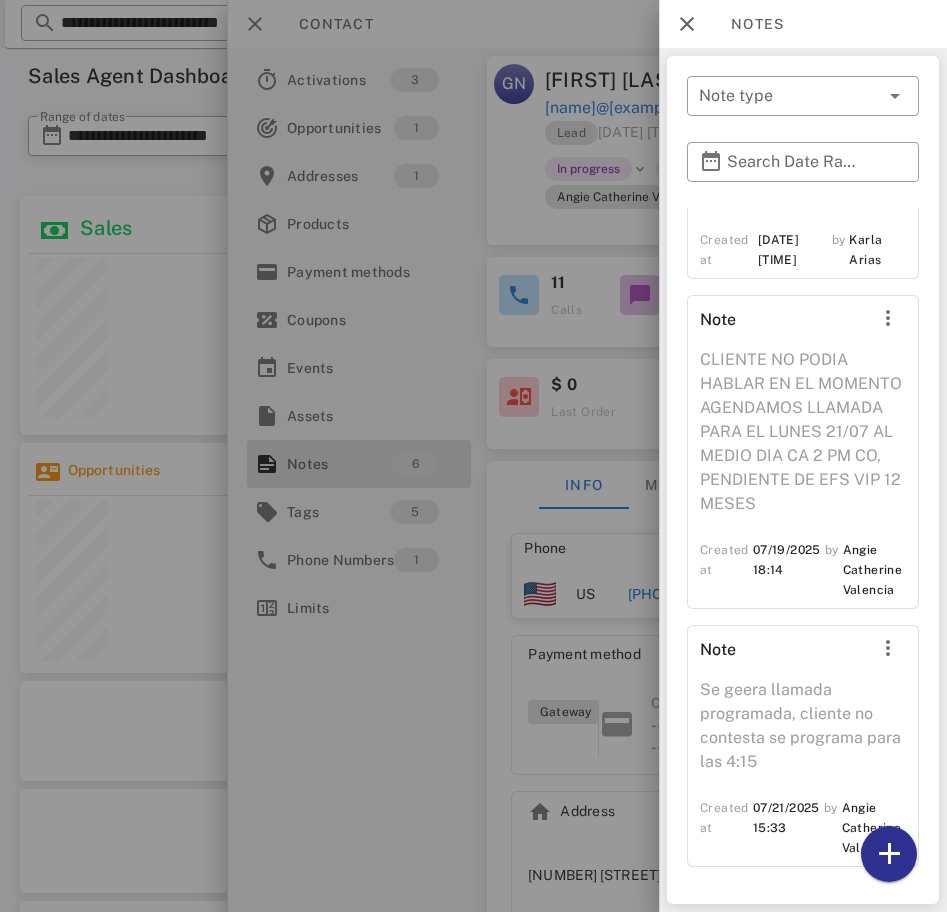 scroll, scrollTop: 912, scrollLeft: 0, axis: vertical 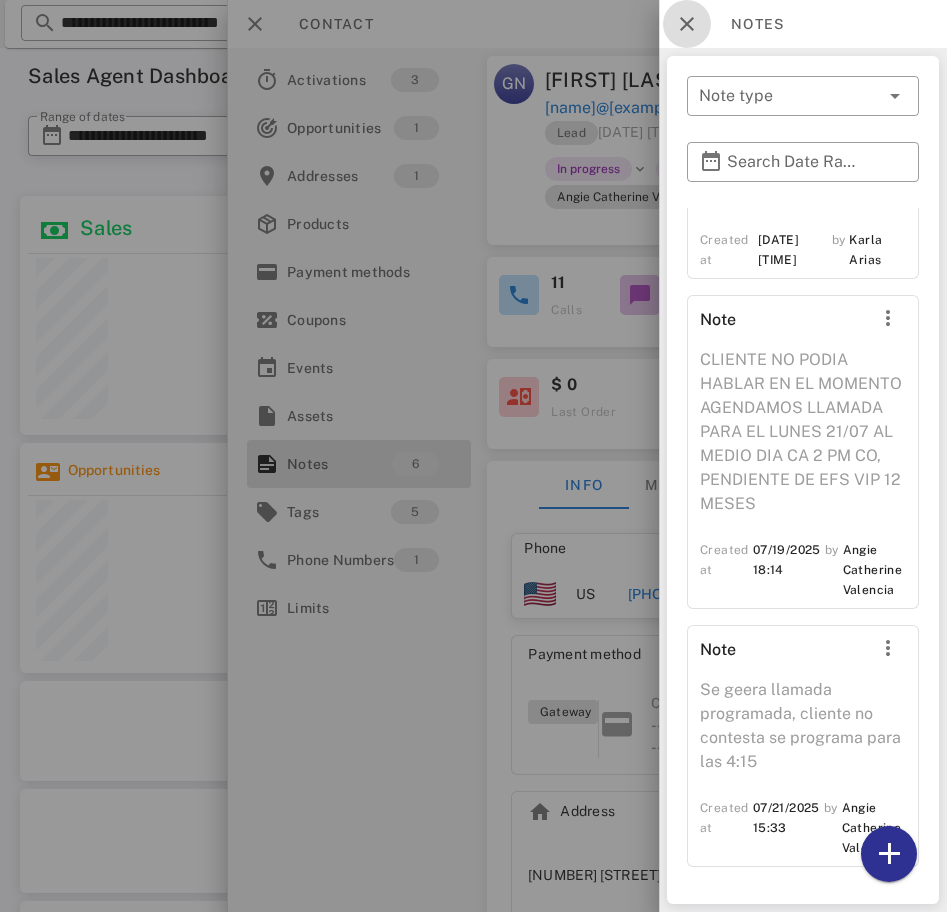 click at bounding box center [687, 24] 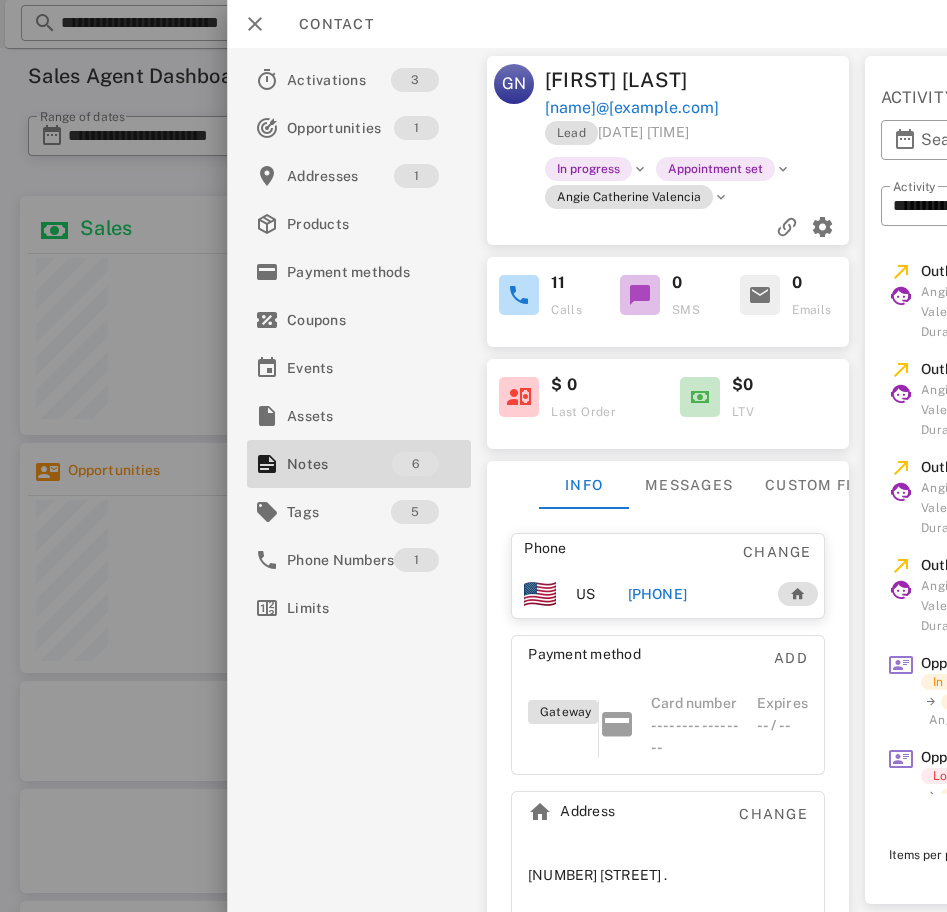 click on "+19092511492" at bounding box center (657, 594) 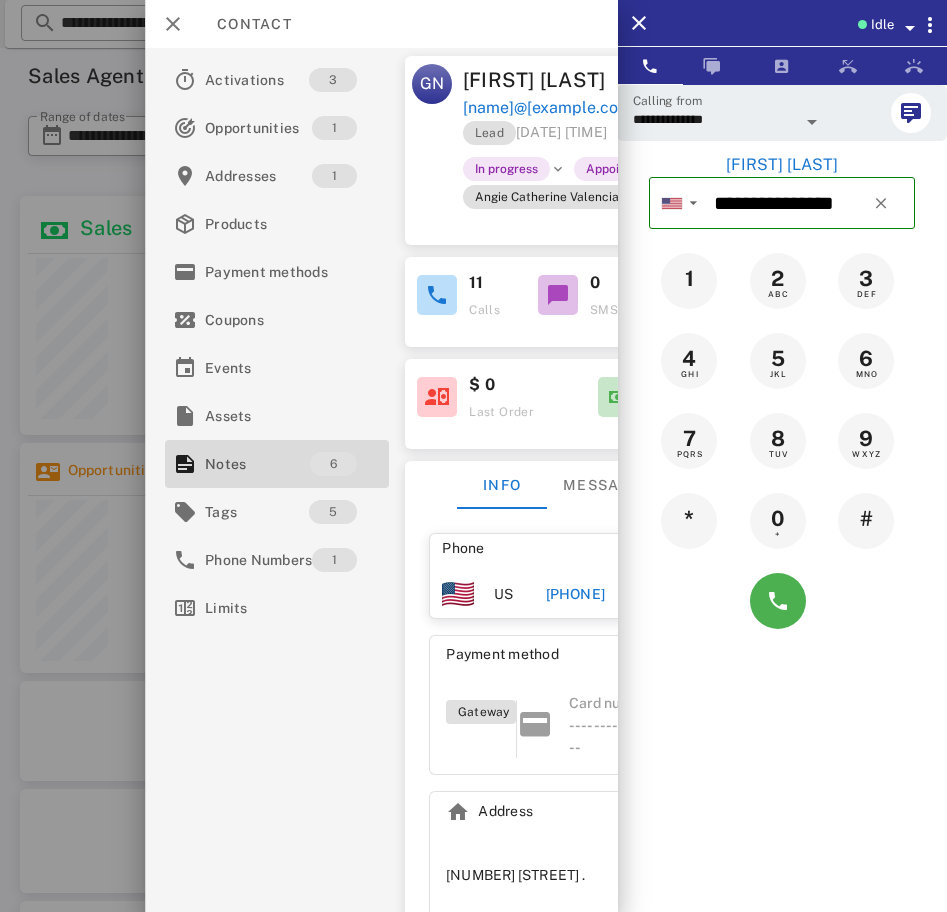click on "**********" at bounding box center [714, 119] 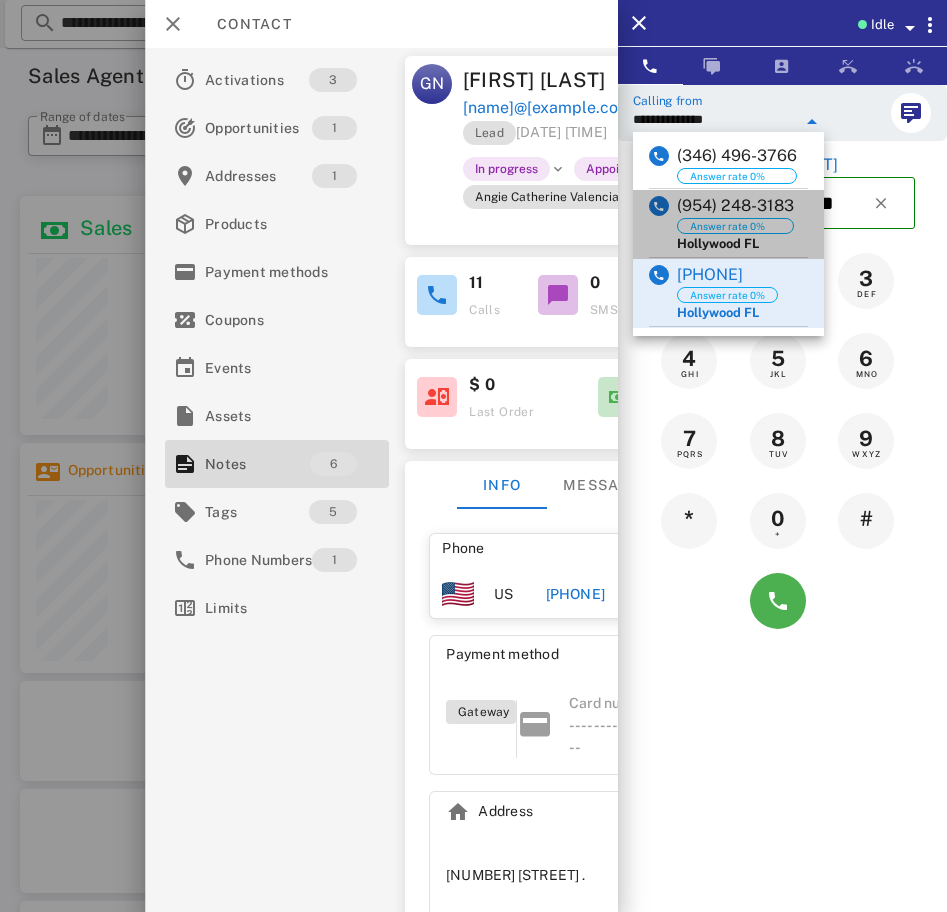 click on "(954) 248-3183" at bounding box center (735, 206) 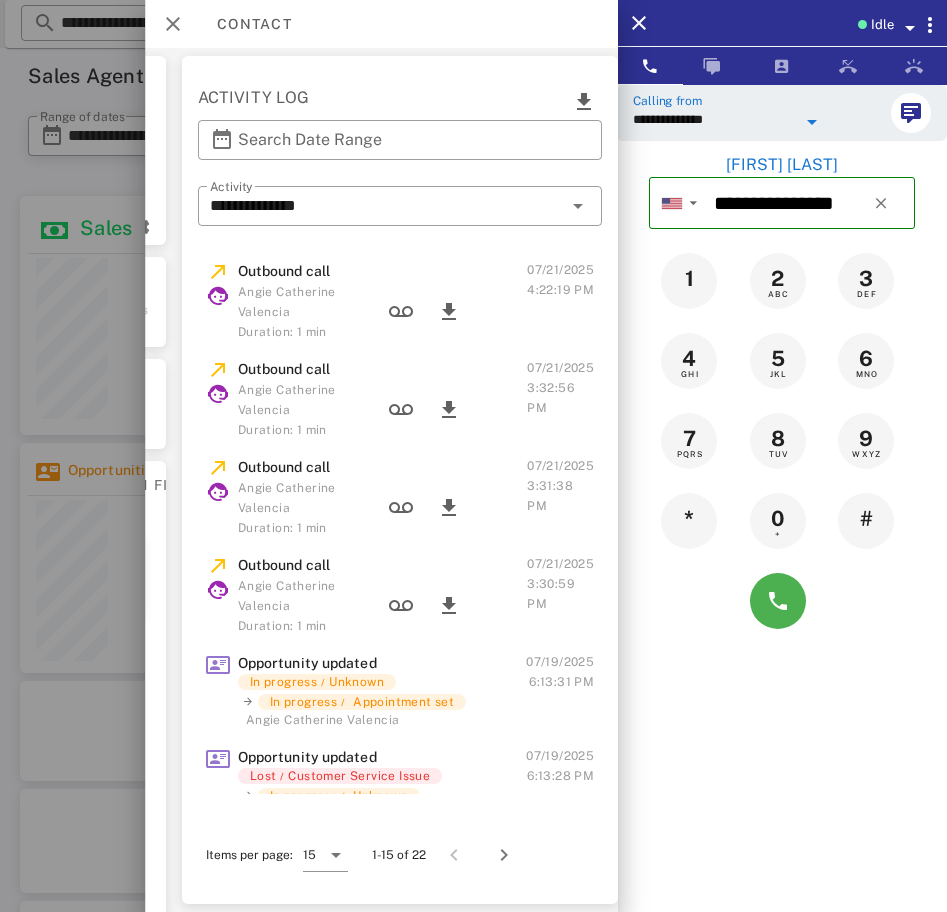 scroll, scrollTop: 0, scrollLeft: 405, axis: horizontal 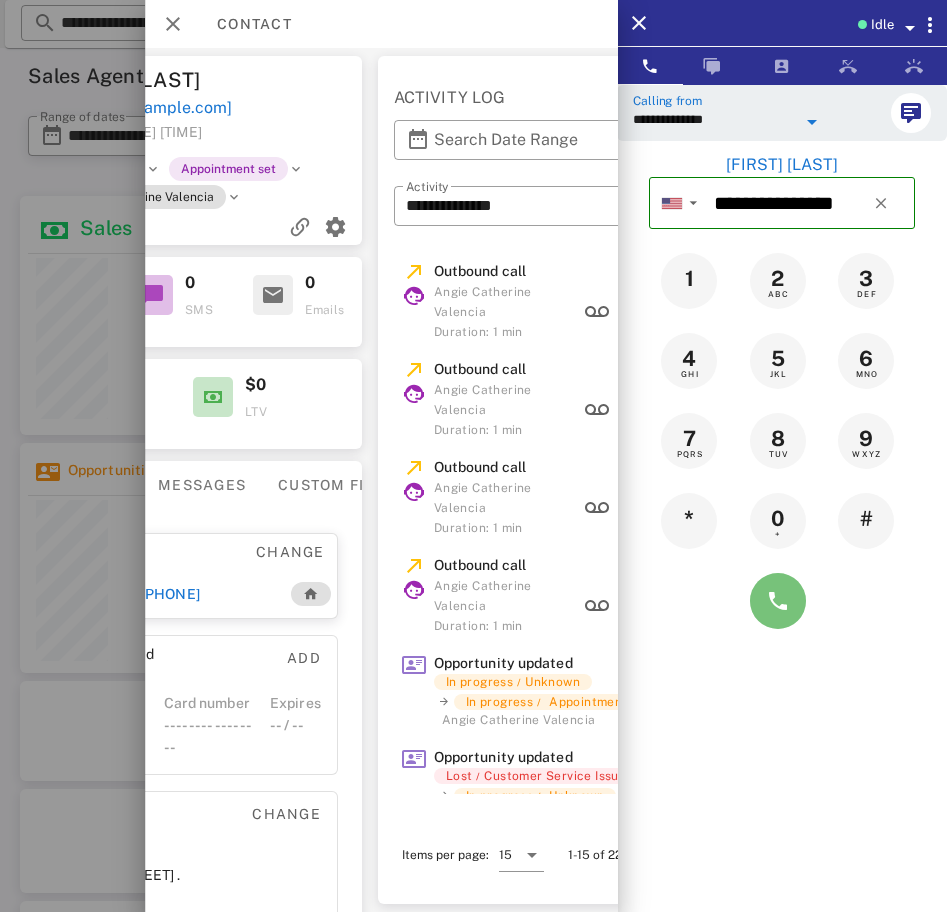 click at bounding box center (778, 601) 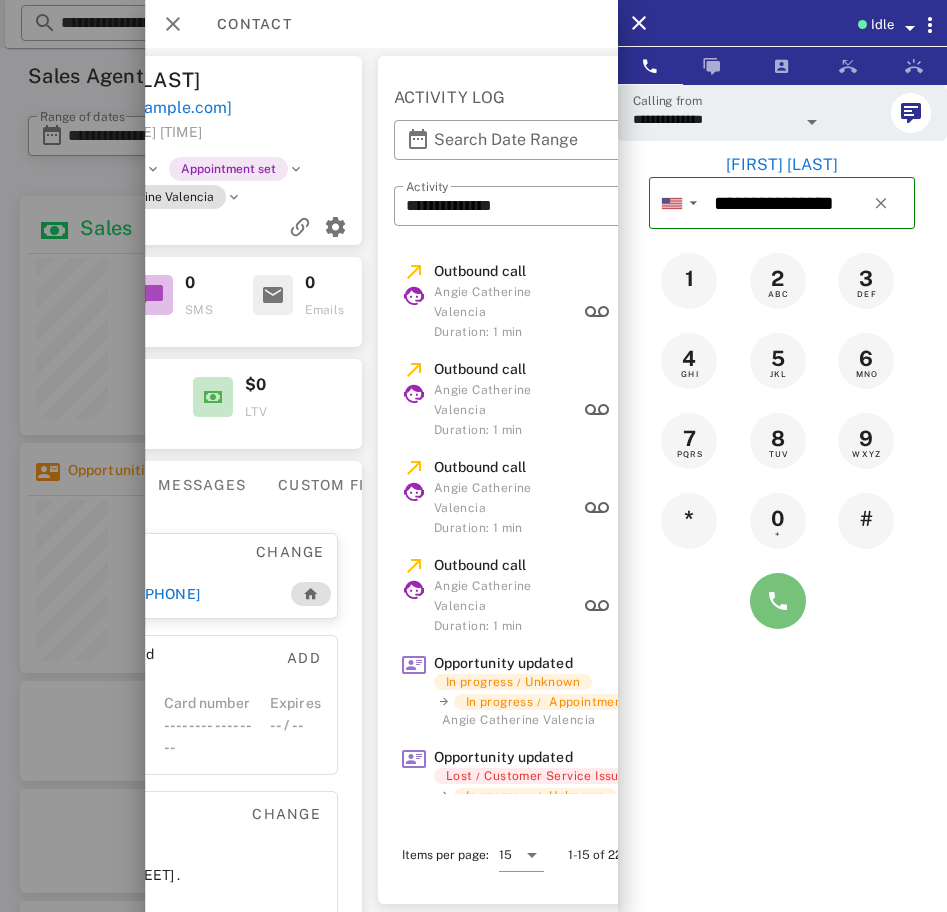 scroll, scrollTop: 0, scrollLeft: 626, axis: horizontal 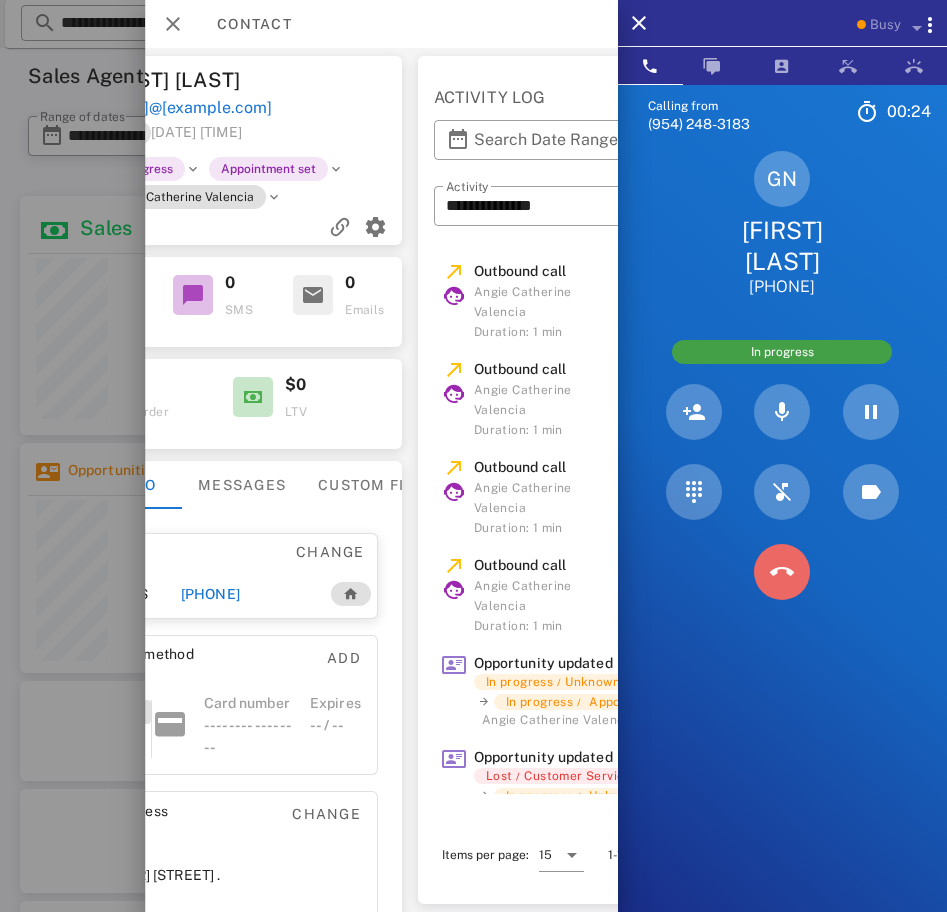 click at bounding box center [782, 572] 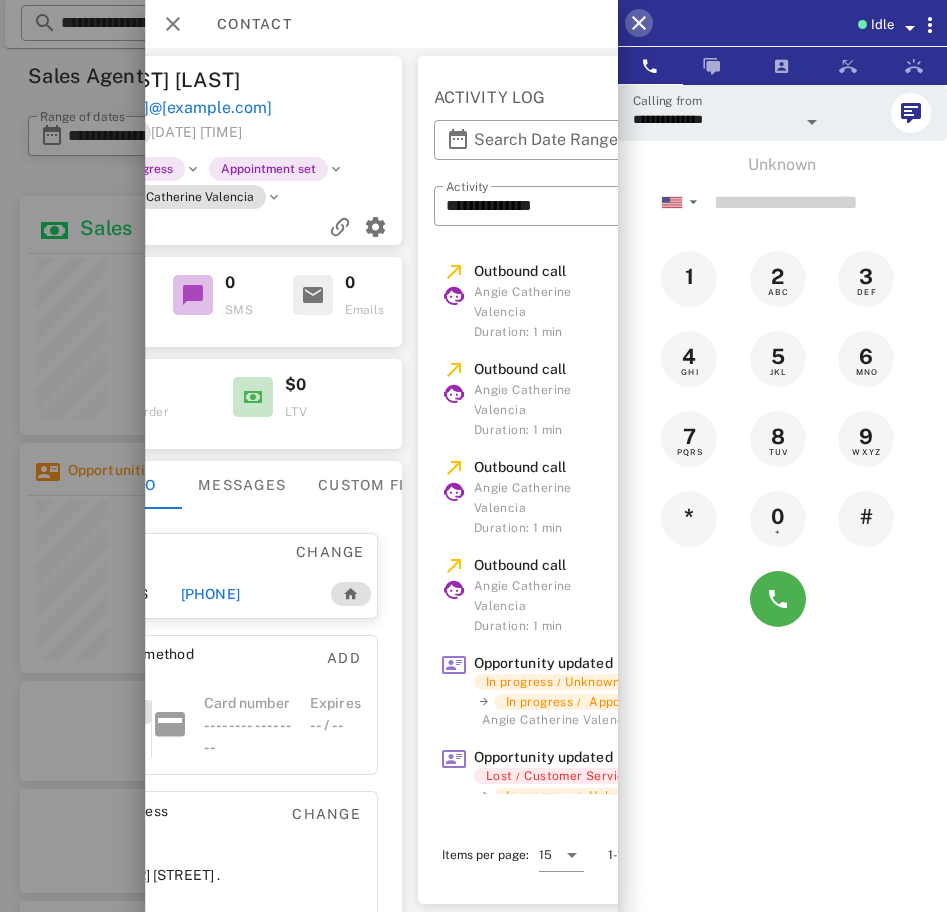 click at bounding box center (639, 23) 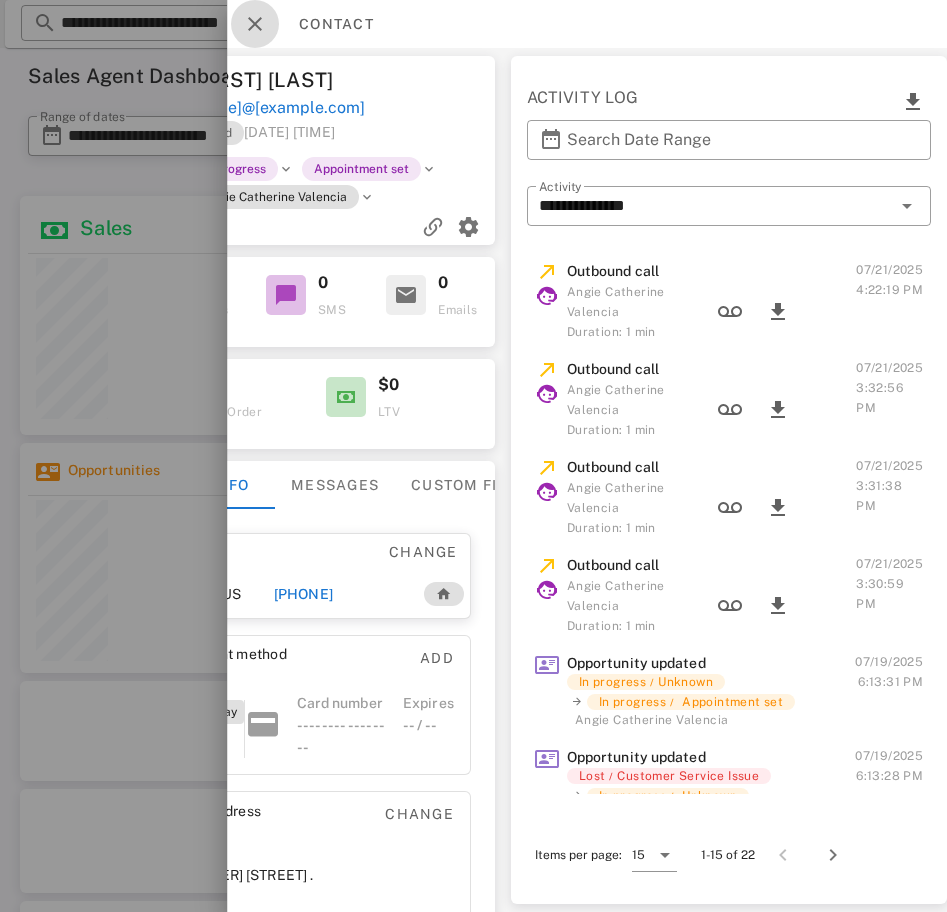 click at bounding box center [255, 24] 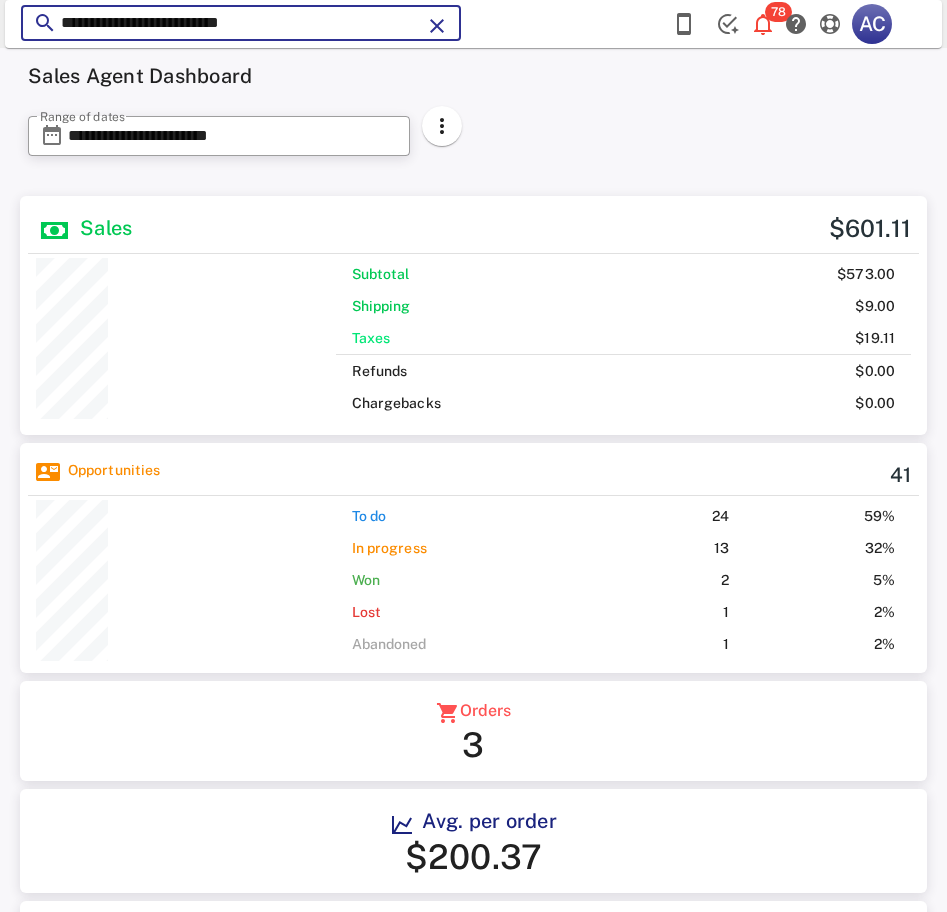 click on "**********" at bounding box center (241, 23) 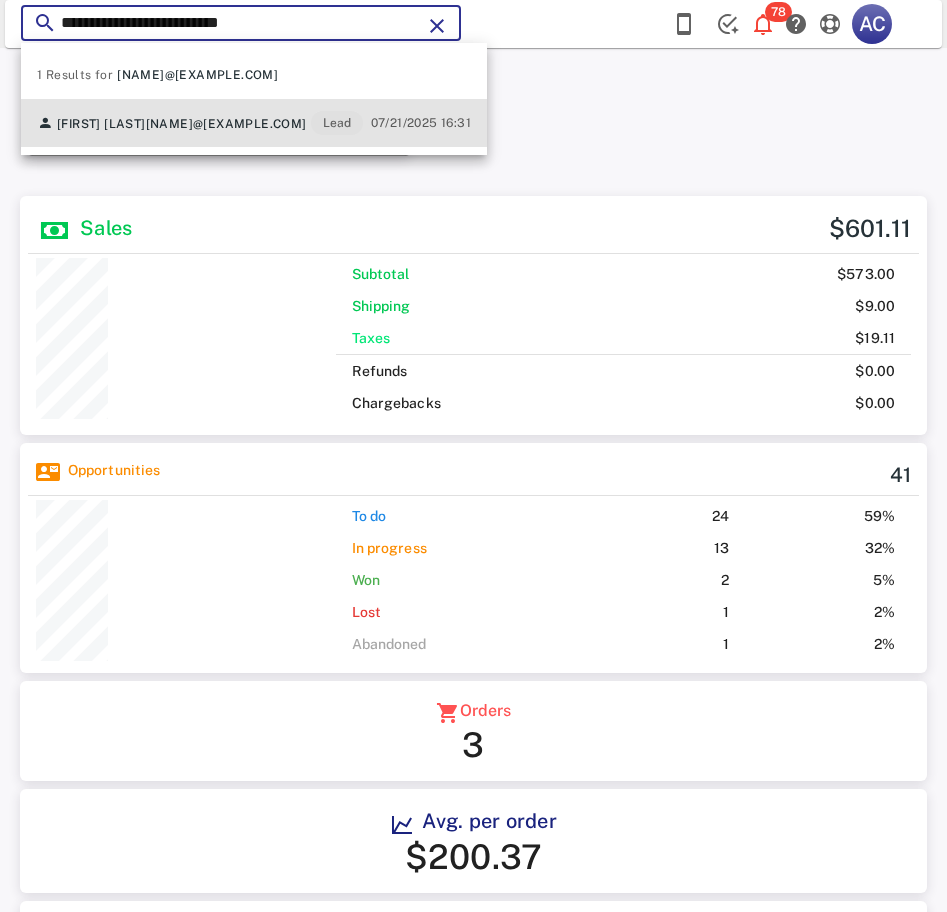 click on "georginanegrete3@gmail.com" at bounding box center [226, 124] 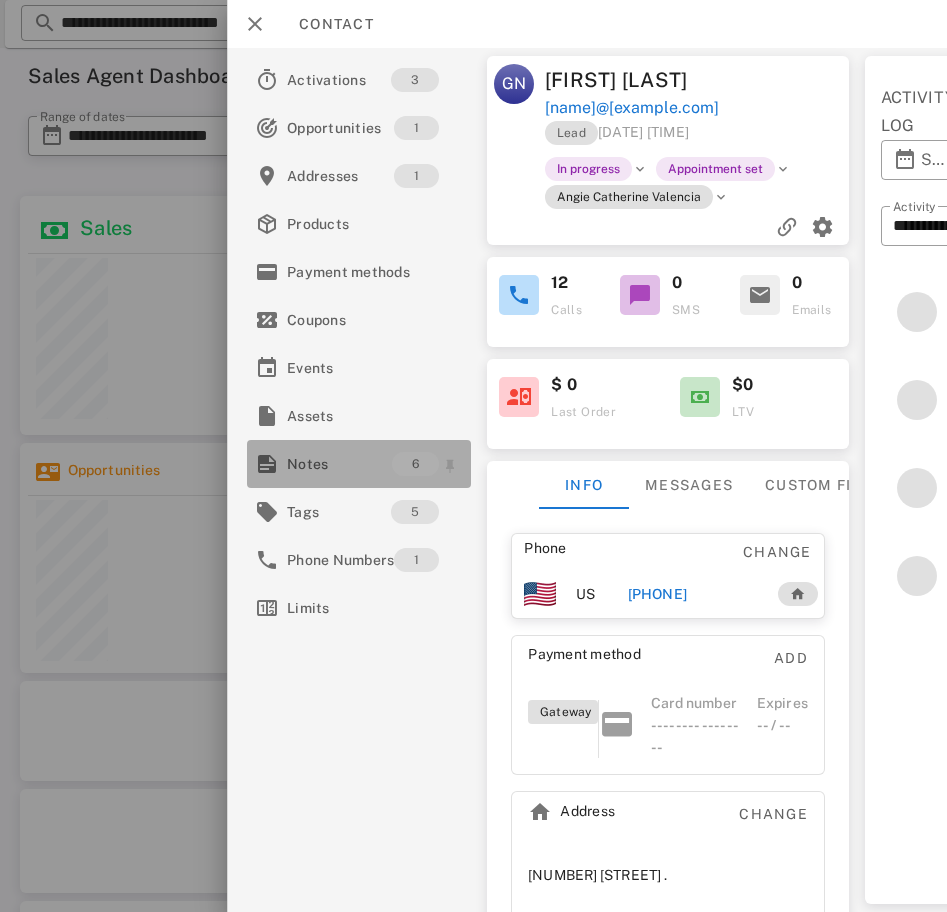 click on "Notes" at bounding box center [339, 464] 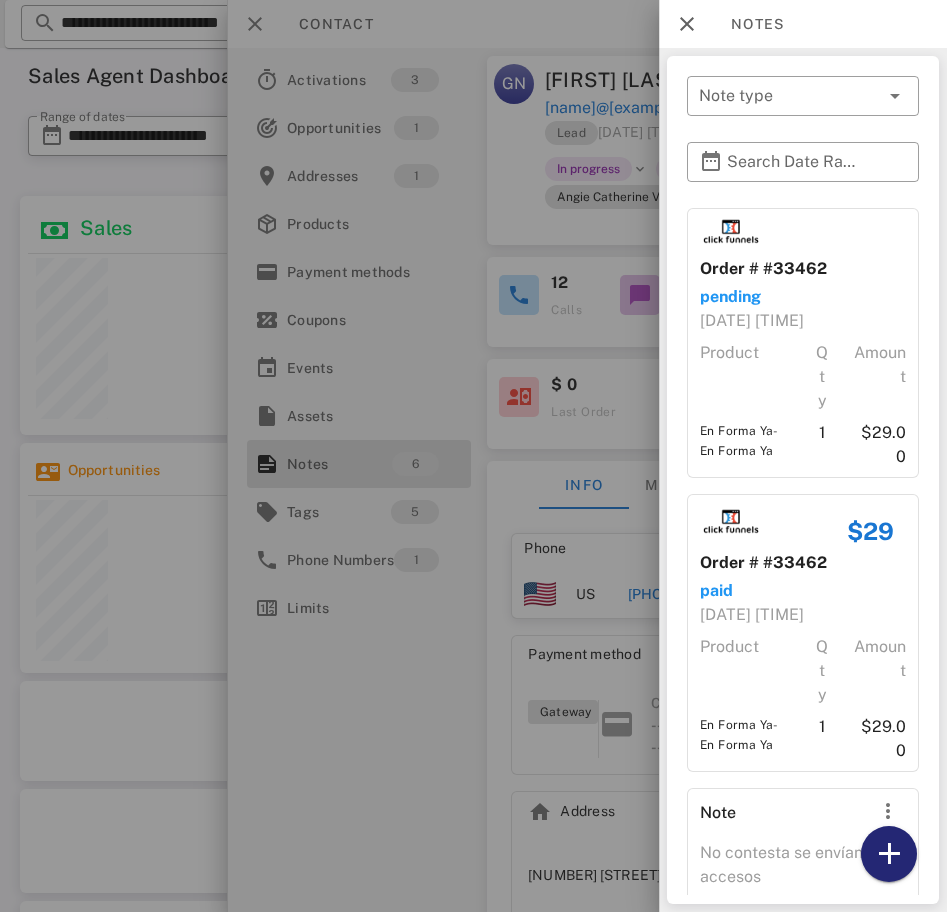 click at bounding box center (889, 854) 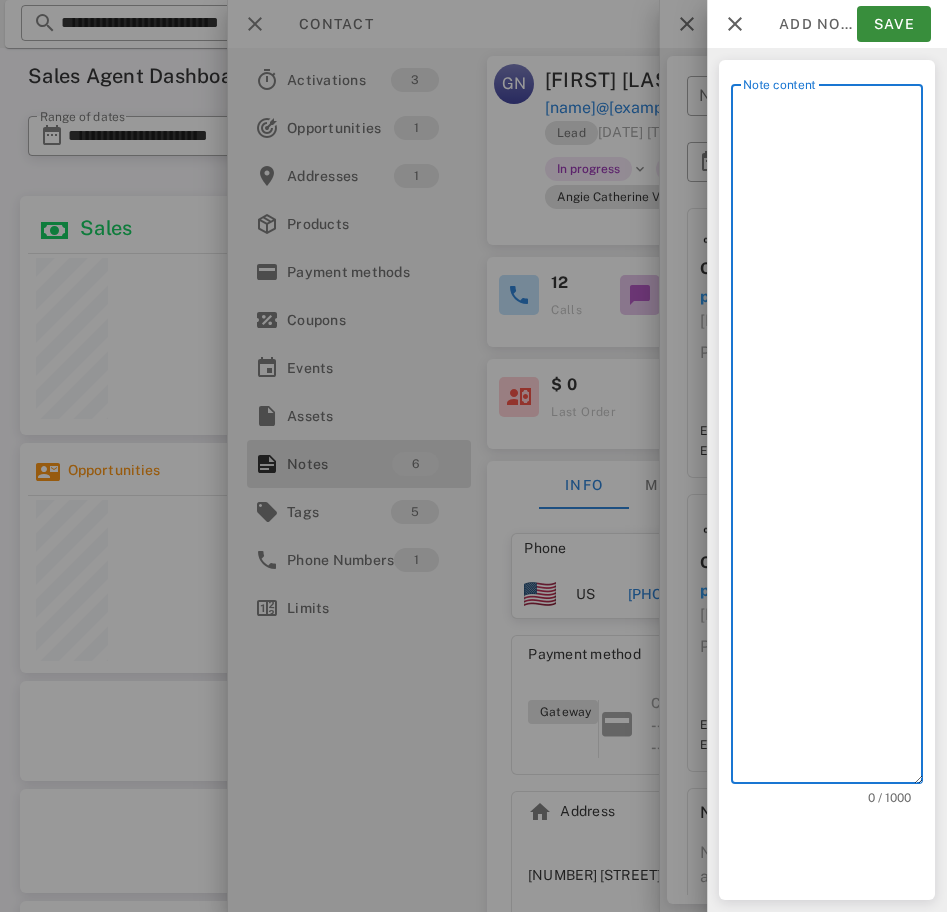 click on "Note content" at bounding box center (833, 439) 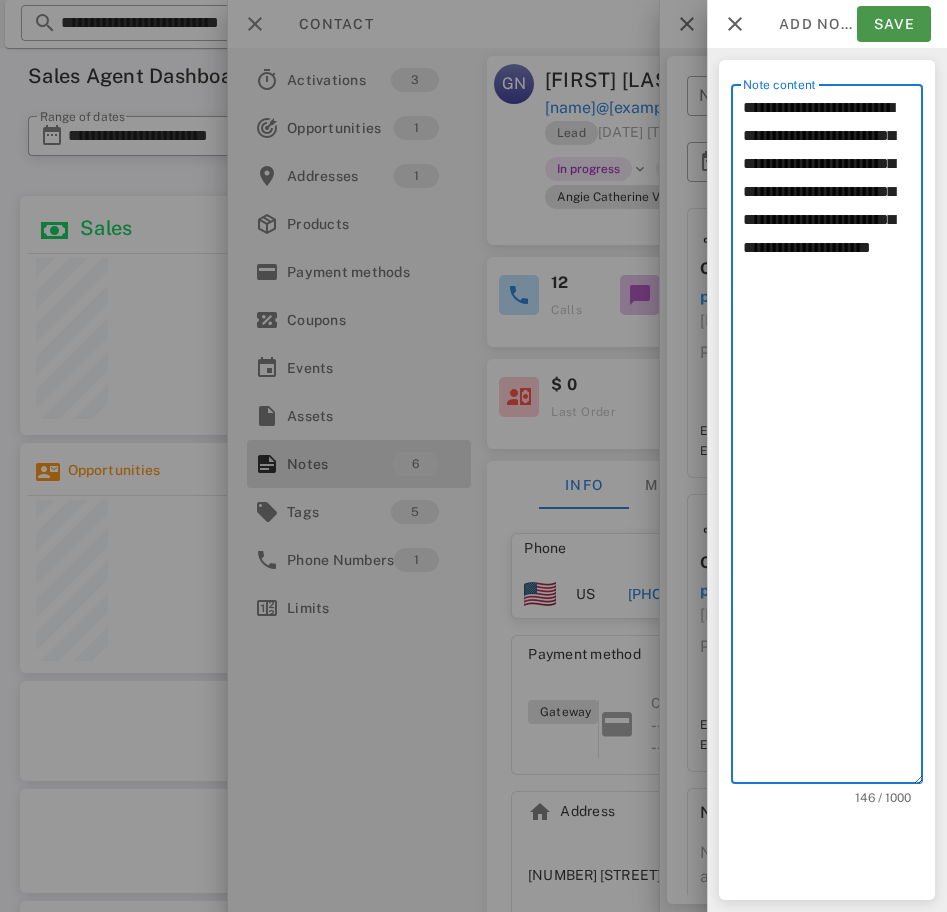 type on "**********" 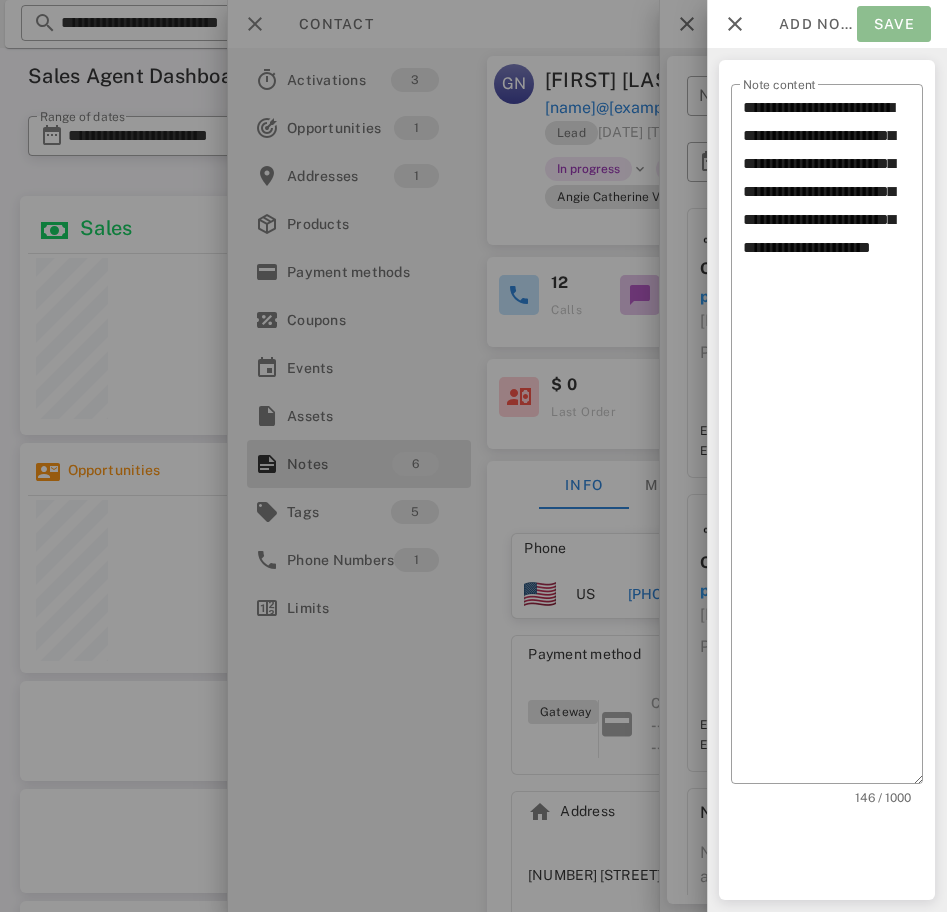 click on "Save" at bounding box center (894, 24) 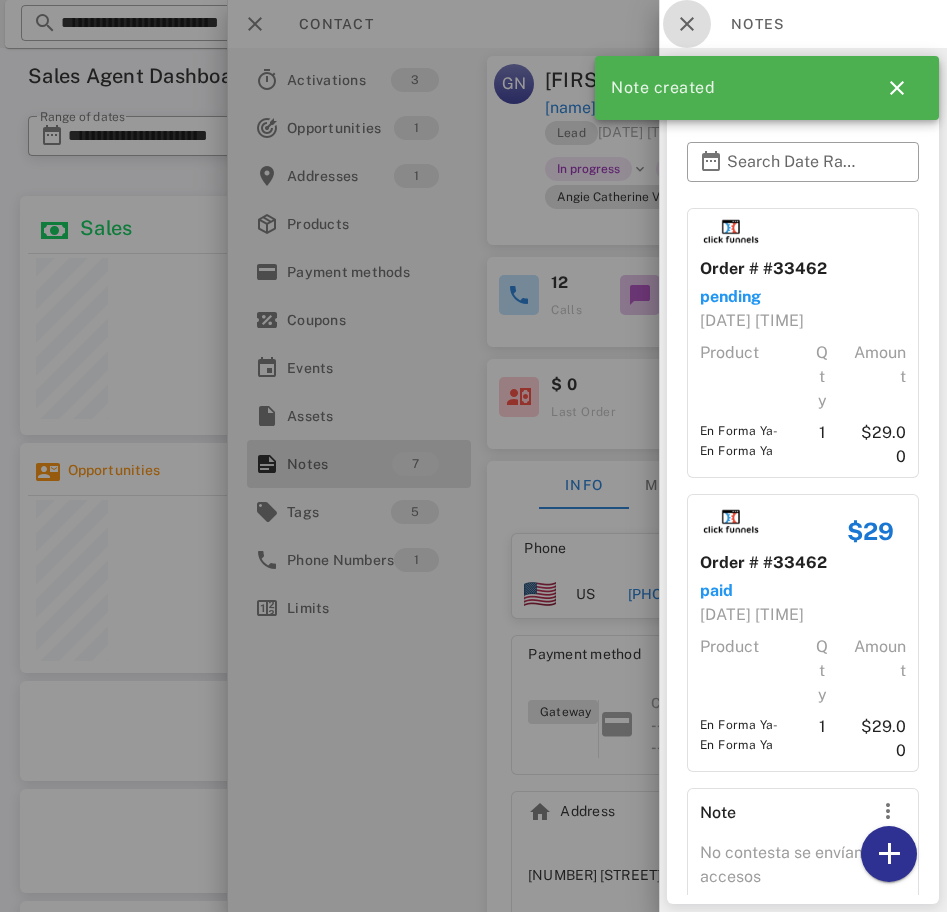 click at bounding box center [687, 24] 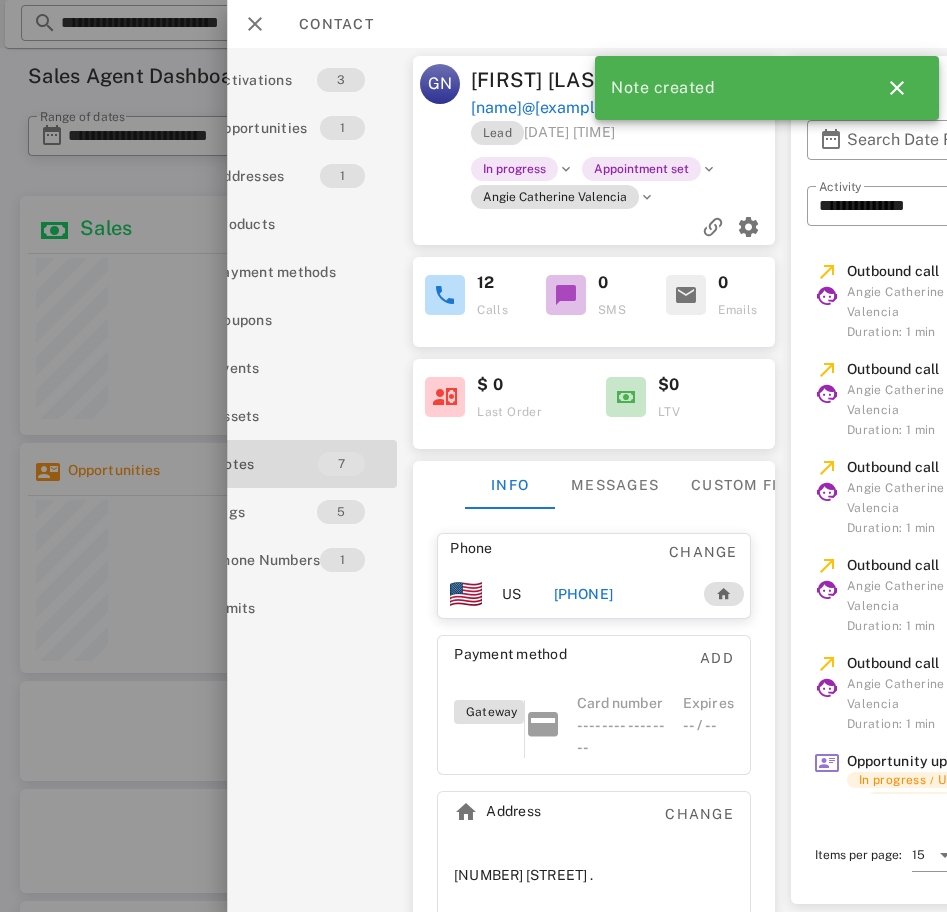 scroll, scrollTop: 0, scrollLeft: 0, axis: both 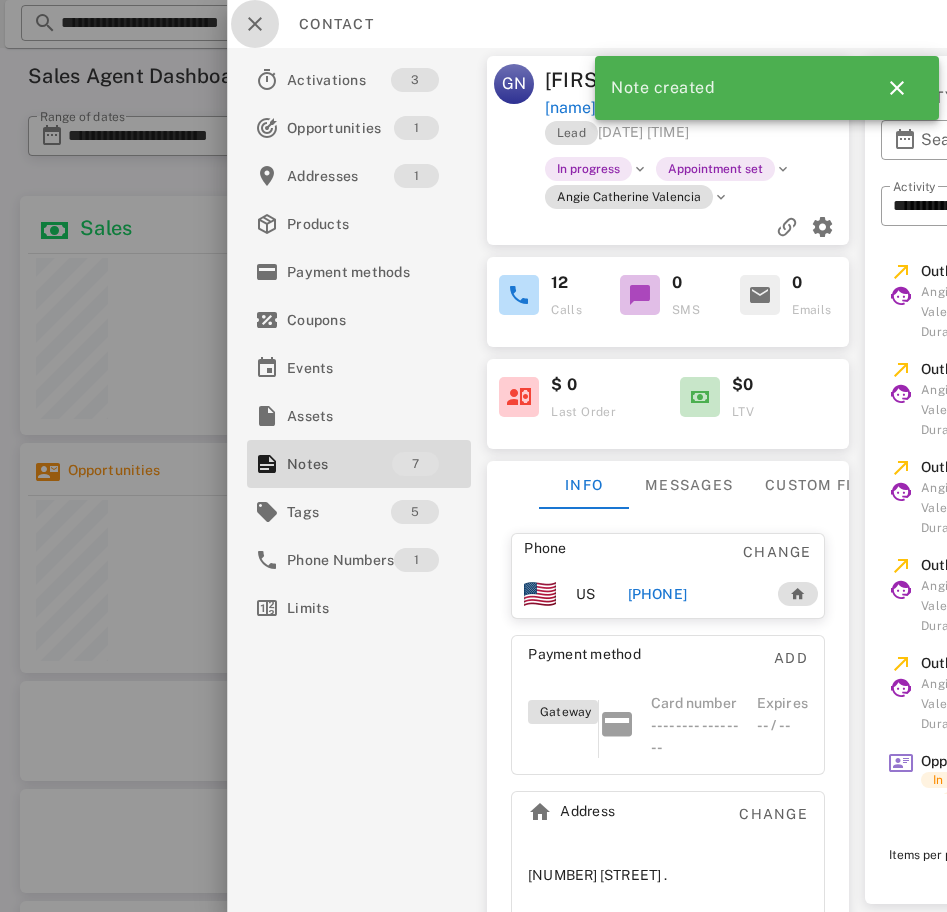 click at bounding box center [255, 24] 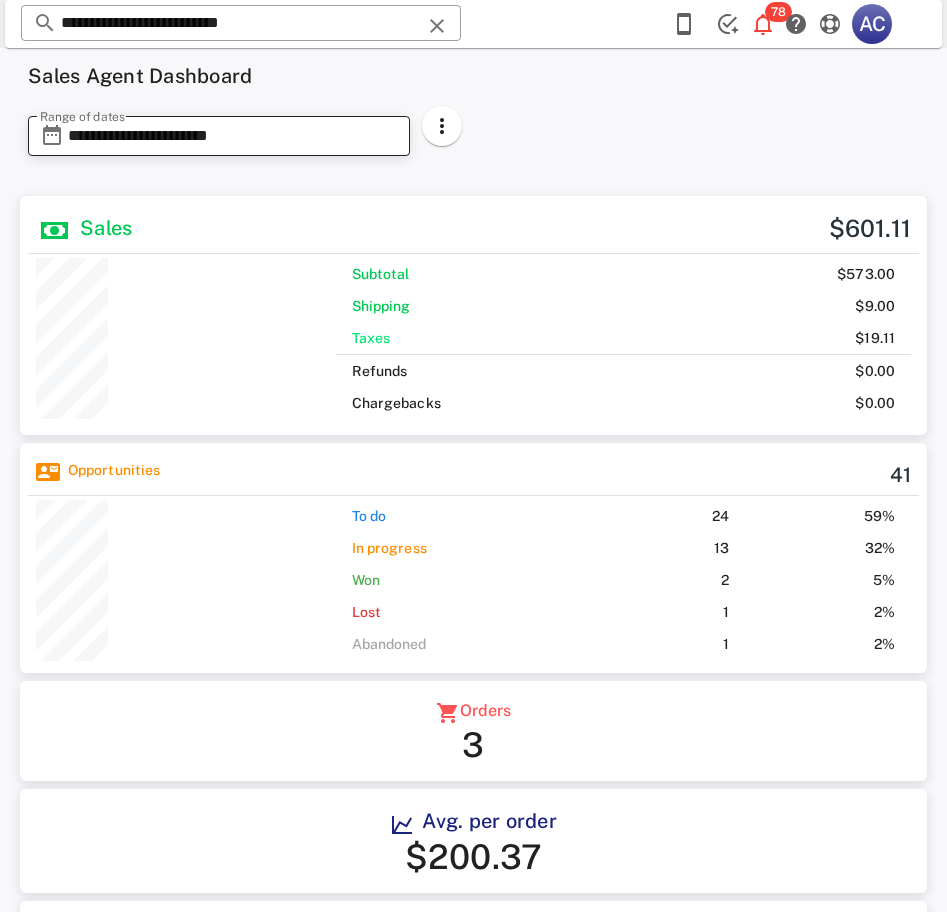 click on "**********" at bounding box center [233, 136] 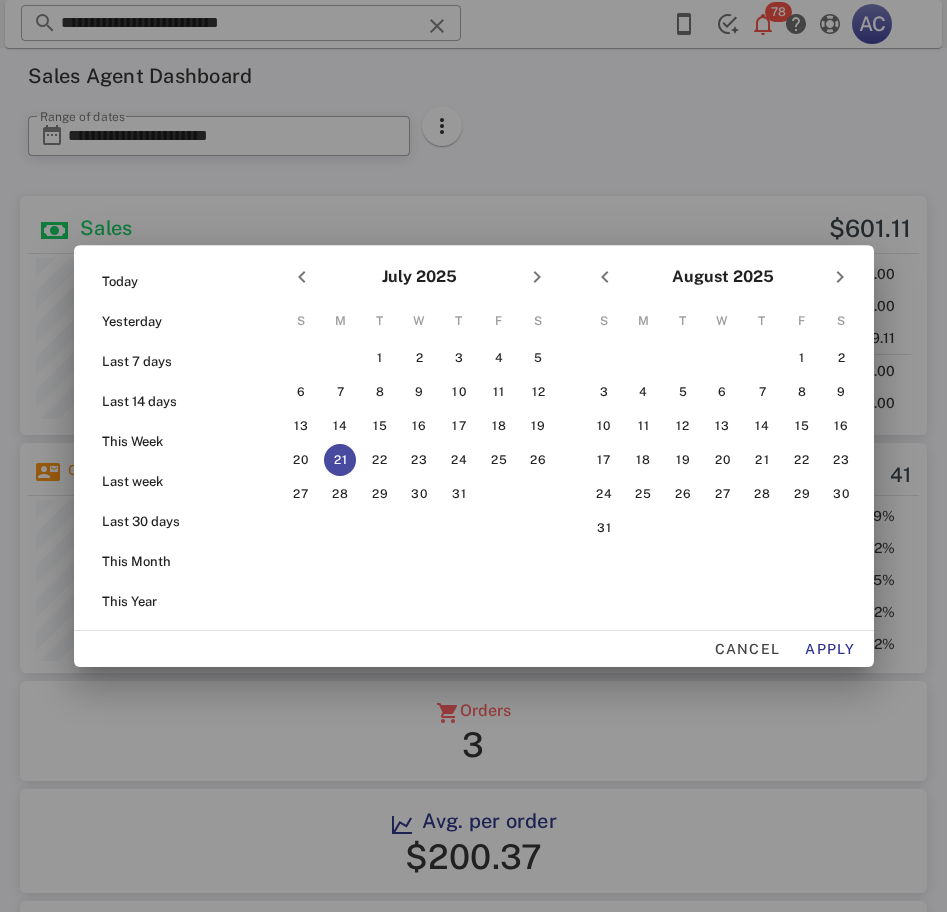 click on "July 2025 S M T W T F S 1 2 3 4 5 6 7 8 9 10 11 12 13 14 15 16 17 18 19 20 21 22 23 24 25 26 27 28 29 30 31 August 2025 S M T W T F S 1 2 3 4 5 6 7 8 9 10 11 12 13 14 15 16 17 18 19 20 21 22 23 24 25 26 27 28 29 30 31" at bounding box center [571, 442] 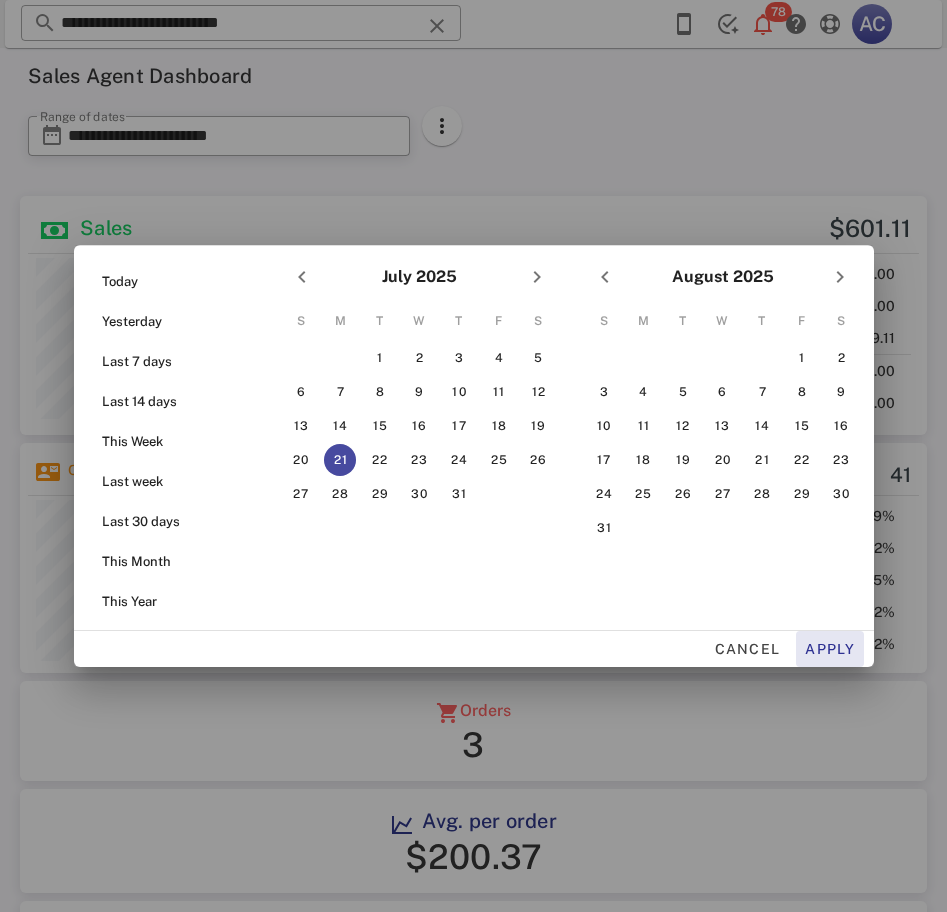click on "Apply" at bounding box center (830, 649) 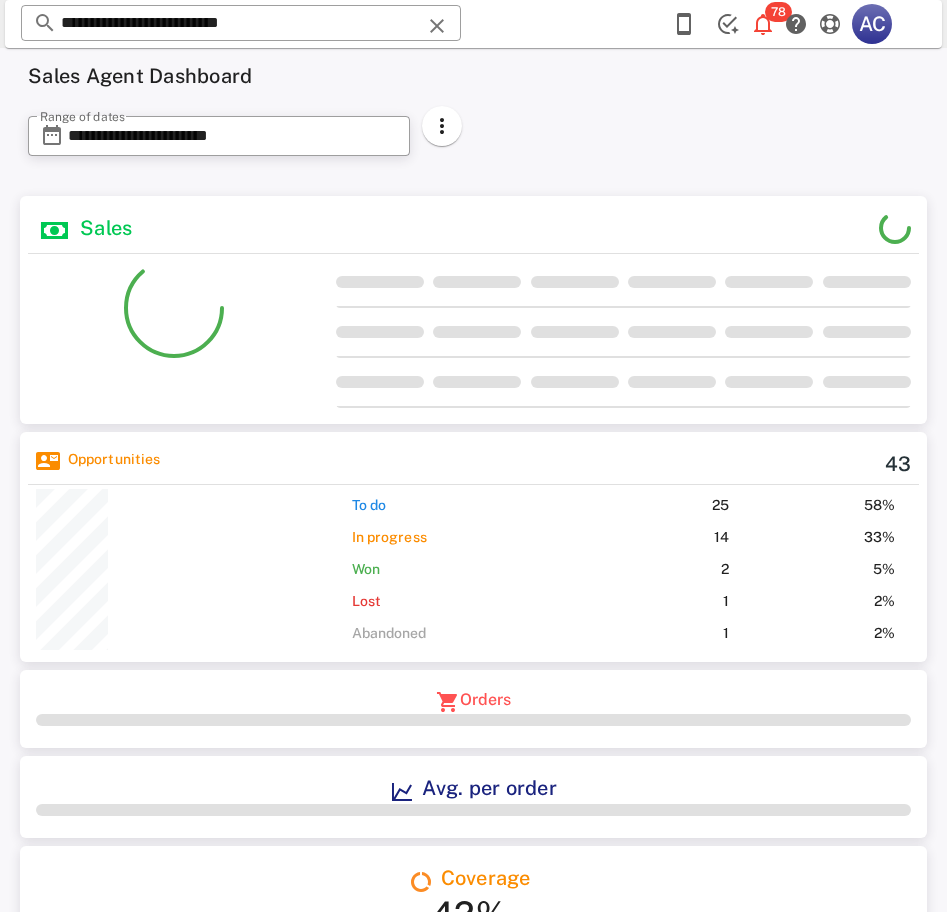 scroll, scrollTop: 999756, scrollLeft: 999703, axis: both 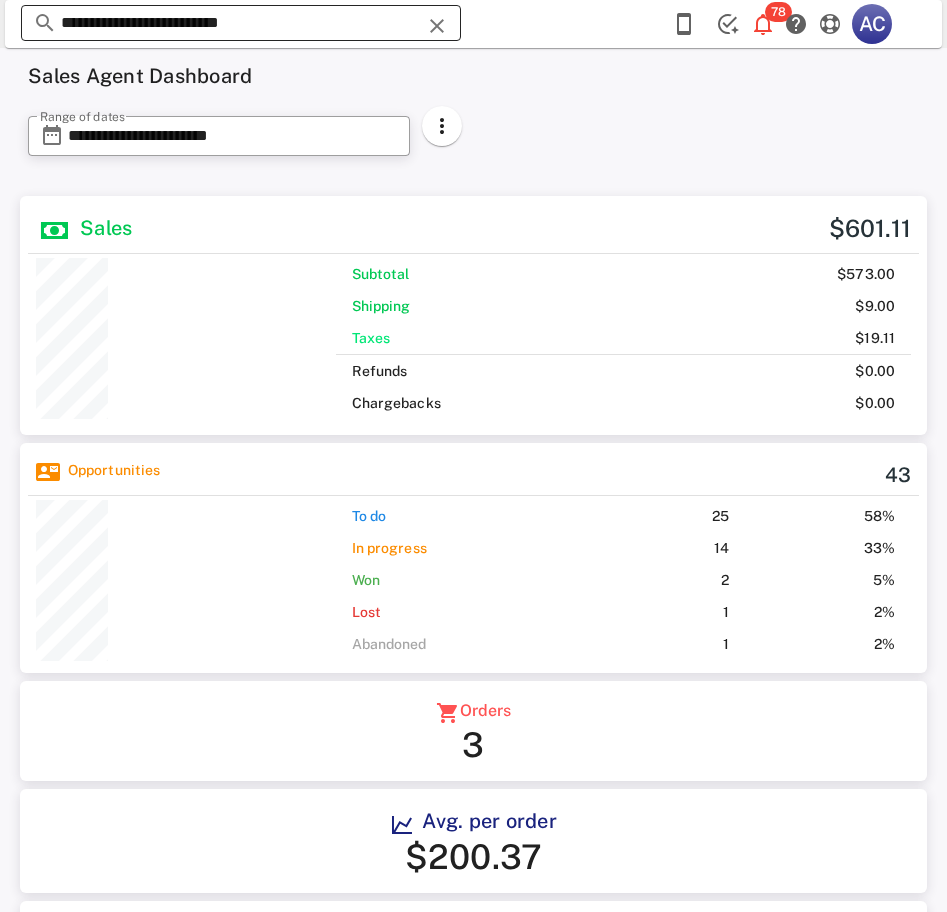 click on "**********" at bounding box center (241, 23) 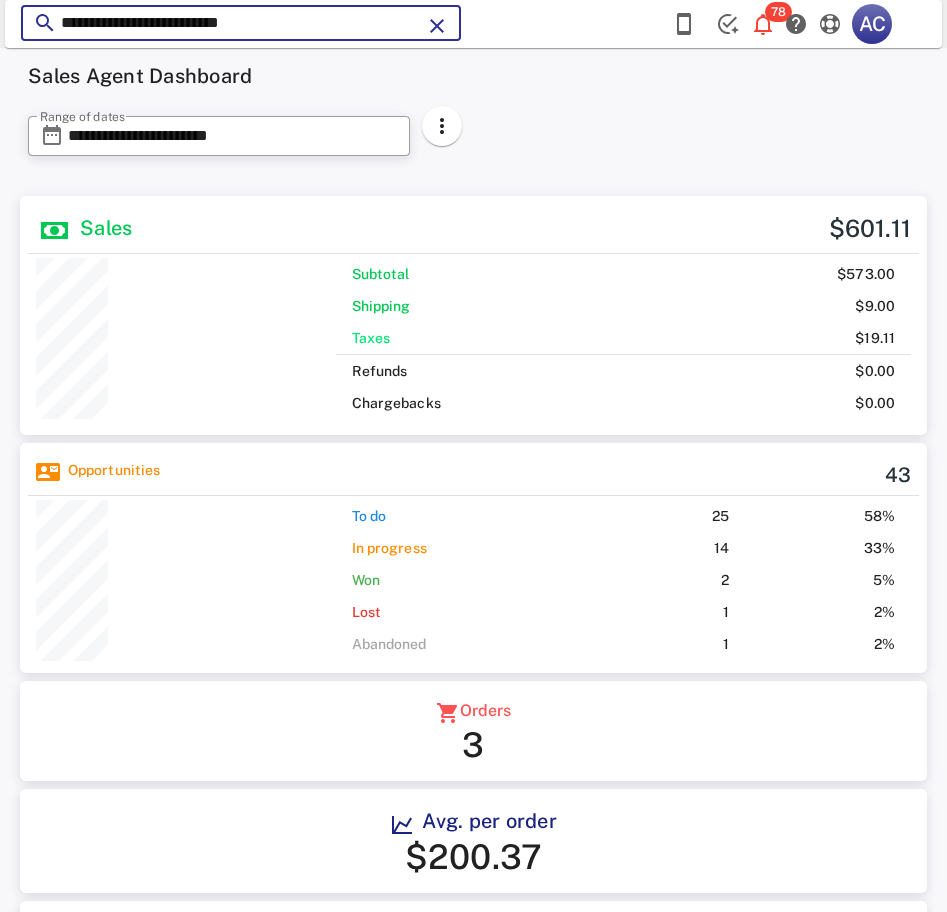 click on "**********" at bounding box center [241, 23] 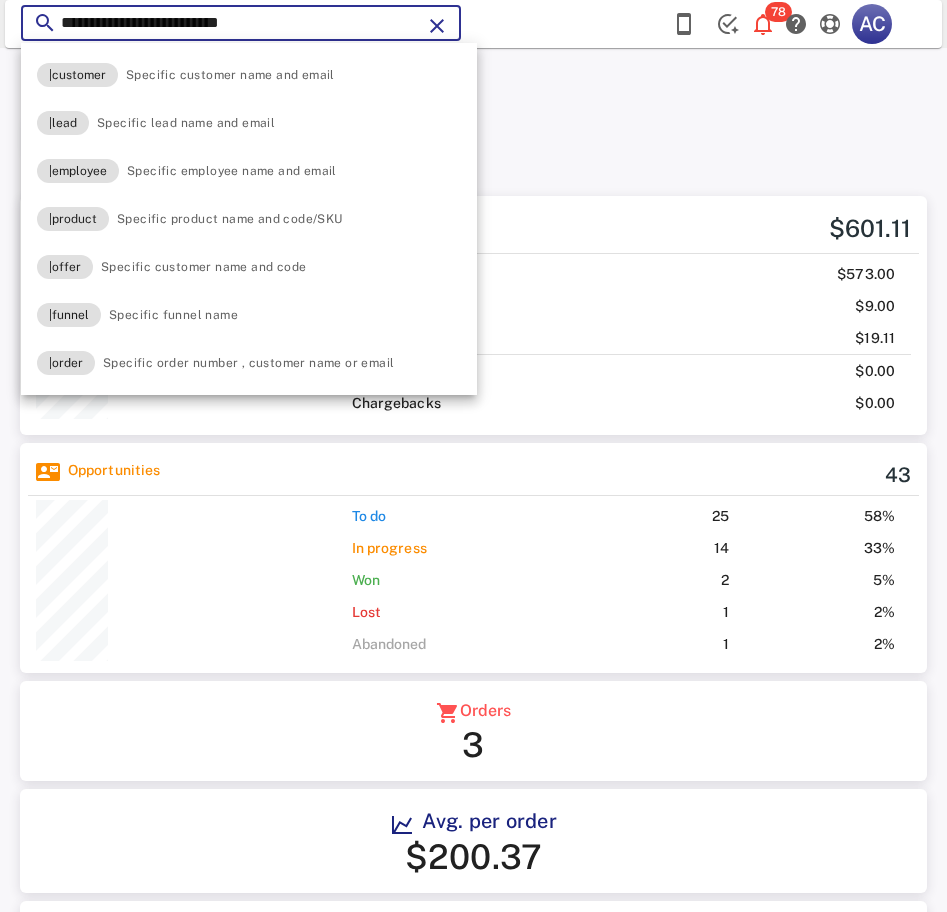 paste 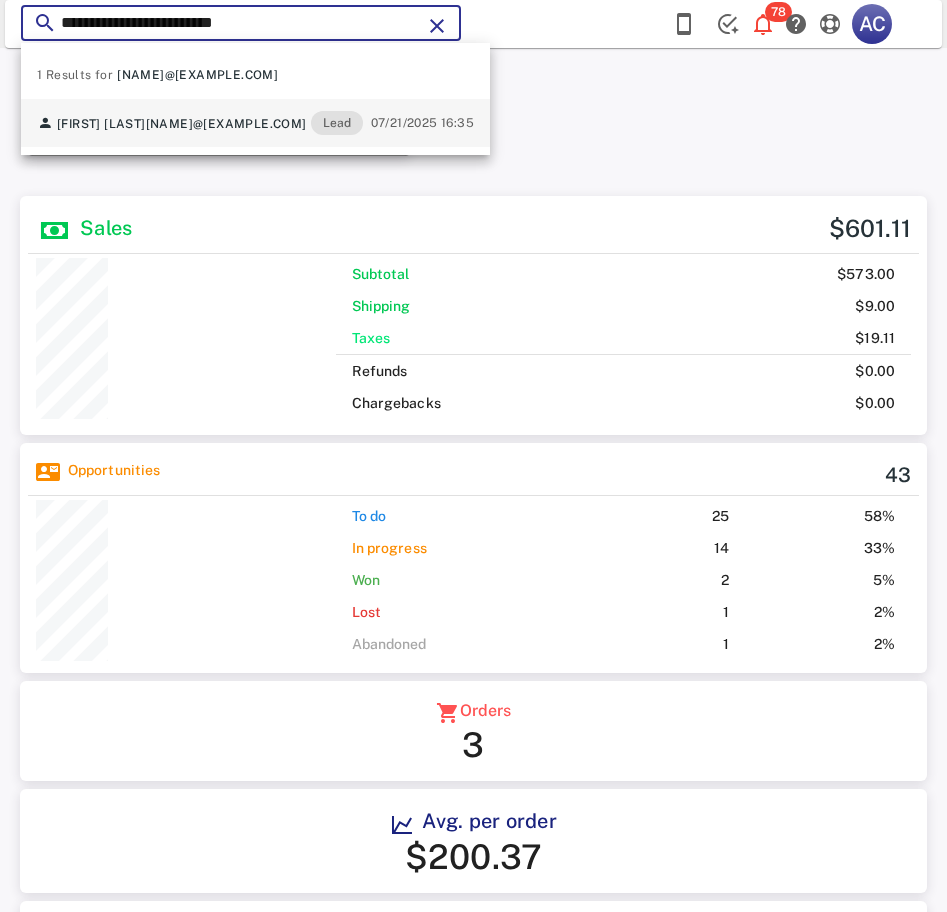 type on "**********" 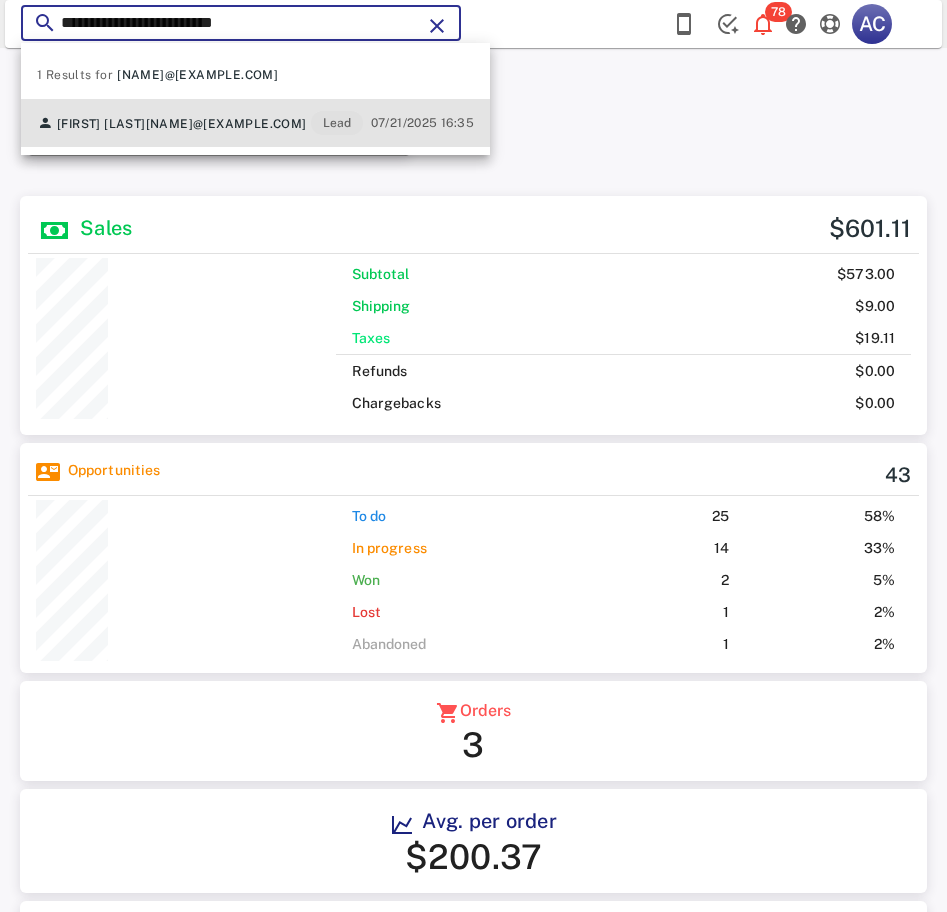 click on "1996industriale@gmail.com" at bounding box center [226, 124] 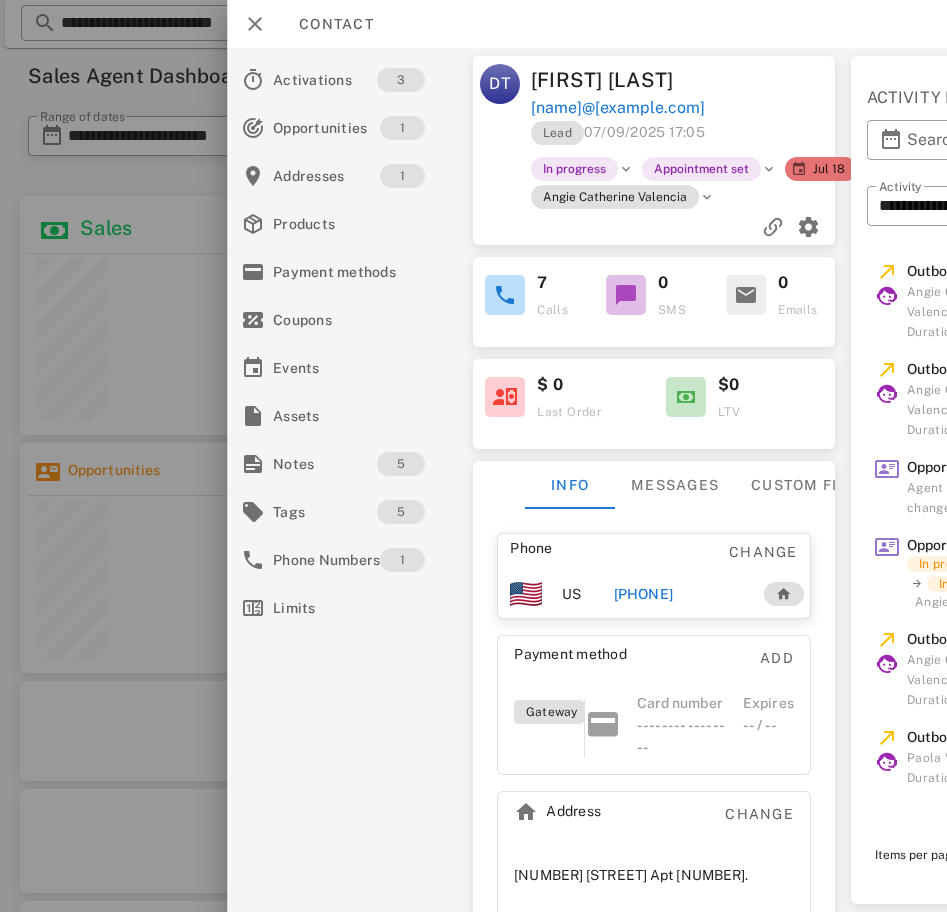 scroll, scrollTop: 0, scrollLeft: 0, axis: both 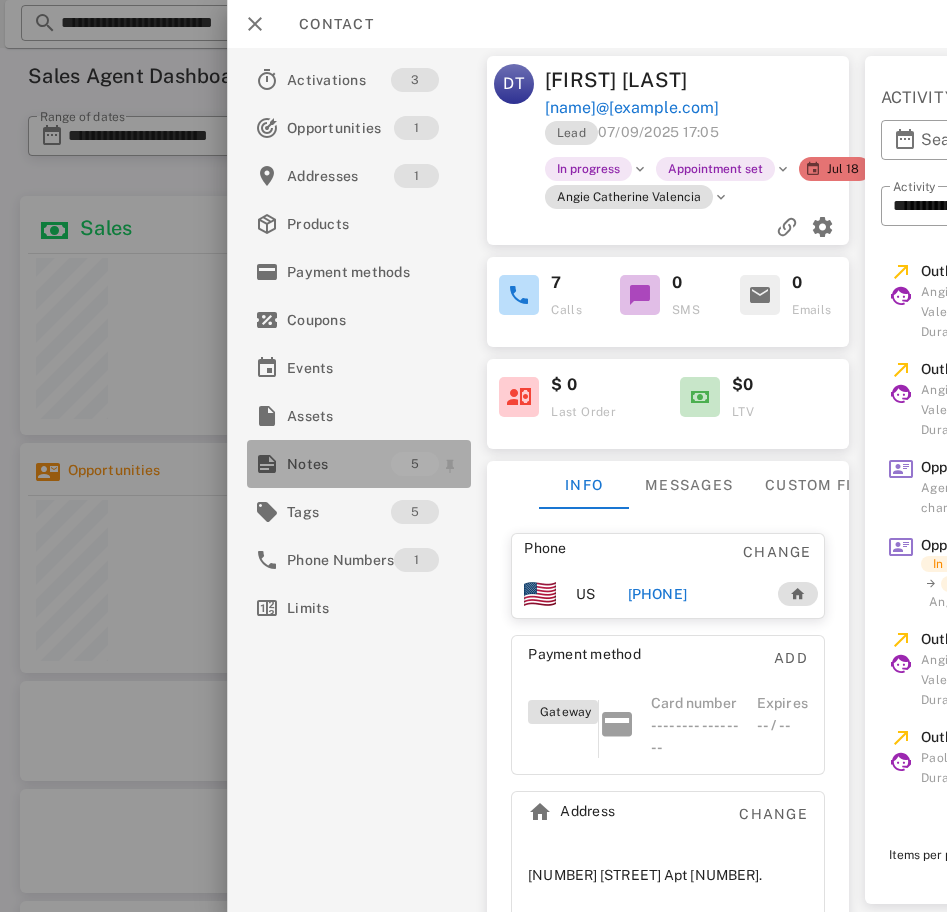 click on "Notes" at bounding box center [339, 464] 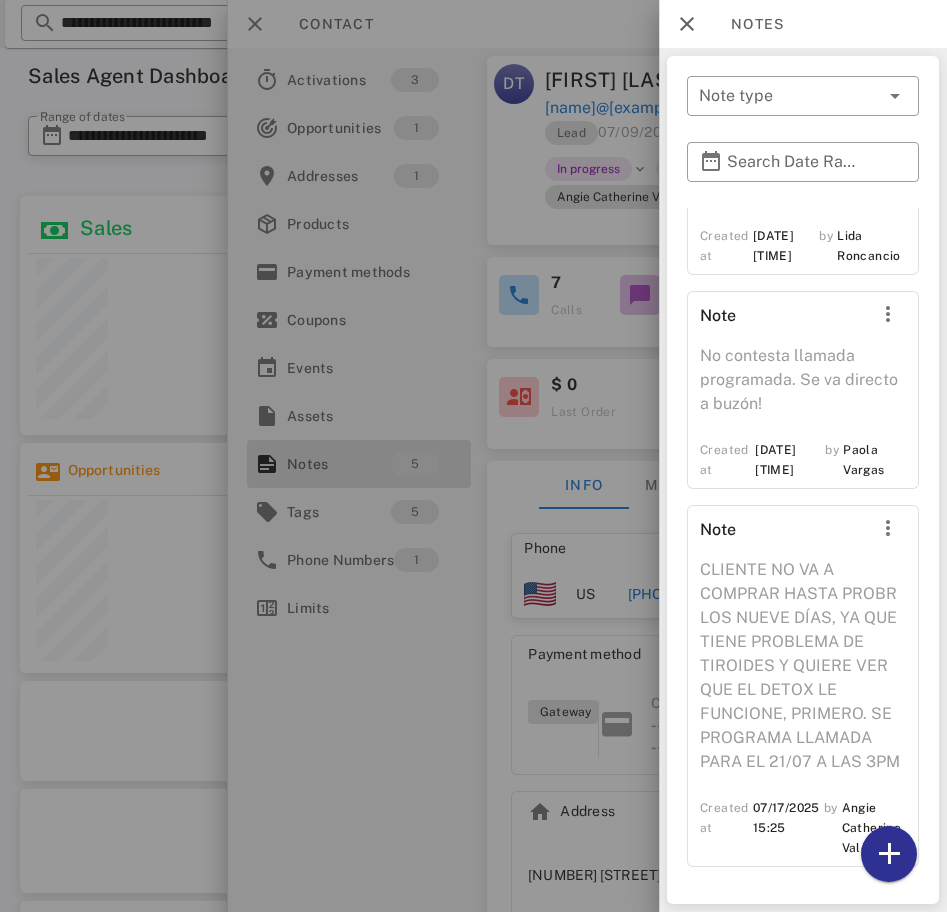 scroll, scrollTop: 733, scrollLeft: 0, axis: vertical 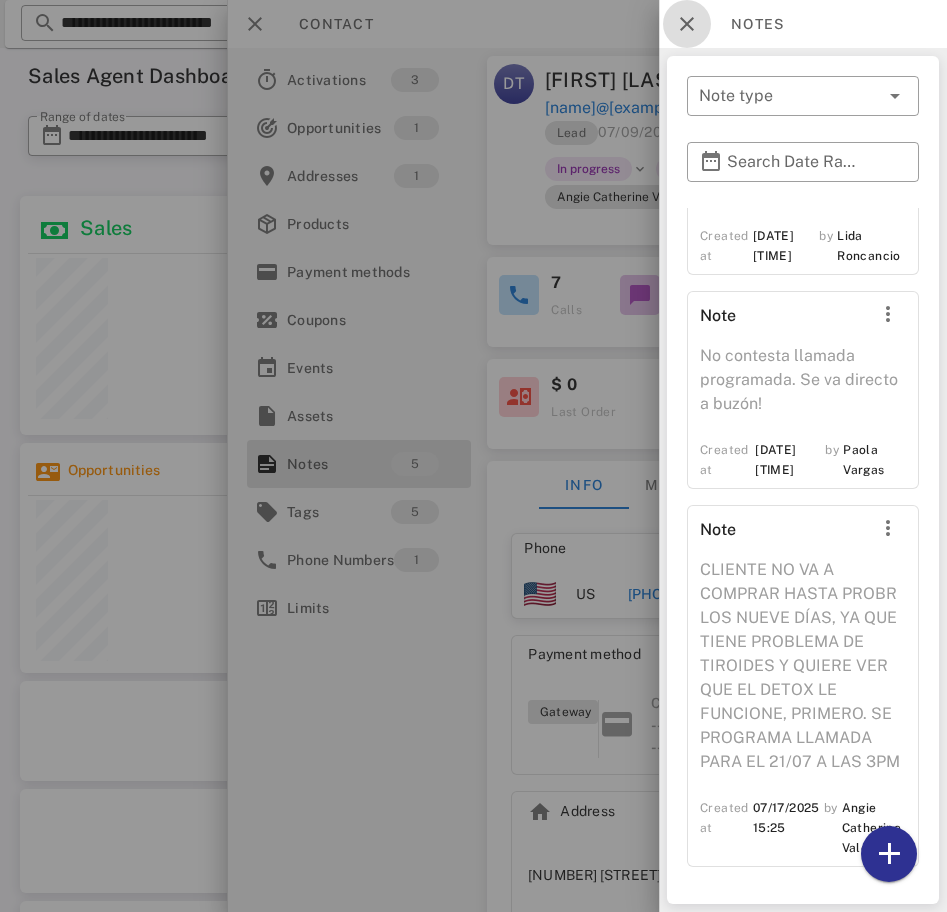 click at bounding box center [687, 24] 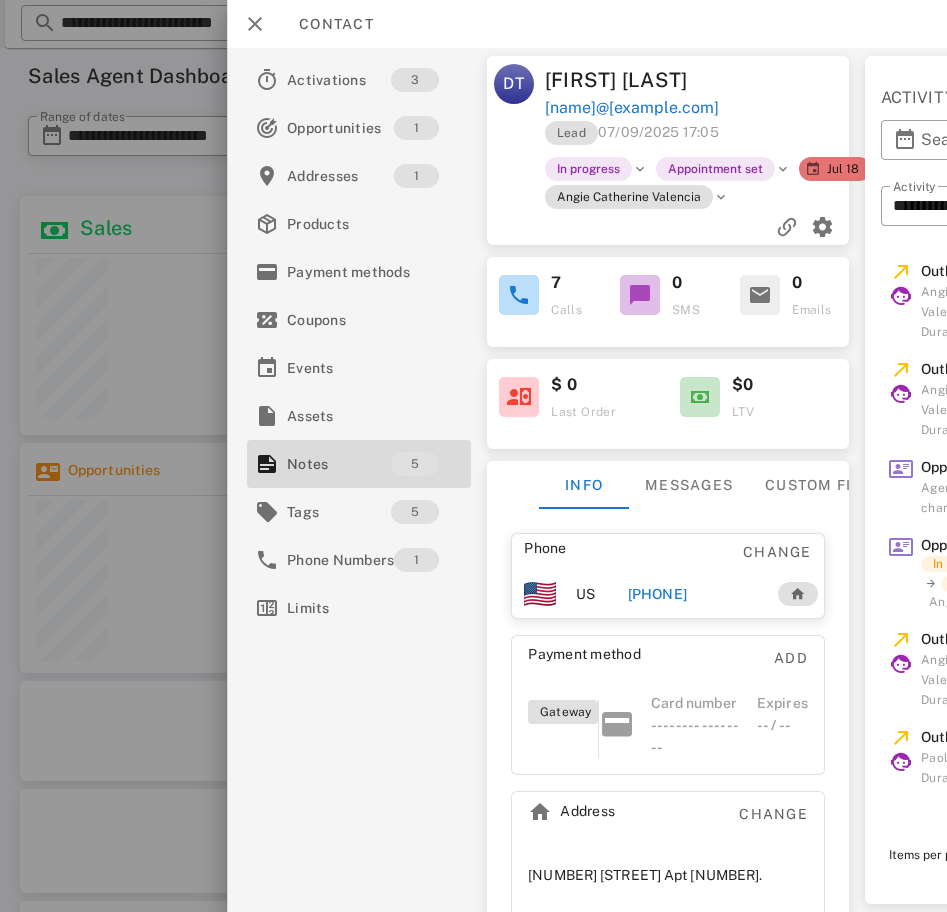 click on "+17138378931" at bounding box center [694, 594] 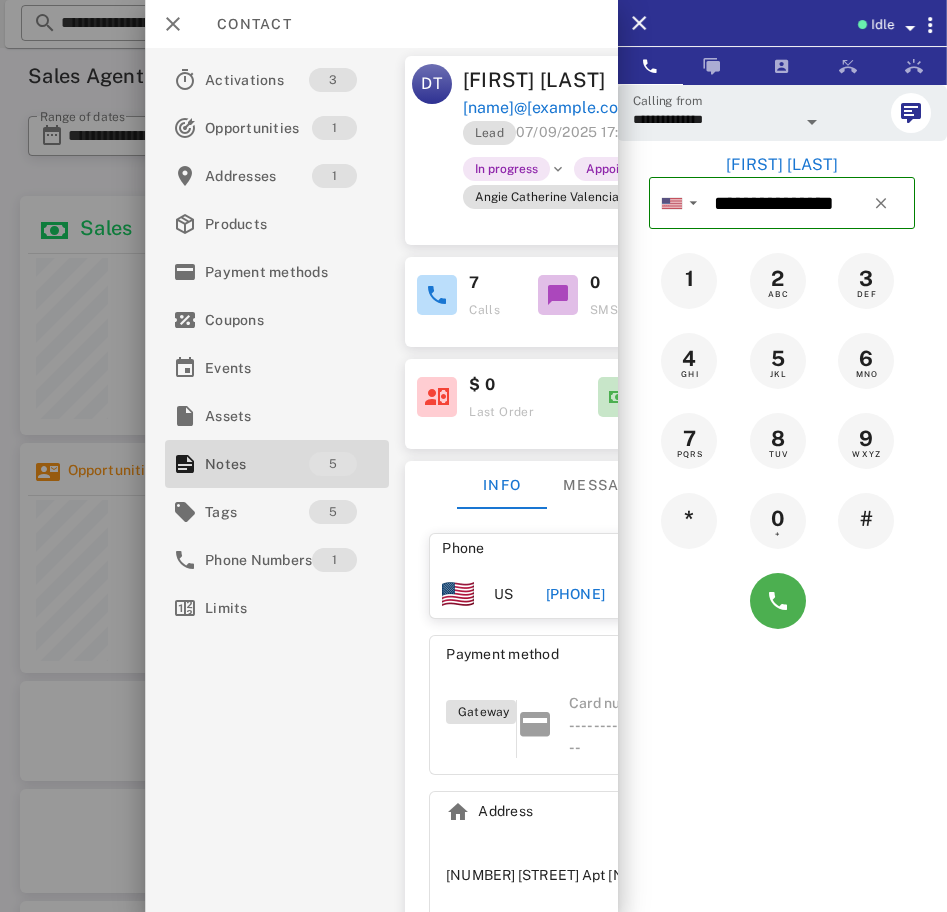click at bounding box center [812, 122] 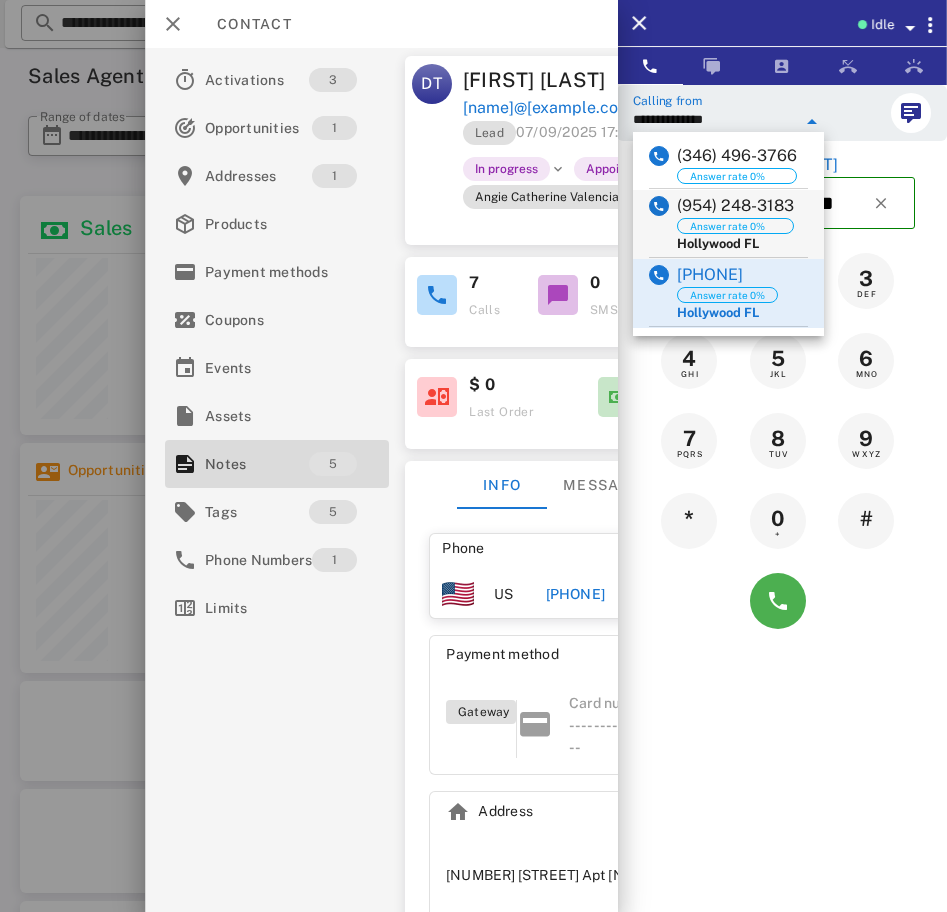 click on "(954) 248-3183" at bounding box center (735, 206) 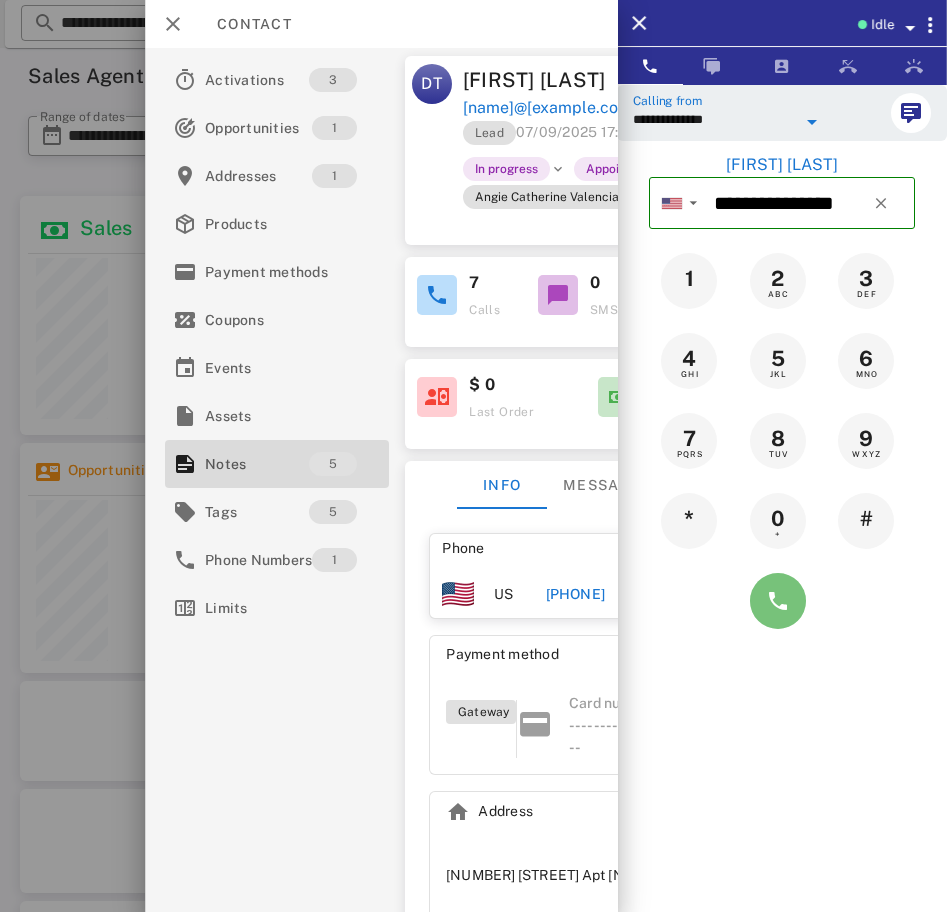 click at bounding box center (778, 601) 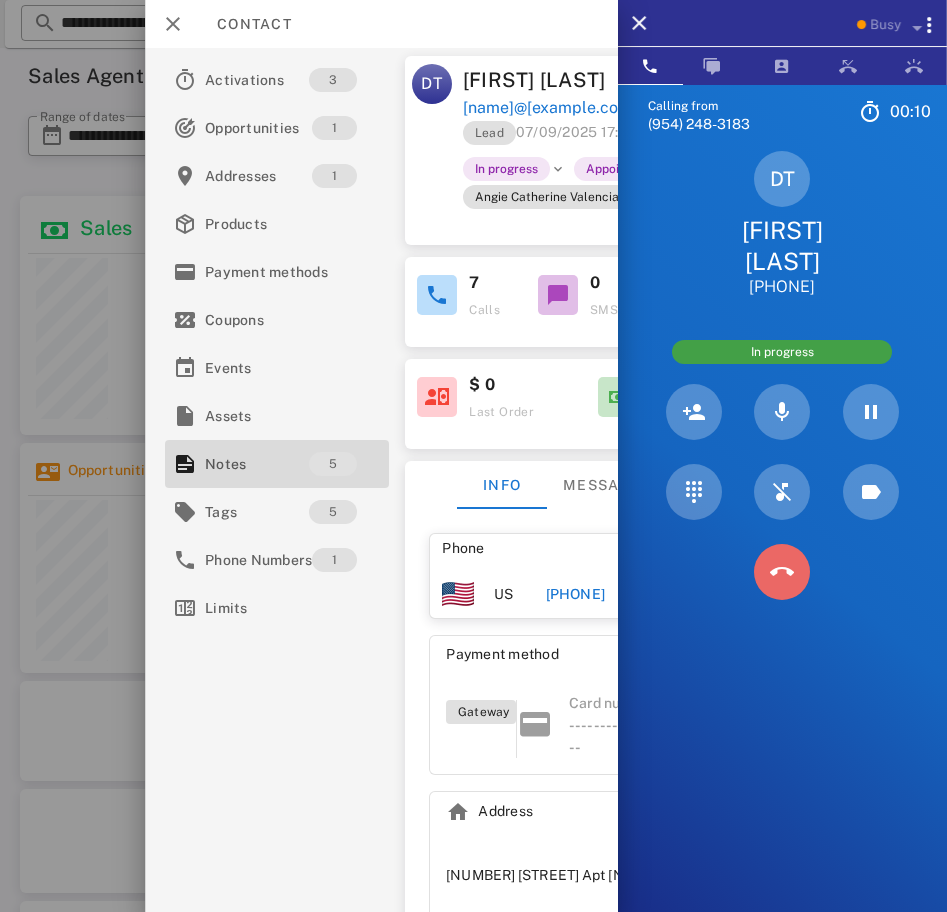 click at bounding box center [782, 572] 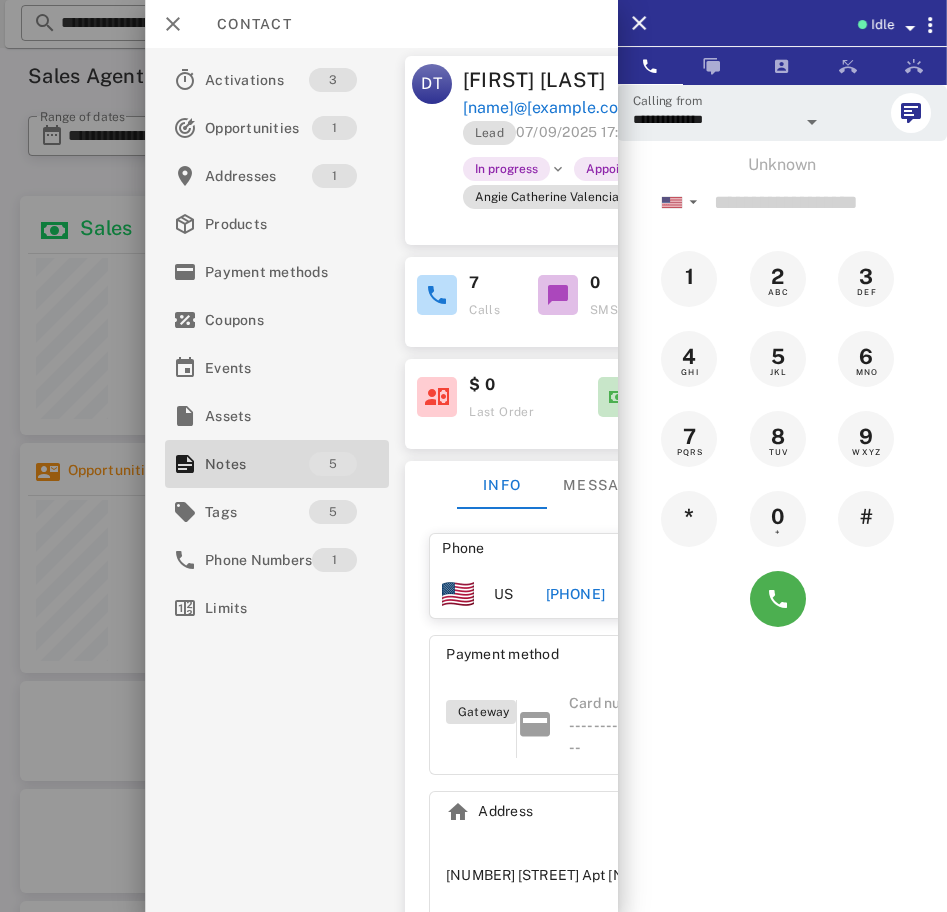 click on "+17138378931" at bounding box center (575, 594) 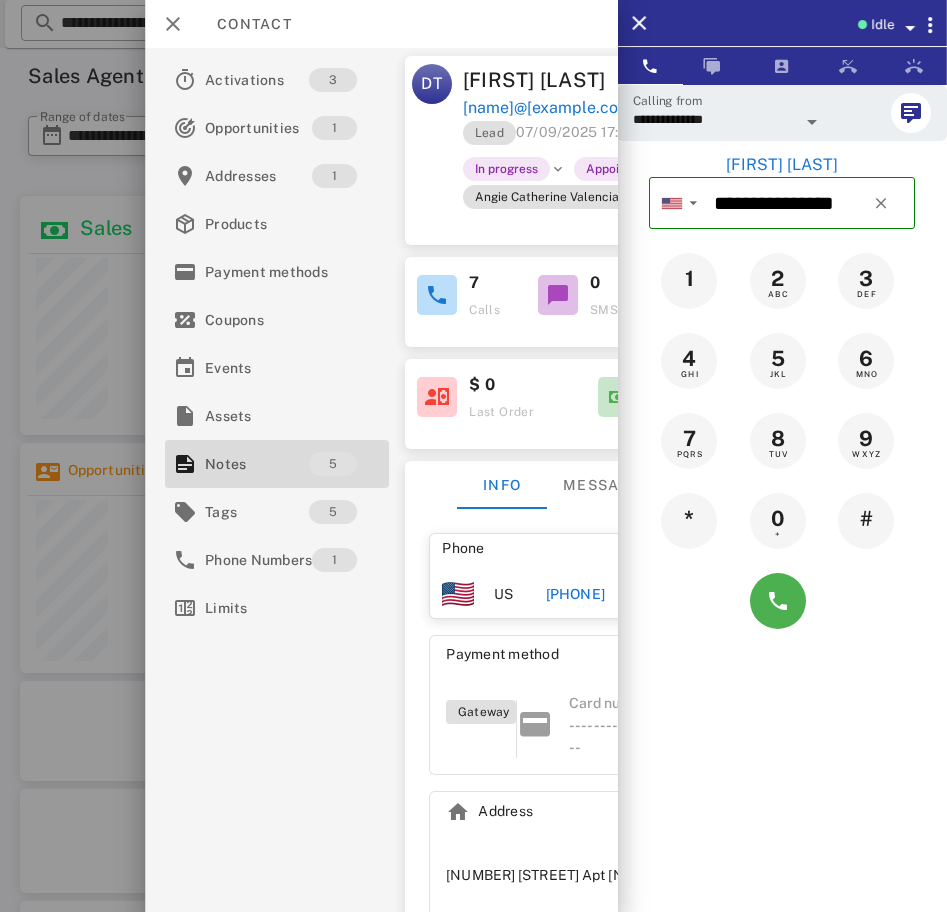 click on "**********" at bounding box center (714, 119) 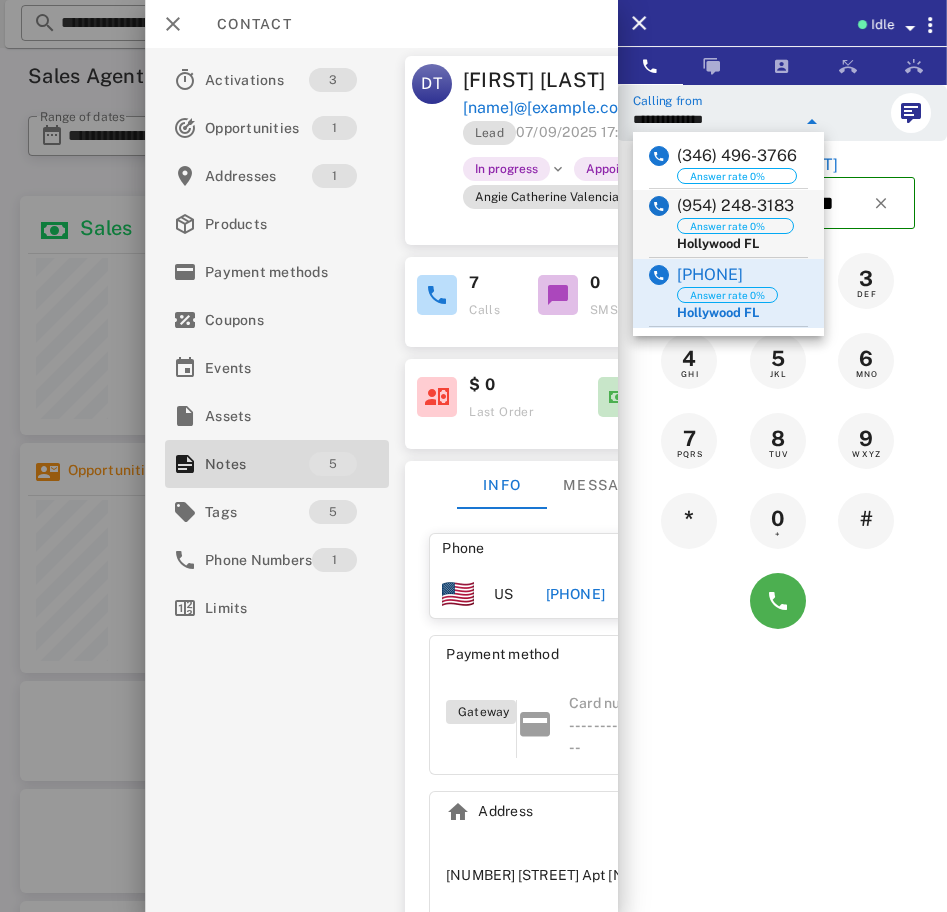 click at bounding box center (659, 206) 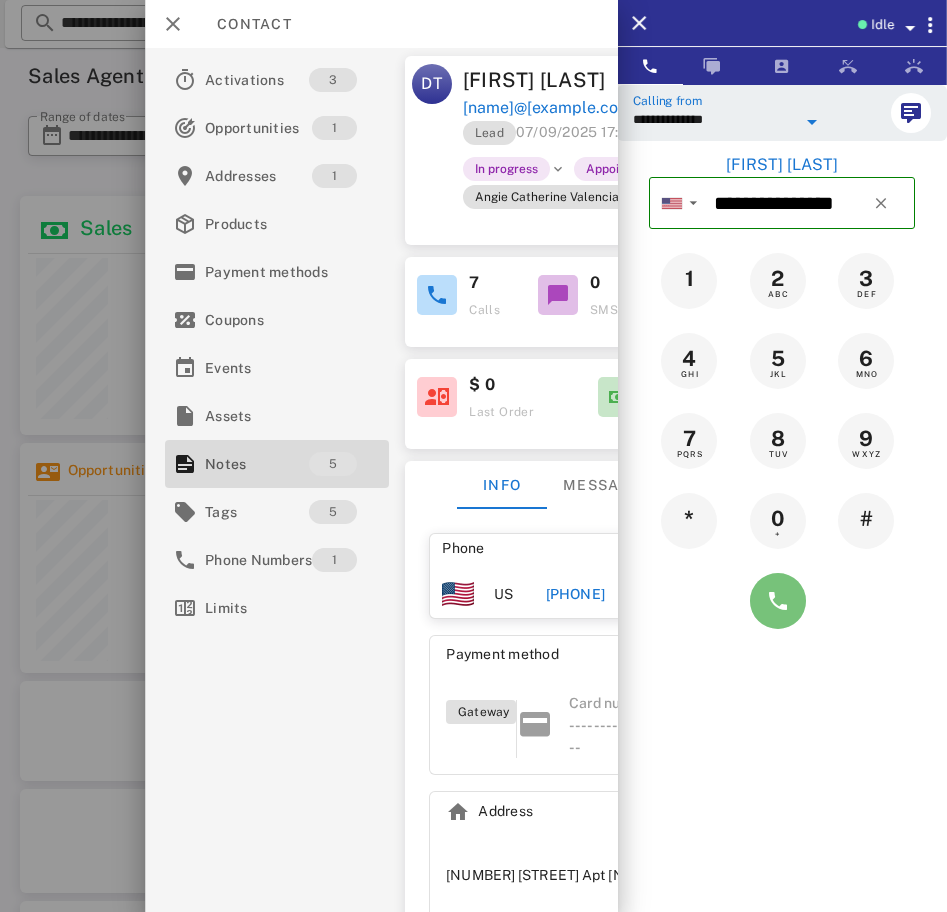 click at bounding box center [778, 601] 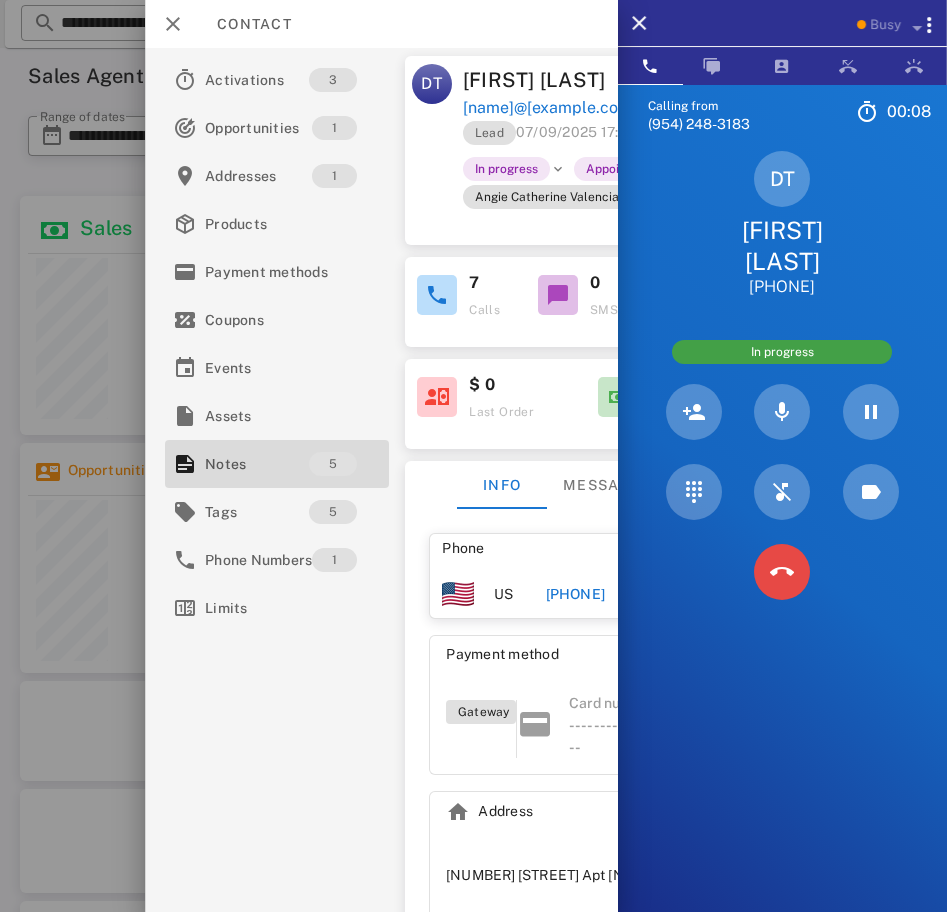 click at bounding box center (782, 572) 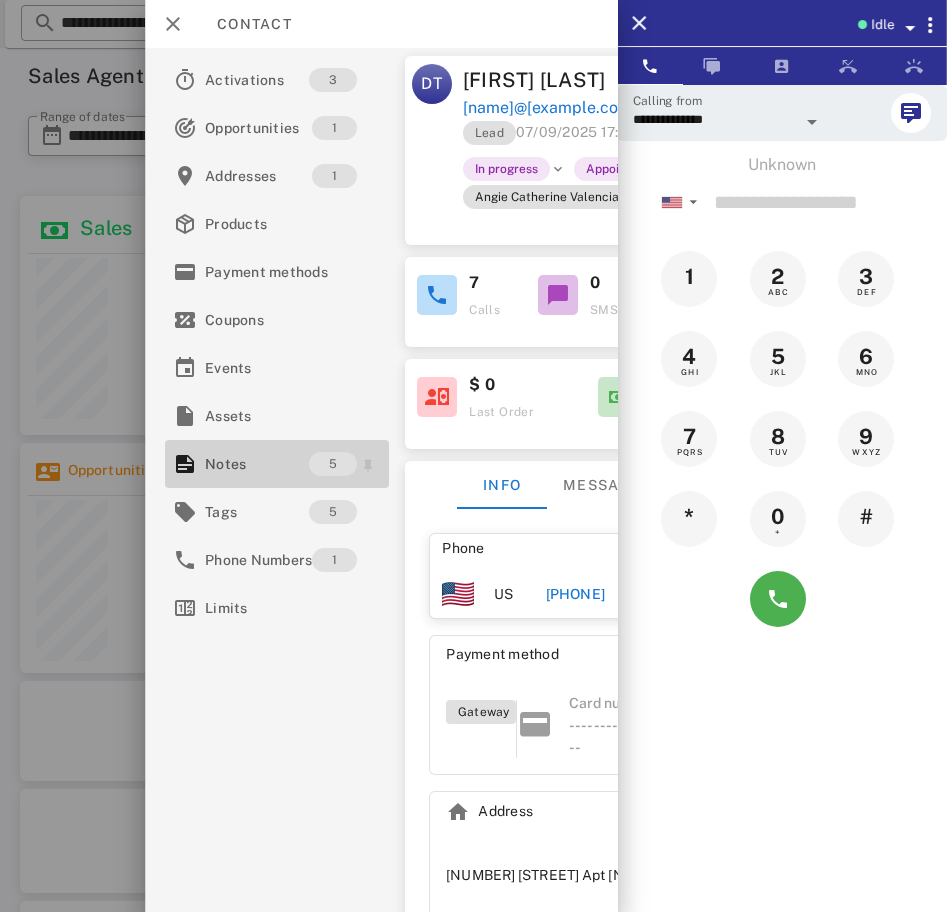 click on "Notes" at bounding box center (257, 464) 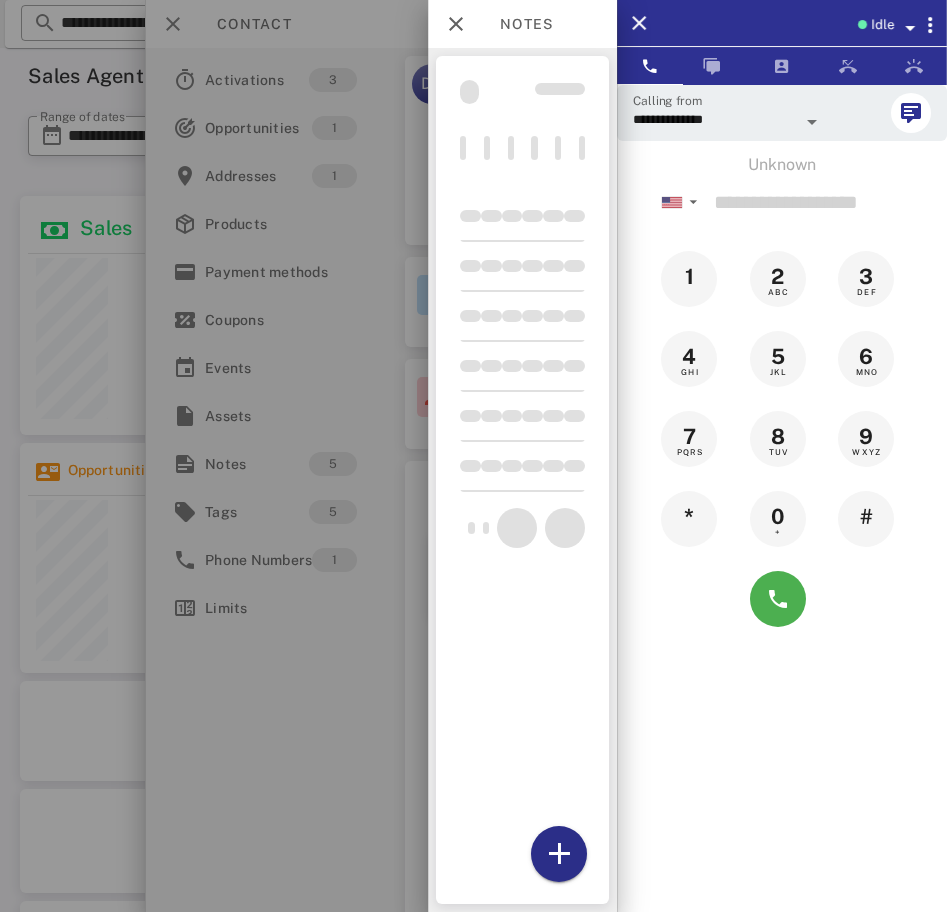 click at bounding box center (559, 854) 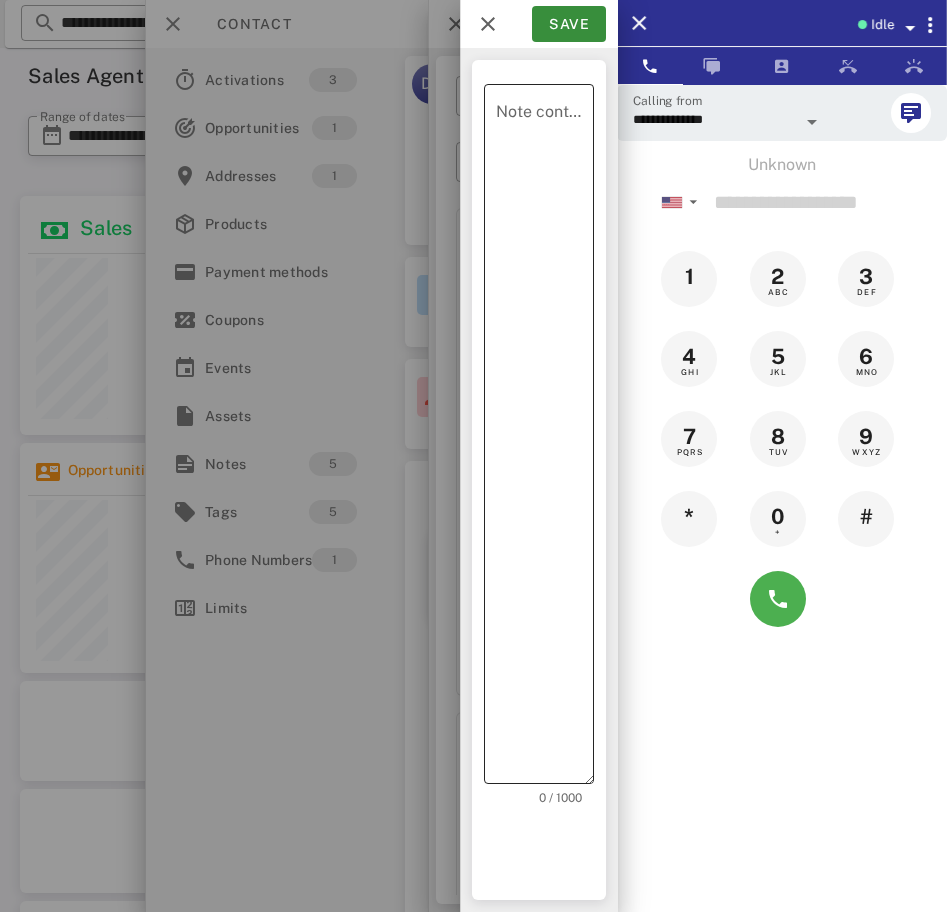 click on "Note content" at bounding box center [545, 439] 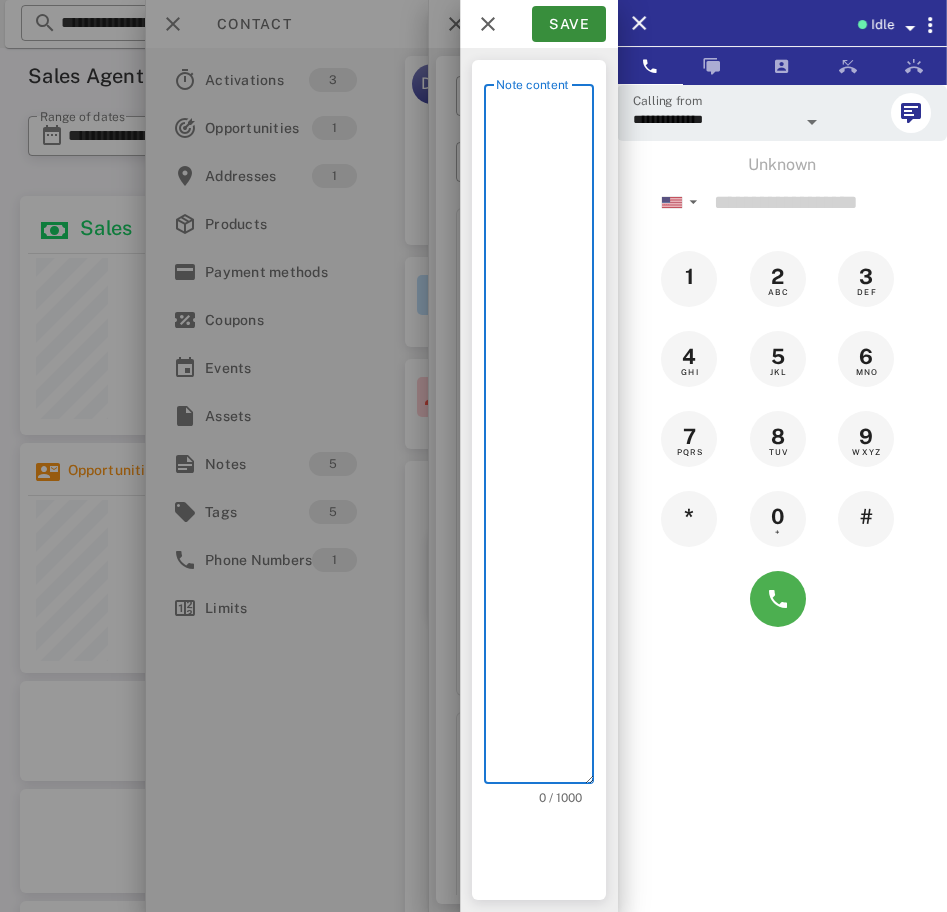 type on "*" 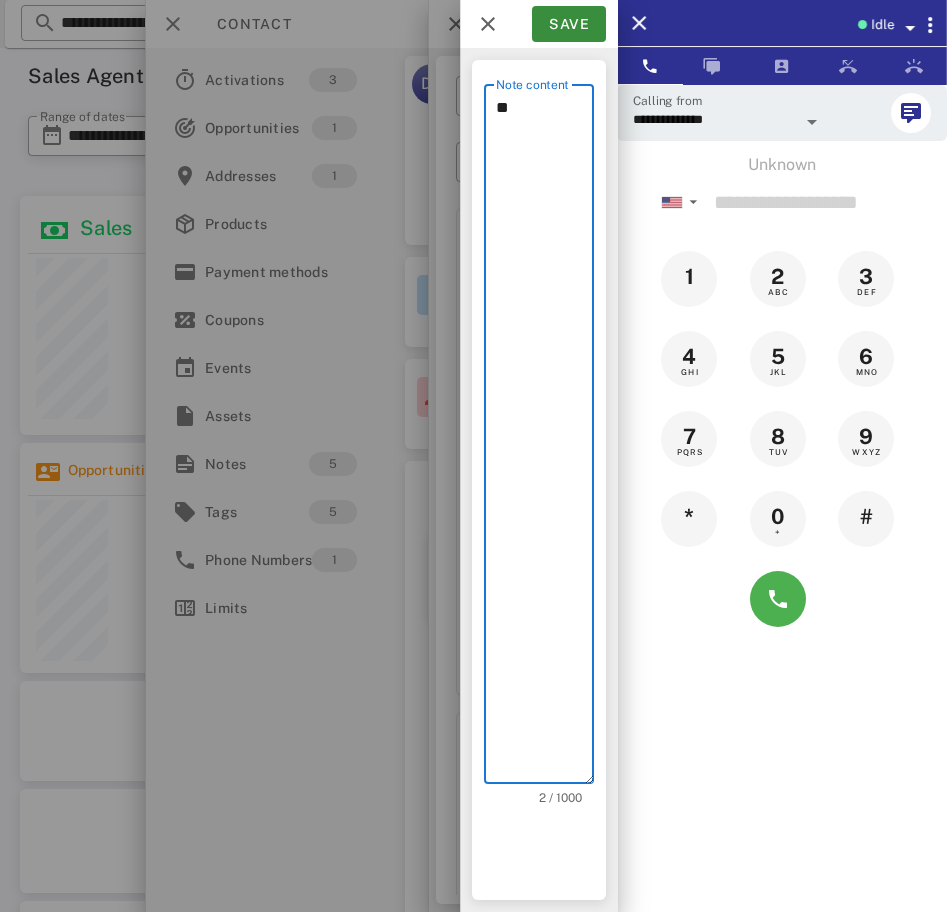 type on "*" 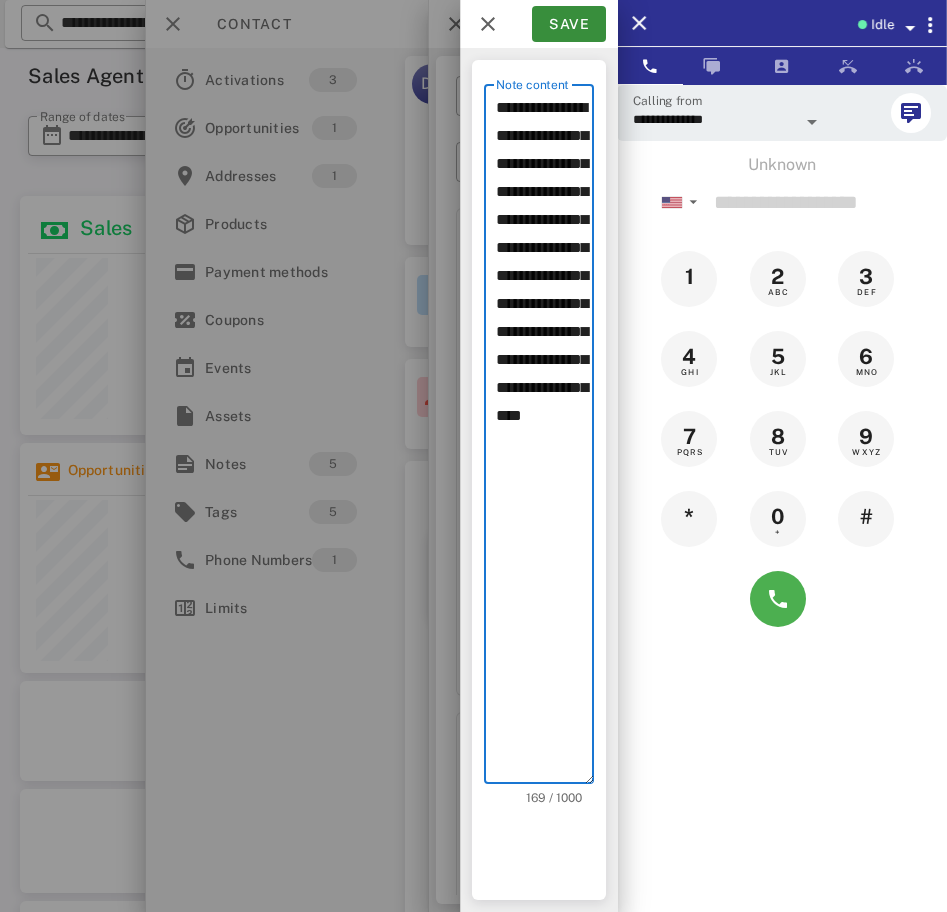 click on "**********" at bounding box center [545, 439] 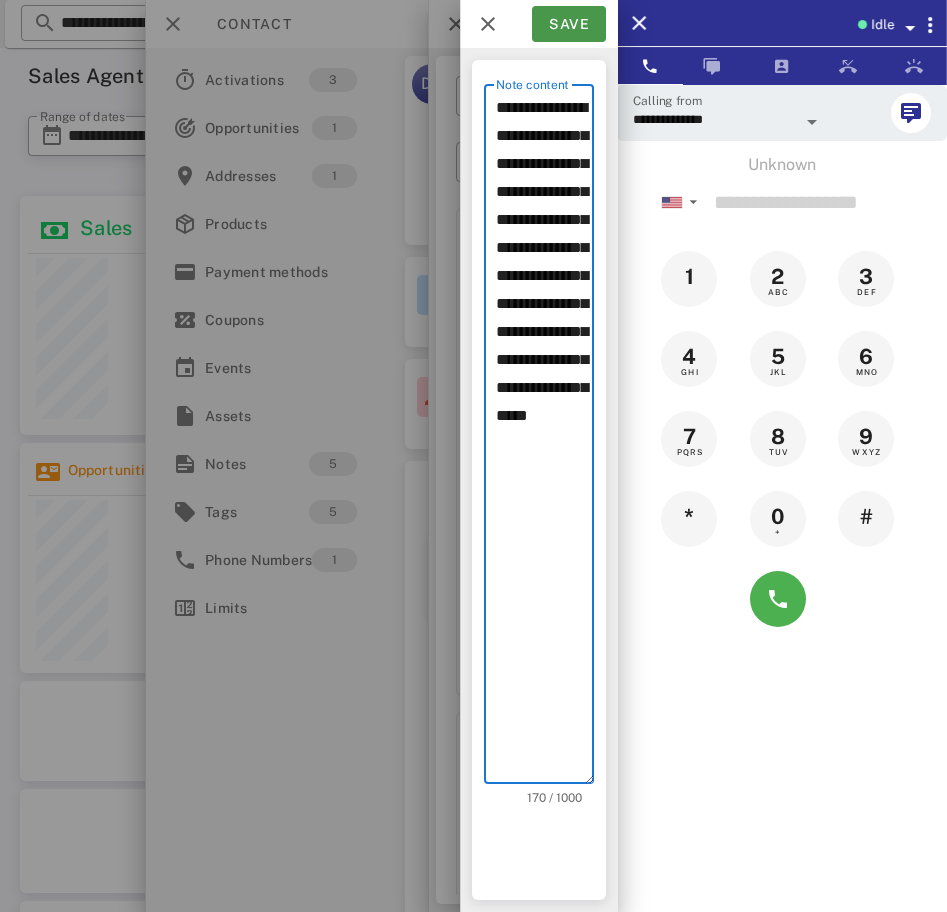 type on "**********" 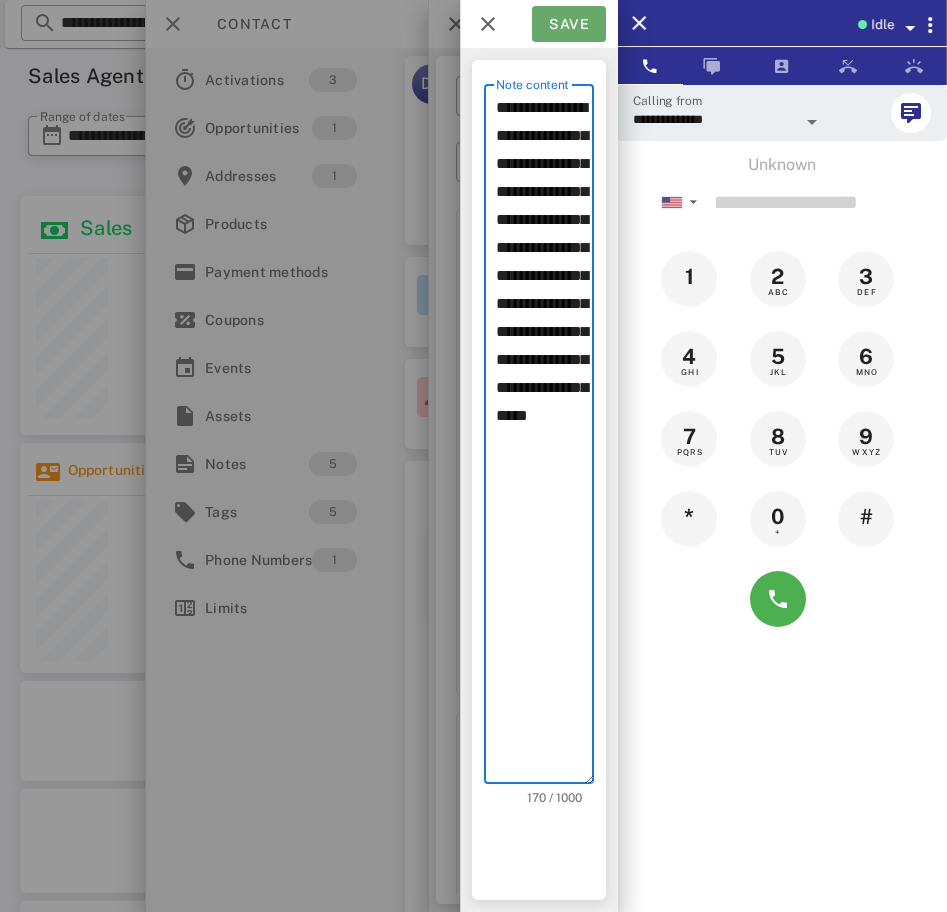 click on "Save" at bounding box center (569, 24) 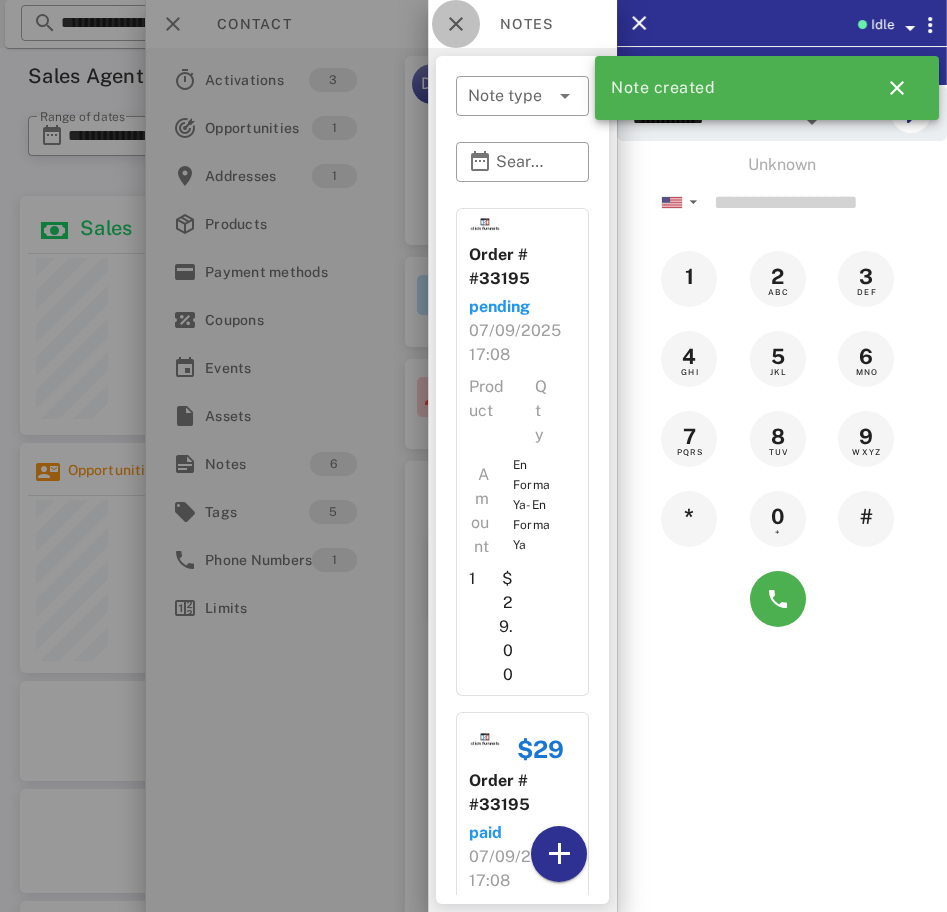 click at bounding box center [456, 24] 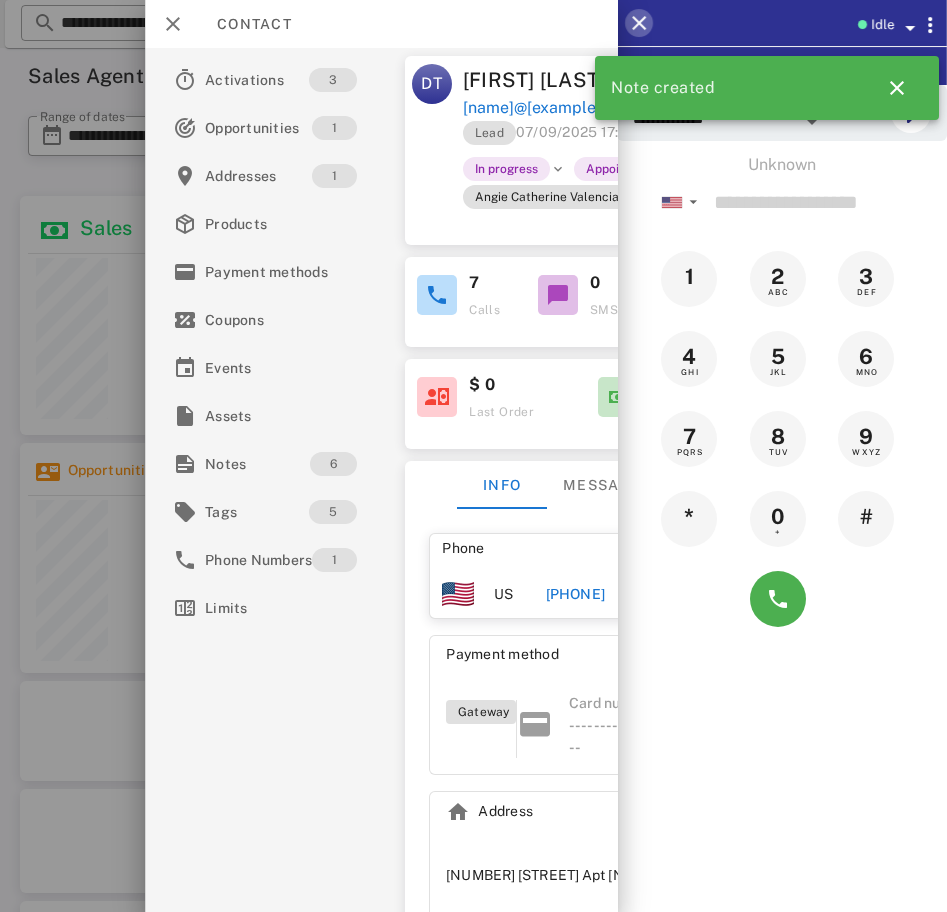 click at bounding box center (639, 23) 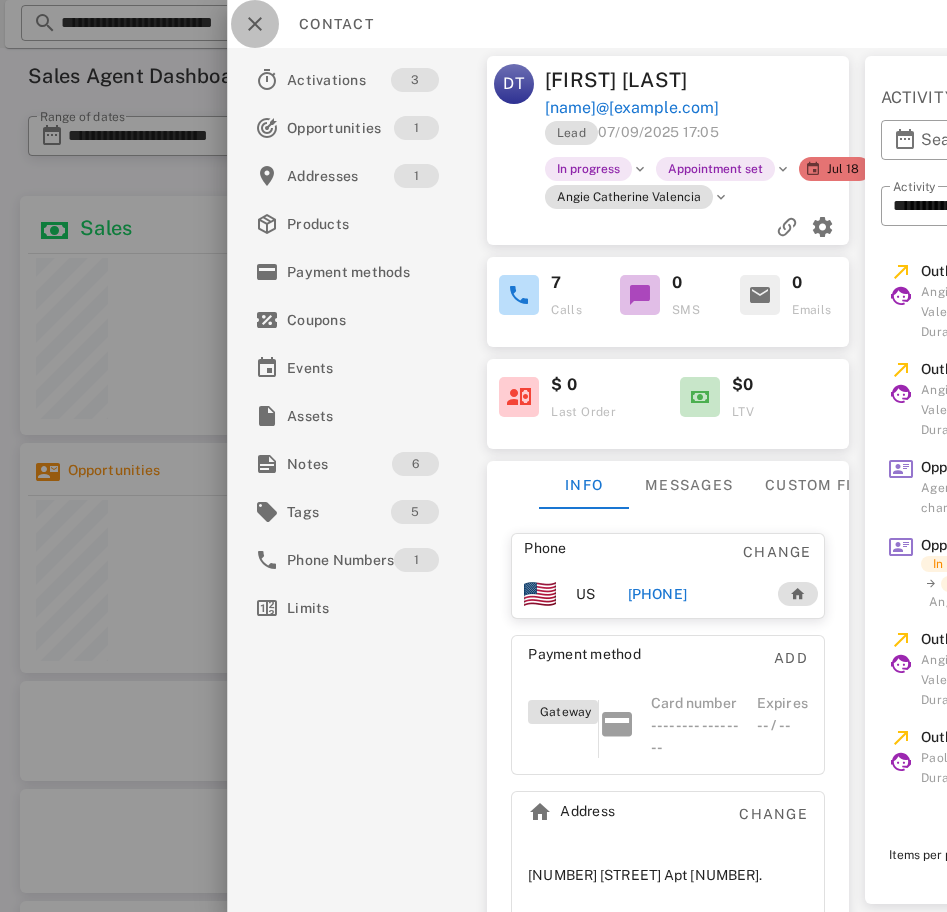click at bounding box center (255, 24) 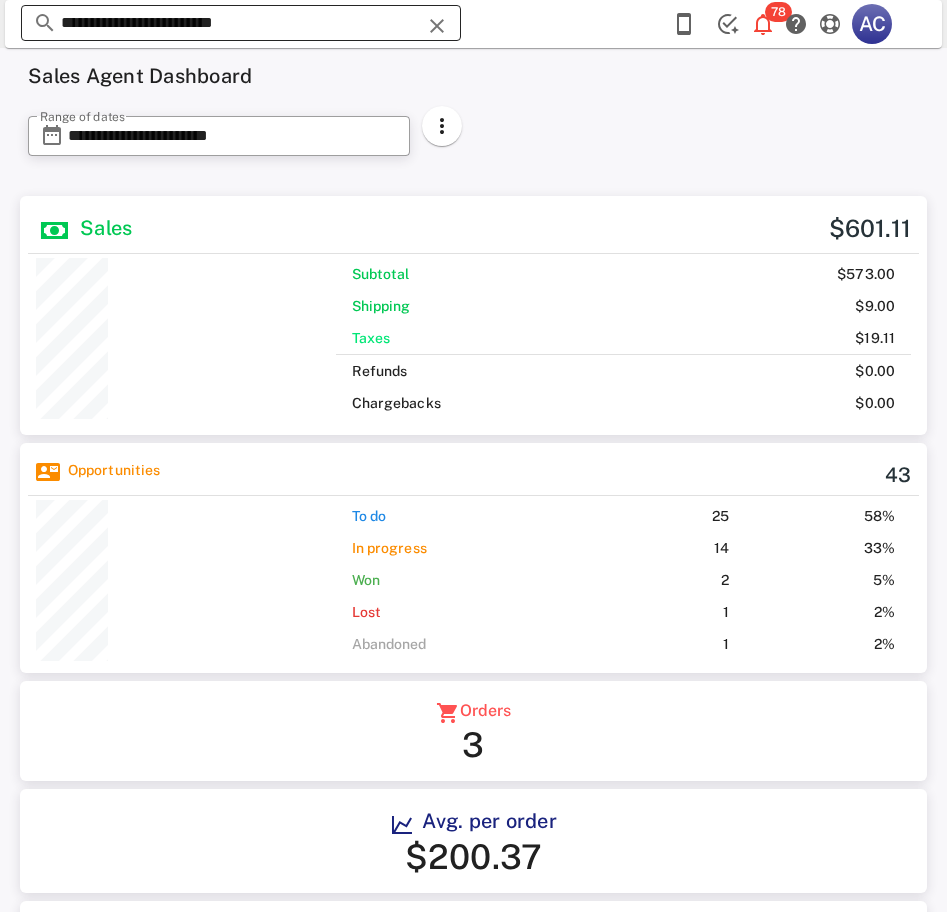 click on "**********" at bounding box center (241, 23) 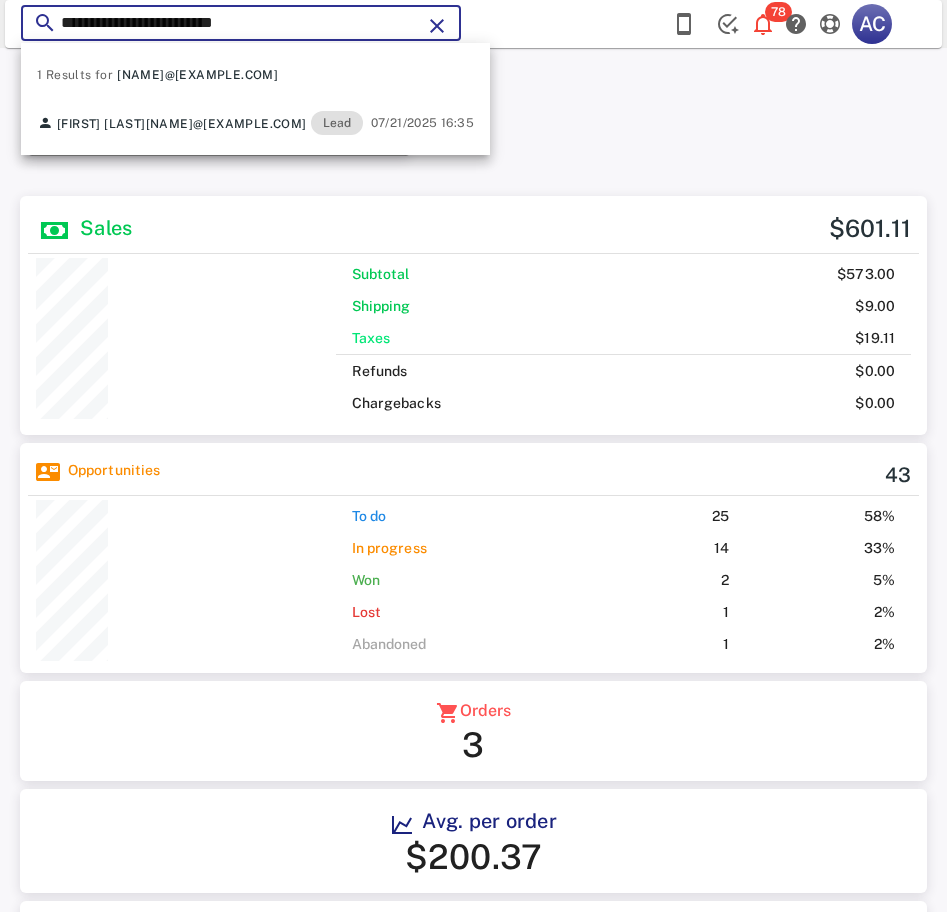 click on "**********" at bounding box center (241, 23) 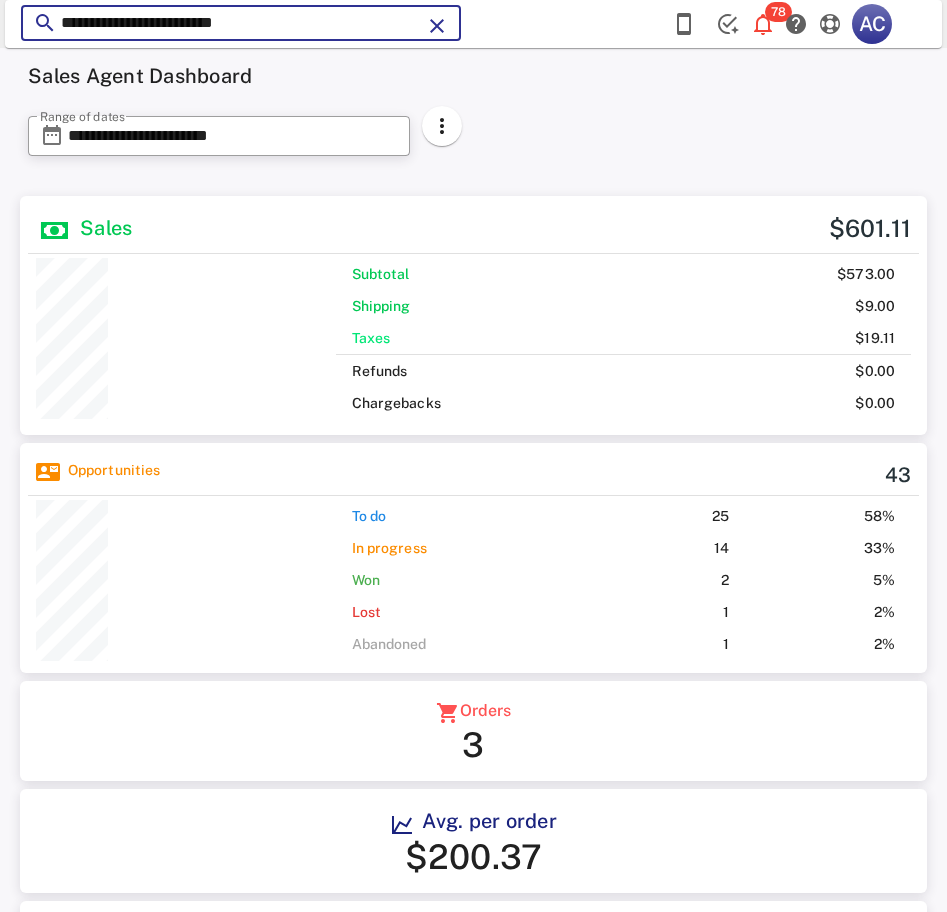 click on "**********" at bounding box center (241, 23) 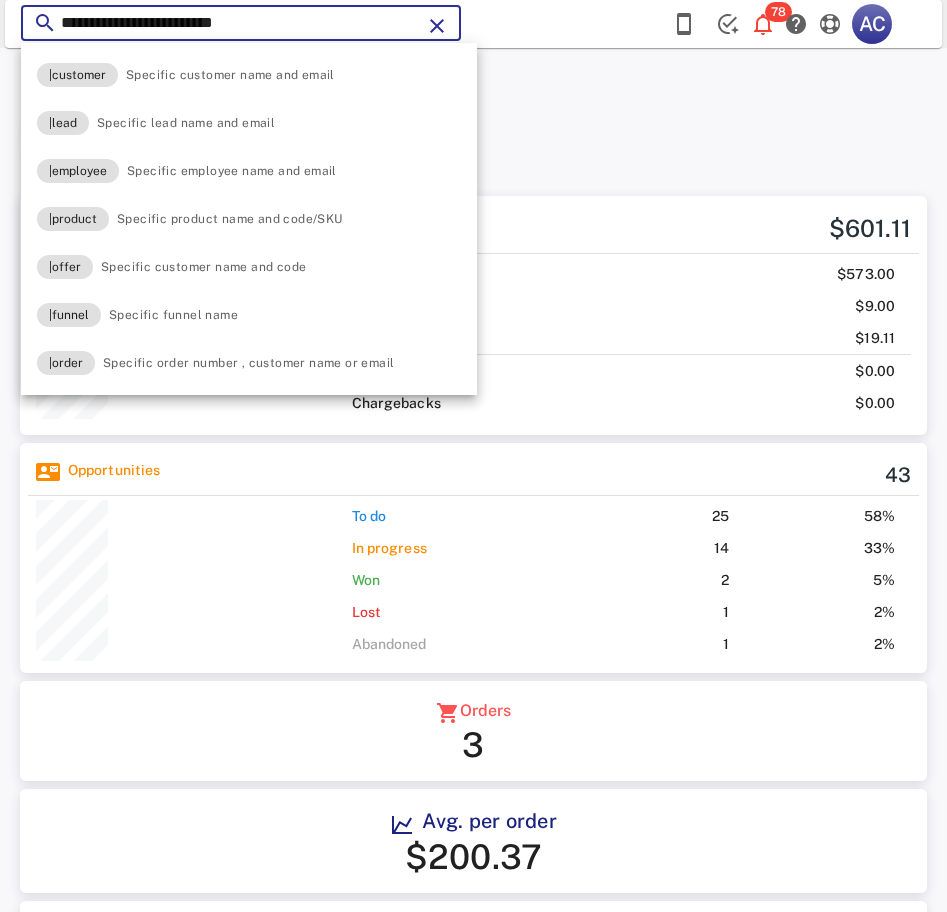 paste 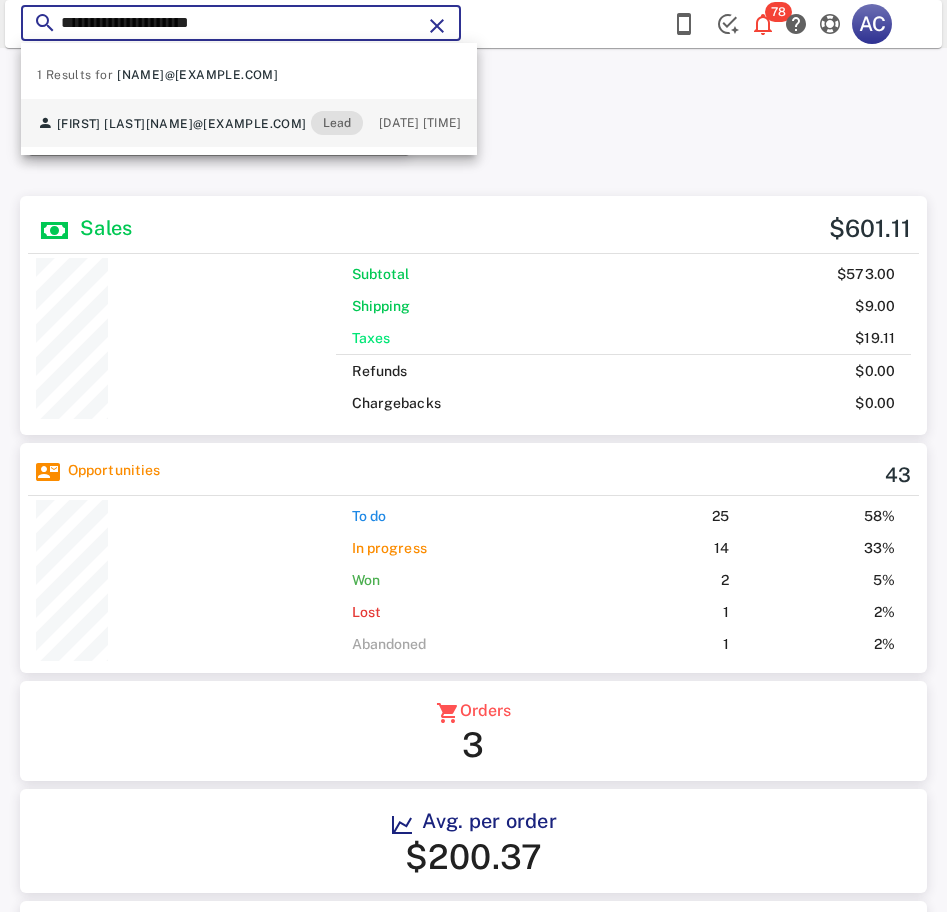type on "**********" 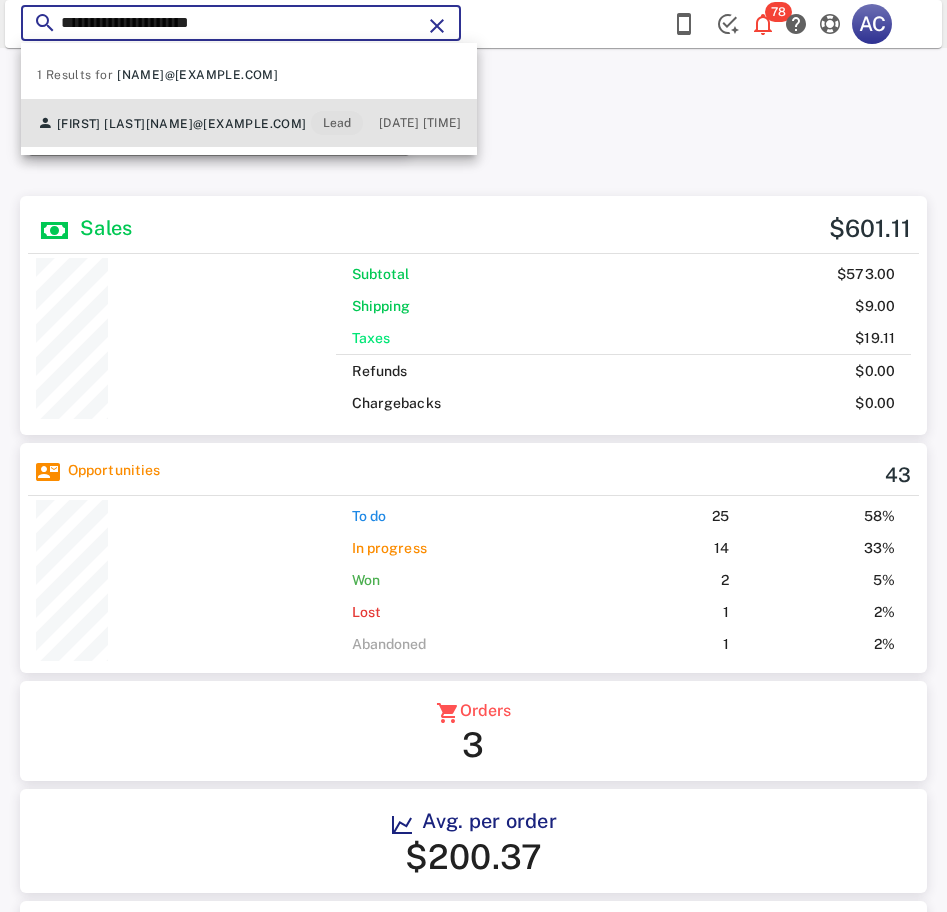 click on "yepeznubia@icloud.com" at bounding box center (226, 124) 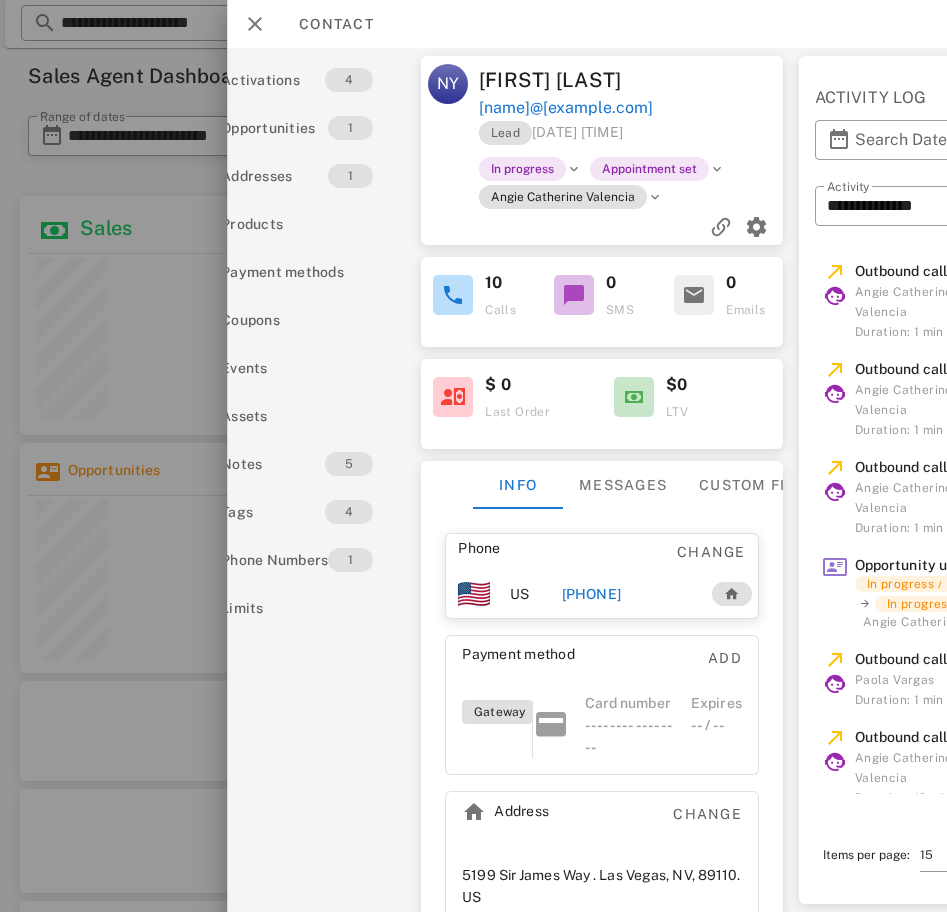 scroll, scrollTop: 0, scrollLeft: 62, axis: horizontal 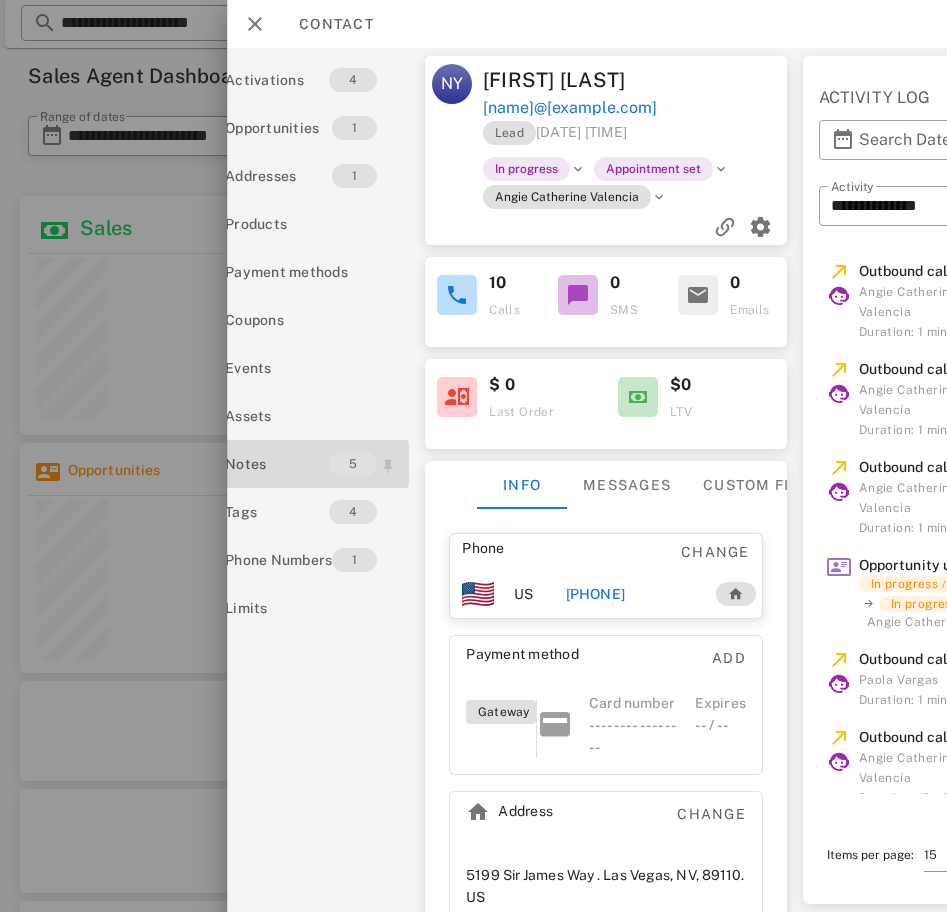 click on "Notes" at bounding box center [277, 464] 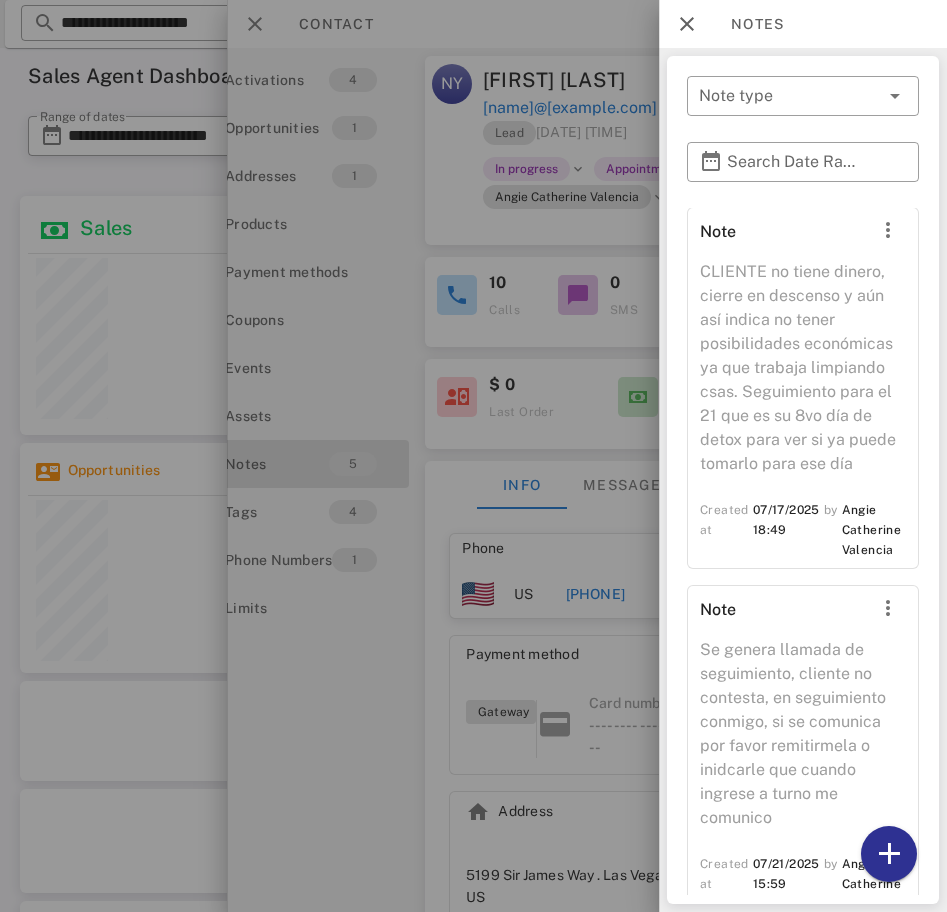 scroll, scrollTop: 845, scrollLeft: 0, axis: vertical 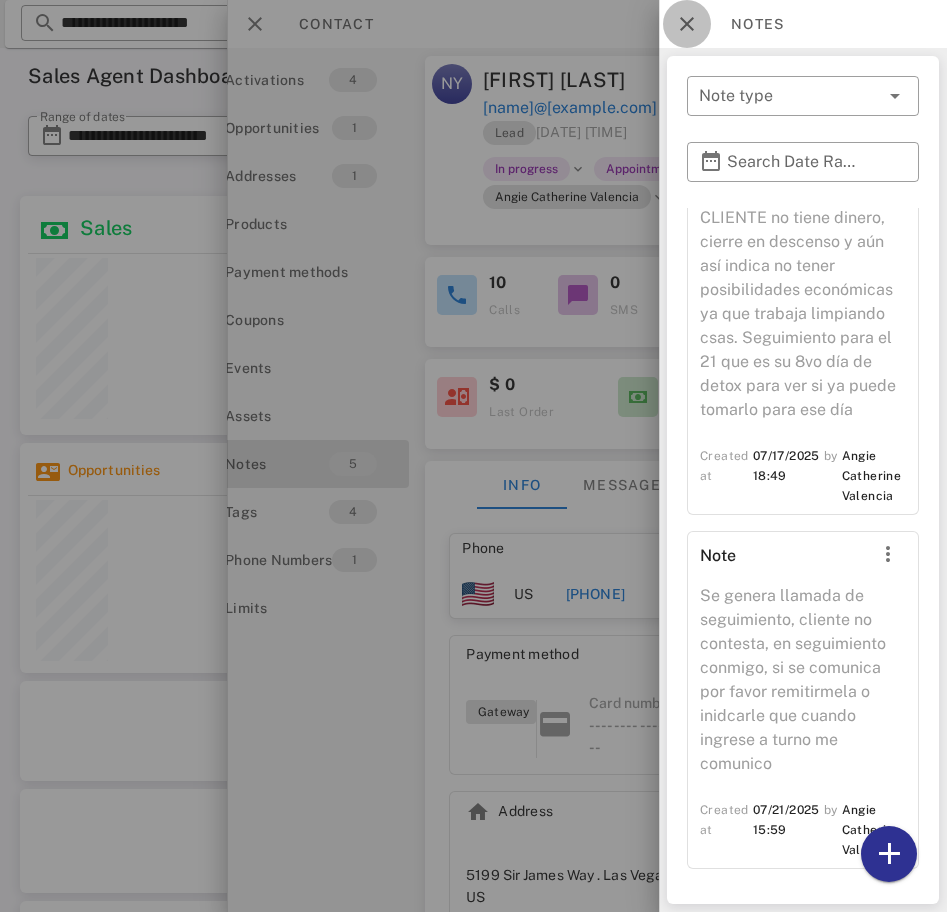 click at bounding box center (687, 24) 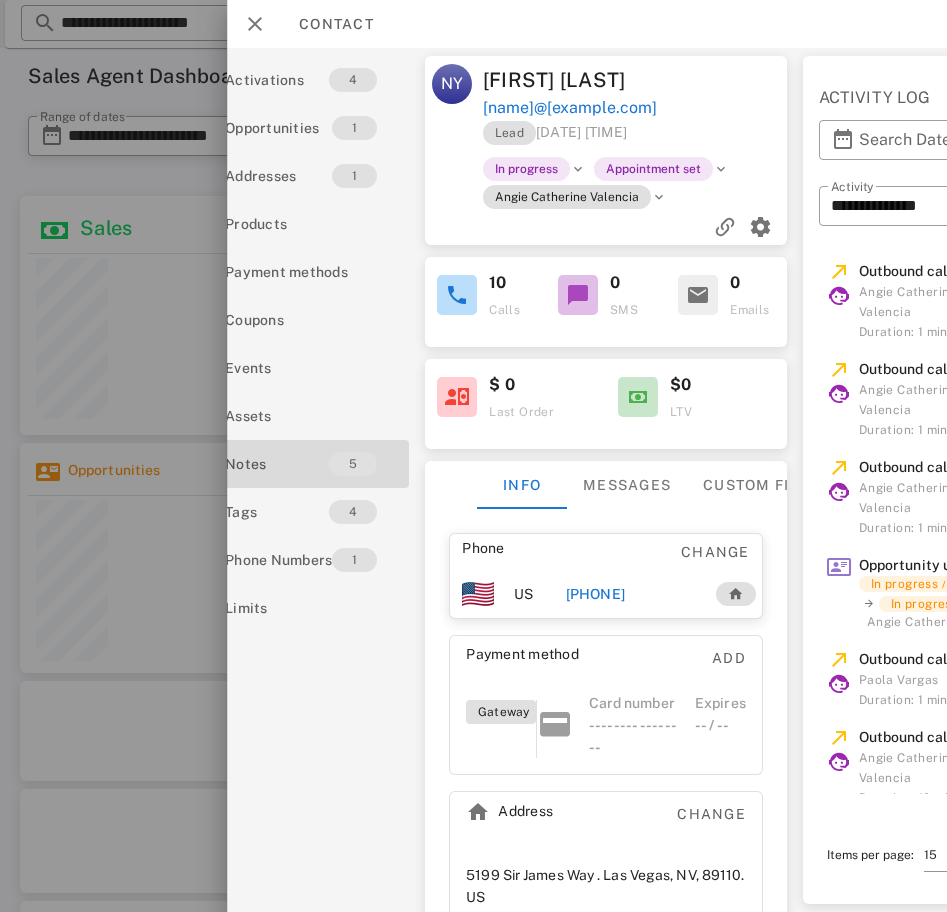 click on "+17025093154" at bounding box center [632, 594] 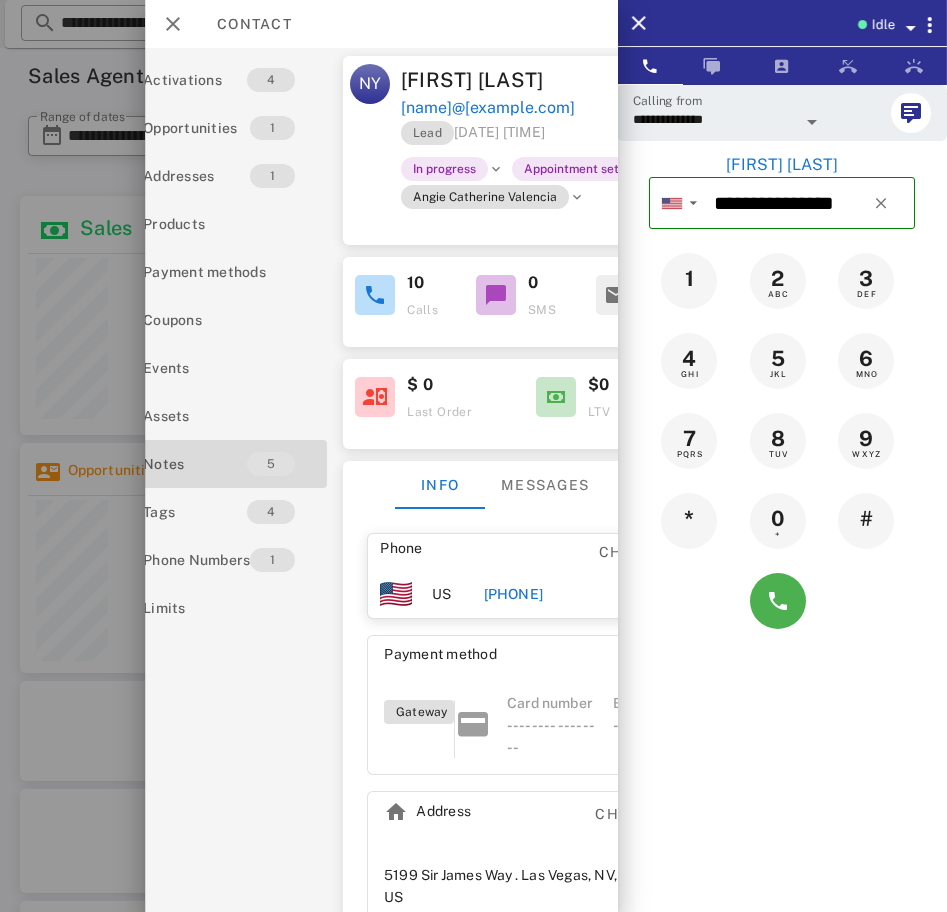 click on "**********" at bounding box center (714, 119) 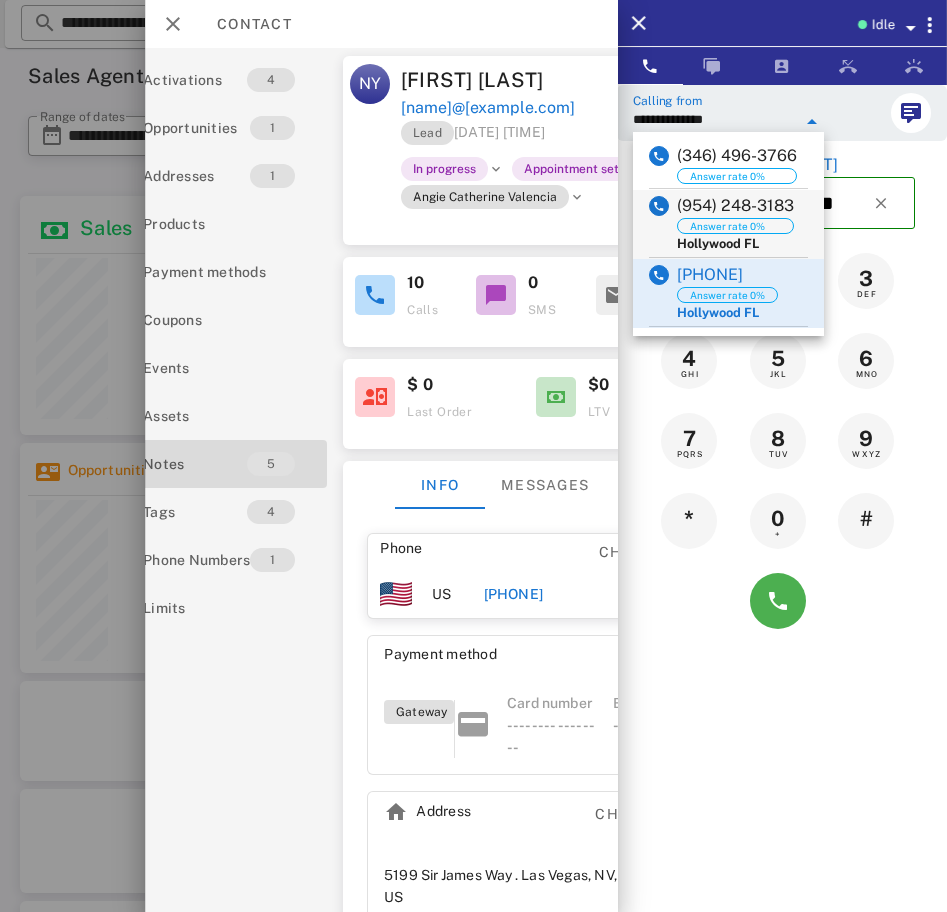click on "([PHONE]) Answer rate 0% [CITY] [STATE]" at bounding box center (728, 224) 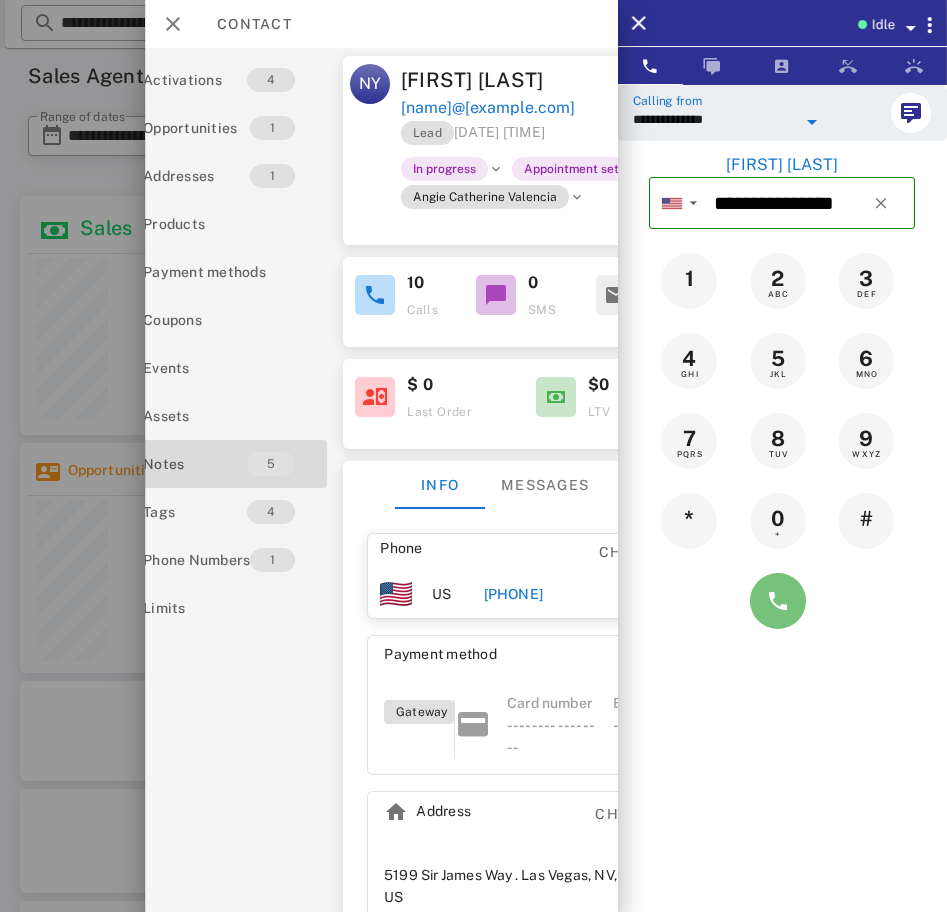 click at bounding box center (778, 601) 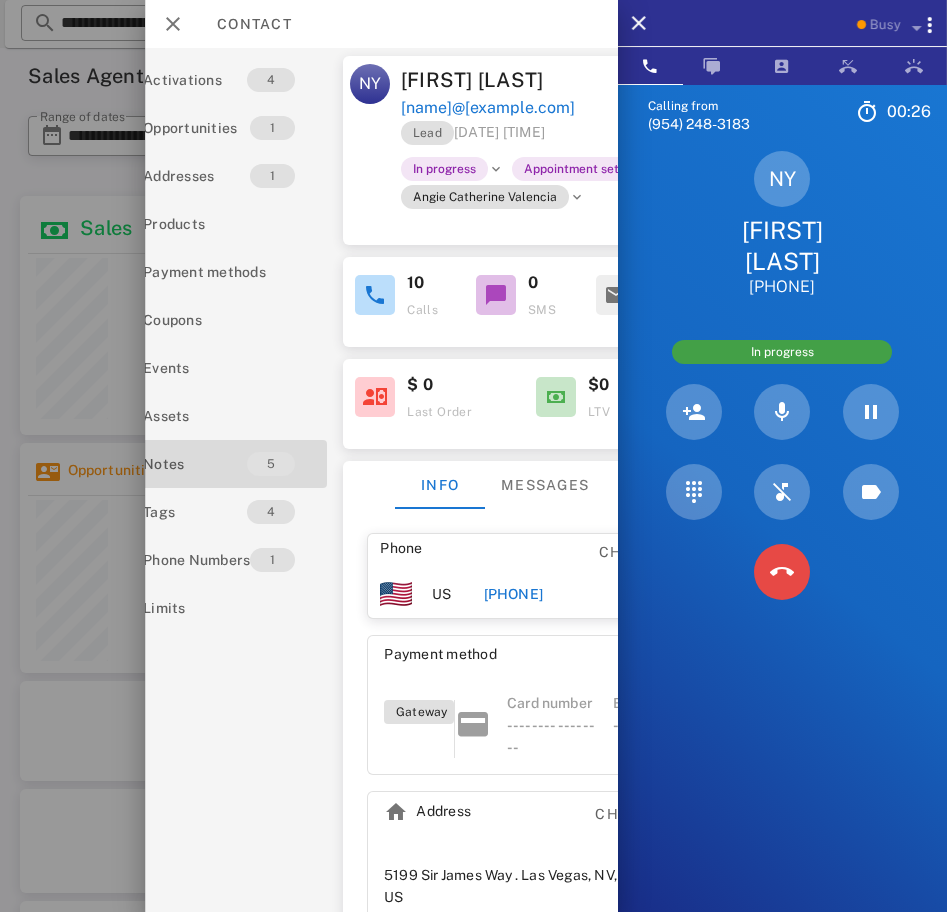 click at bounding box center [782, 572] 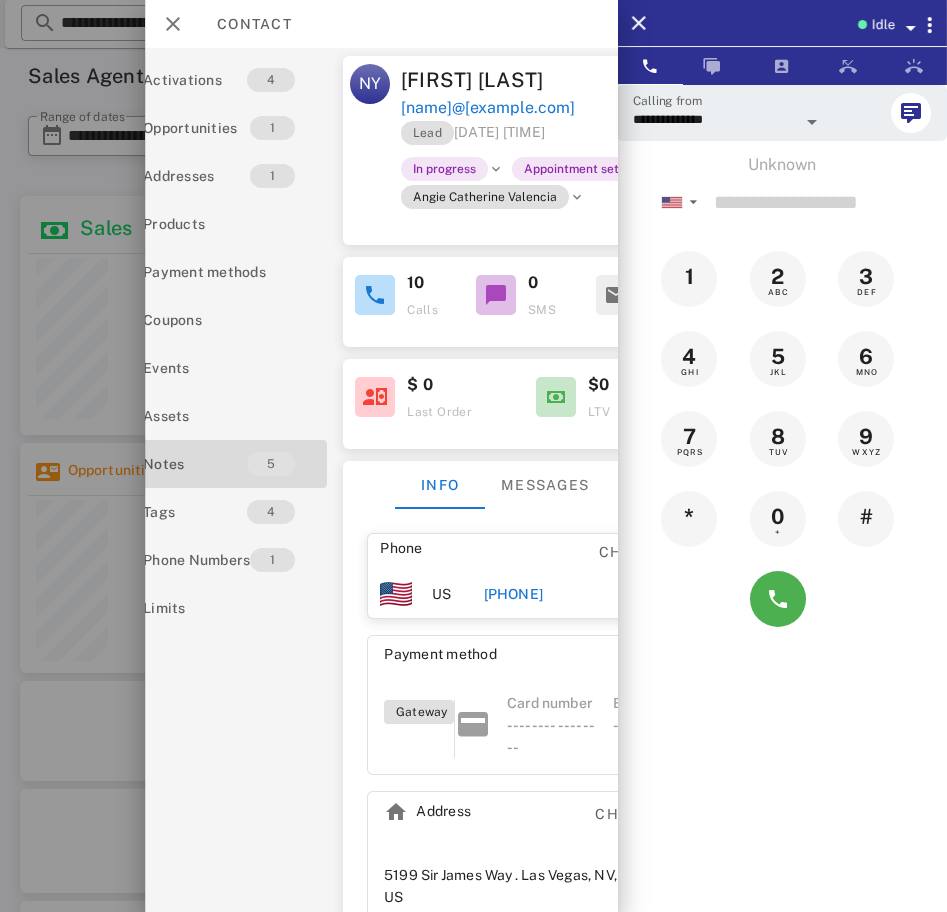 click on "Idle" at bounding box center (782, 23) 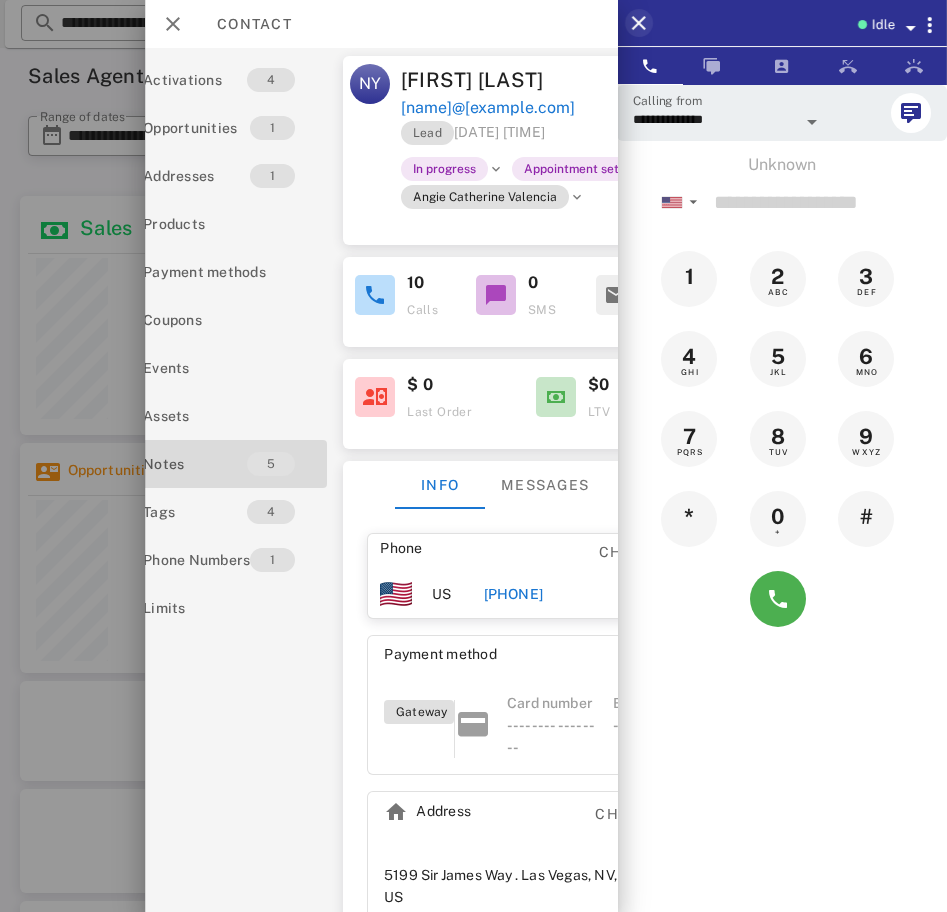 click at bounding box center (639, 23) 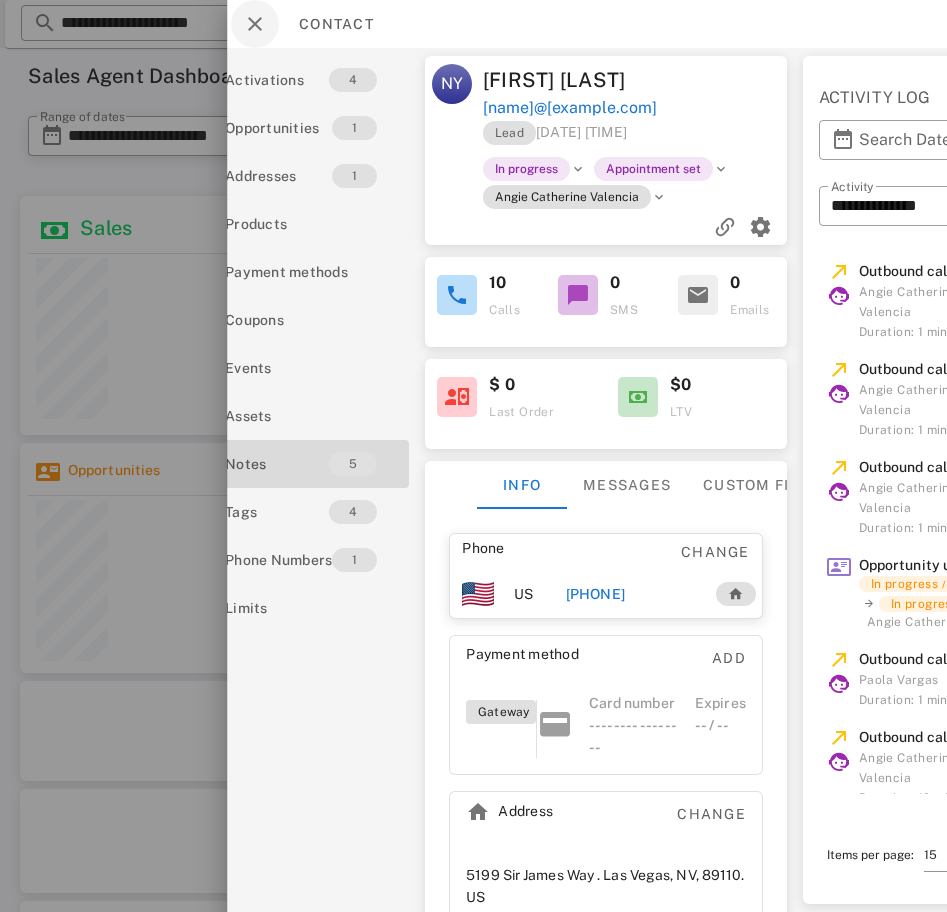 click at bounding box center [255, 24] 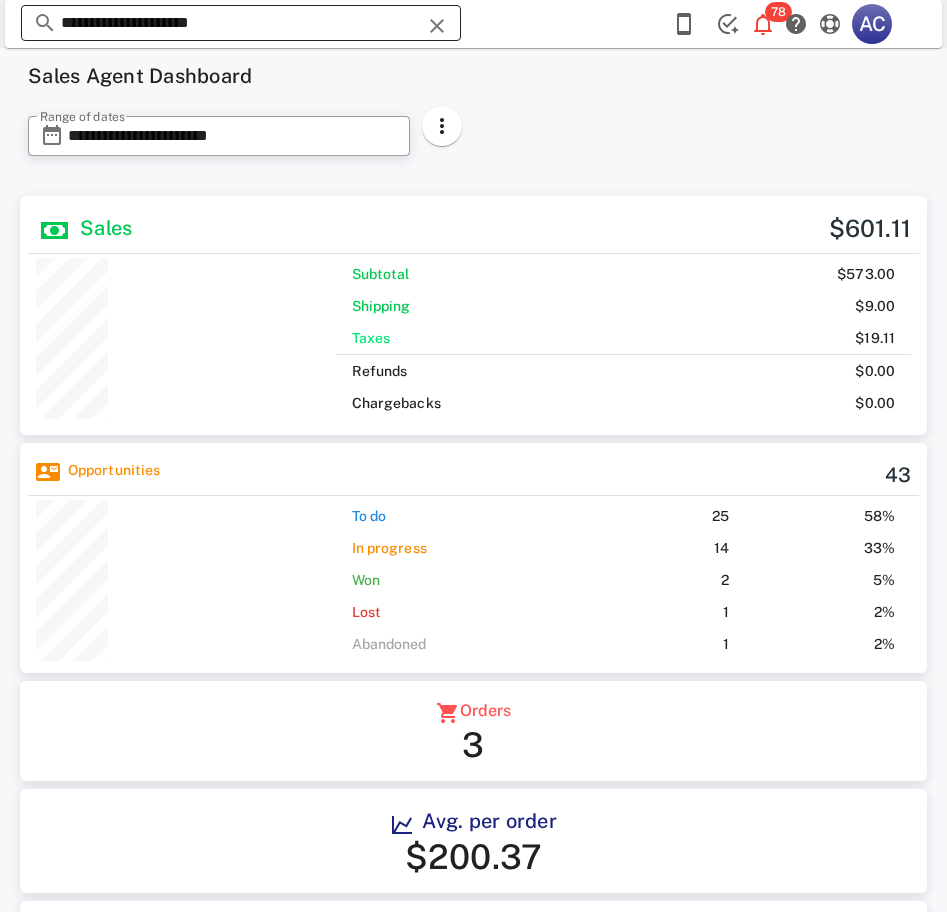 click on "**********" at bounding box center [241, 23] 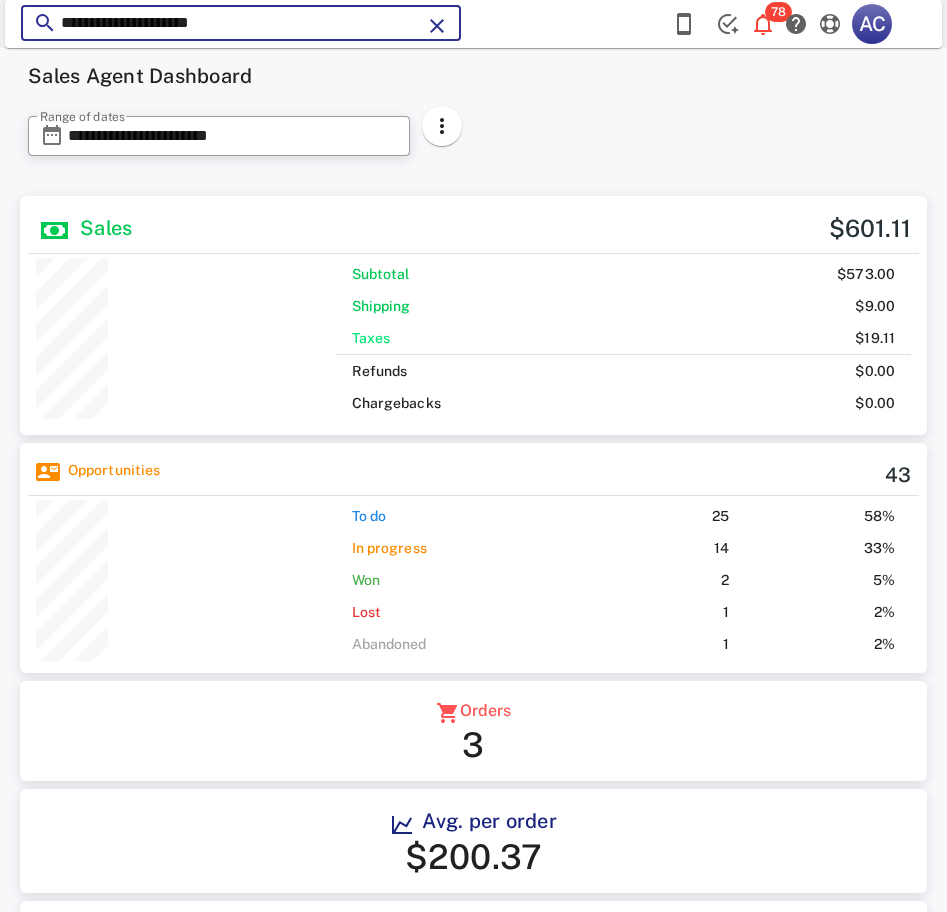 click on "**********" at bounding box center (241, 23) 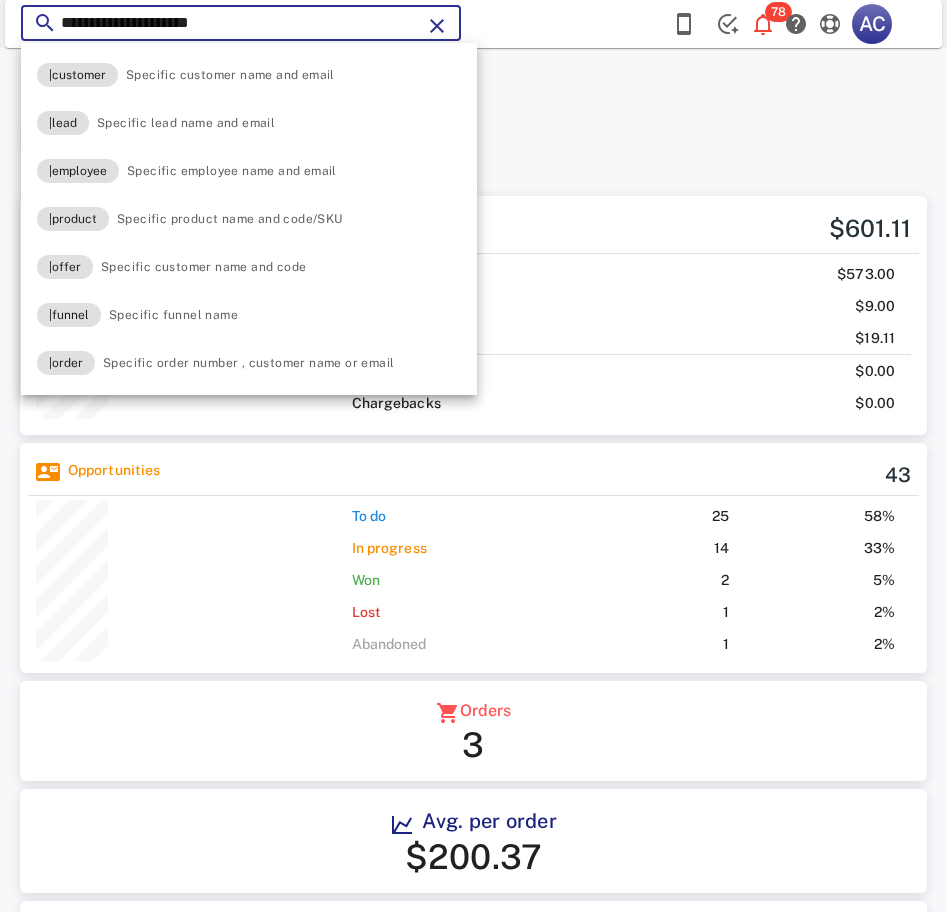 paste 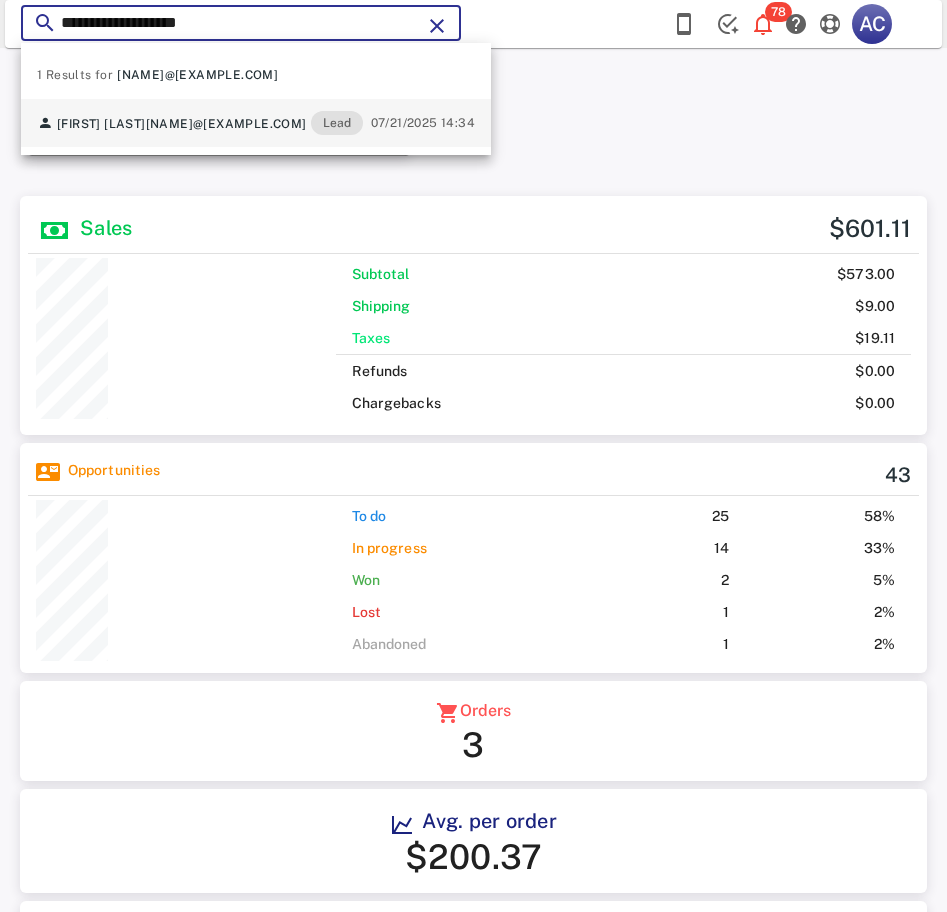 type on "**********" 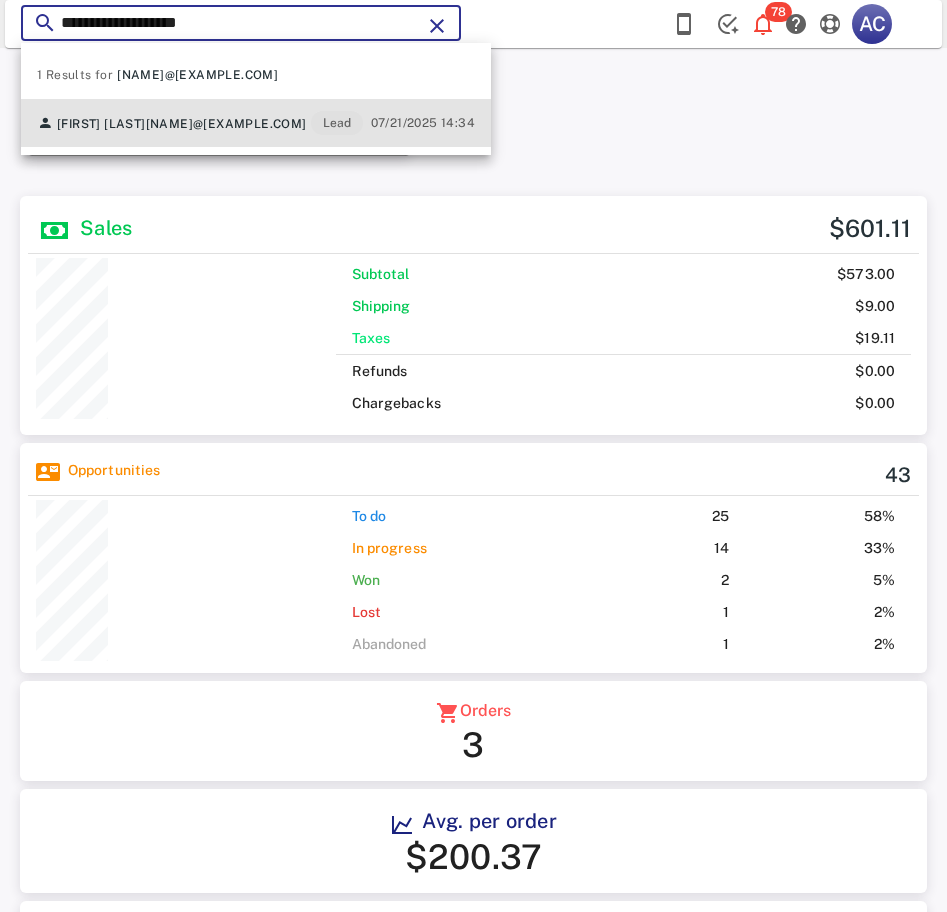 click on "dalilanor@gmail.com" at bounding box center [226, 124] 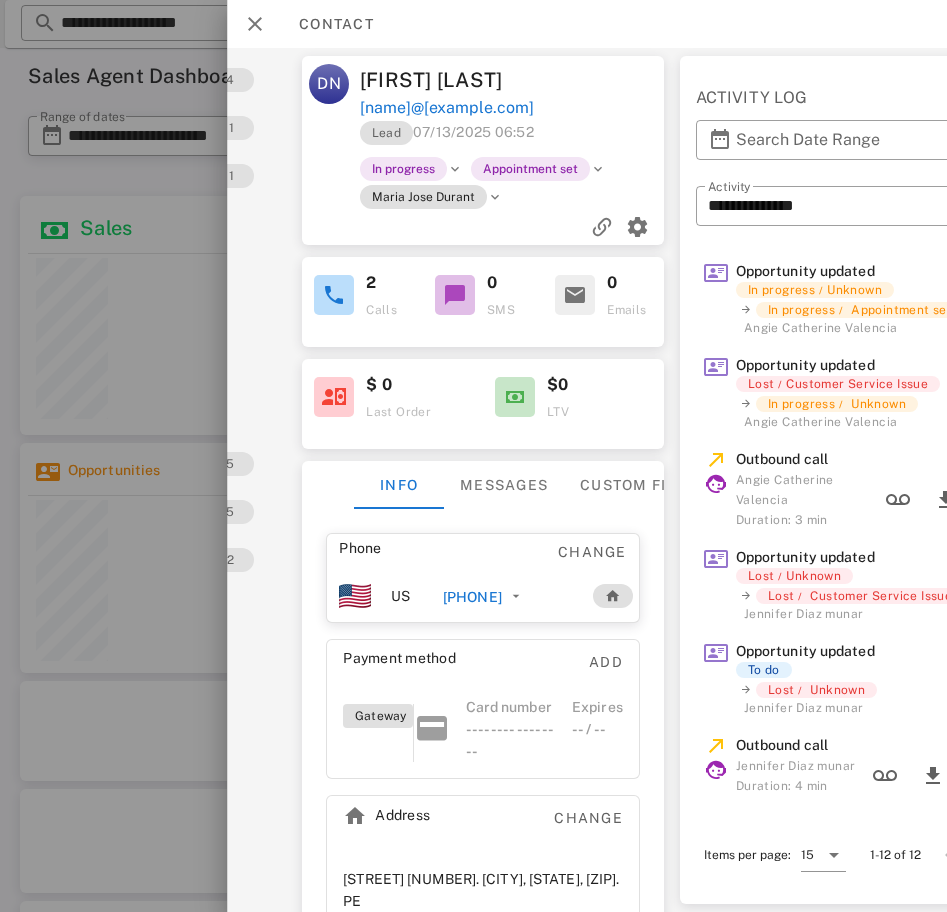 scroll, scrollTop: 0, scrollLeft: 381, axis: horizontal 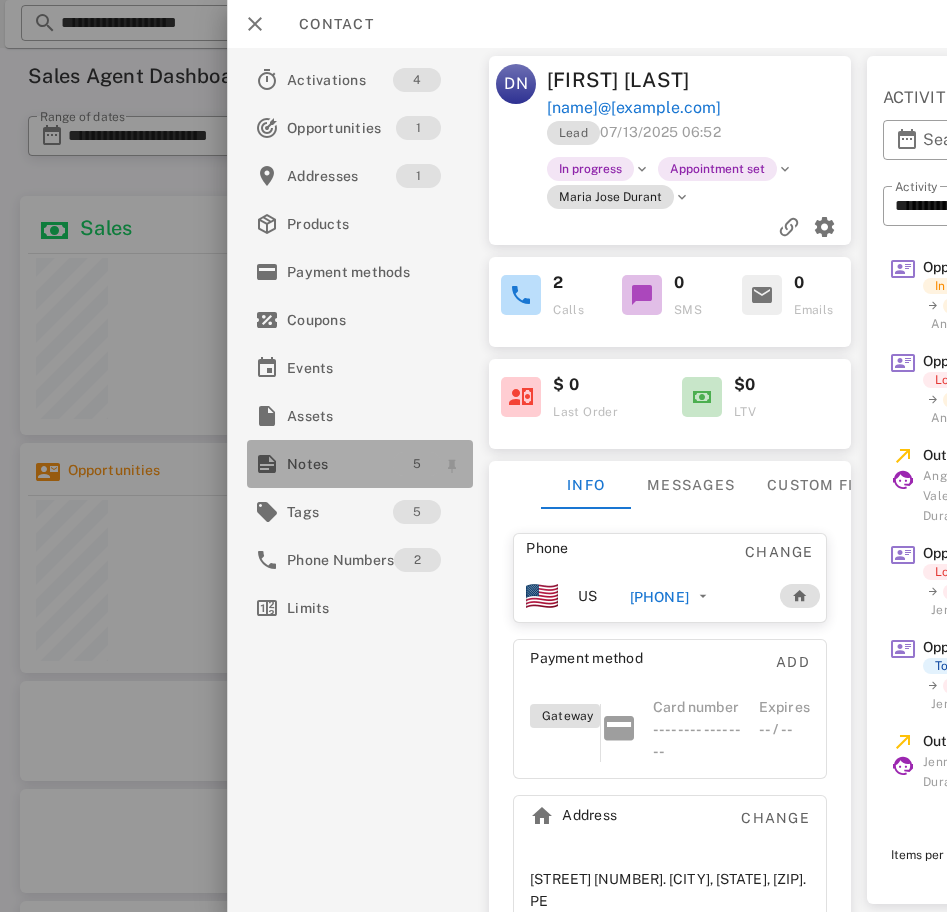 click on "5" at bounding box center [417, 464] 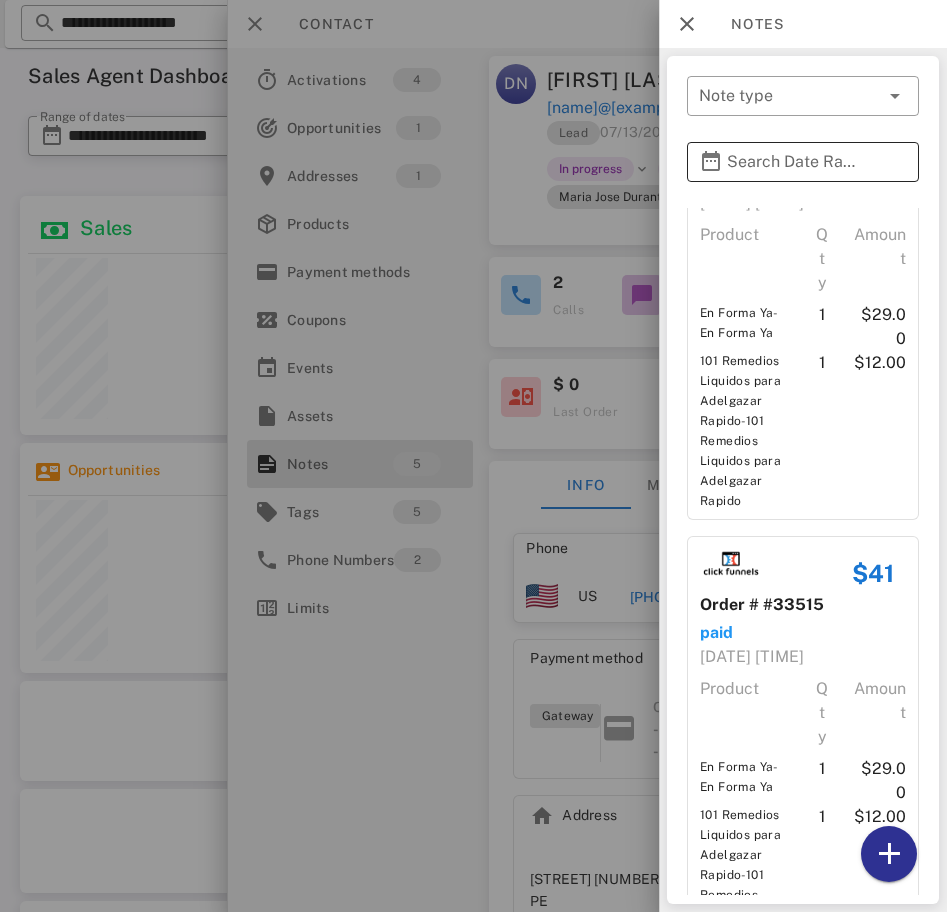 scroll, scrollTop: 119, scrollLeft: 0, axis: vertical 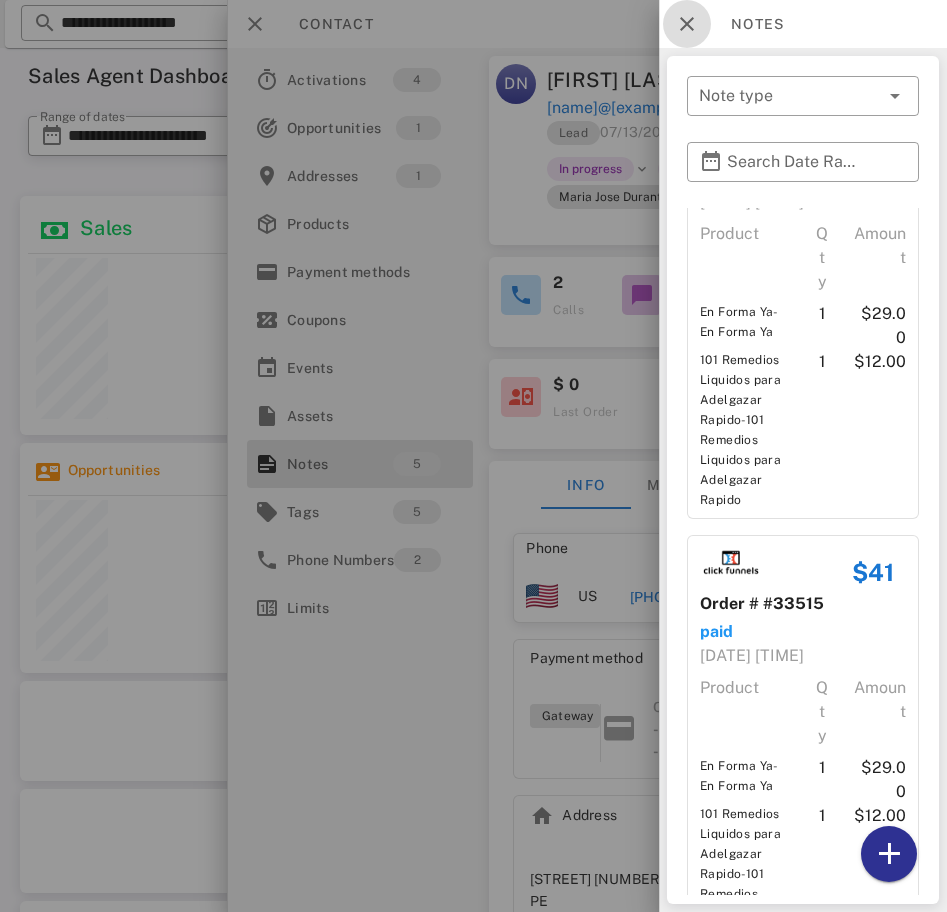 click at bounding box center (687, 24) 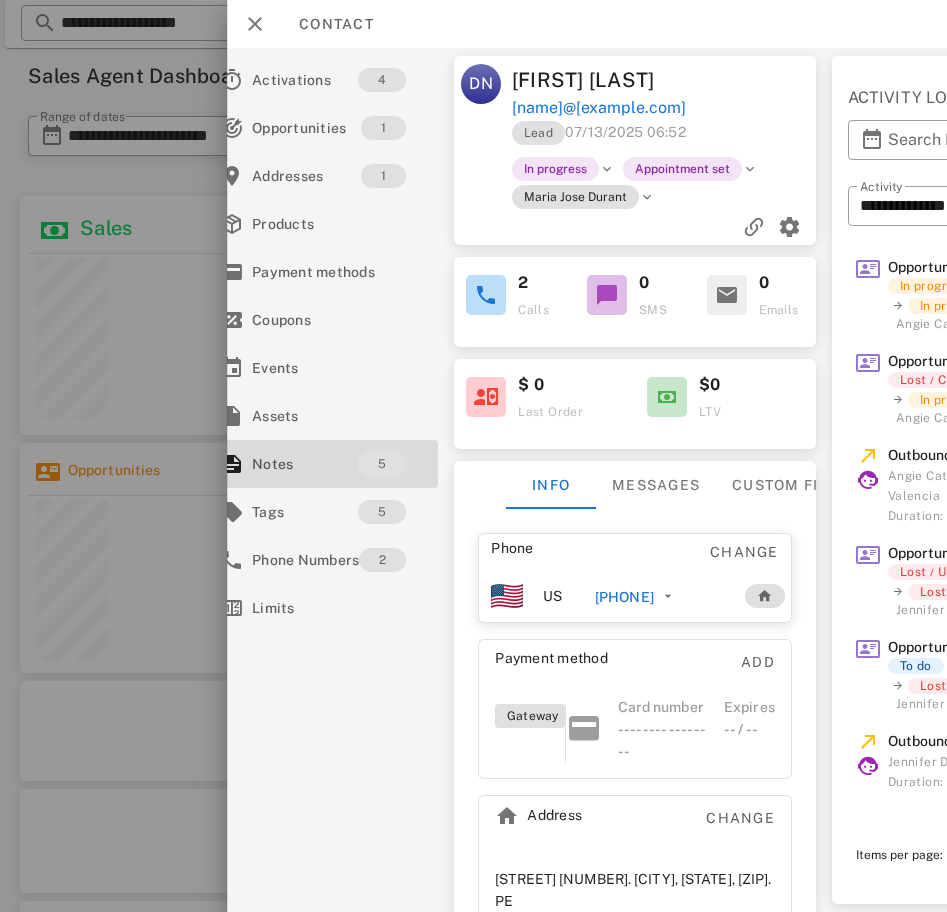 scroll, scrollTop: 0, scrollLeft: 83, axis: horizontal 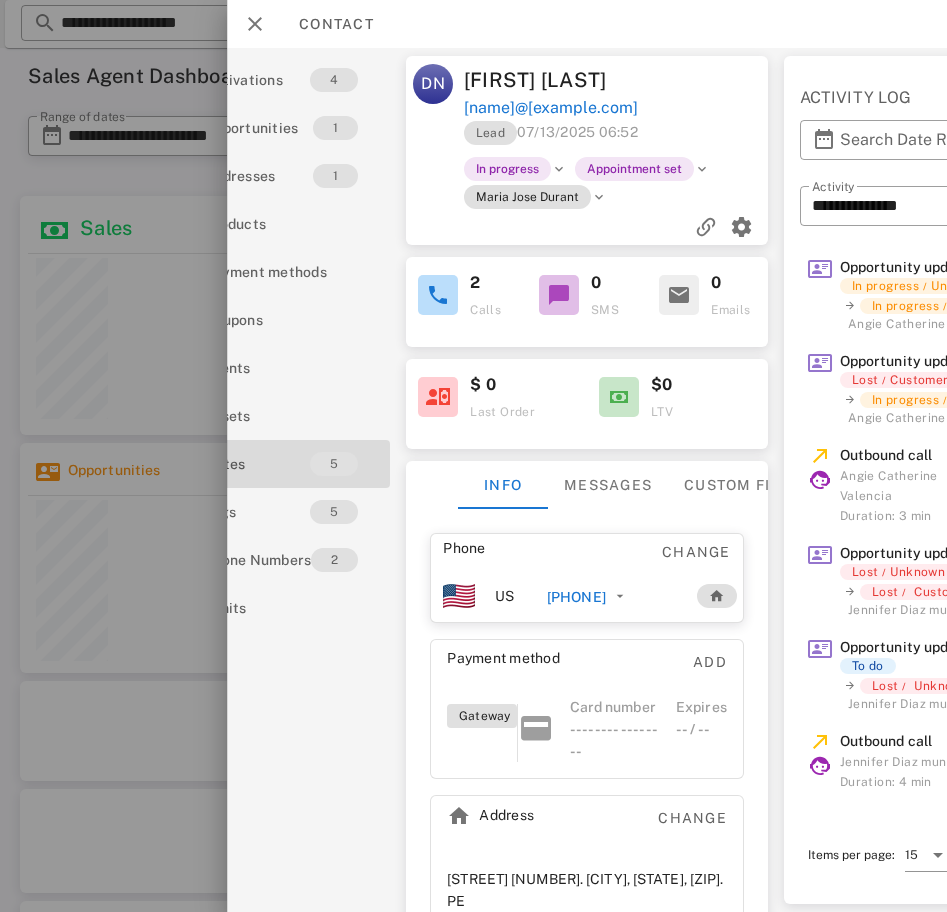 click on "+51993495492" at bounding box center [576, 597] 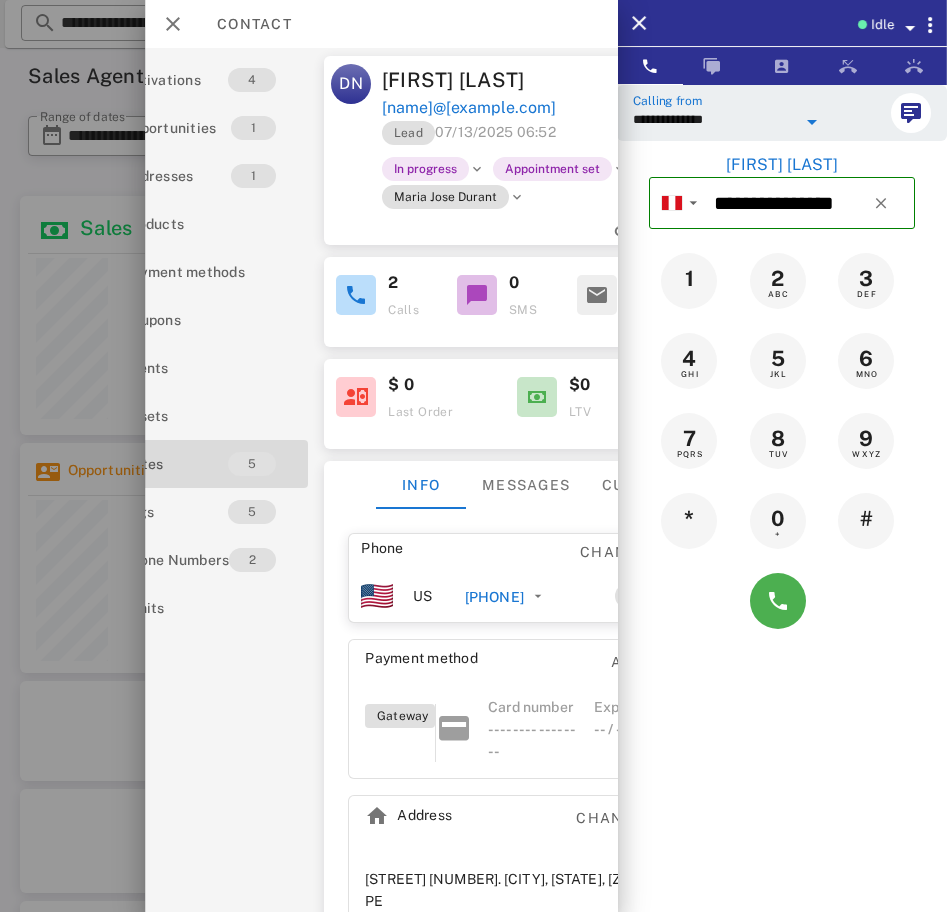 click on "**********" at bounding box center [714, 119] 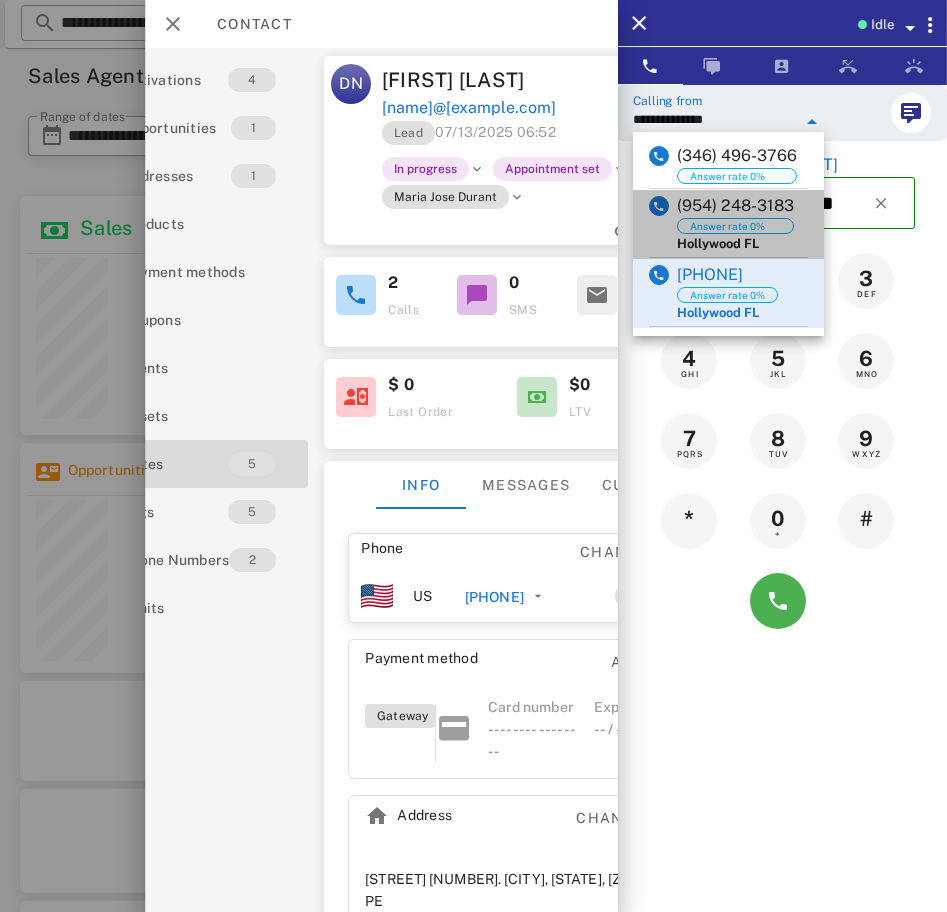 click on "(954) 248-3183" at bounding box center [735, 206] 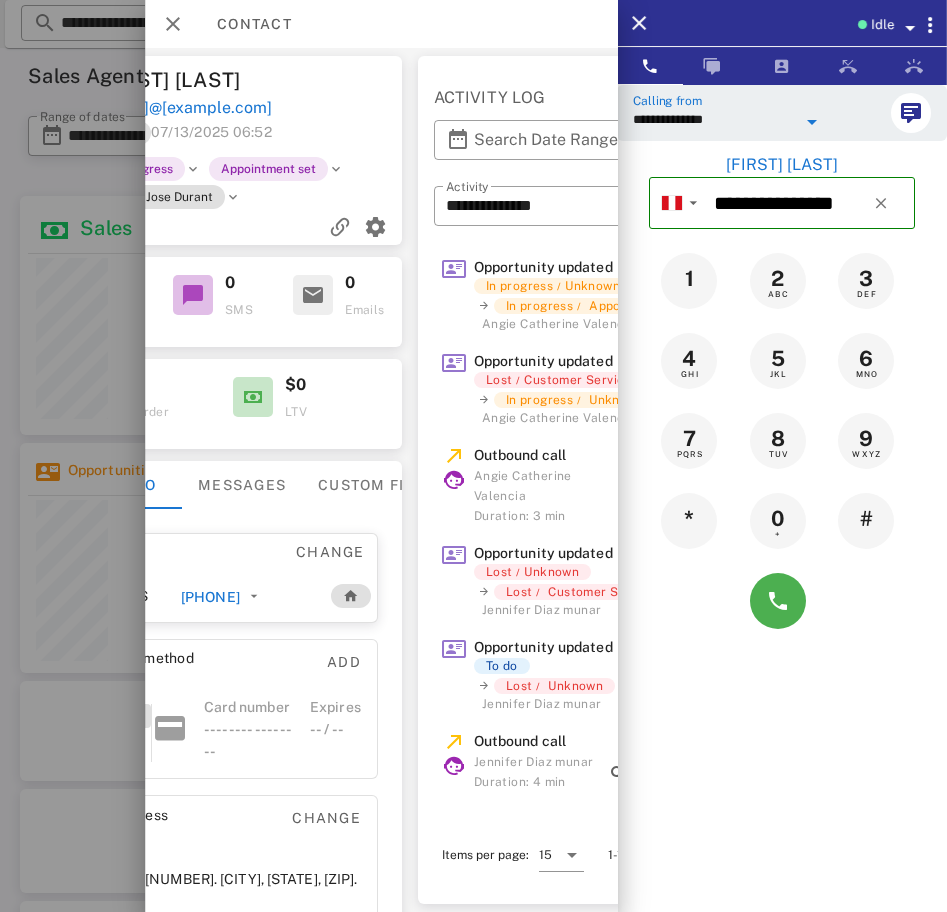scroll, scrollTop: 0, scrollLeft: 363, axis: horizontal 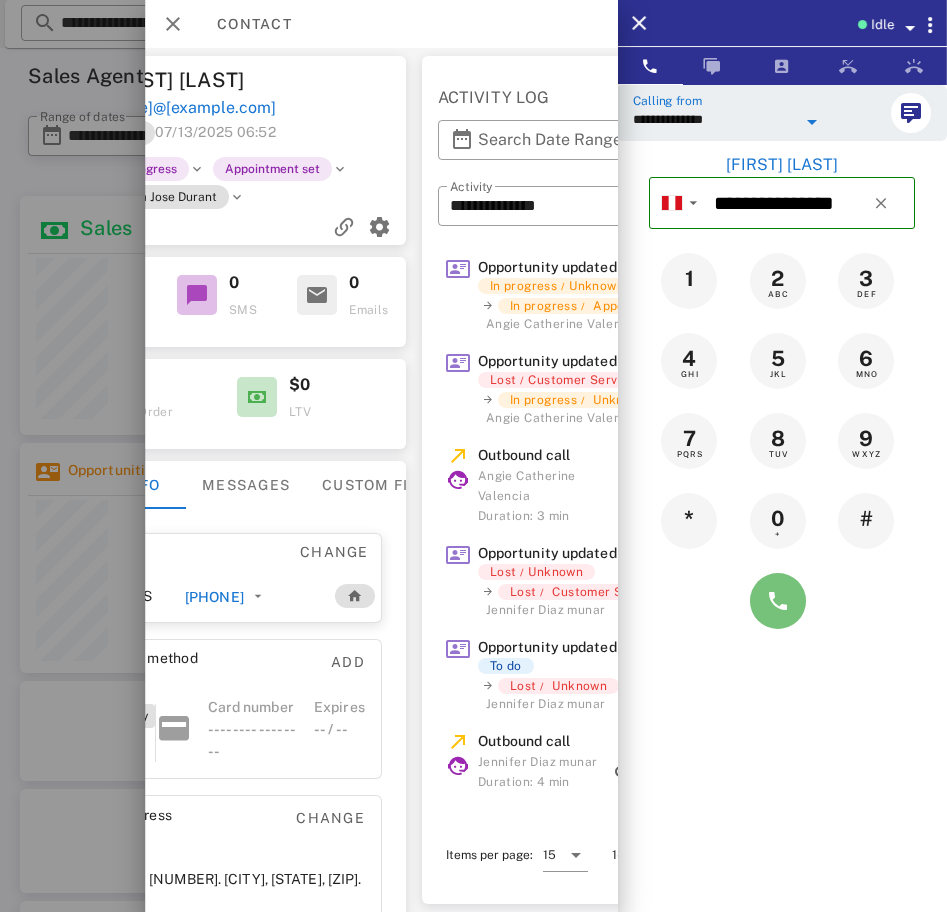 click at bounding box center [778, 601] 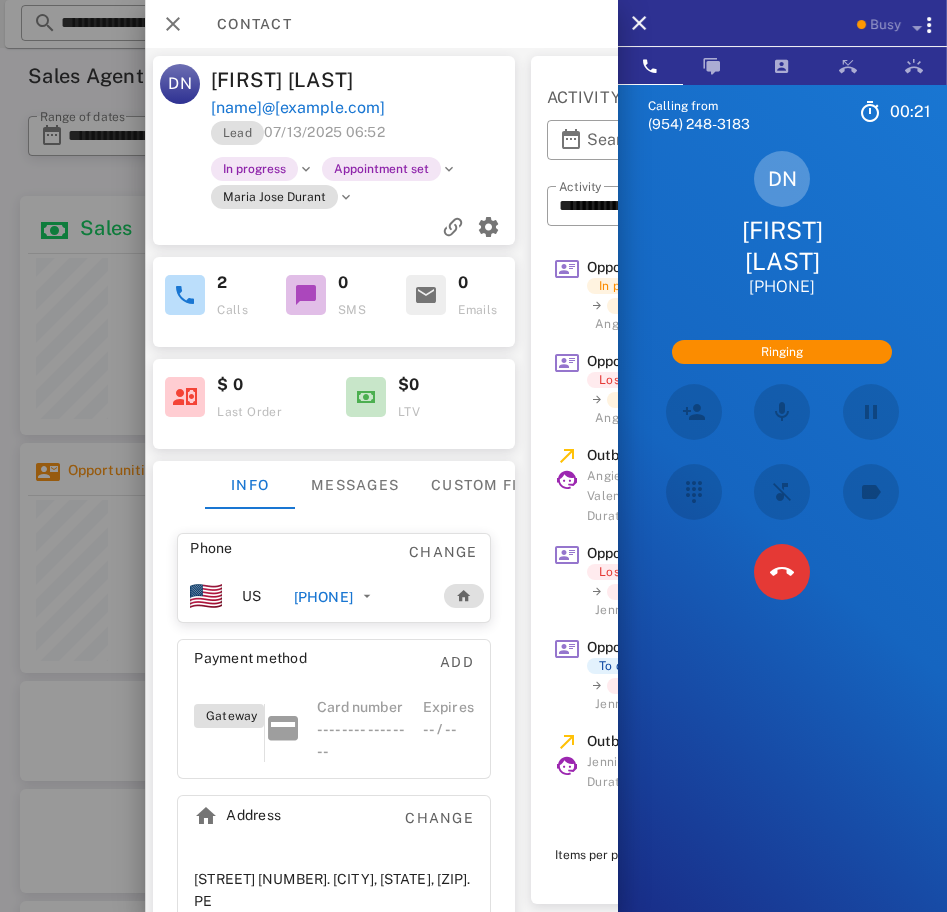 scroll, scrollTop: 0, scrollLeft: 255, axis: horizontal 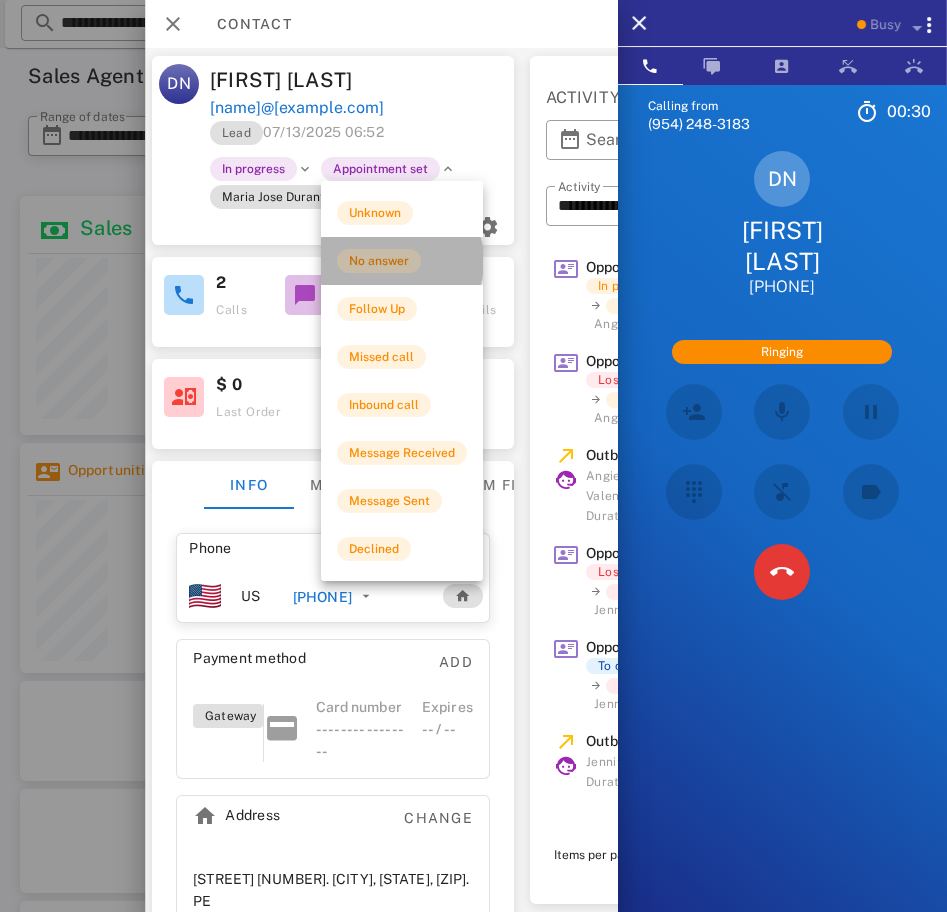 click on "No answer" at bounding box center [379, 261] 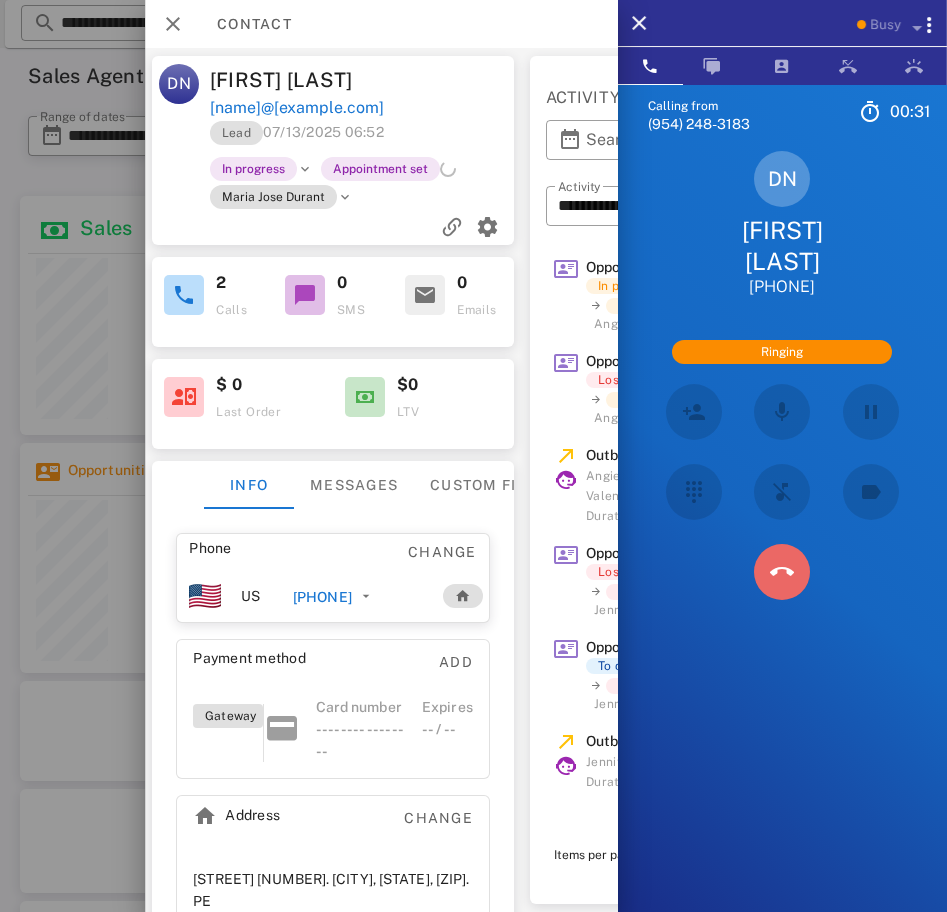 click at bounding box center [782, 572] 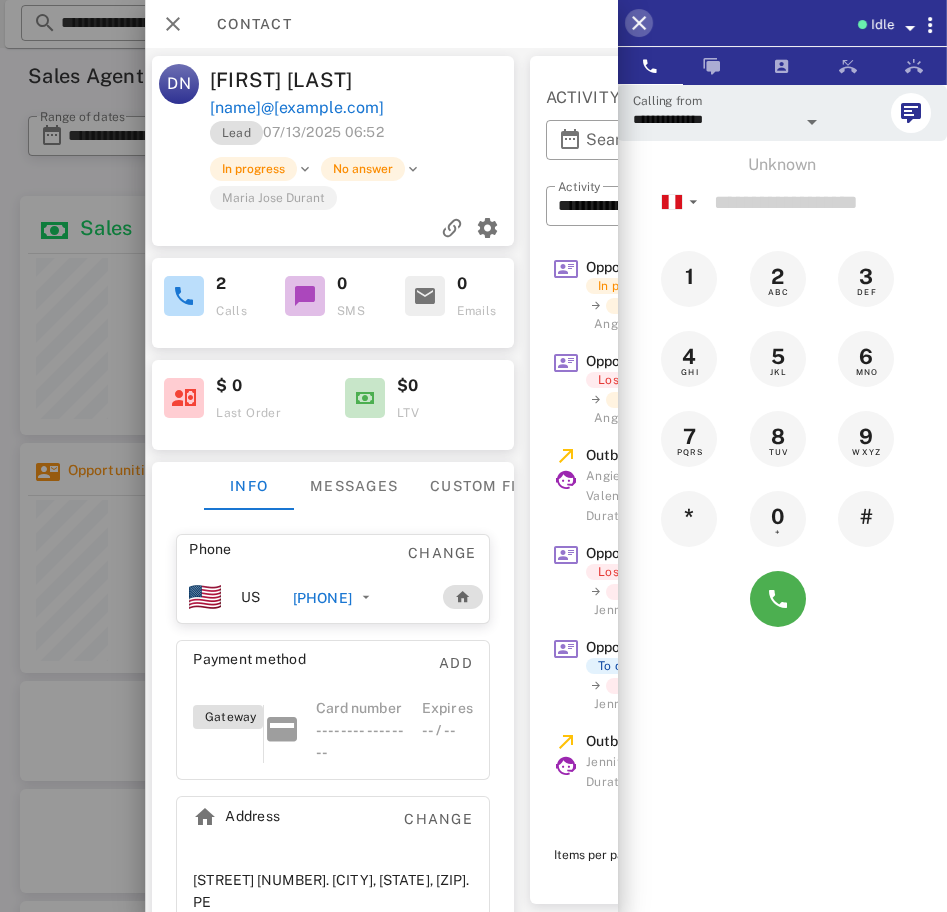 click at bounding box center (639, 23) 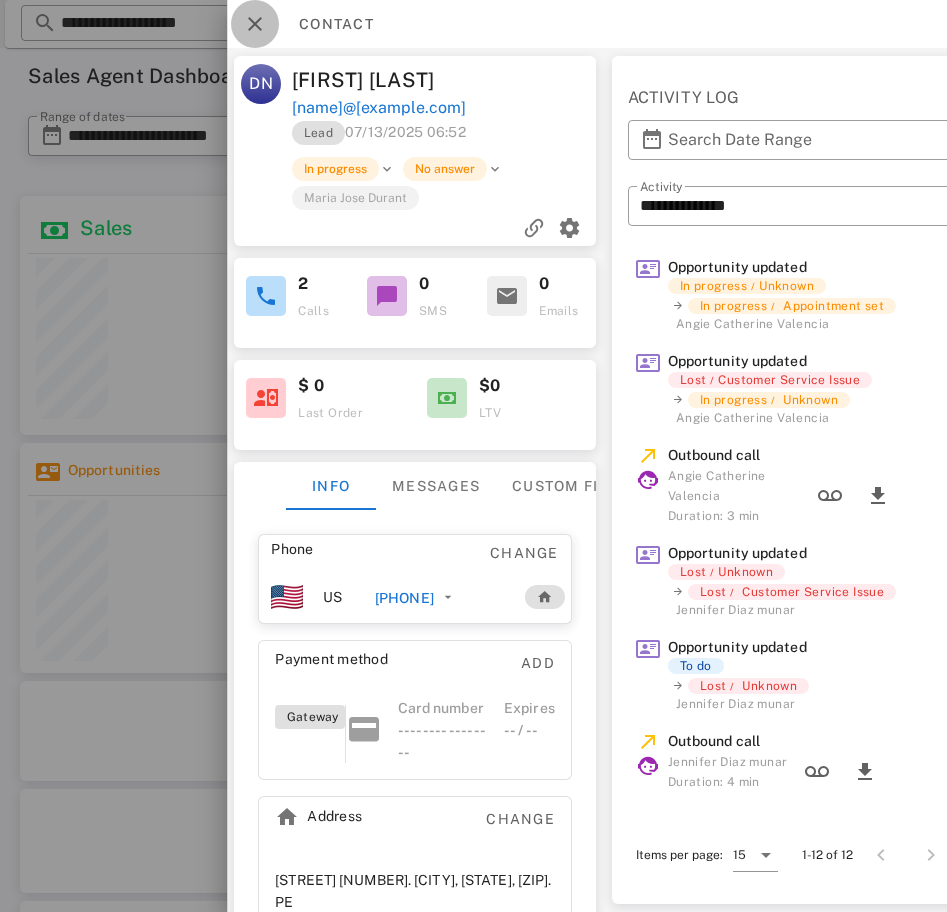 click at bounding box center [255, 24] 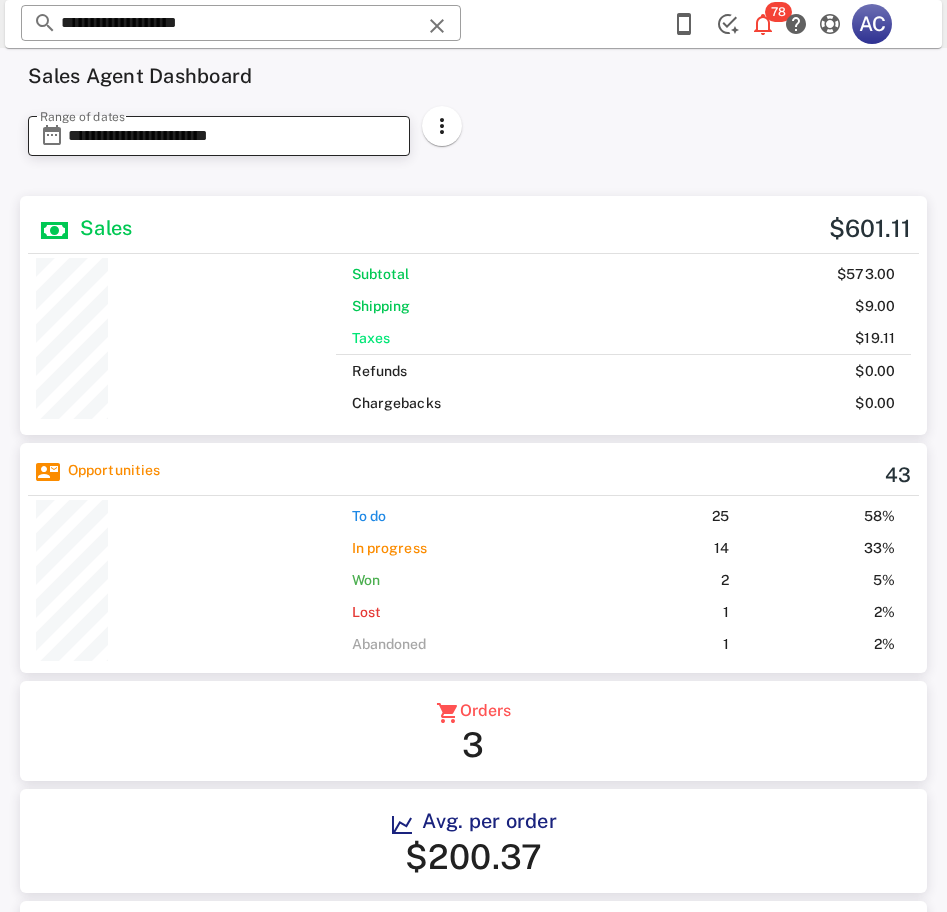 click on "**********" at bounding box center [233, 136] 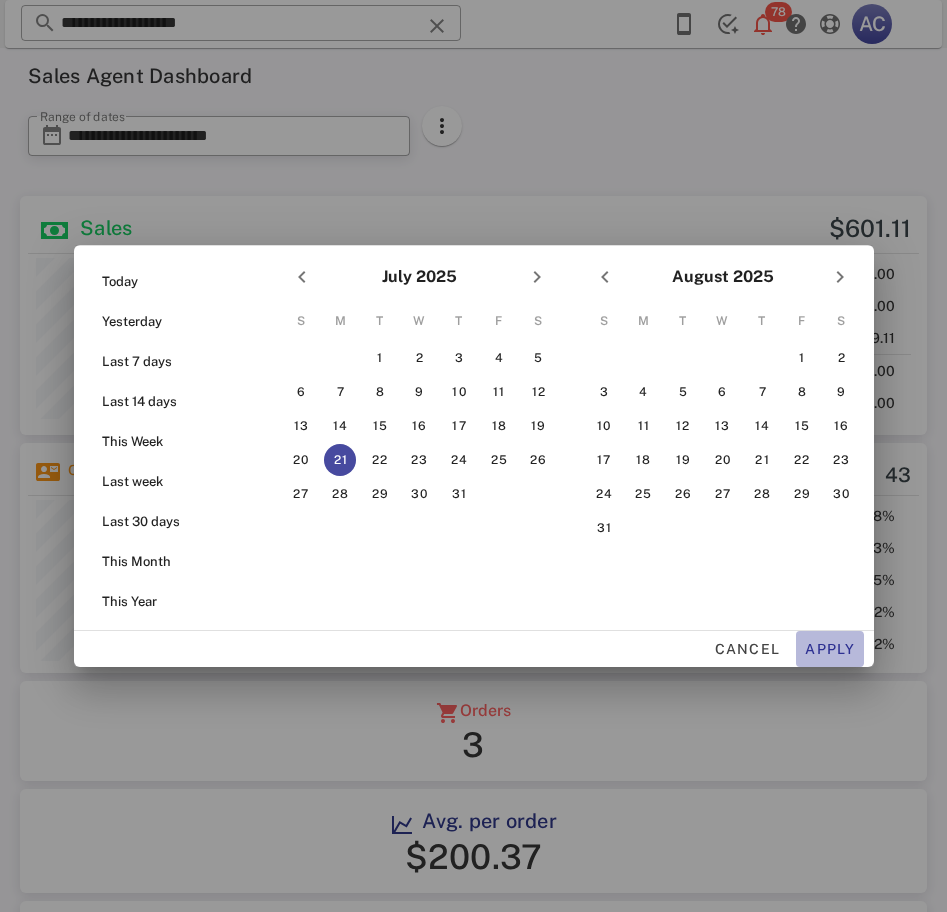 click on "Apply" at bounding box center [830, 649] 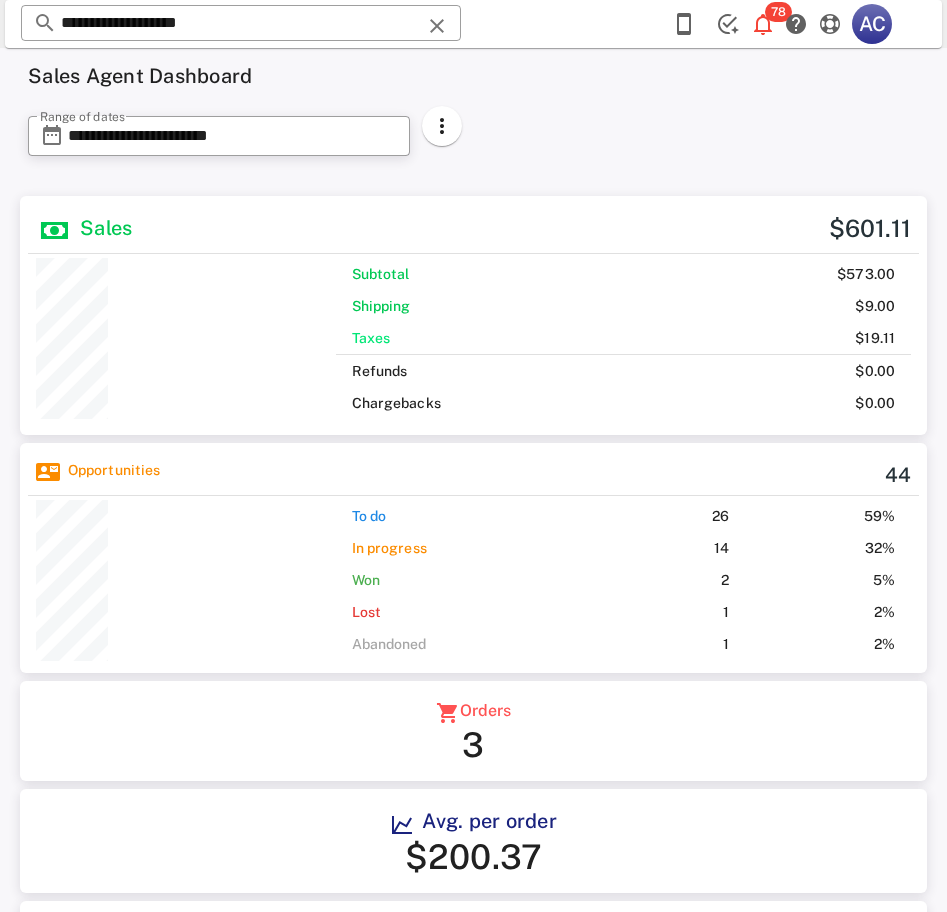 scroll, scrollTop: 999748, scrollLeft: 999703, axis: both 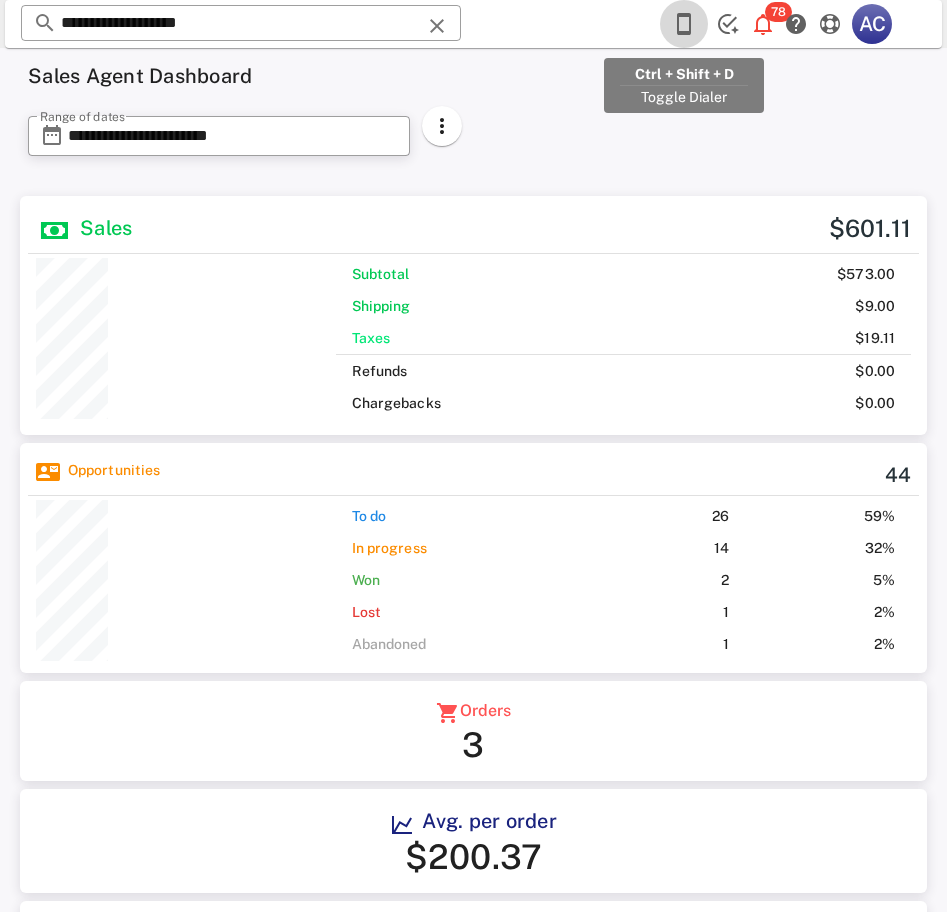 click at bounding box center (684, 24) 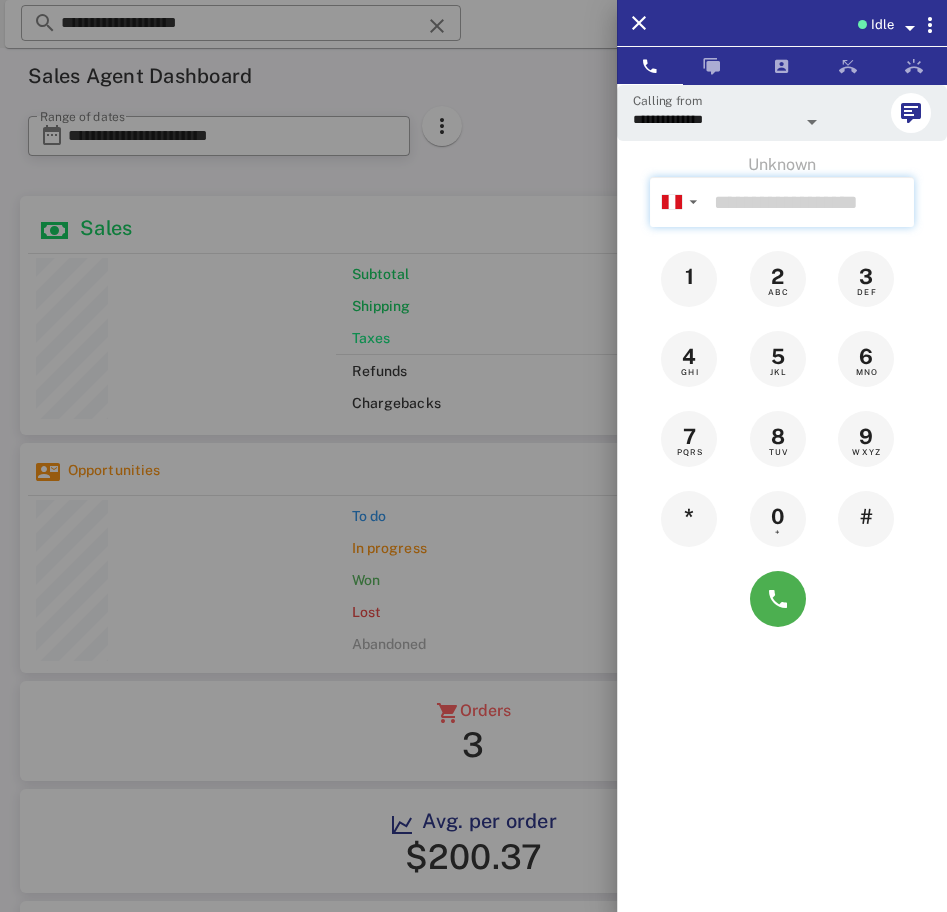 click at bounding box center [810, 202] 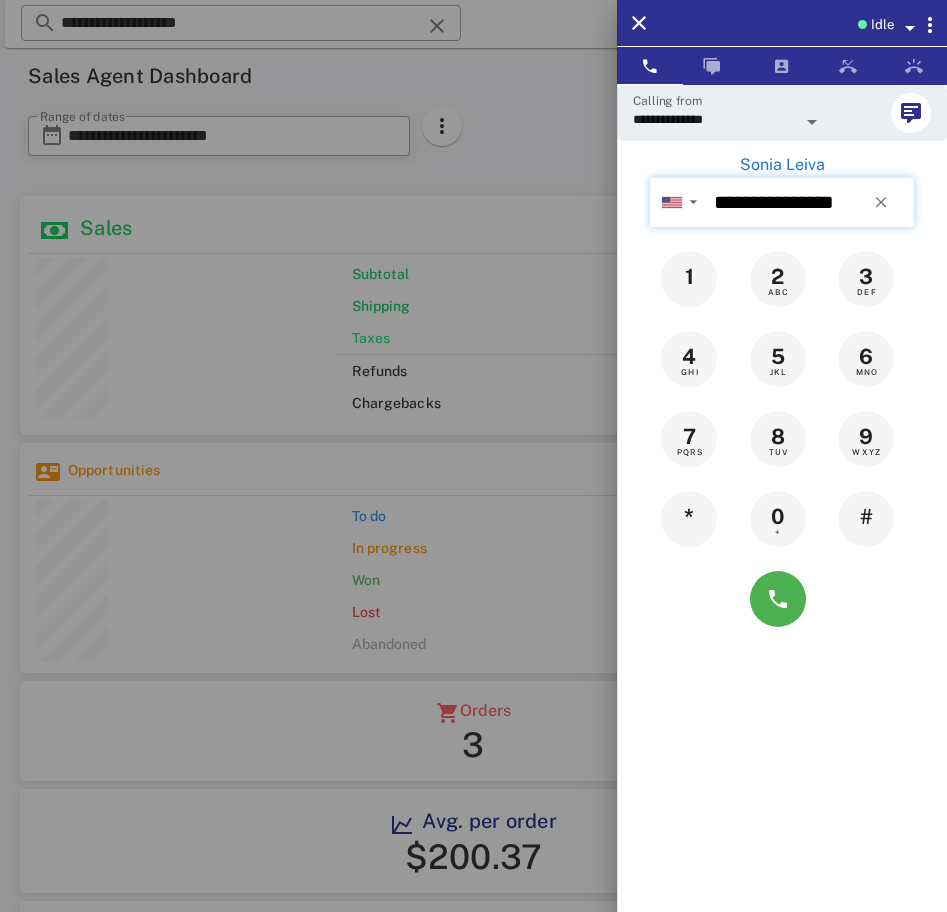 type on "**********" 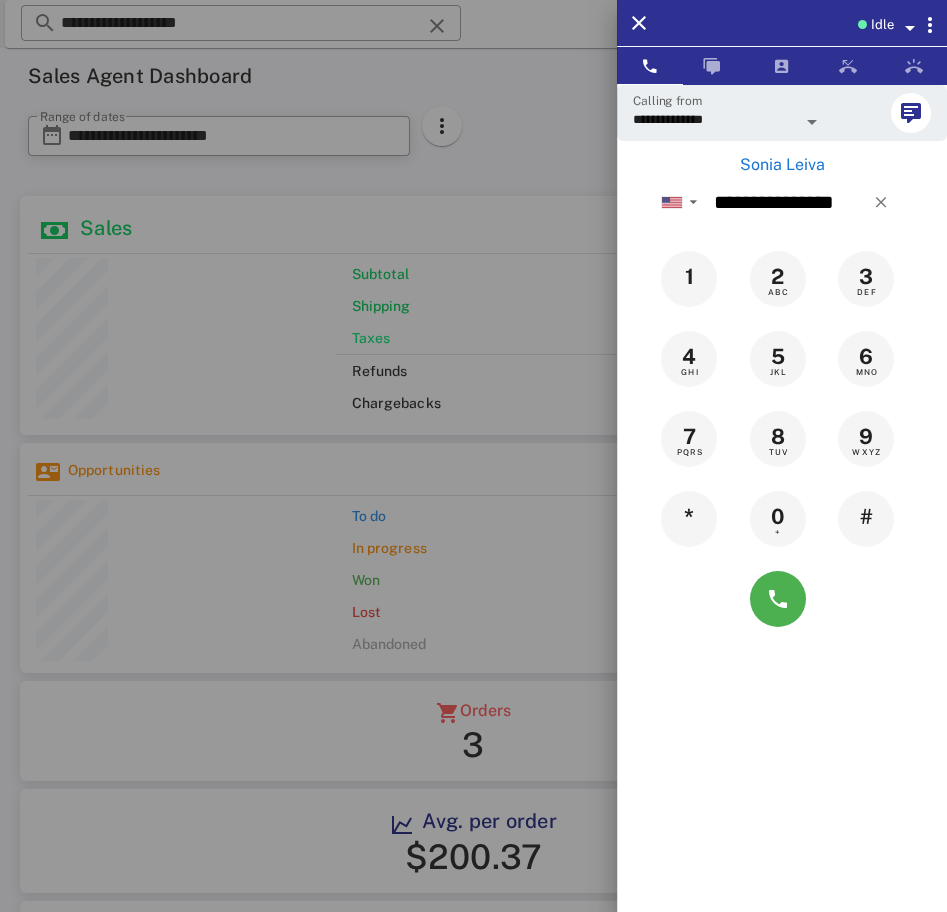 click on "Sonia Leiva" at bounding box center (782, 165) 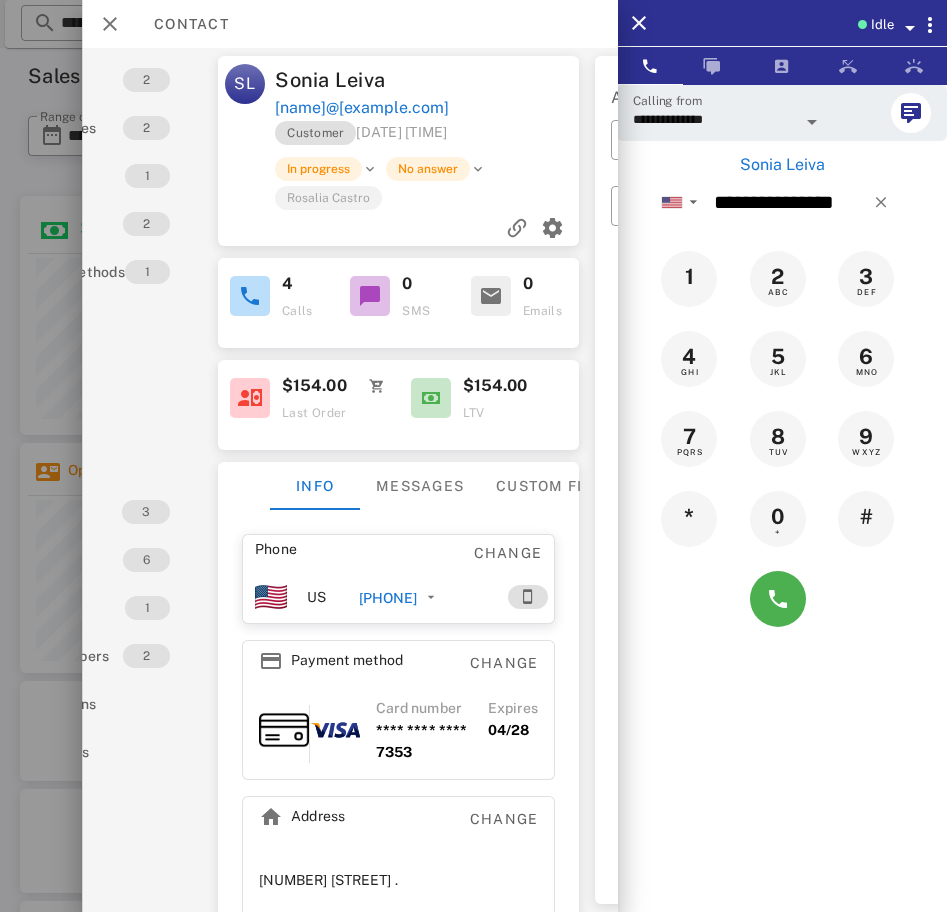 scroll, scrollTop: 0, scrollLeft: 137, axis: horizontal 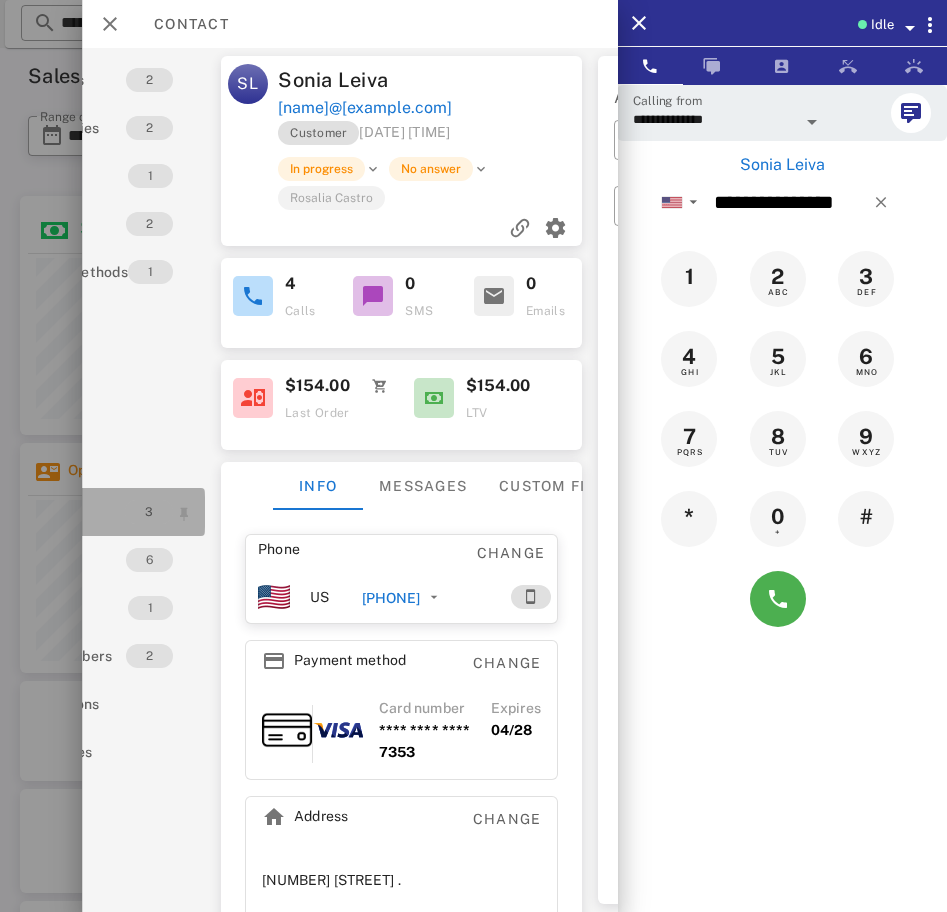 click on "3" at bounding box center (148, 512) 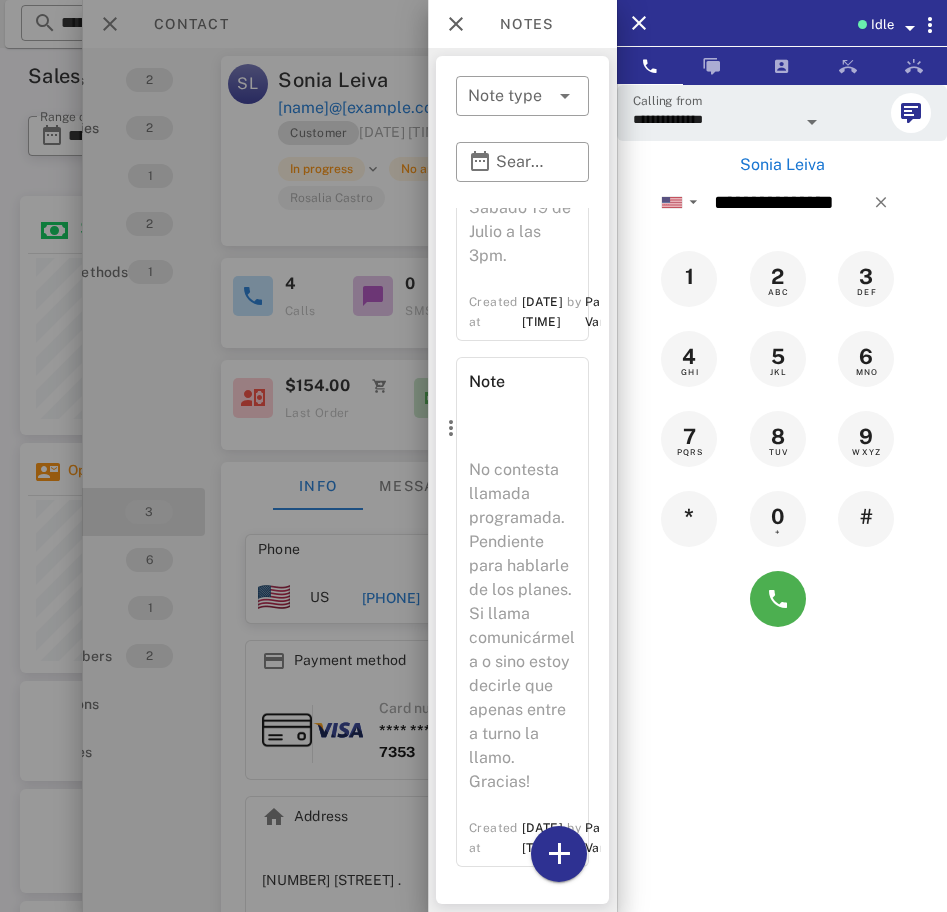 scroll, scrollTop: 868, scrollLeft: 0, axis: vertical 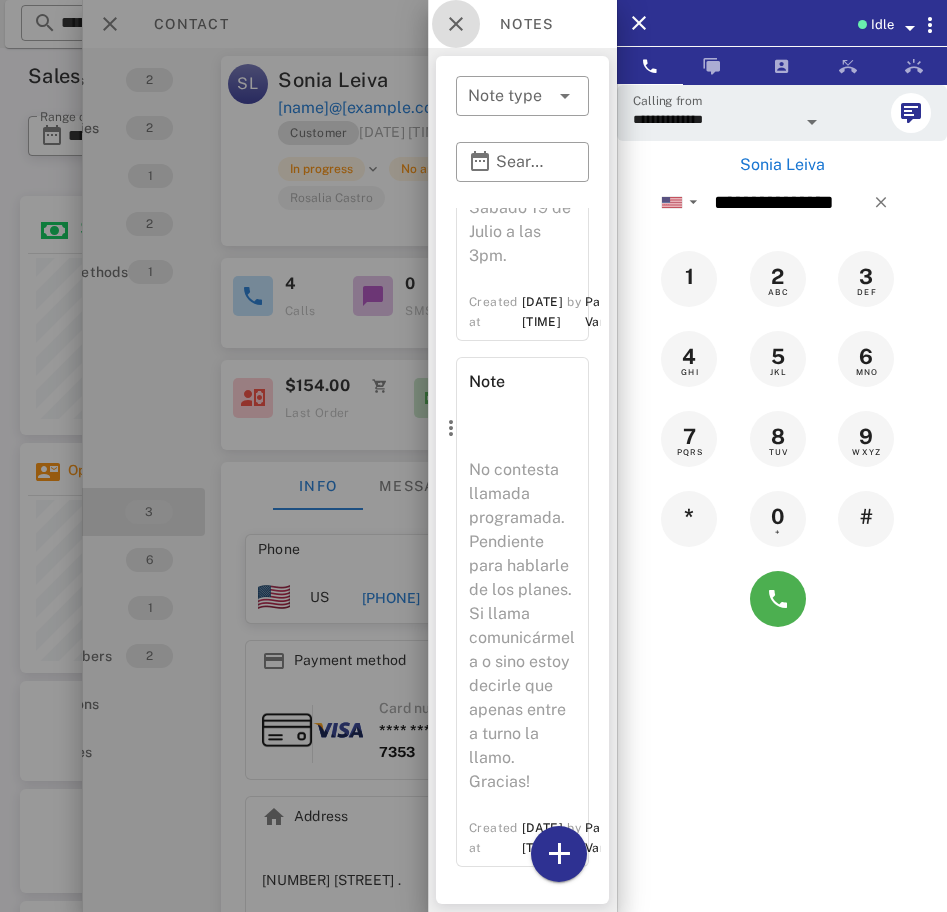 click at bounding box center (456, 24) 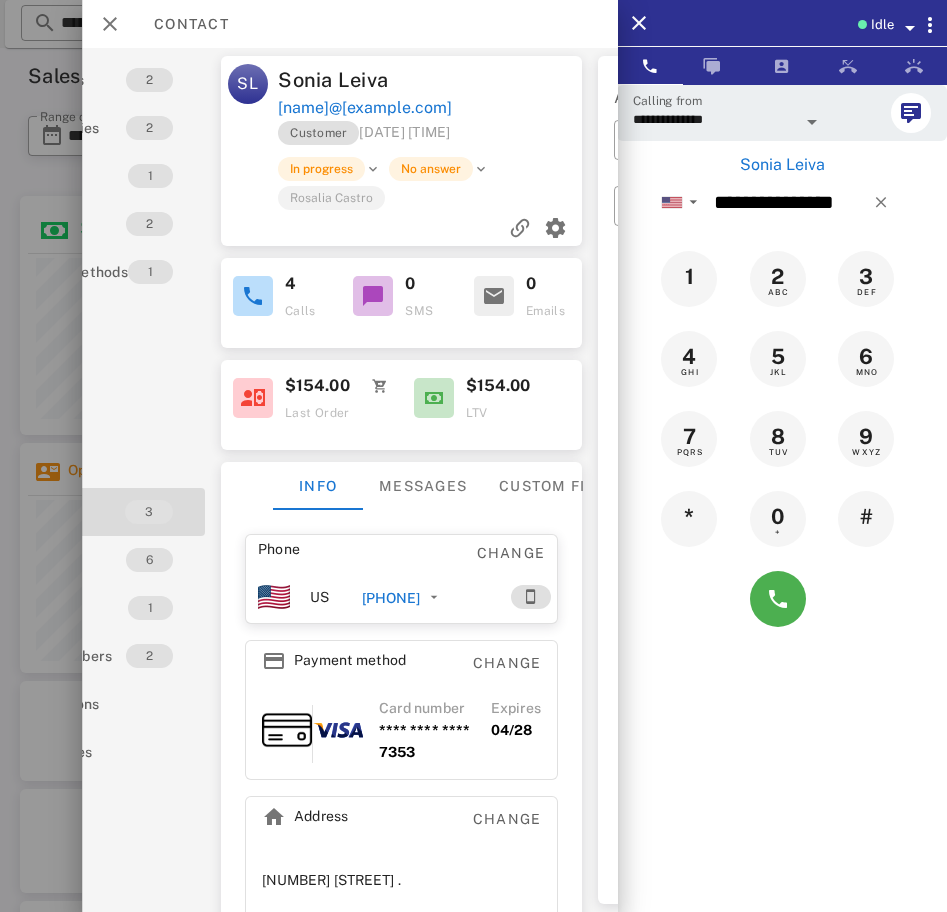 drag, startPoint x: 501, startPoint y: 112, endPoint x: 272, endPoint y: 85, distance: 230.58621 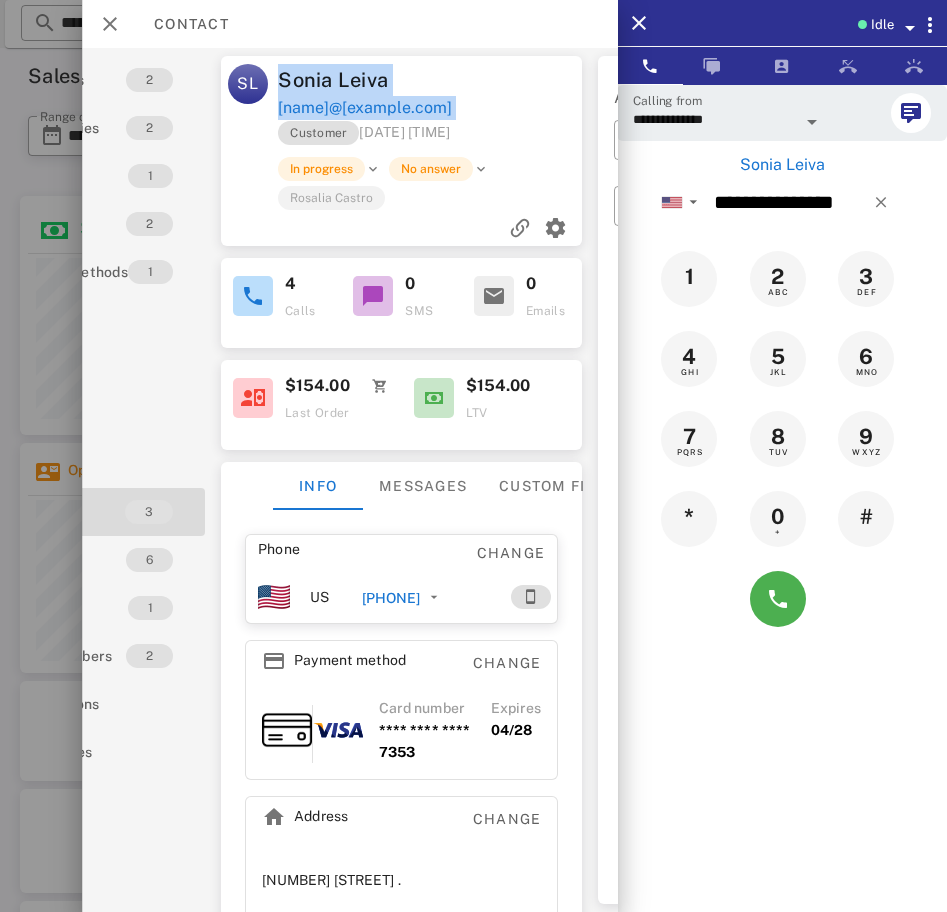drag, startPoint x: 505, startPoint y: 108, endPoint x: 265, endPoint y: 64, distance: 244 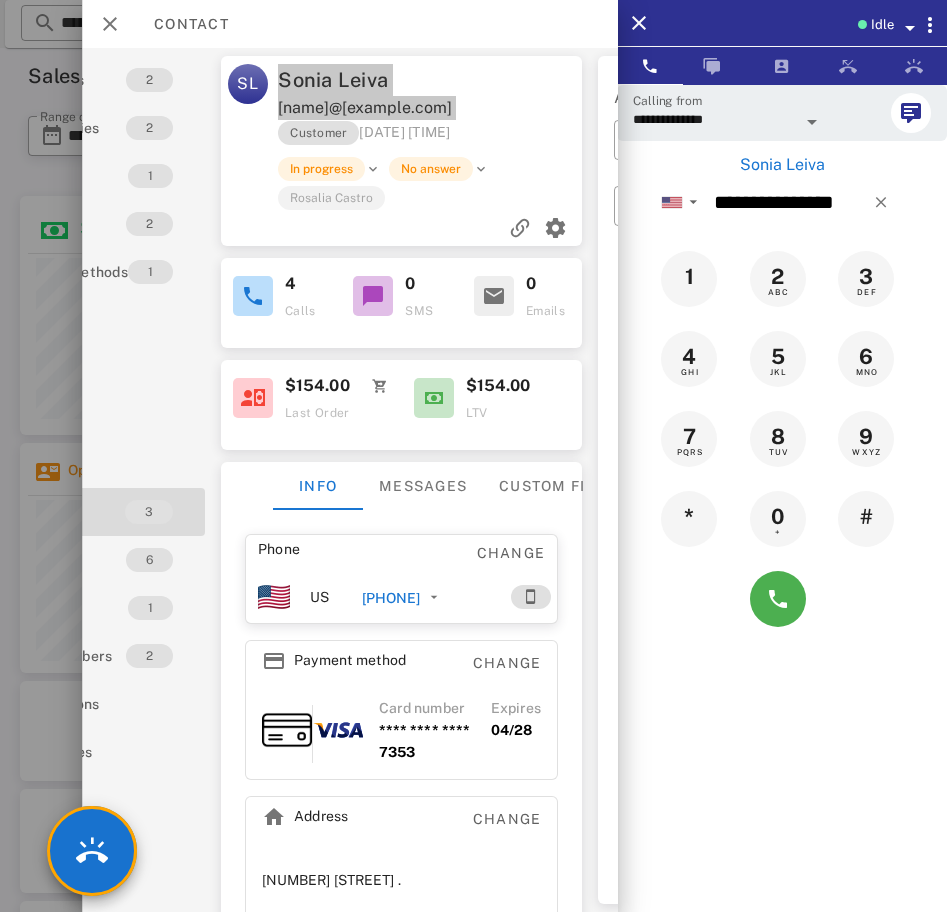 type 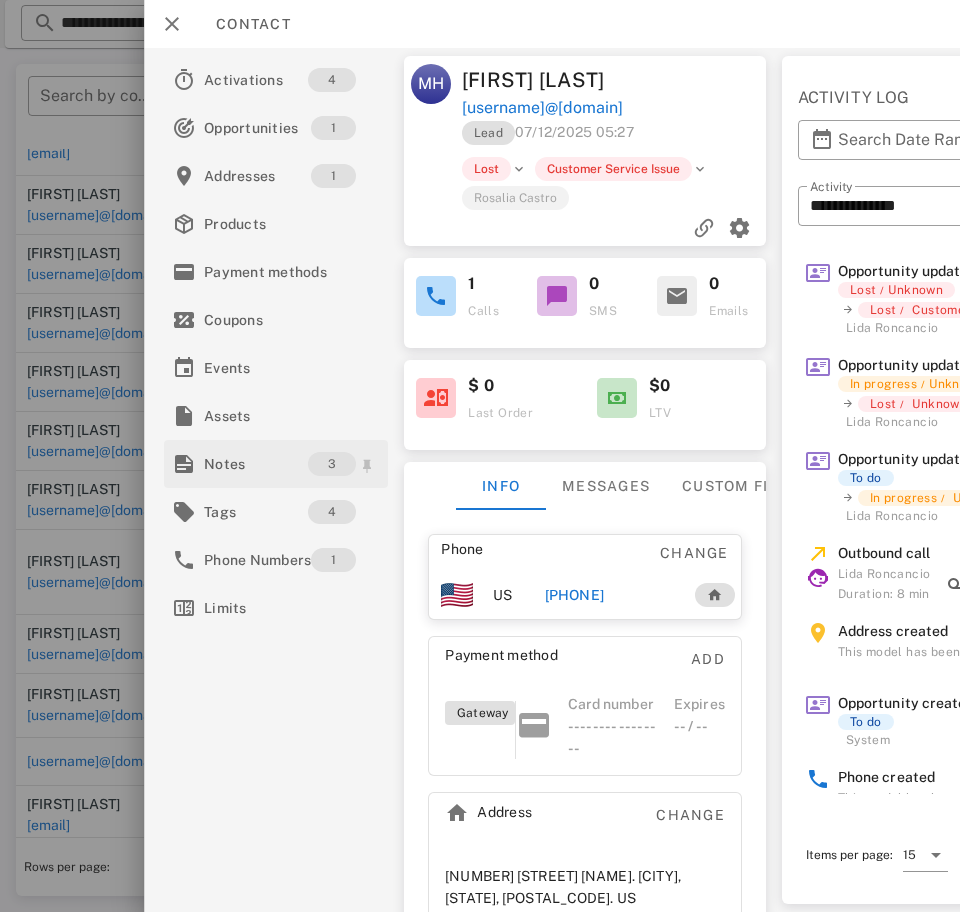 click on "Notes" at bounding box center [256, 464] 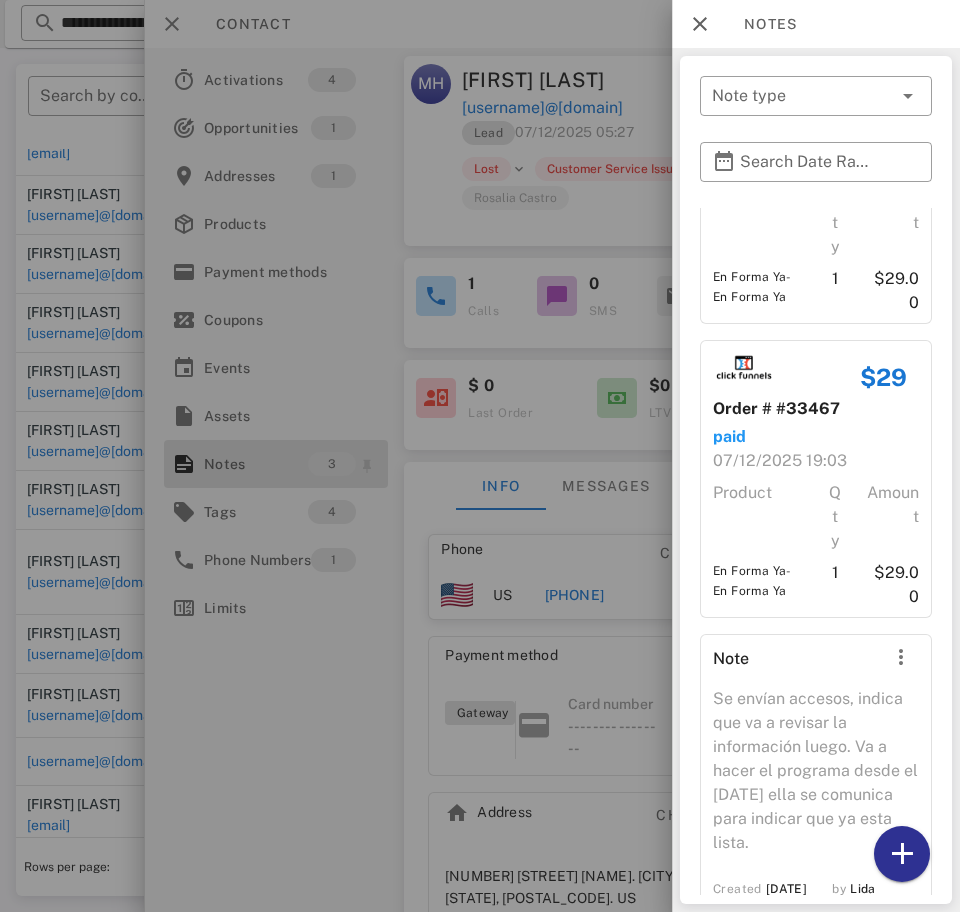 scroll, scrollTop: 213, scrollLeft: 0, axis: vertical 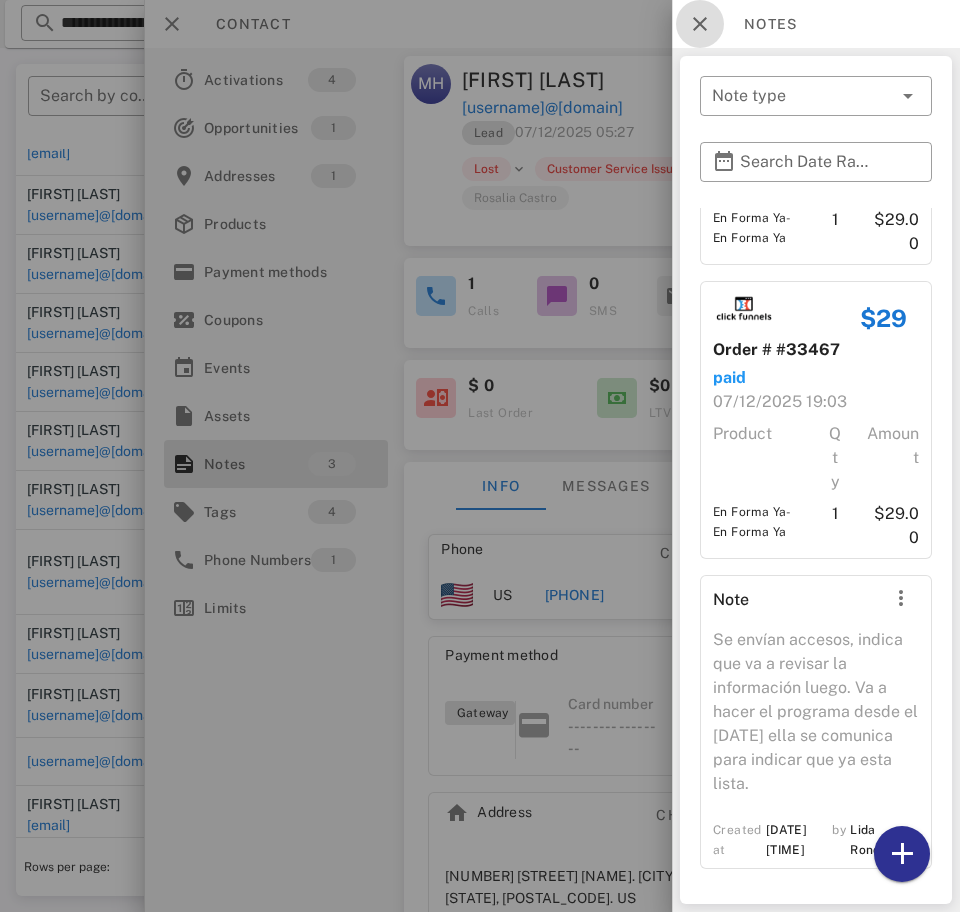 click at bounding box center (700, 24) 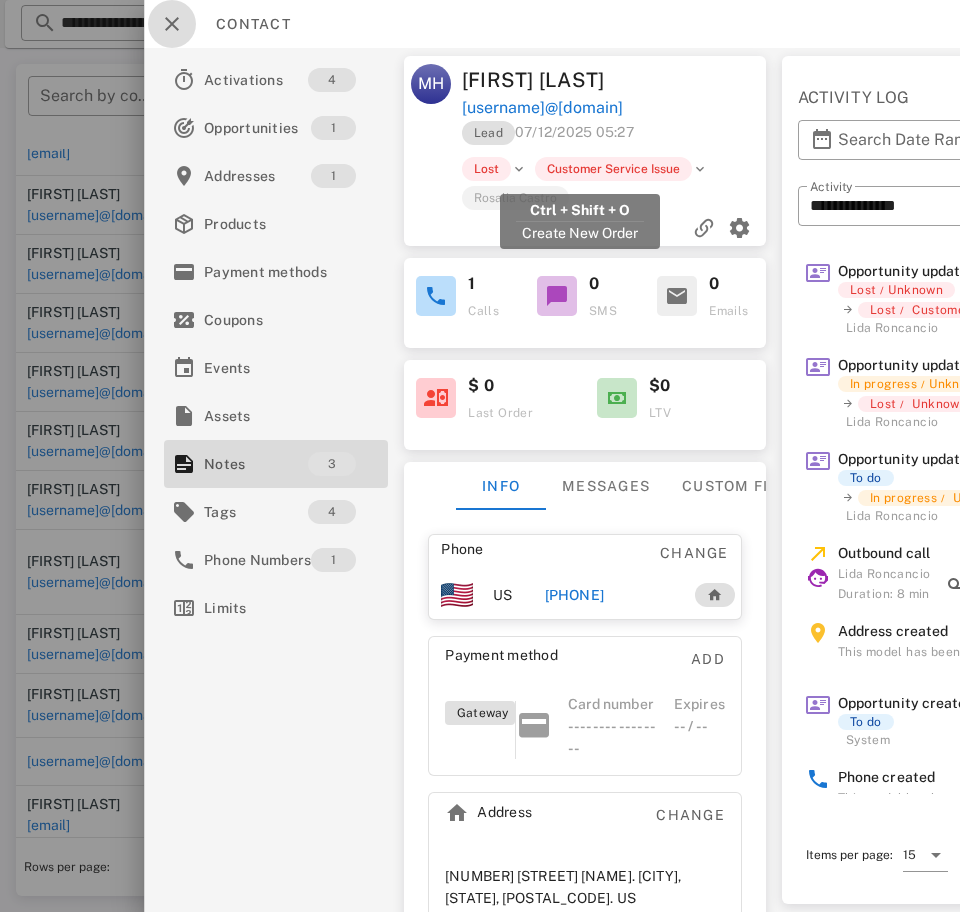 click at bounding box center (172, 24) 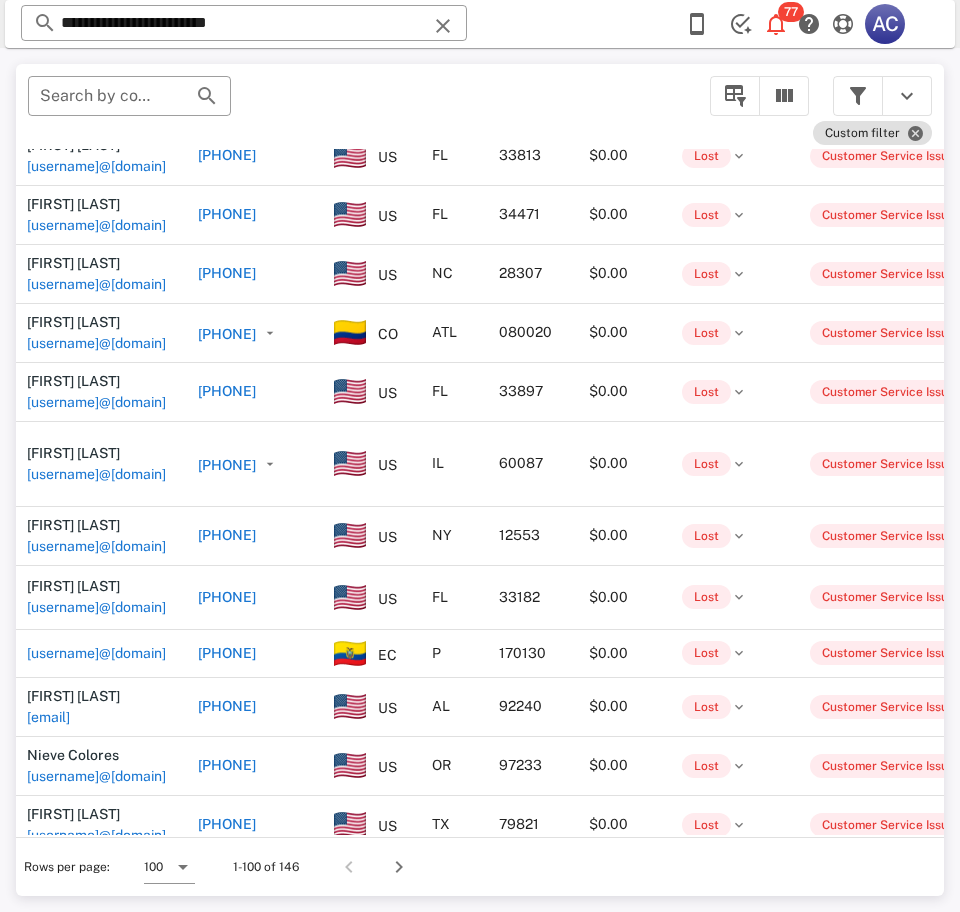 scroll, scrollTop: 791, scrollLeft: 5, axis: both 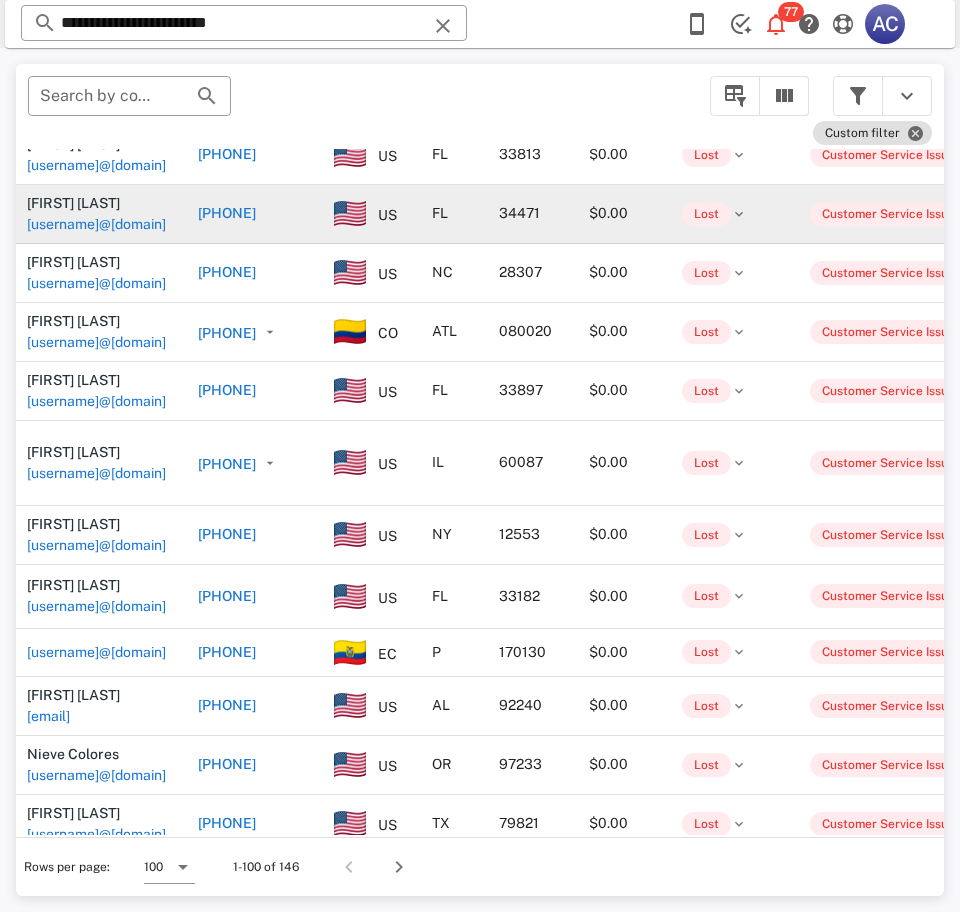 click on "[EMAIL]" at bounding box center [96, 224] 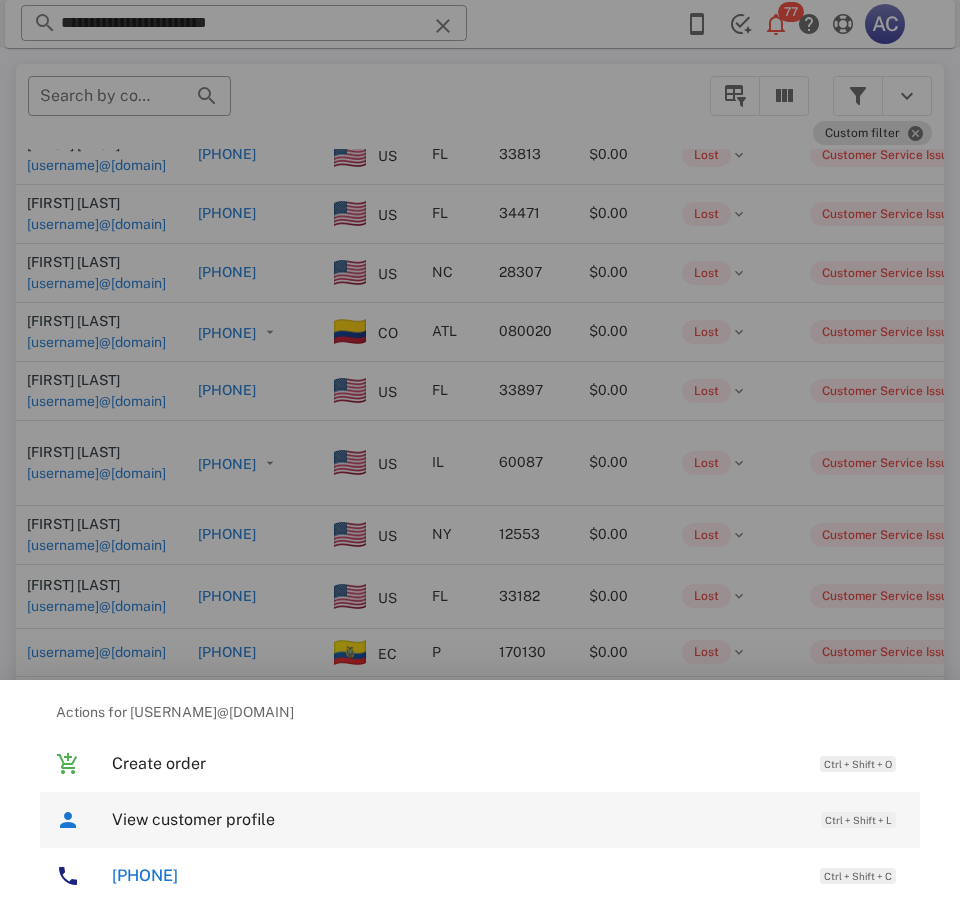 click on "View customer profile" at bounding box center (456, 819) 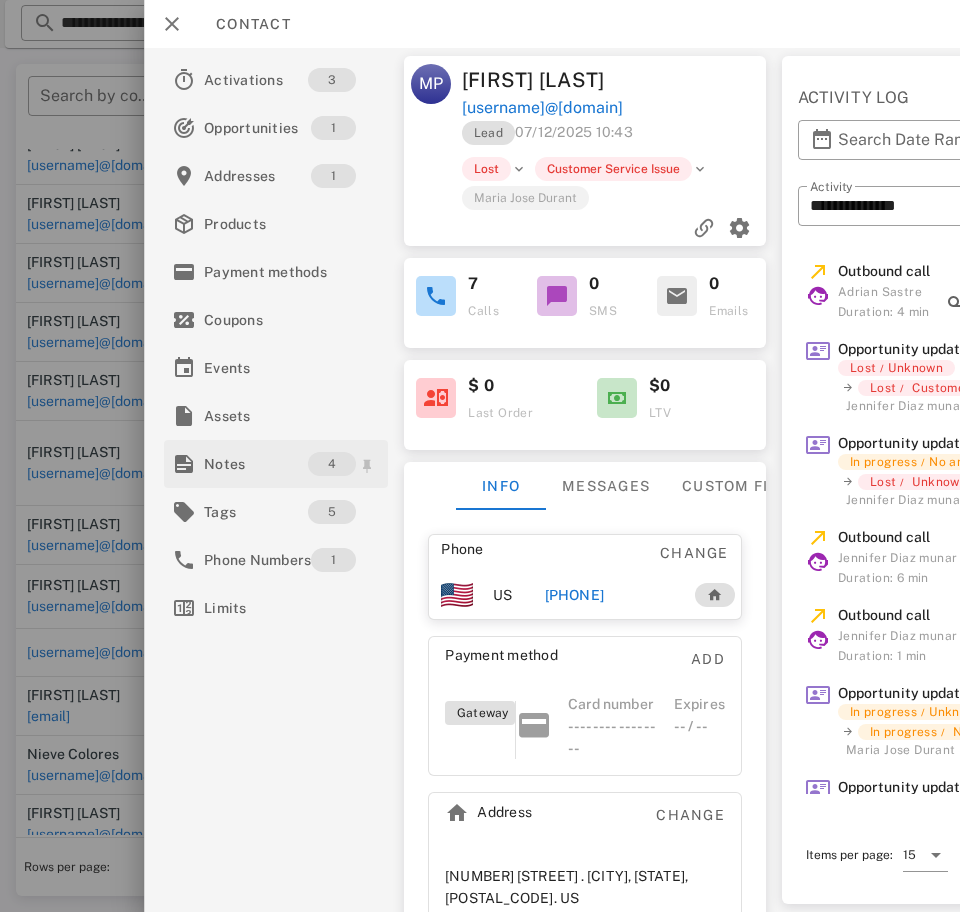 click on "Notes" at bounding box center [256, 464] 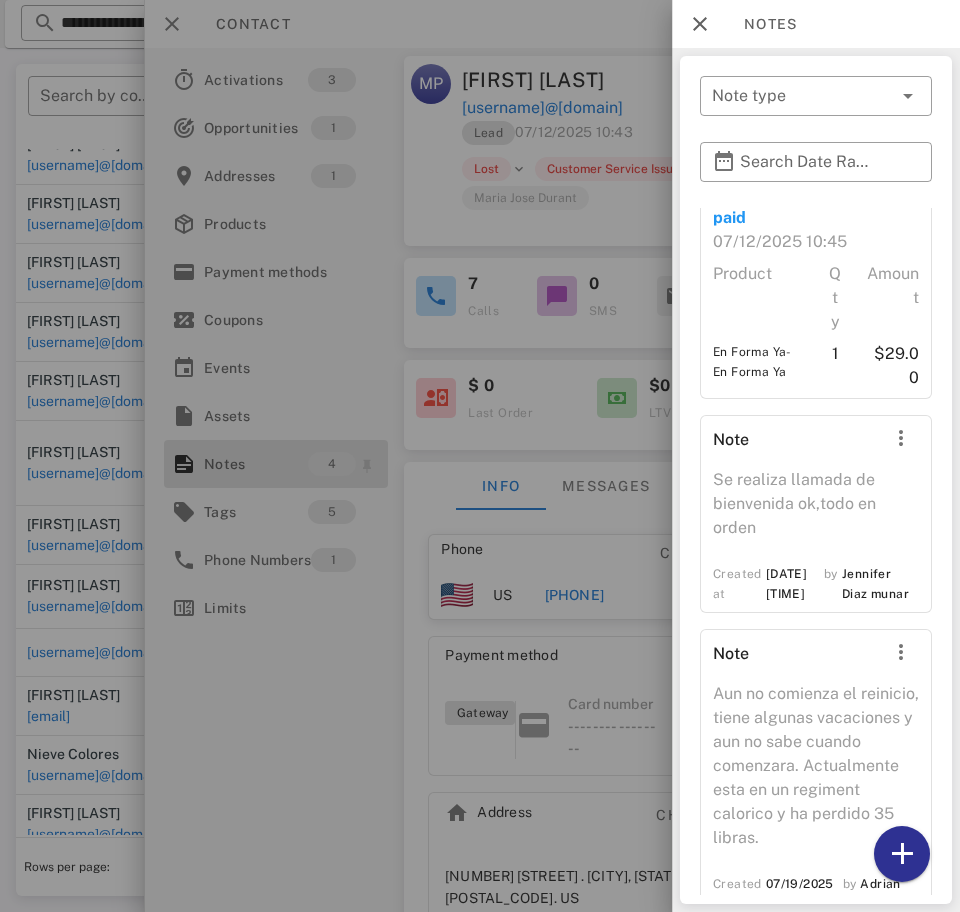 scroll, scrollTop: 447, scrollLeft: 0, axis: vertical 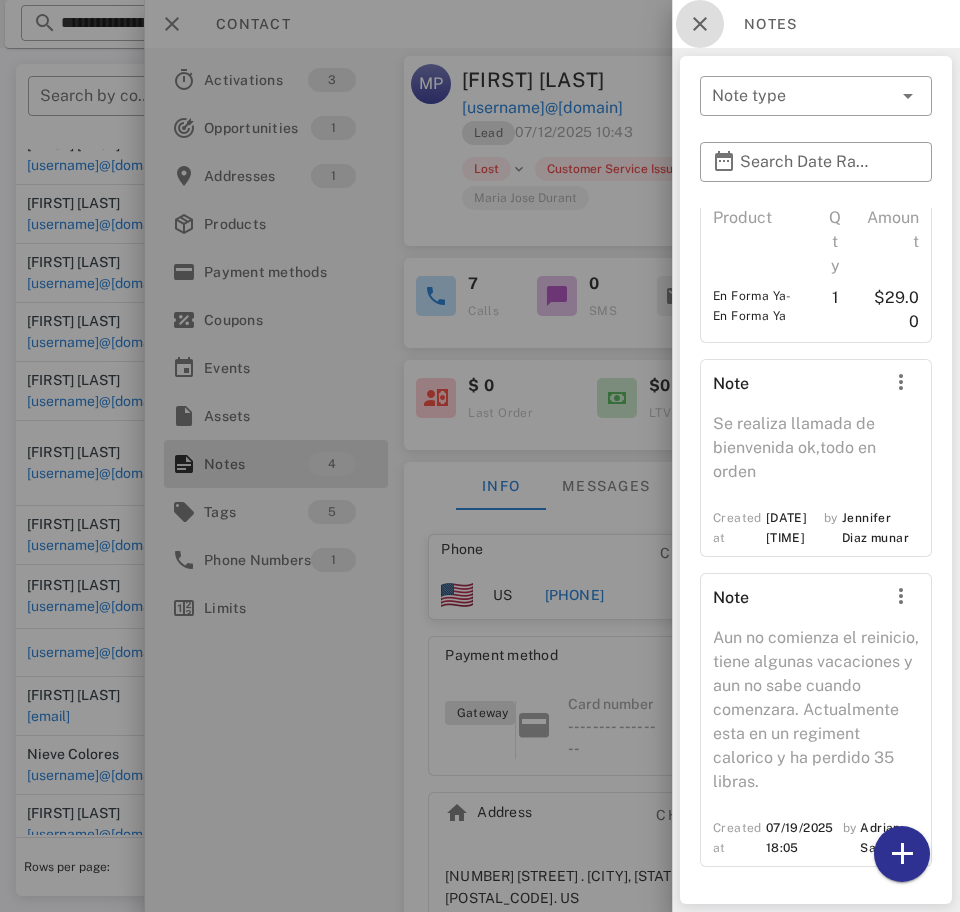 click at bounding box center [700, 24] 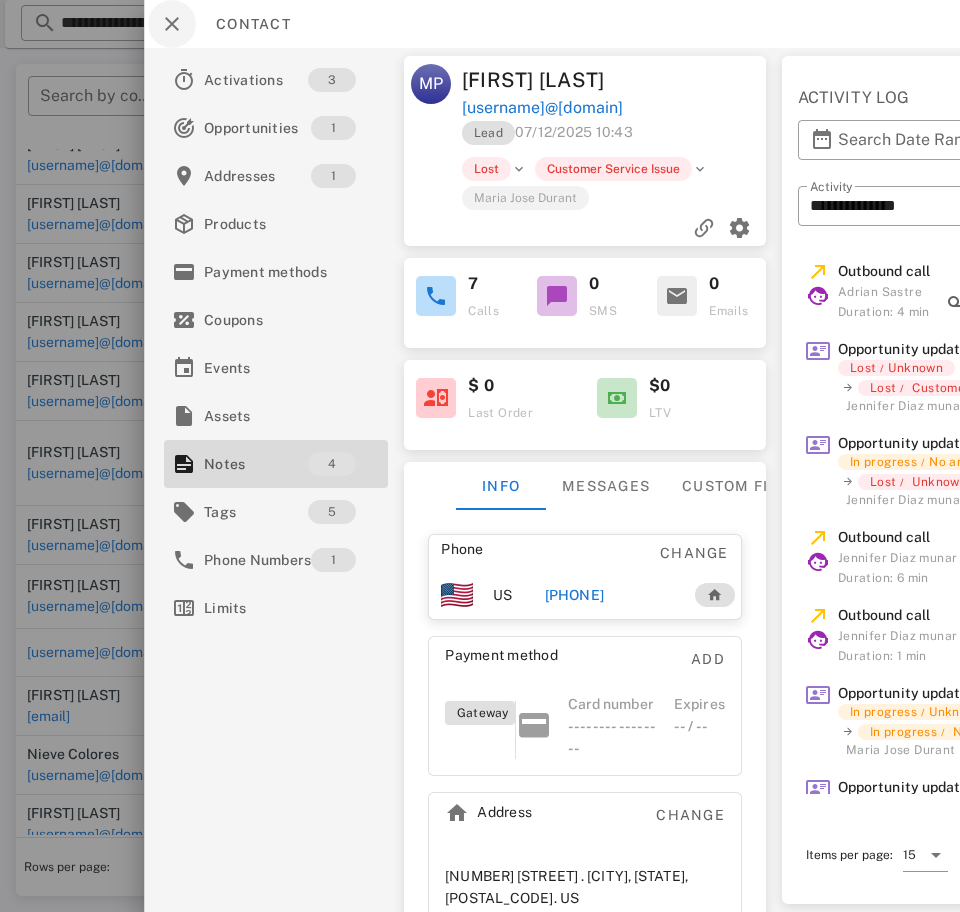 click at bounding box center (172, 24) 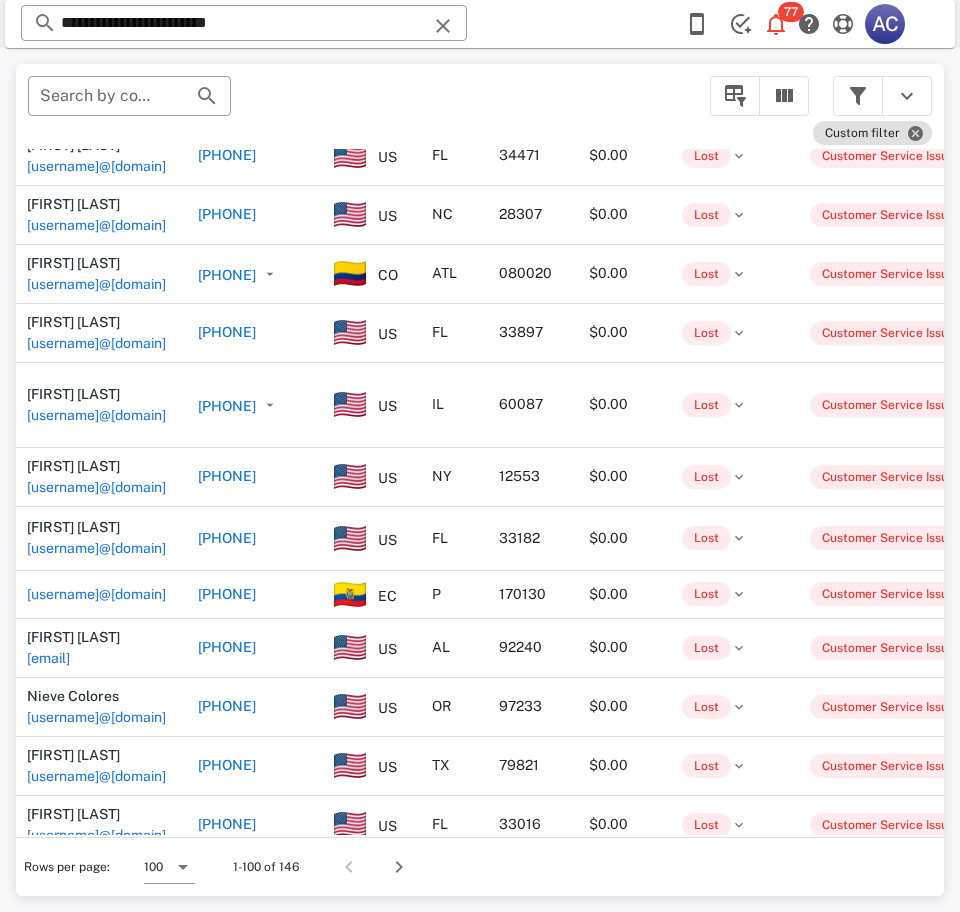 scroll, scrollTop: 857, scrollLeft: 5, axis: both 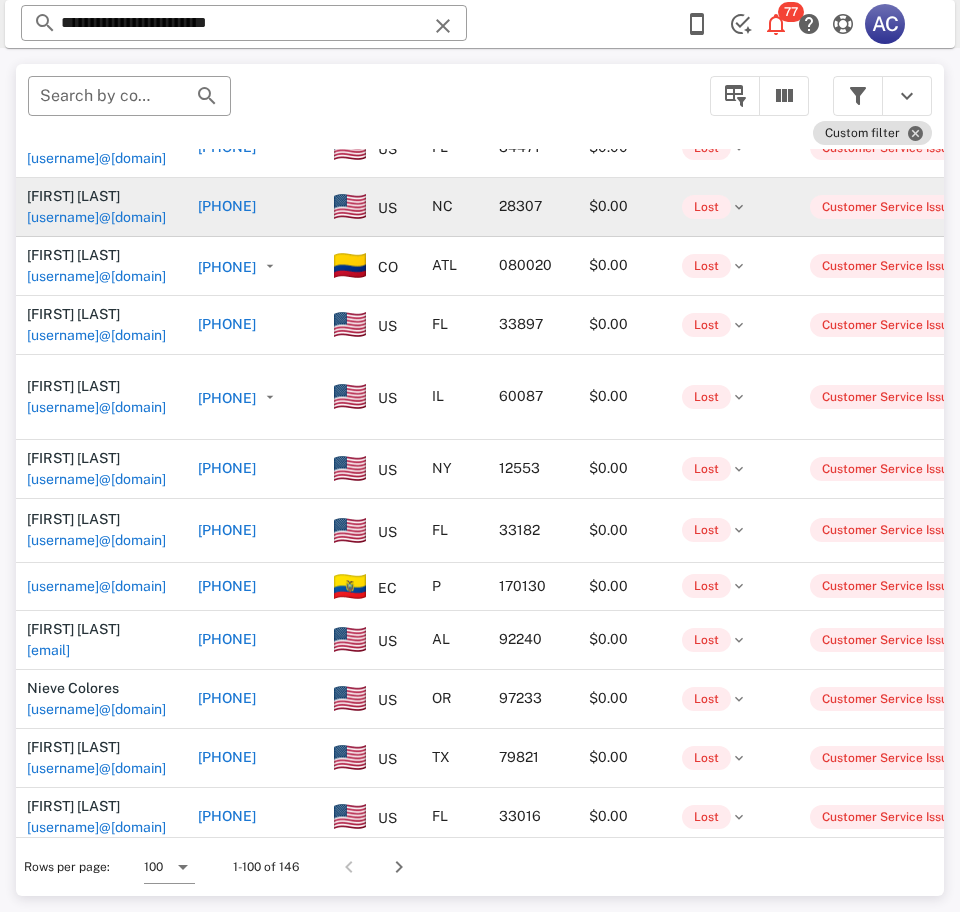 click on "[EMAIL]" at bounding box center [96, 217] 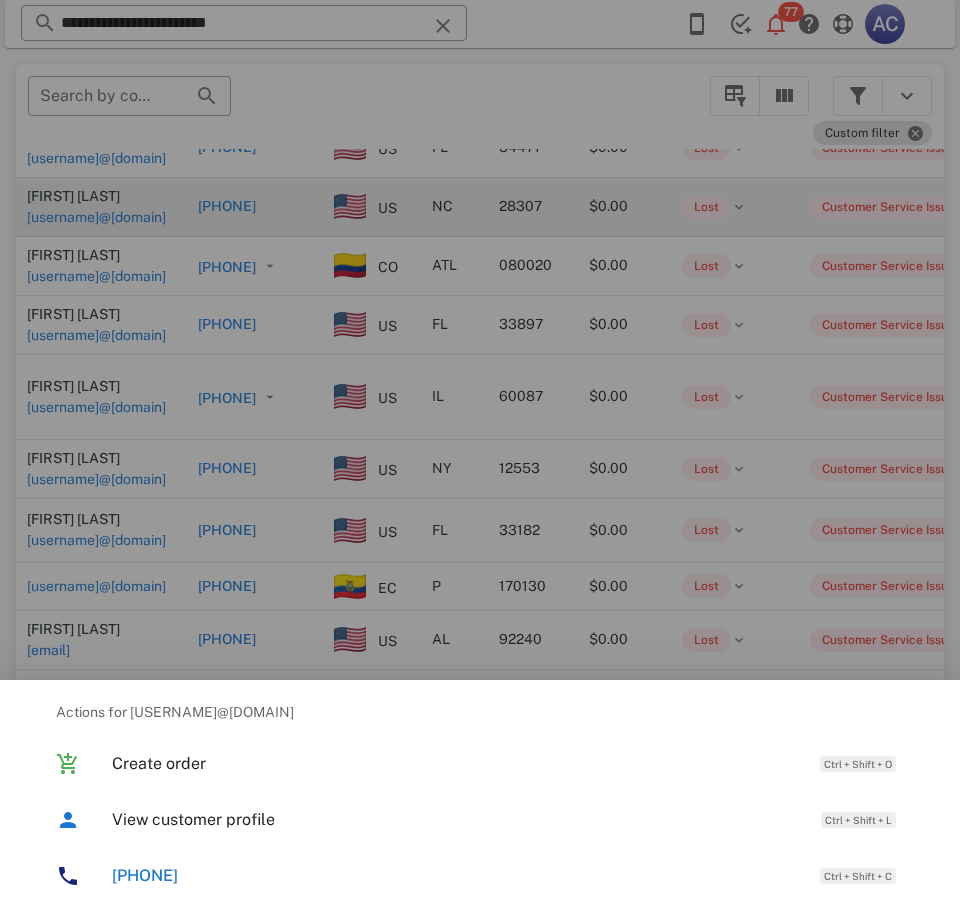 click on "View customer profile" at bounding box center [456, 819] 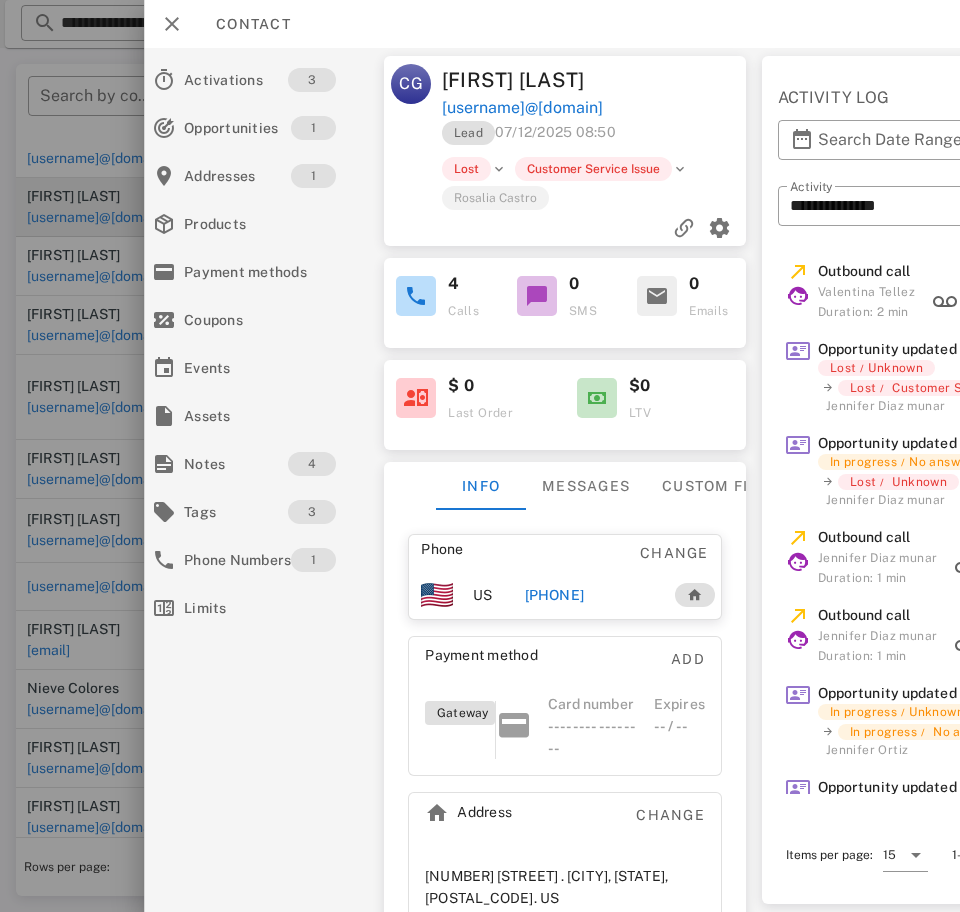 scroll, scrollTop: 0, scrollLeft: 0, axis: both 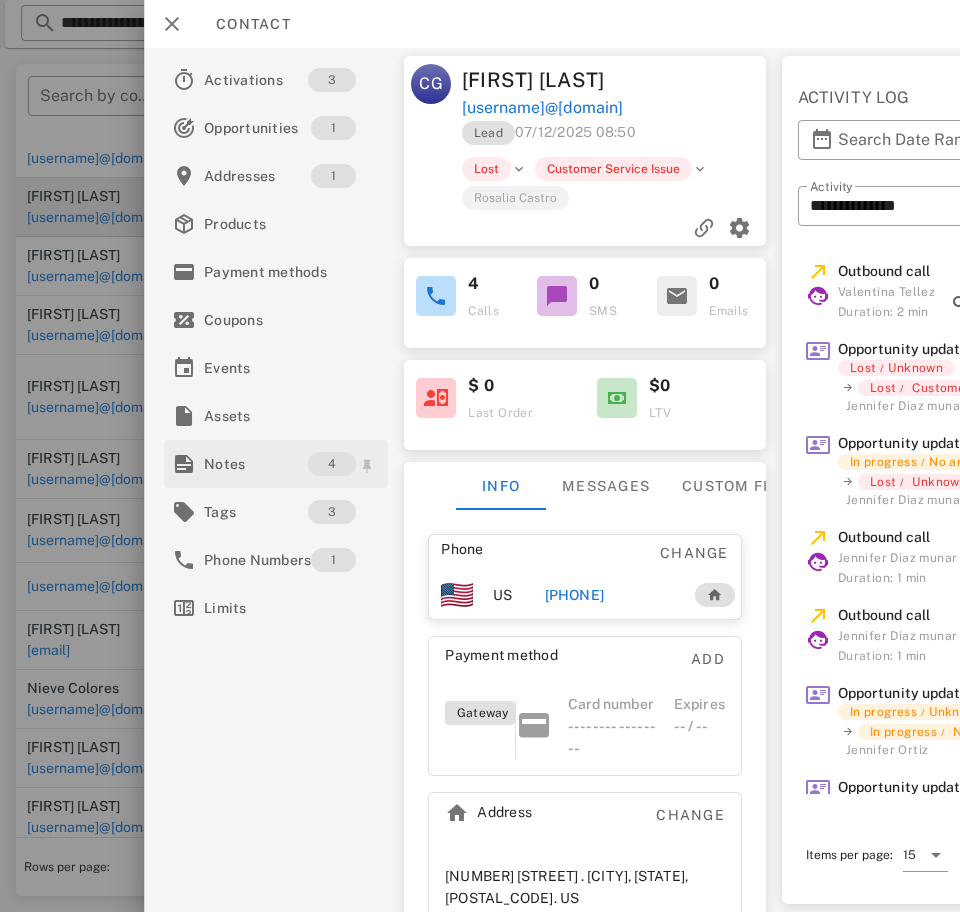 click on "Notes" at bounding box center [256, 464] 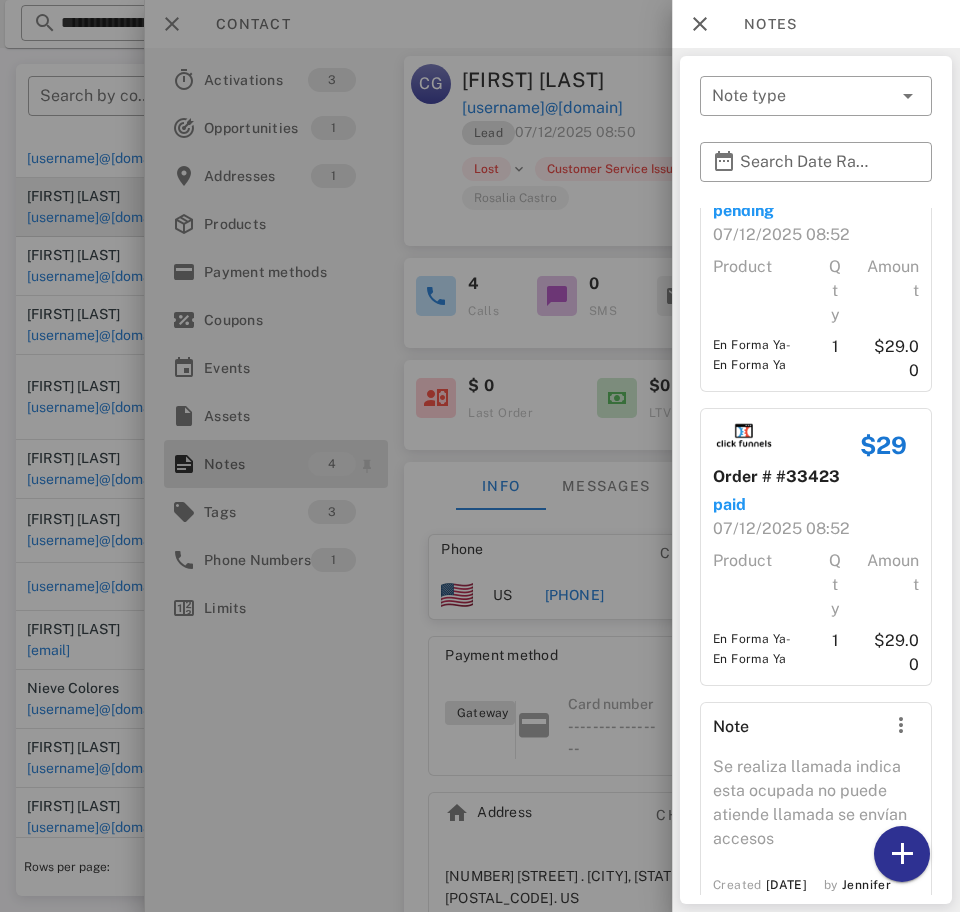 scroll, scrollTop: 79, scrollLeft: 0, axis: vertical 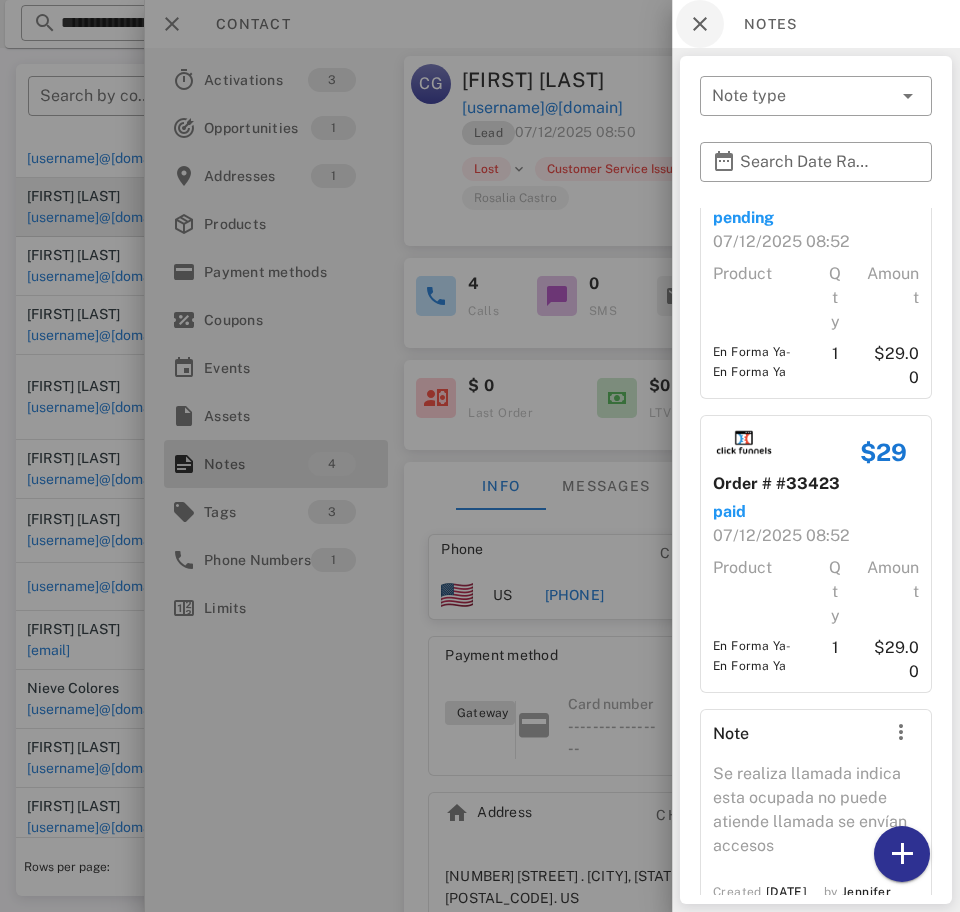 click at bounding box center [700, 24] 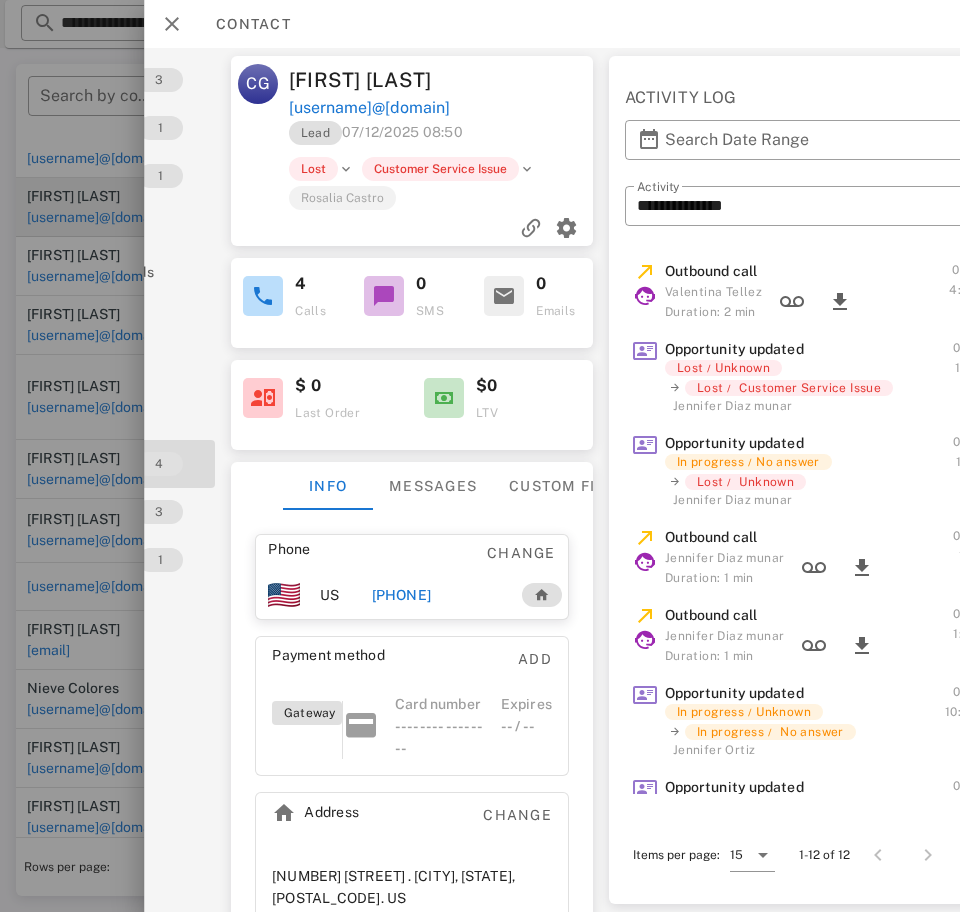 scroll, scrollTop: 0, scrollLeft: 282, axis: horizontal 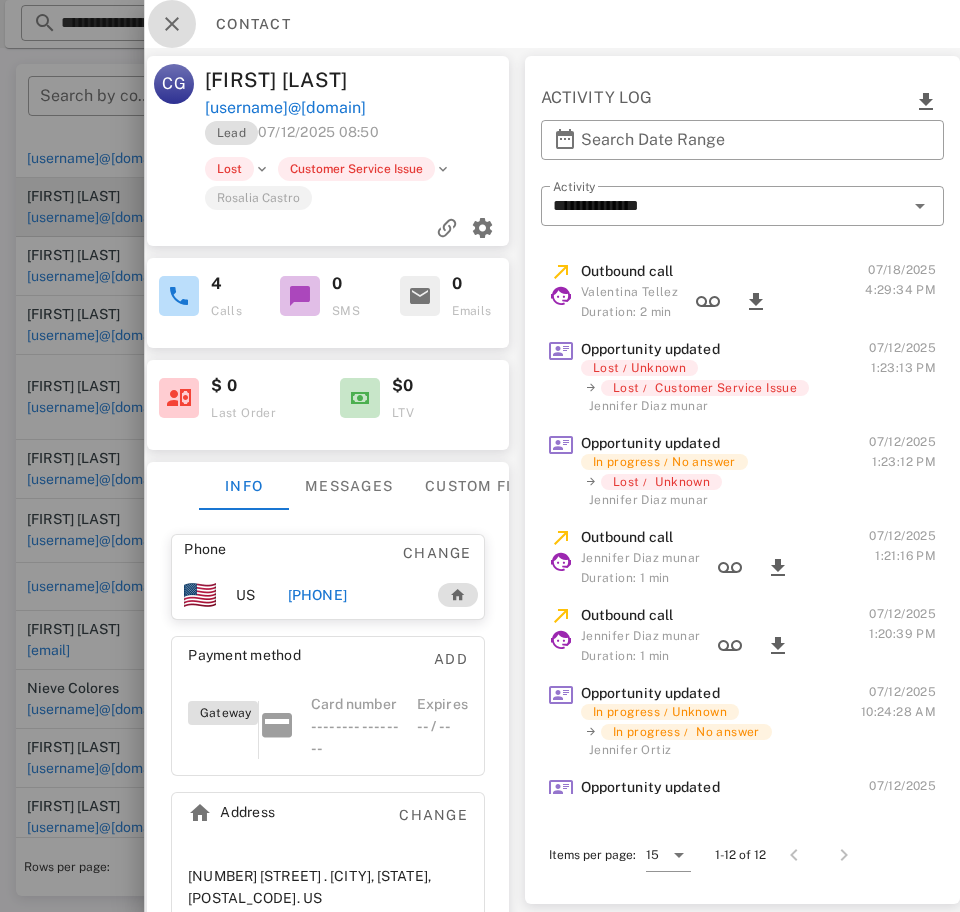 click at bounding box center [172, 24] 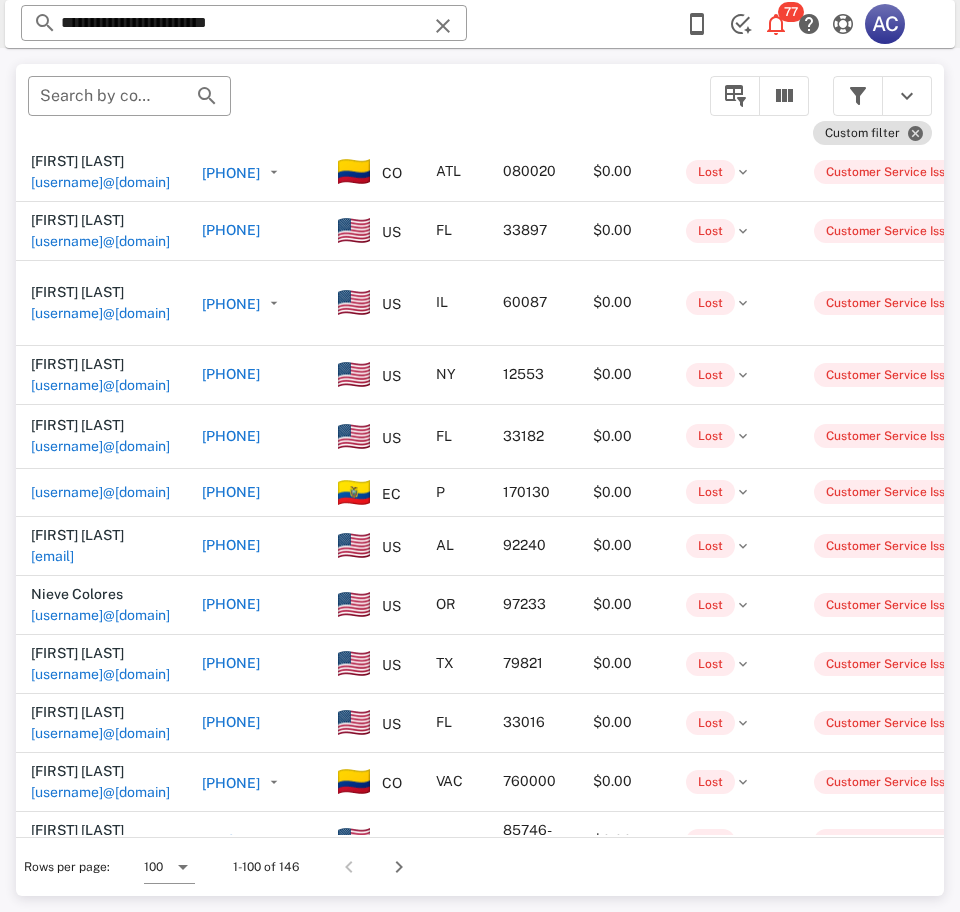scroll, scrollTop: 952, scrollLeft: 1, axis: both 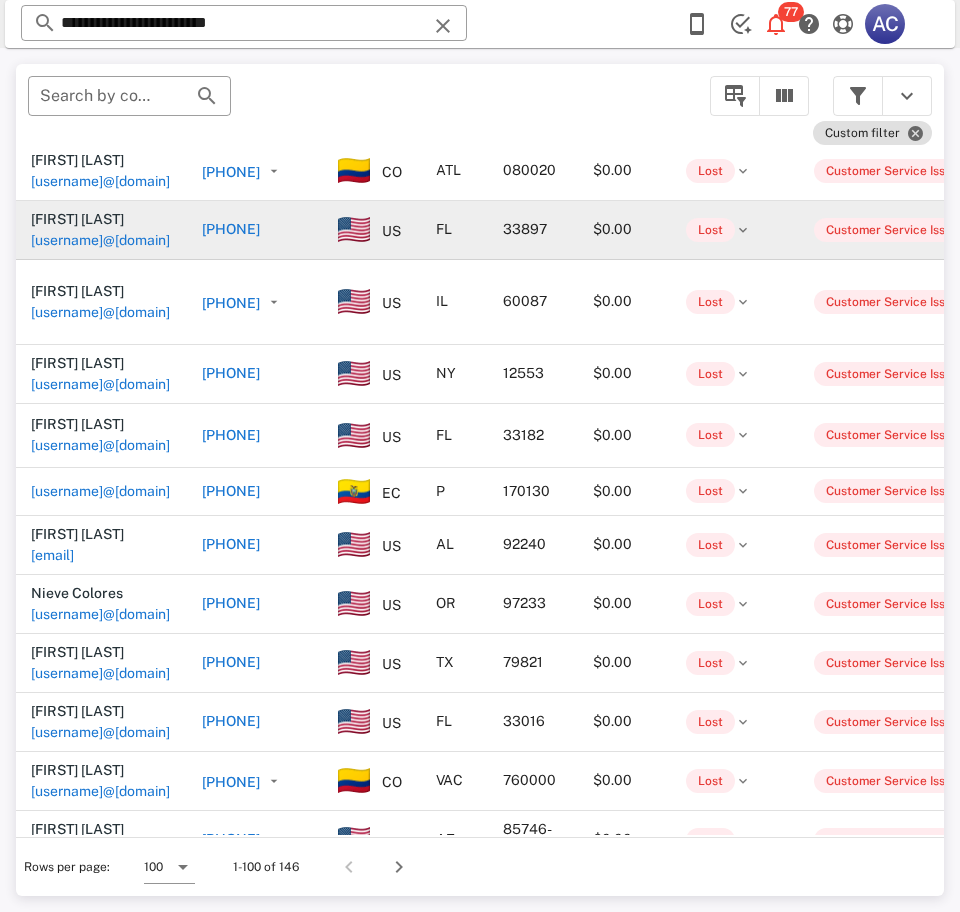 click on "[EMAIL]" at bounding box center [100, 240] 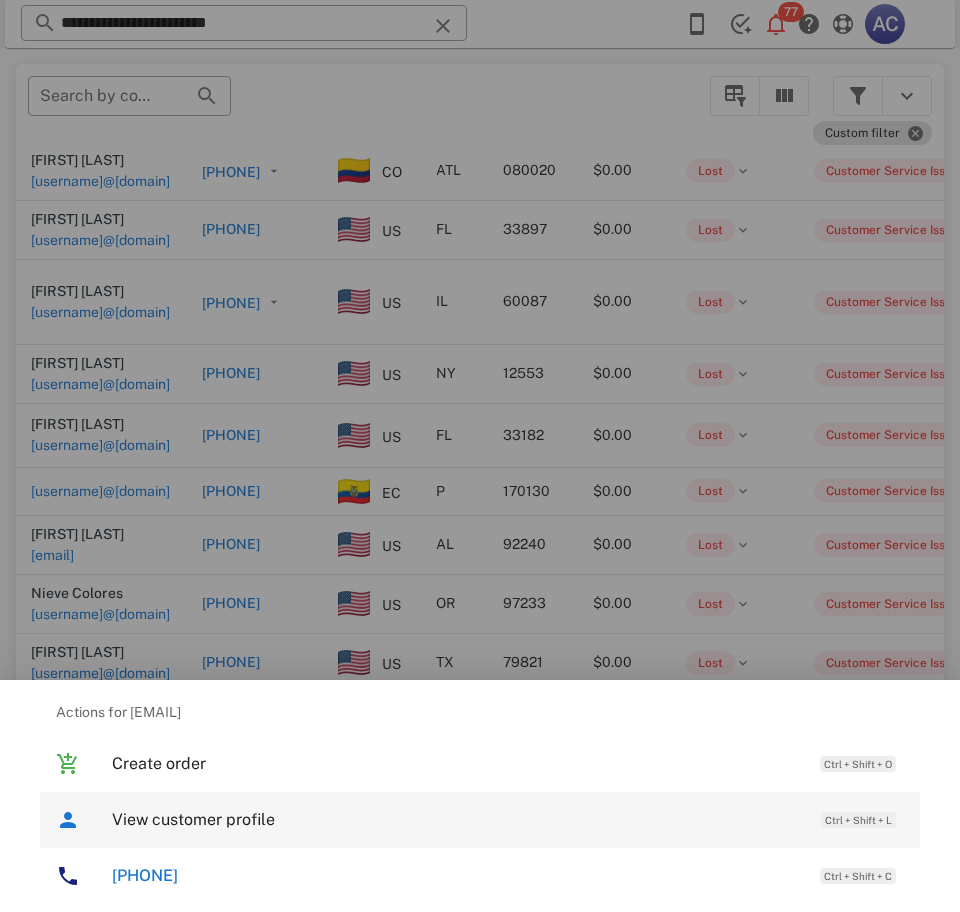 click on "View customer profile Ctrl + Shift + L" at bounding box center [508, 819] 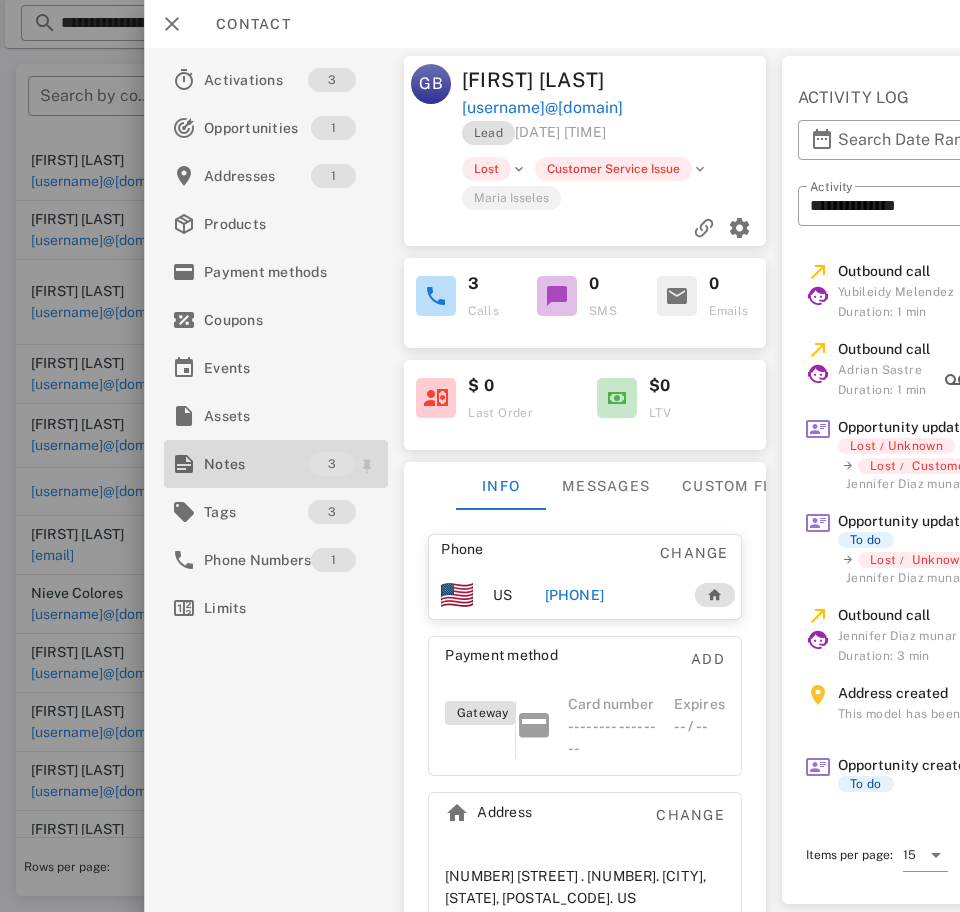 click on "Notes" at bounding box center (256, 464) 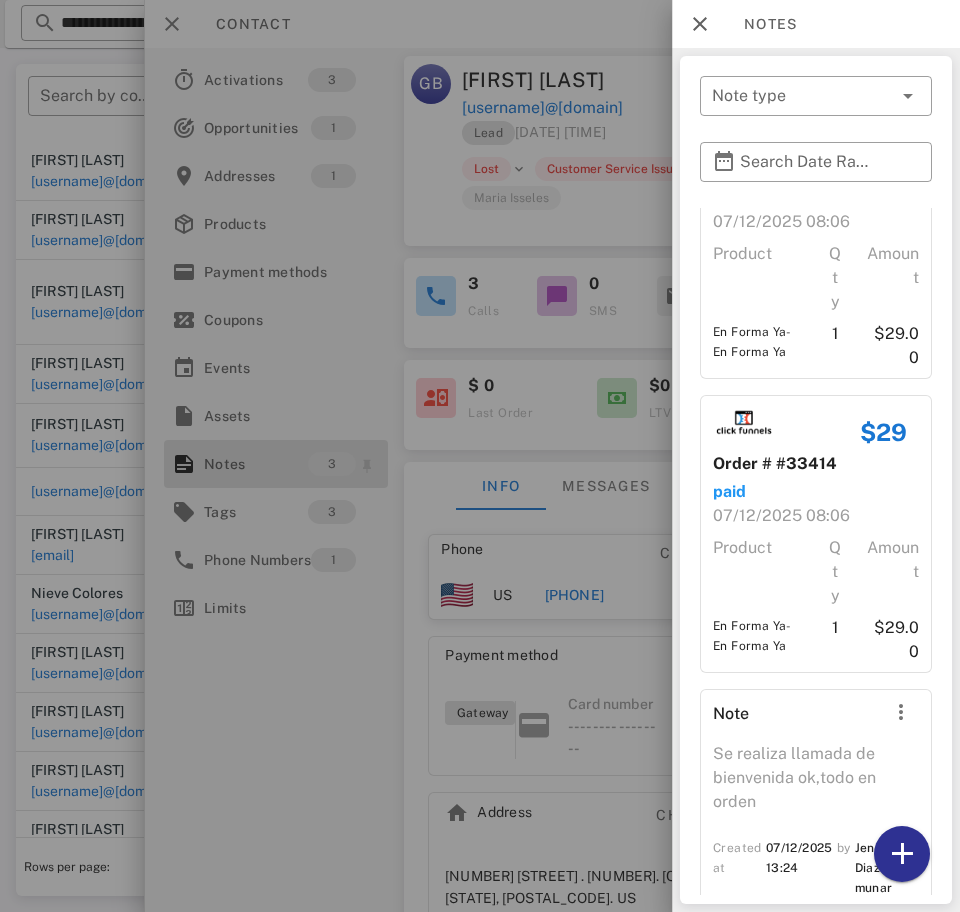 scroll, scrollTop: 137, scrollLeft: 0, axis: vertical 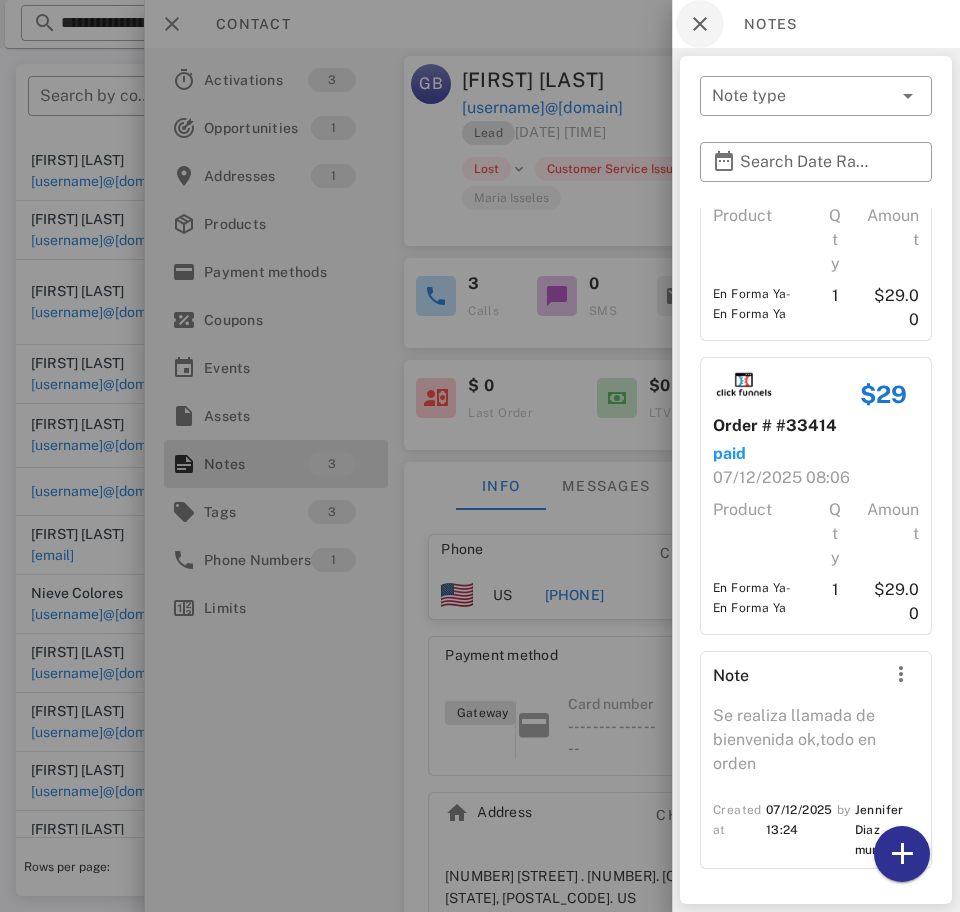 click at bounding box center [700, 24] 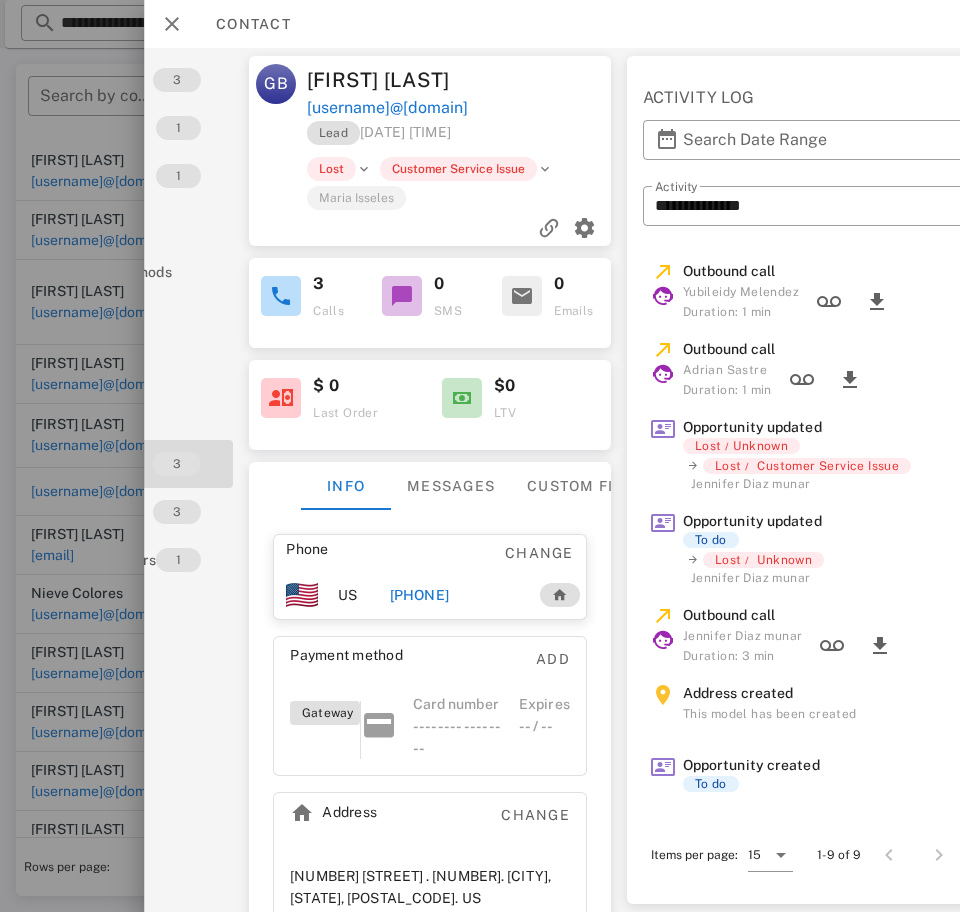 scroll, scrollTop: 0, scrollLeft: 145, axis: horizontal 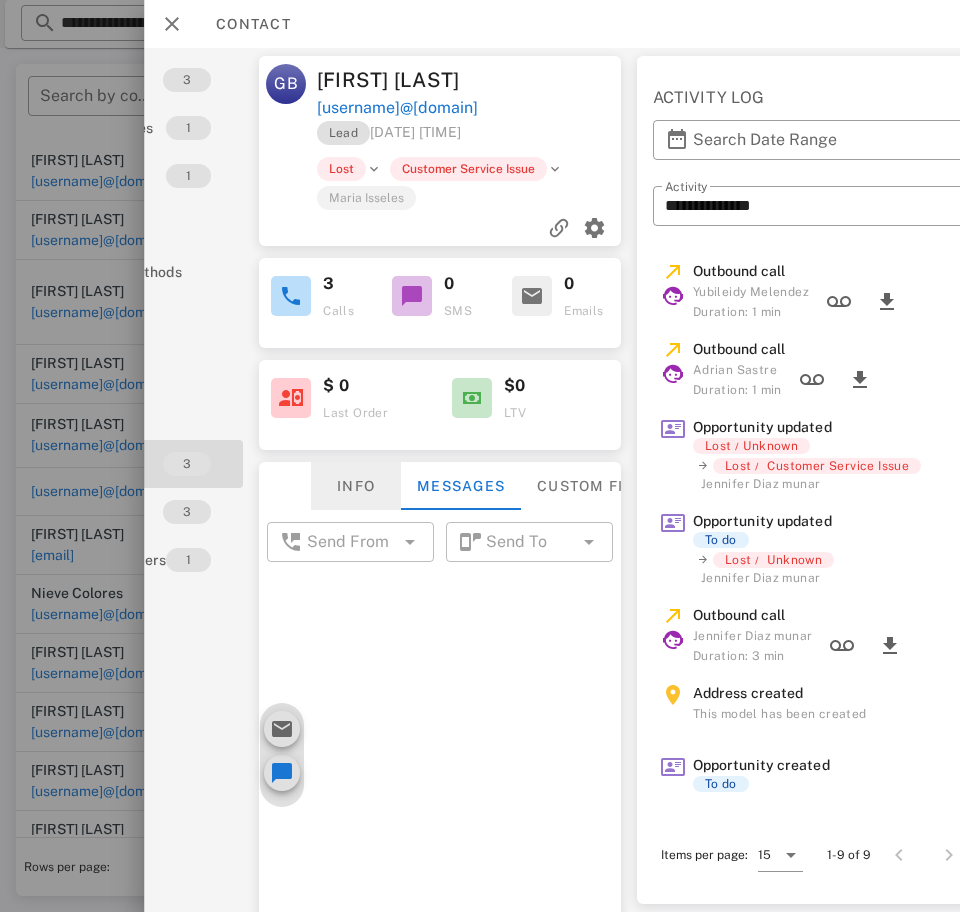 click on "Info" at bounding box center [356, 486] 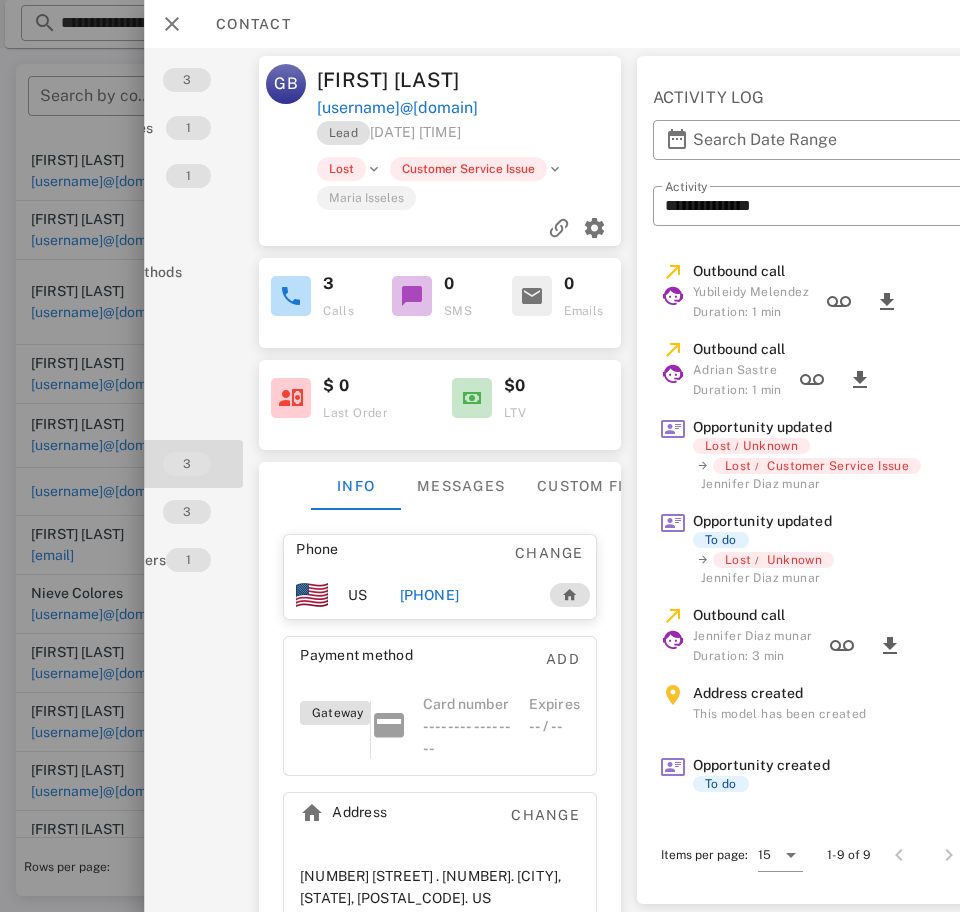 click on "[PHONE]" at bounding box center (429, 595) 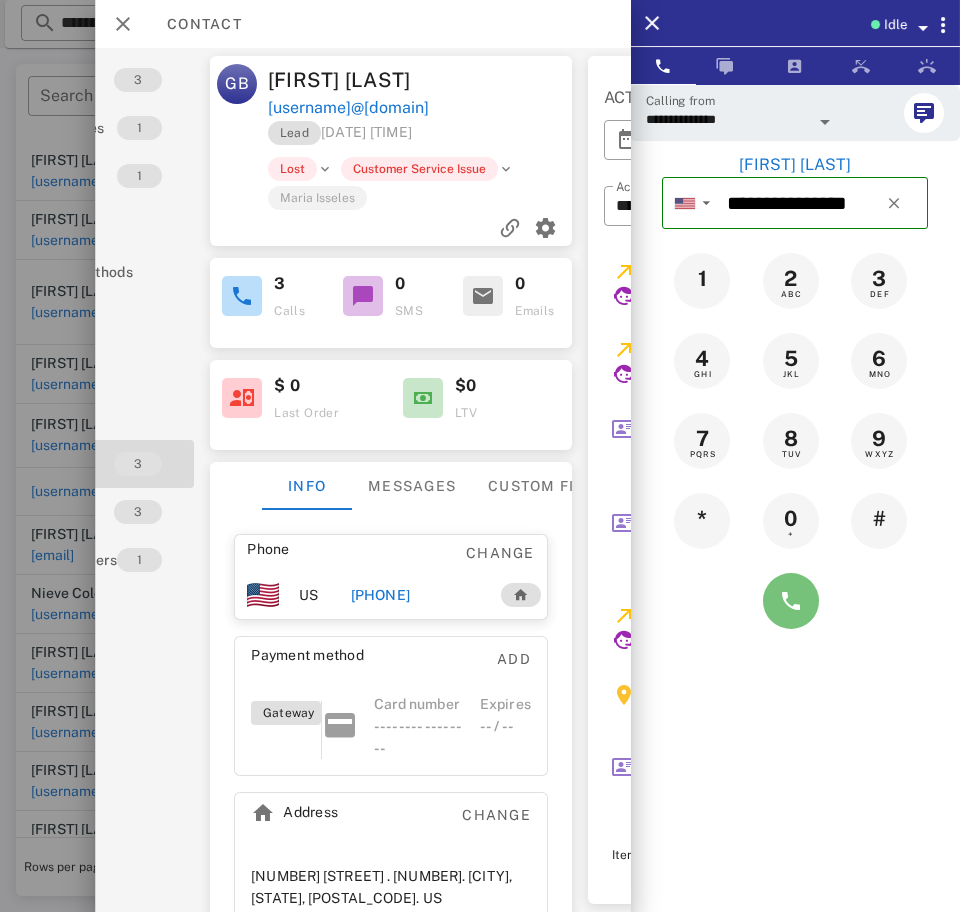 click at bounding box center (791, 601) 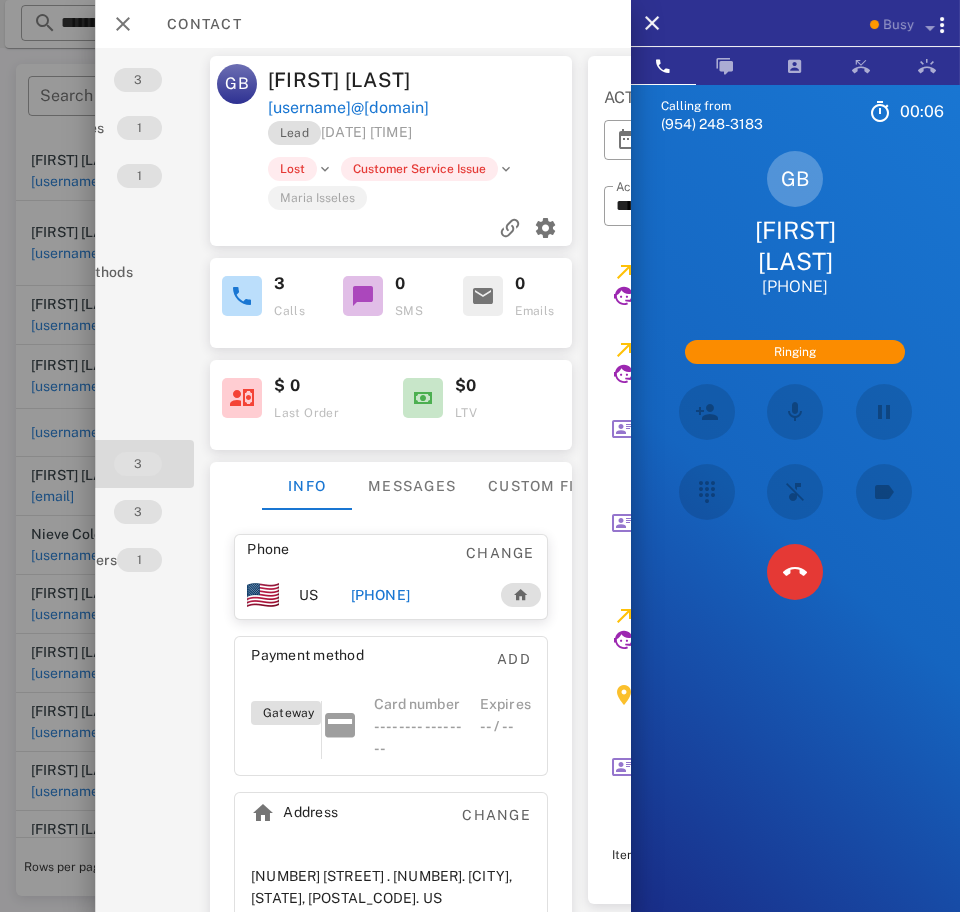 click at bounding box center [795, 572] 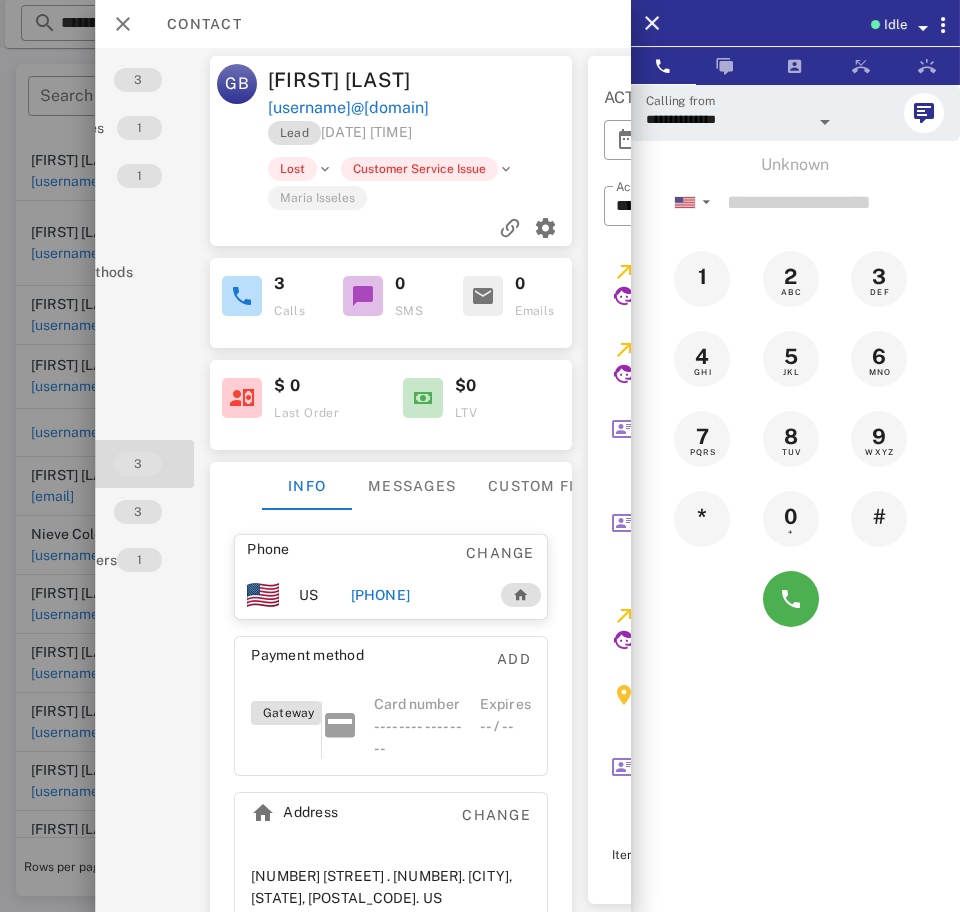 click on "[PHONE]" at bounding box center [380, 595] 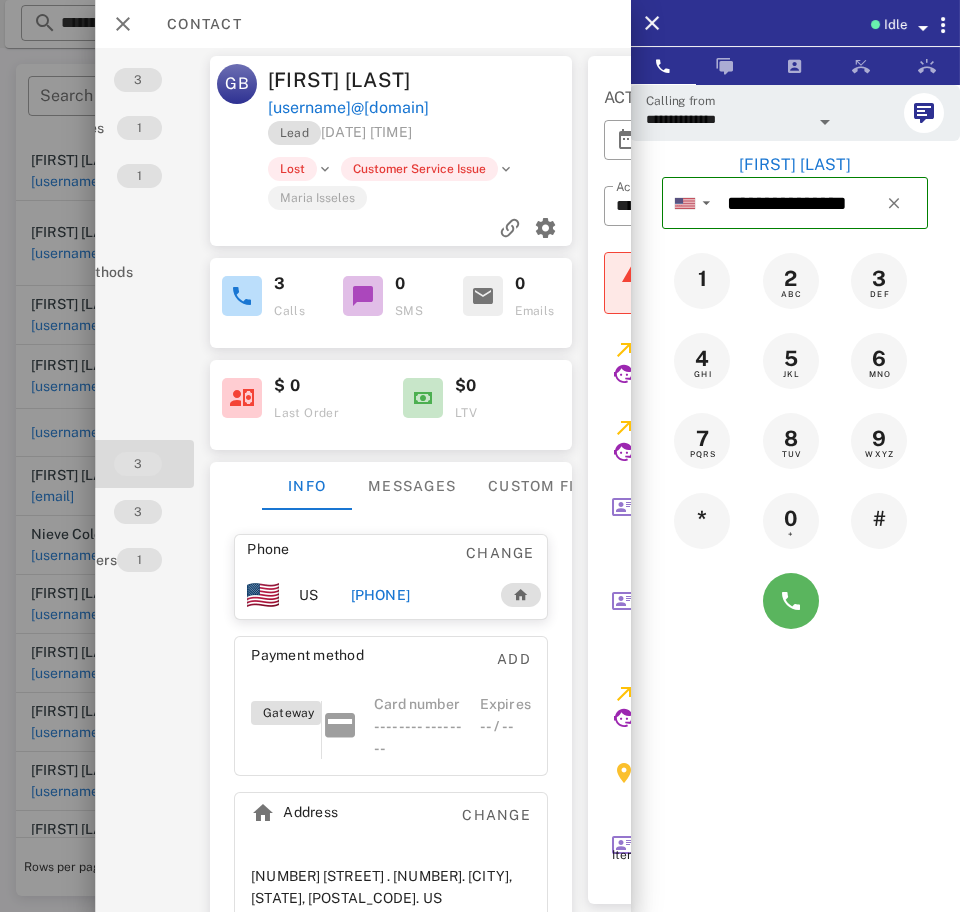 click at bounding box center [791, 601] 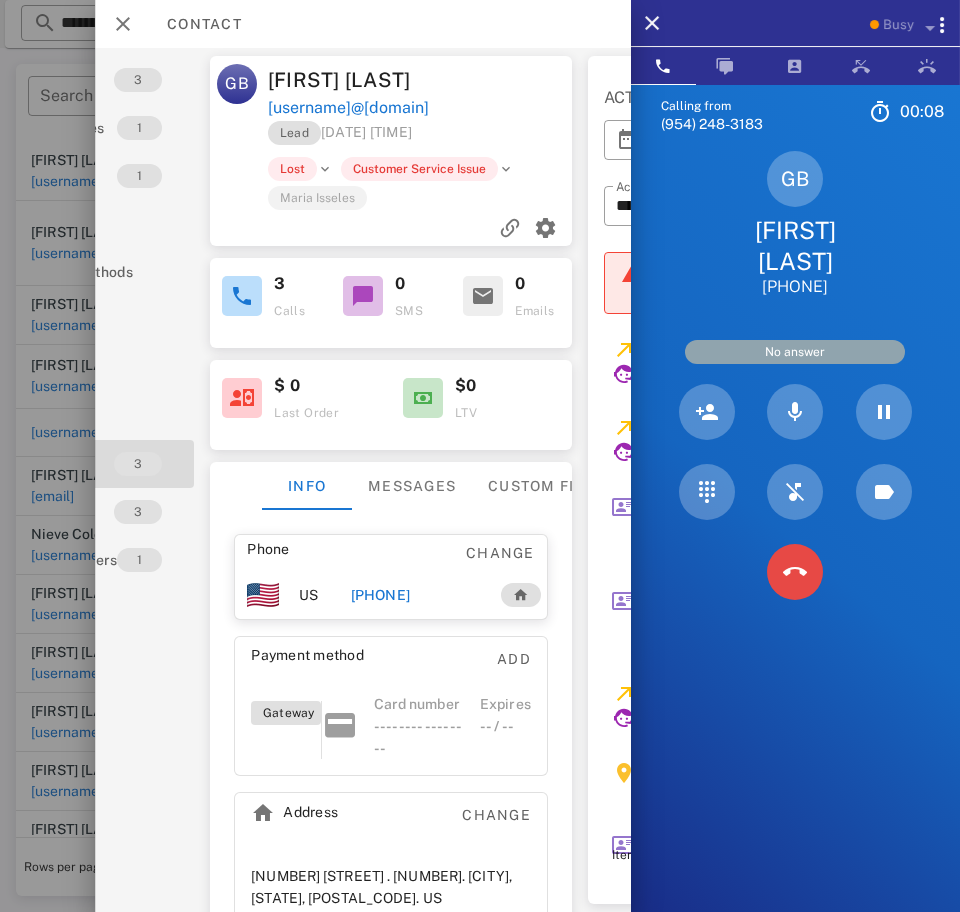click at bounding box center (795, 572) 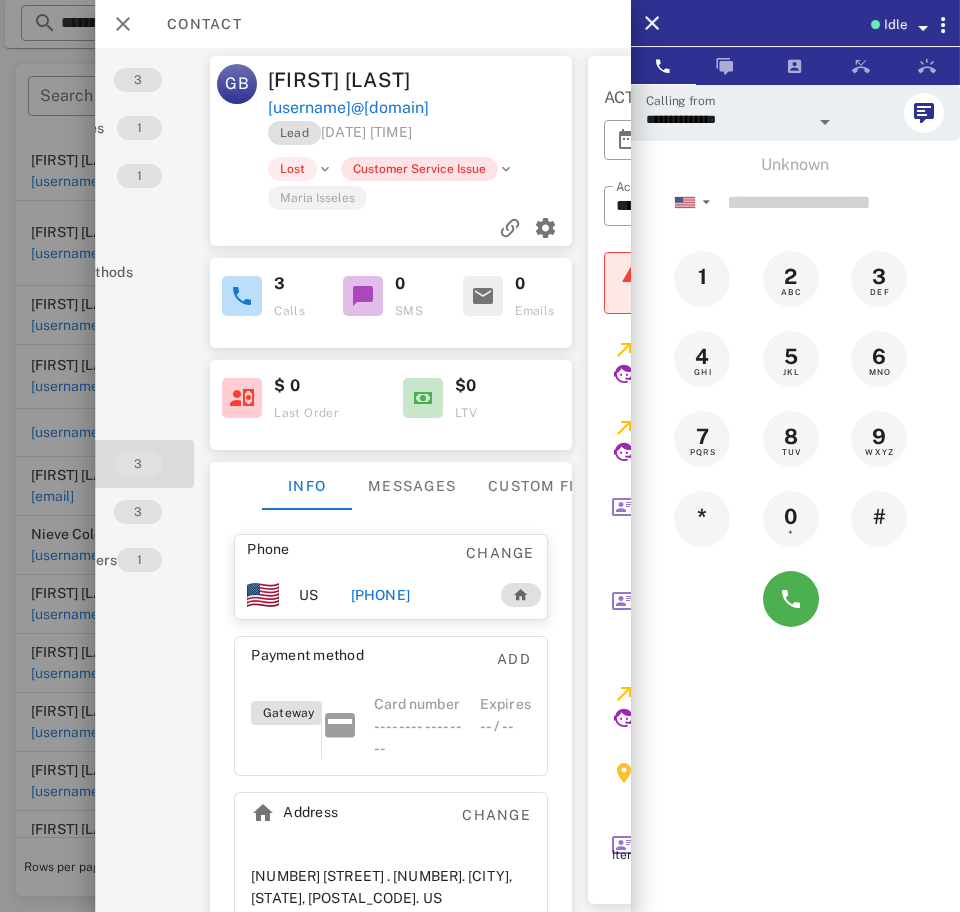 click on "Customer Service Issue" at bounding box center (418, 169) 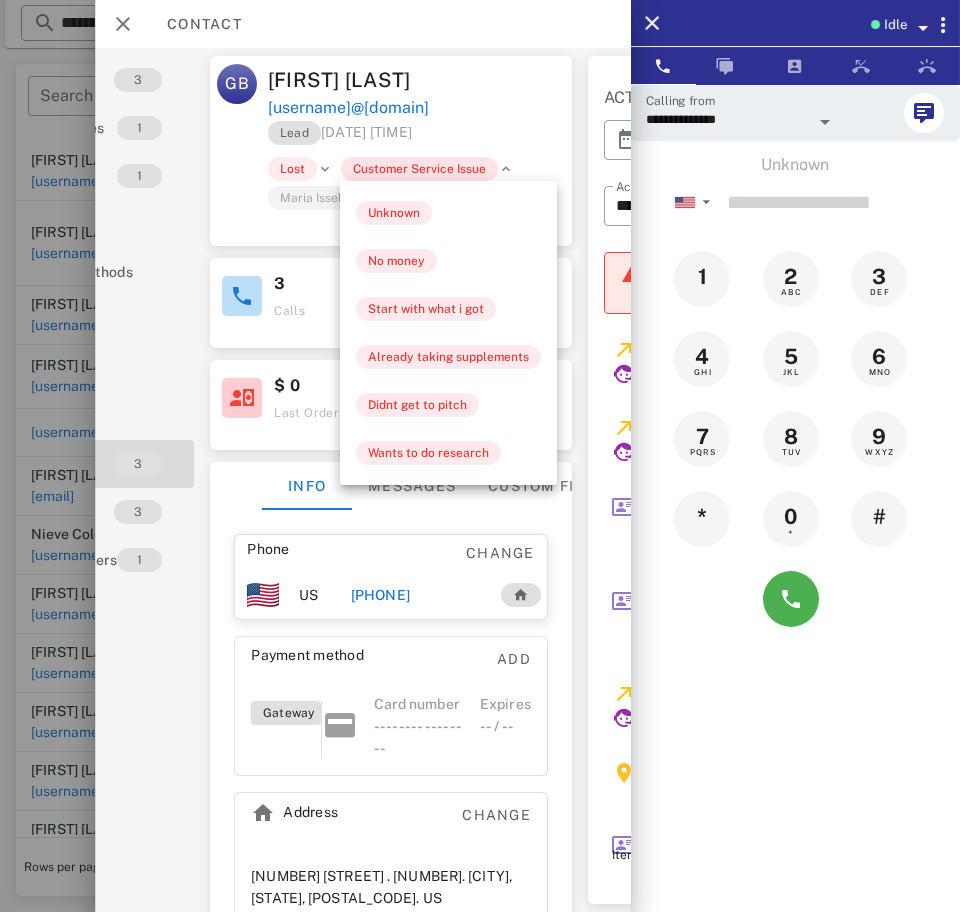 click on "Lost" at bounding box center (291, 169) 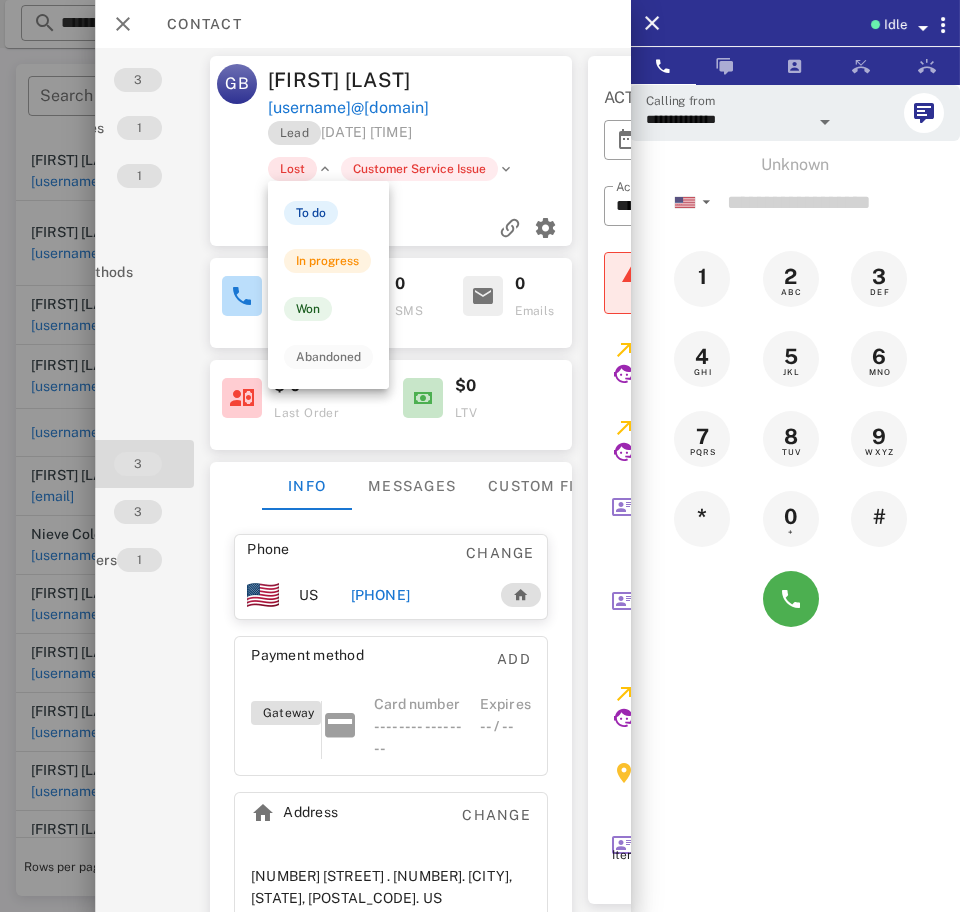 click on "In progress" at bounding box center (327, 261) 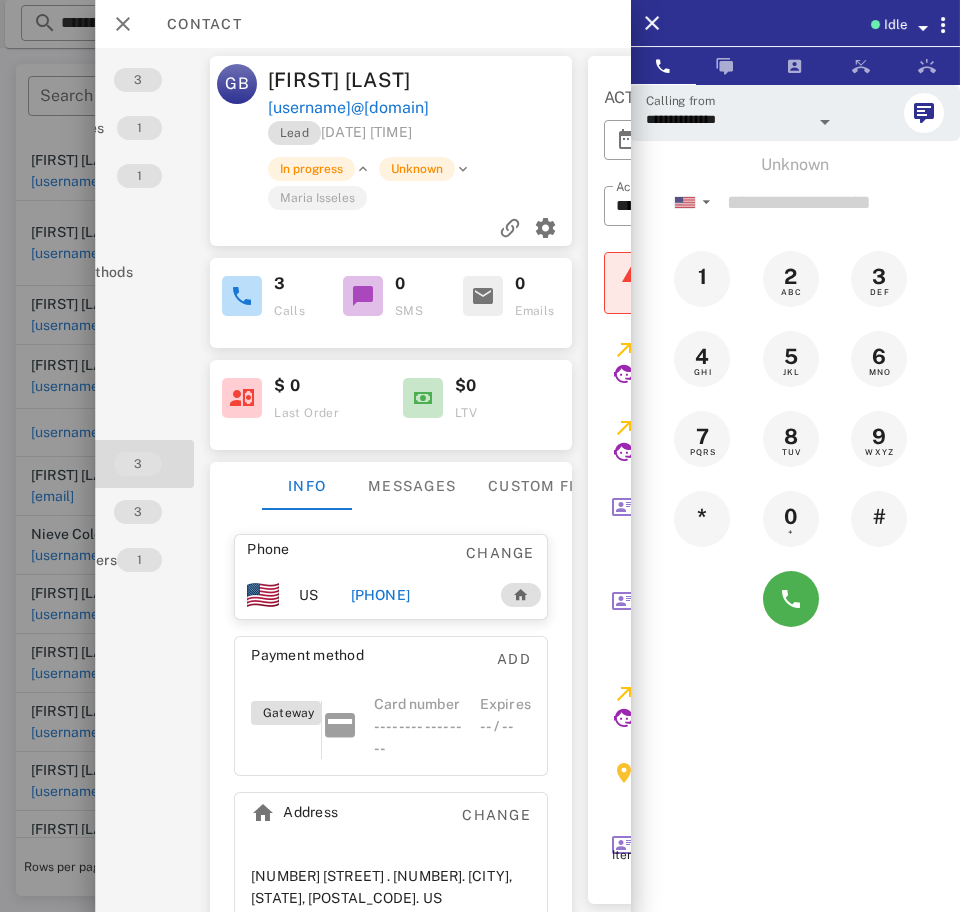 click on "Unknown" at bounding box center (416, 169) 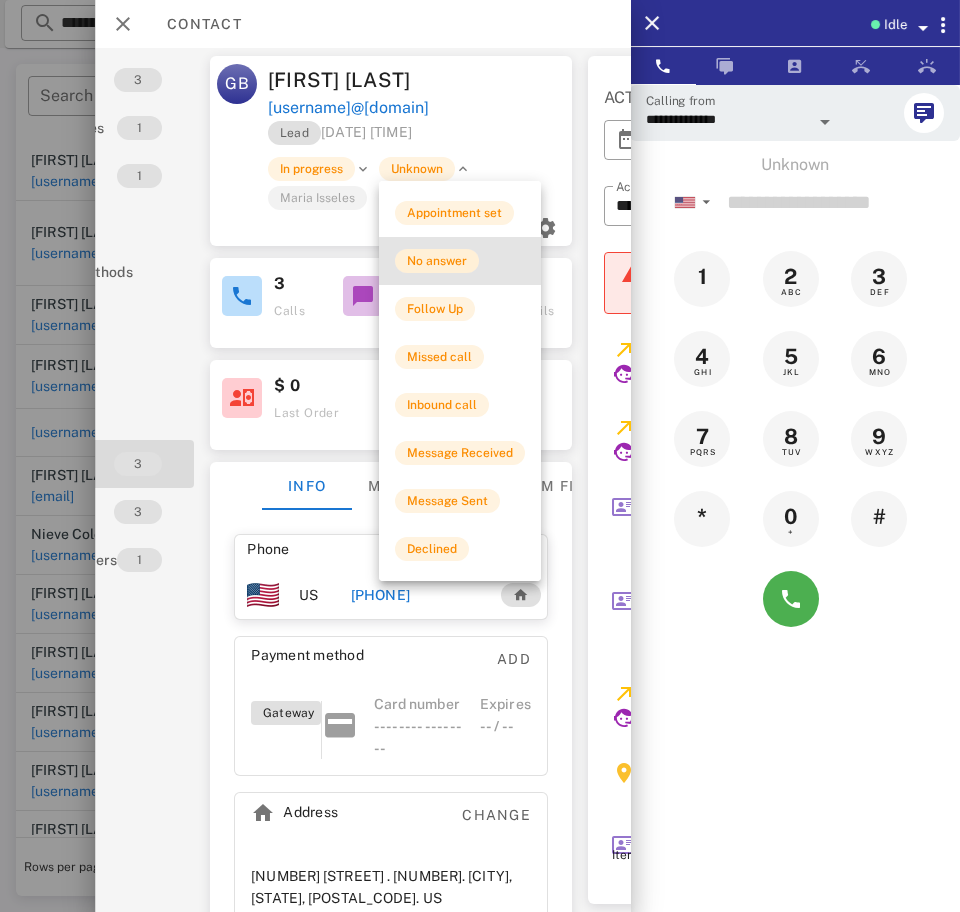 click on "No answer" at bounding box center [437, 261] 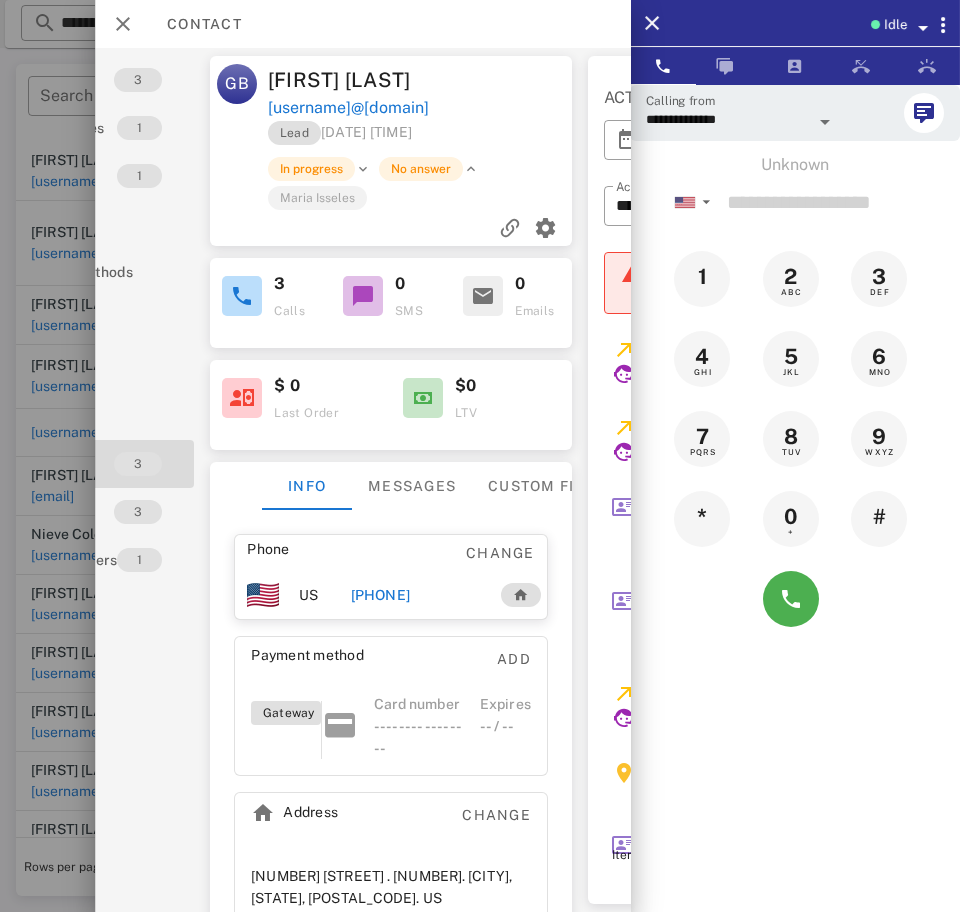 click on "Idle" at bounding box center (795, 23) 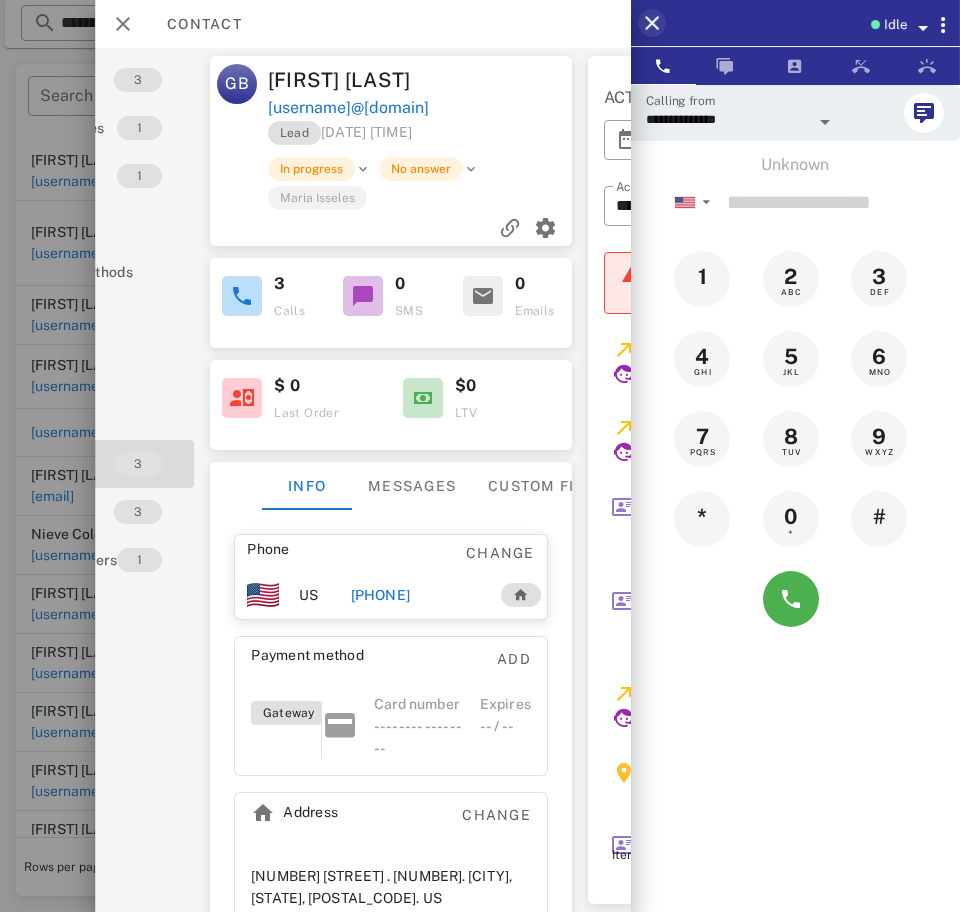 click at bounding box center [652, 23] 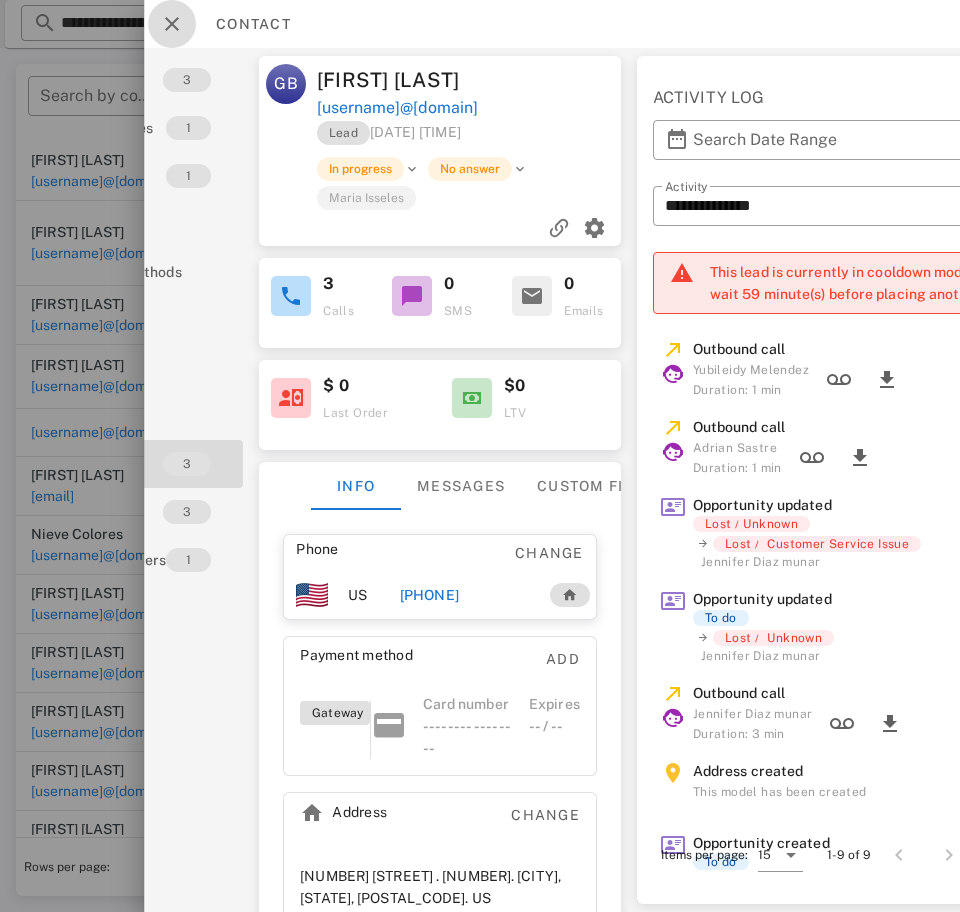 click at bounding box center [172, 24] 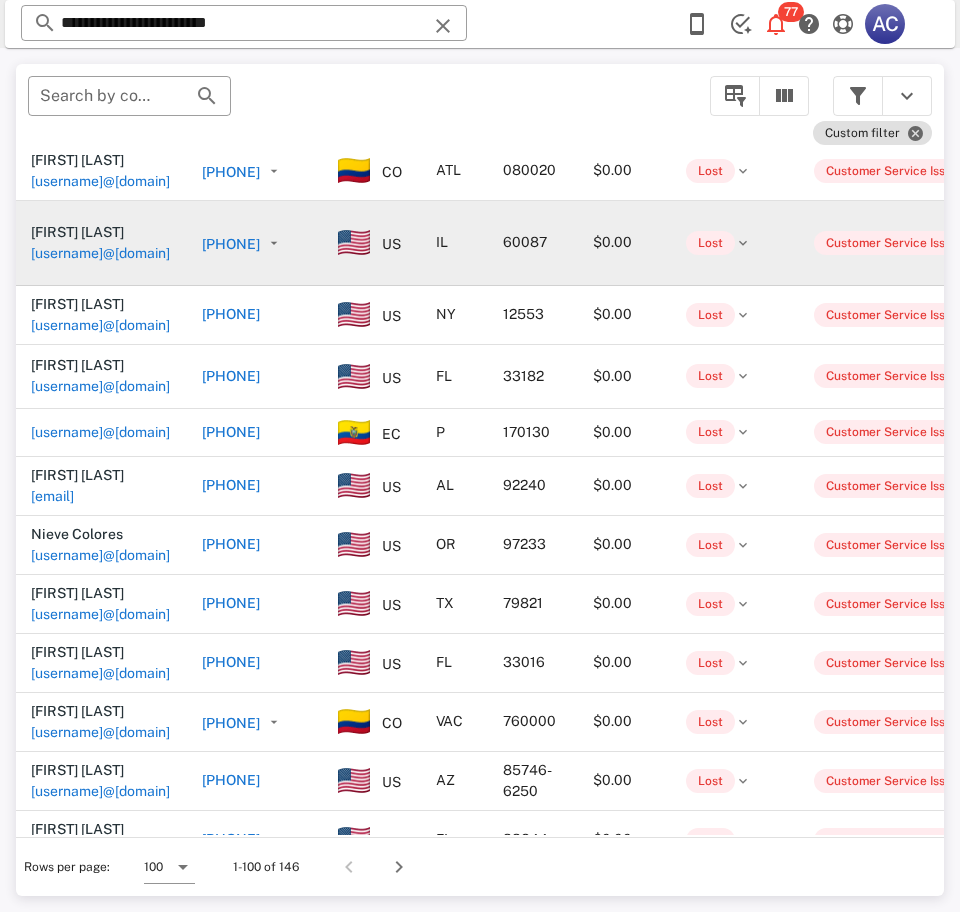 click on "[EMAIL]" at bounding box center (100, 253) 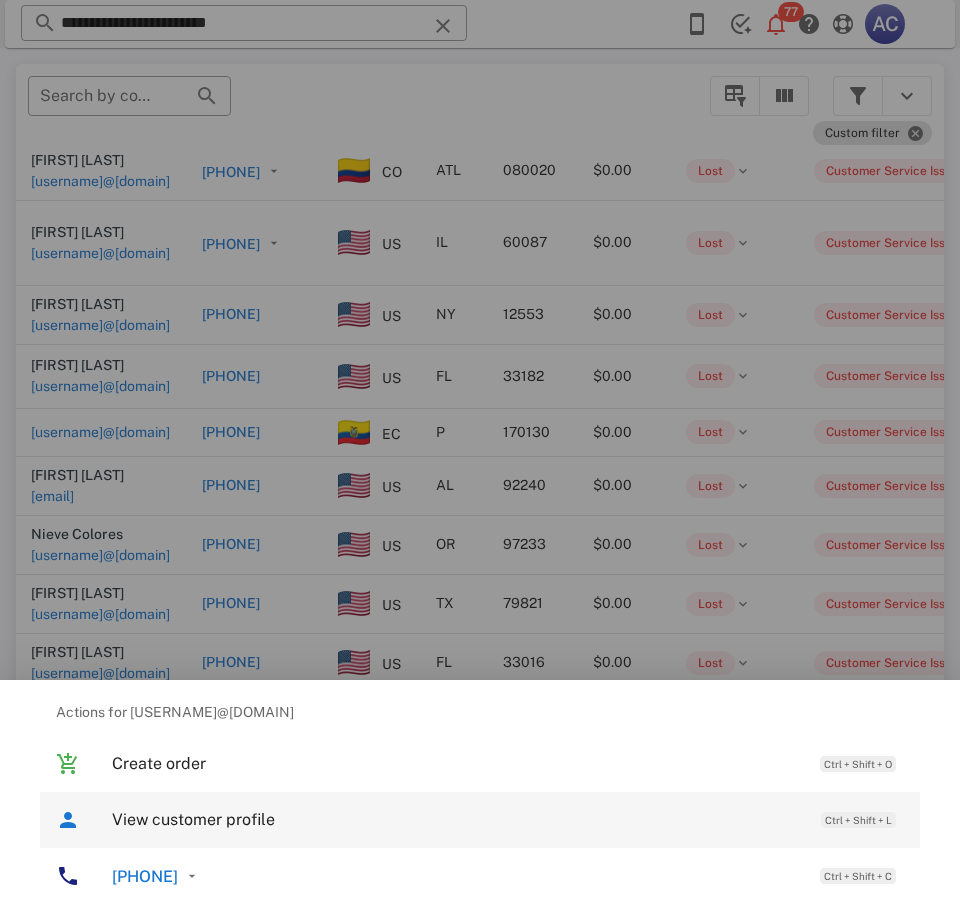 click on "View customer profile" at bounding box center [456, 819] 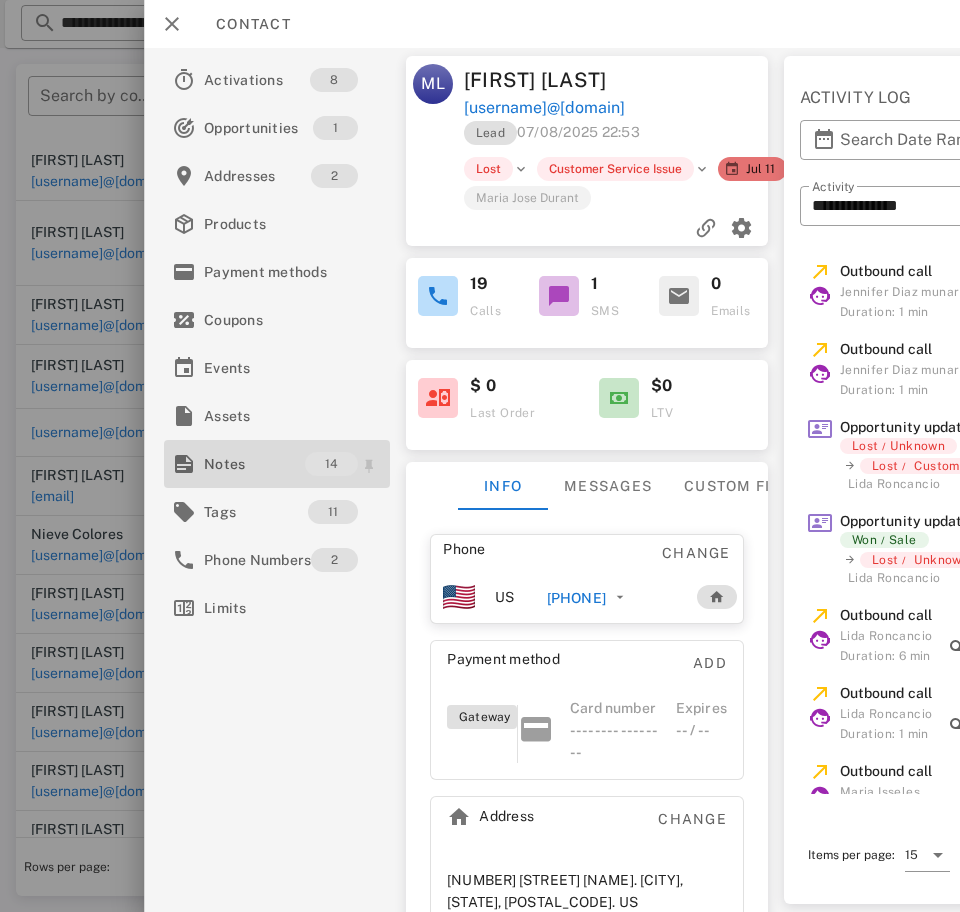 click on "Notes" at bounding box center [254, 464] 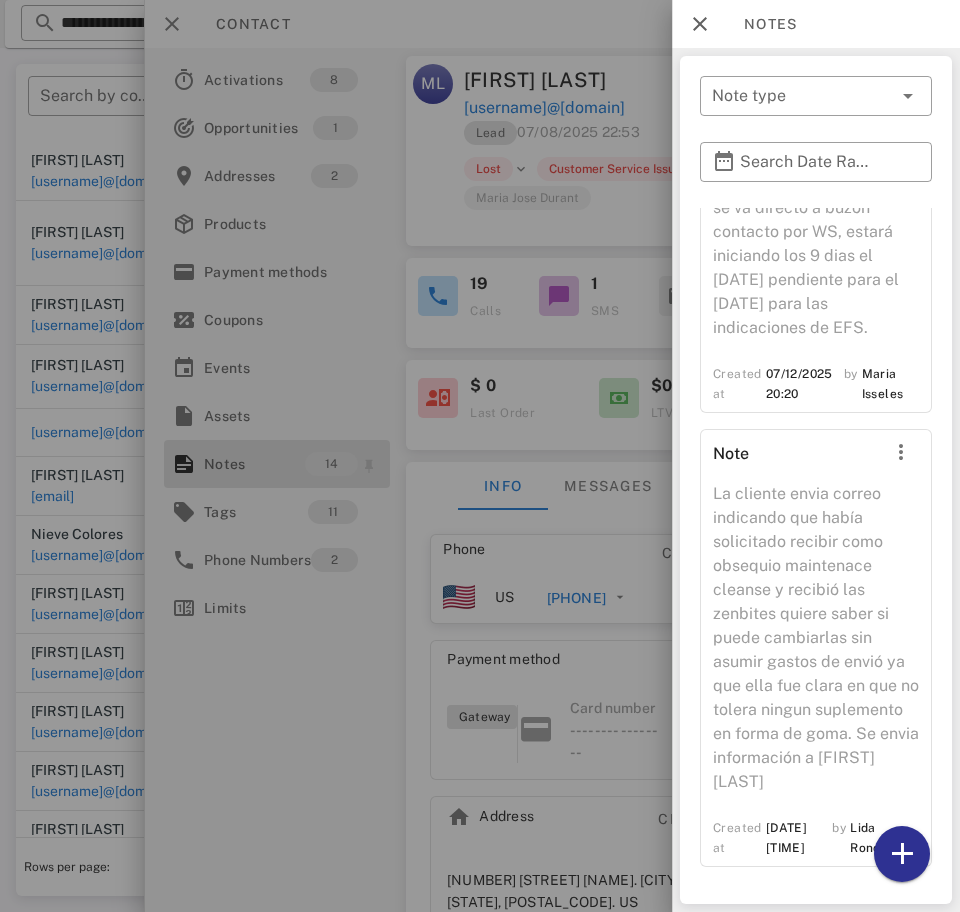 scroll, scrollTop: 3655, scrollLeft: 0, axis: vertical 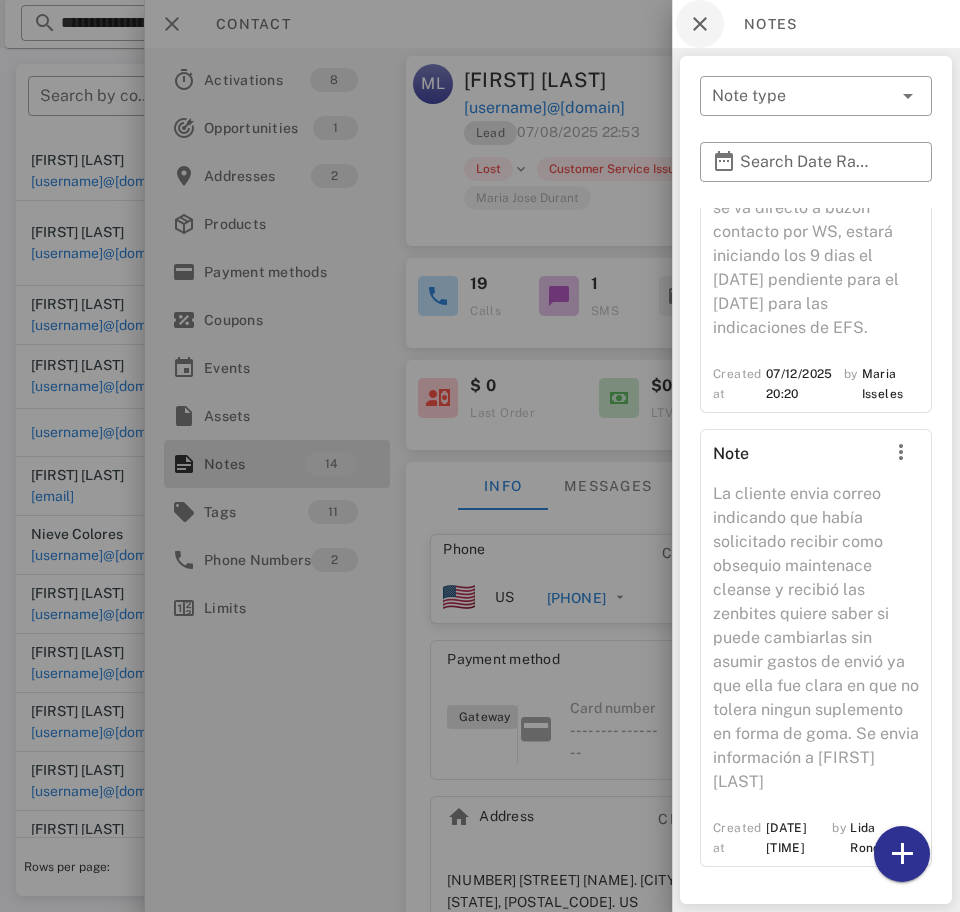 click at bounding box center (700, 24) 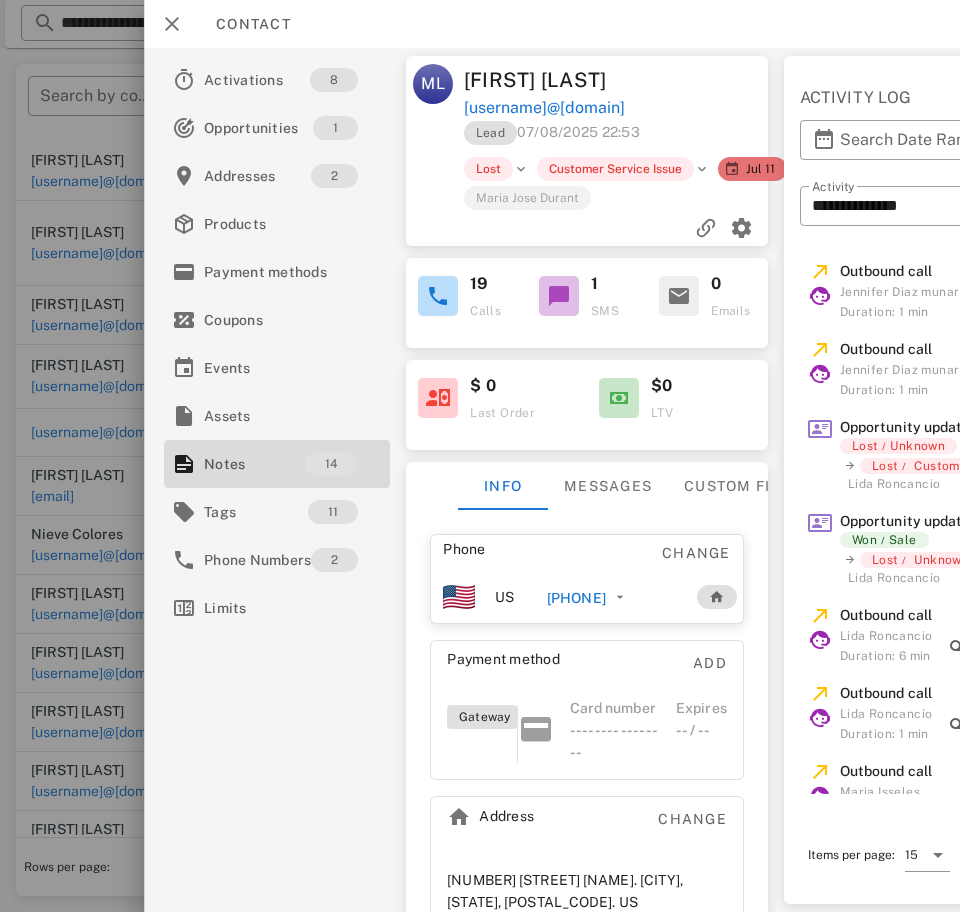 click at bounding box center (172, 24) 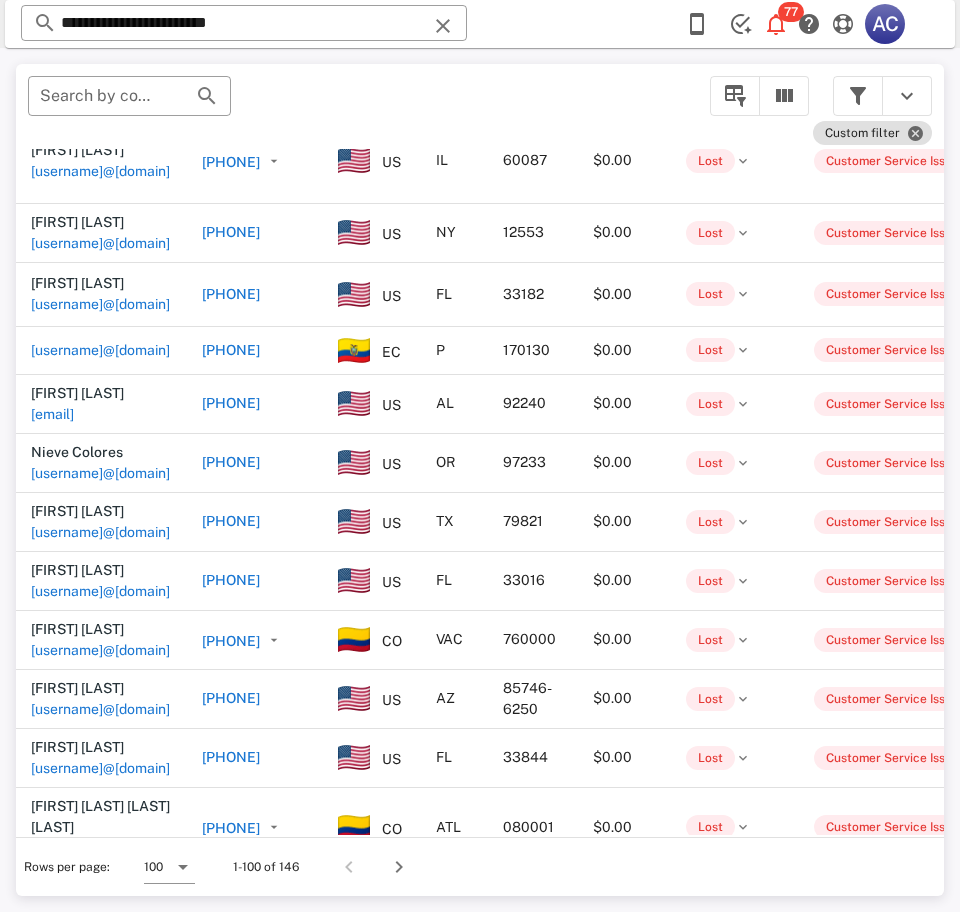 scroll, scrollTop: 1035, scrollLeft: 1, axis: both 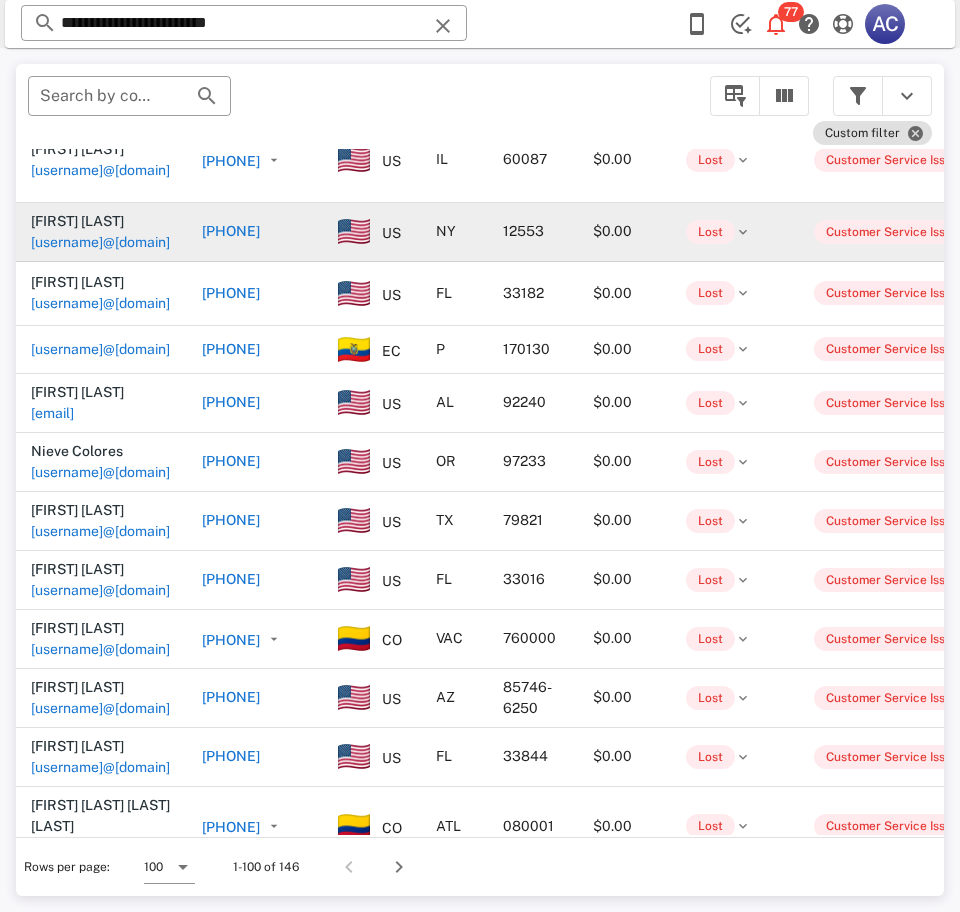 click on "[EMAIL]" at bounding box center [100, 242] 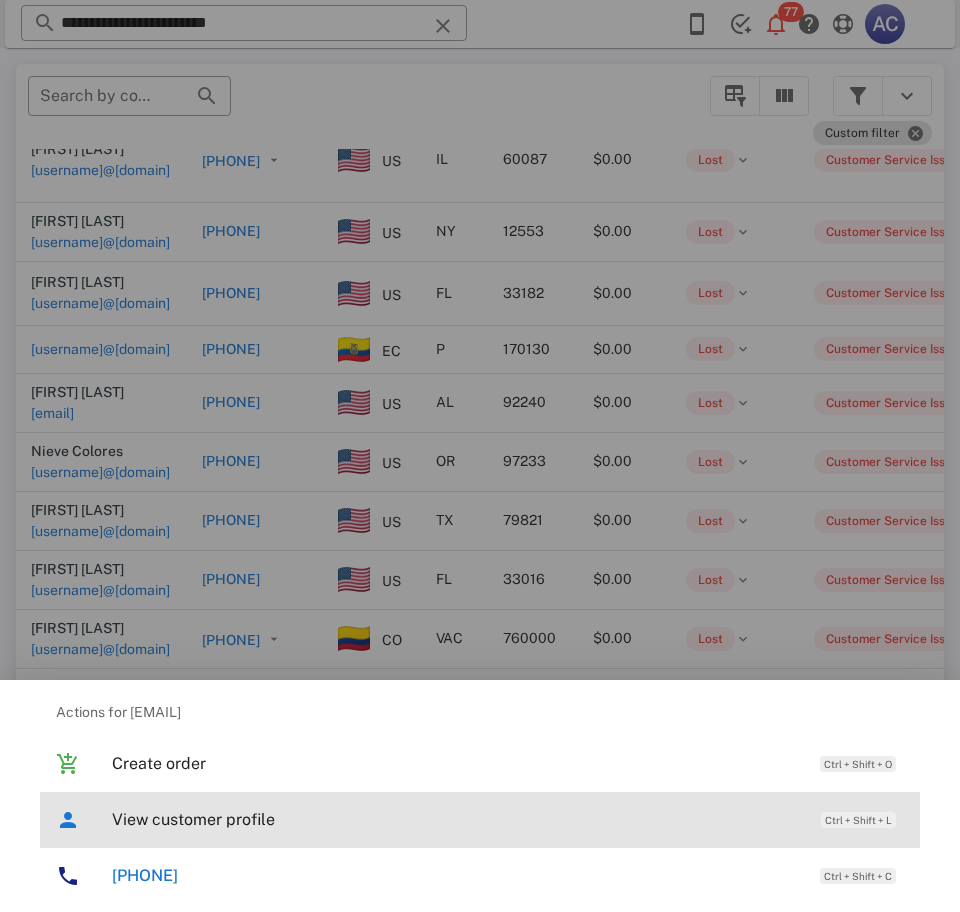 click on "View customer profile" at bounding box center [456, 819] 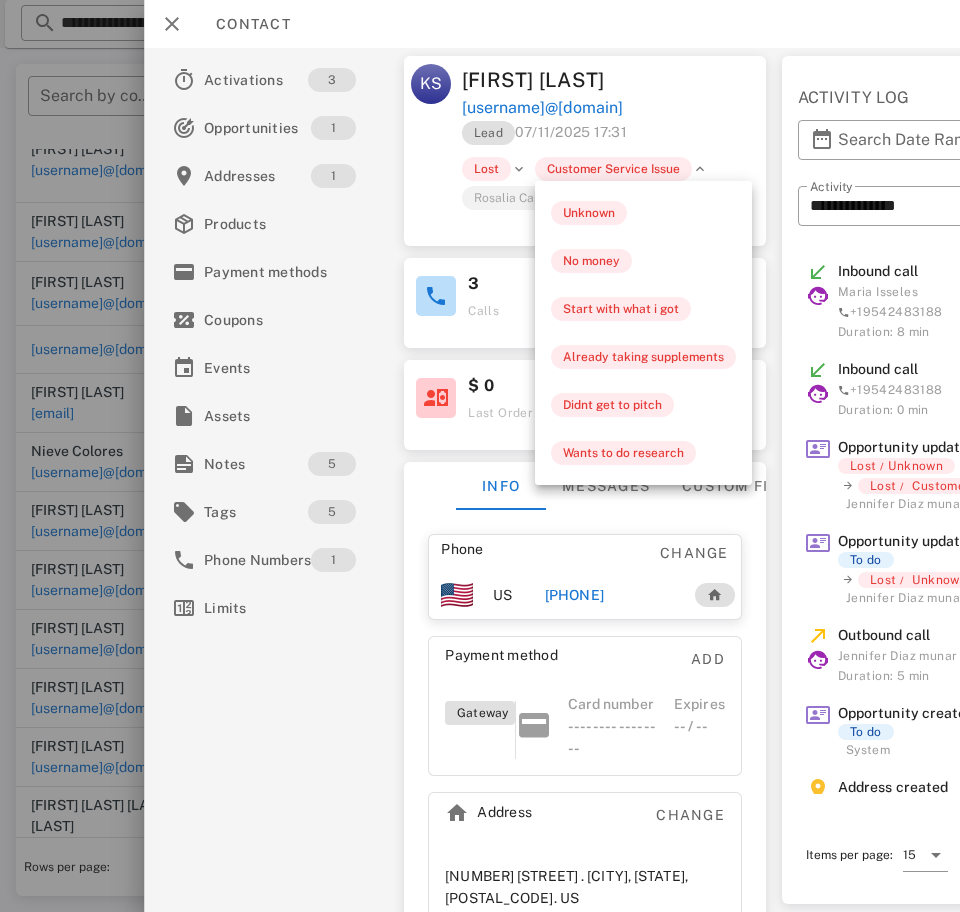 click on "Activations  3  Opportunities  1  Addresses  1  Products Payment methods Coupons Events Assets Notes  5  Tags  5  Phone Numbers  1  Limits" at bounding box center [276, 480] 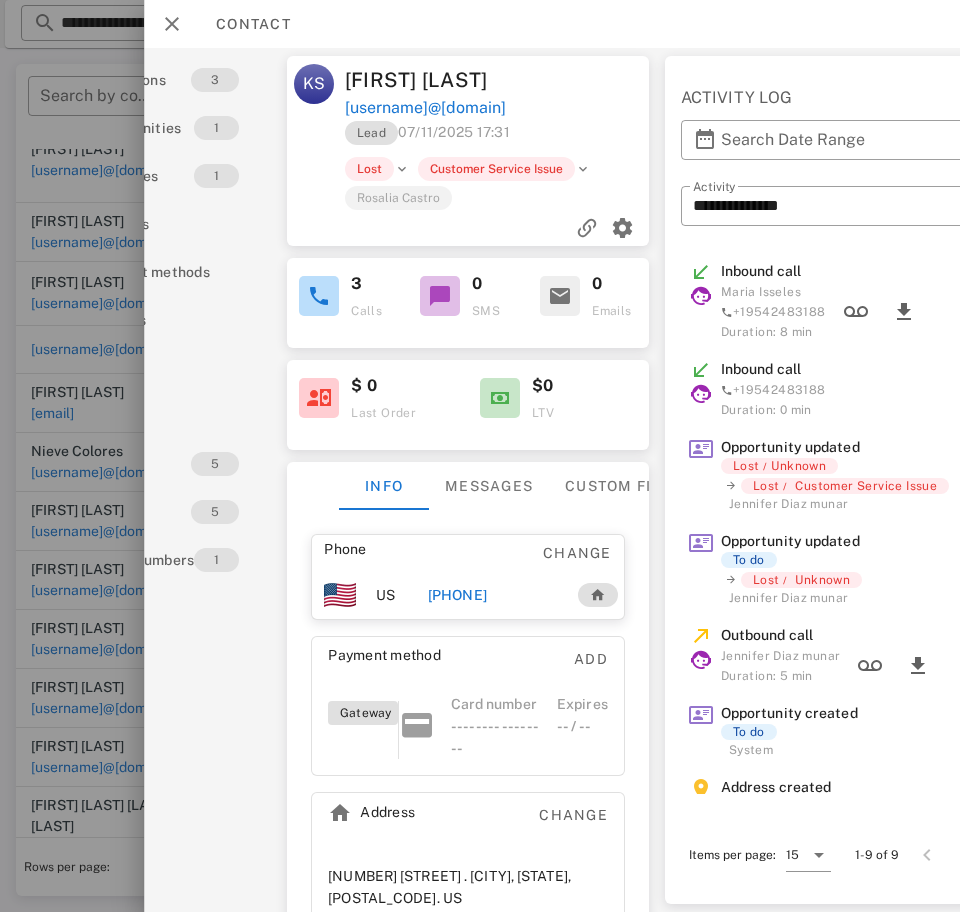 scroll, scrollTop: 0, scrollLeft: 0, axis: both 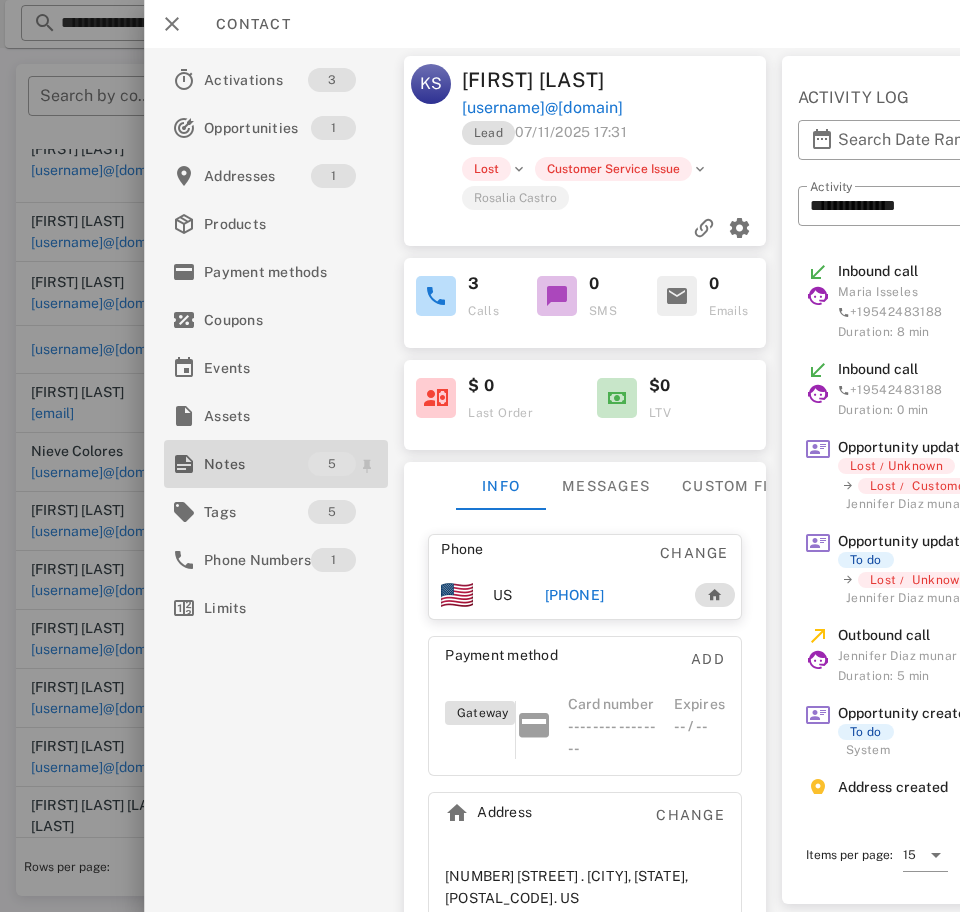 click on "Notes" at bounding box center [256, 464] 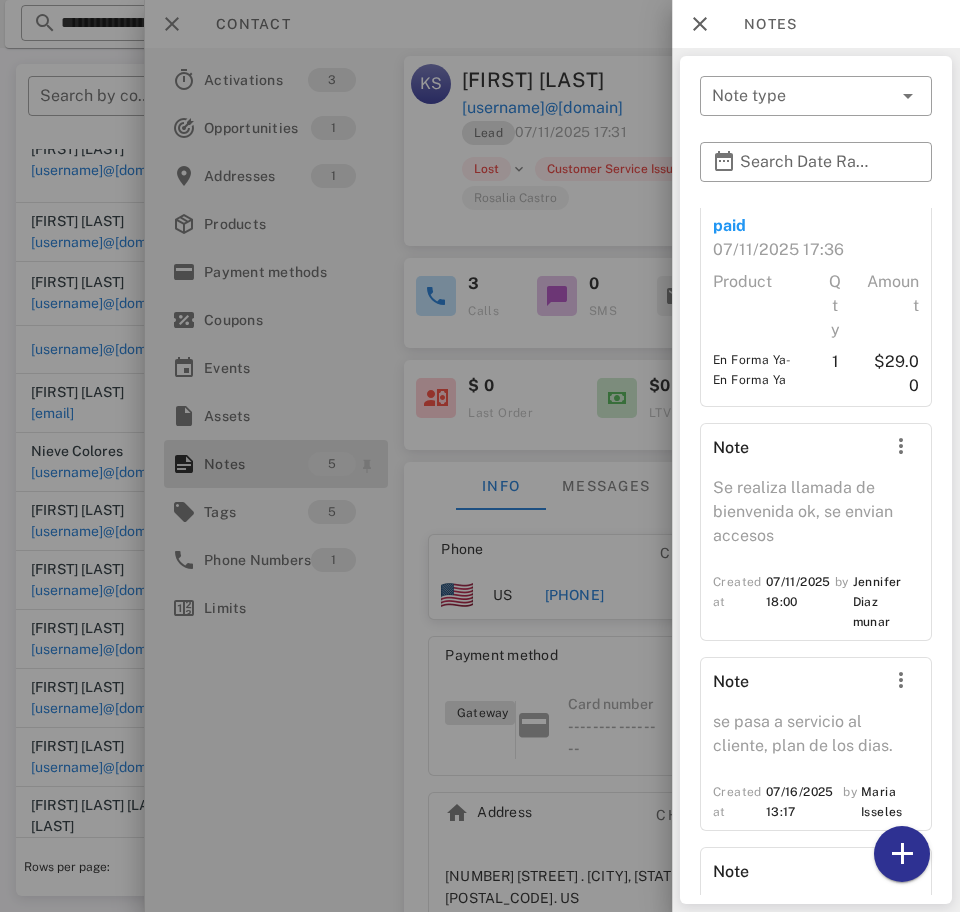scroll, scrollTop: 364, scrollLeft: 0, axis: vertical 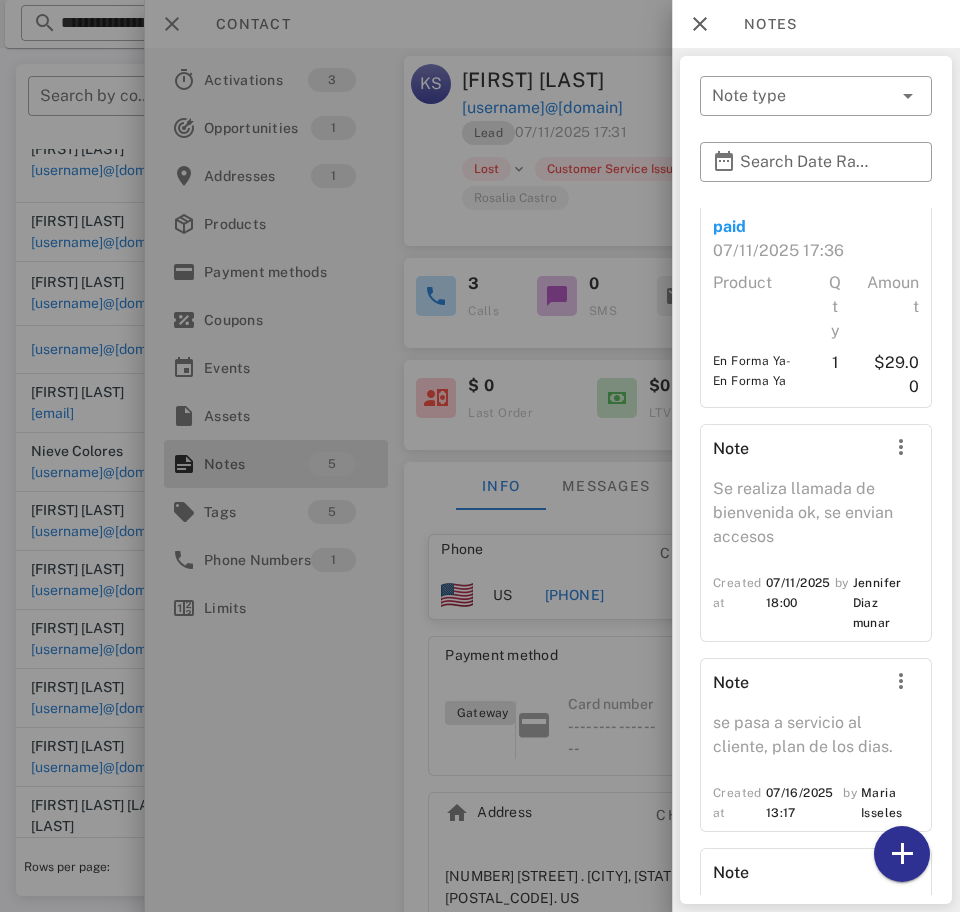 click at bounding box center (480, 456) 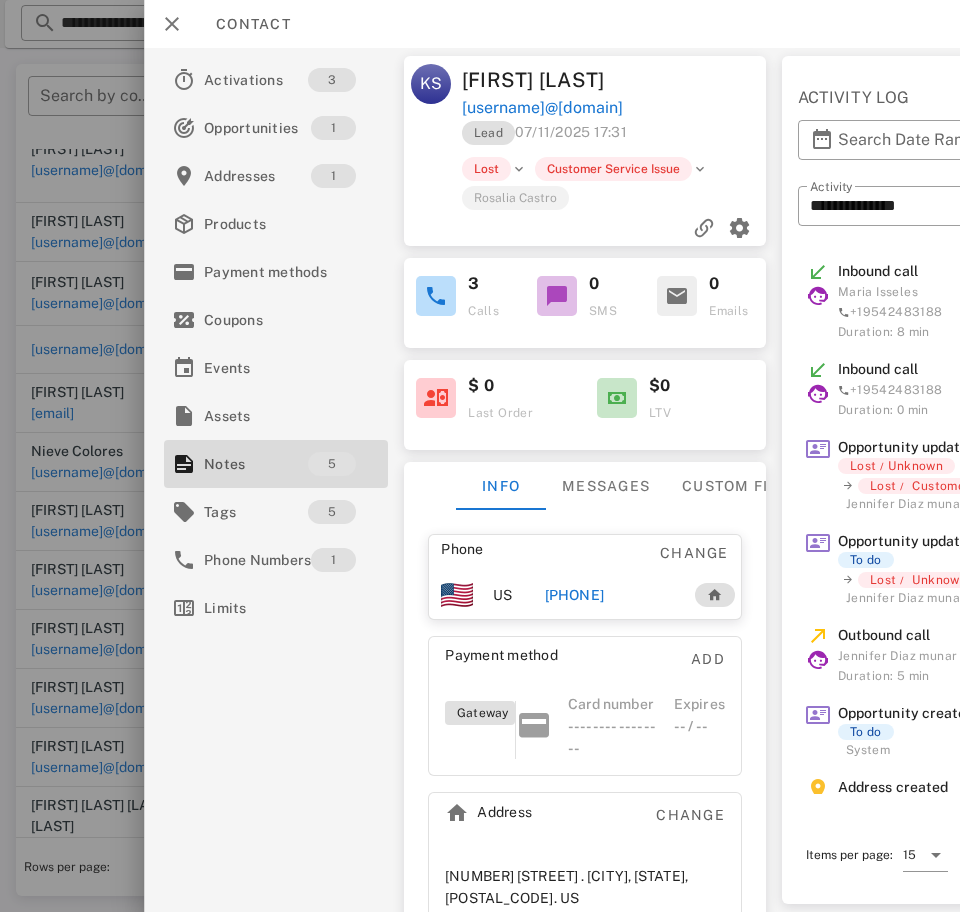 click on "[PHONE]" at bounding box center [574, 595] 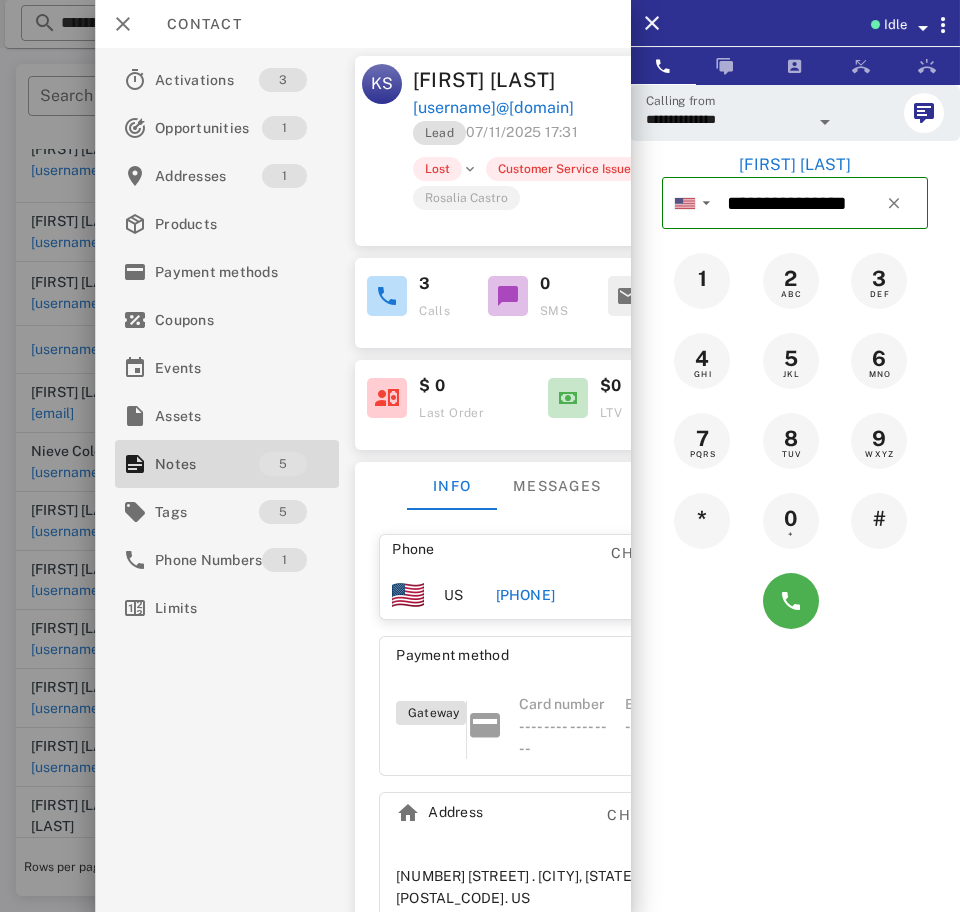 click on "**********" at bounding box center (727, 119) 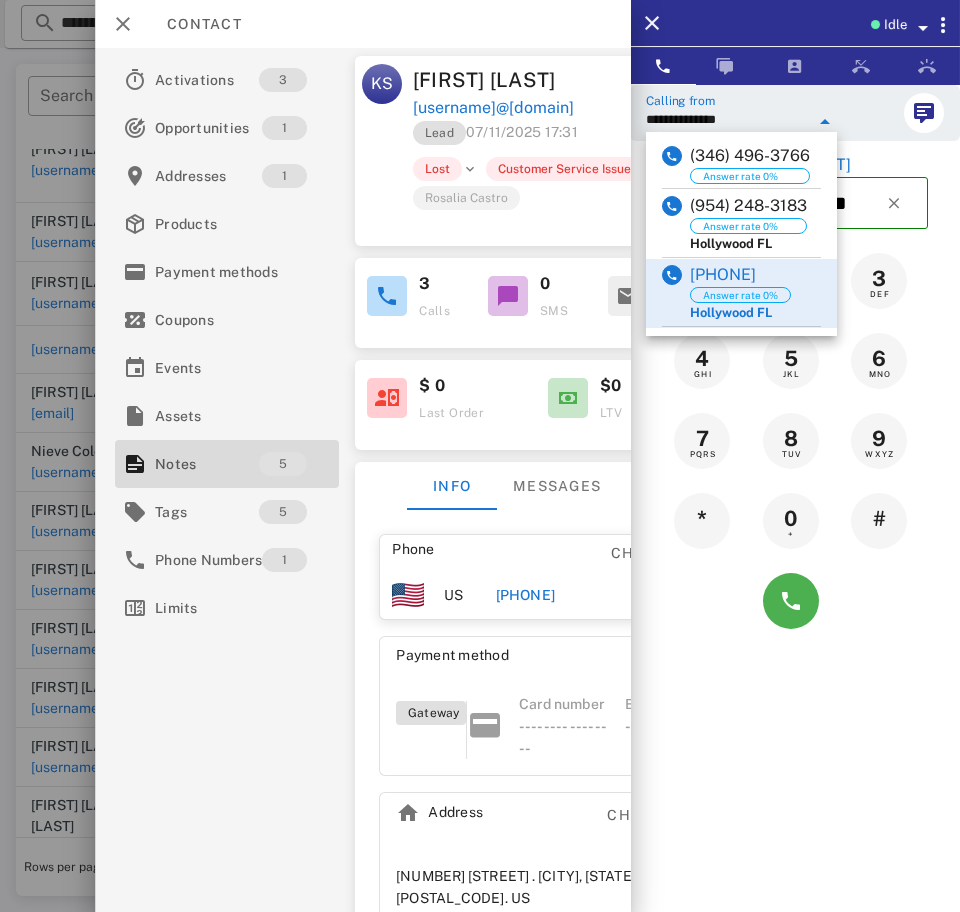 click on "Answer rate 0%" at bounding box center [748, 226] 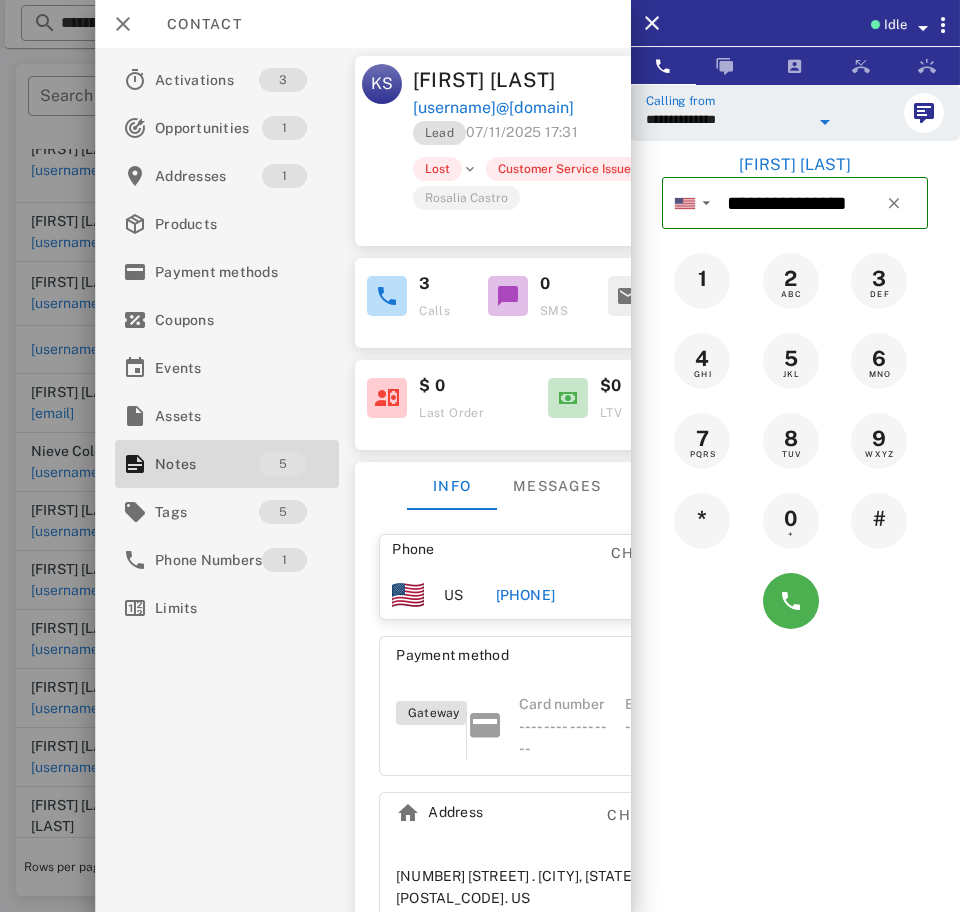 type on "**********" 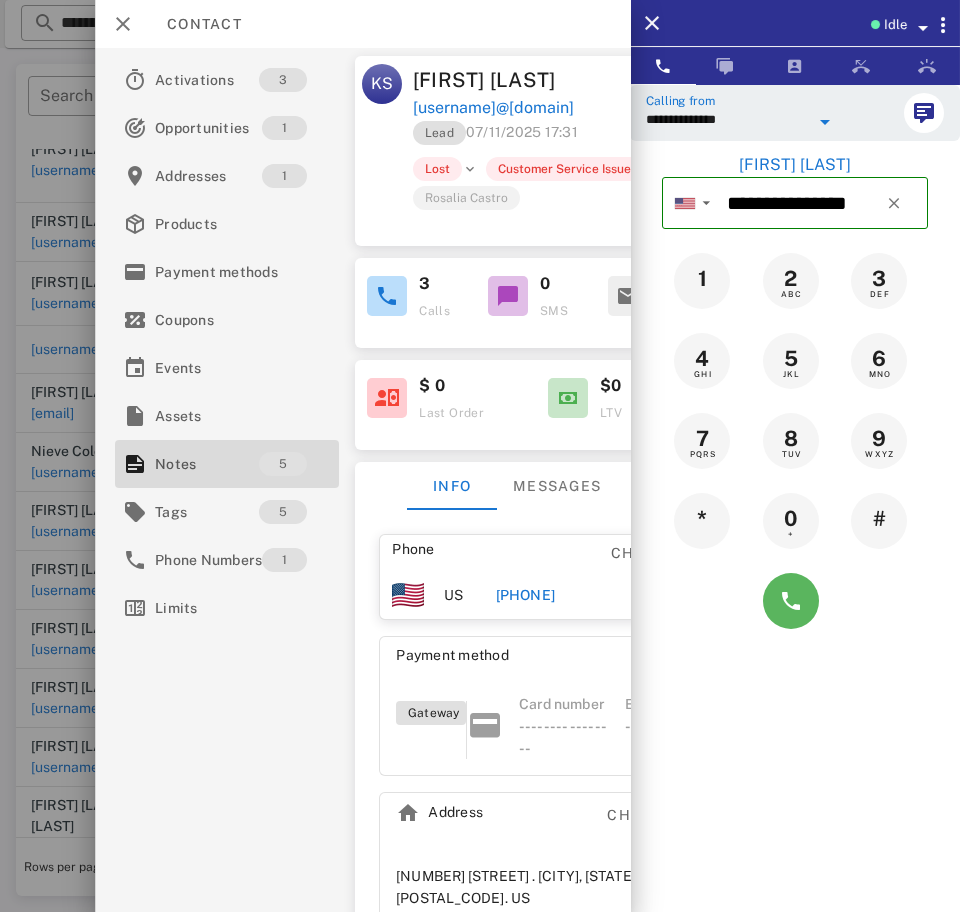 click at bounding box center (791, 601) 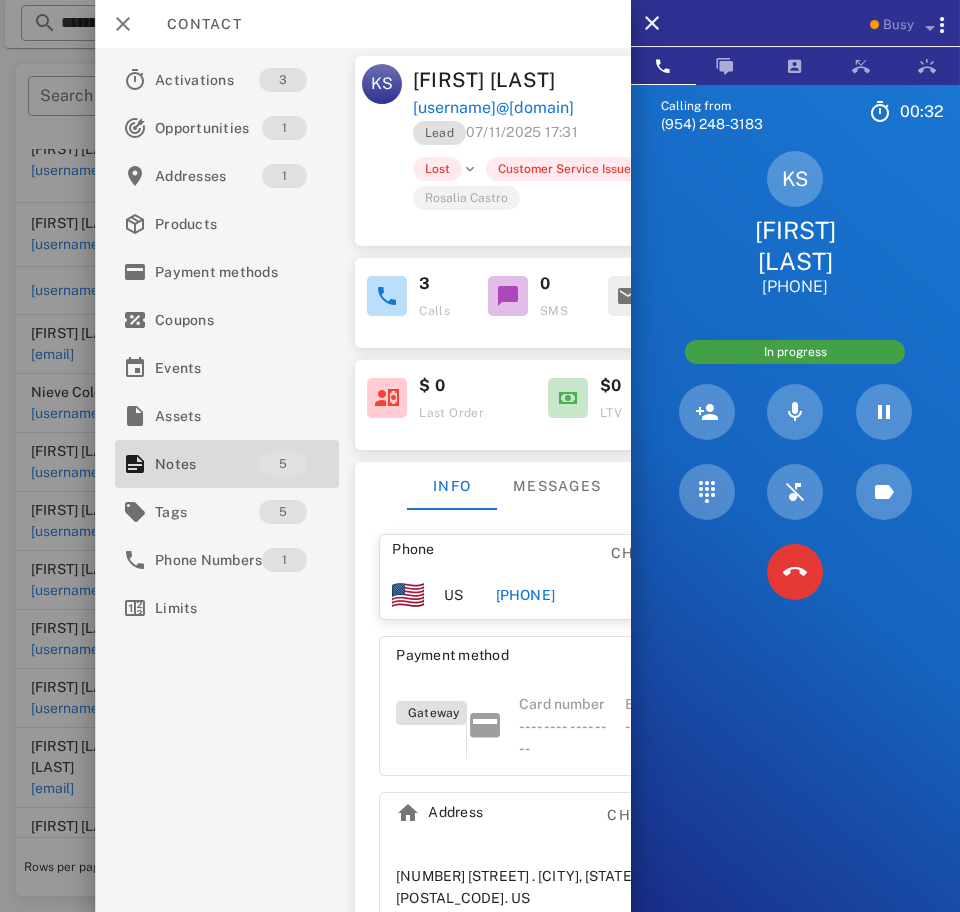 click at bounding box center [795, 572] 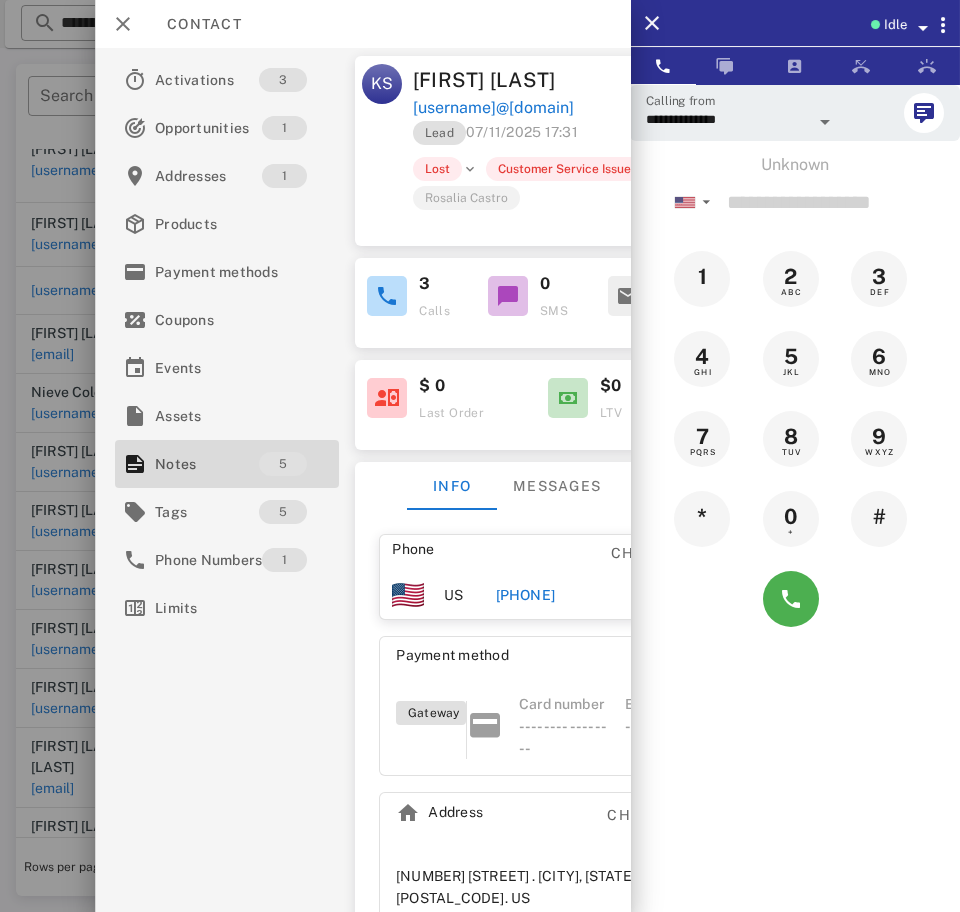 click on "Lost" at bounding box center (436, 169) 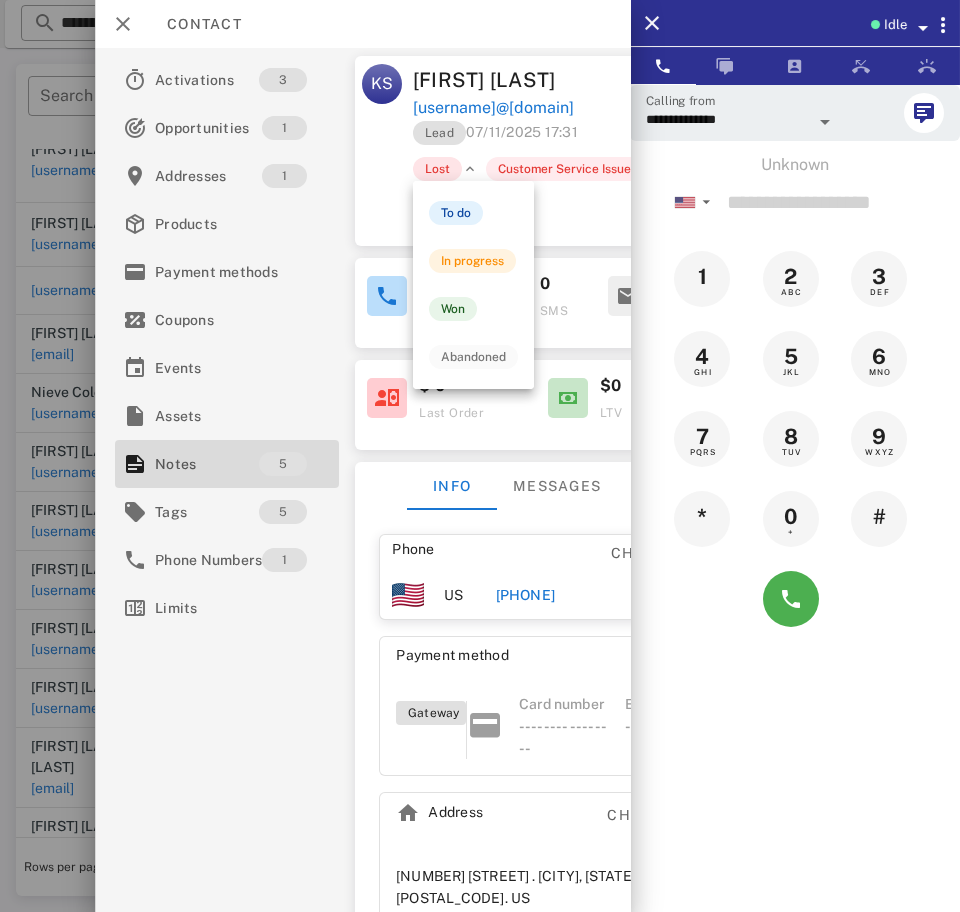 click on "In progress" at bounding box center [472, 261] 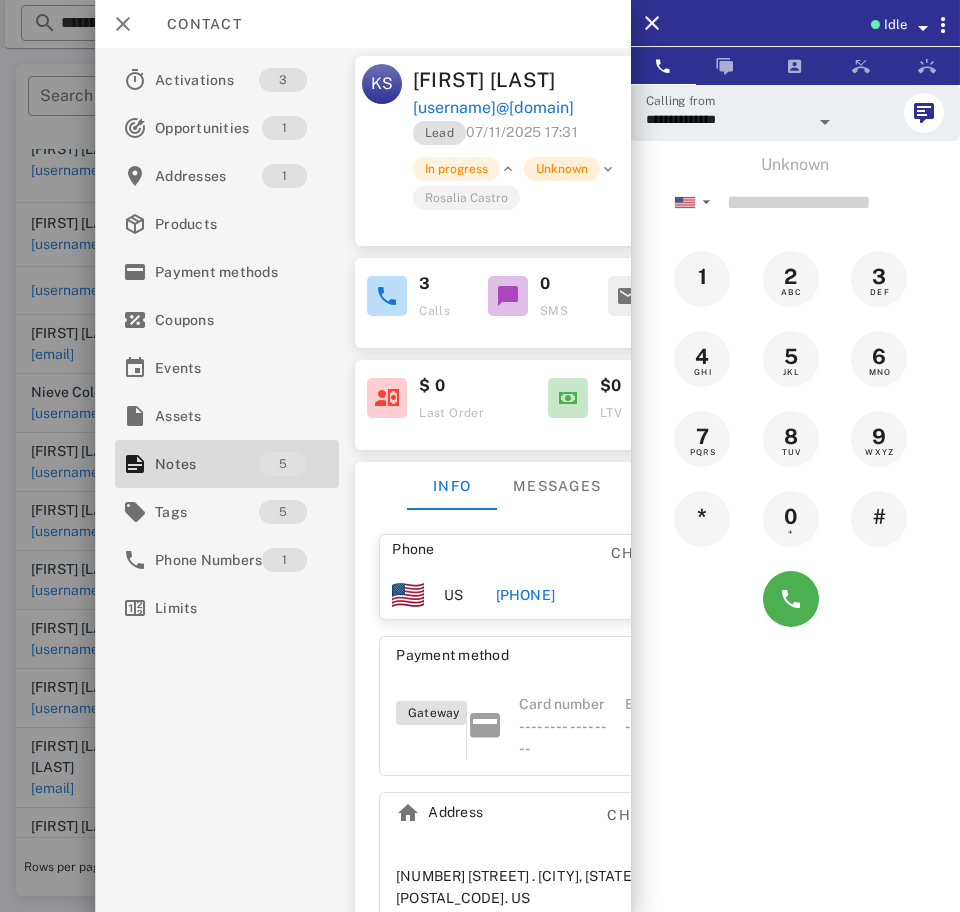 click on "Unknown" at bounding box center (561, 169) 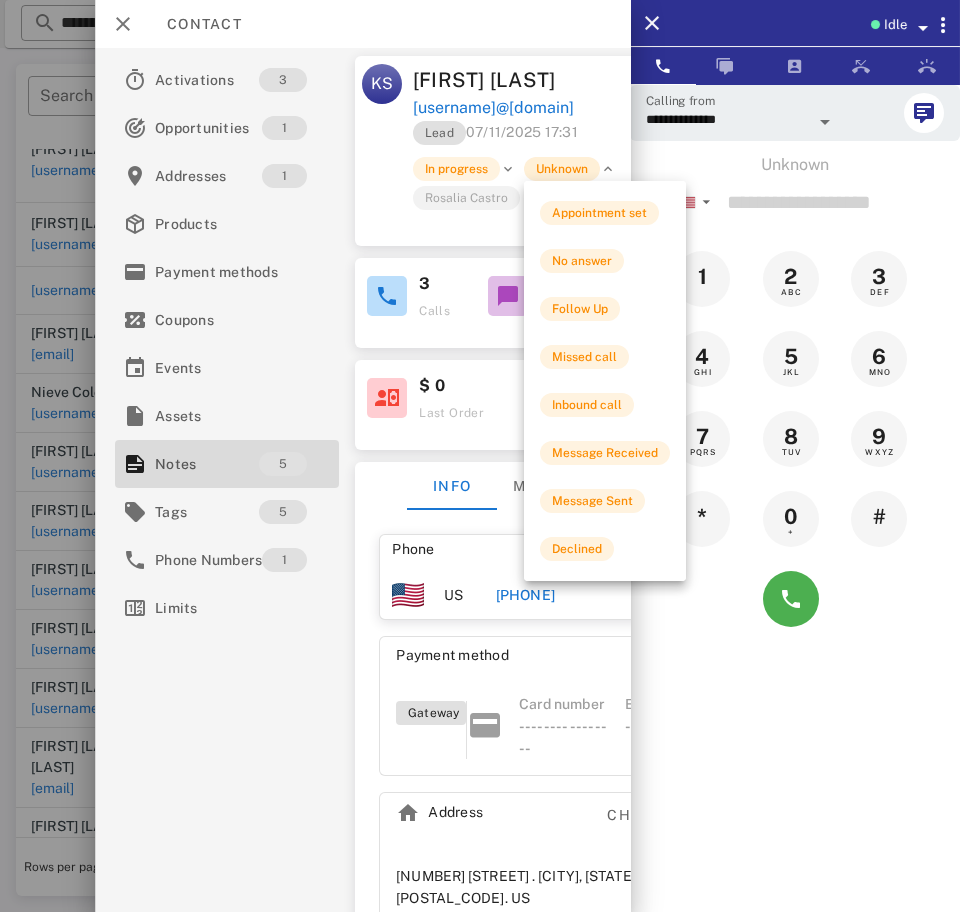 click on "No answer" at bounding box center (582, 261) 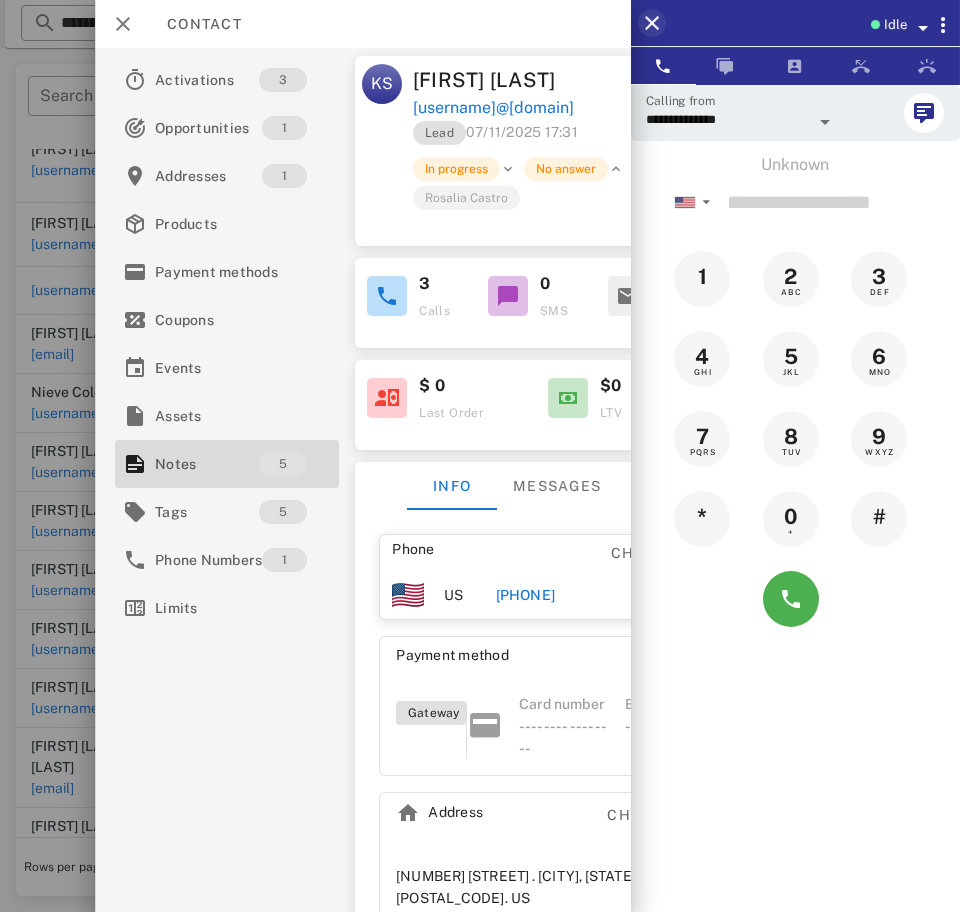 click at bounding box center (652, 23) 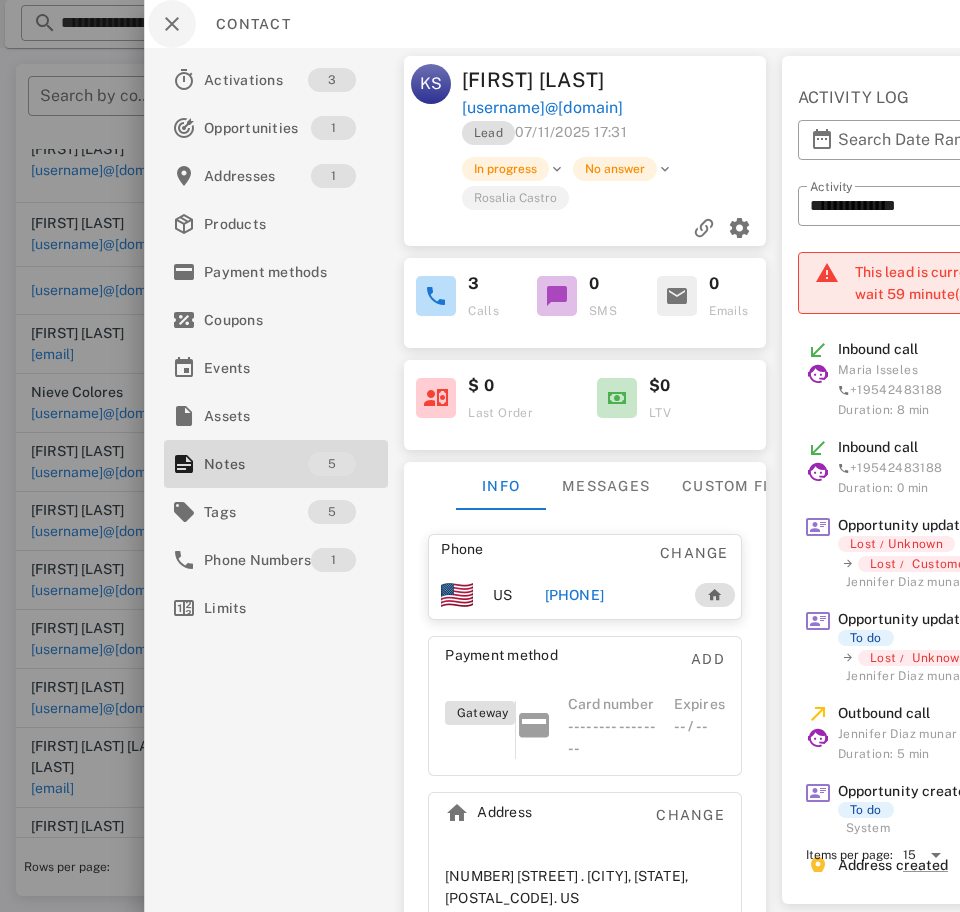 click at bounding box center [172, 24] 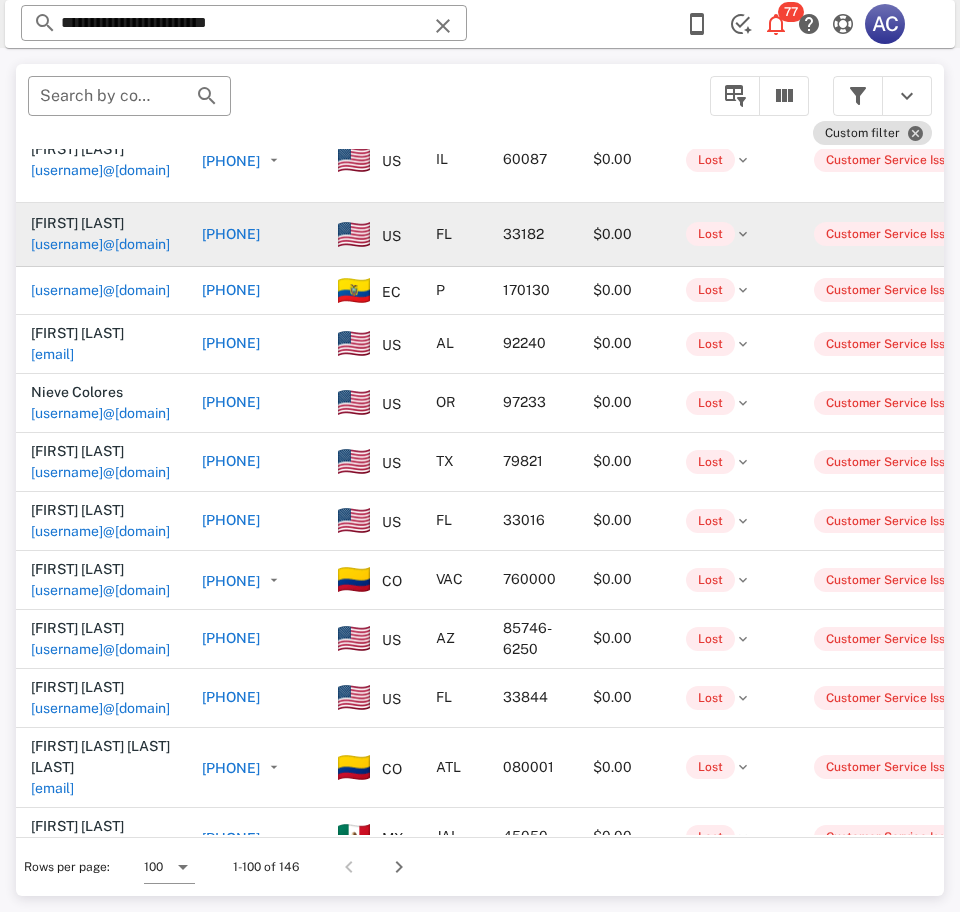 click on "[EMAIL]" at bounding box center (100, 244) 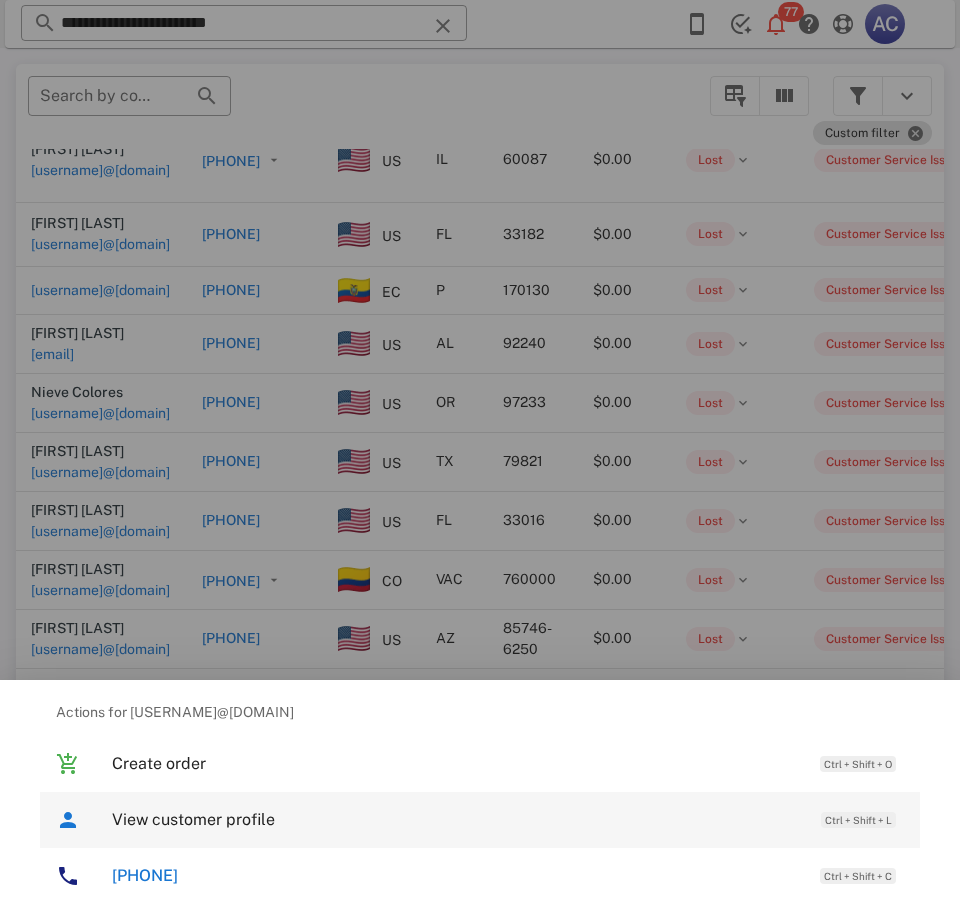 click on "View customer profile Ctrl + Shift + L" at bounding box center [508, 819] 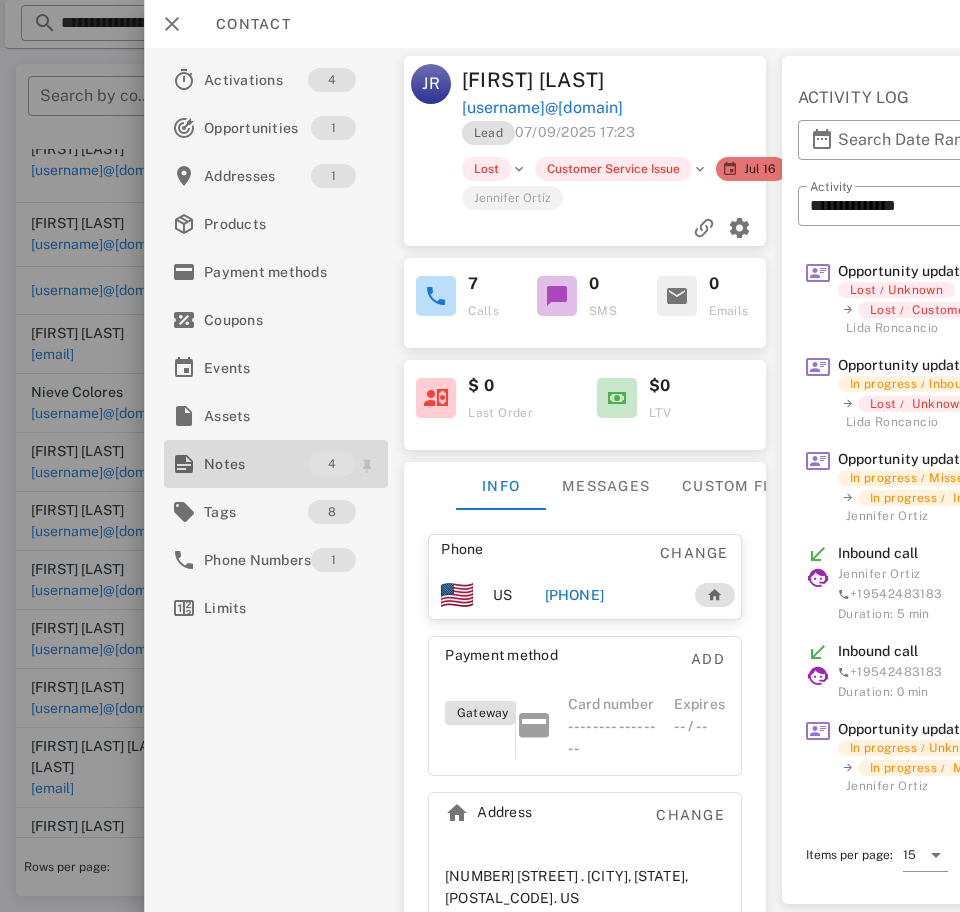 click on "Notes" at bounding box center [256, 464] 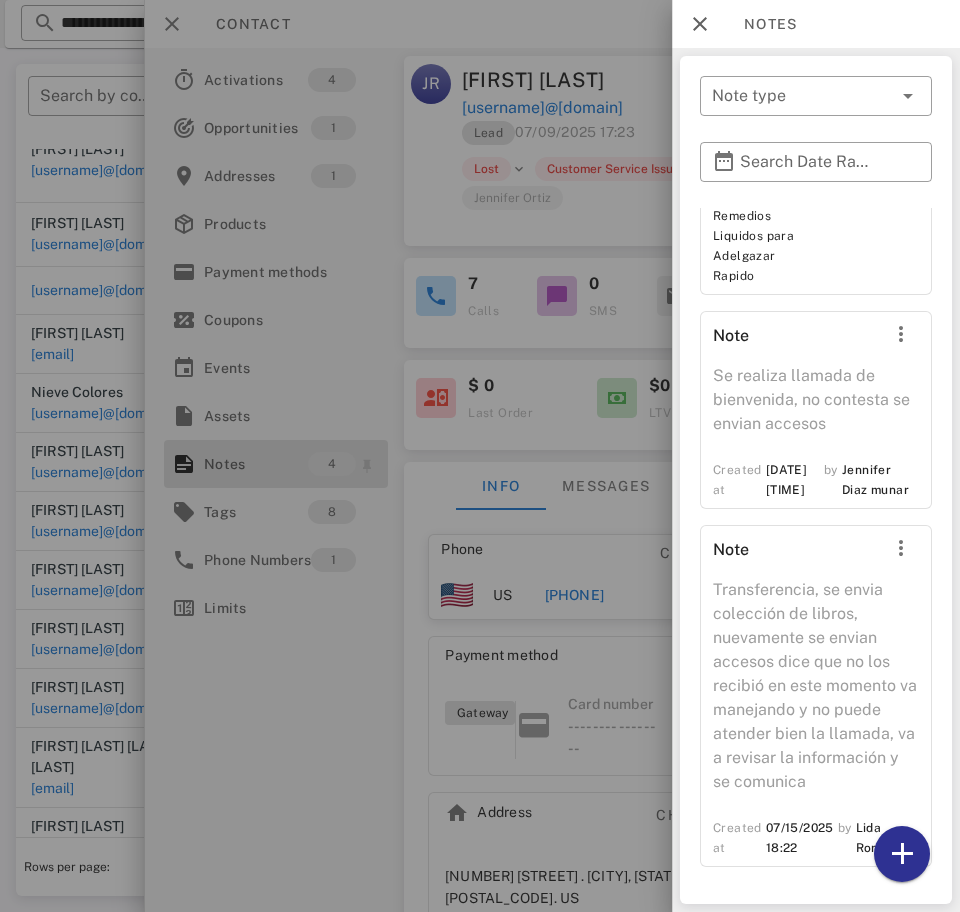 scroll, scrollTop: 839, scrollLeft: 0, axis: vertical 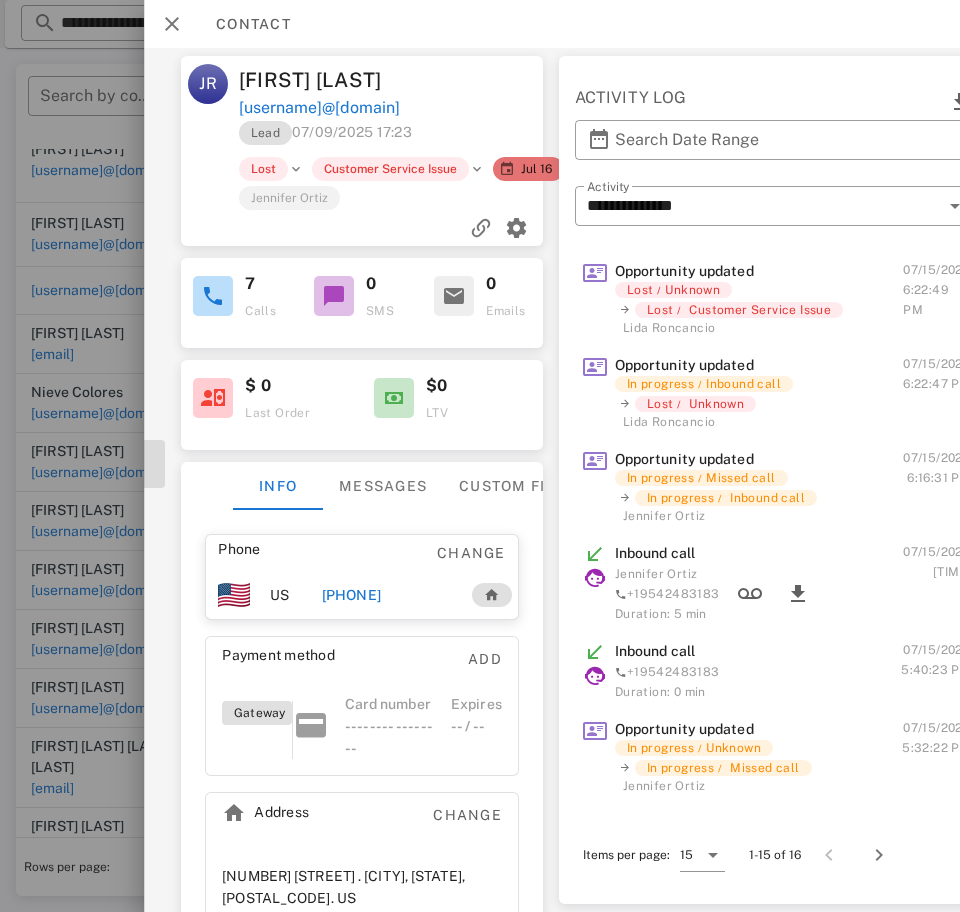 click on "[PHONE]" at bounding box center [351, 595] 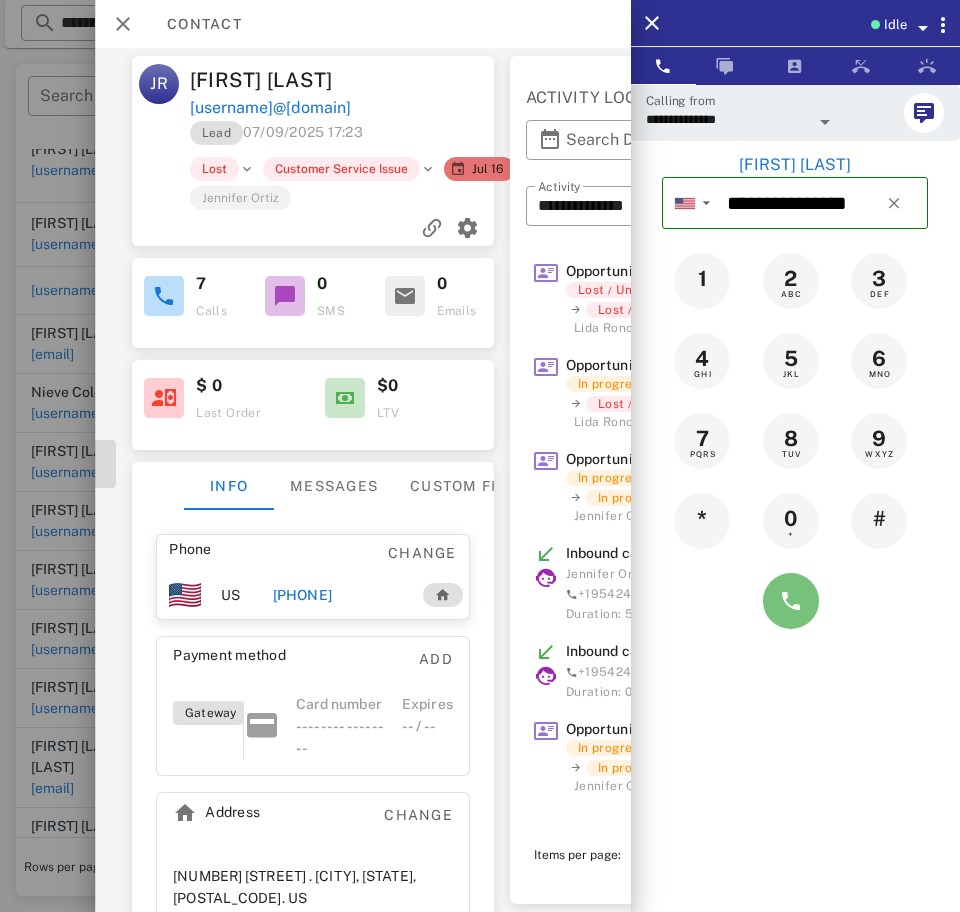 click at bounding box center [791, 601] 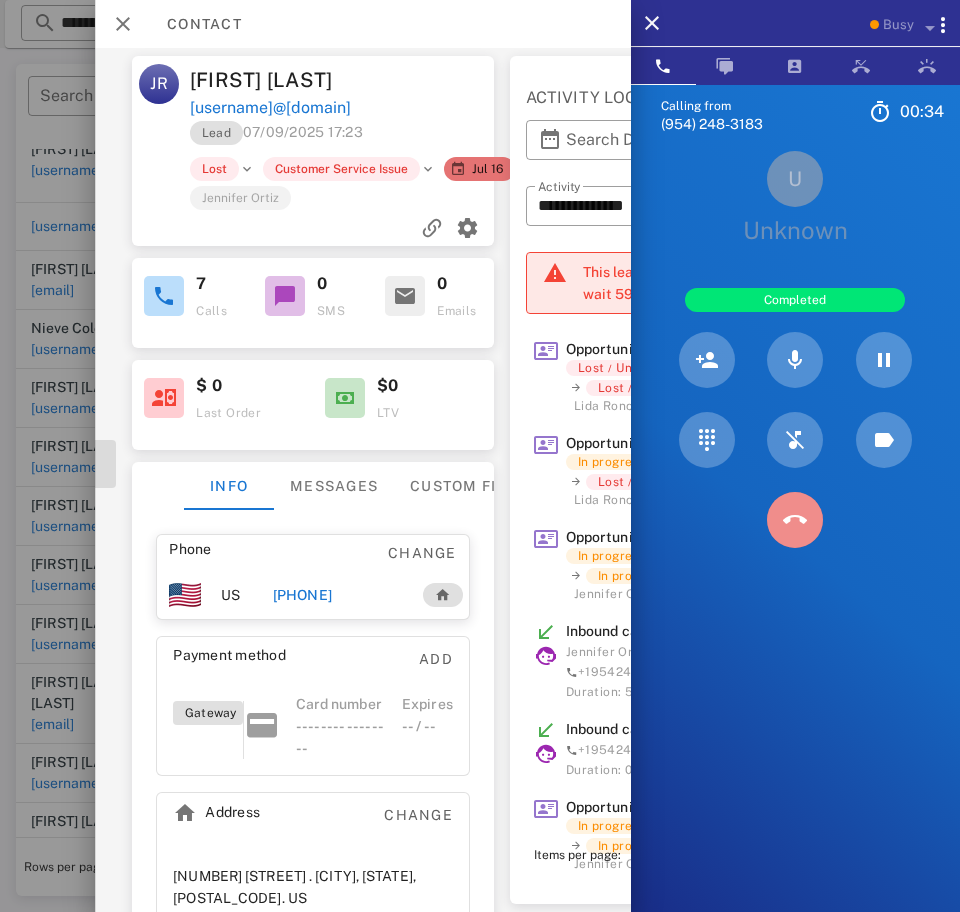 click at bounding box center (795, 520) 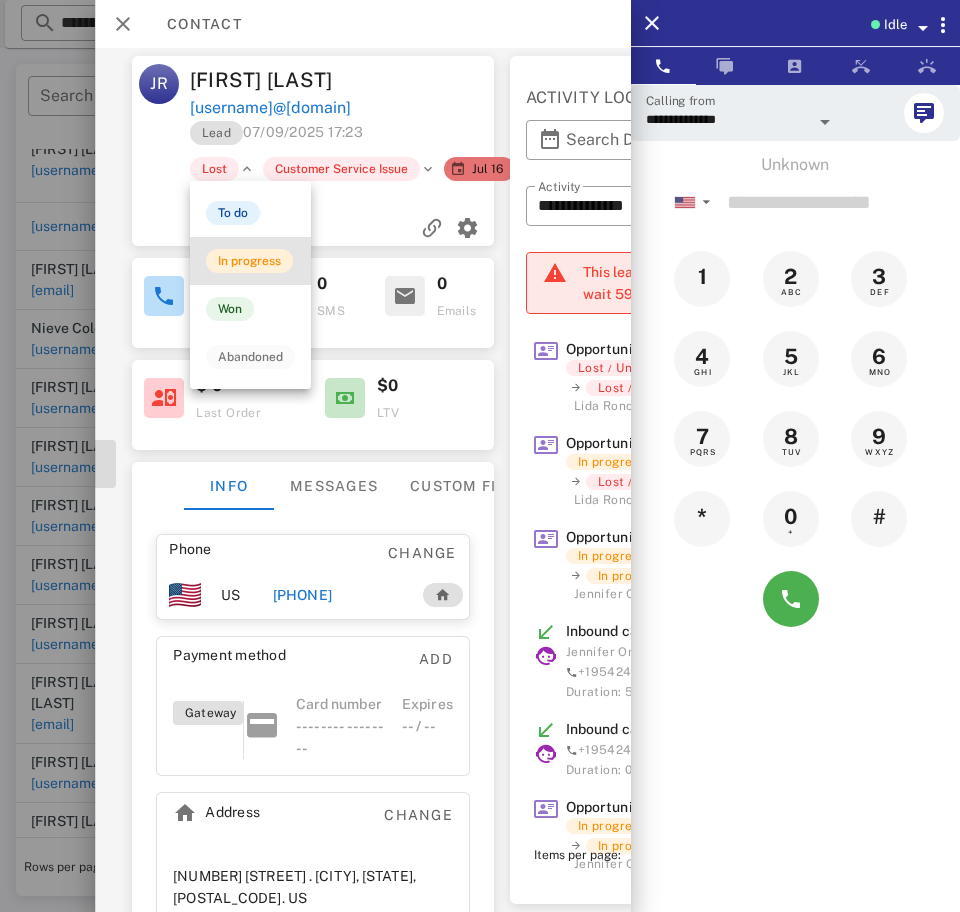 click on "In progress" at bounding box center (249, 261) 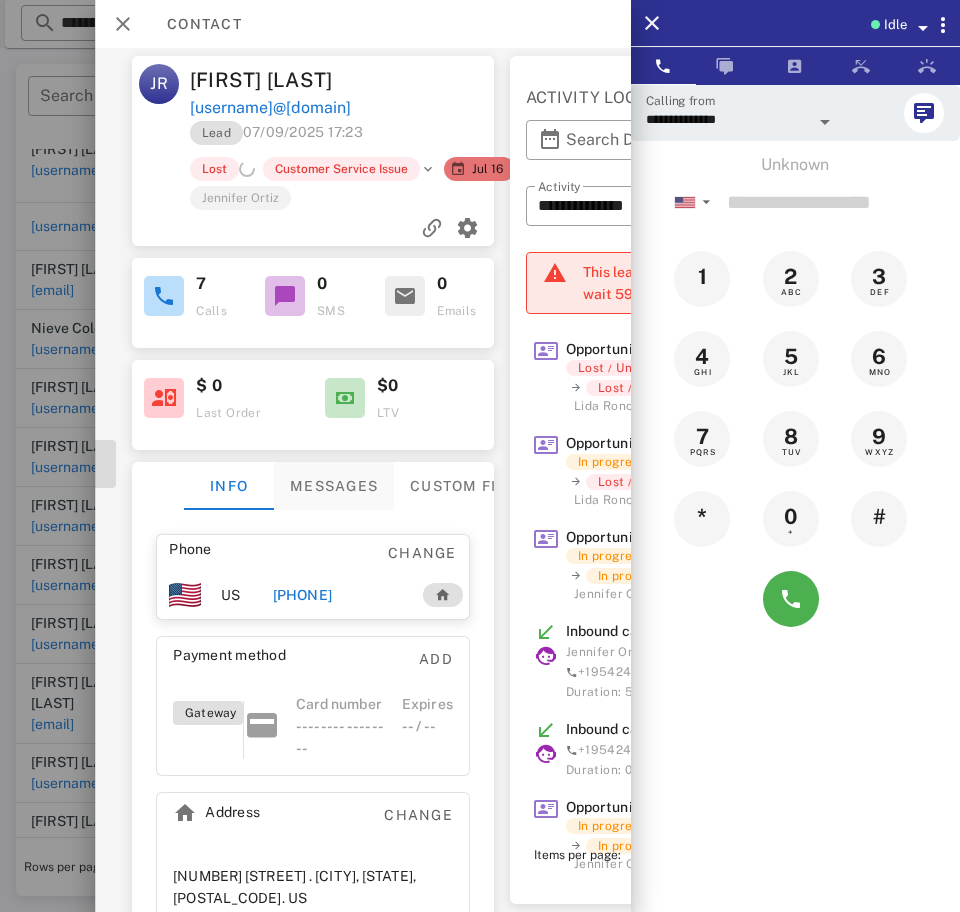 scroll, scrollTop: 0, scrollLeft: 0, axis: both 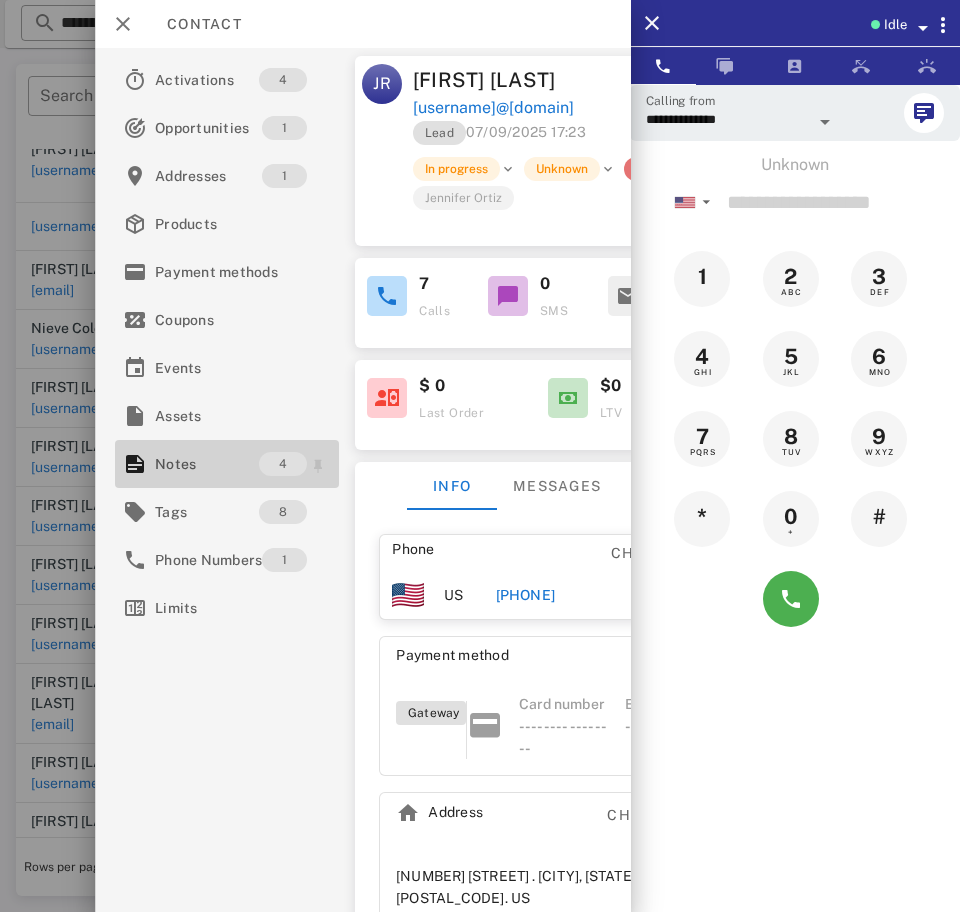 click on "Notes" at bounding box center [207, 464] 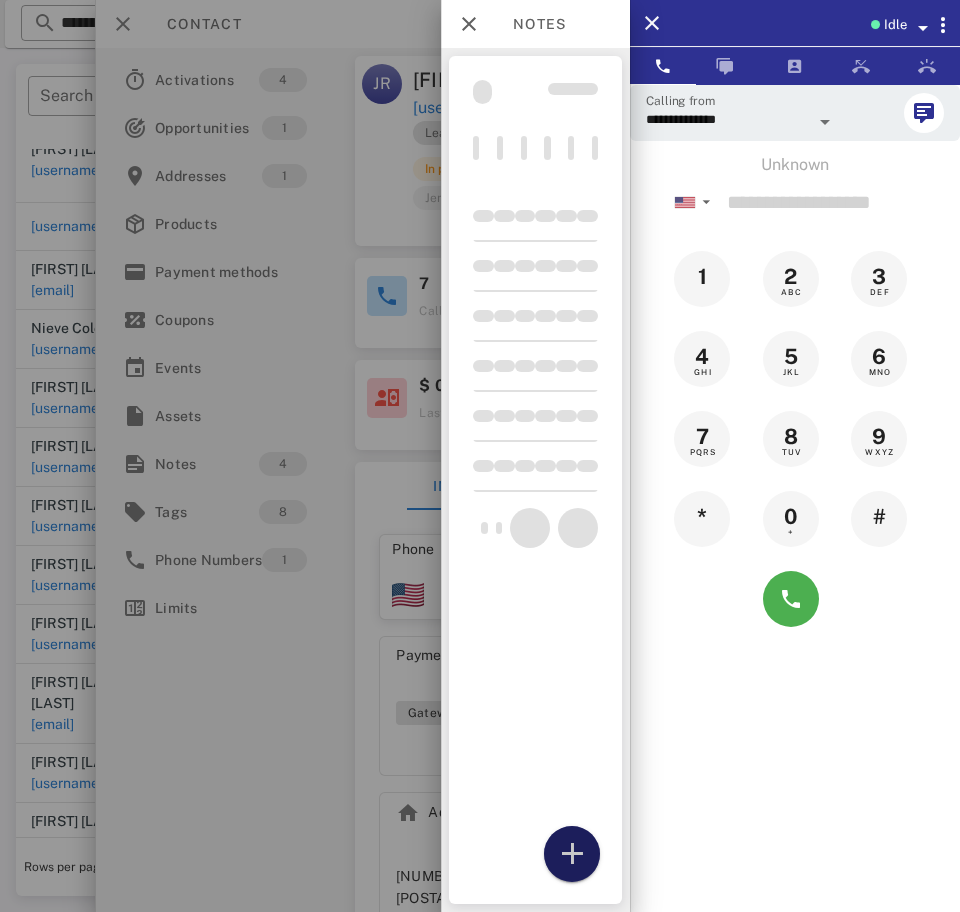 click at bounding box center (572, 854) 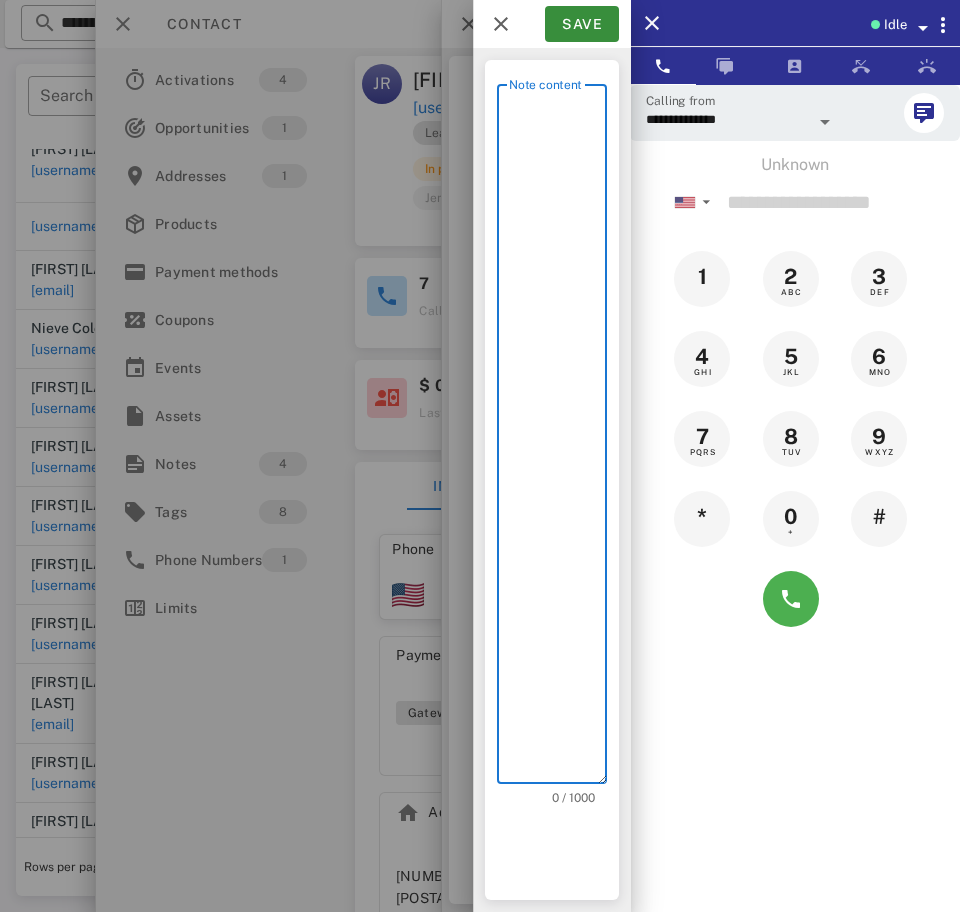 click on "Note content" at bounding box center (558, 439) 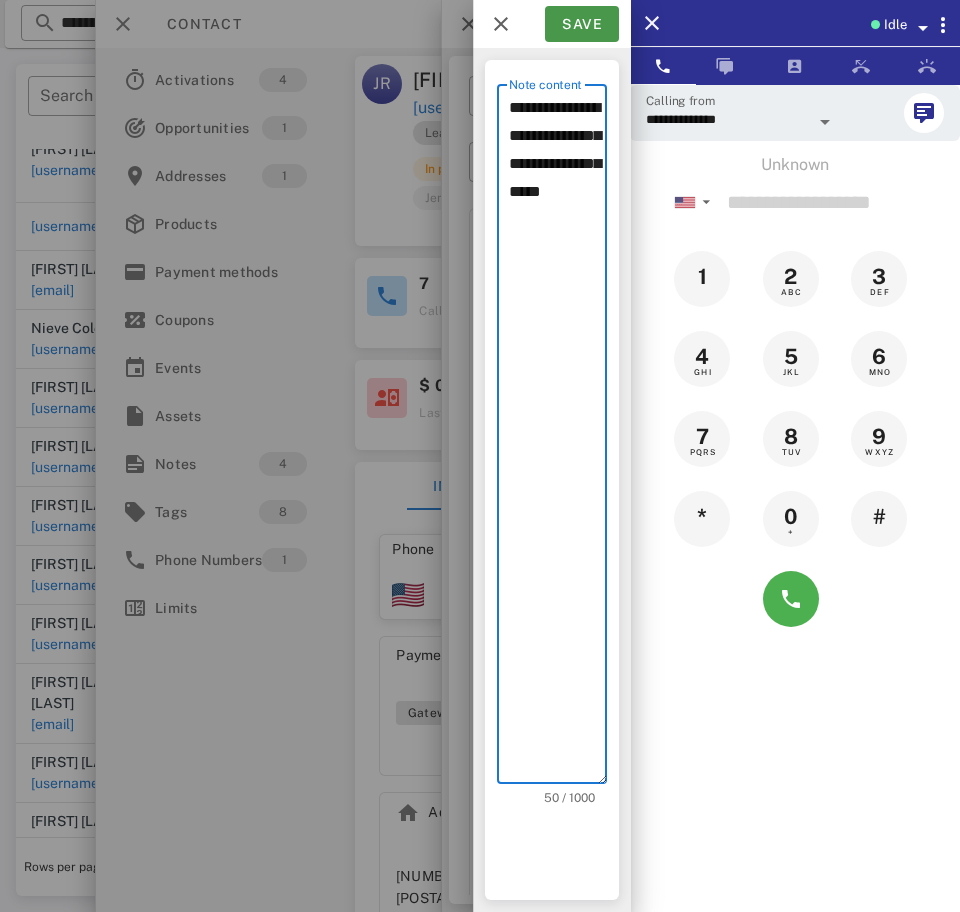 type on "**********" 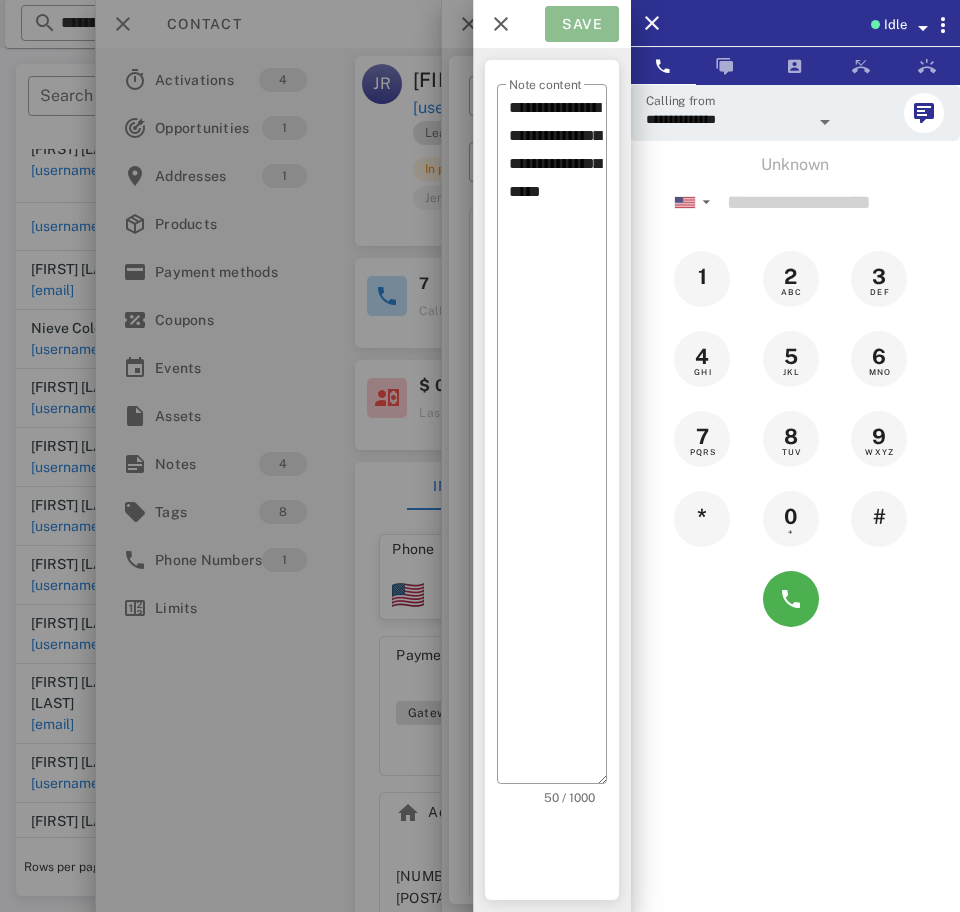 click on "Save" at bounding box center (582, 24) 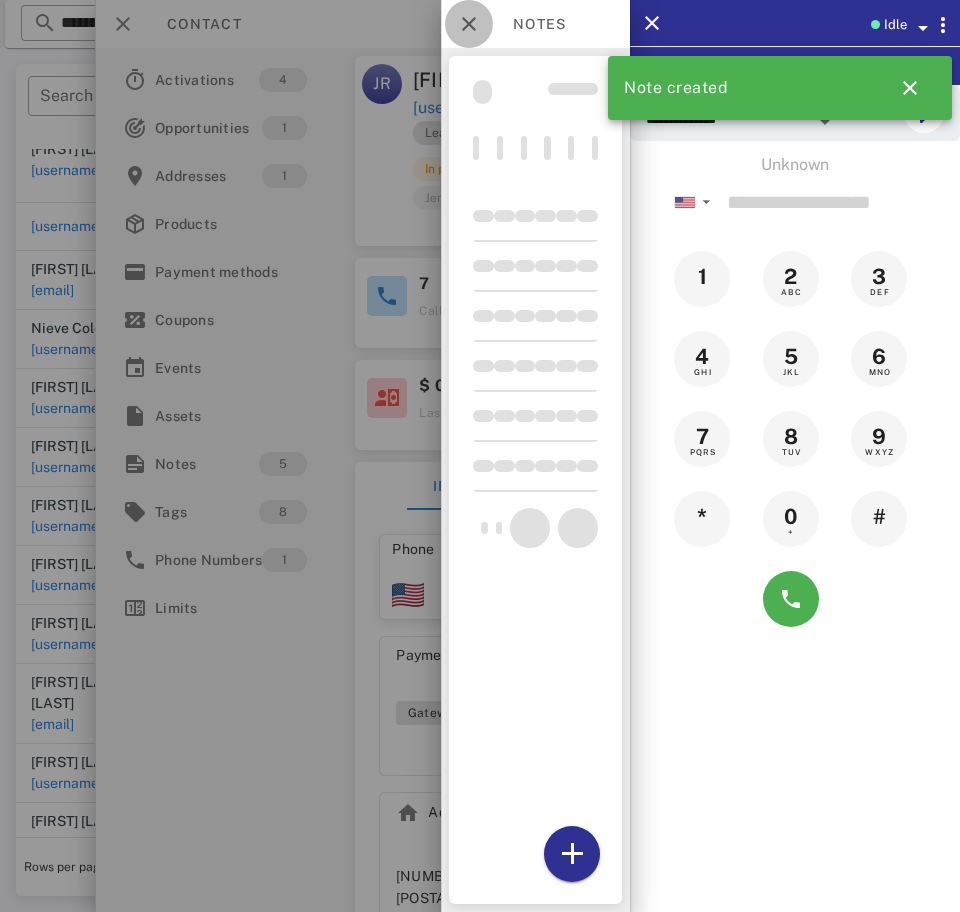 click at bounding box center (469, 24) 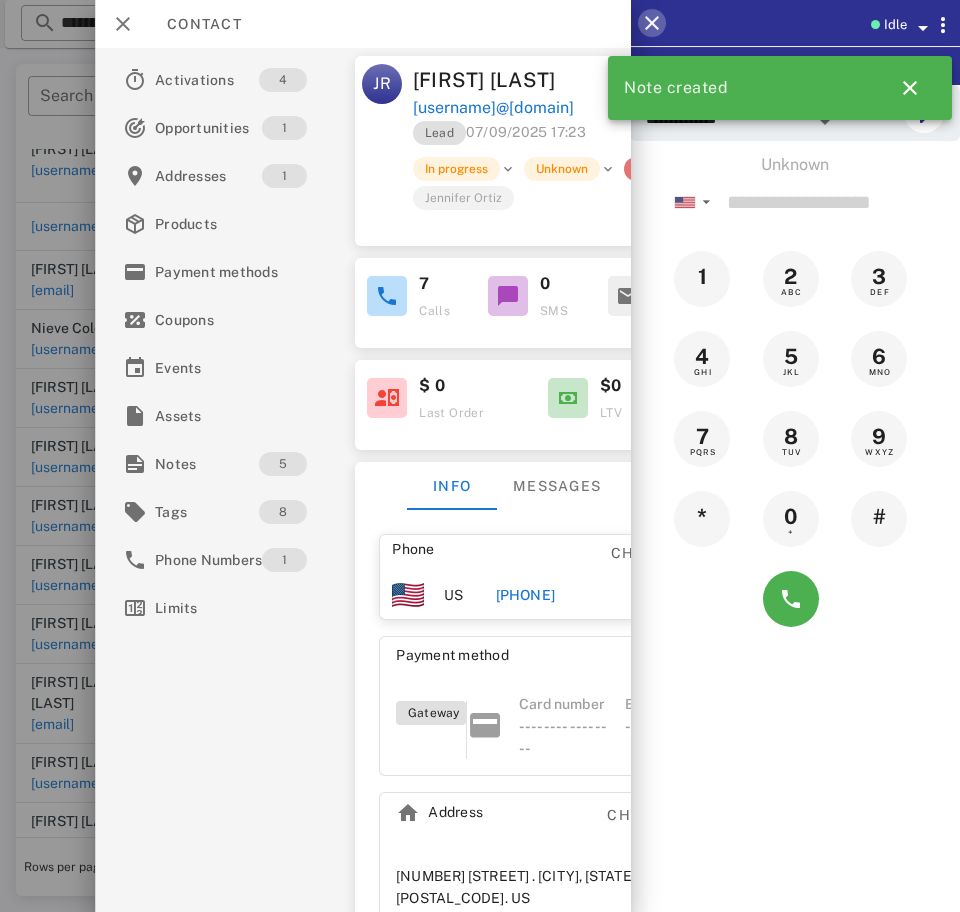 click at bounding box center (652, 23) 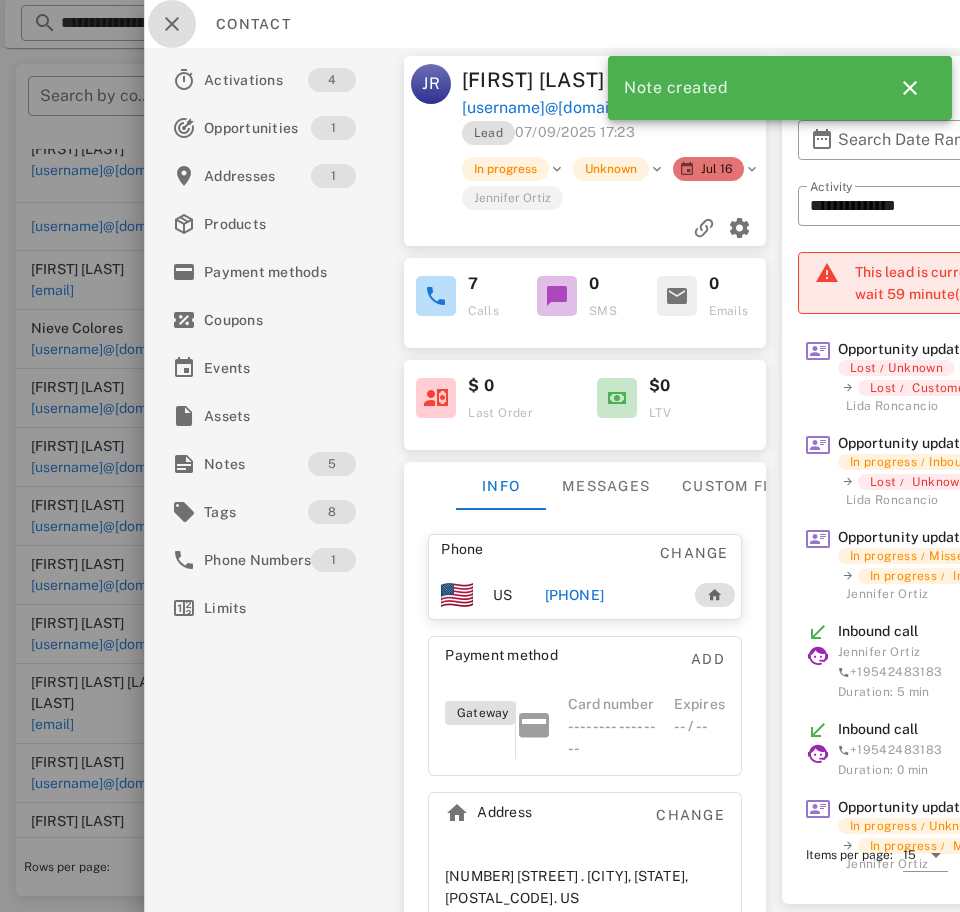 click at bounding box center (172, 24) 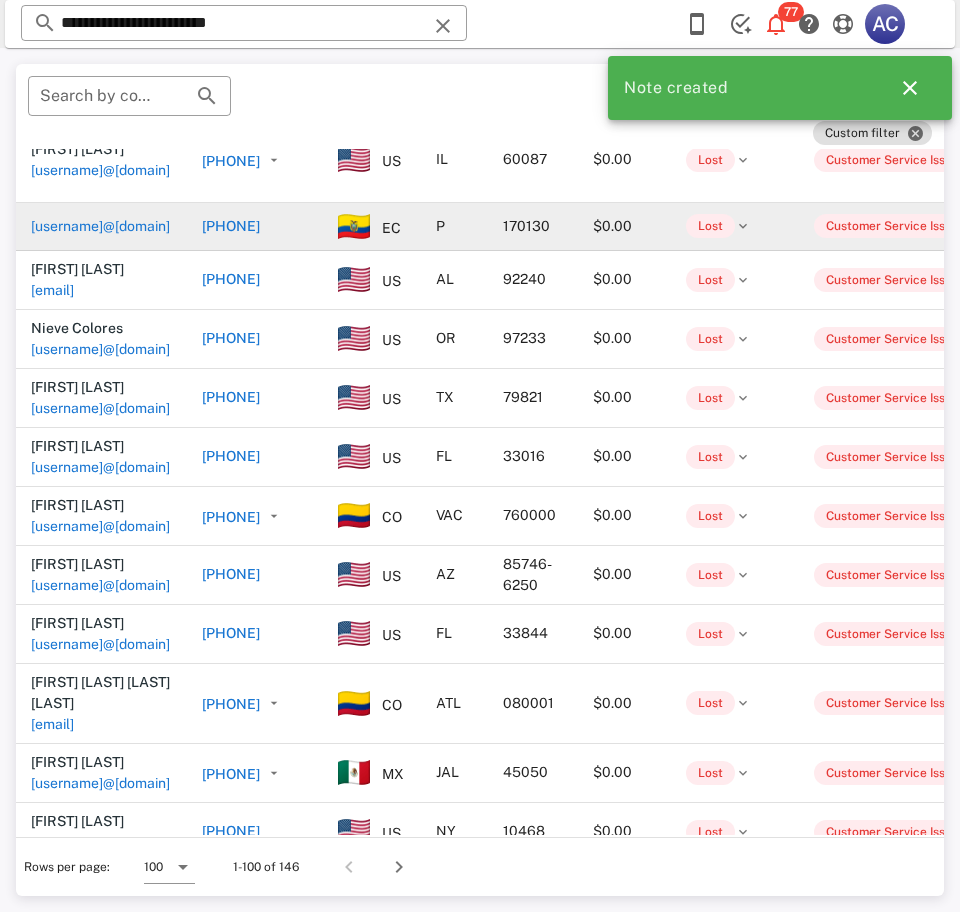 click on "[EMAIL]" at bounding box center (100, 226) 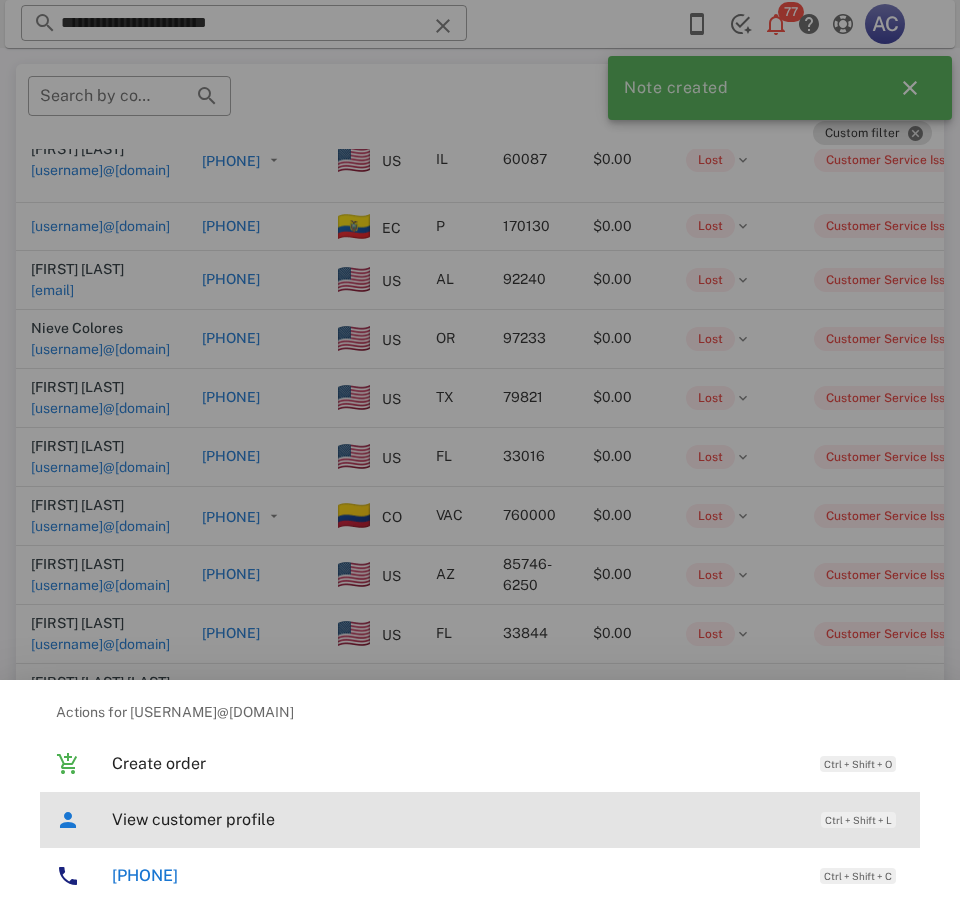 click on "View customer profile" at bounding box center [456, 819] 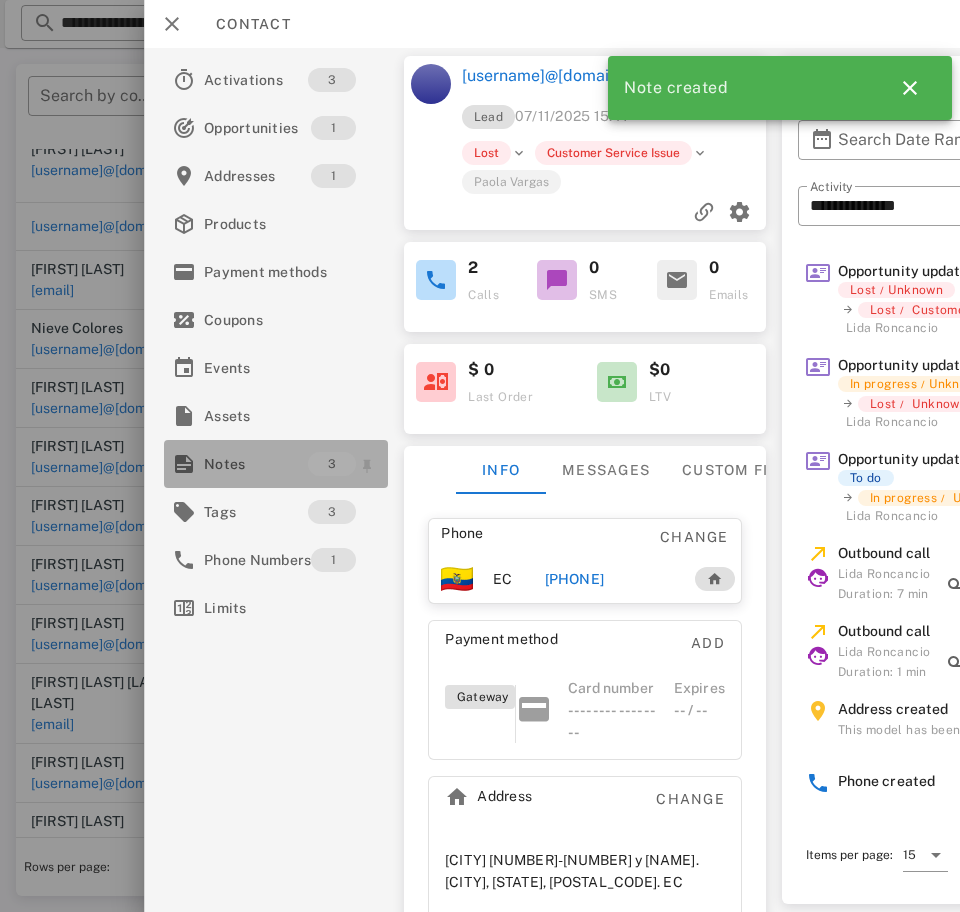 click on "Notes" at bounding box center (256, 464) 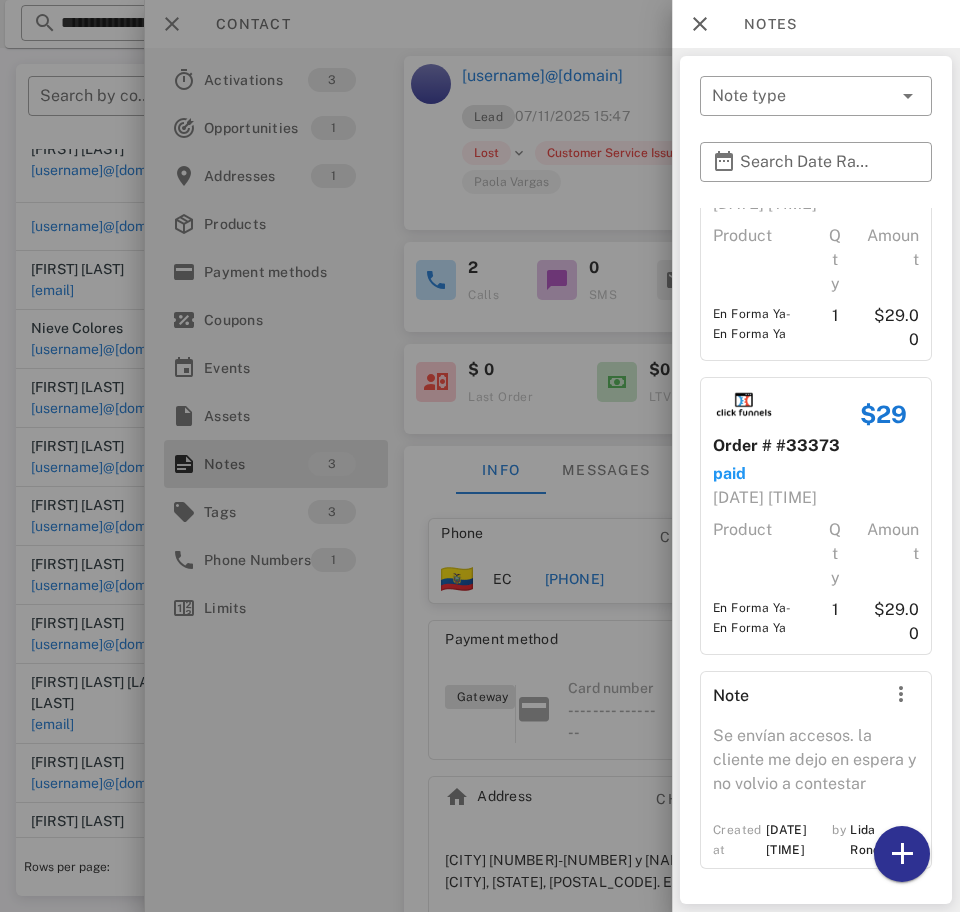 scroll, scrollTop: 68, scrollLeft: 0, axis: vertical 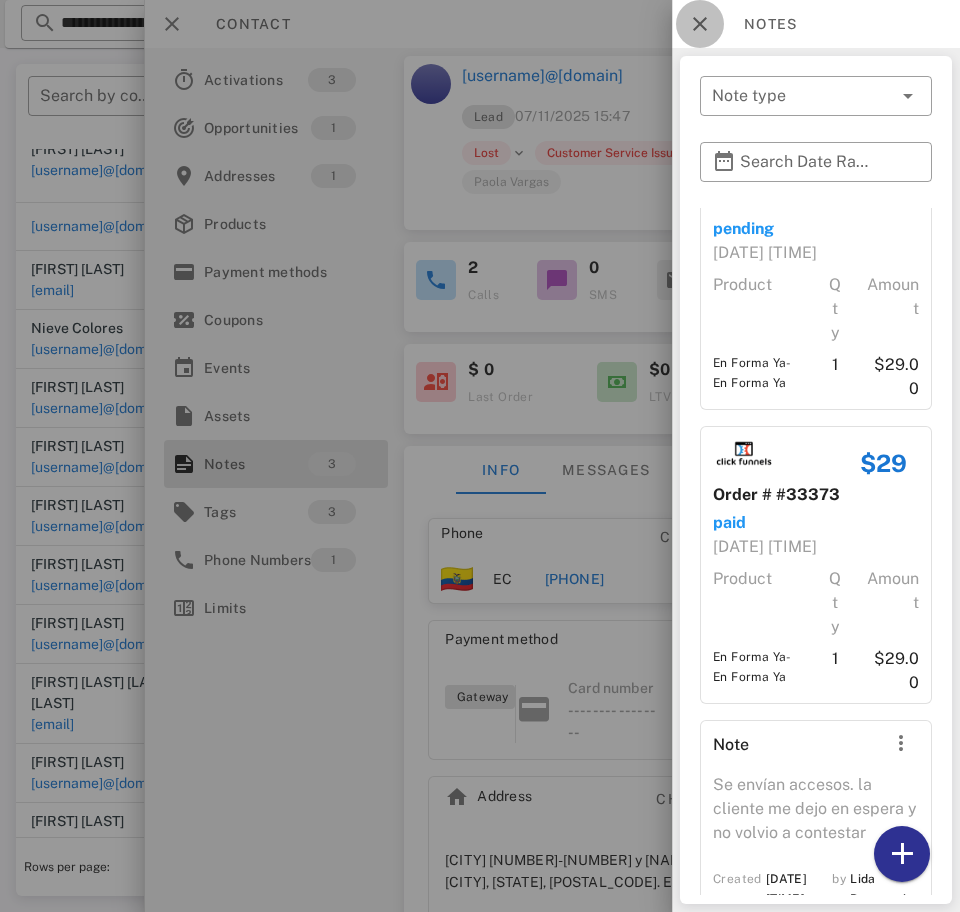 click at bounding box center [700, 24] 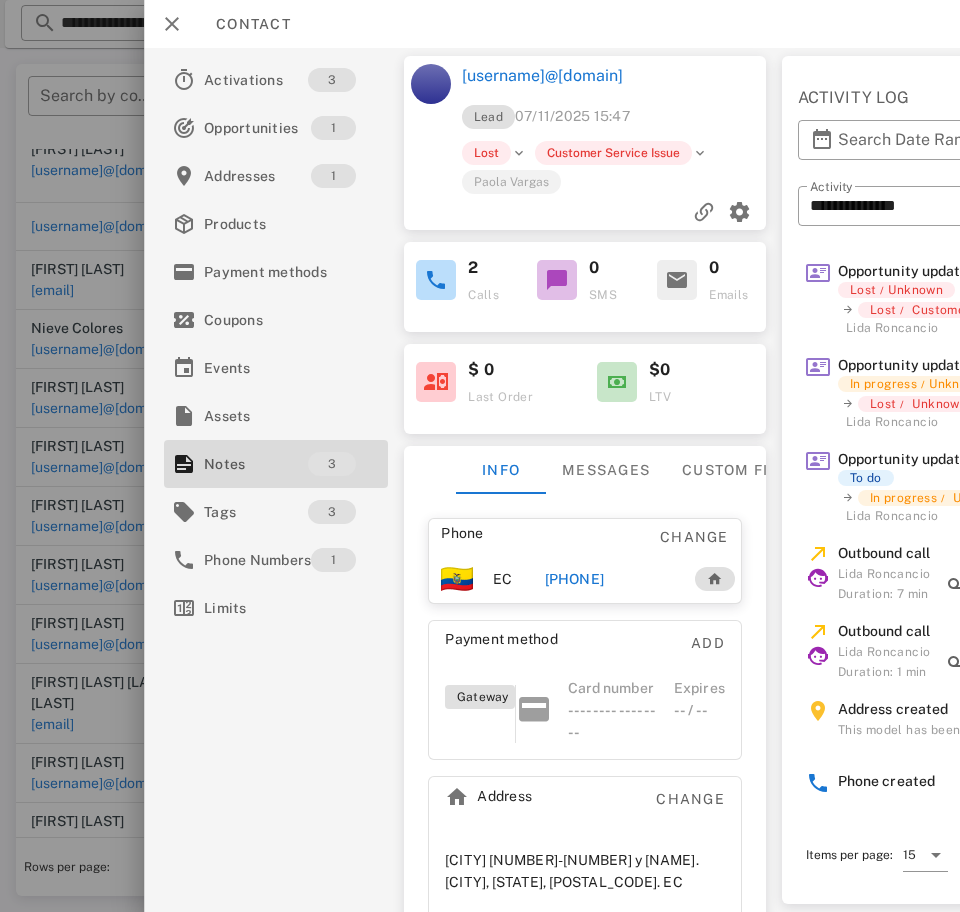 scroll, scrollTop: 0, scrollLeft: 280, axis: horizontal 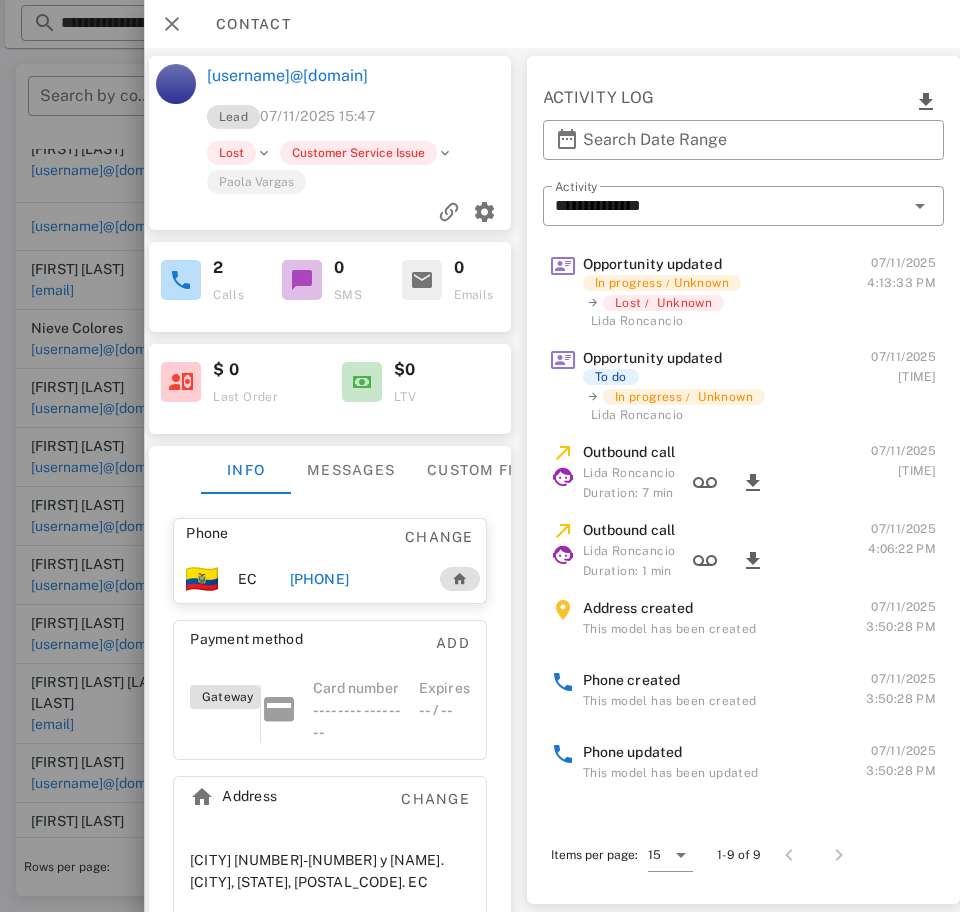 click on "[PHONE]" at bounding box center [319, 579] 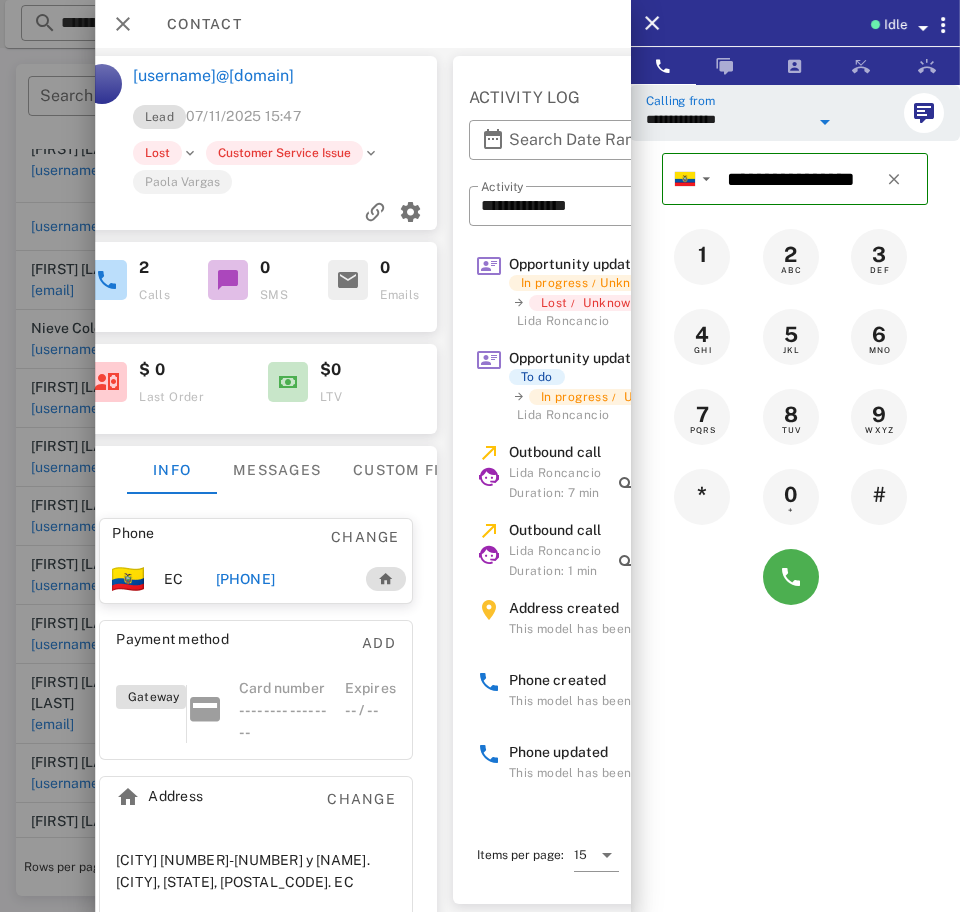 click on "**********" at bounding box center (727, 119) 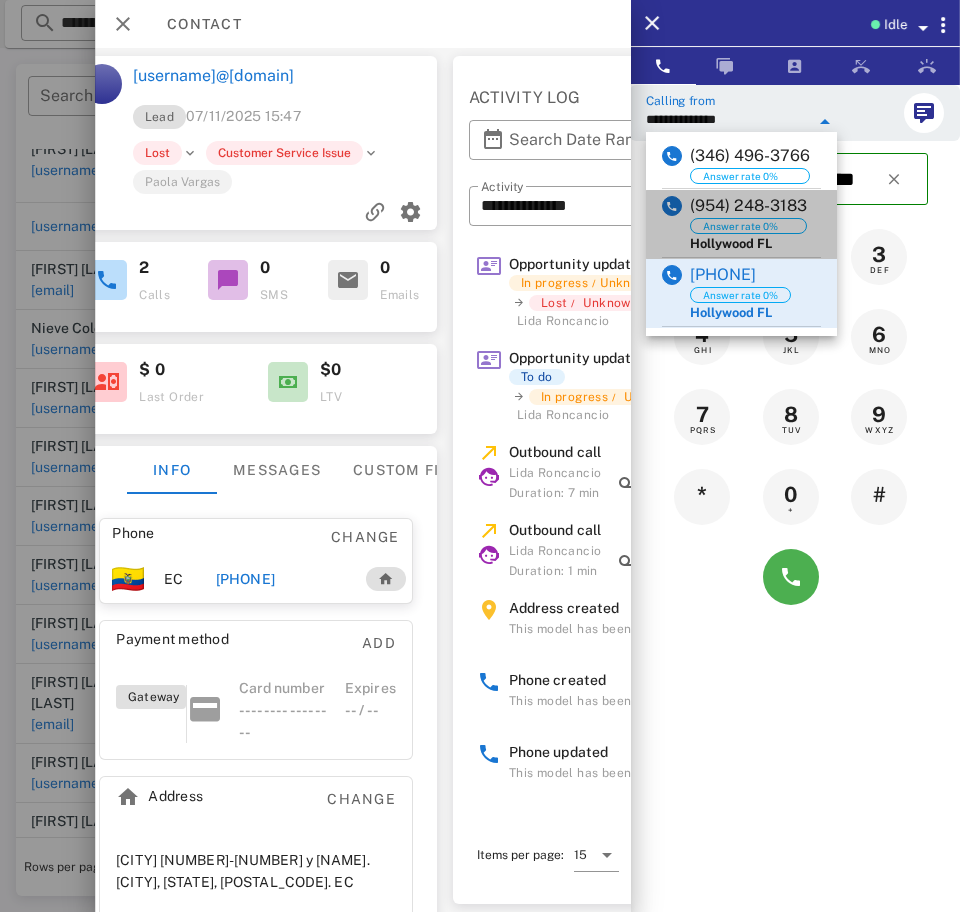 click on "([PHONE]) Answer rate 0% [CITY] [STATE]" at bounding box center [741, 224] 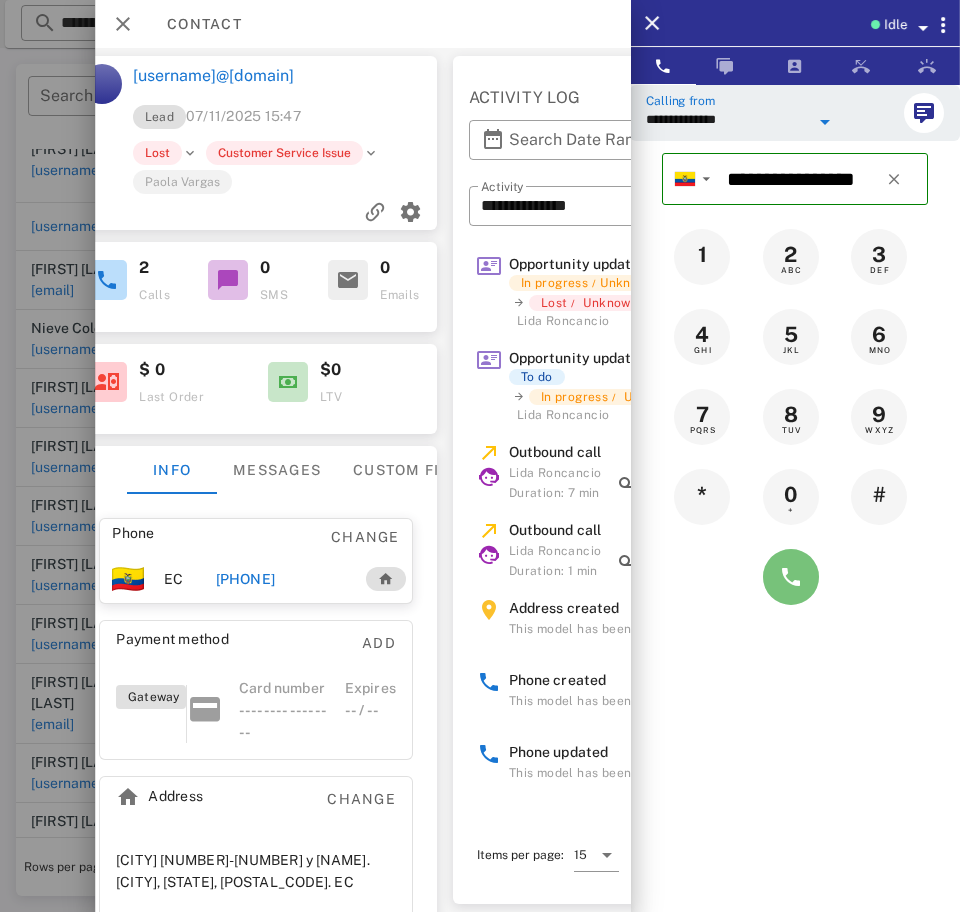 click at bounding box center [791, 577] 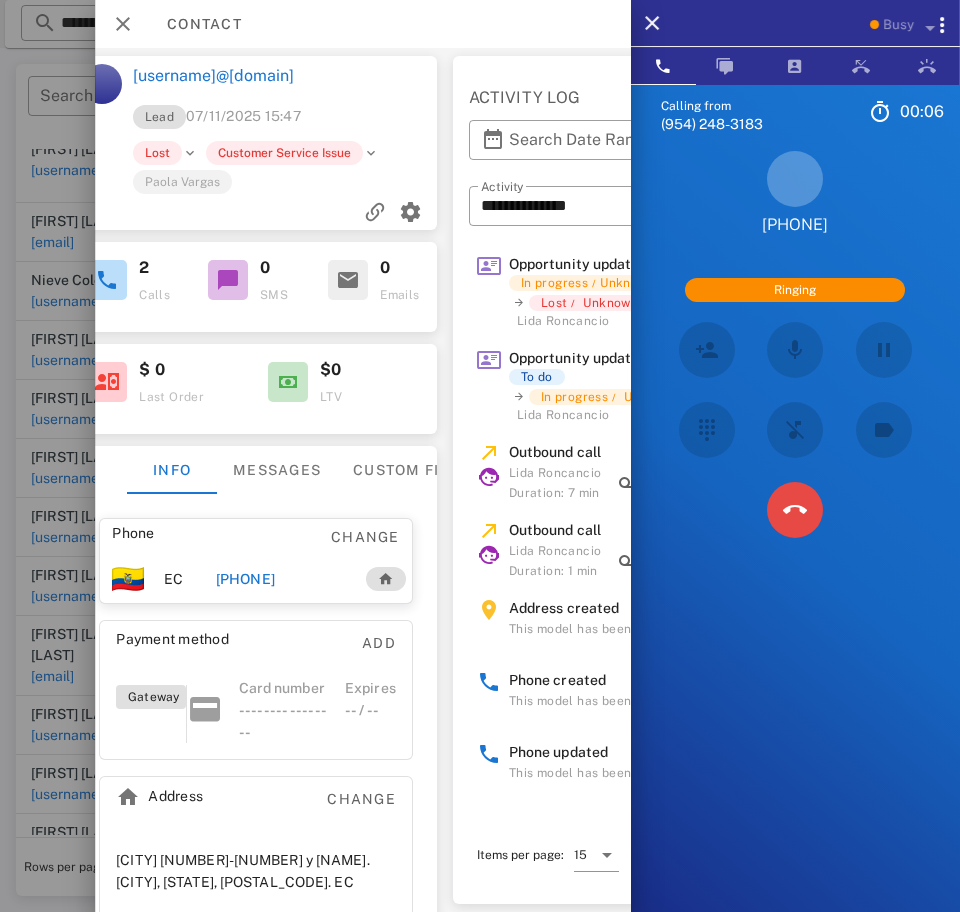 click at bounding box center (795, 510) 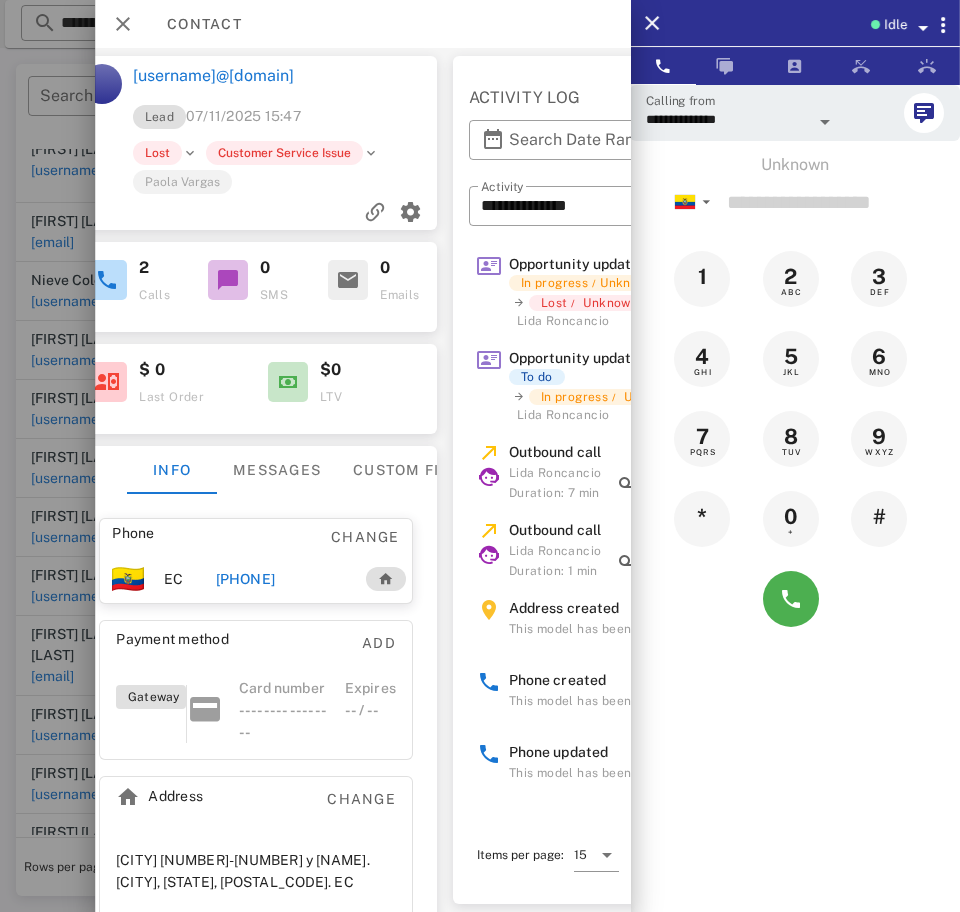 click on "[PHONE]" at bounding box center (245, 579) 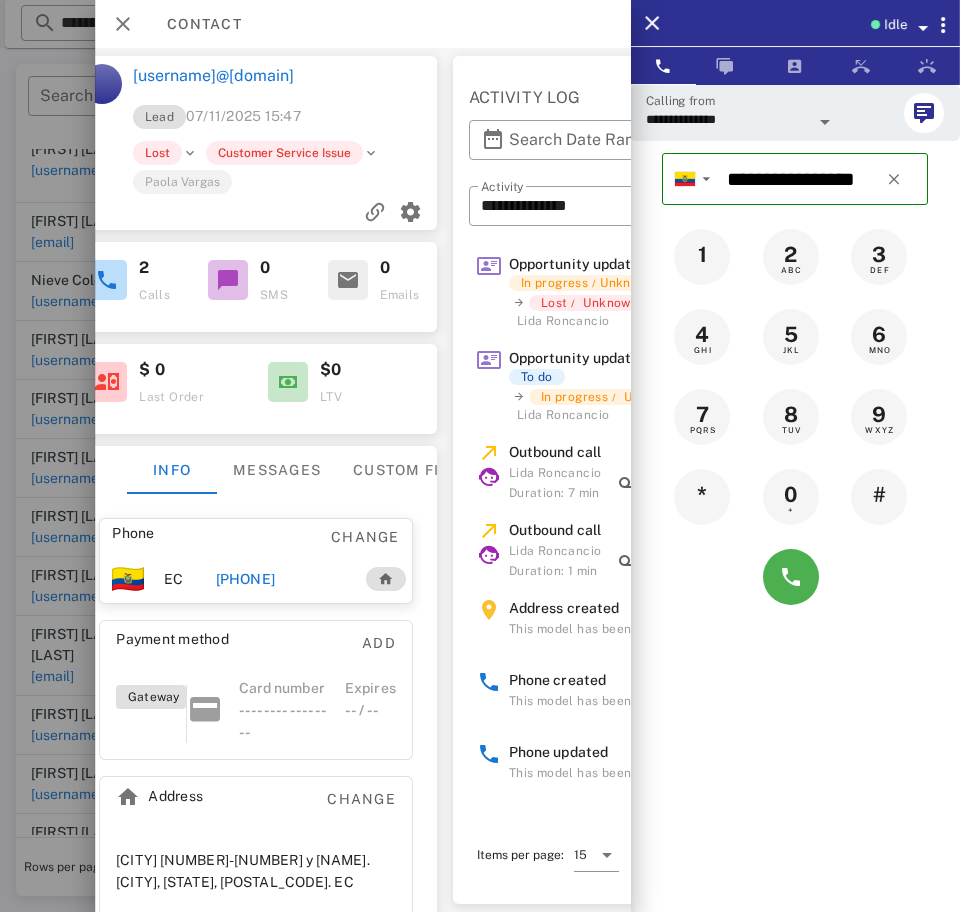 click at bounding box center (791, 577) 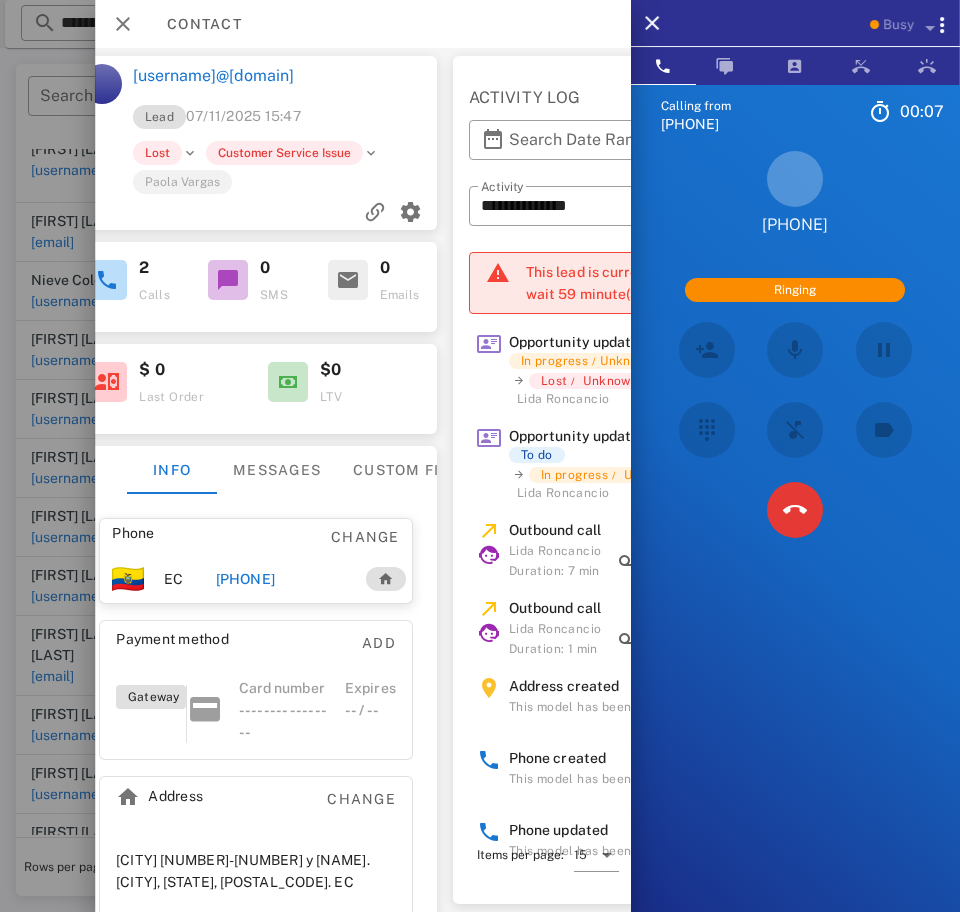click at bounding box center [795, 510] 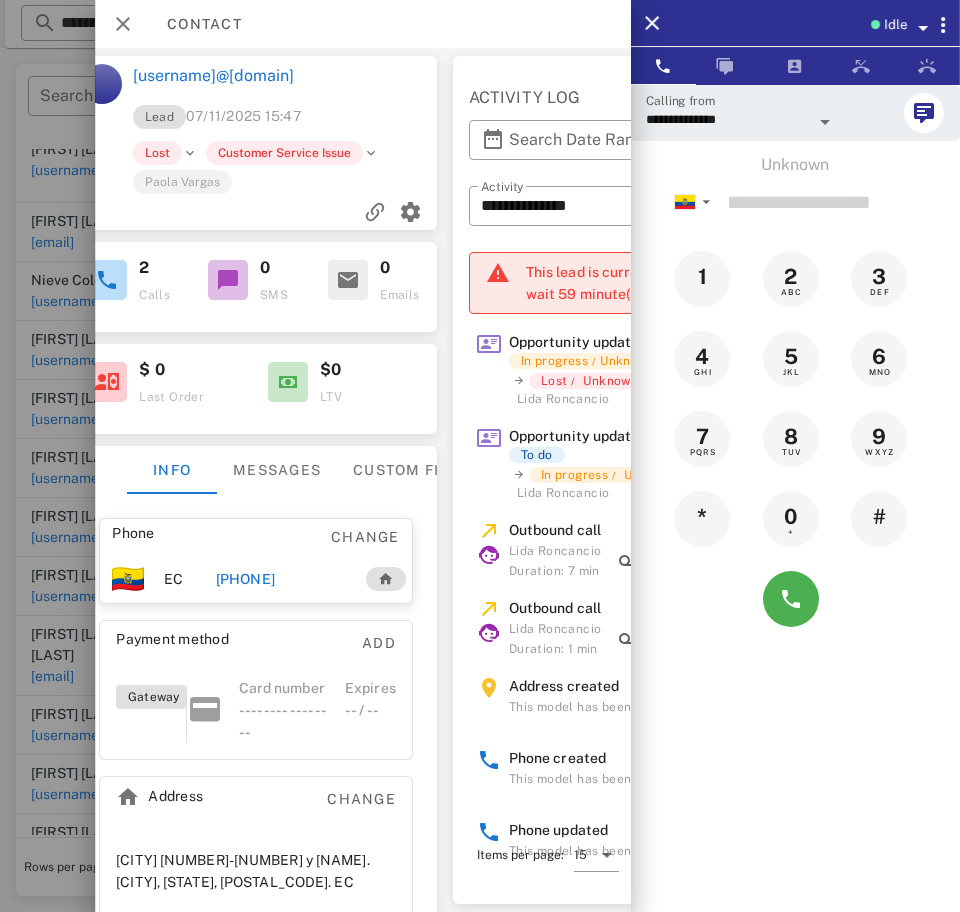 click on "Lost" at bounding box center (156, 153) 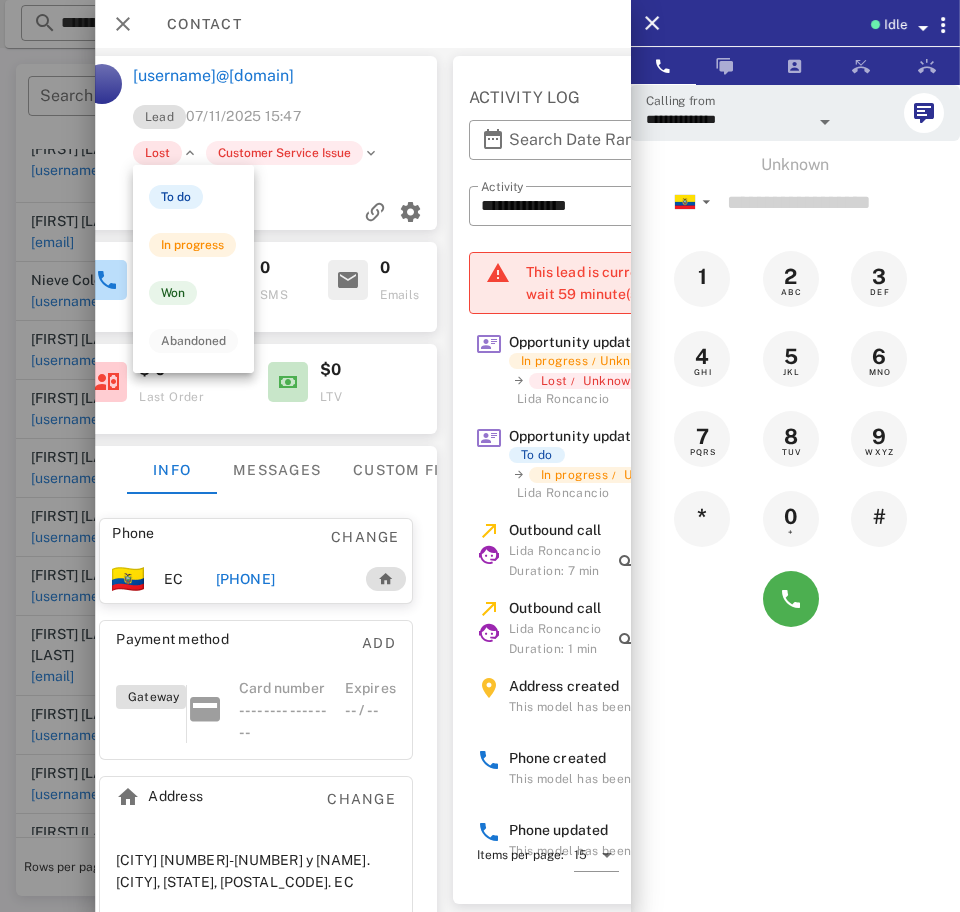 click on "In progress" at bounding box center [192, 245] 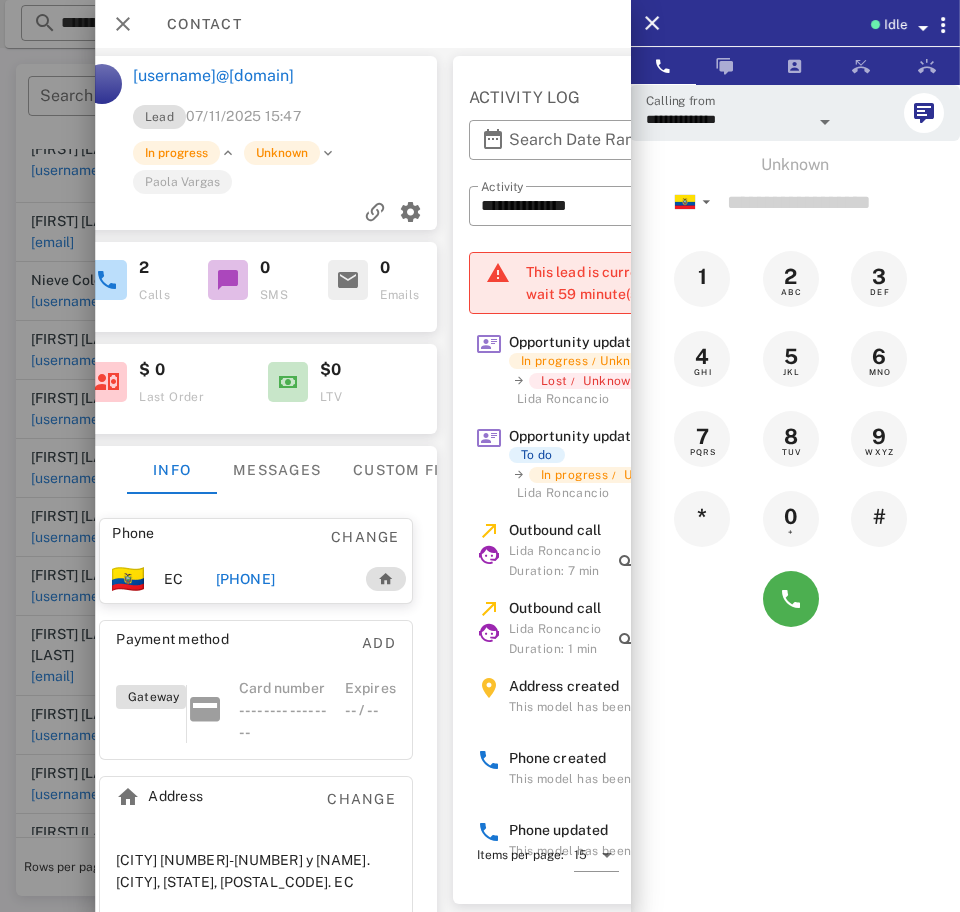 click on "Unknown" at bounding box center [281, 153] 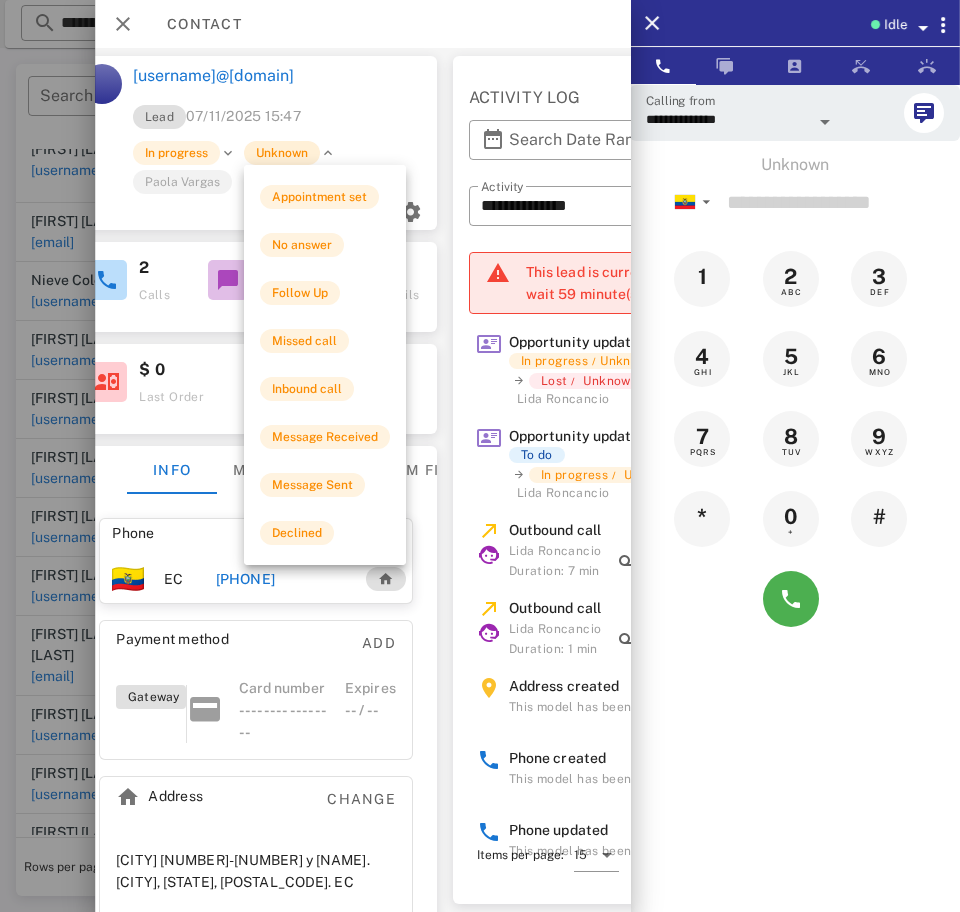 click on "No answer" at bounding box center [302, 245] 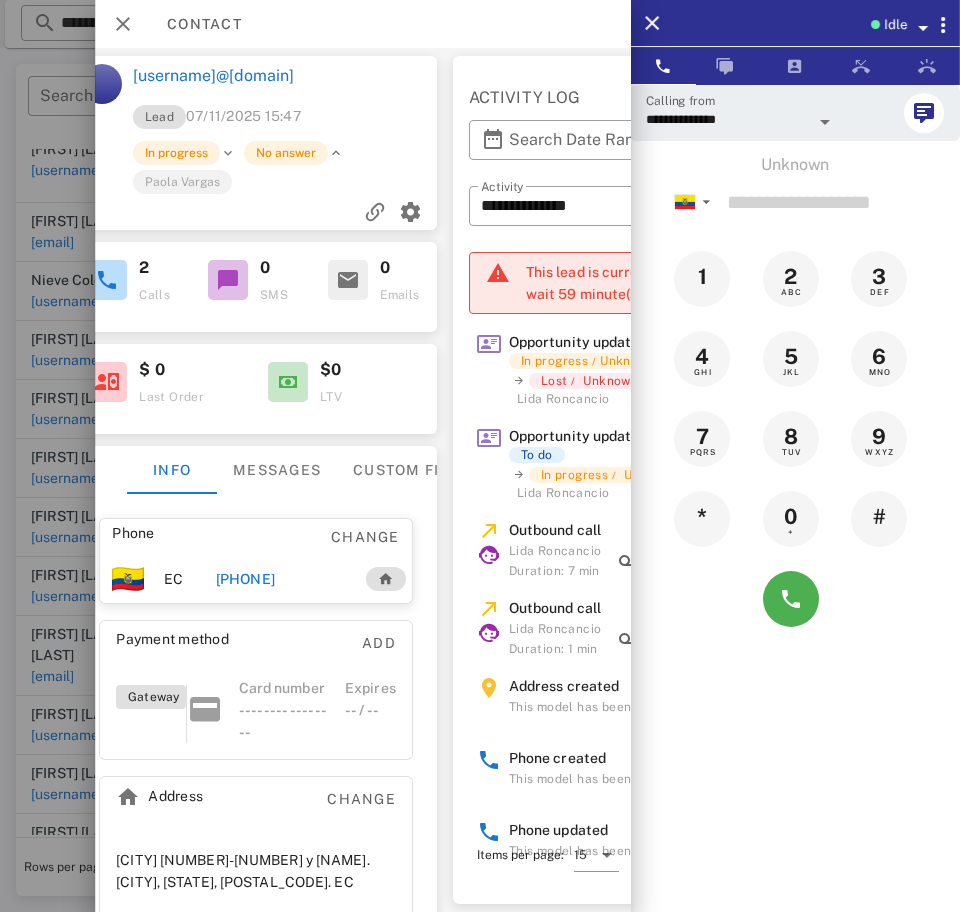 click on "Idle" at bounding box center [795, 23] 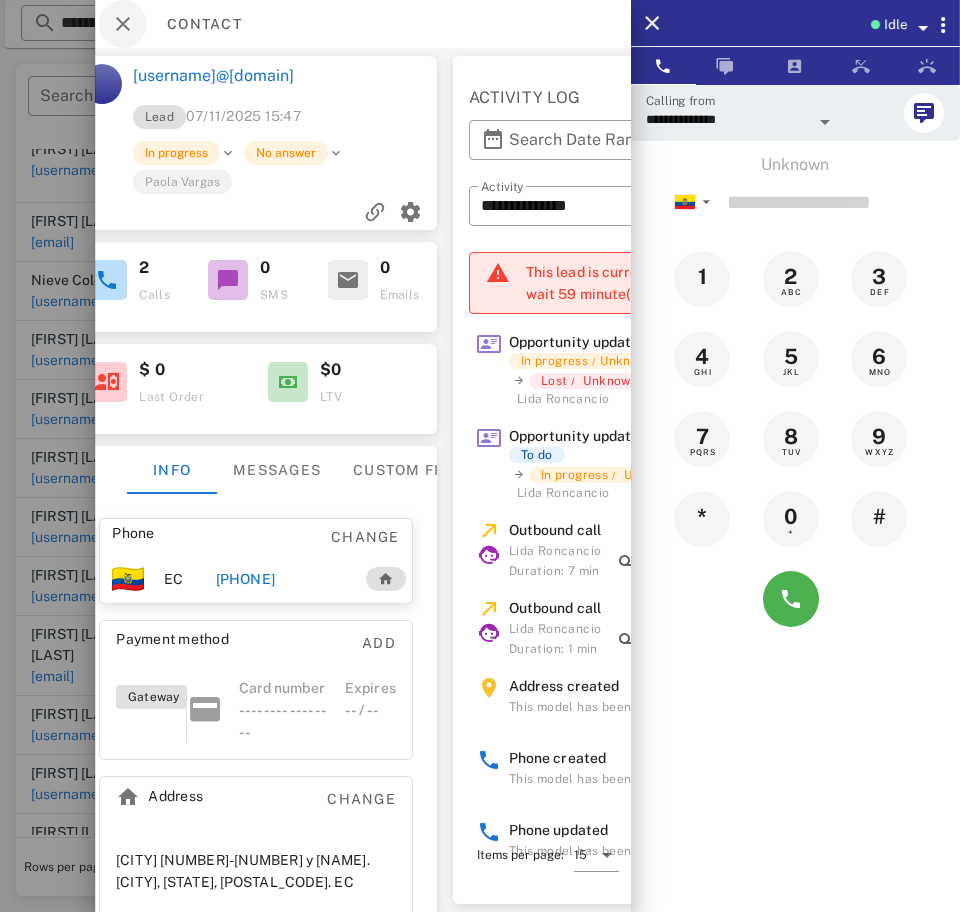 click at bounding box center (123, 24) 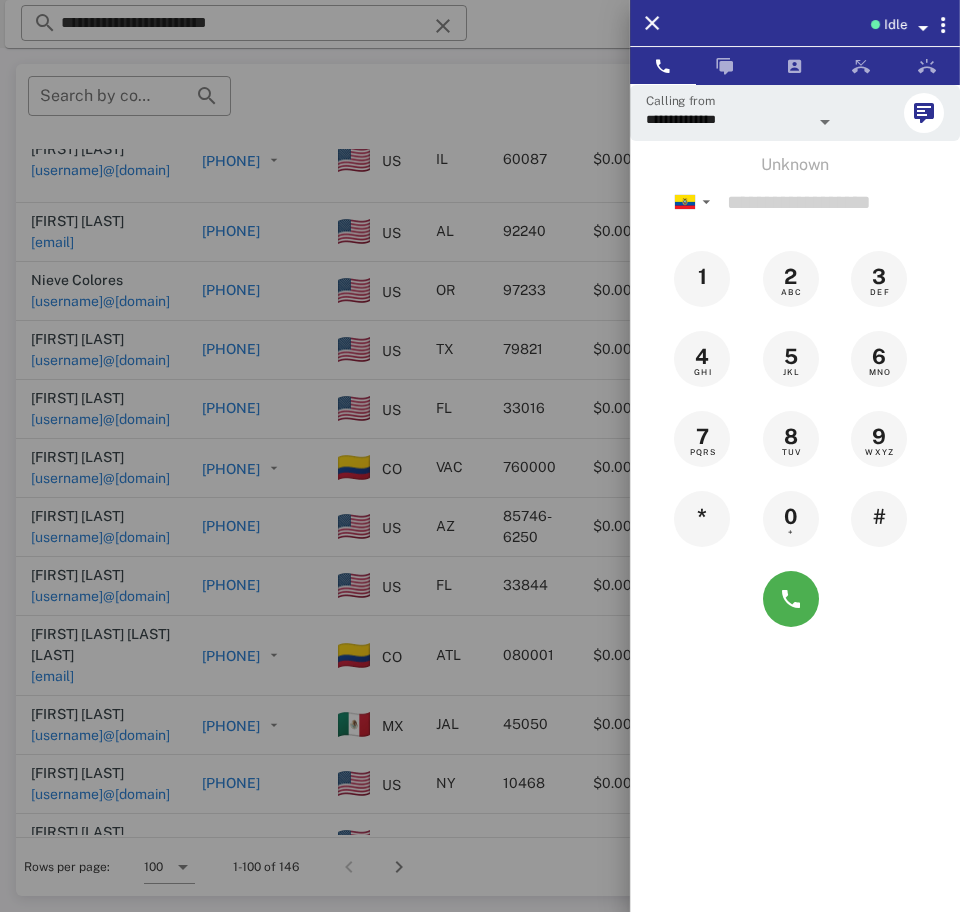 click at bounding box center [652, 23] 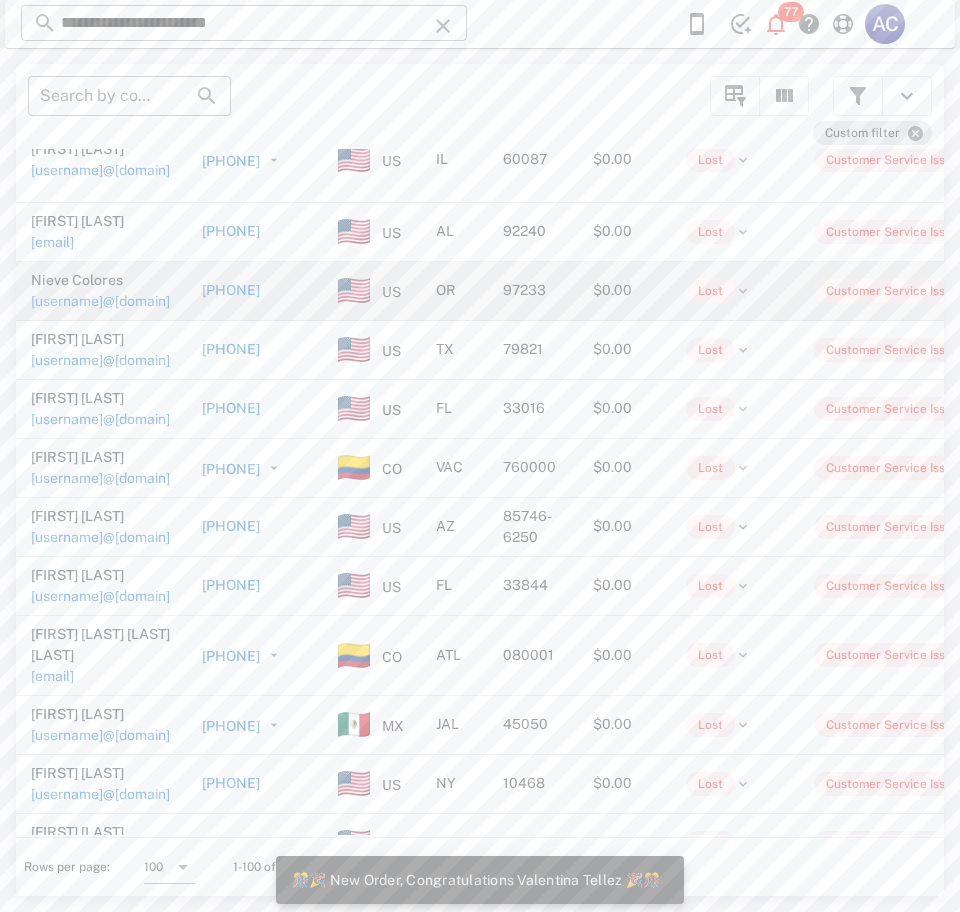 click on "[EMAIL]" at bounding box center (100, 301) 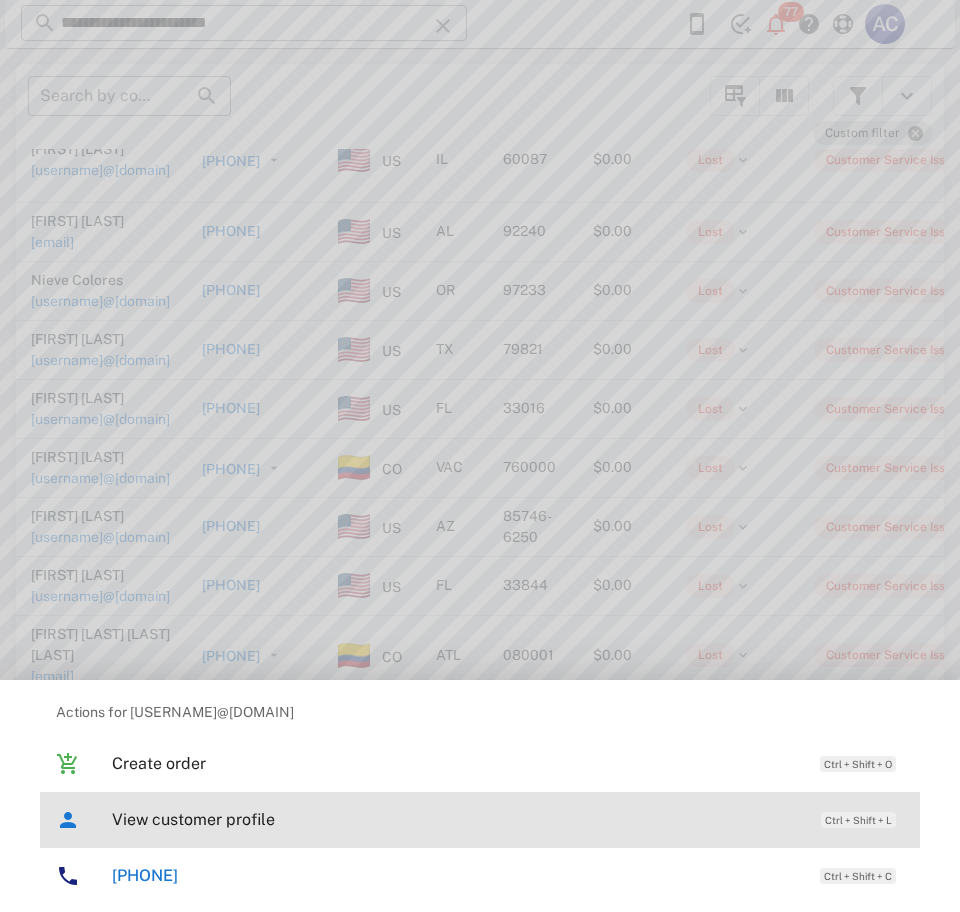 click on "View customer profile" at bounding box center [456, 819] 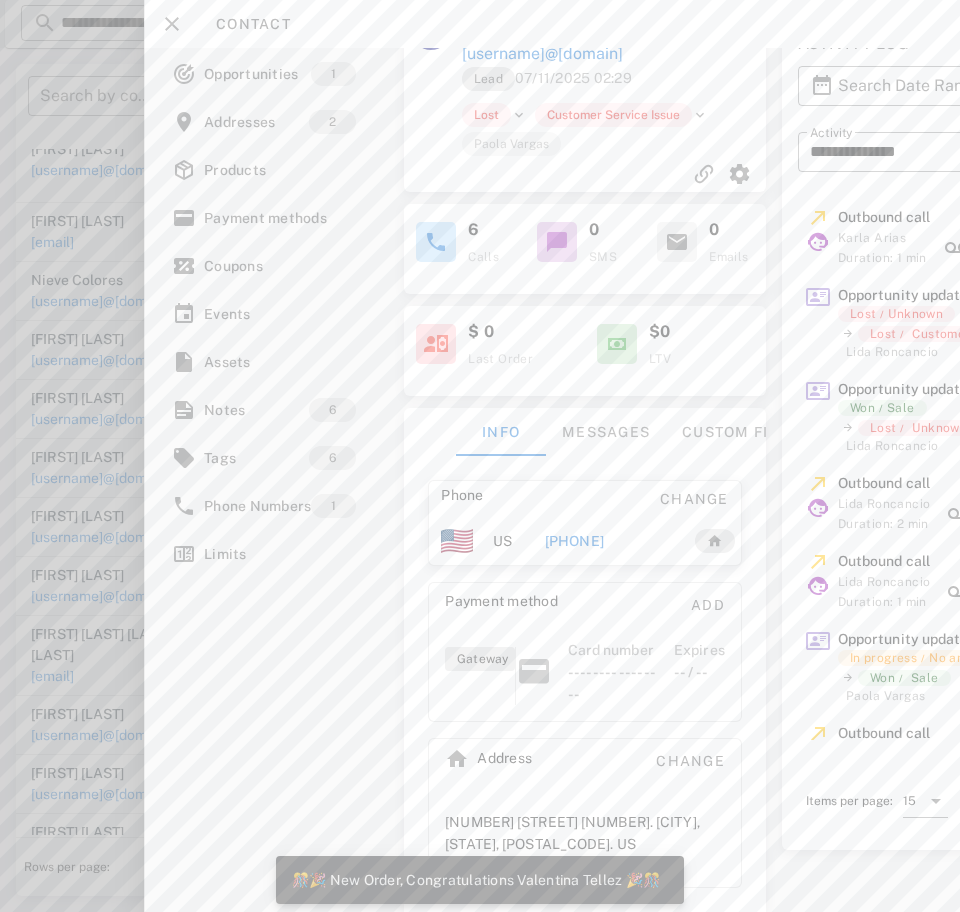 scroll, scrollTop: 67, scrollLeft: 0, axis: vertical 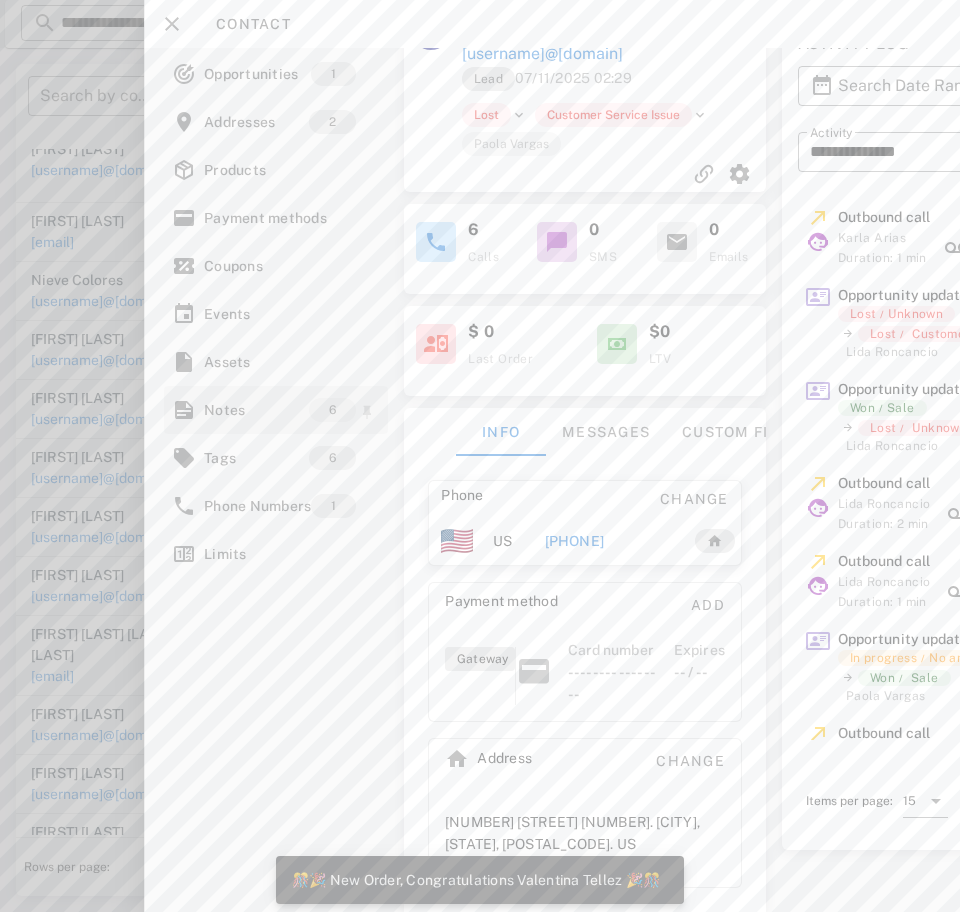 click on "Notes" at bounding box center (256, 410) 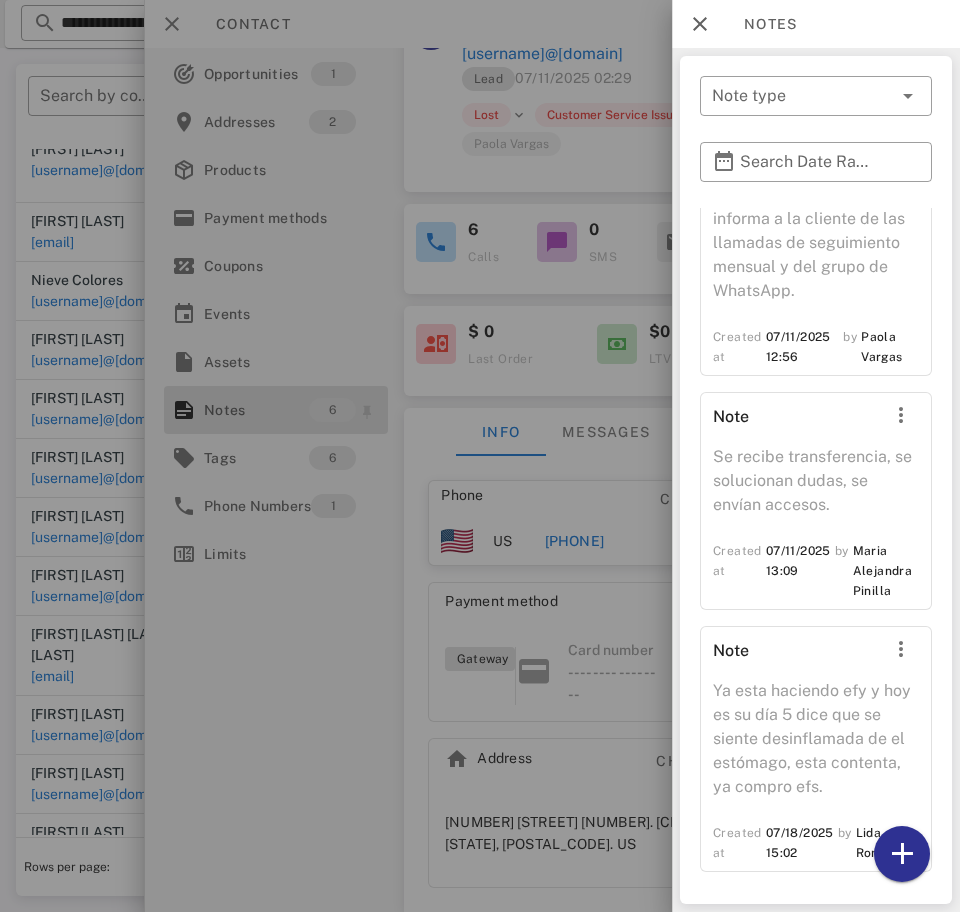 scroll, scrollTop: 895, scrollLeft: 0, axis: vertical 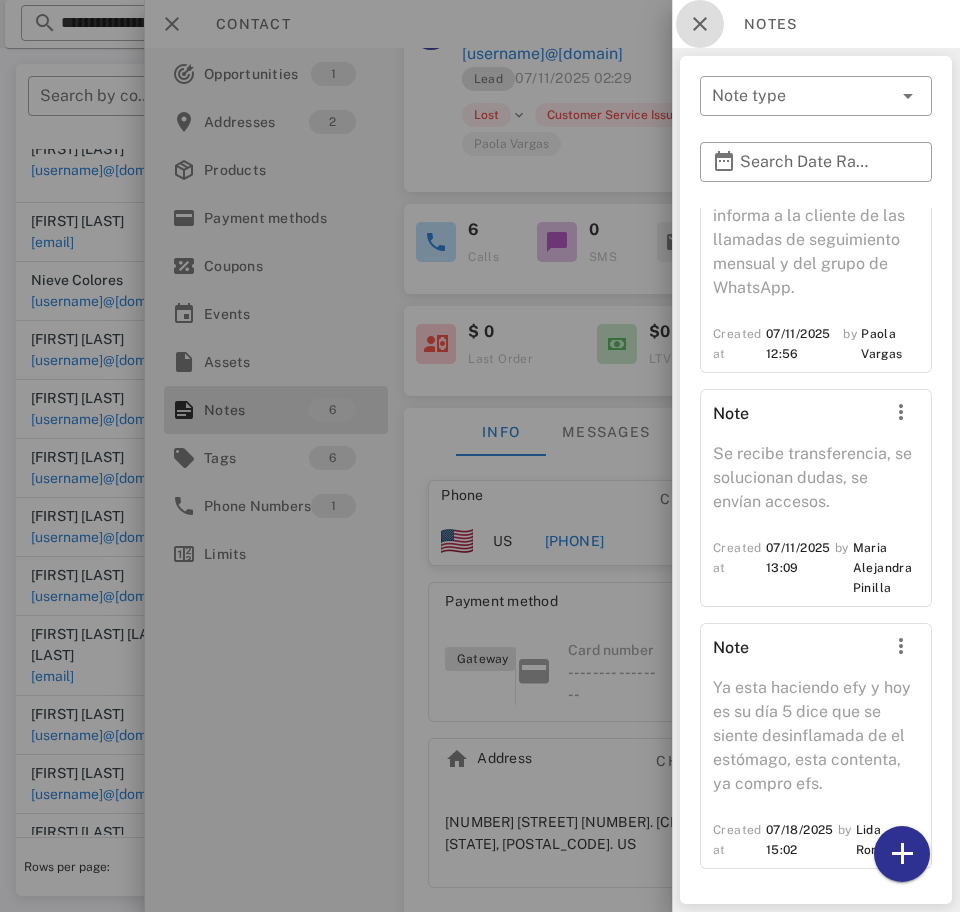 click at bounding box center (700, 24) 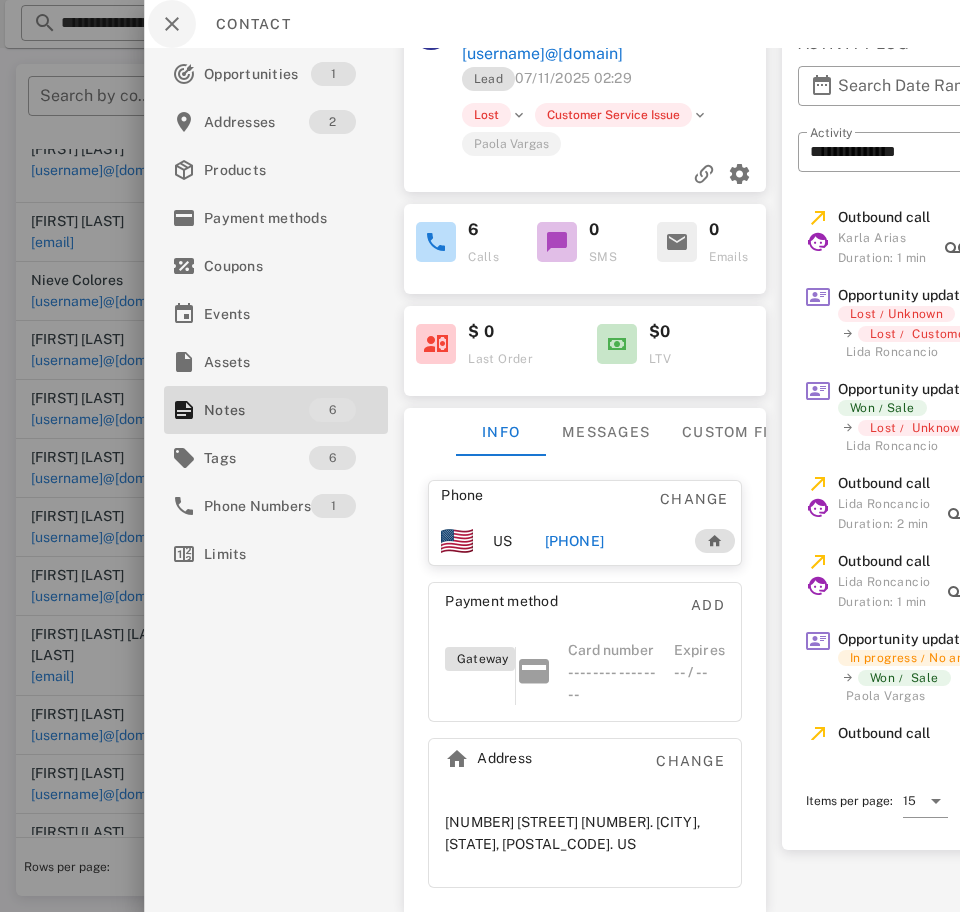 click at bounding box center [172, 24] 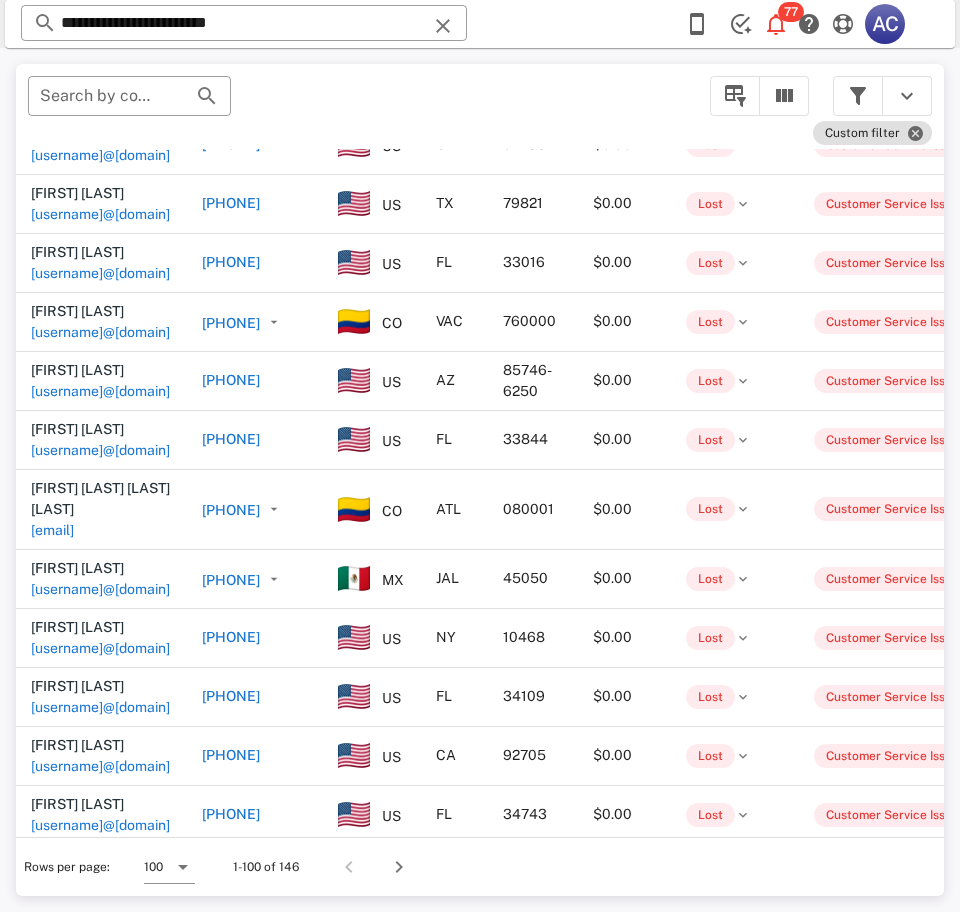 scroll, scrollTop: 1182, scrollLeft: 1, axis: both 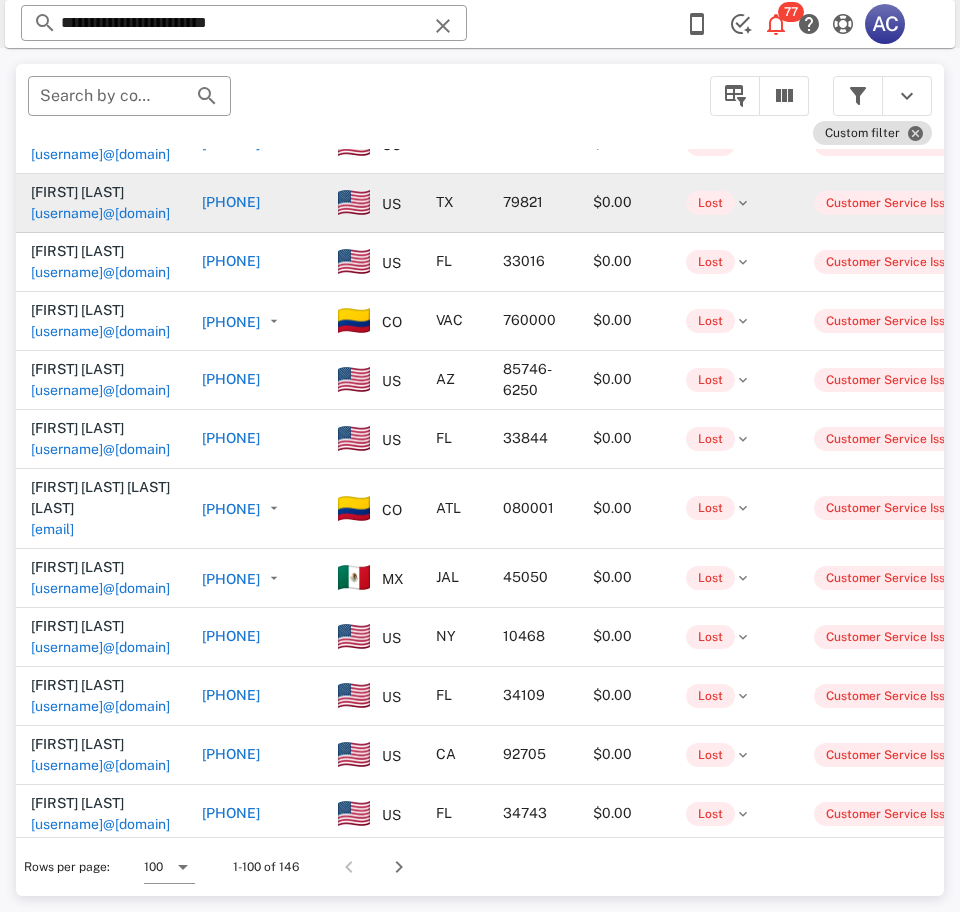 click on "[EMAIL]" at bounding box center (100, 213) 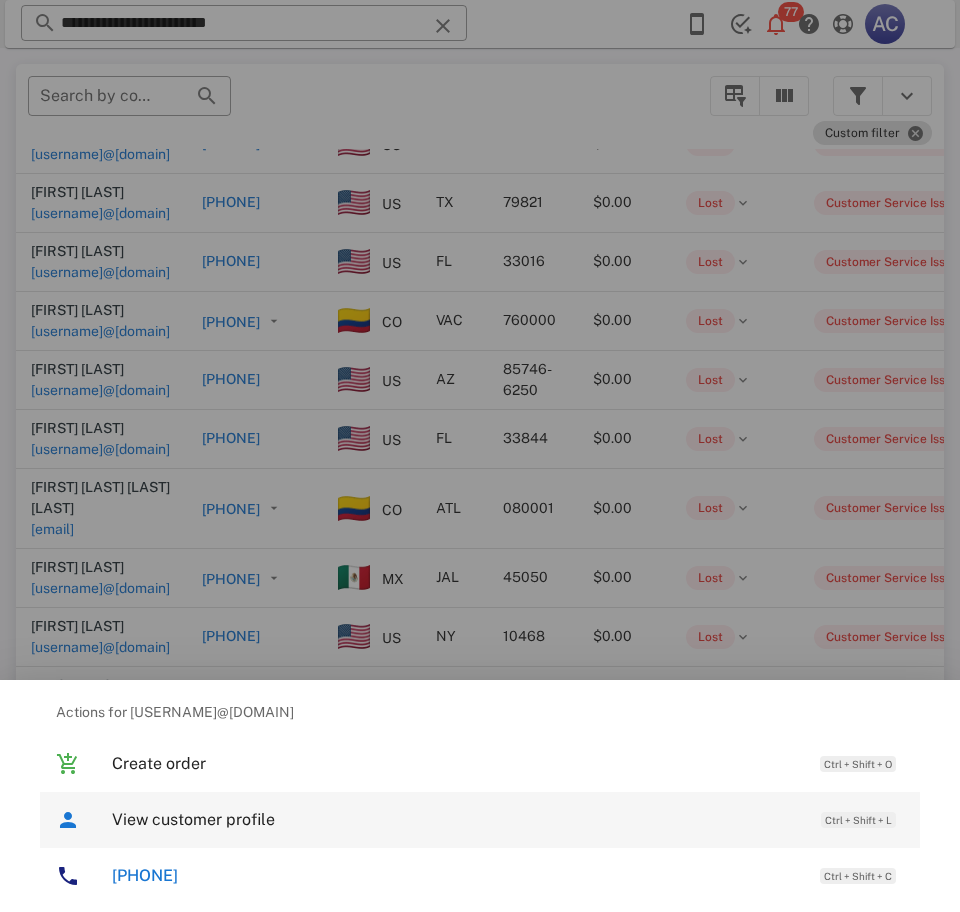 click on "View customer profile" at bounding box center [456, 819] 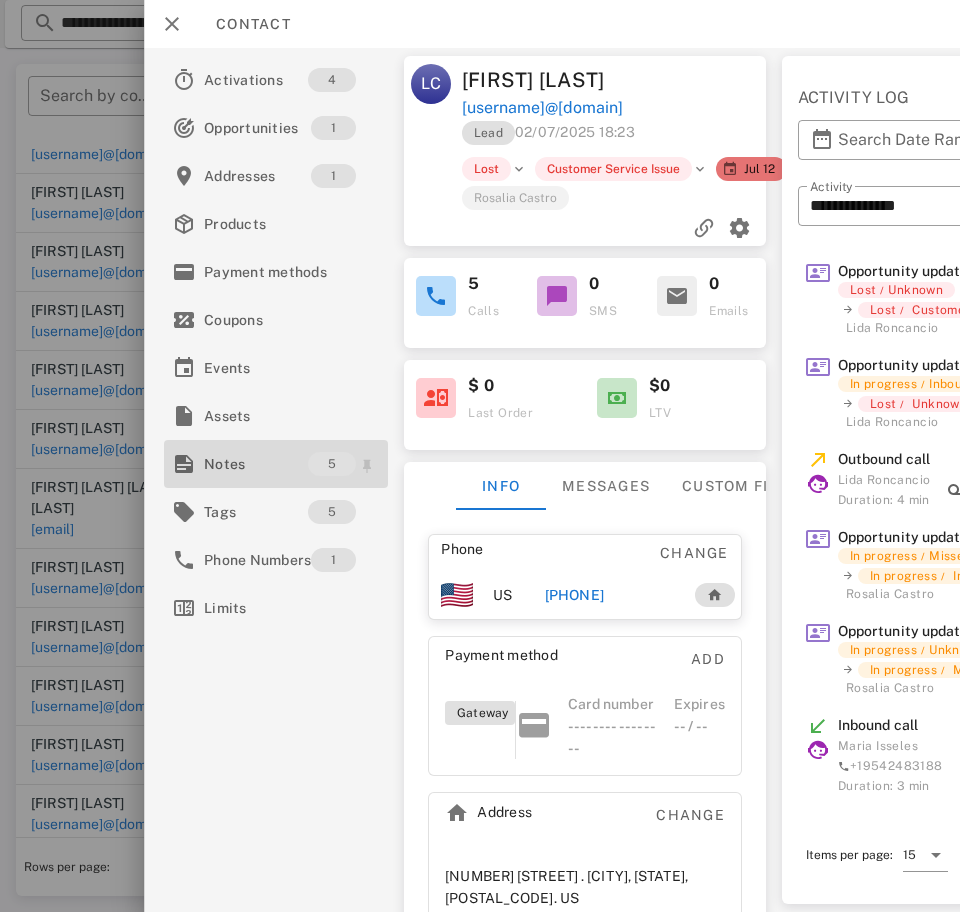 click on "Notes" at bounding box center (256, 464) 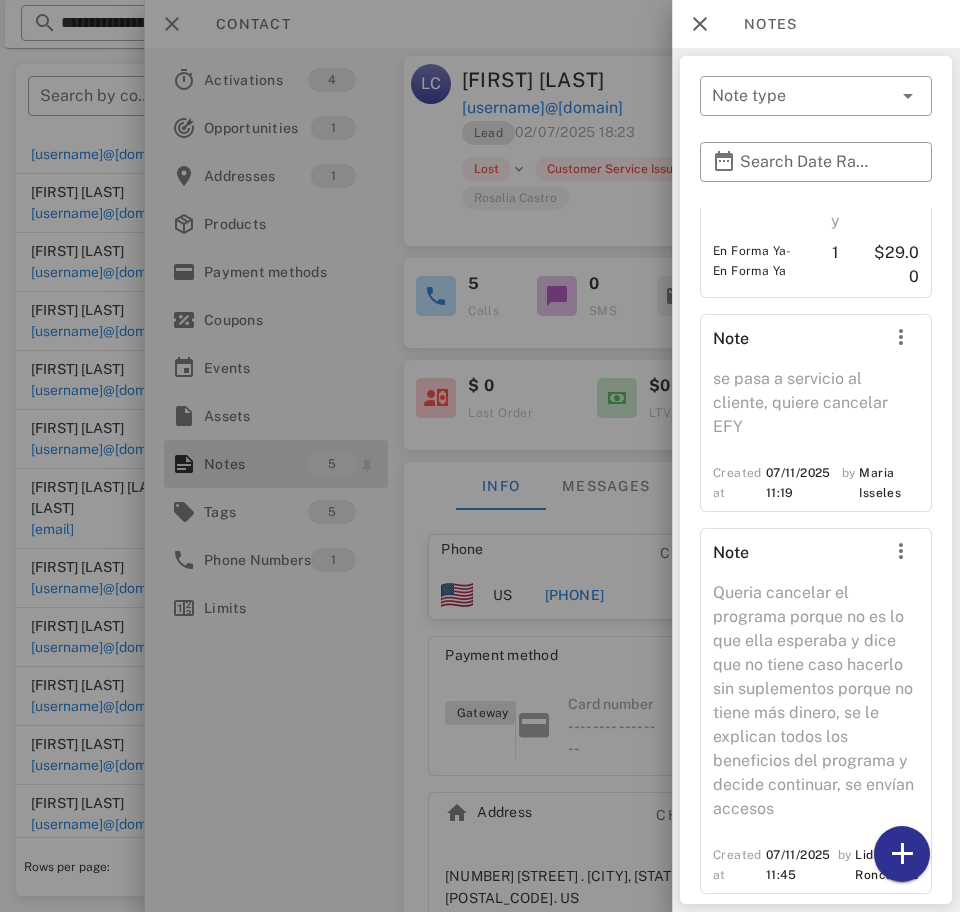 scroll, scrollTop: 783, scrollLeft: 0, axis: vertical 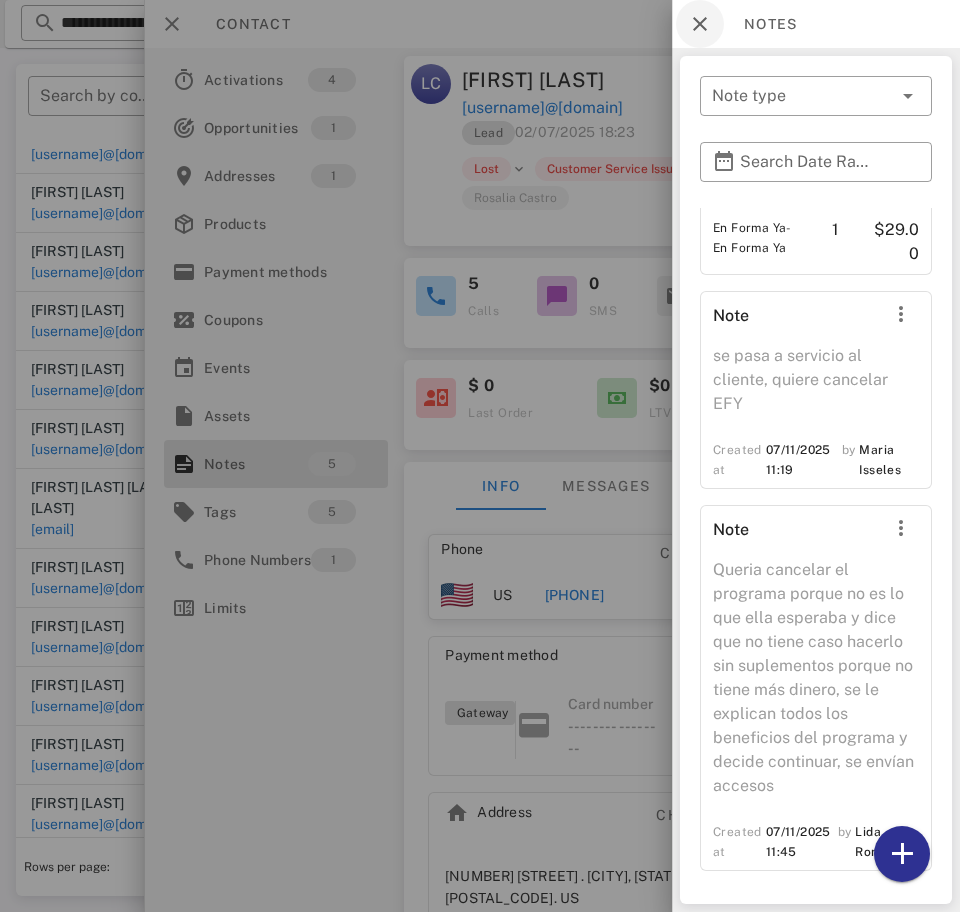 click at bounding box center [700, 24] 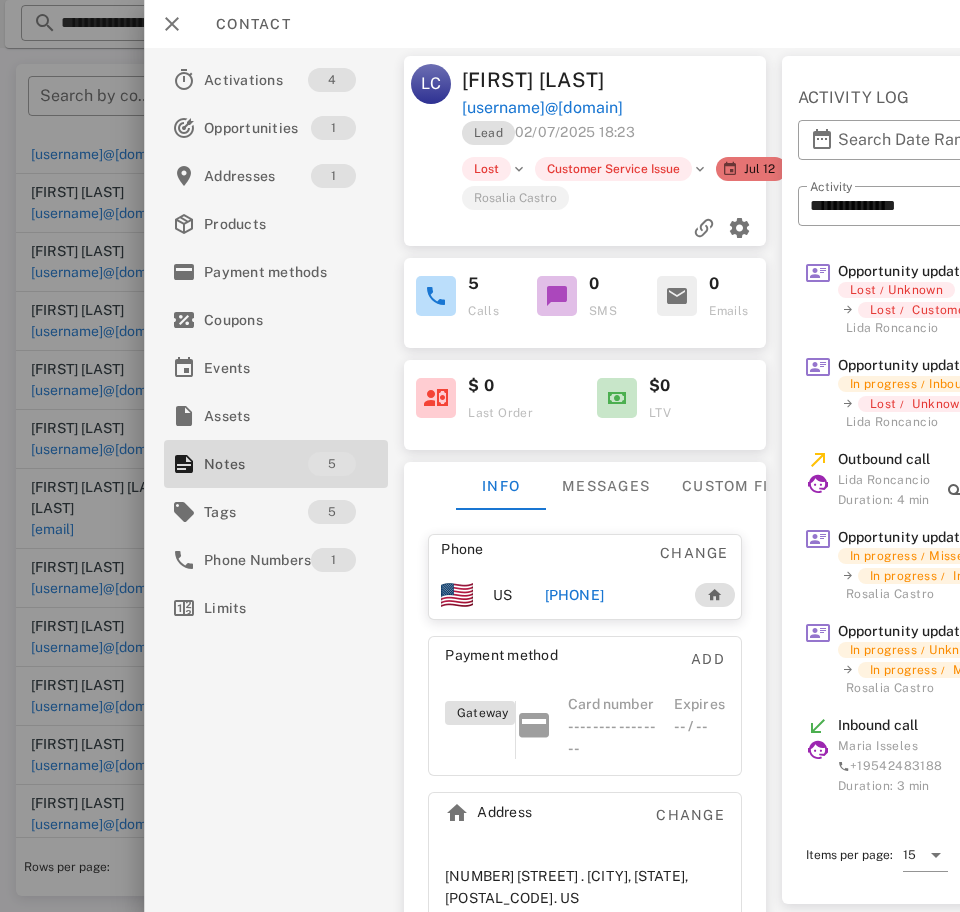 click on "LC Leticia Colmenero  colmety06@gmail.com   Lead   02/07/2025 18:23   Lost   Customer Service Issue   Jul 12   Rosalia Castro" at bounding box center (585, 151) 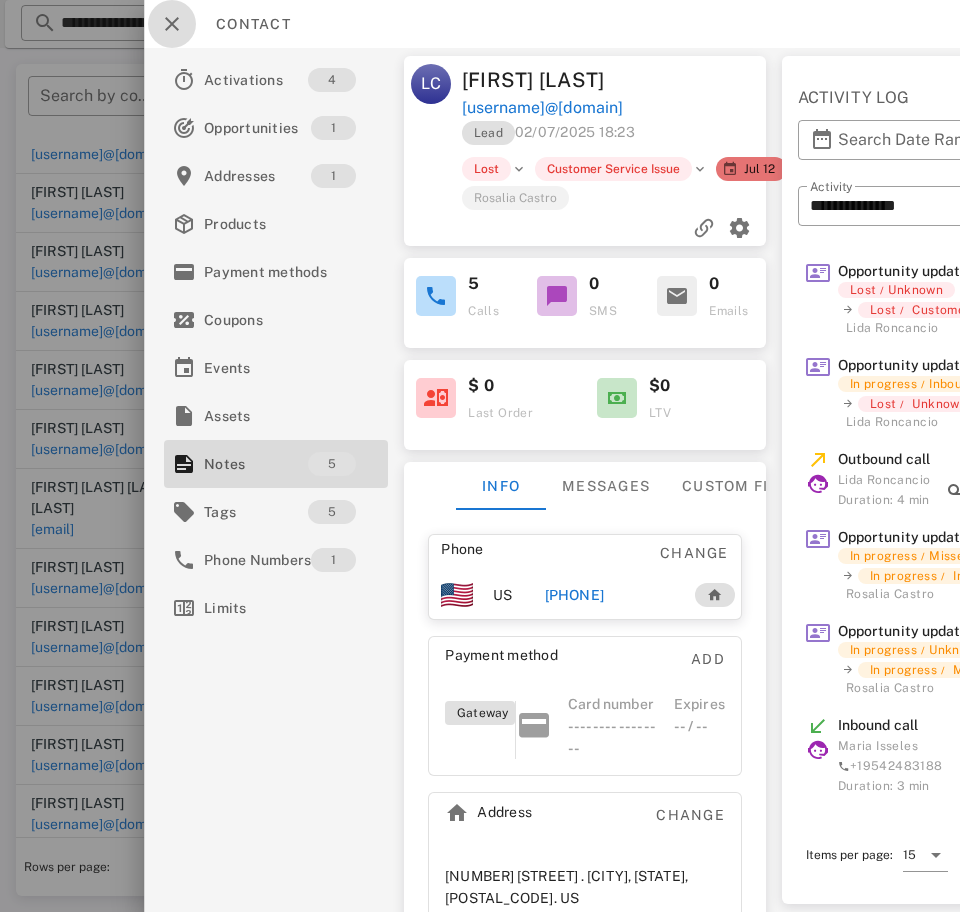 click at bounding box center (172, 24) 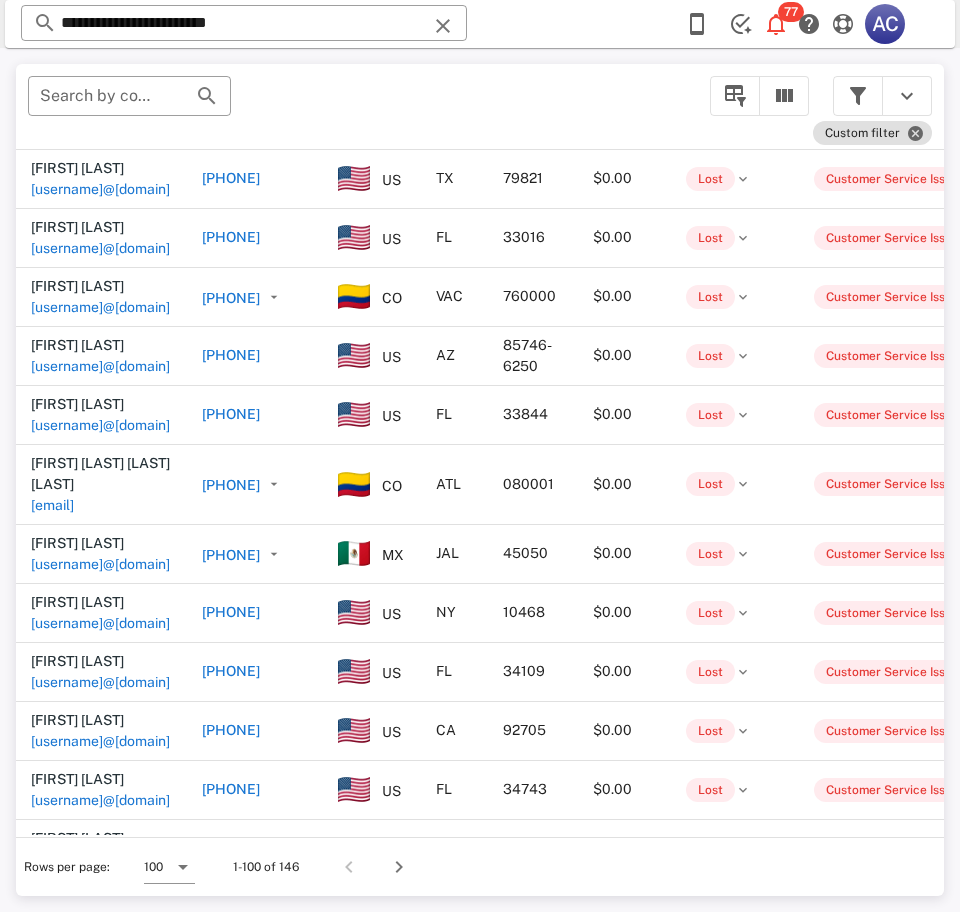 scroll, scrollTop: 1208, scrollLeft: 1, axis: both 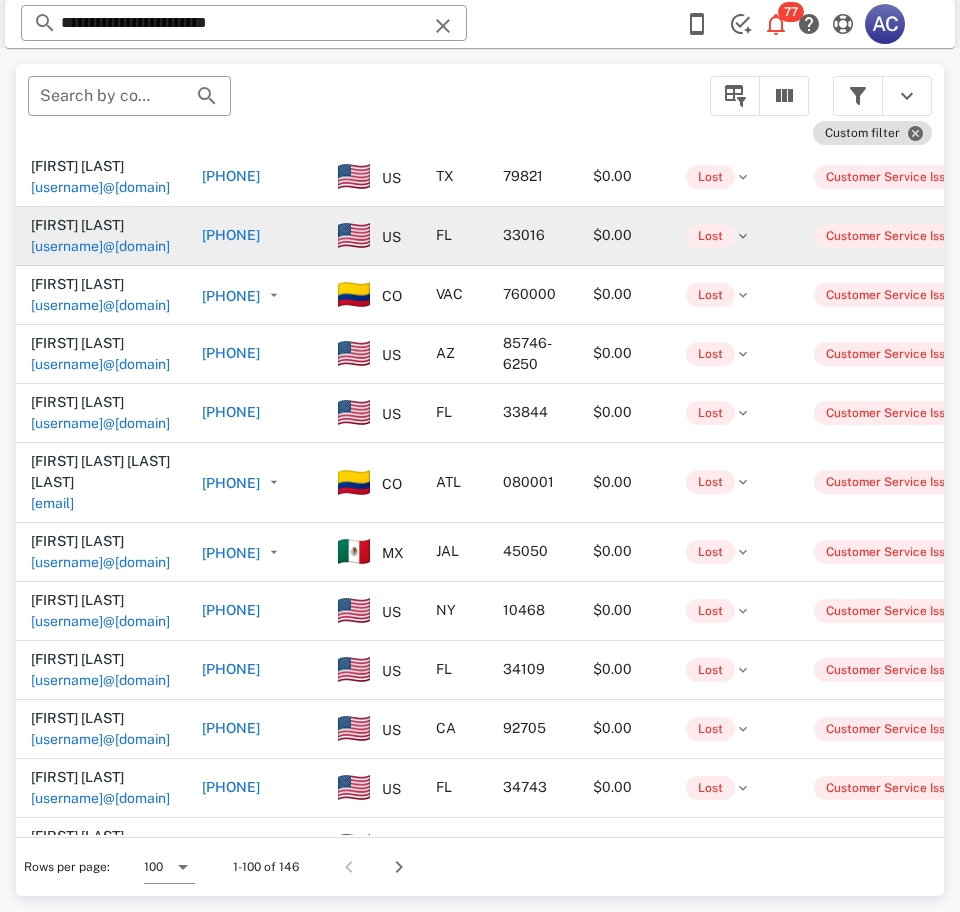 click on "[EMAIL]" at bounding box center (100, 246) 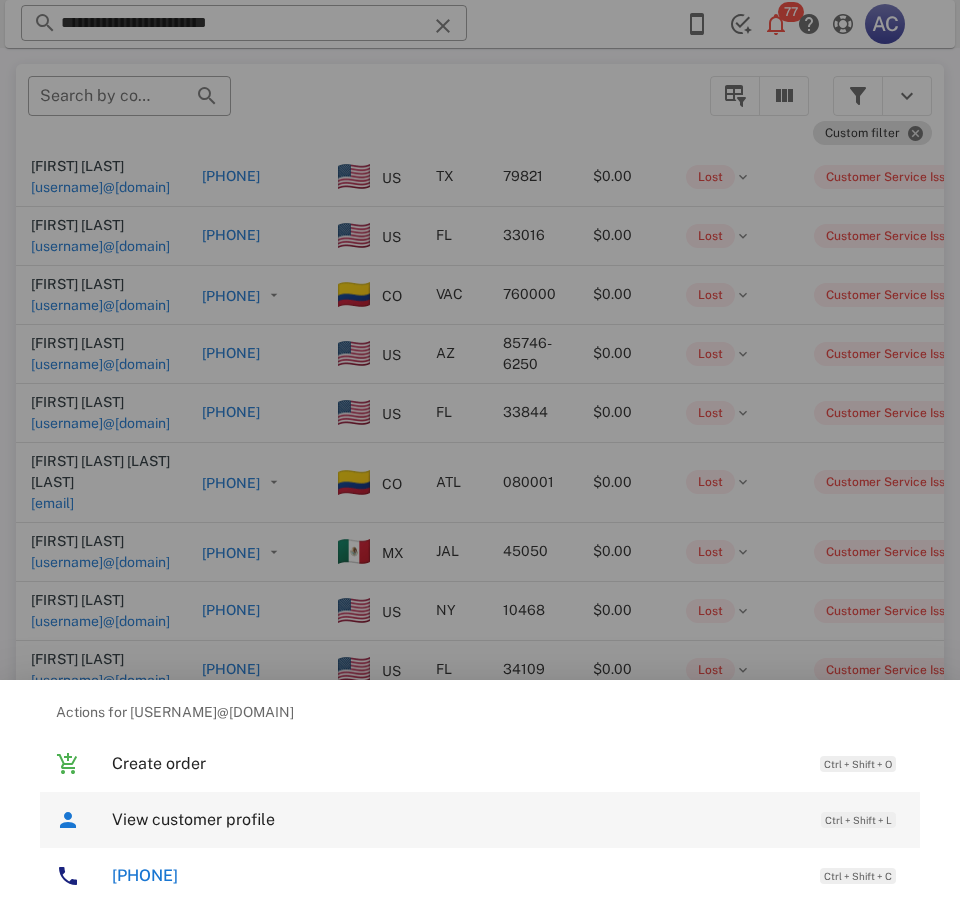 click on "View customer profile" at bounding box center (456, 819) 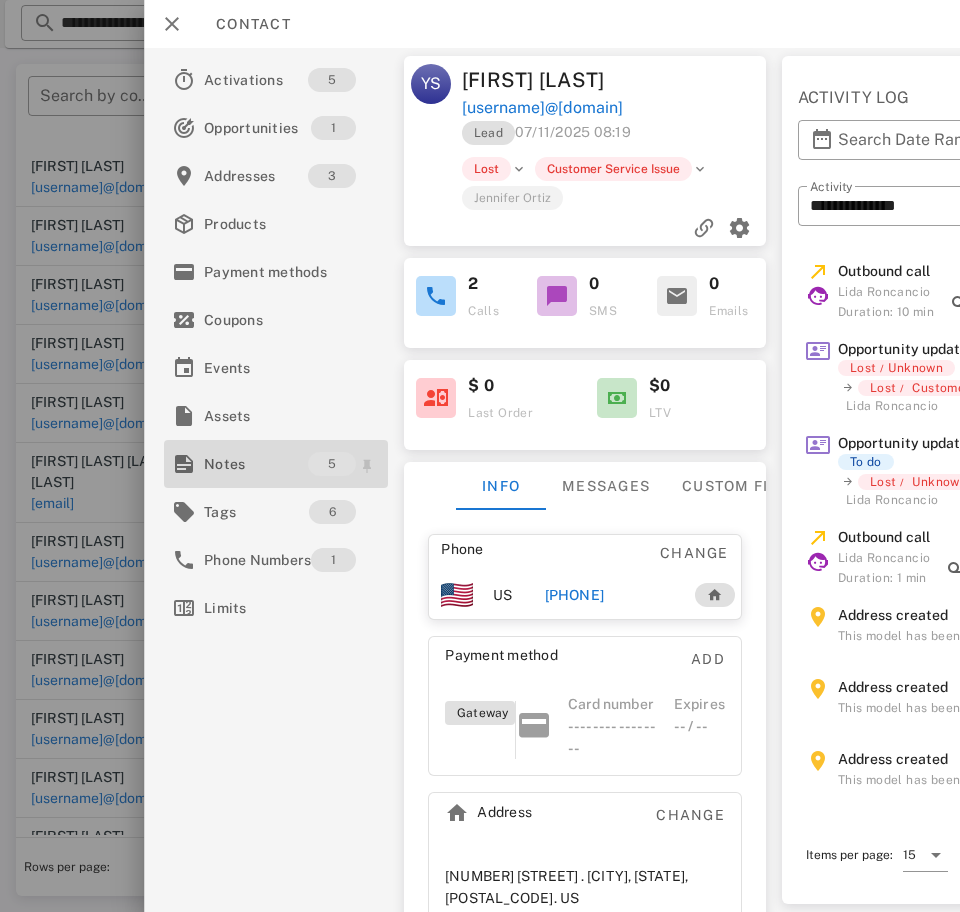 click on "Notes" at bounding box center (256, 464) 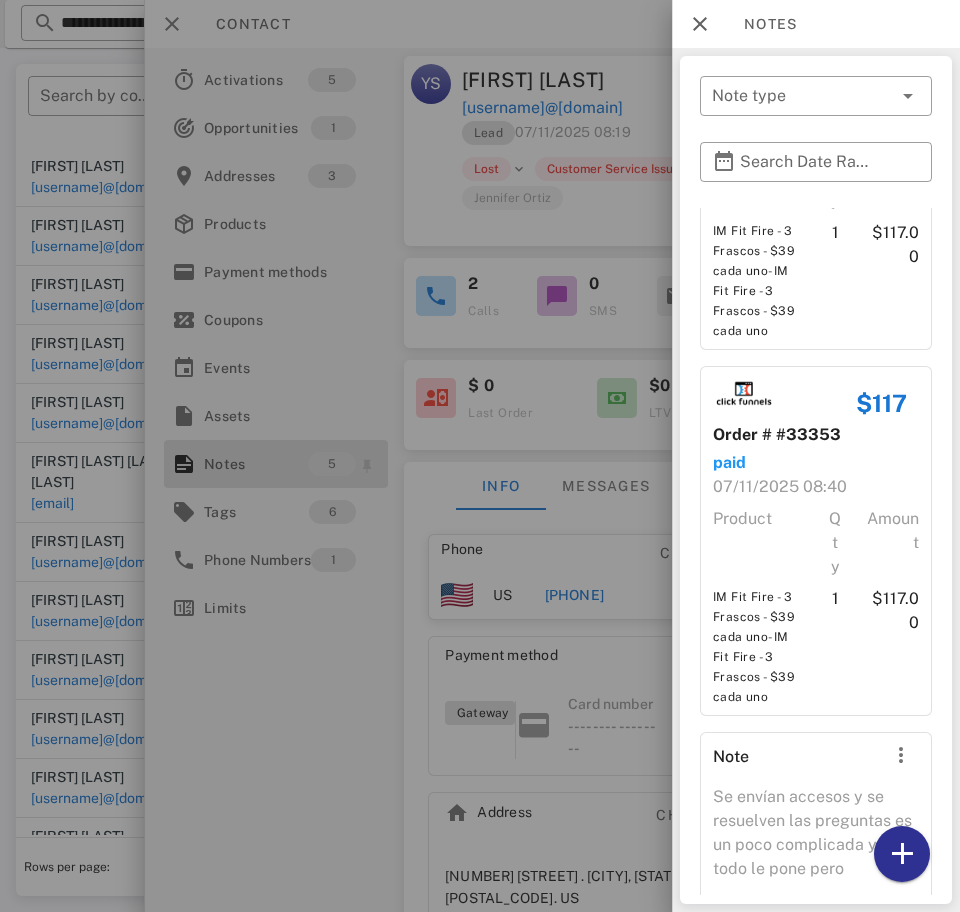 scroll, scrollTop: 863, scrollLeft: 0, axis: vertical 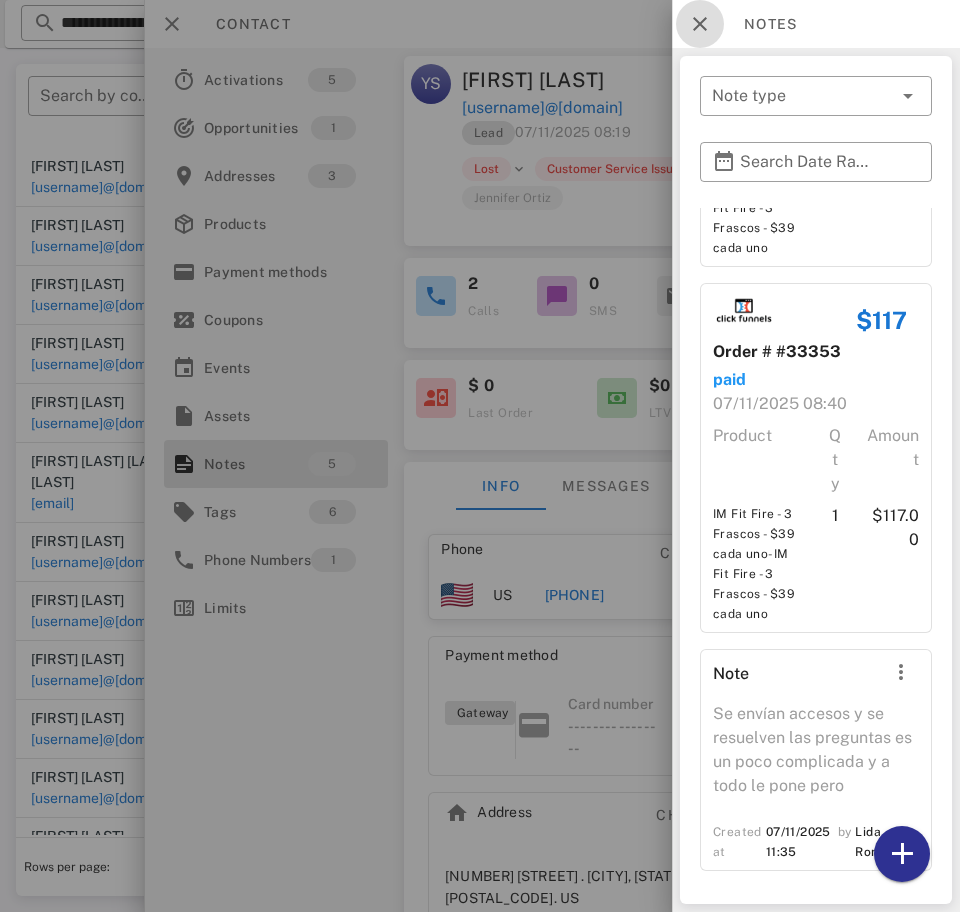 click at bounding box center [700, 24] 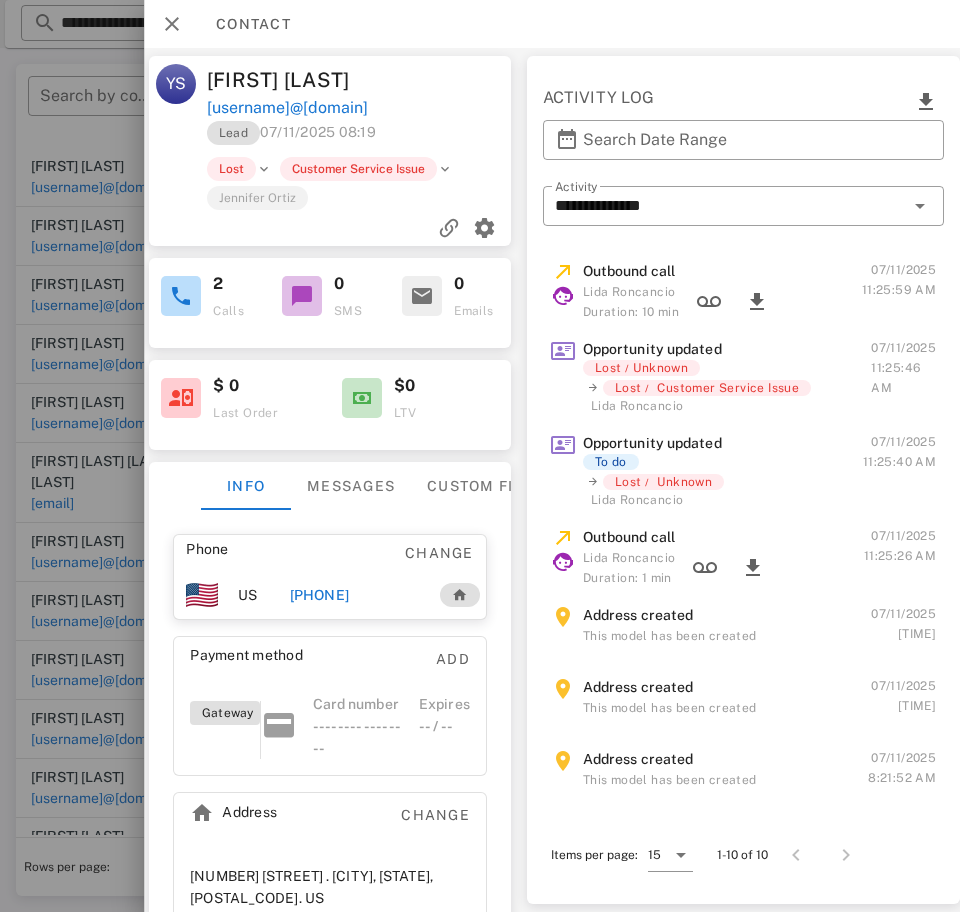 scroll, scrollTop: 0, scrollLeft: 280, axis: horizontal 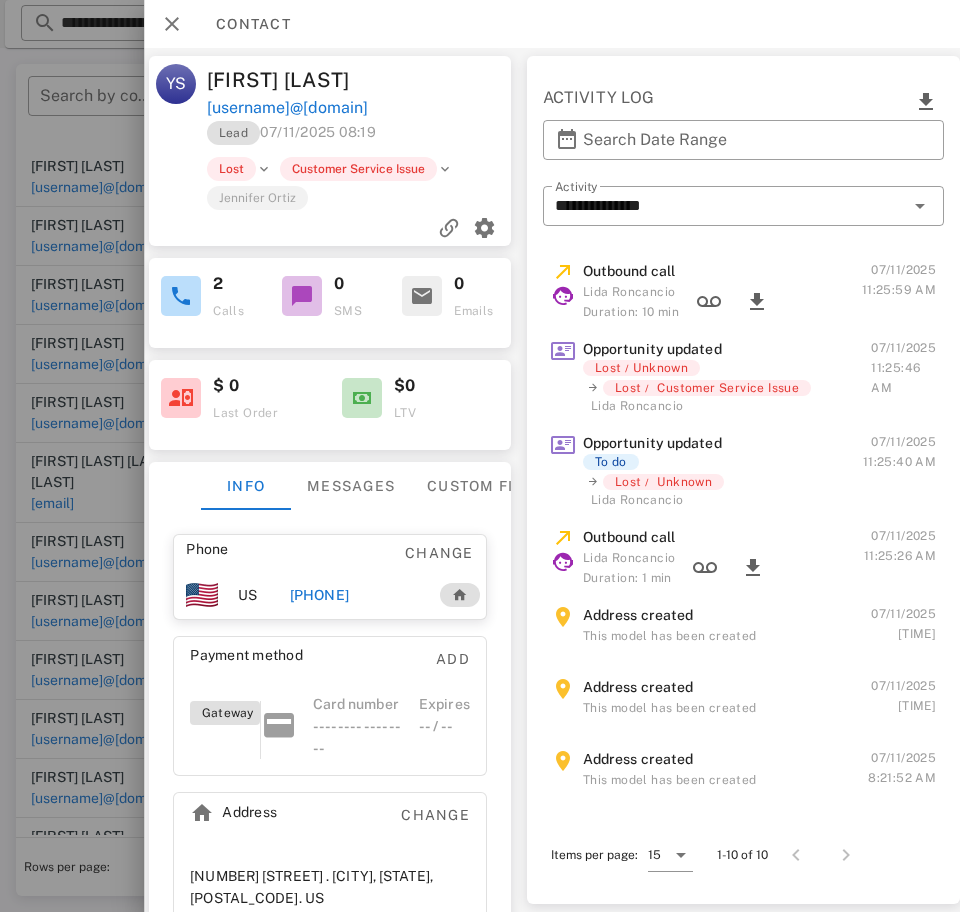 click on "[PHONE]" at bounding box center [319, 595] 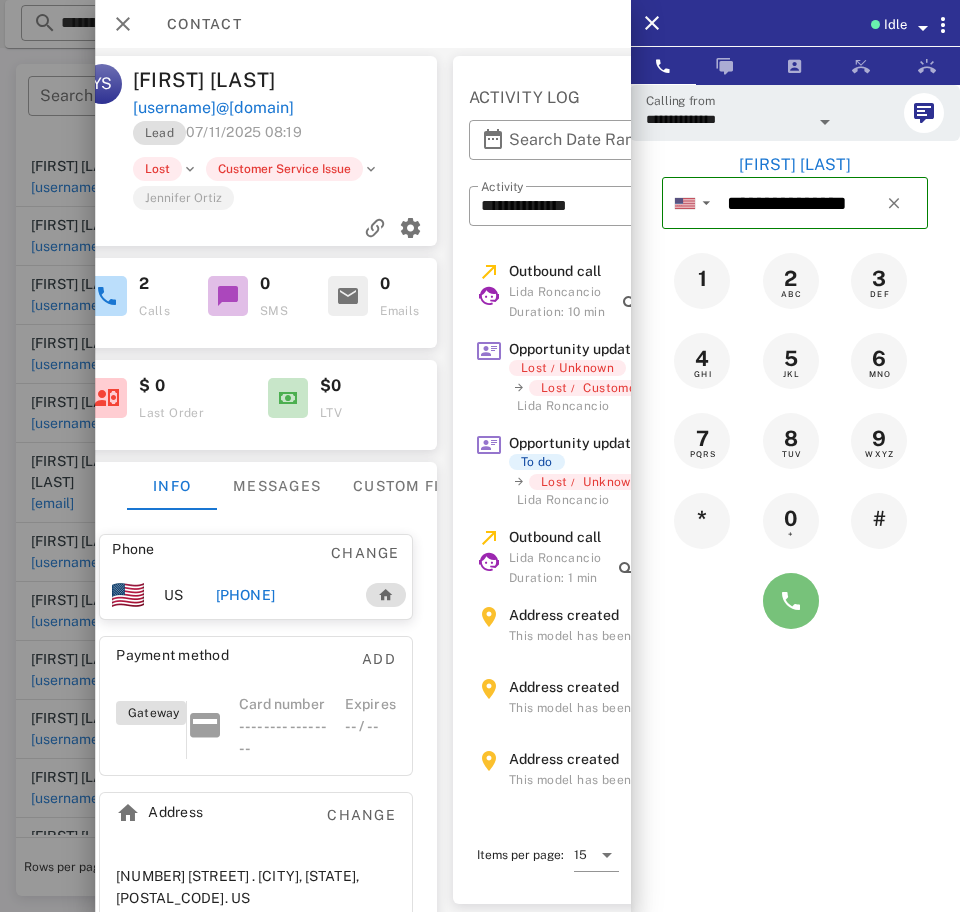 click at bounding box center (791, 601) 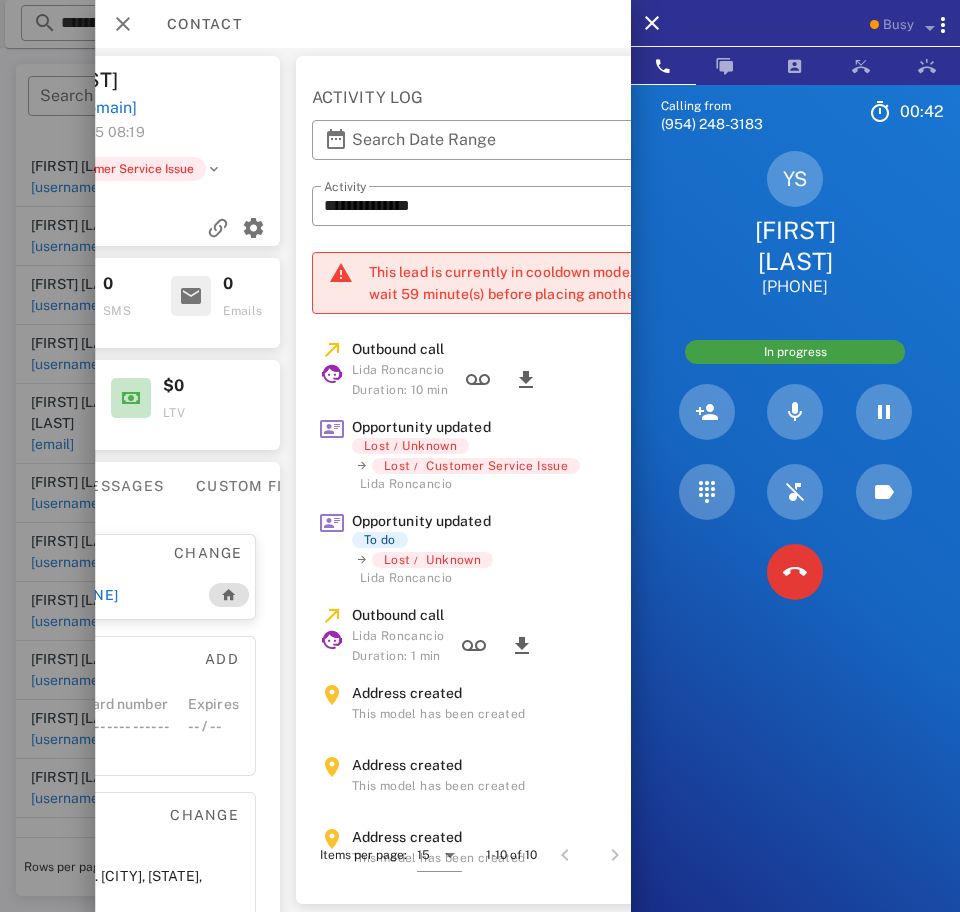 scroll, scrollTop: 0, scrollLeft: 442, axis: horizontal 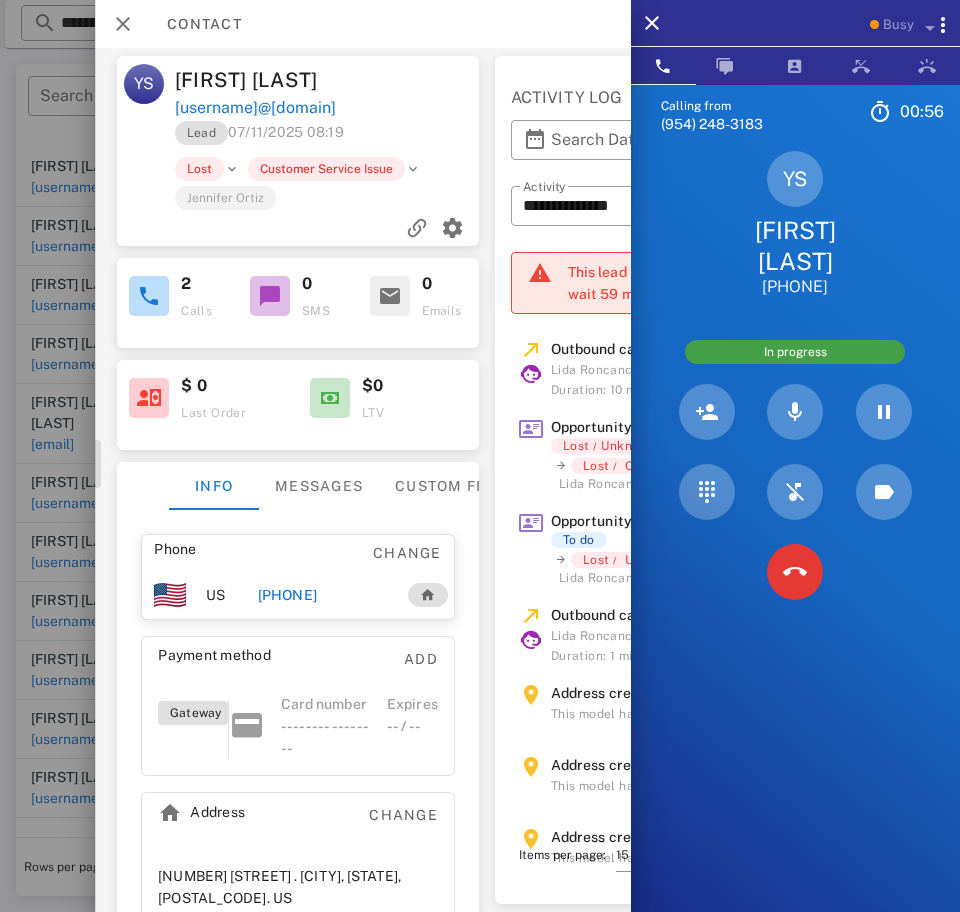 click on "Custom fields" at bounding box center [458, 486] 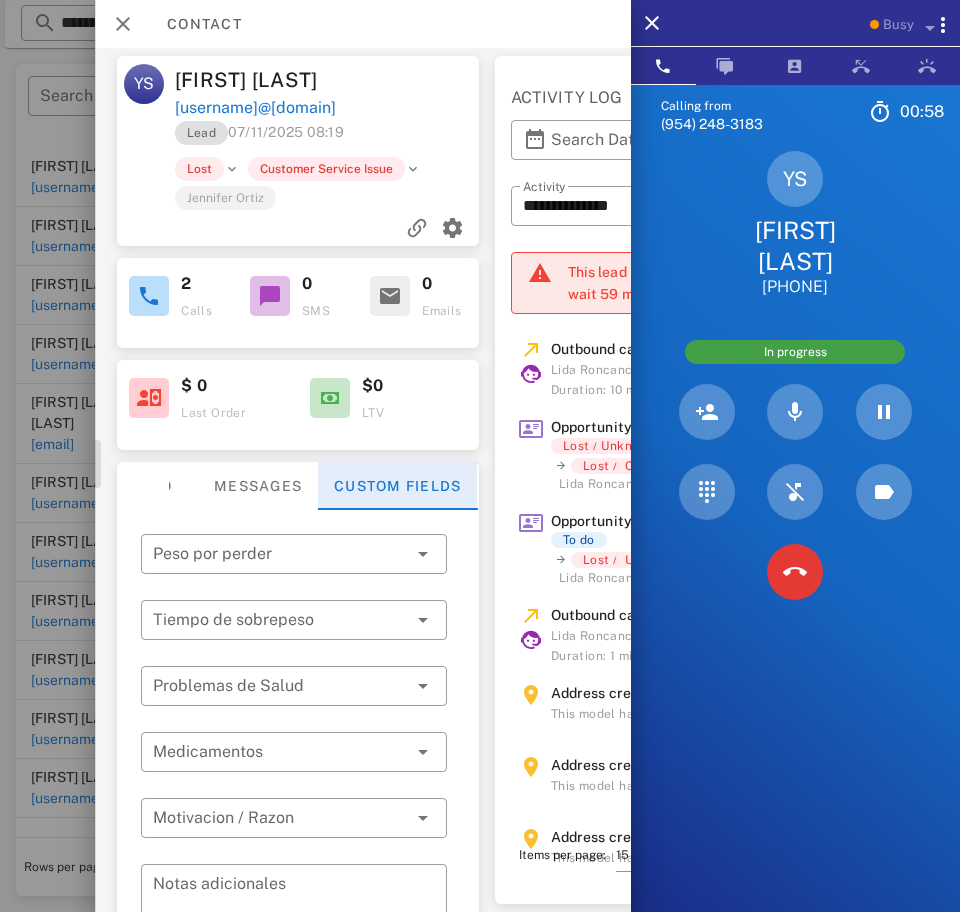 scroll, scrollTop: 26, scrollLeft: 0, axis: vertical 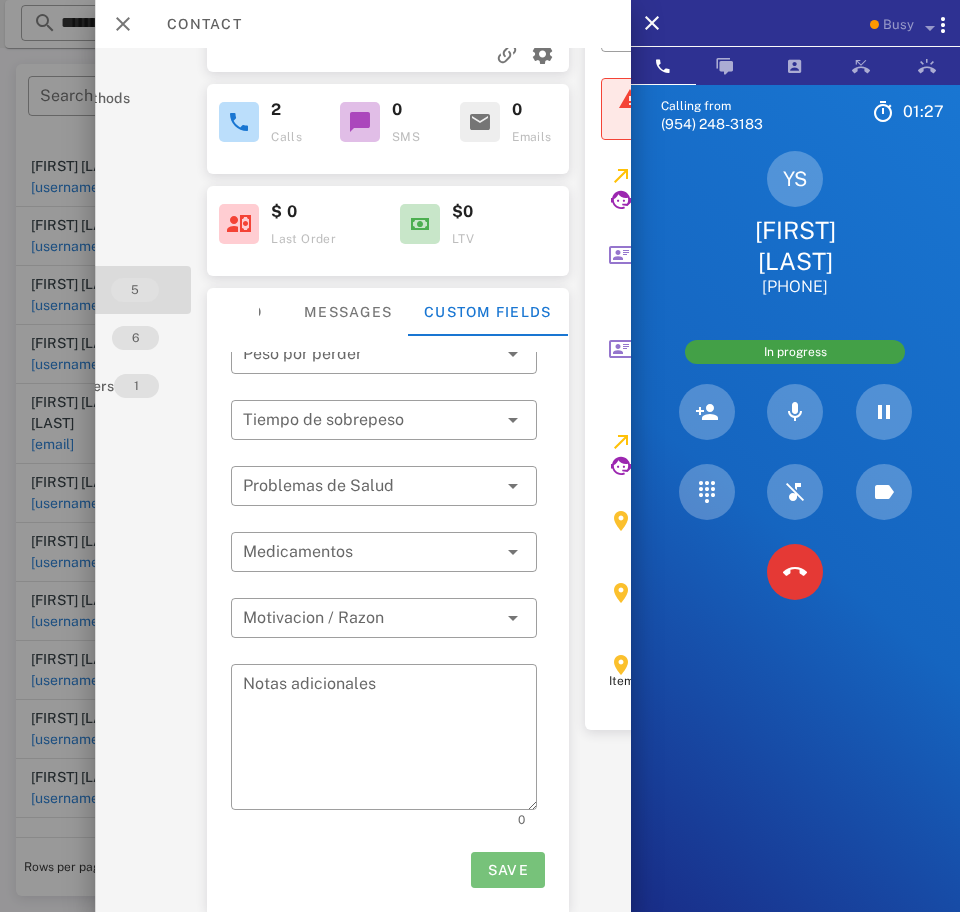 click on "Save" at bounding box center [507, 870] 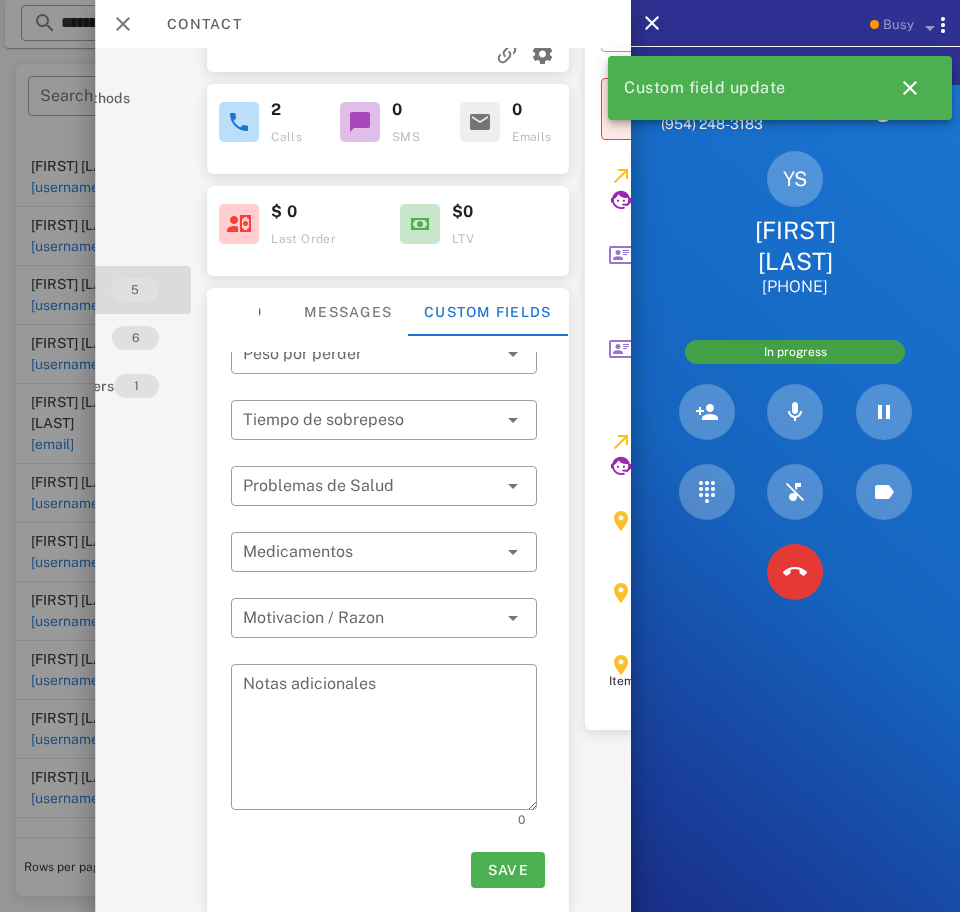 scroll, scrollTop: 0, scrollLeft: 0, axis: both 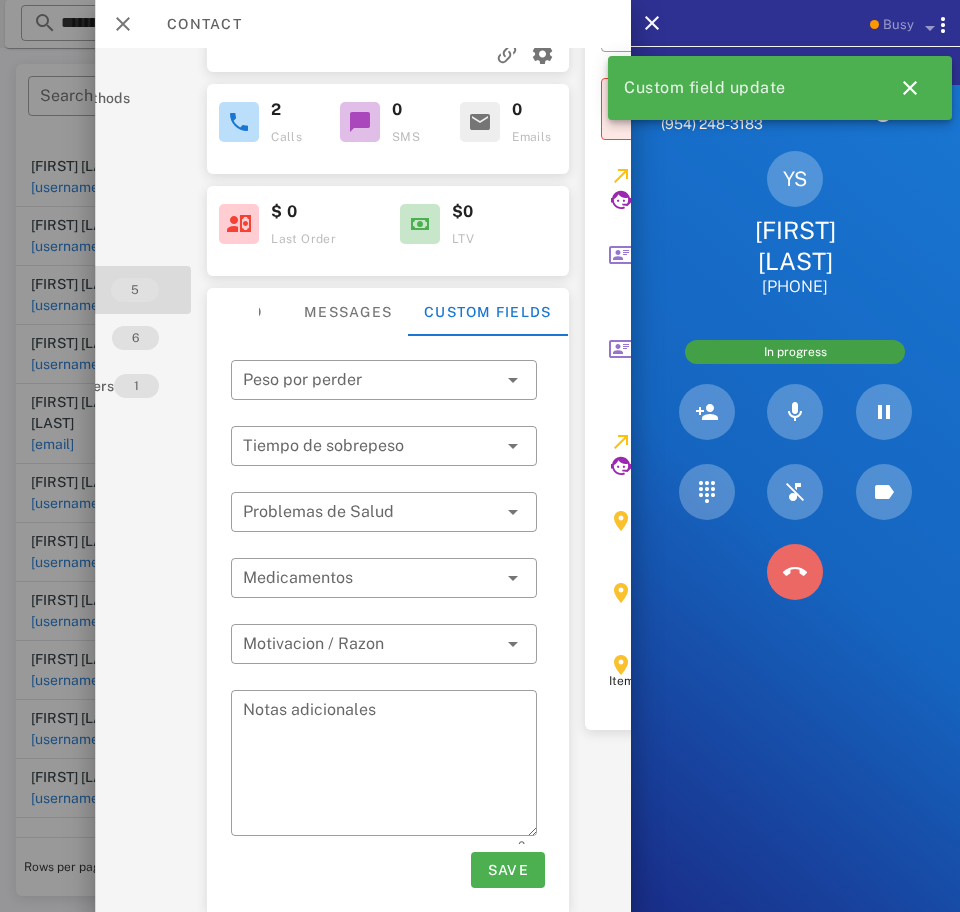 click at bounding box center (795, 572) 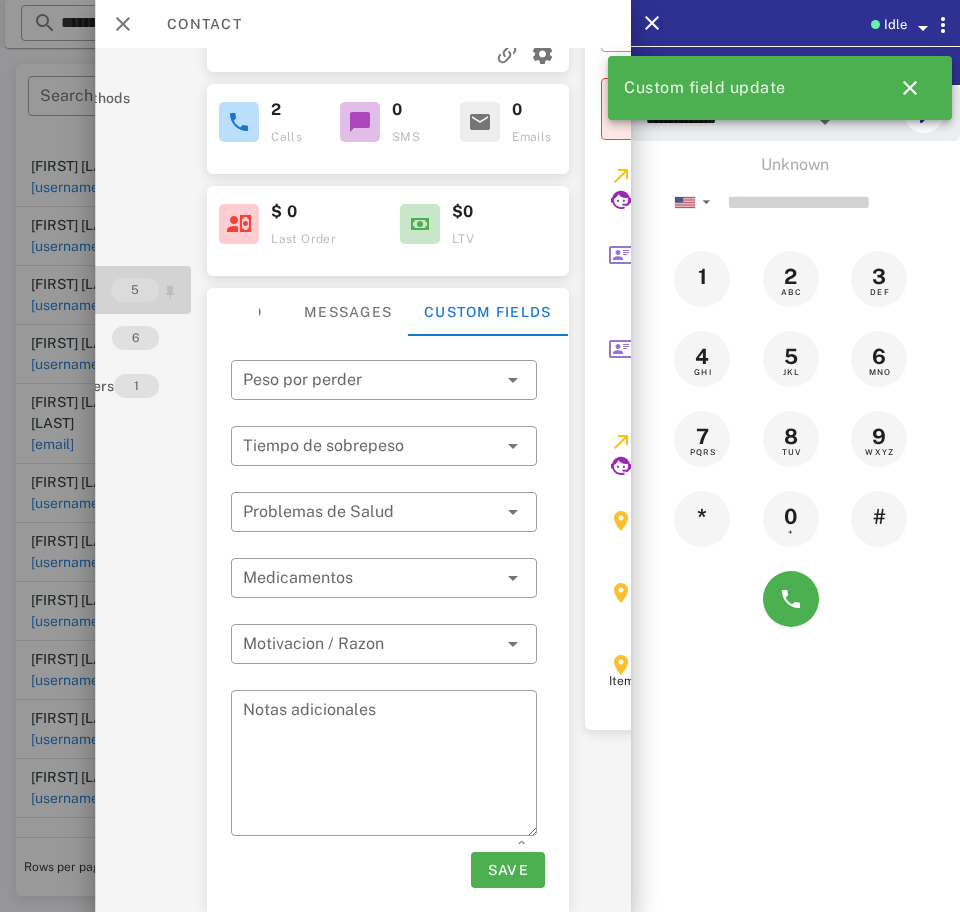 click on "5" at bounding box center [135, 290] 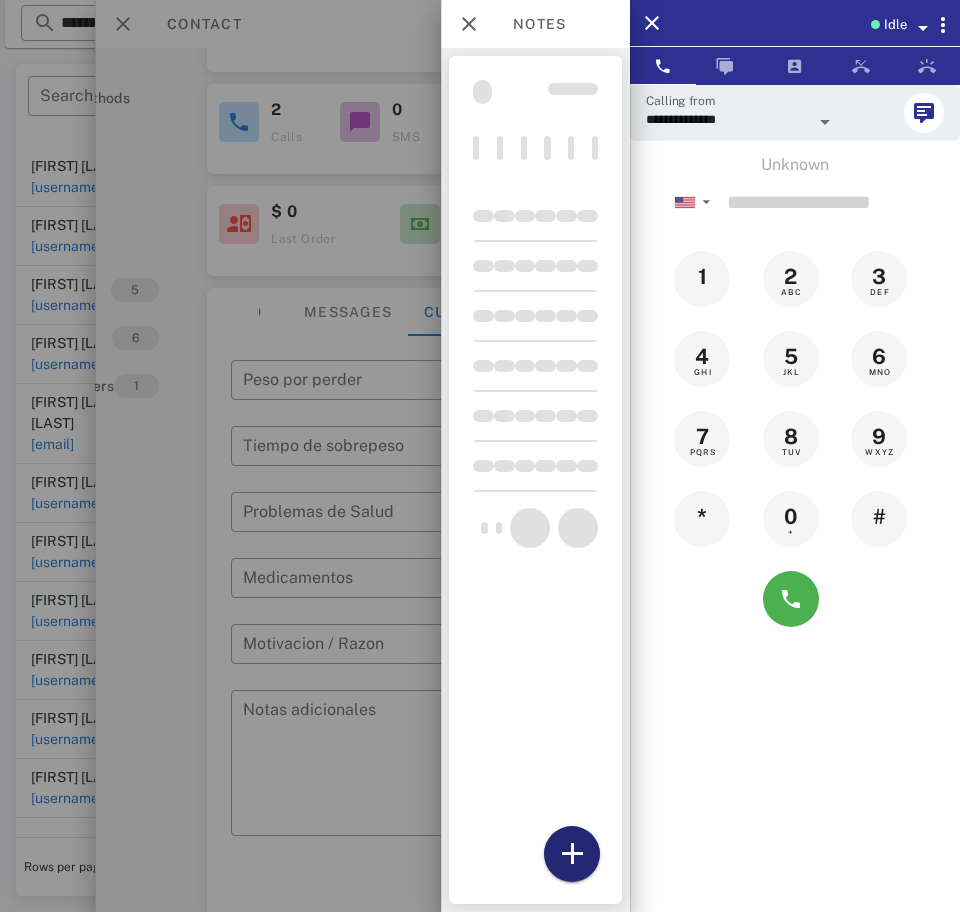 click at bounding box center (572, 854) 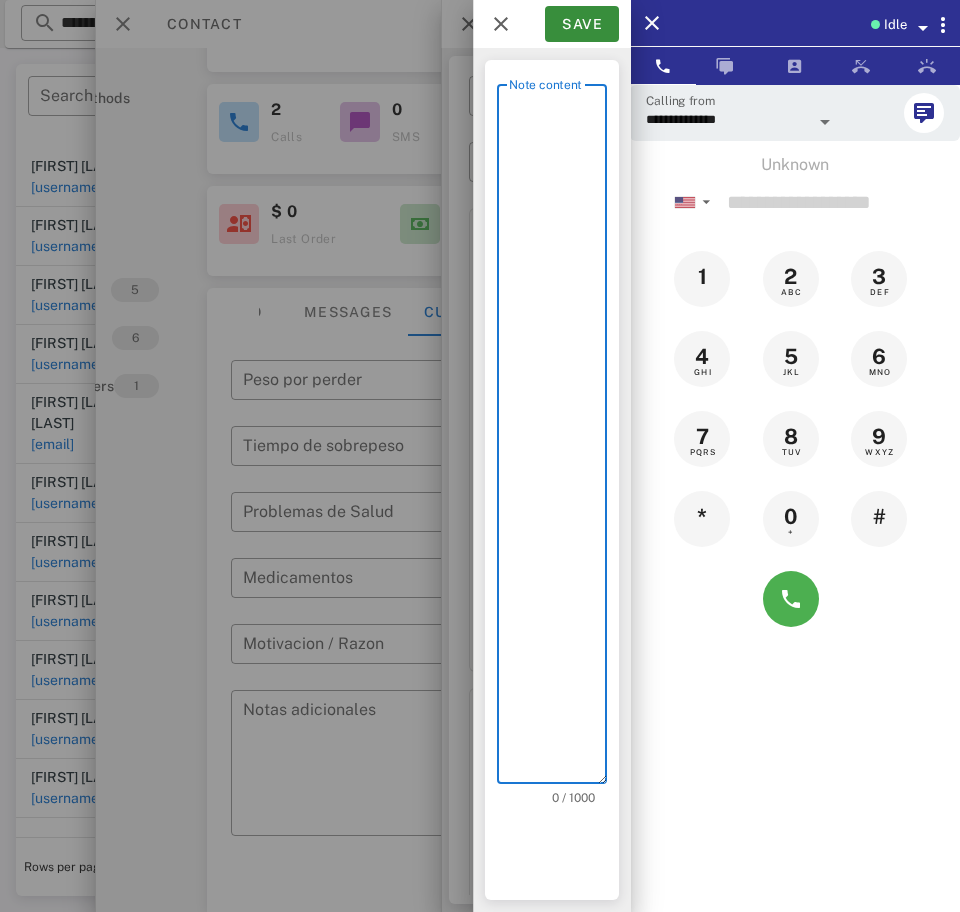 click on "Note content" at bounding box center [558, 439] 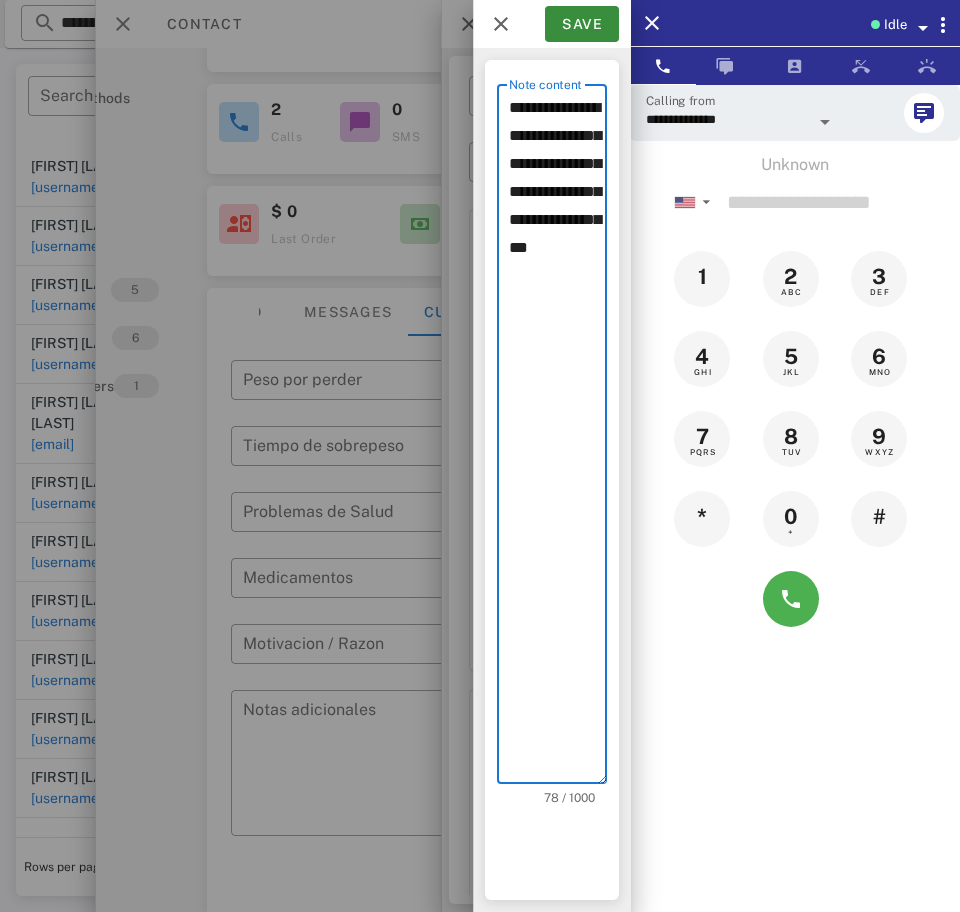 click on "**********" at bounding box center [558, 439] 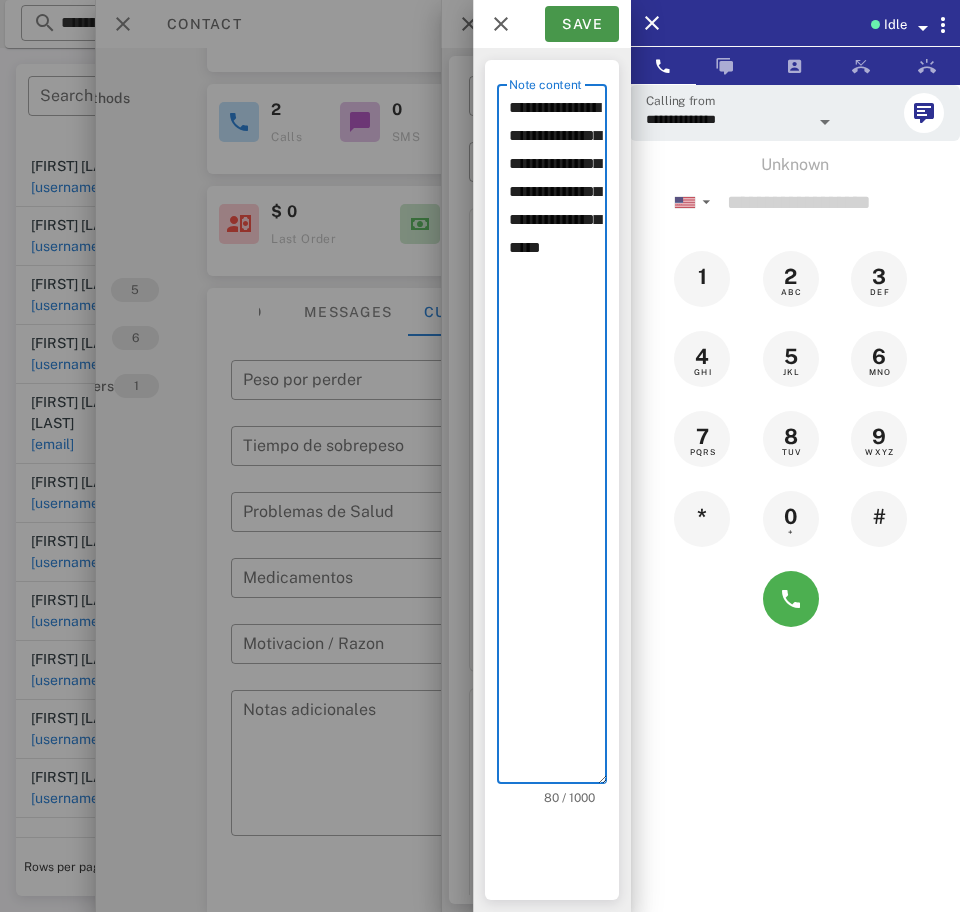 type on "**********" 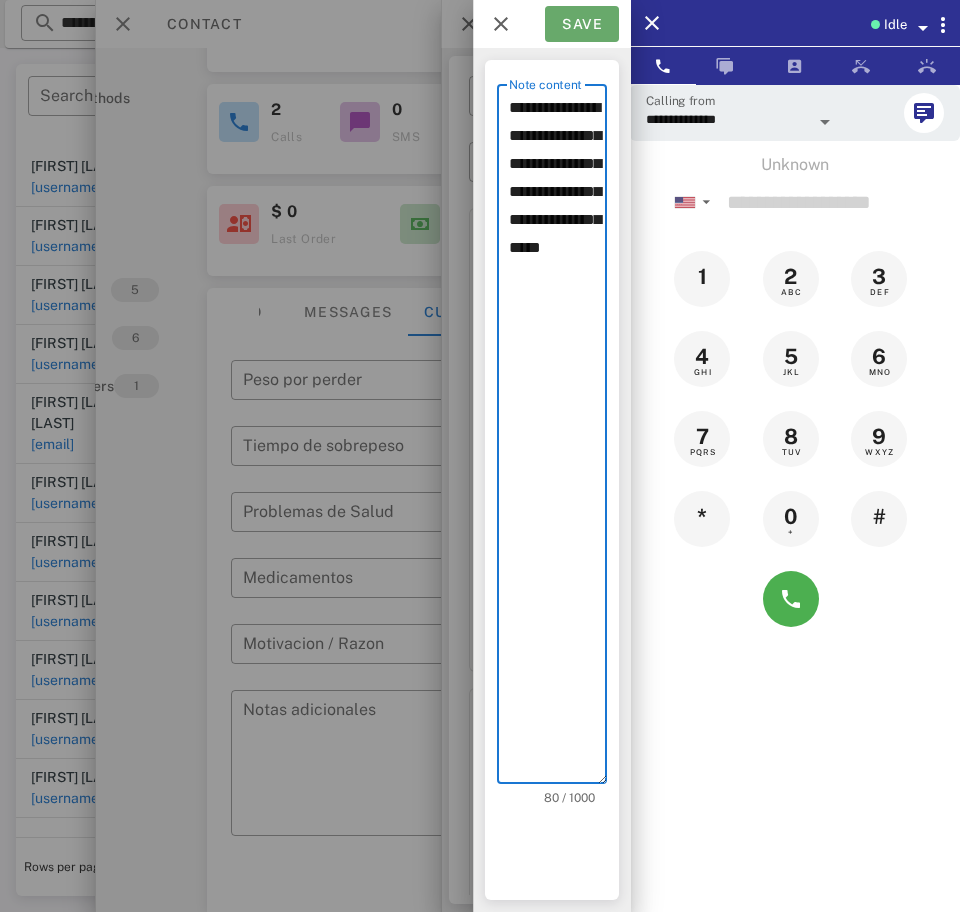 click on "Save" at bounding box center [582, 24] 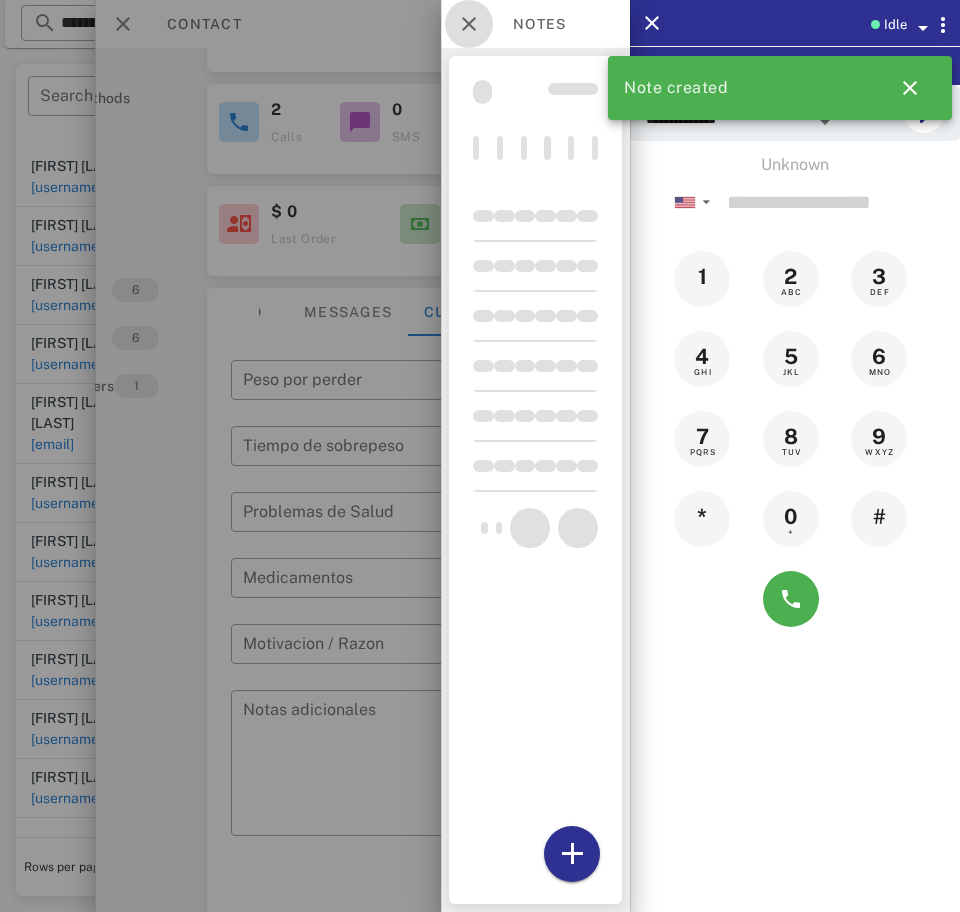 click at bounding box center [469, 24] 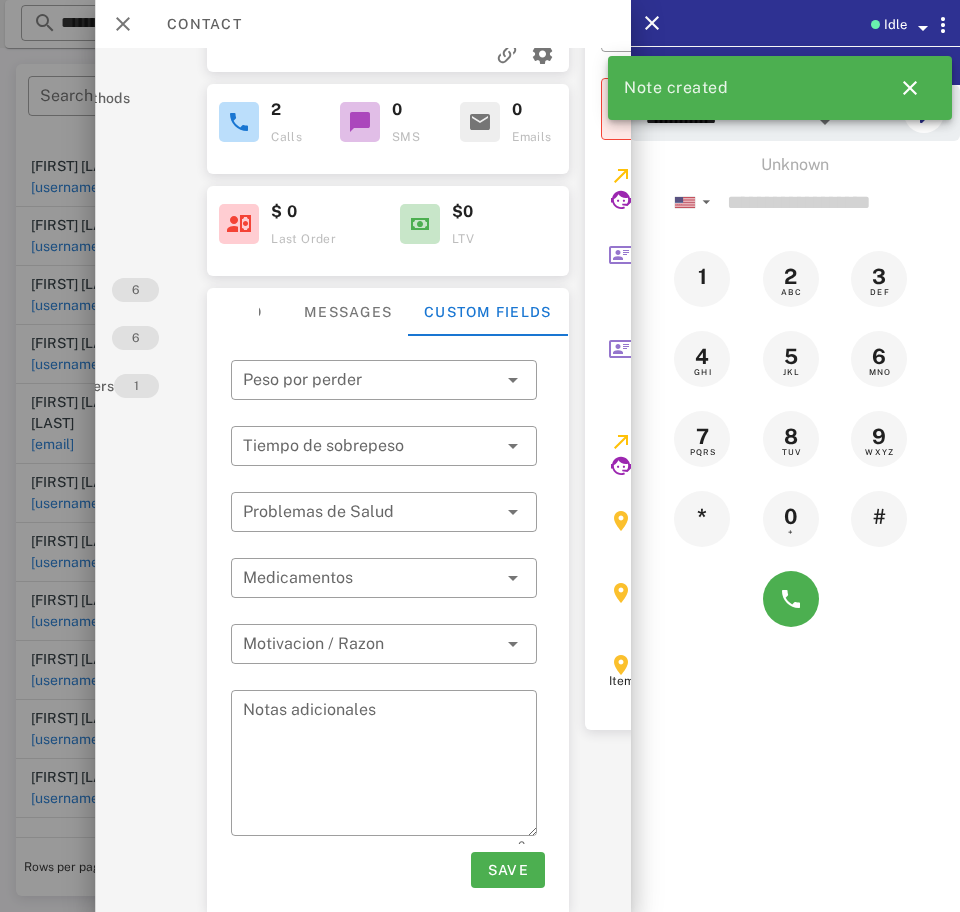 scroll, scrollTop: 0, scrollLeft: 148, axis: horizontal 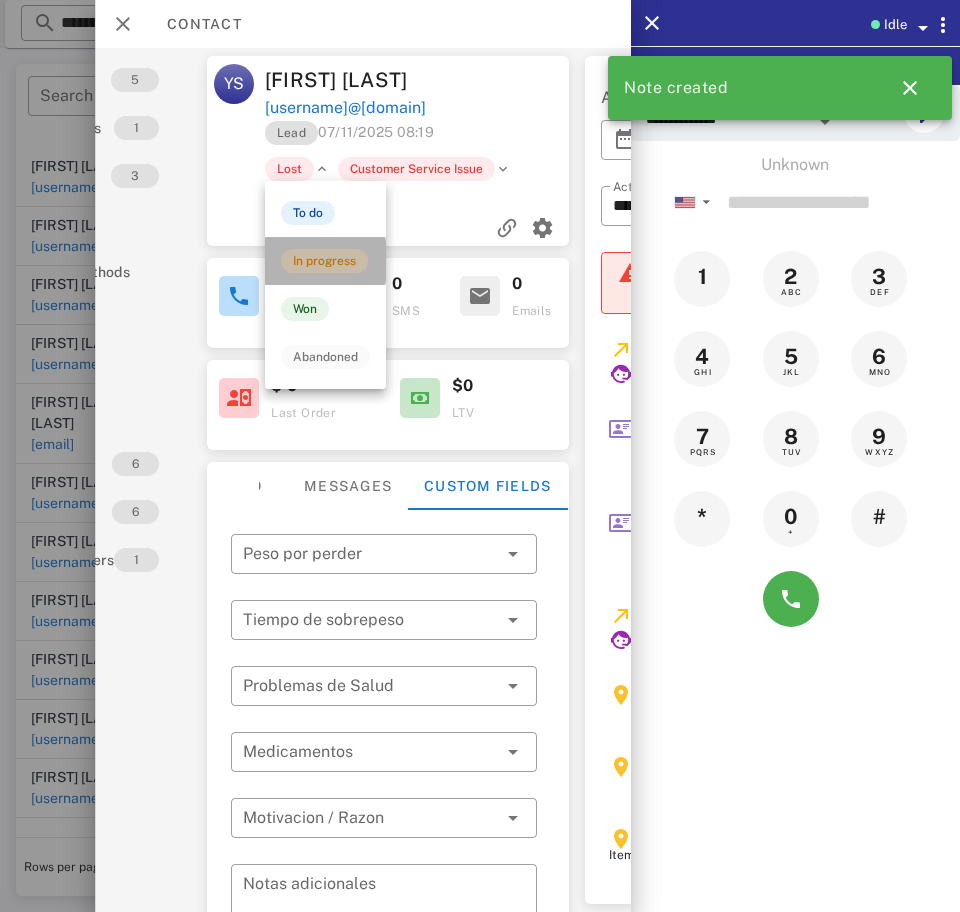 click on "In progress" at bounding box center (324, 261) 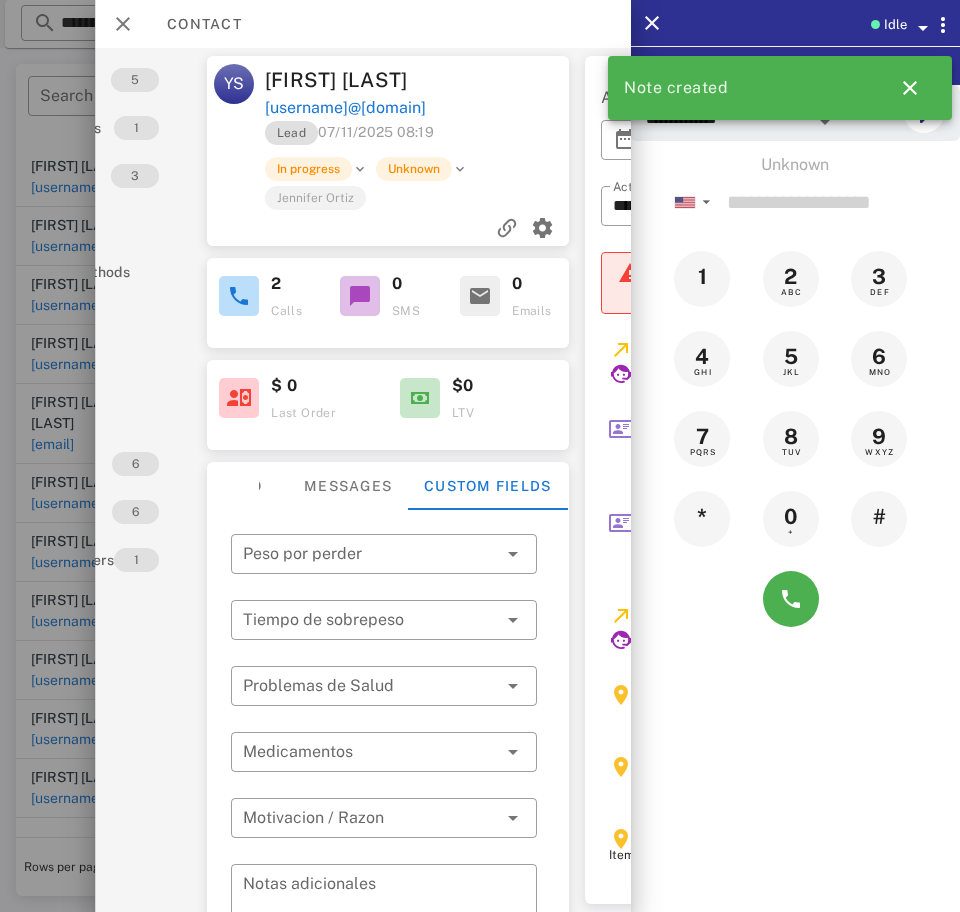 drag, startPoint x: 532, startPoint y: 105, endPoint x: 264, endPoint y: 86, distance: 268.67267 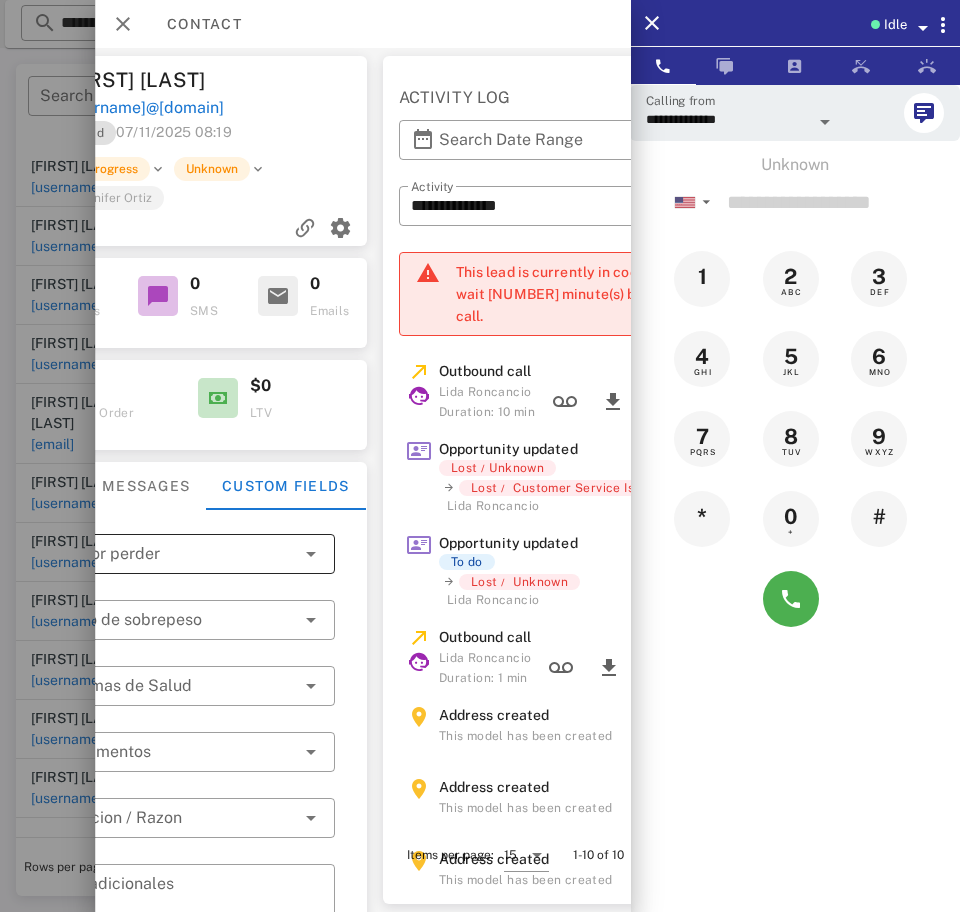 scroll, scrollTop: 0, scrollLeft: 359, axis: horizontal 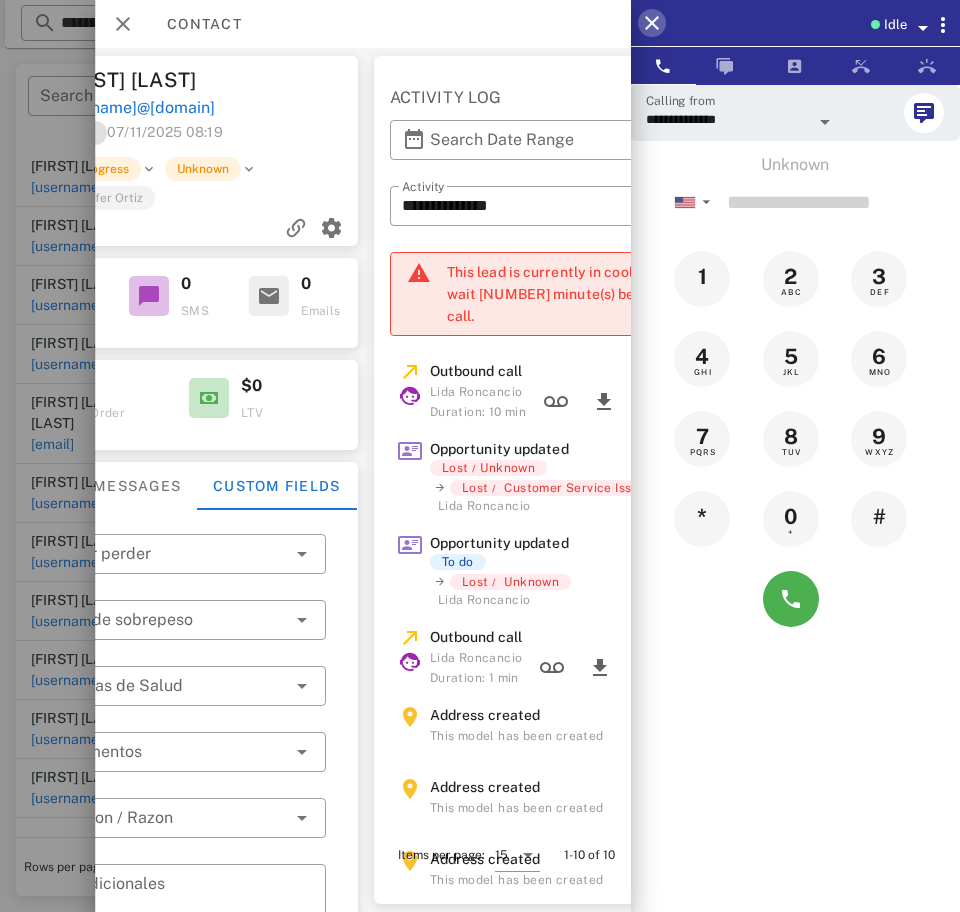 click at bounding box center [652, 23] 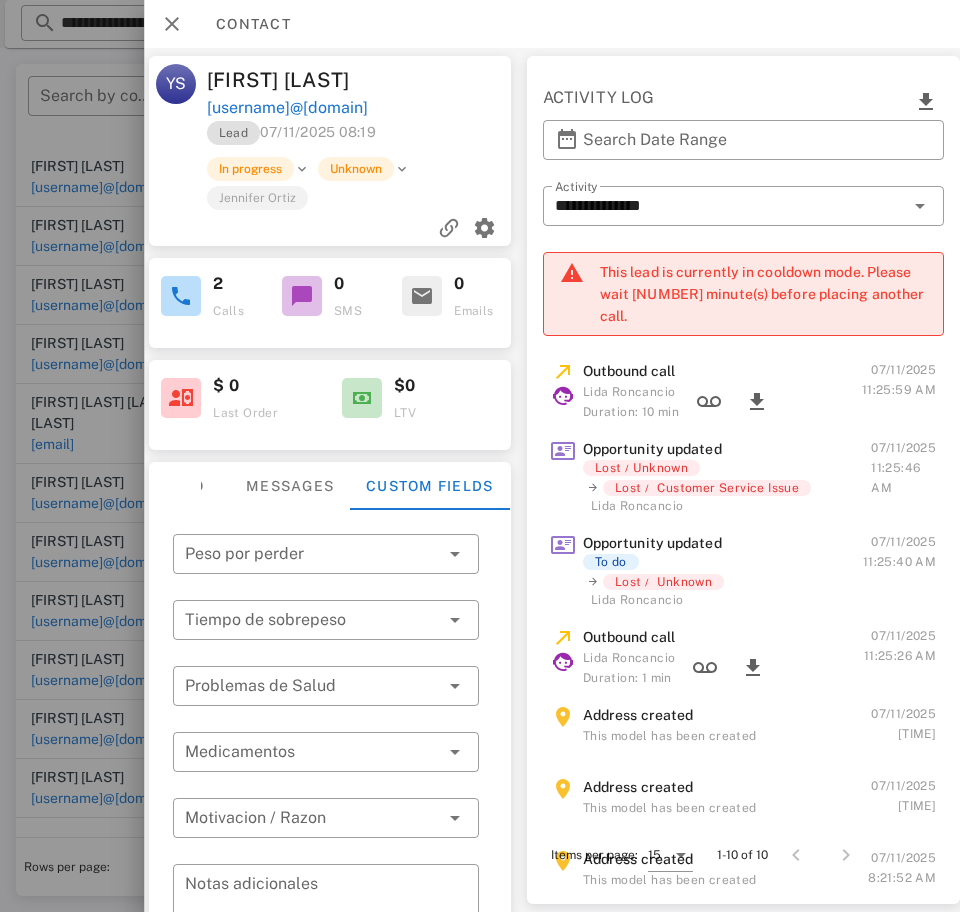 scroll, scrollTop: 0, scrollLeft: 280, axis: horizontal 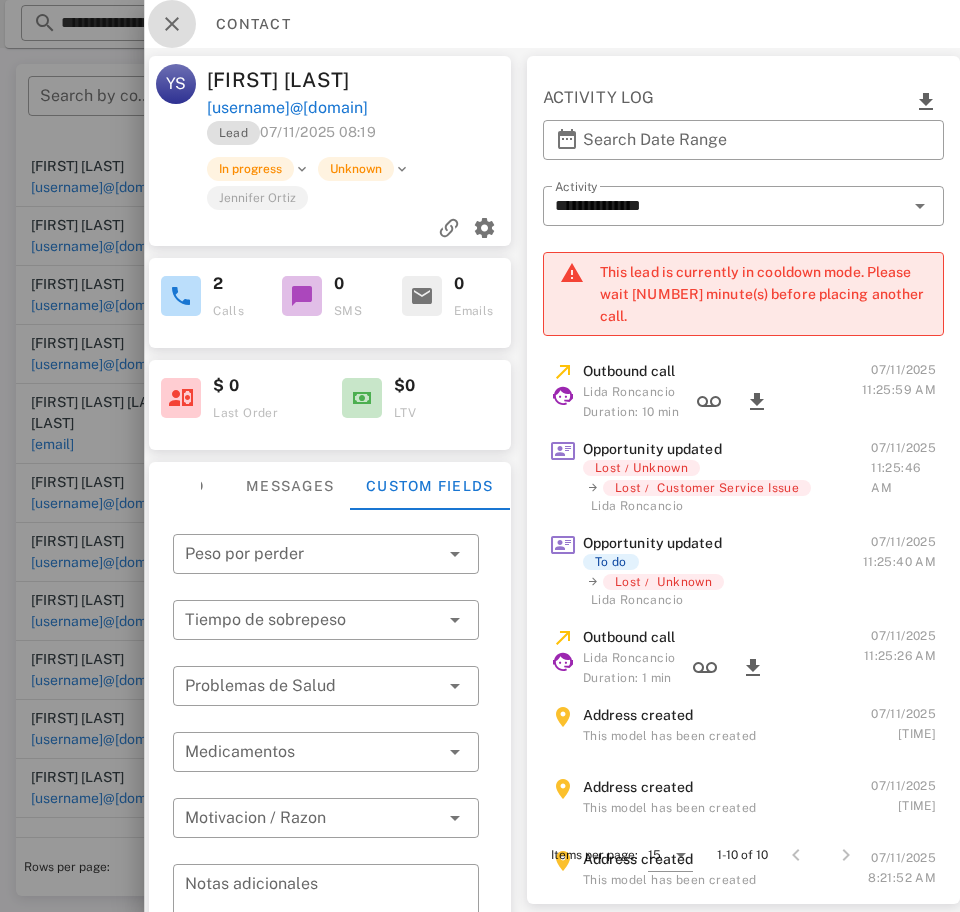 click at bounding box center (172, 24) 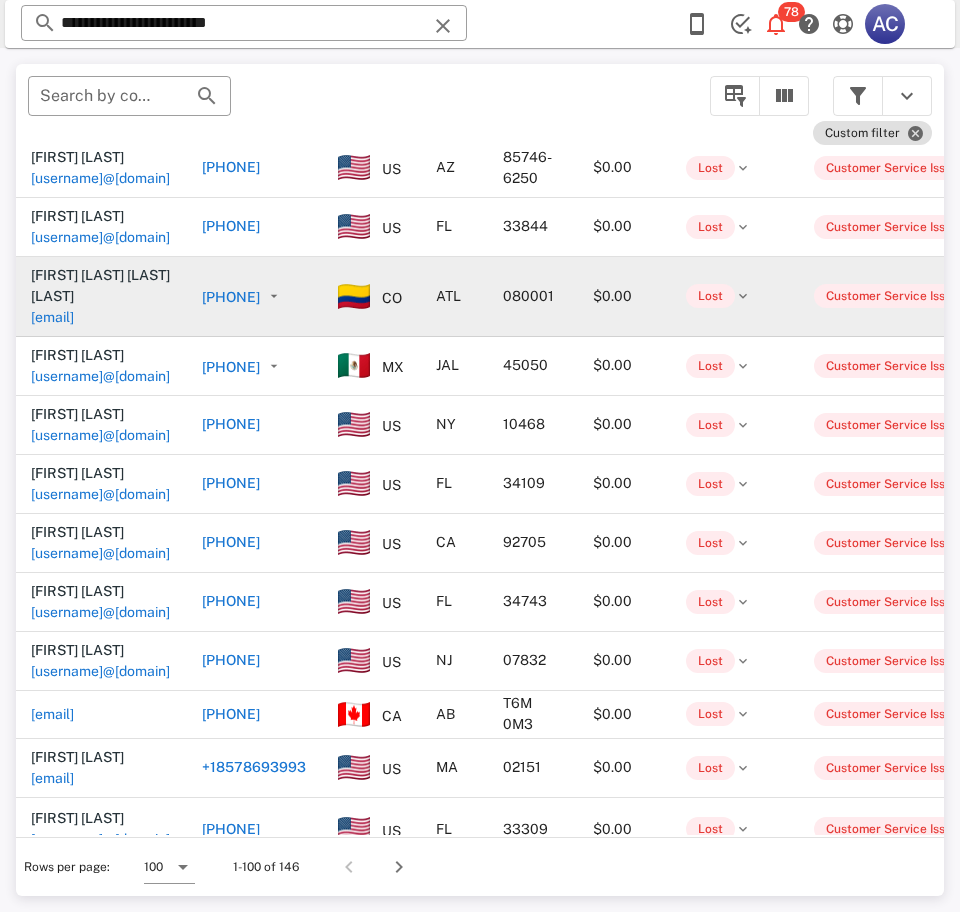 scroll, scrollTop: 1337, scrollLeft: 1, axis: both 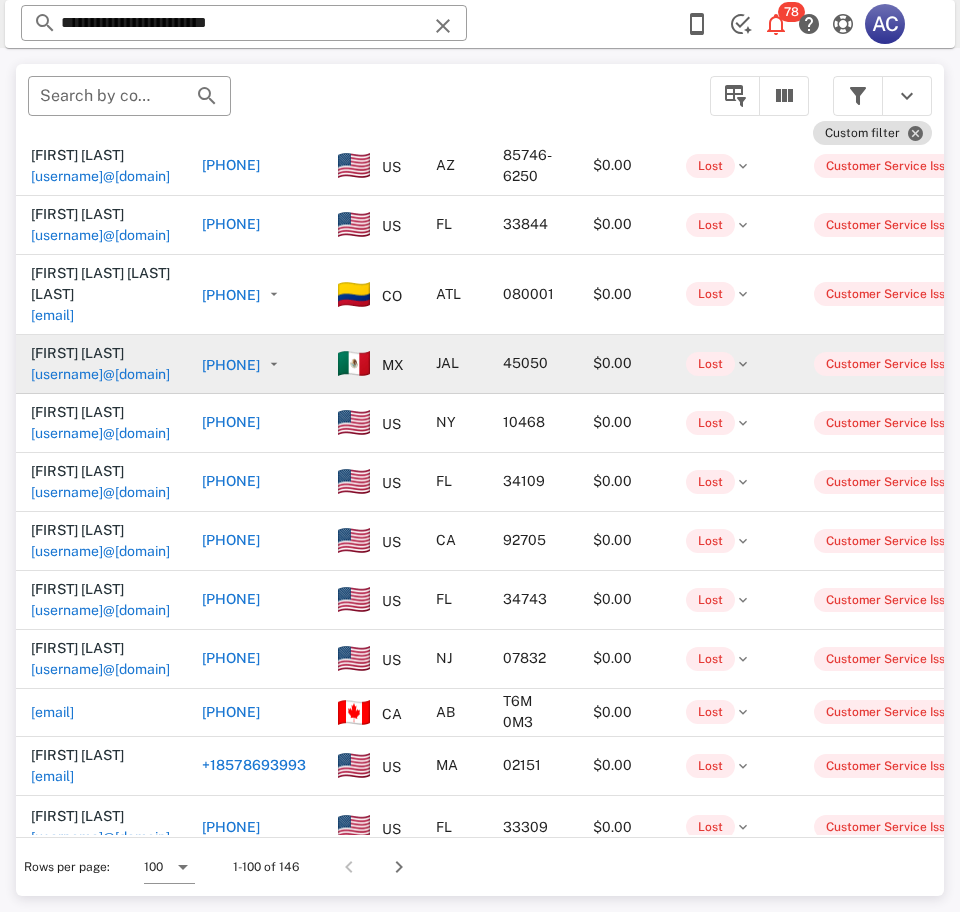 click on "[EMAIL]" at bounding box center [100, 374] 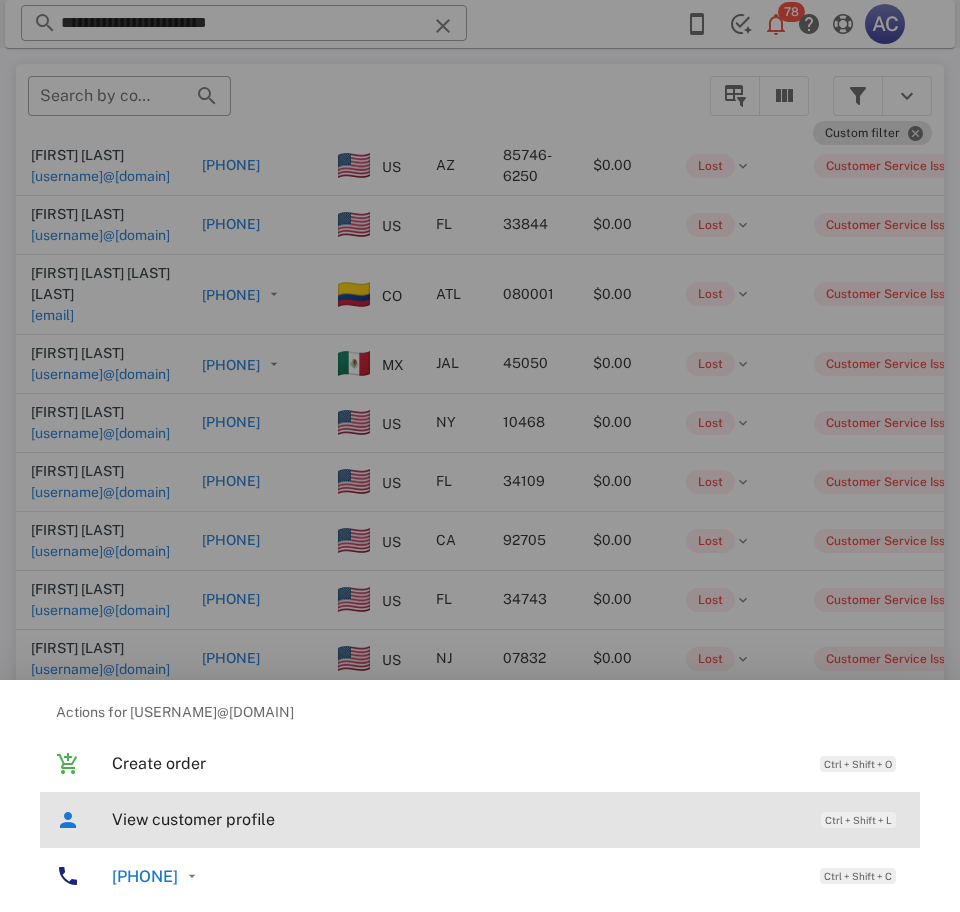 click on "View customer profile Ctrl + Shift + L" at bounding box center (508, 819) 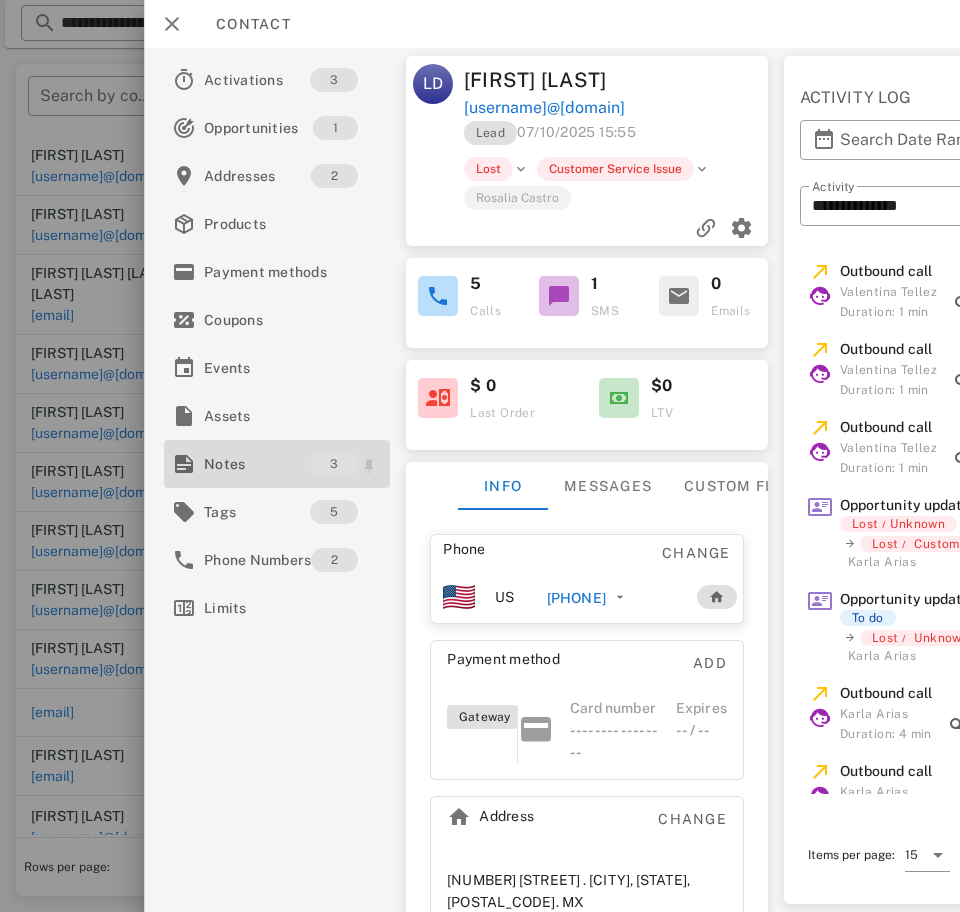click on "Notes" at bounding box center [257, 464] 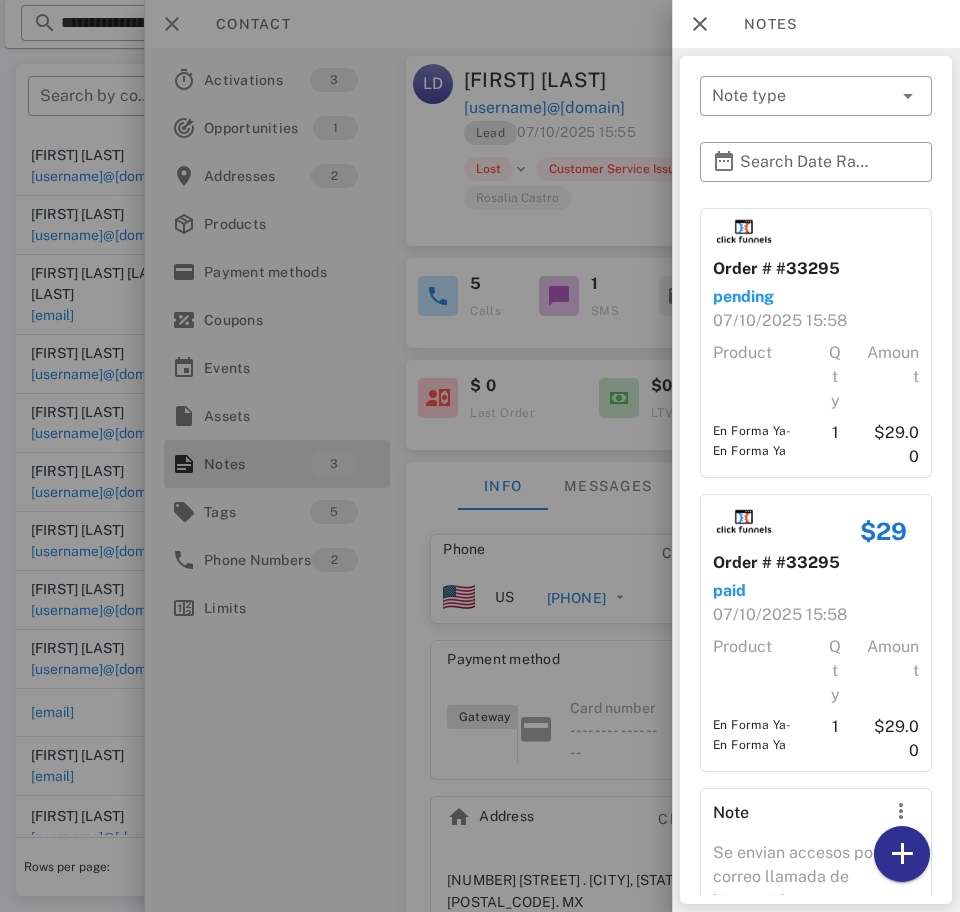 scroll, scrollTop: 117, scrollLeft: 0, axis: vertical 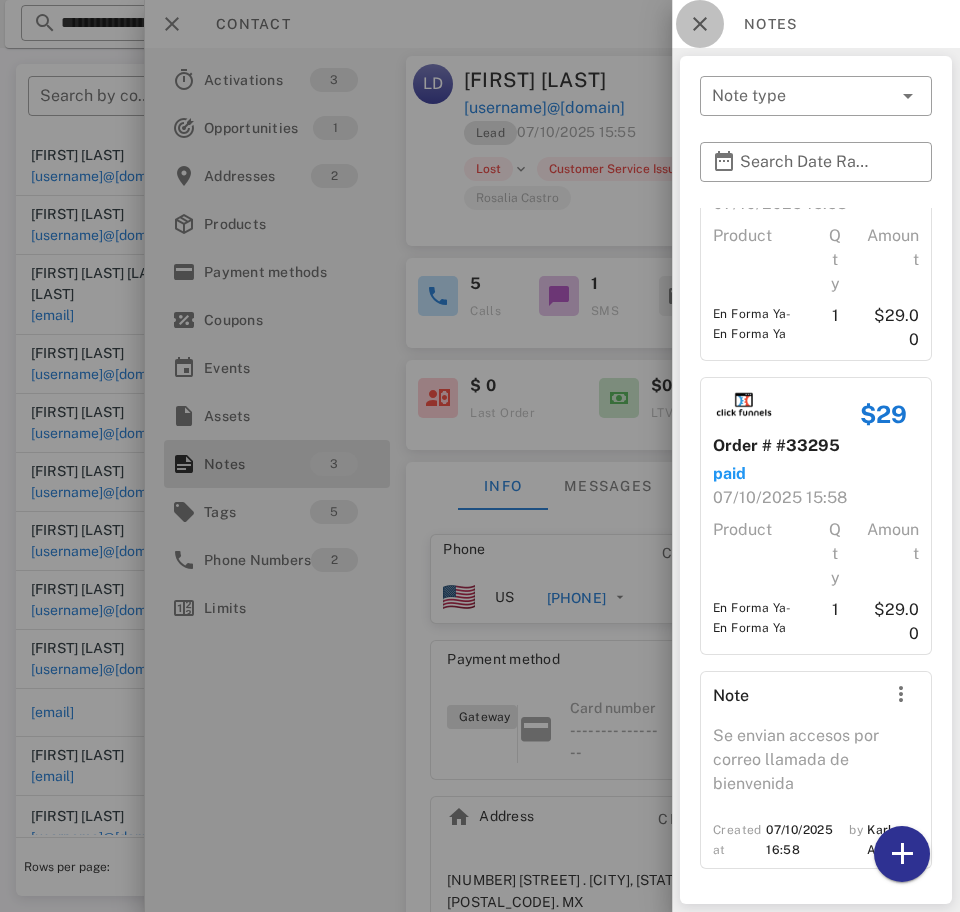 click at bounding box center [700, 24] 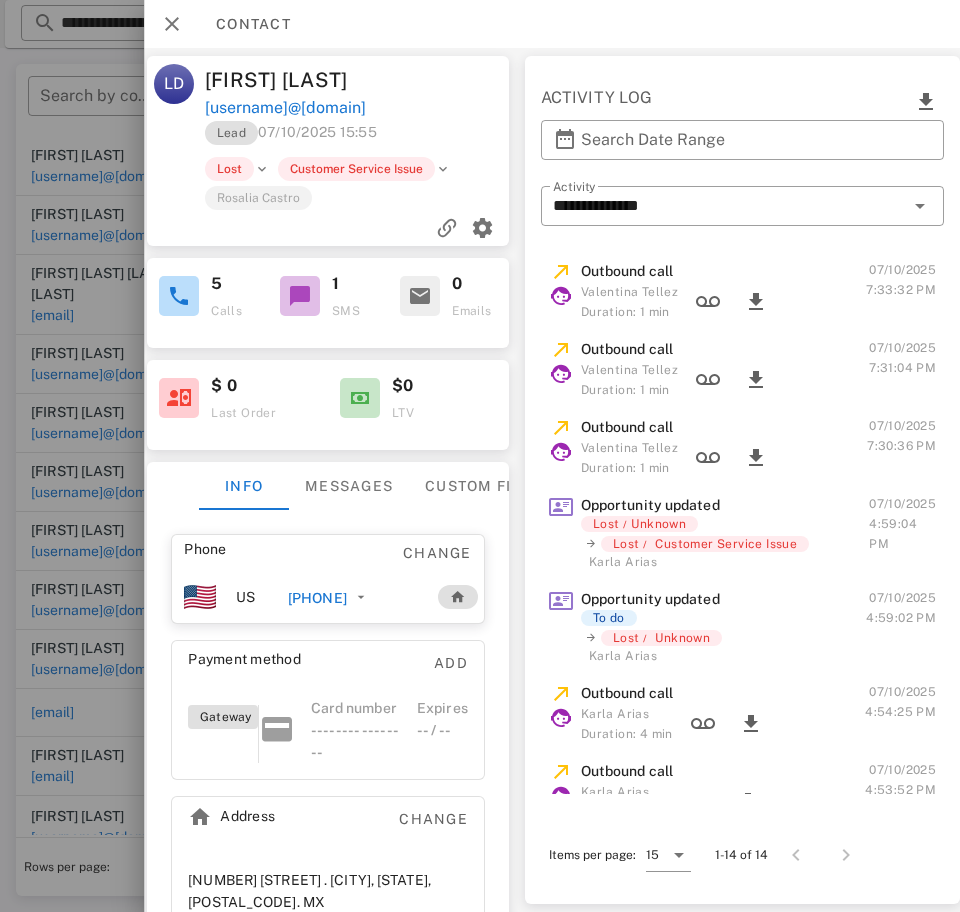 scroll, scrollTop: 0, scrollLeft: 121, axis: horizontal 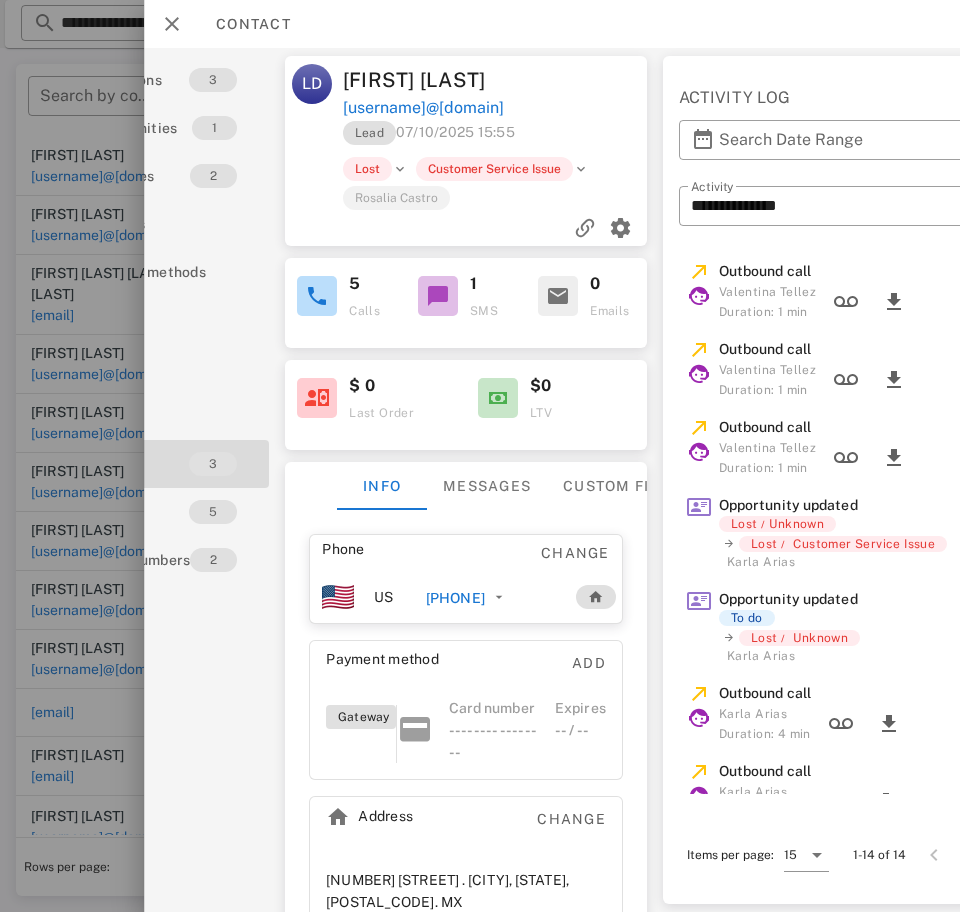 click on "[PHONE]" at bounding box center [455, 598] 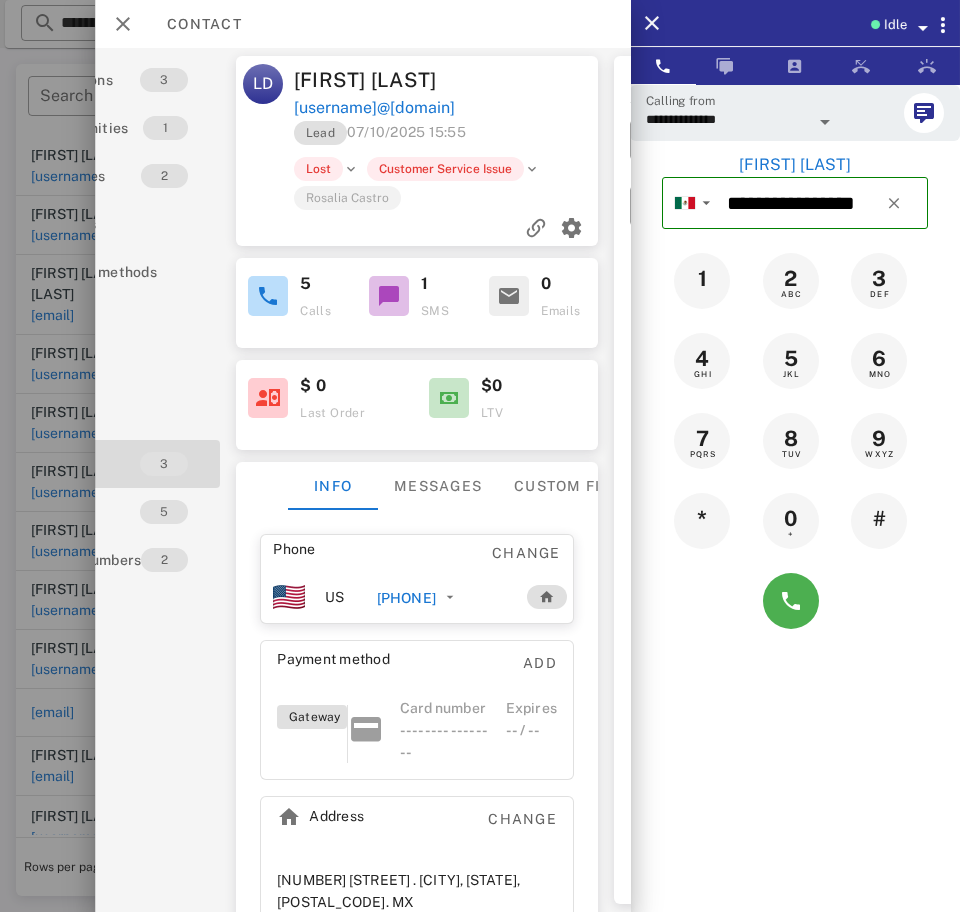 click on "**********" at bounding box center [727, 119] 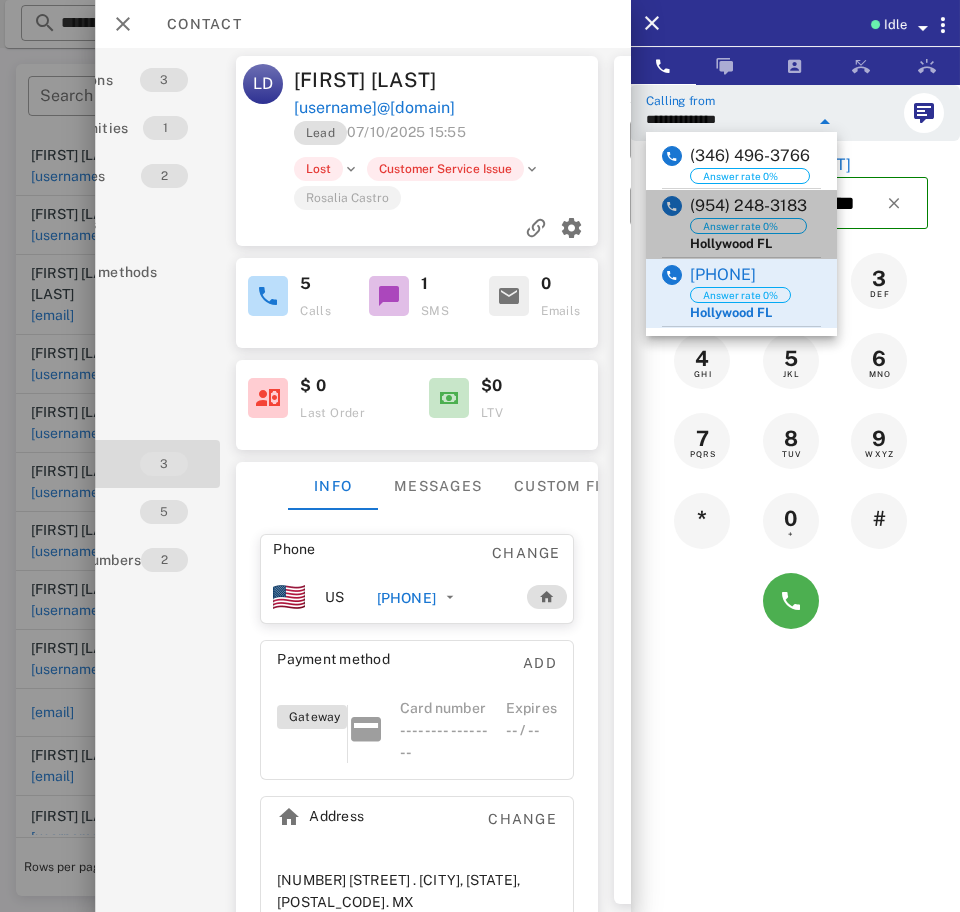 click on "(954) 248-3183" at bounding box center [748, 206] 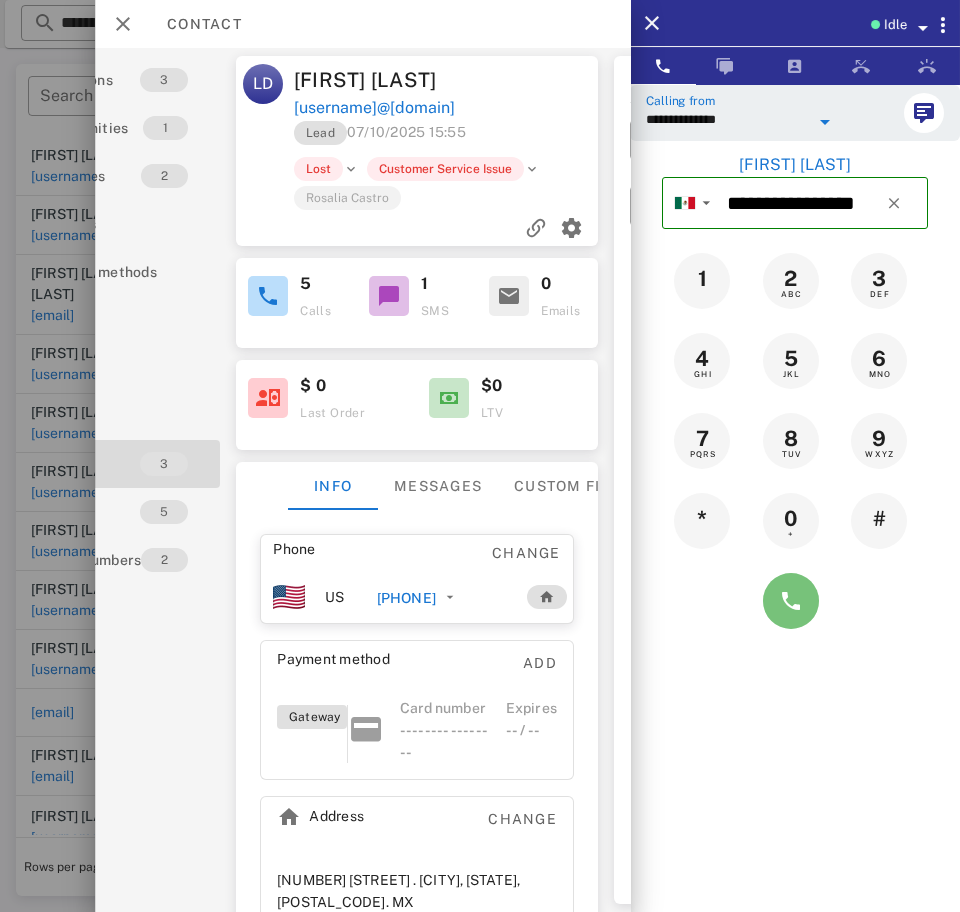 click at bounding box center (791, 601) 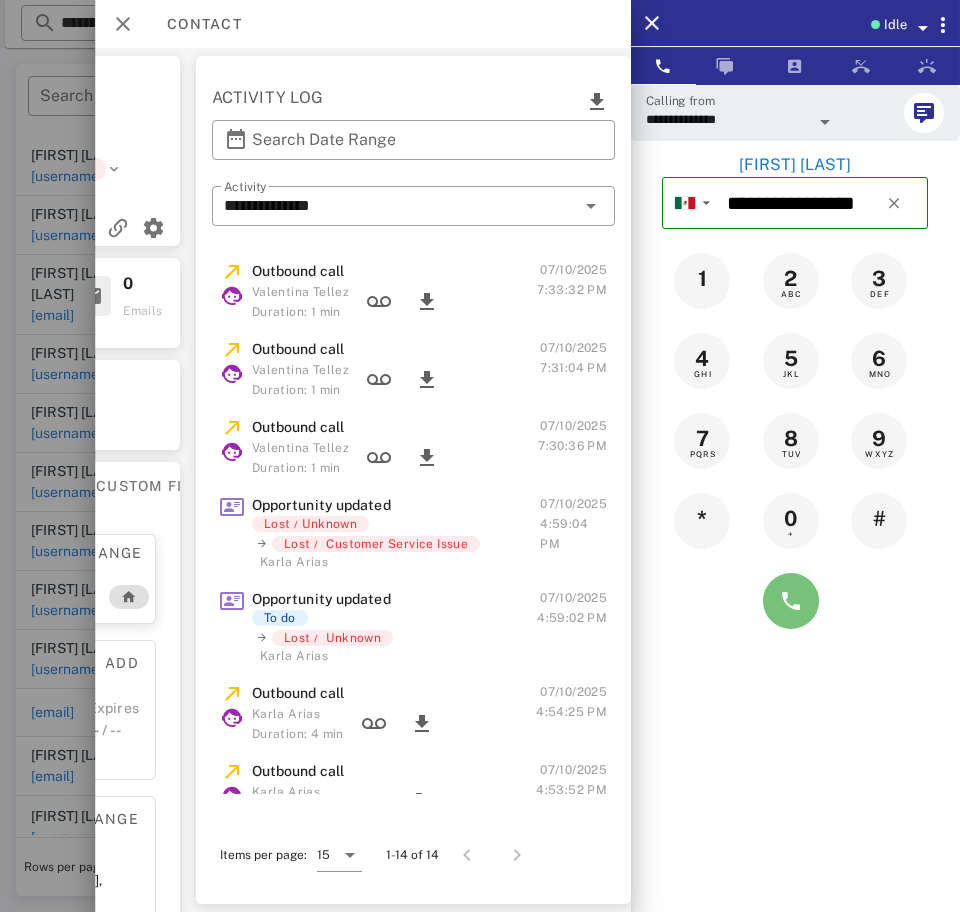 scroll, scrollTop: 0, scrollLeft: 565, axis: horizontal 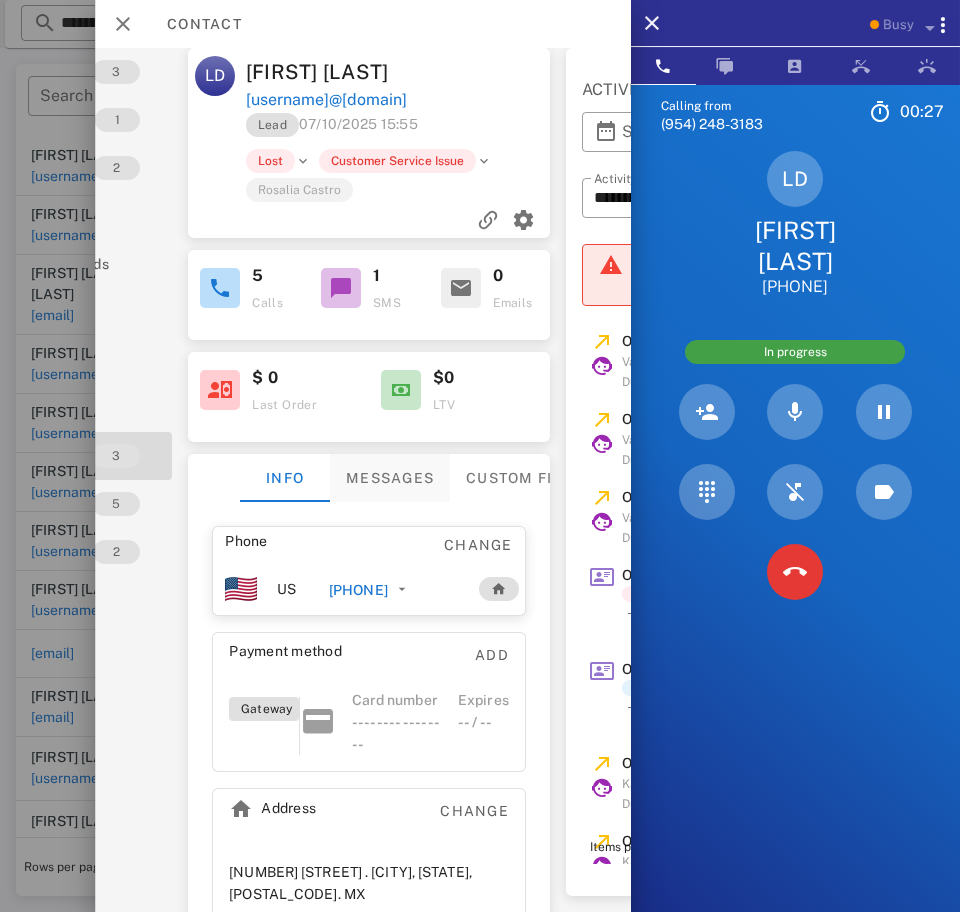 click at bounding box center (795, 572) 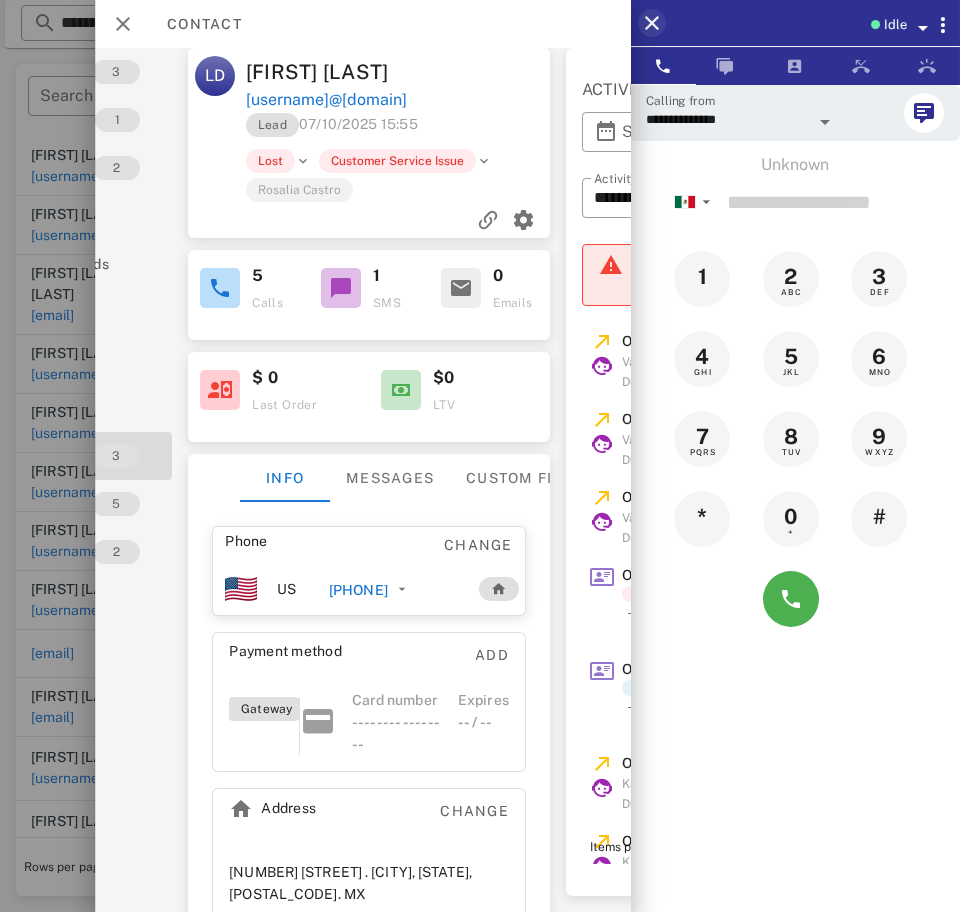 click at bounding box center (652, 23) 